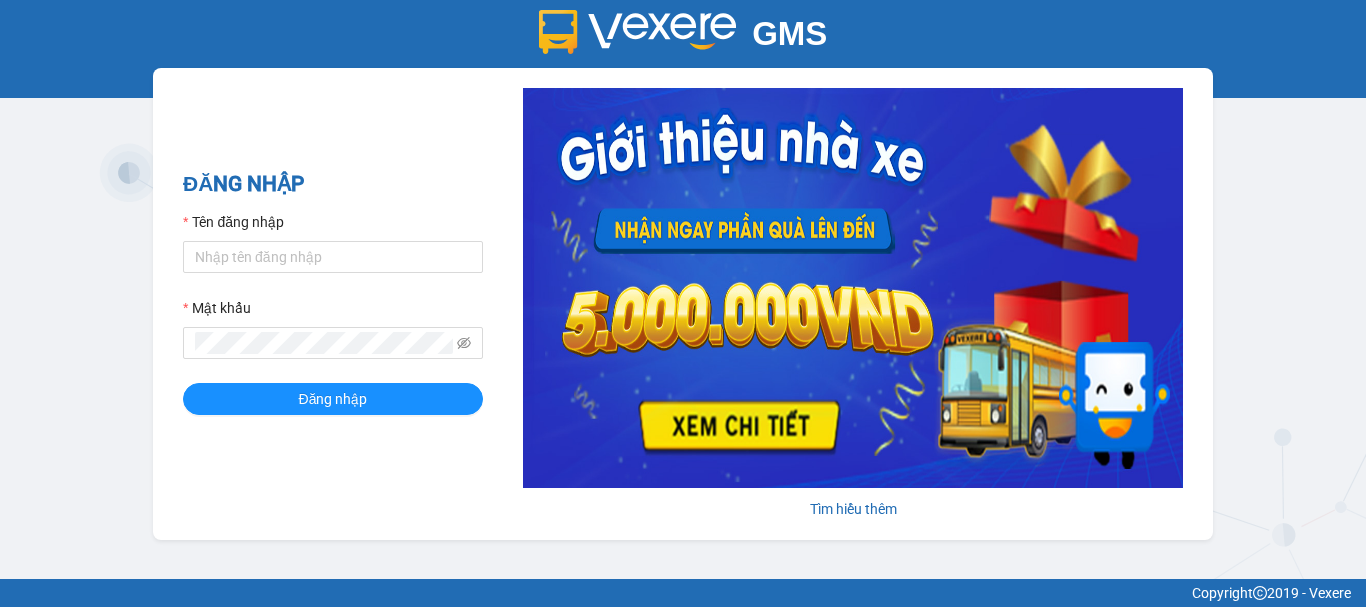 scroll, scrollTop: 0, scrollLeft: 0, axis: both 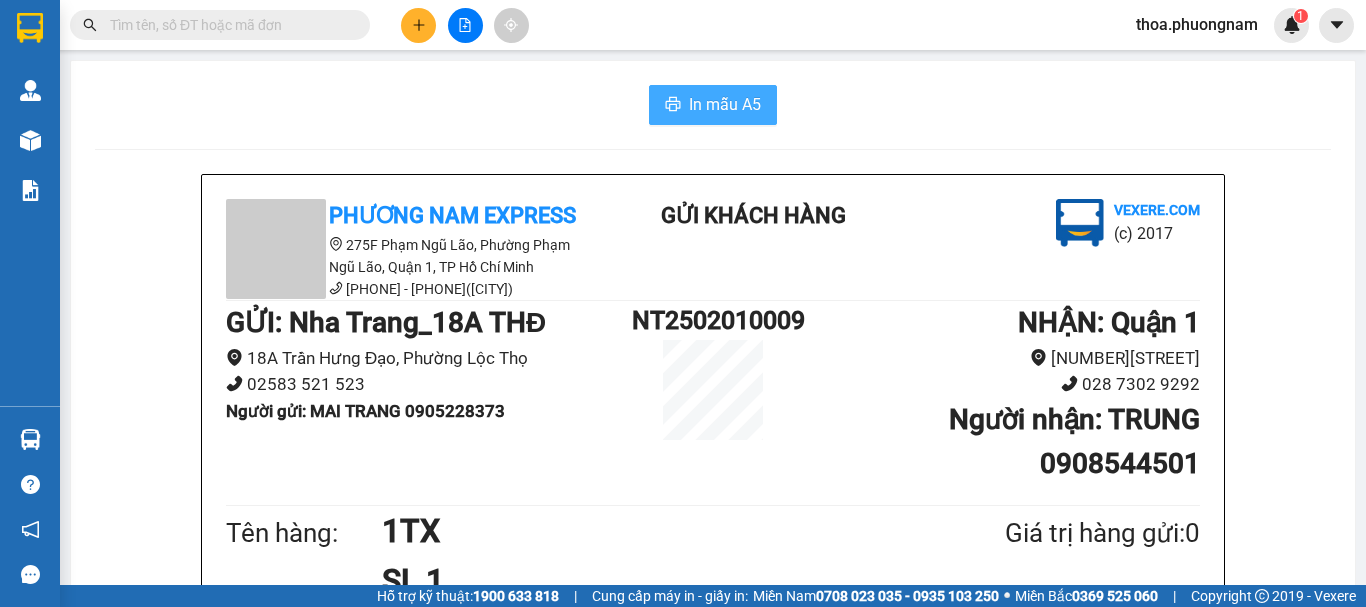 click on "In mẫu A5" at bounding box center [713, 105] 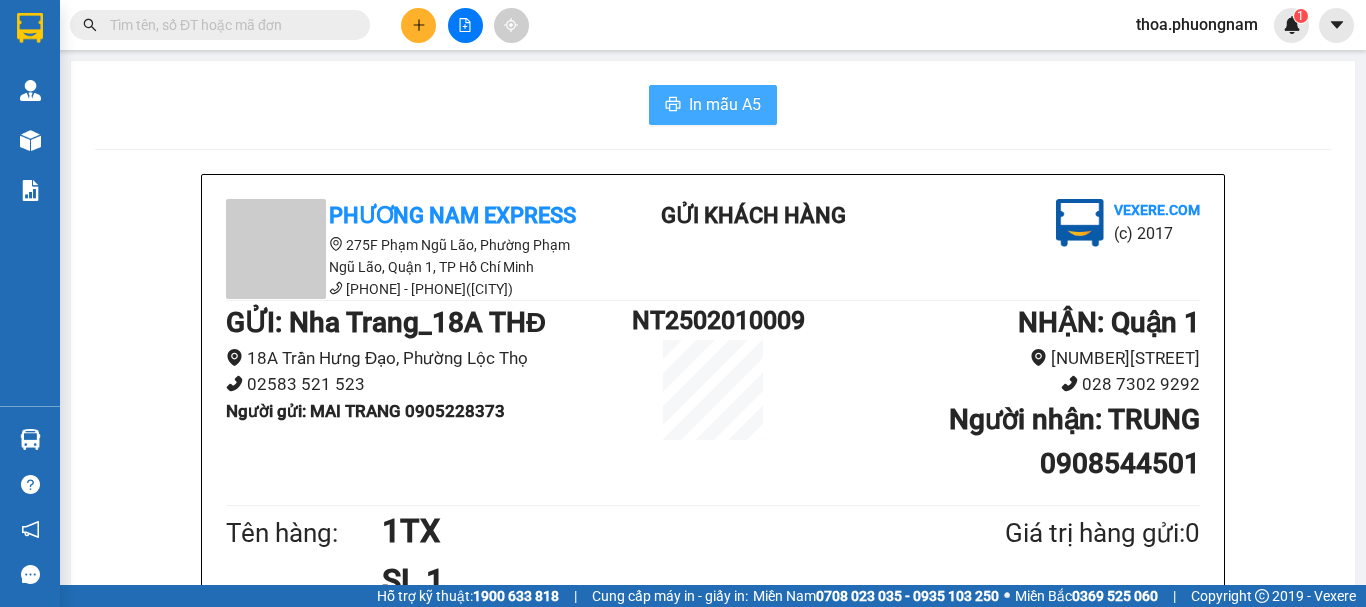 scroll, scrollTop: 0, scrollLeft: 0, axis: both 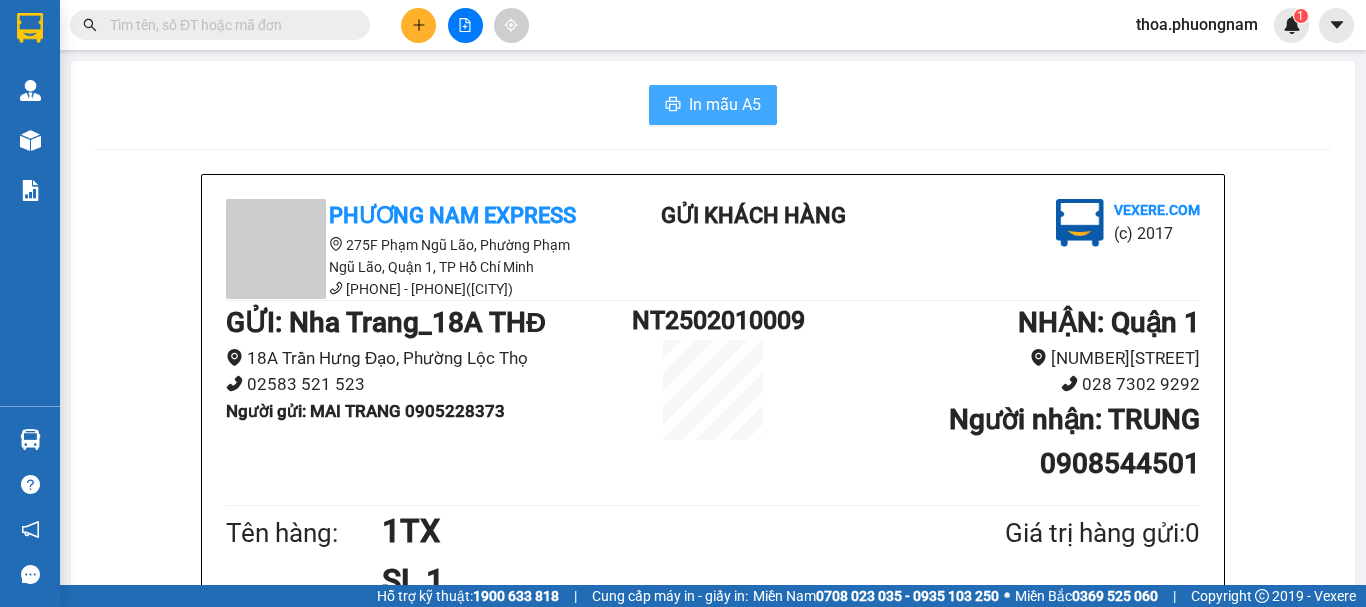 click on "In mẫu A5" at bounding box center [725, 104] 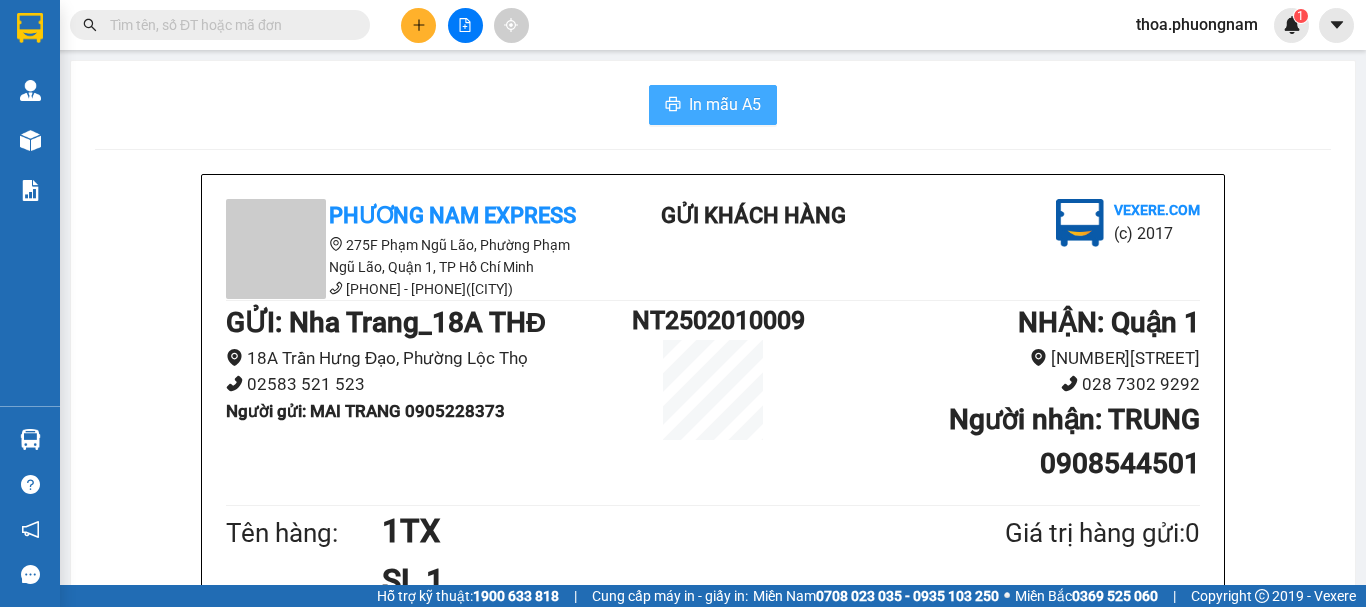 scroll, scrollTop: 0, scrollLeft: 0, axis: both 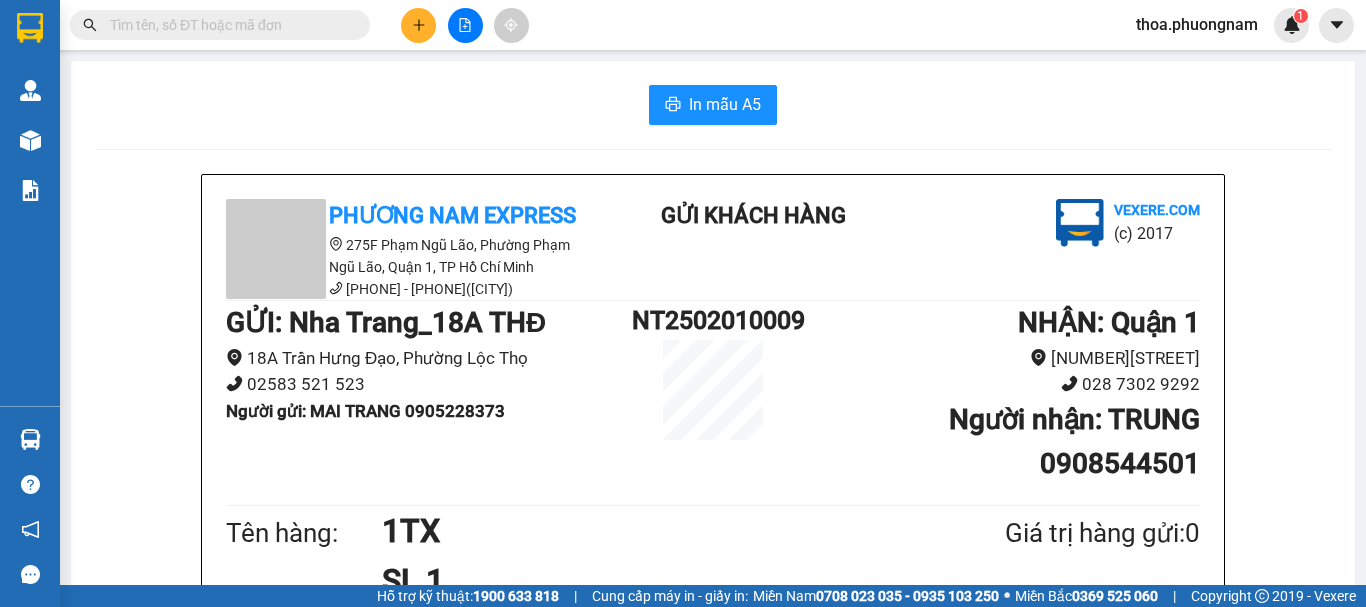 click on "Giá trị hàng gửi:  0" at bounding box center [1054, 533] 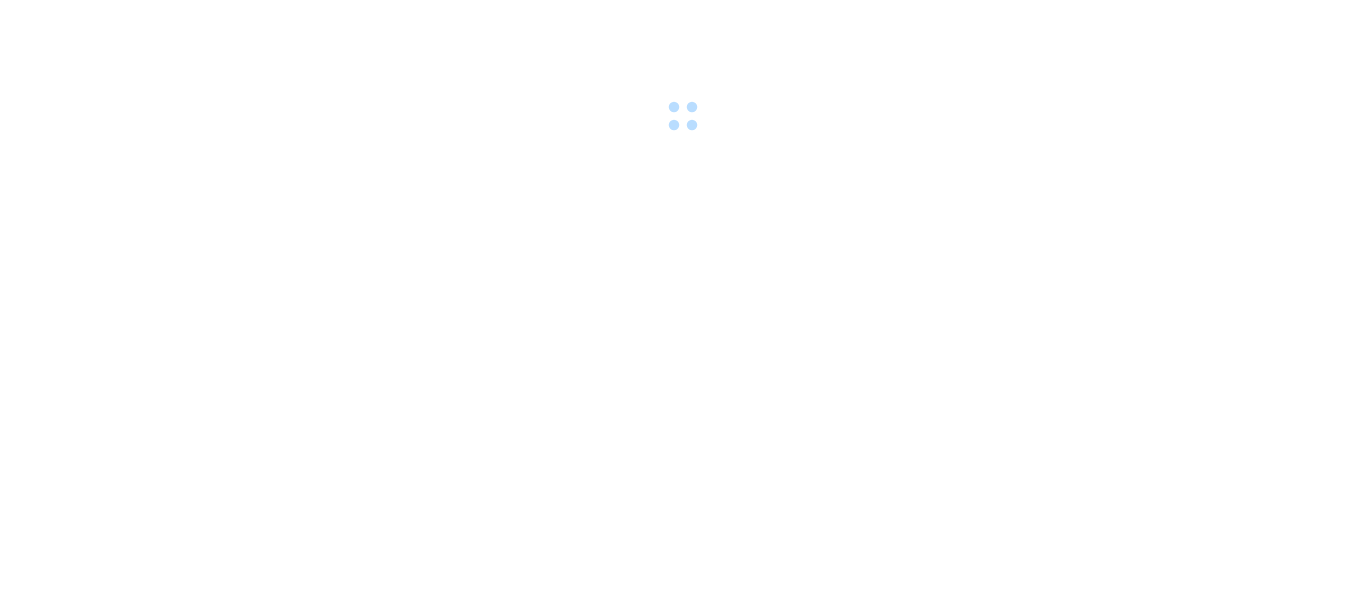 scroll, scrollTop: 0, scrollLeft: 0, axis: both 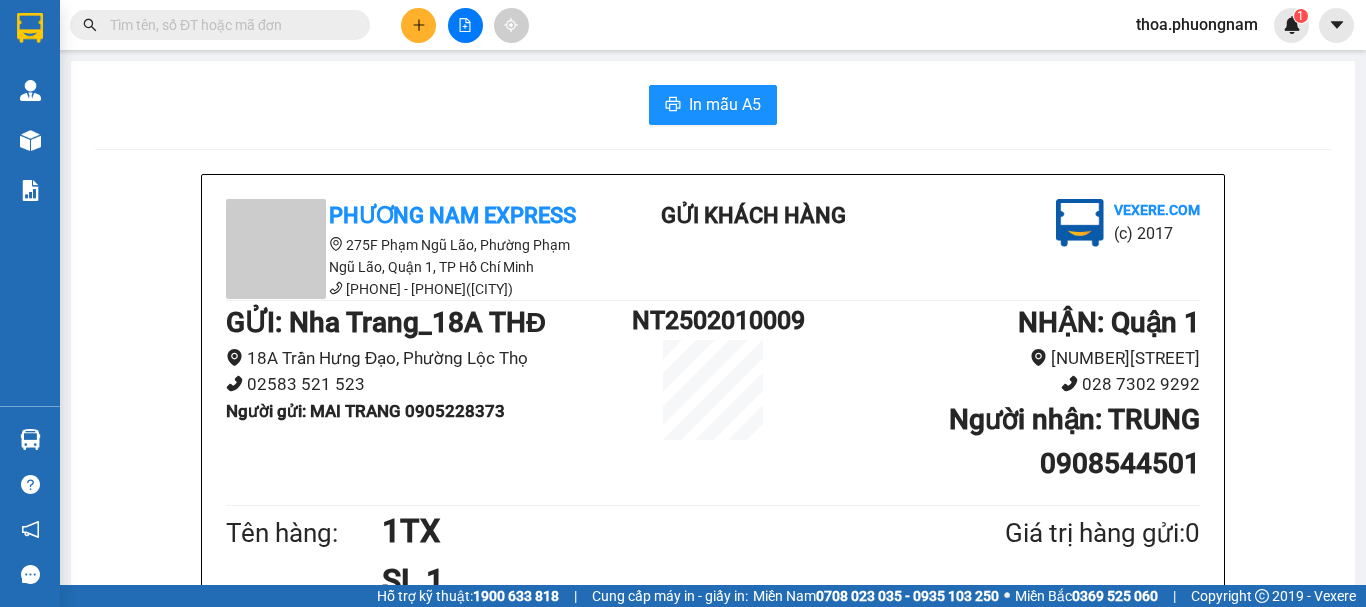 click at bounding box center (465, 25) 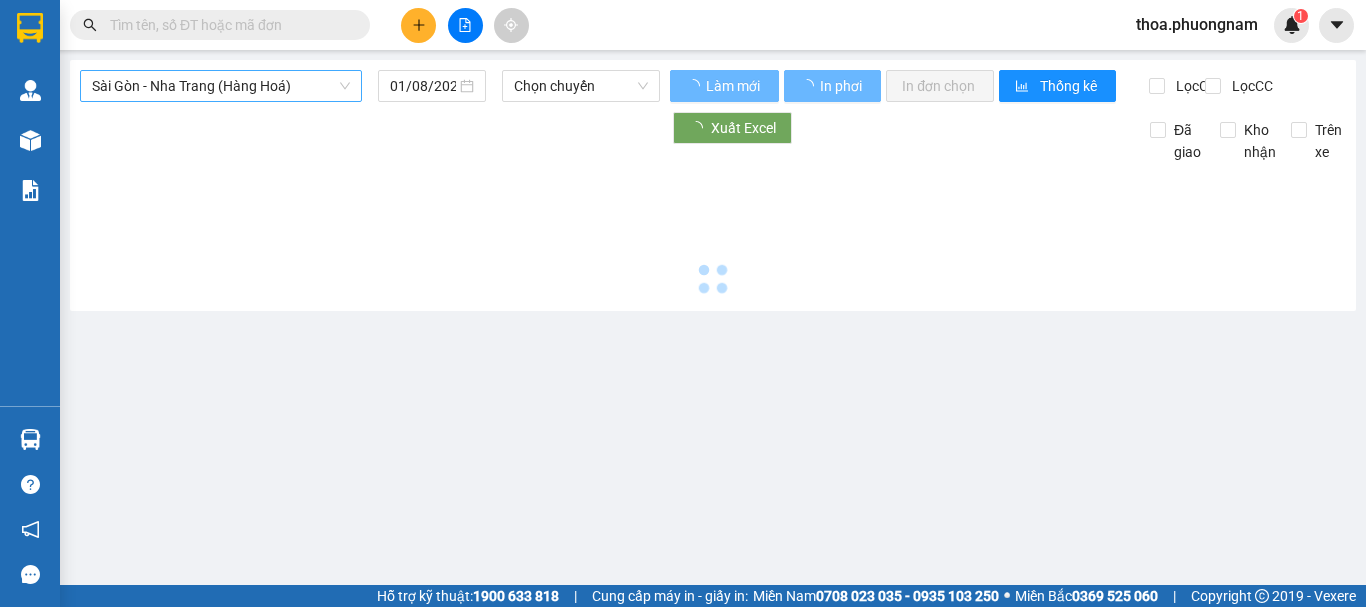 type on "02/08/2025" 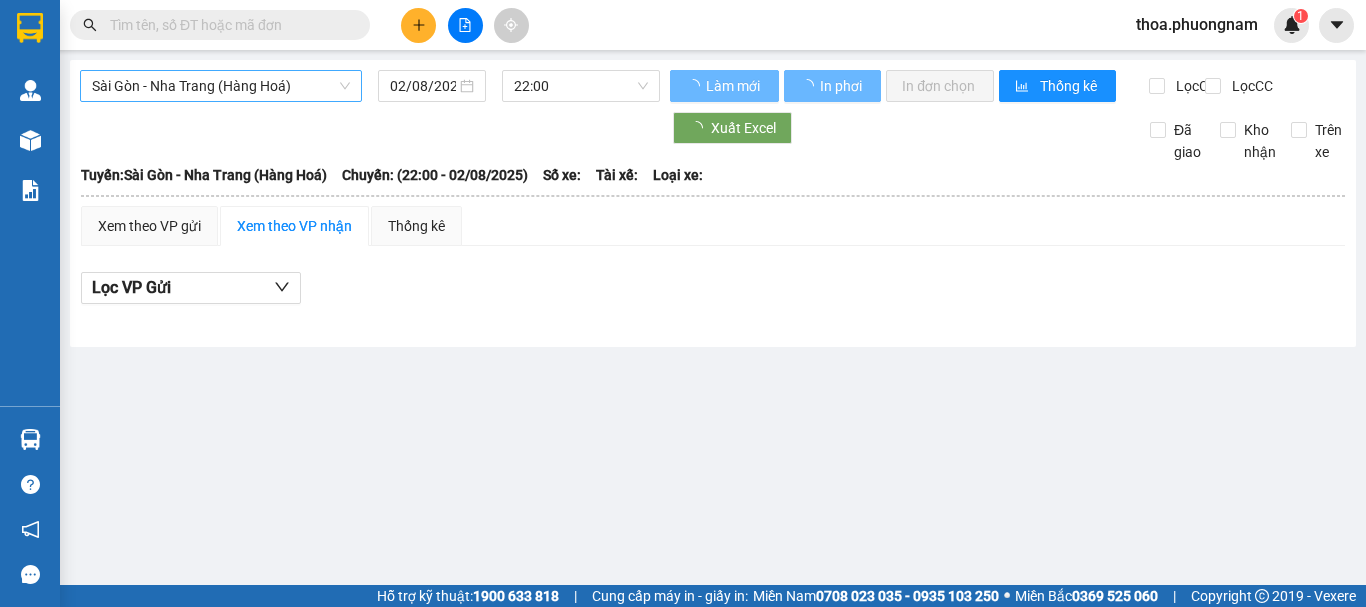 click on "Sài Gòn - Nha Trang (Hàng Hoá)" at bounding box center (221, 86) 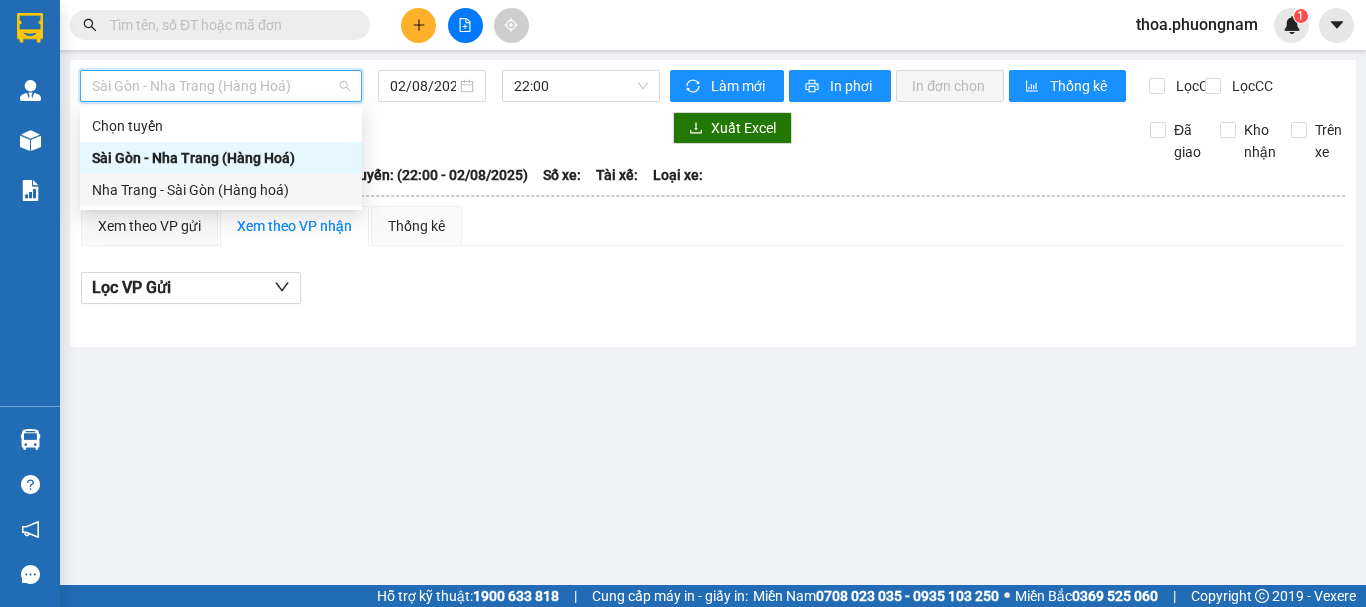 click on "Nha Trang - Sài Gòn (Hàng hoá)" at bounding box center [221, 190] 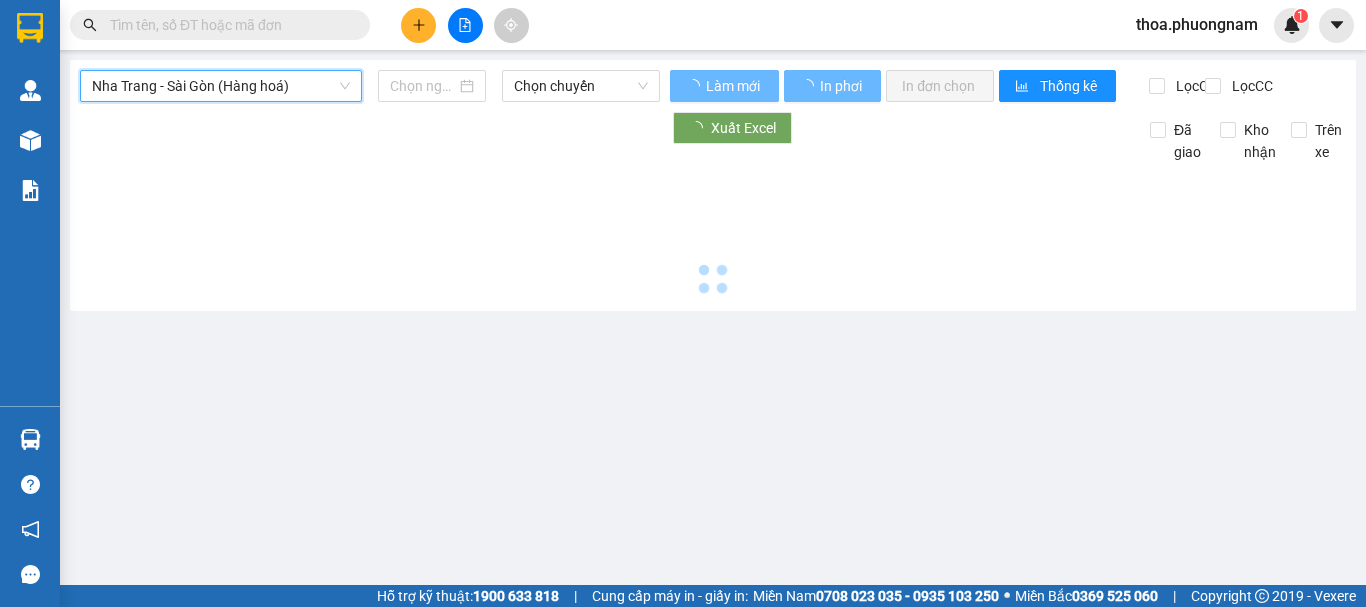 type on "02/08/2025" 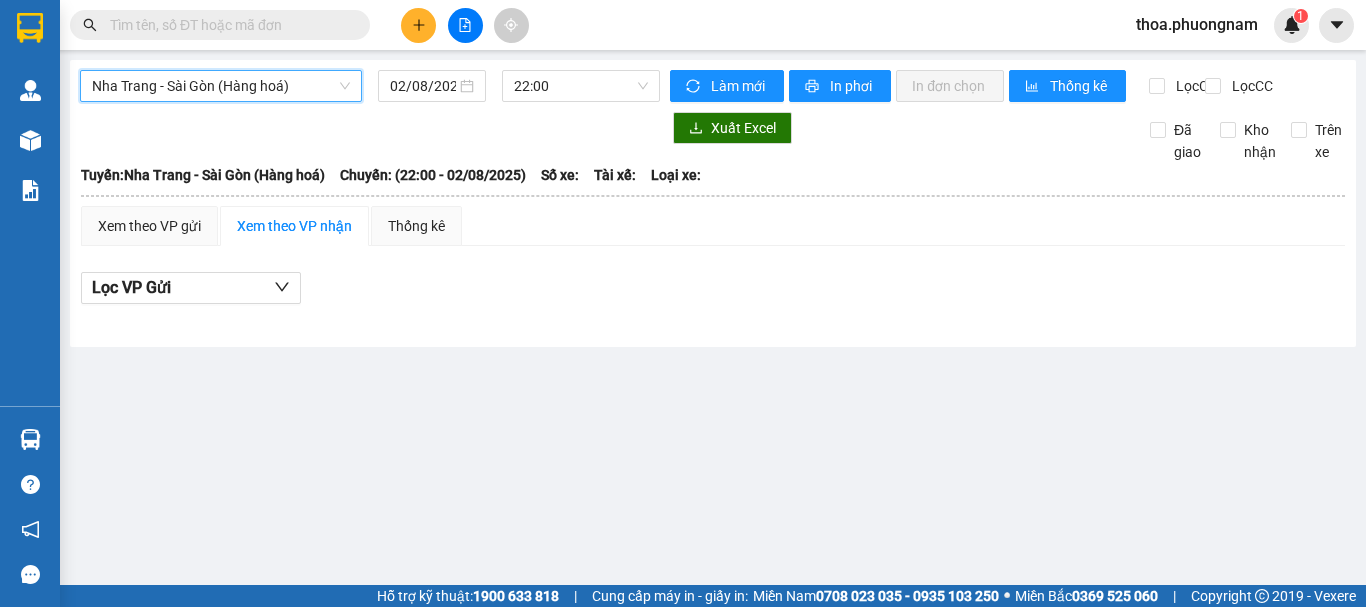 drag, startPoint x: 216, startPoint y: 91, endPoint x: 210, endPoint y: 138, distance: 47.38143 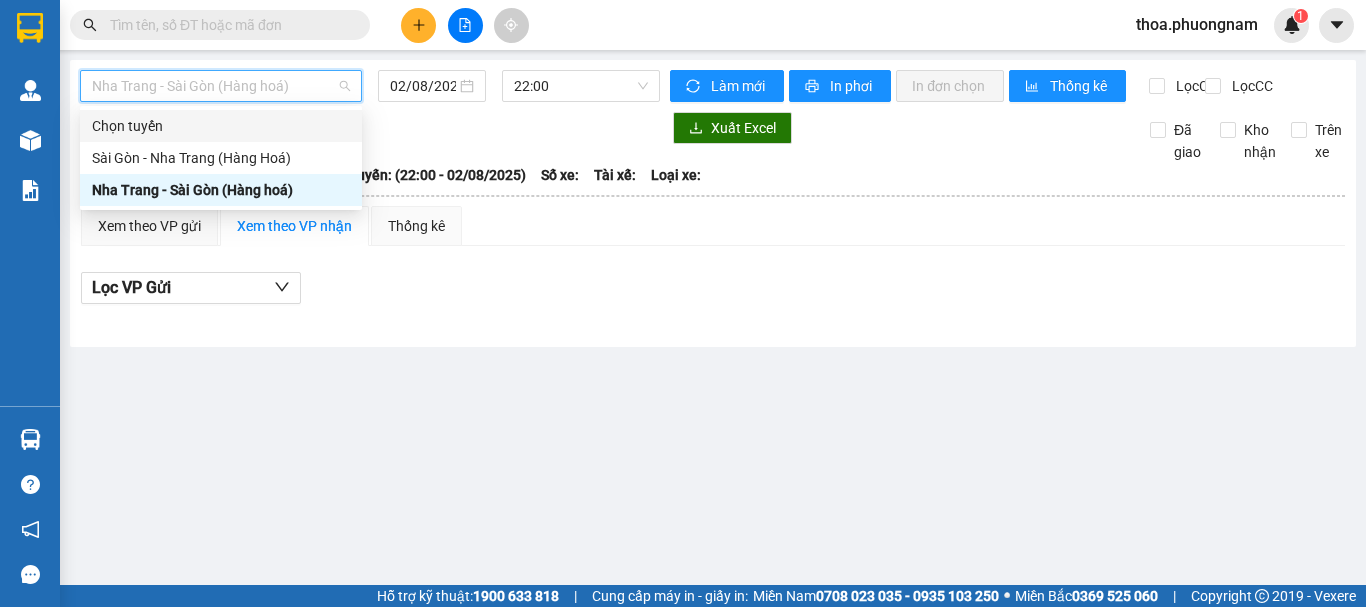 drag, startPoint x: 210, startPoint y: 139, endPoint x: 203, endPoint y: 153, distance: 15.652476 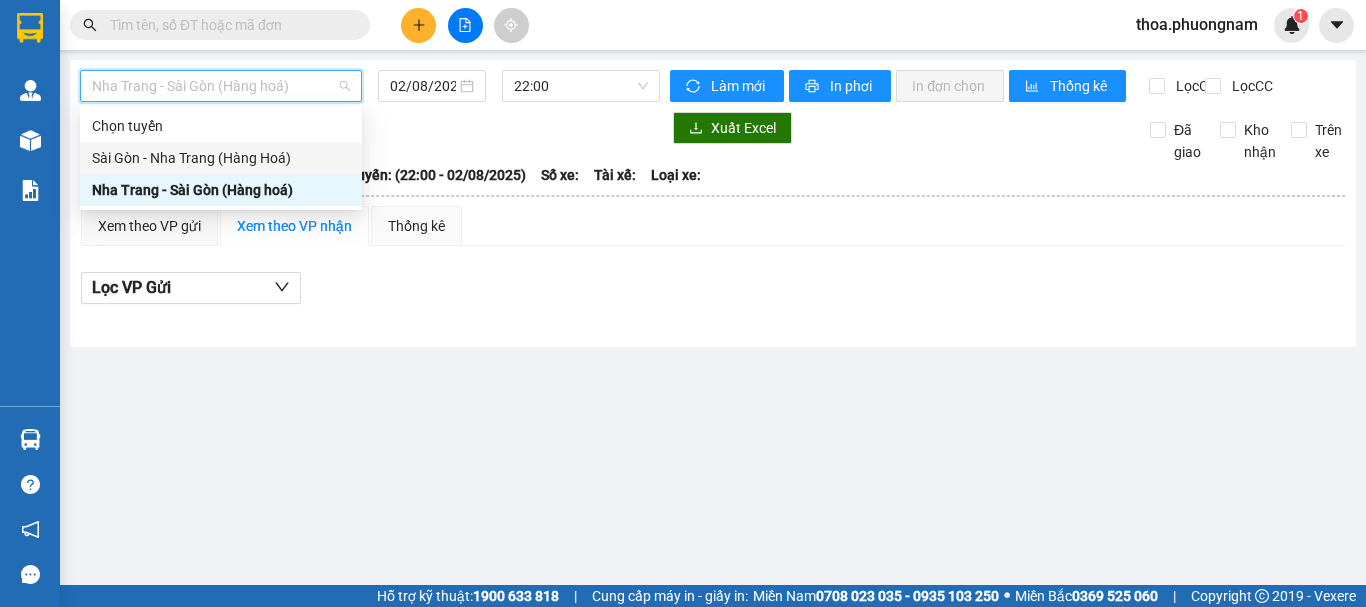 click on "Sài Gòn - Nha Trang (Hàng Hoá)" at bounding box center (221, 158) 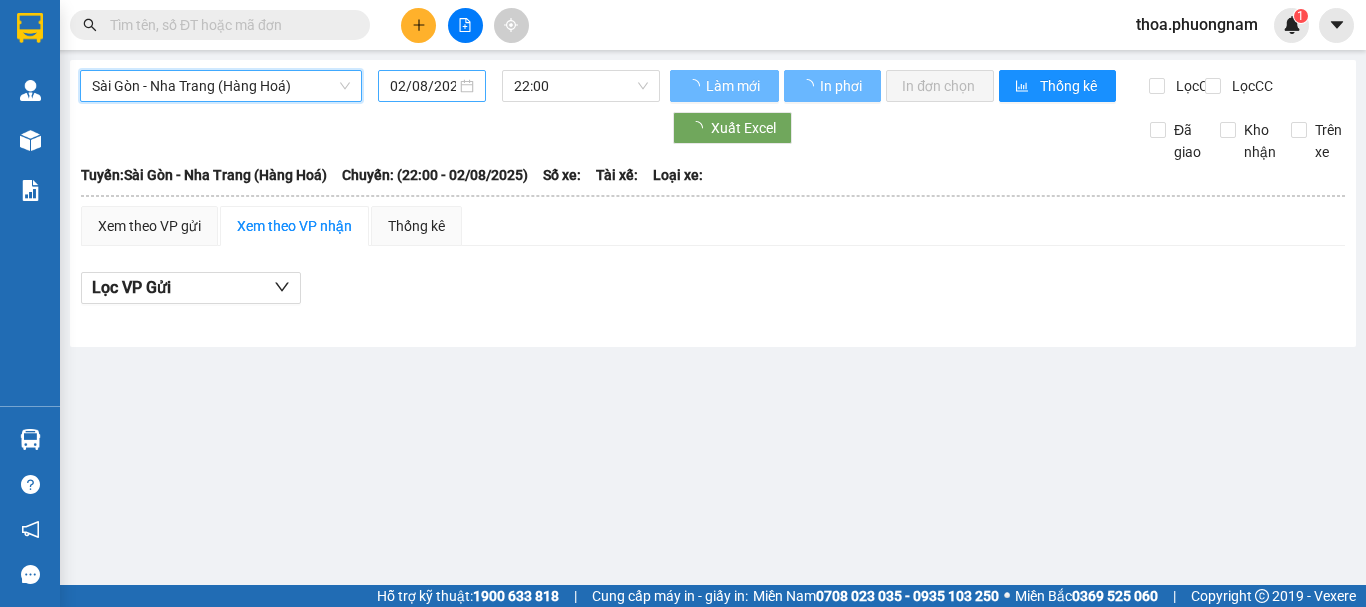 click on "02/08/2025" at bounding box center (423, 86) 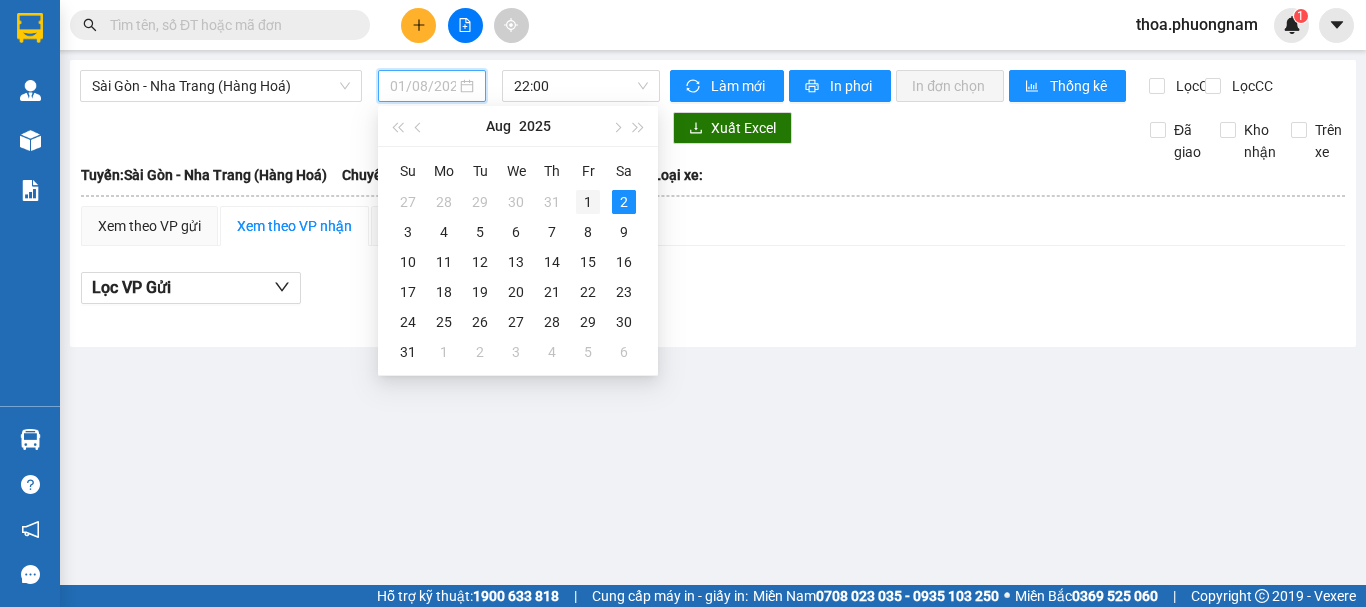 click on "1" at bounding box center [588, 202] 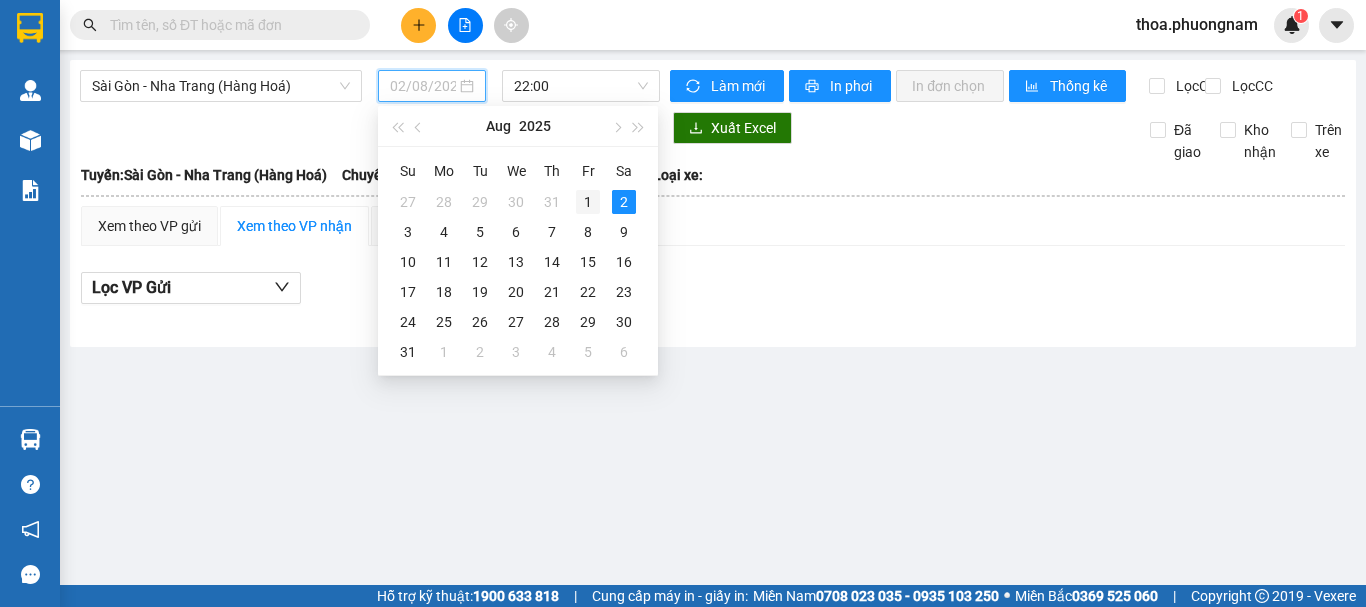 type on "01/08/2025" 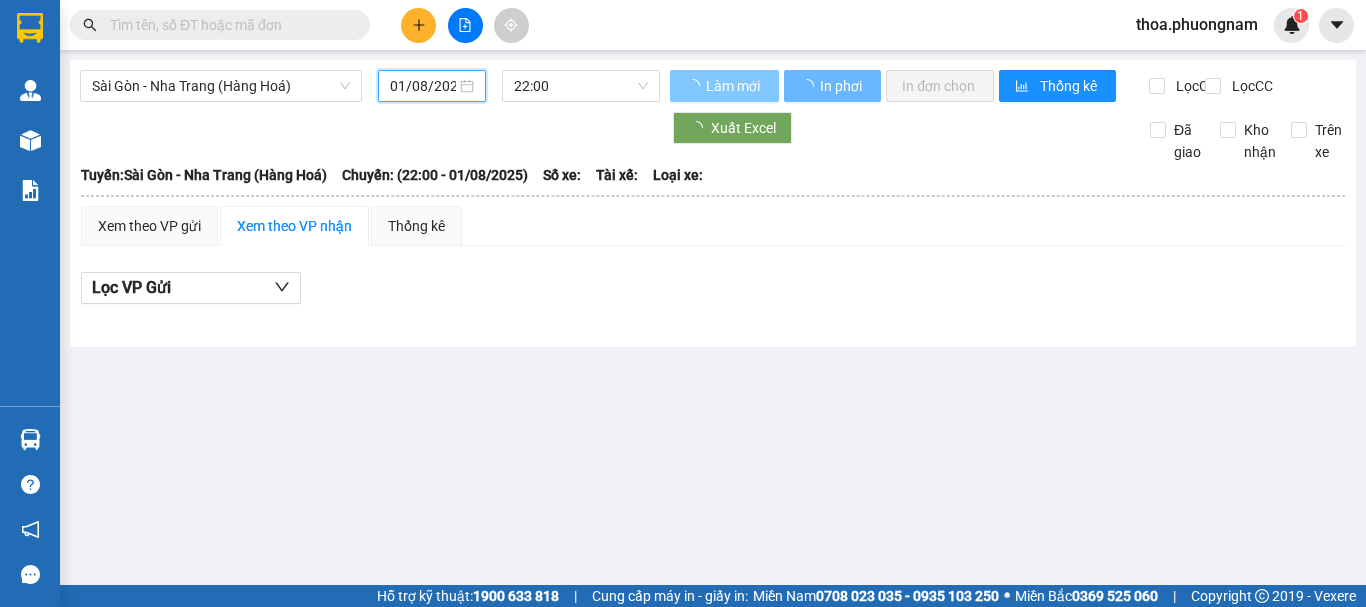 click on "Lọc  CC" at bounding box center (1250, 86) 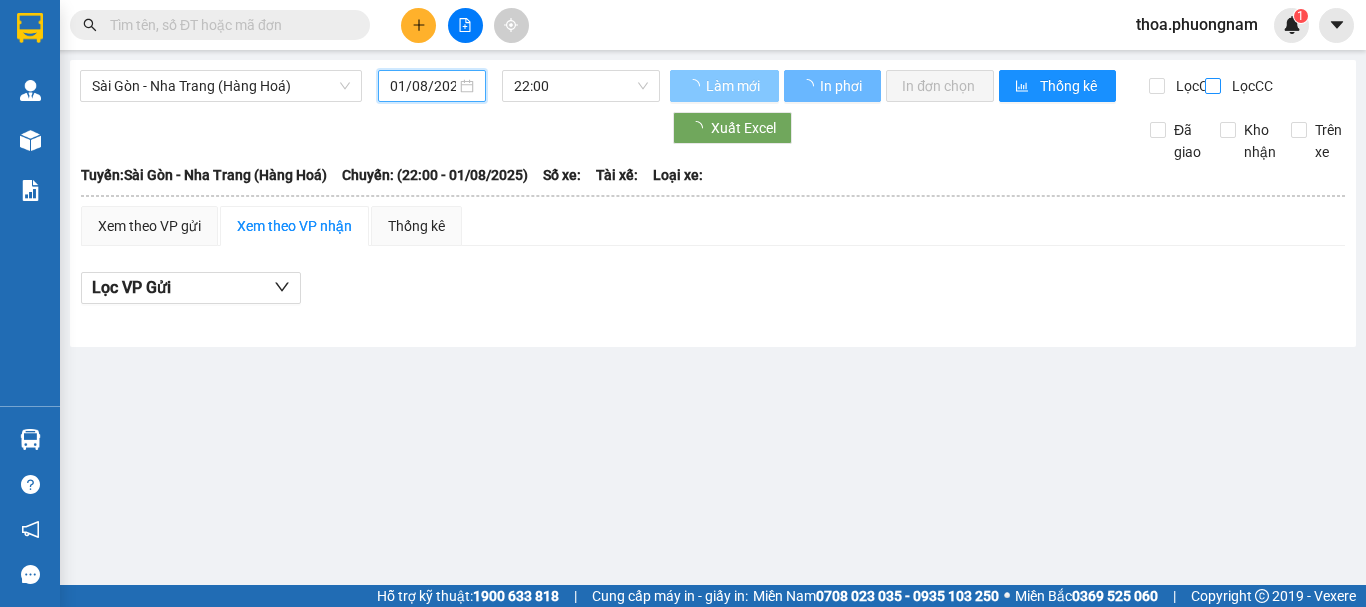 click on "Lọc  CC" at bounding box center (1214, 86) 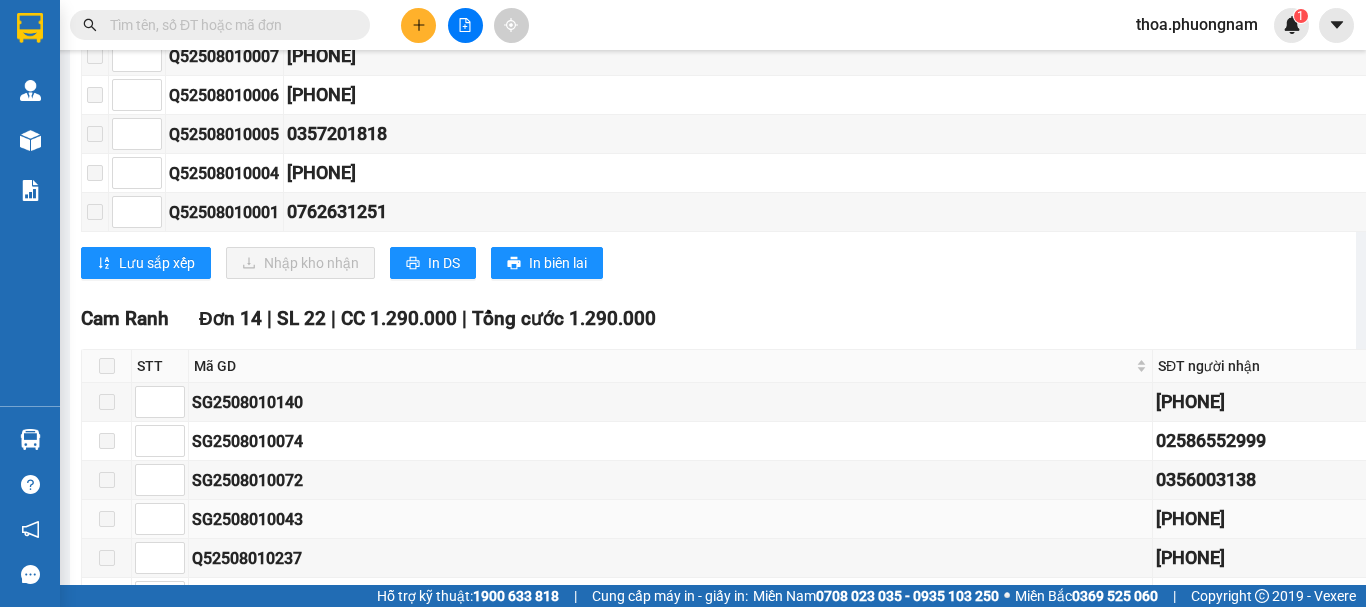 scroll, scrollTop: 6400, scrollLeft: 0, axis: vertical 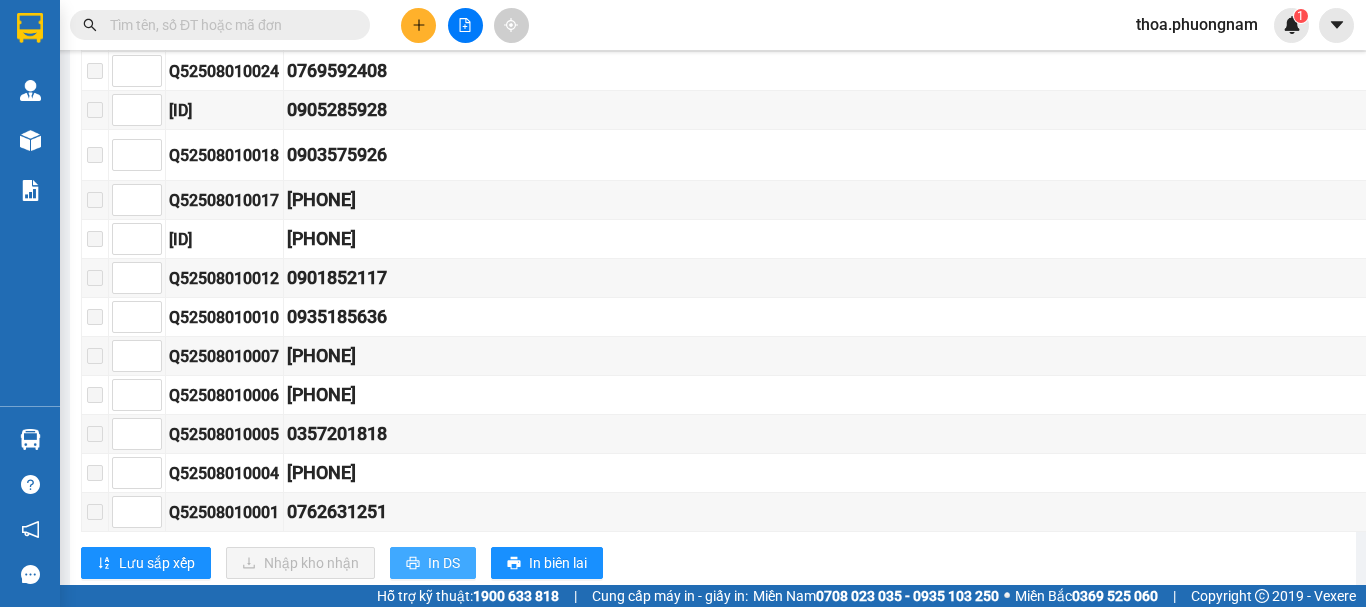 click on "In DS" at bounding box center (433, 563) 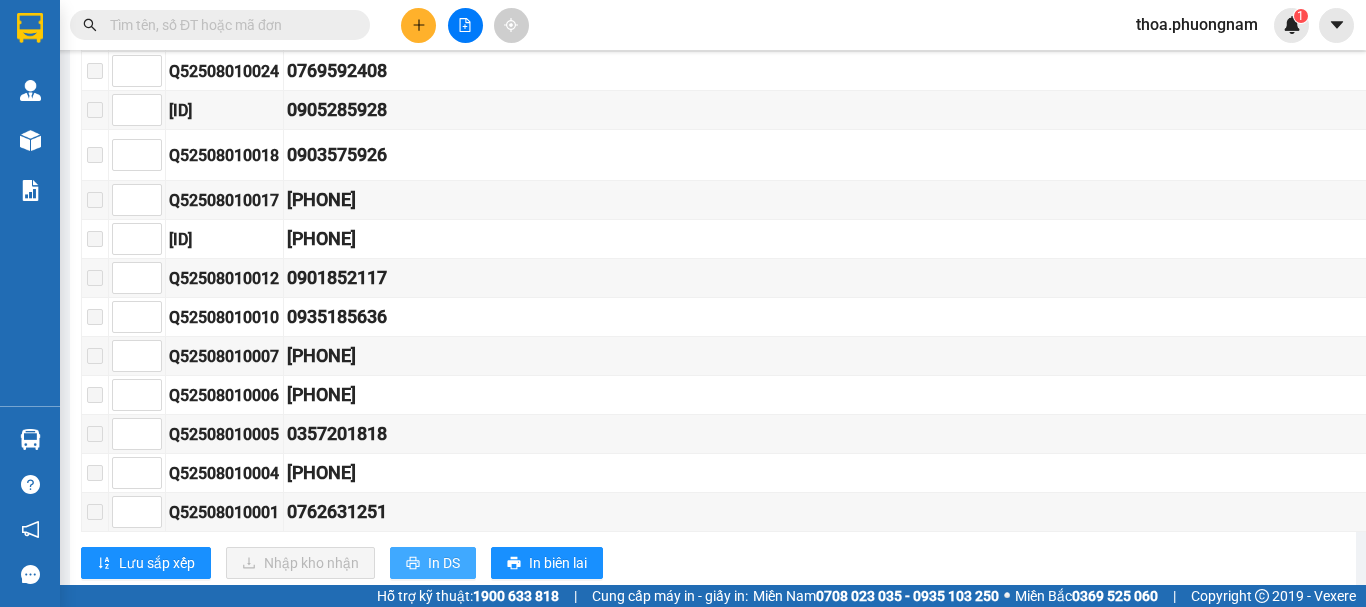 scroll, scrollTop: 0, scrollLeft: 0, axis: both 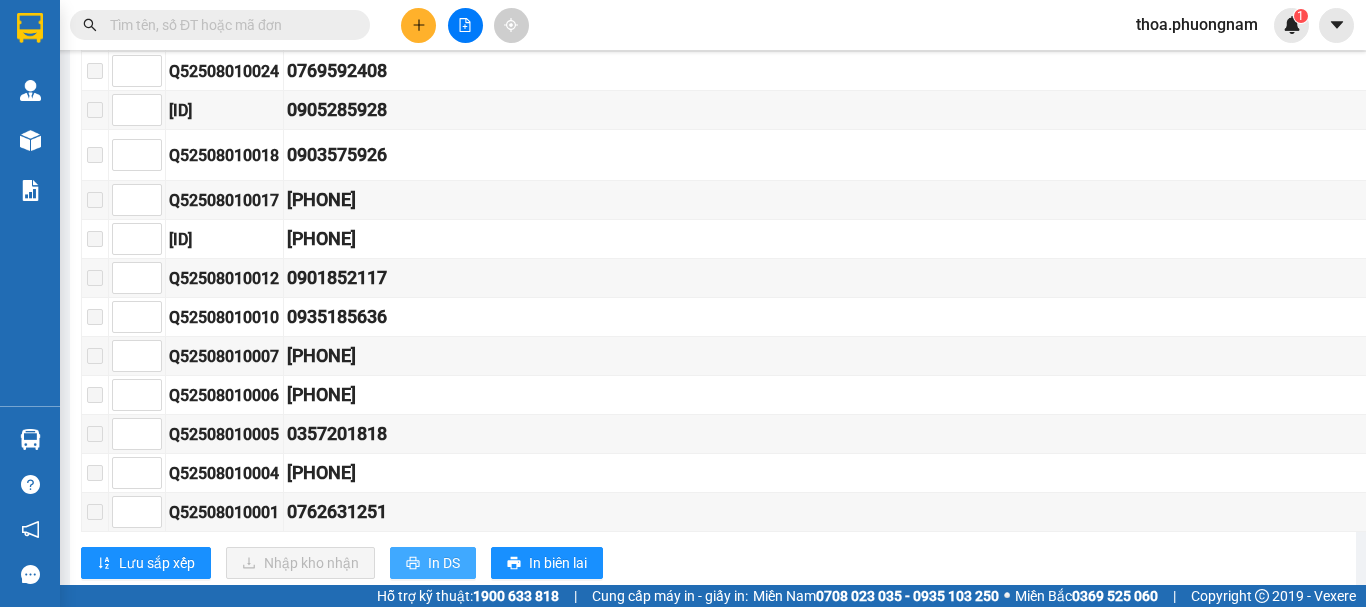click on "In DS" at bounding box center [433, 563] 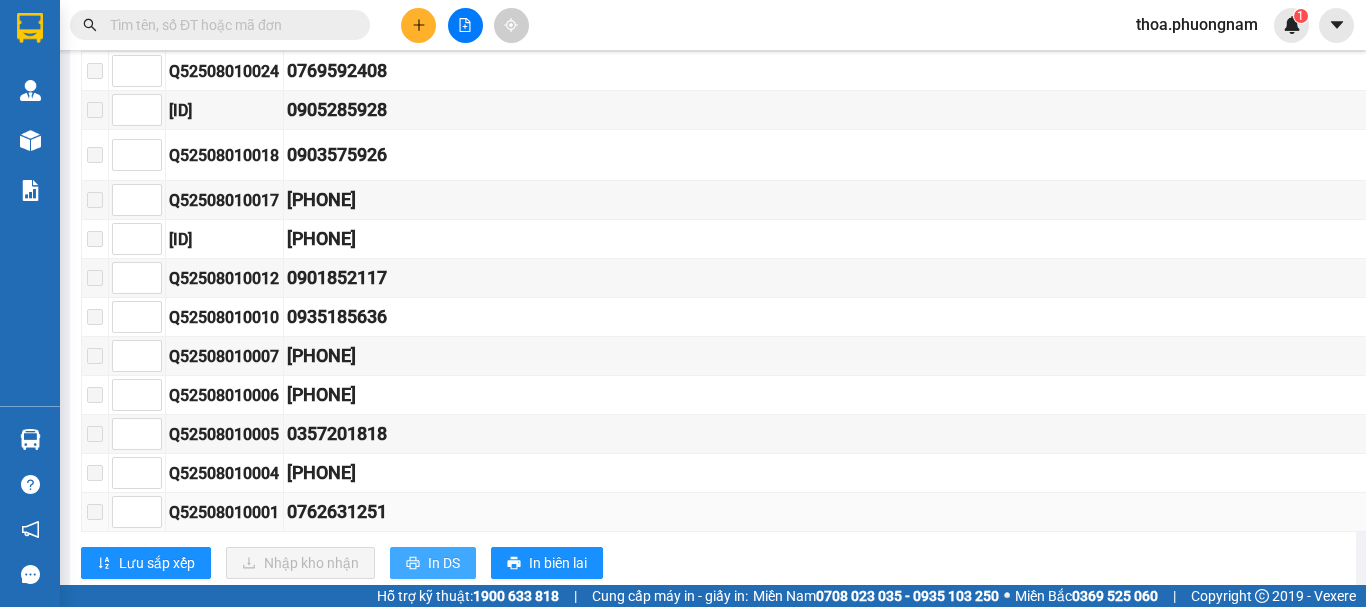 scroll, scrollTop: 0, scrollLeft: 0, axis: both 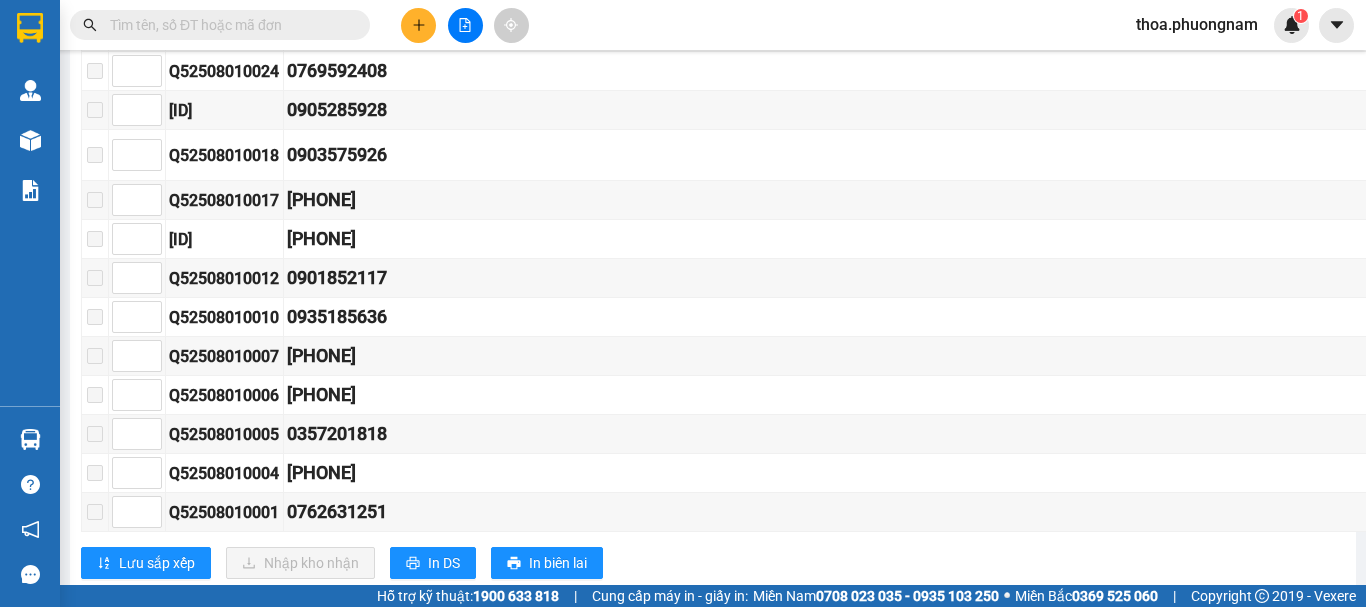 click at bounding box center [418, 25] 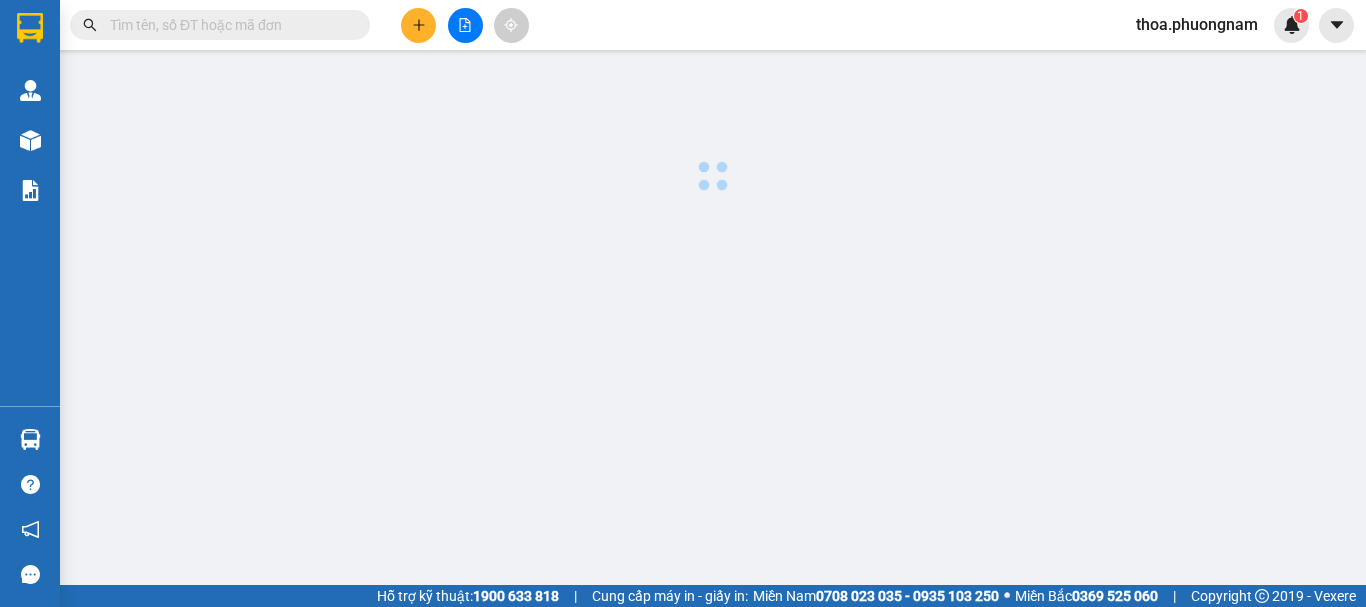 scroll, scrollTop: 0, scrollLeft: 0, axis: both 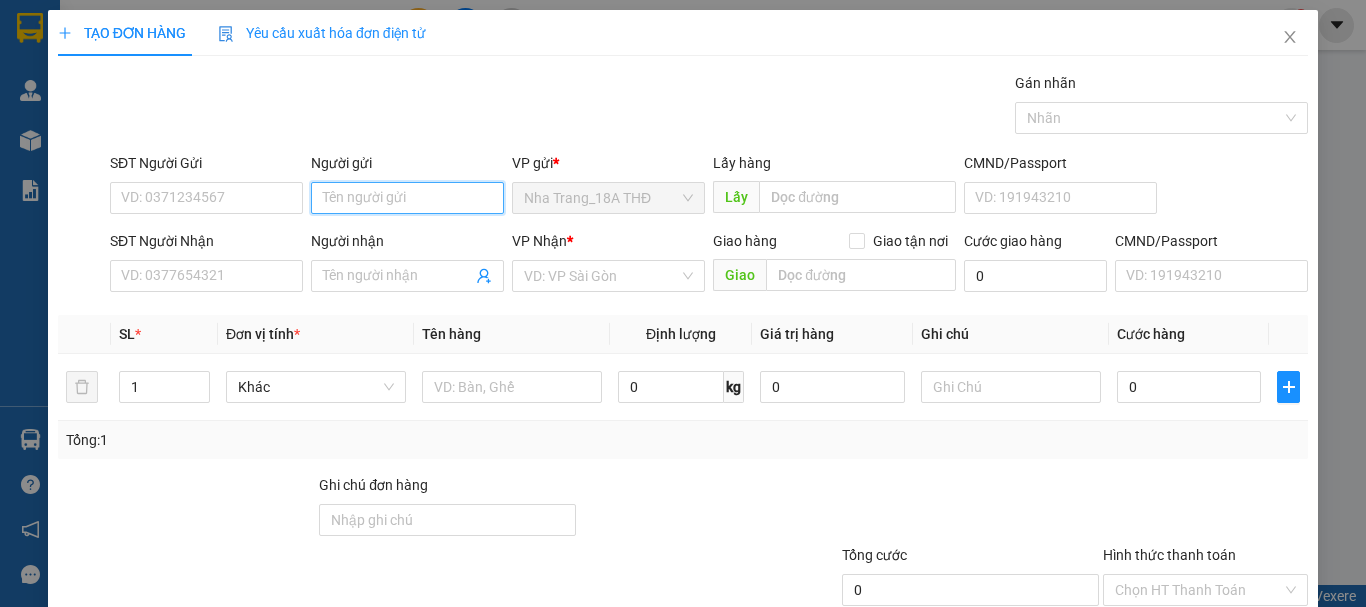 click on "Người gửi" at bounding box center [407, 198] 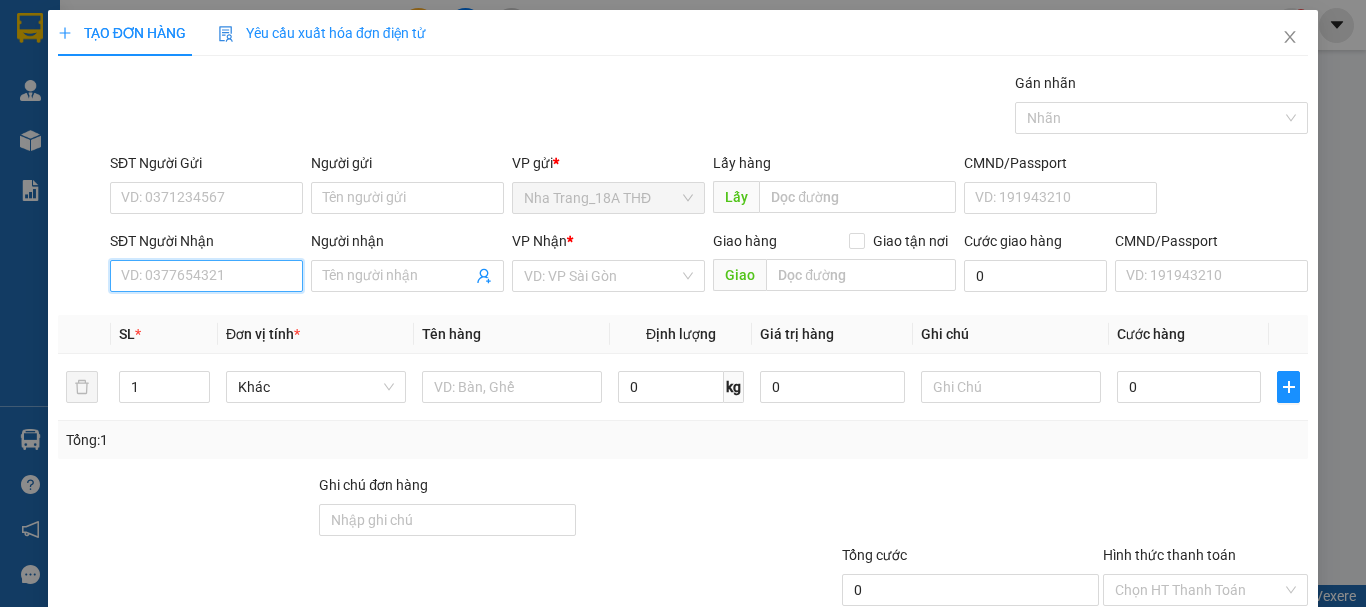 click on "SĐT Người Nhận" at bounding box center (206, 276) 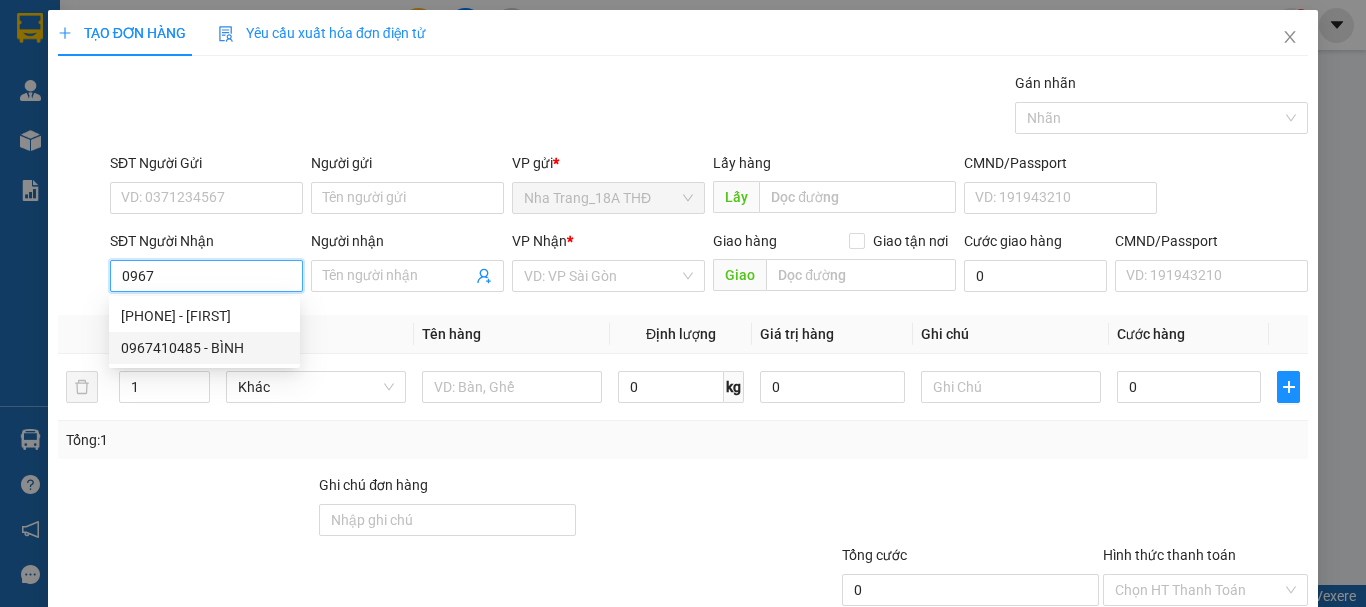 click on "0967410485 - BÌNH" at bounding box center (204, 348) 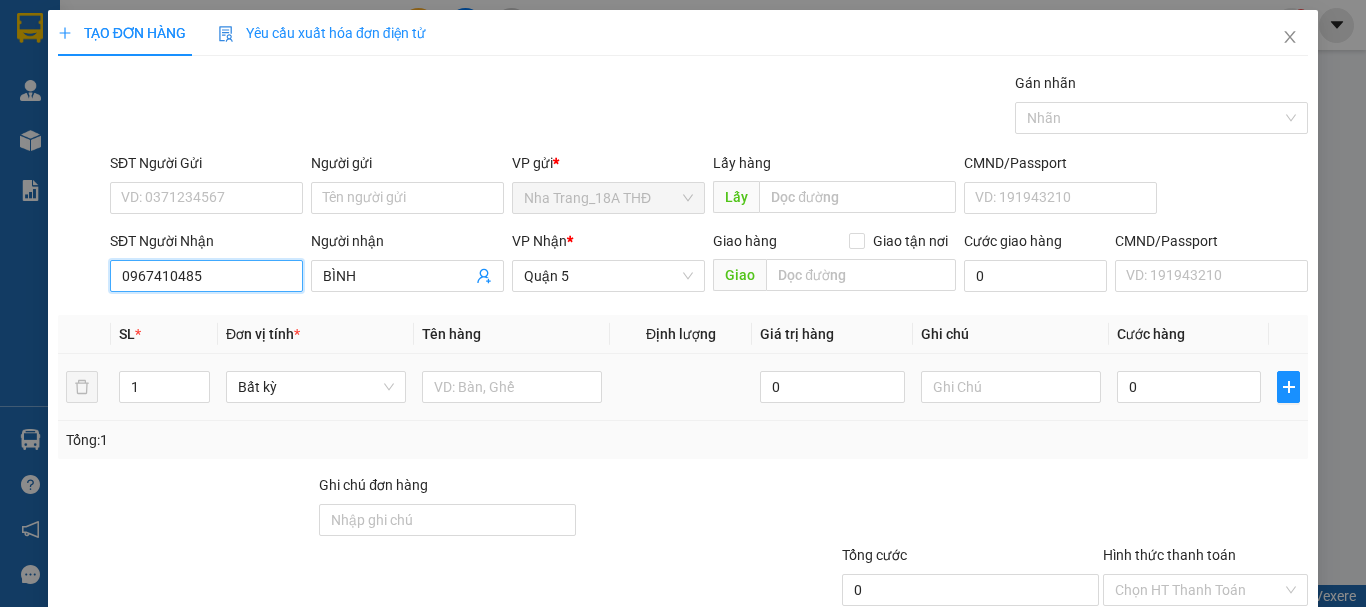 type on "0967410485" 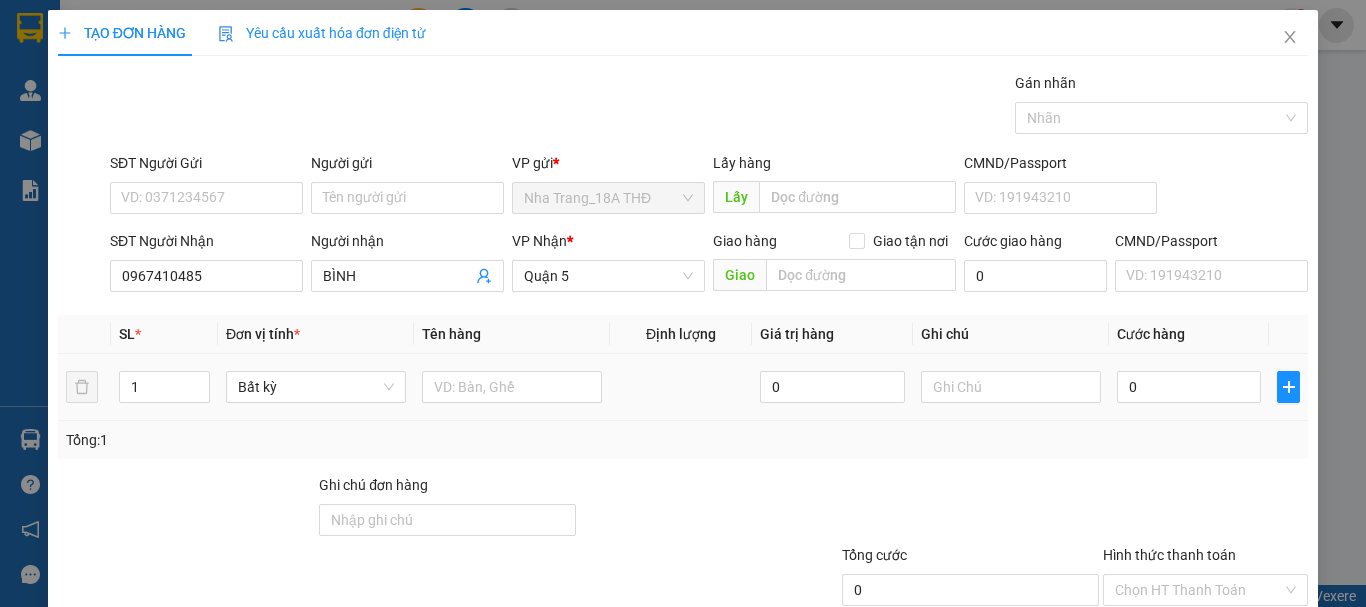 click at bounding box center [512, 387] 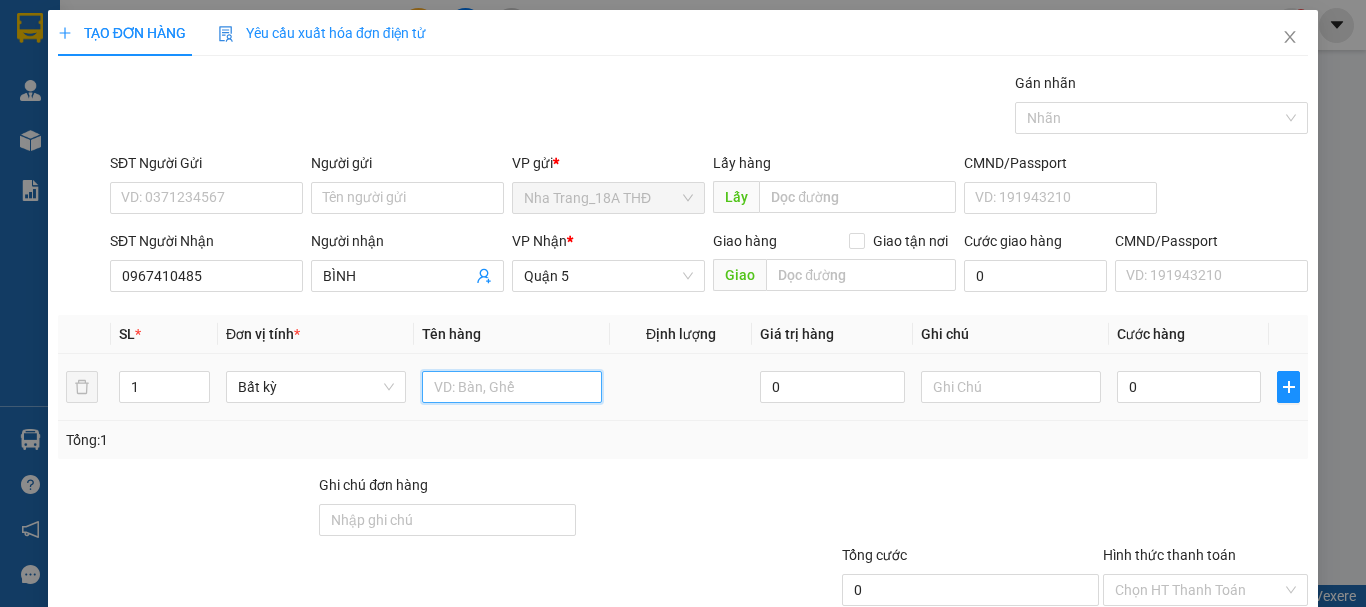 click at bounding box center [512, 387] 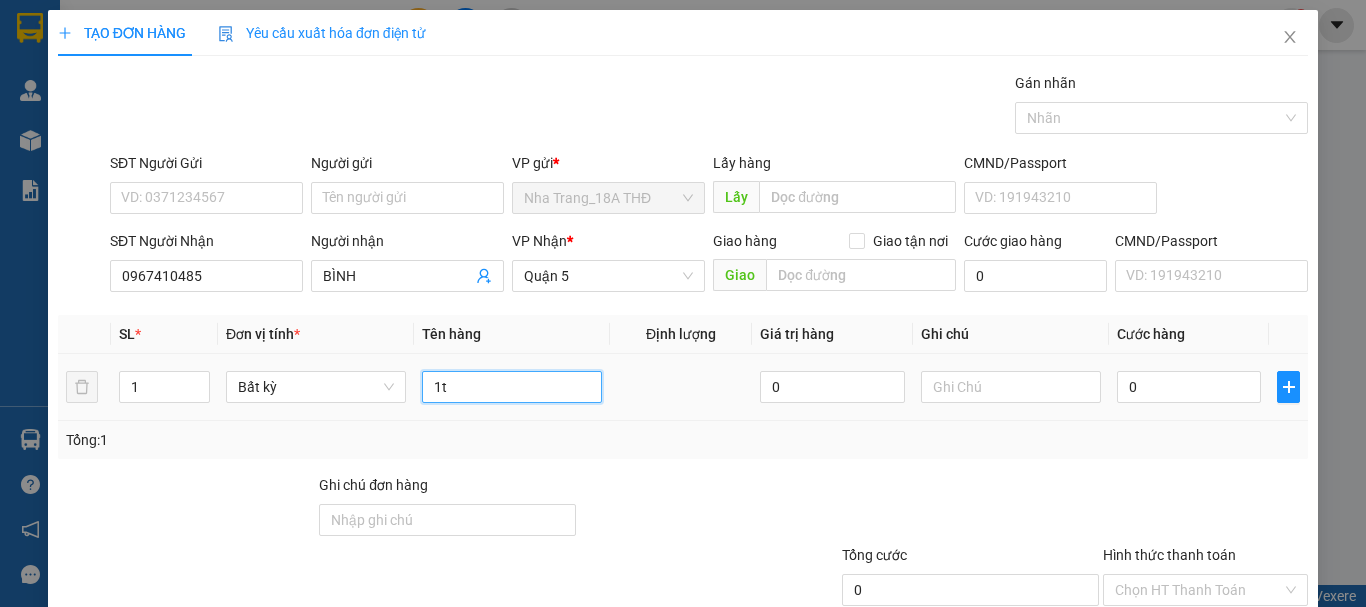 type on "1" 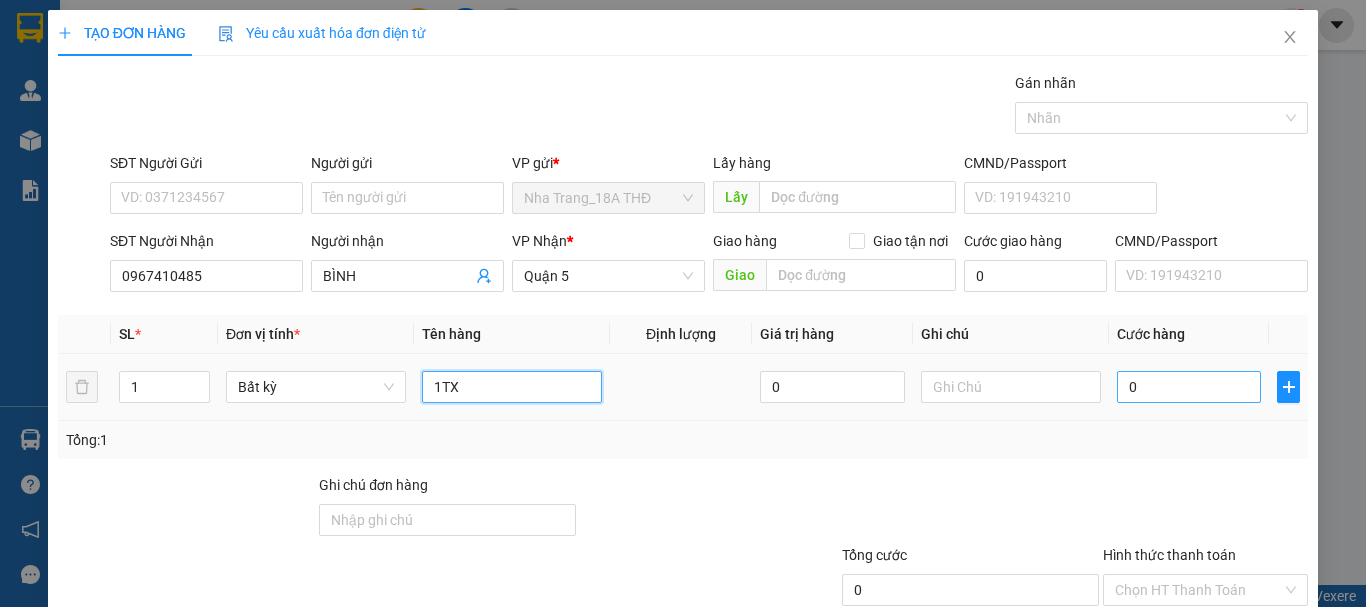 type on "1TX" 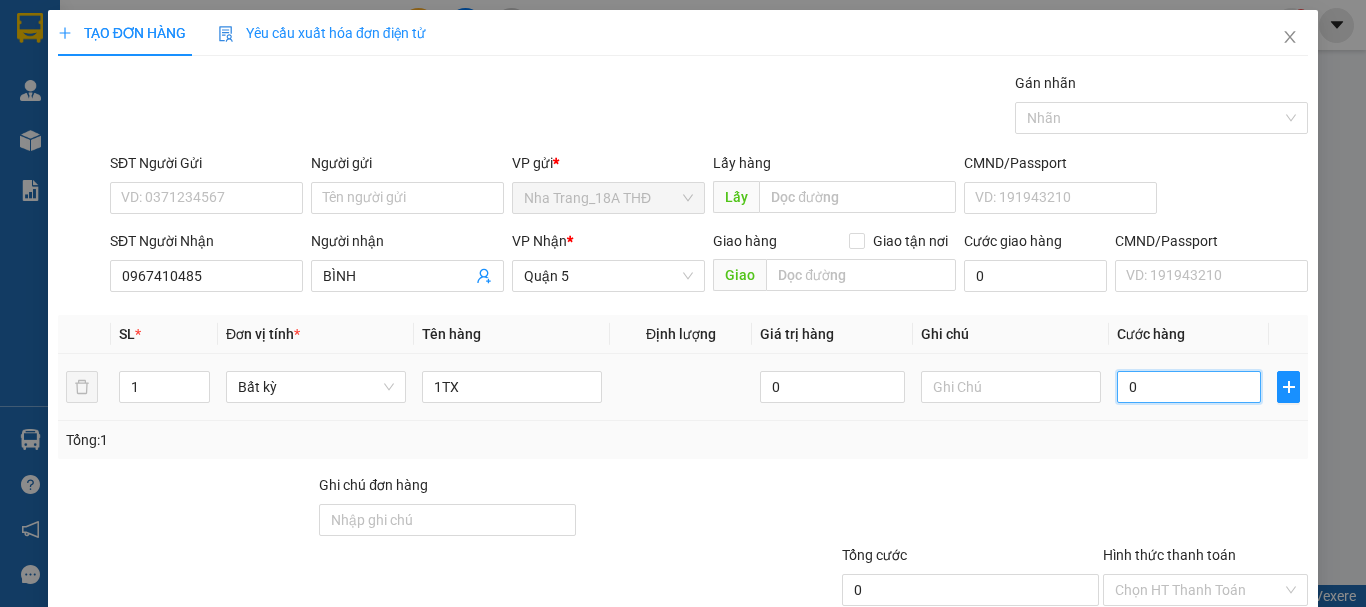 click on "0" at bounding box center (1189, 387) 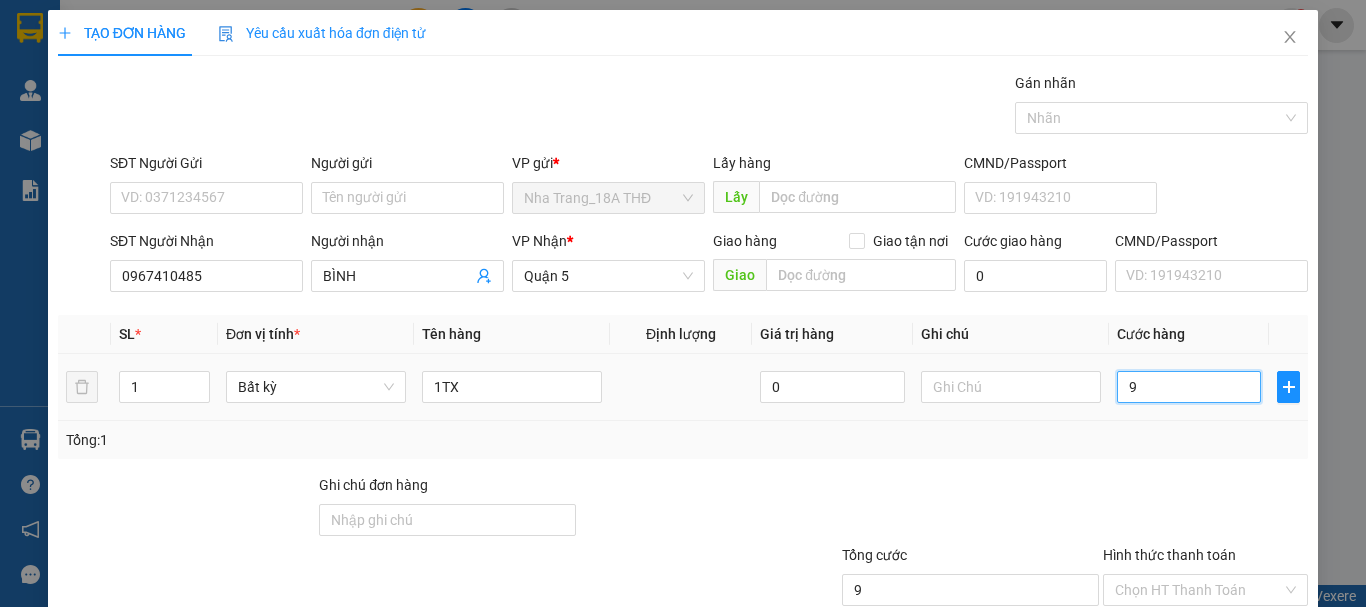 type on "90" 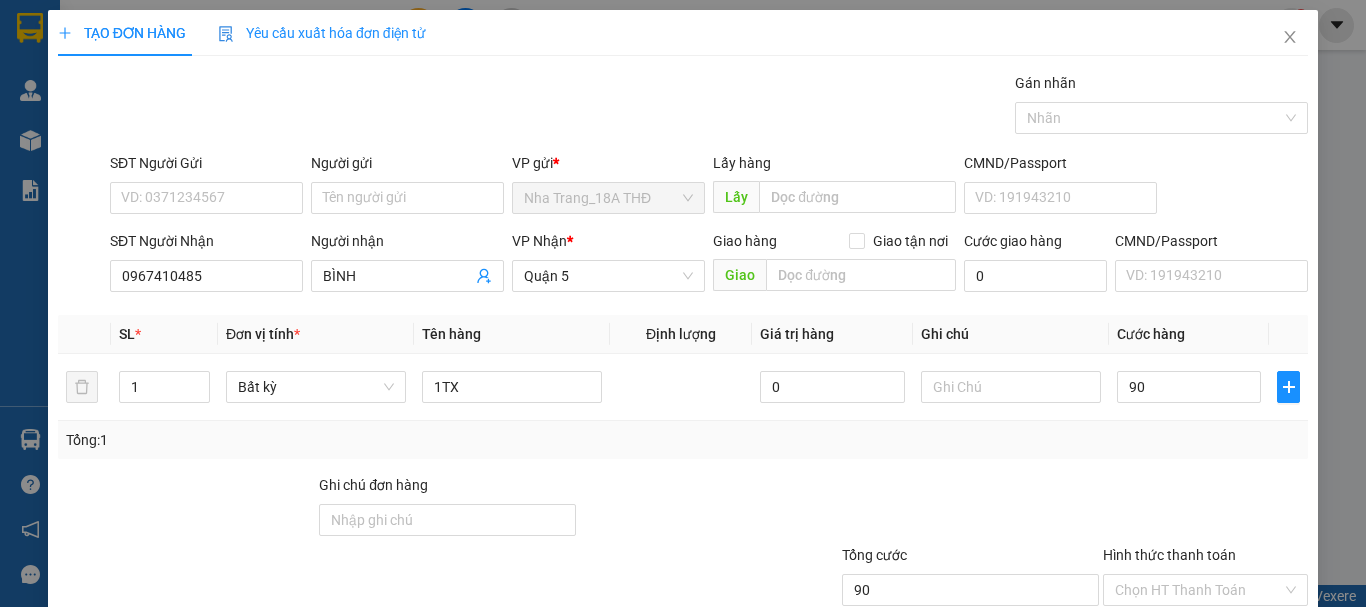 type on "90.000" 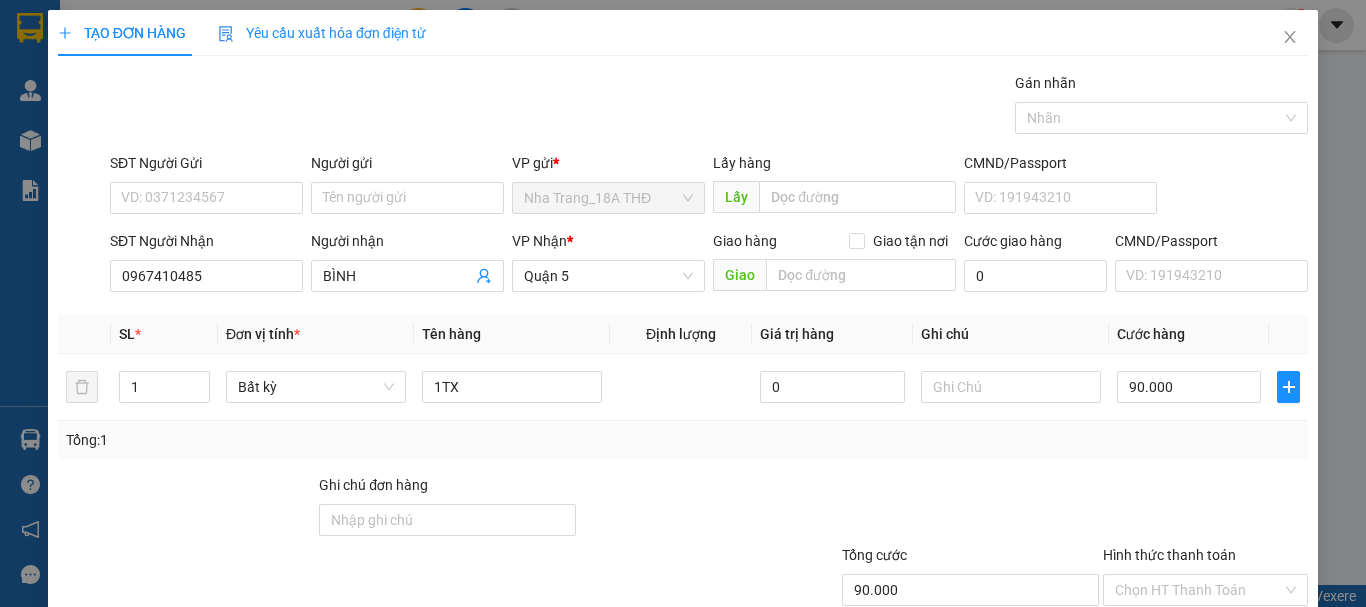 click on "Tổng:  1" at bounding box center (683, 440) 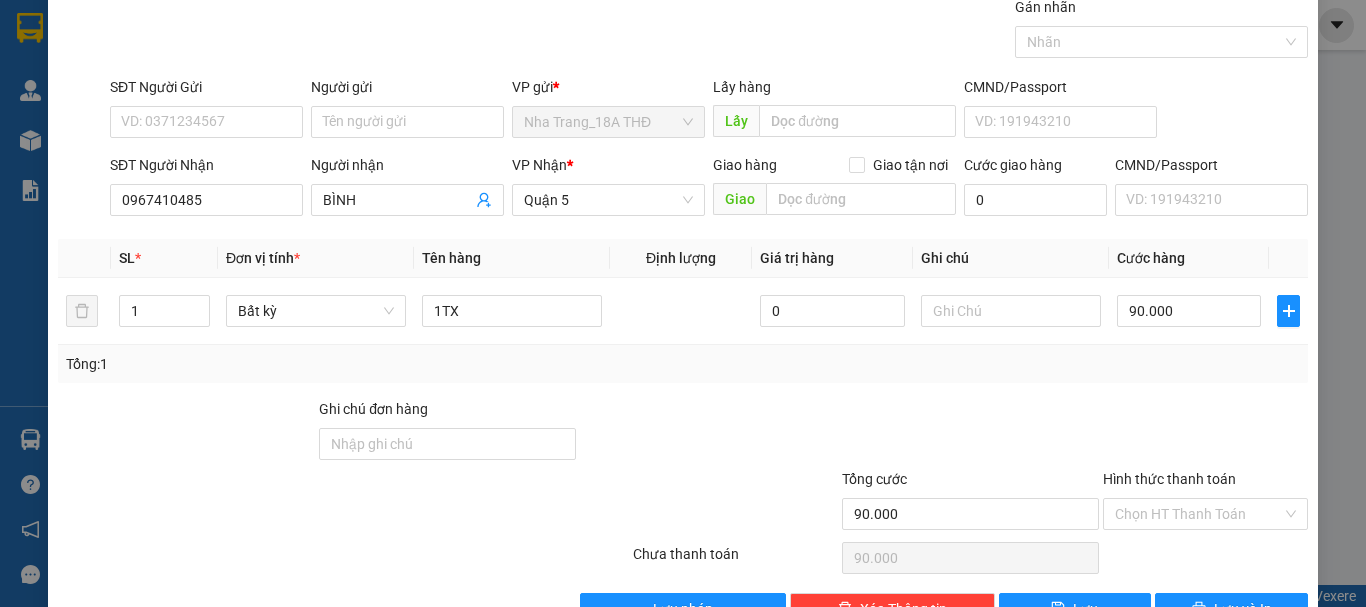 scroll, scrollTop: 133, scrollLeft: 0, axis: vertical 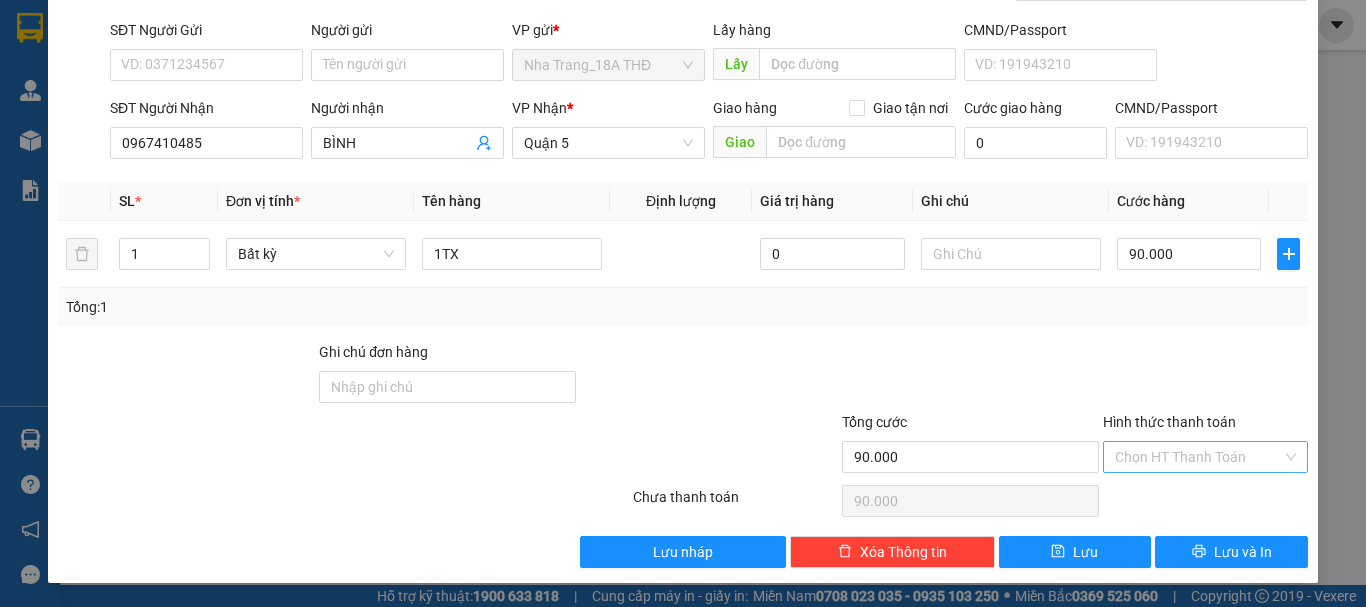click on "Hình thức thanh toán" at bounding box center (1198, 457) 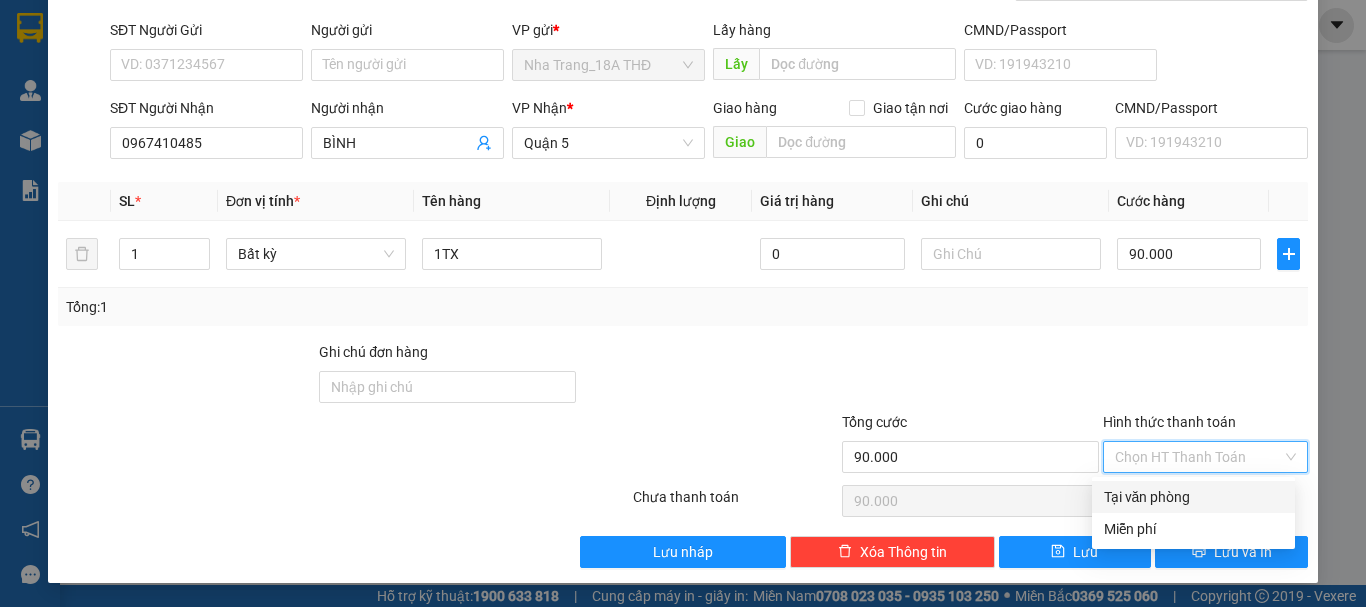 click on "Tại văn phòng" at bounding box center (1193, 497) 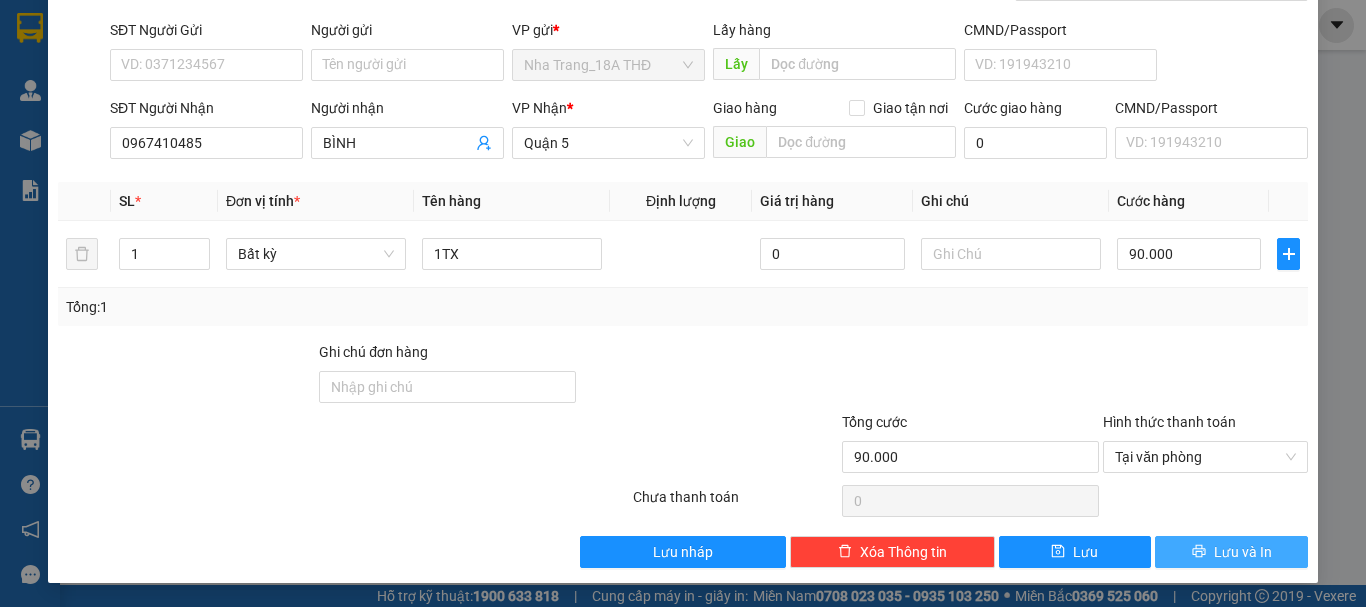 click 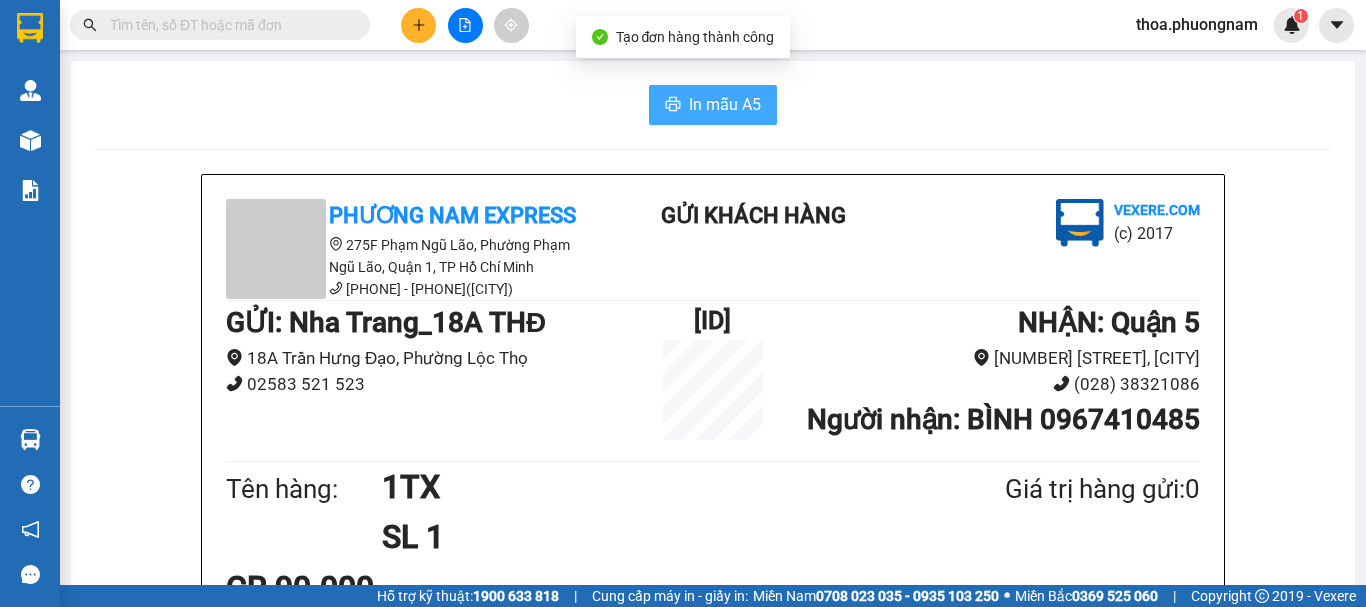 click on "In mẫu A5" at bounding box center (725, 104) 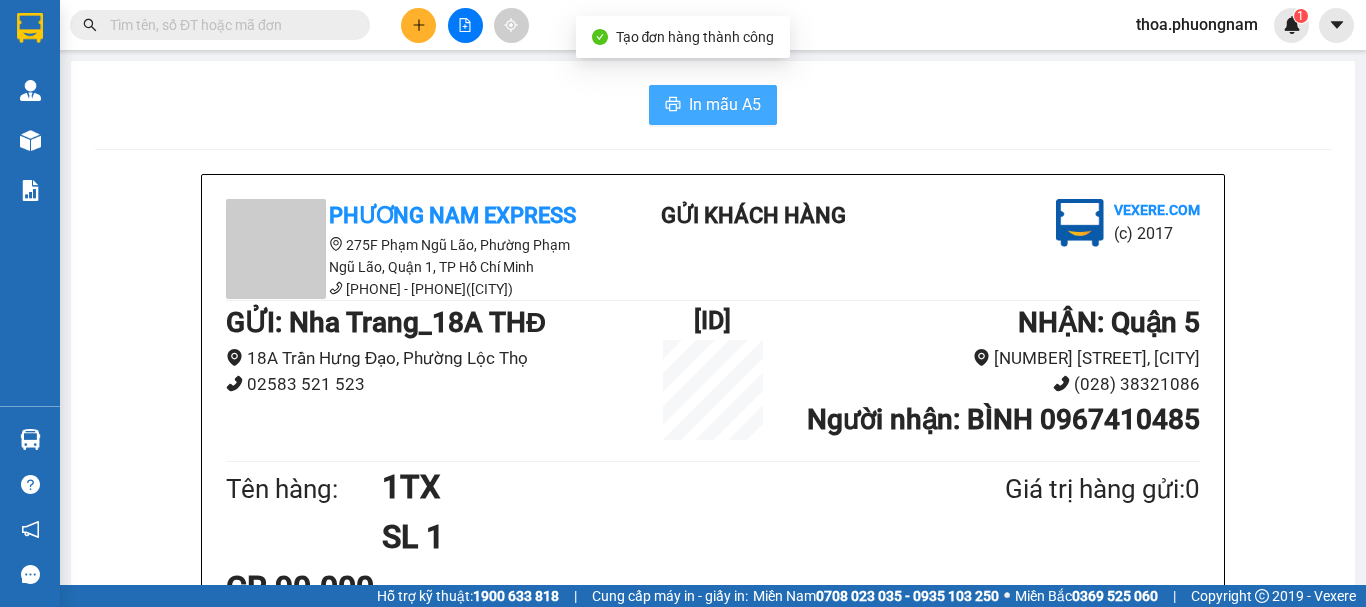 scroll, scrollTop: 0, scrollLeft: 0, axis: both 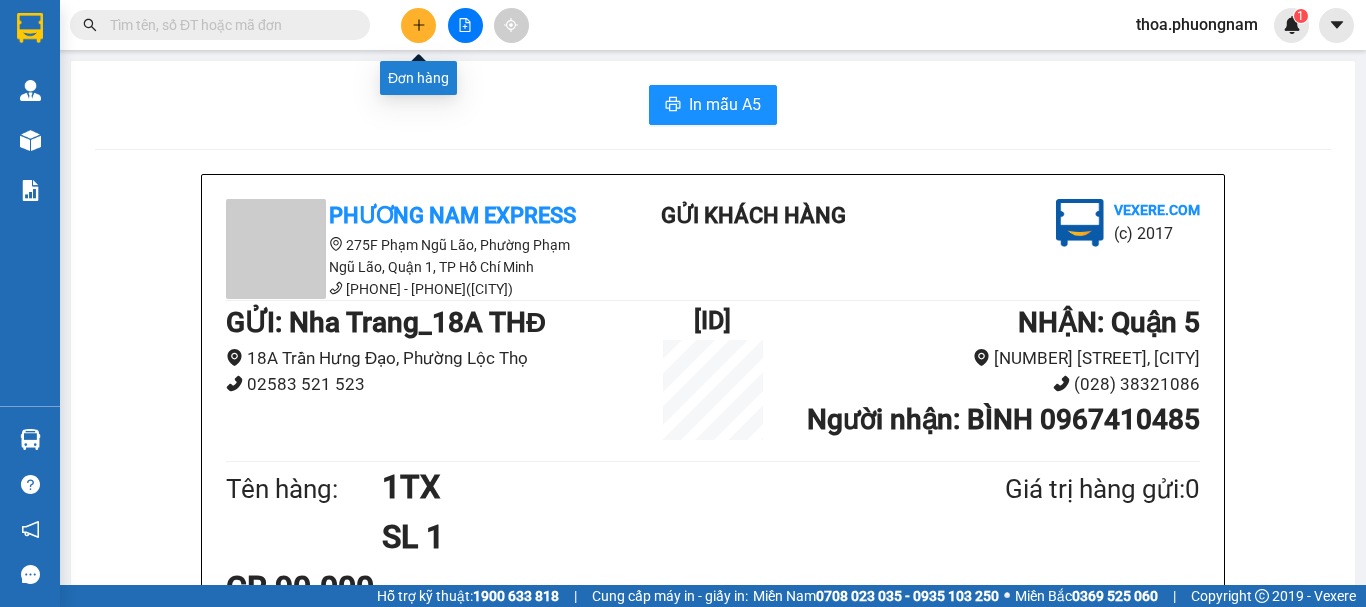 click at bounding box center [418, 25] 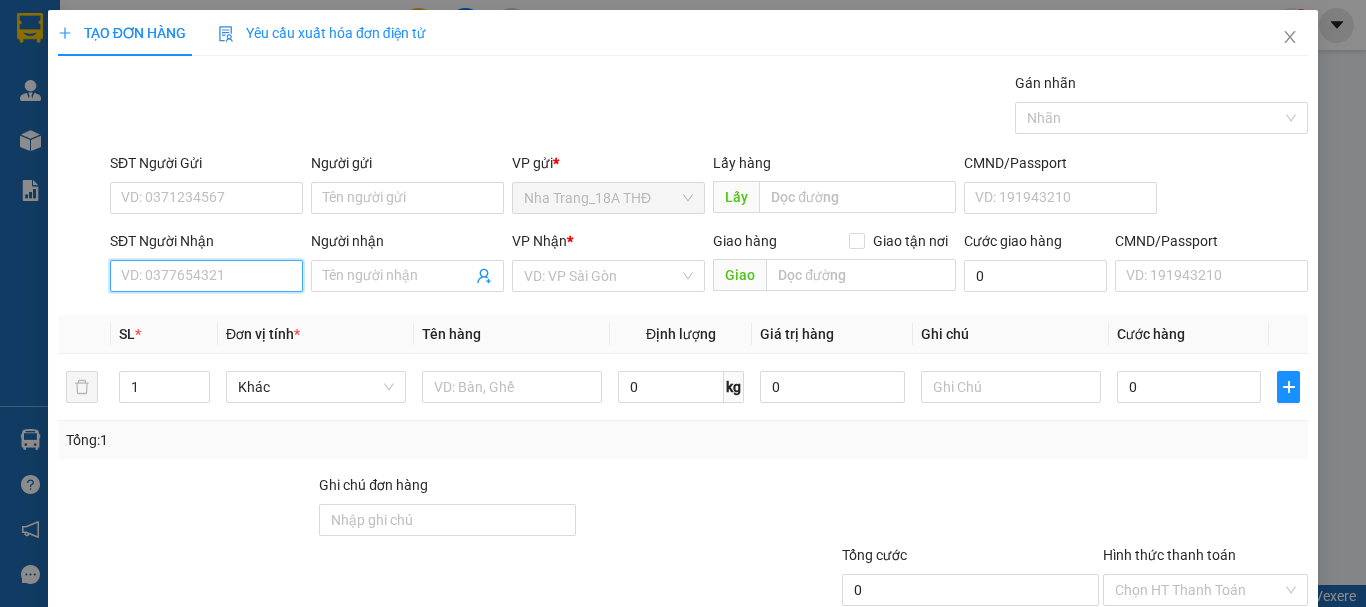 click on "SĐT Người Nhận" at bounding box center (206, 276) 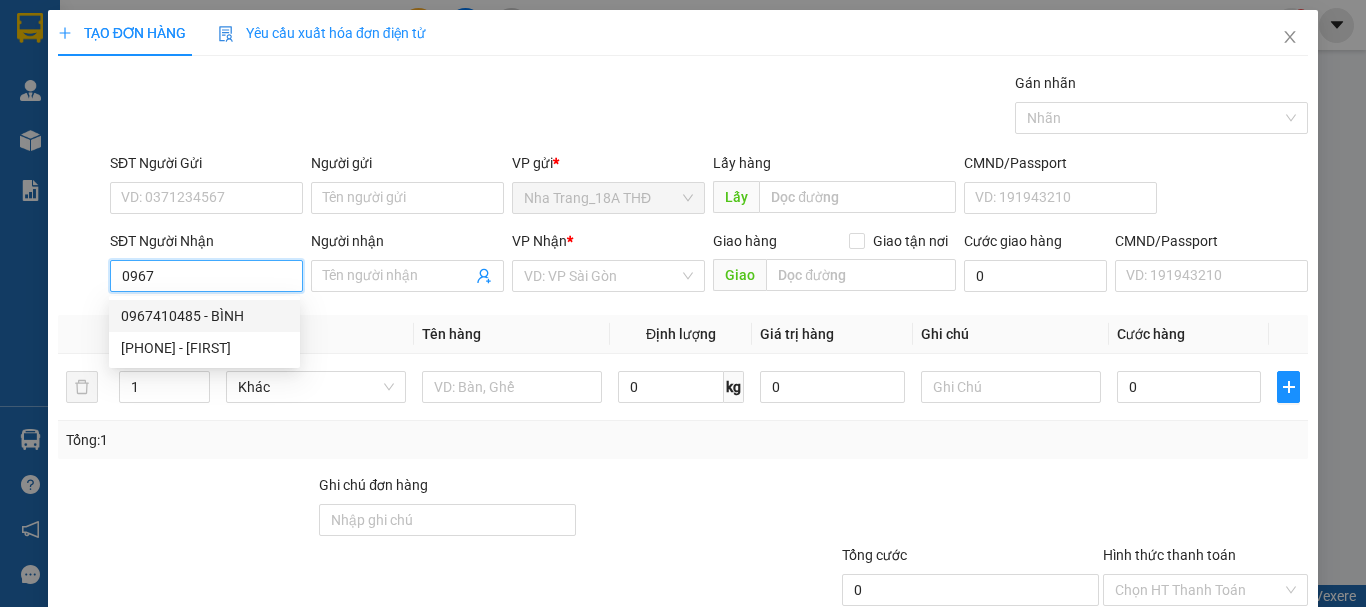 click on "0967410485 - BÌNH" at bounding box center [204, 316] 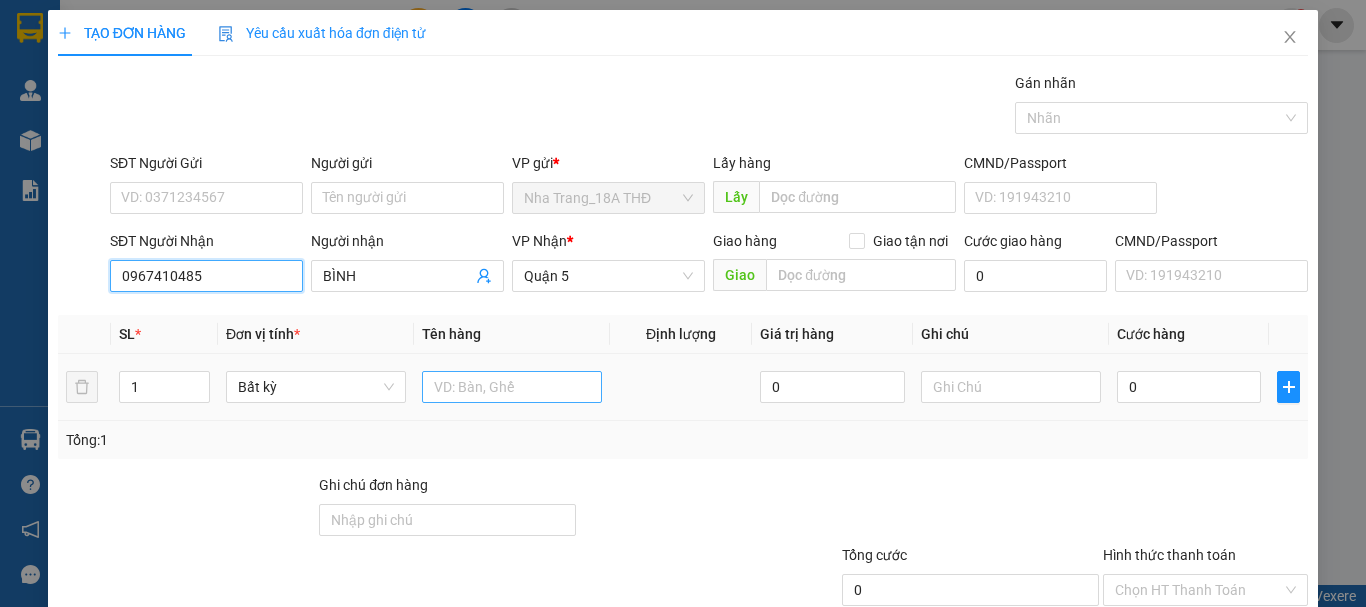 type on "0967410485" 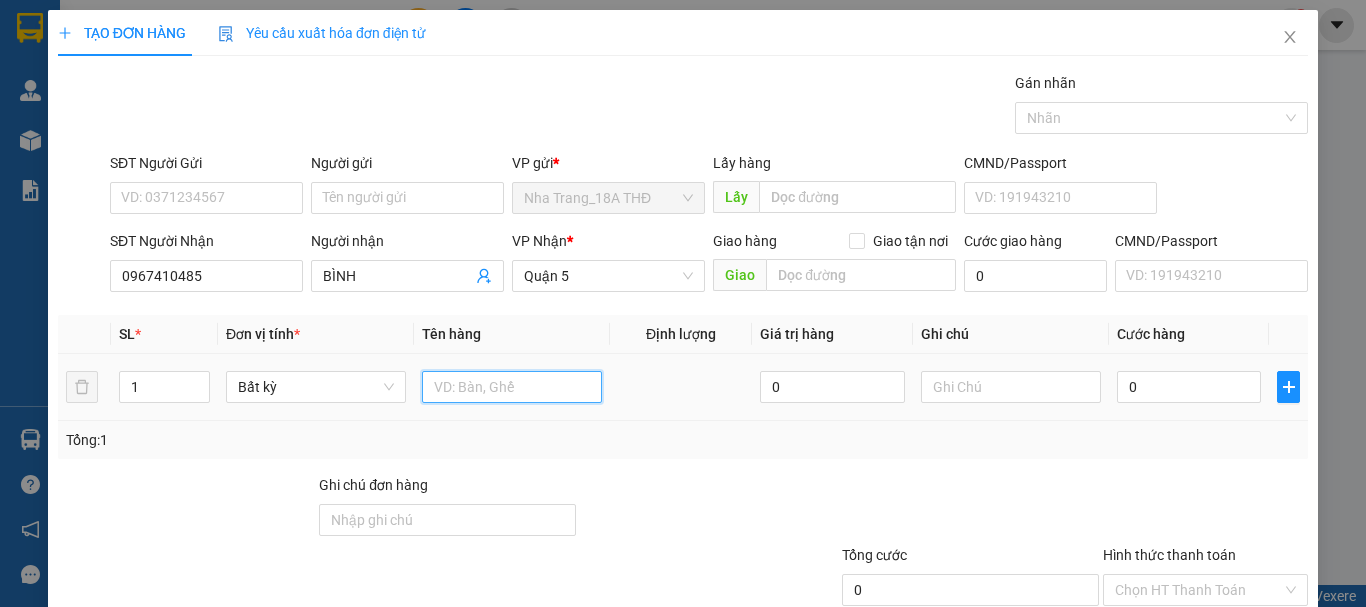 click at bounding box center [512, 387] 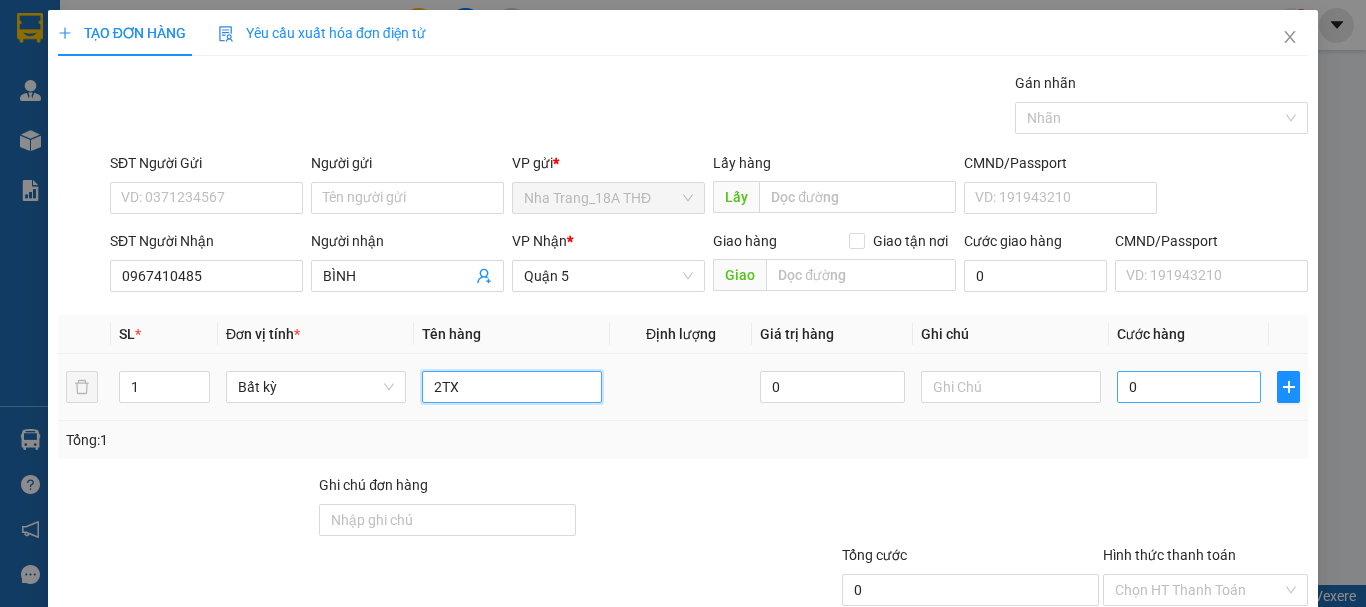 type on "2TX" 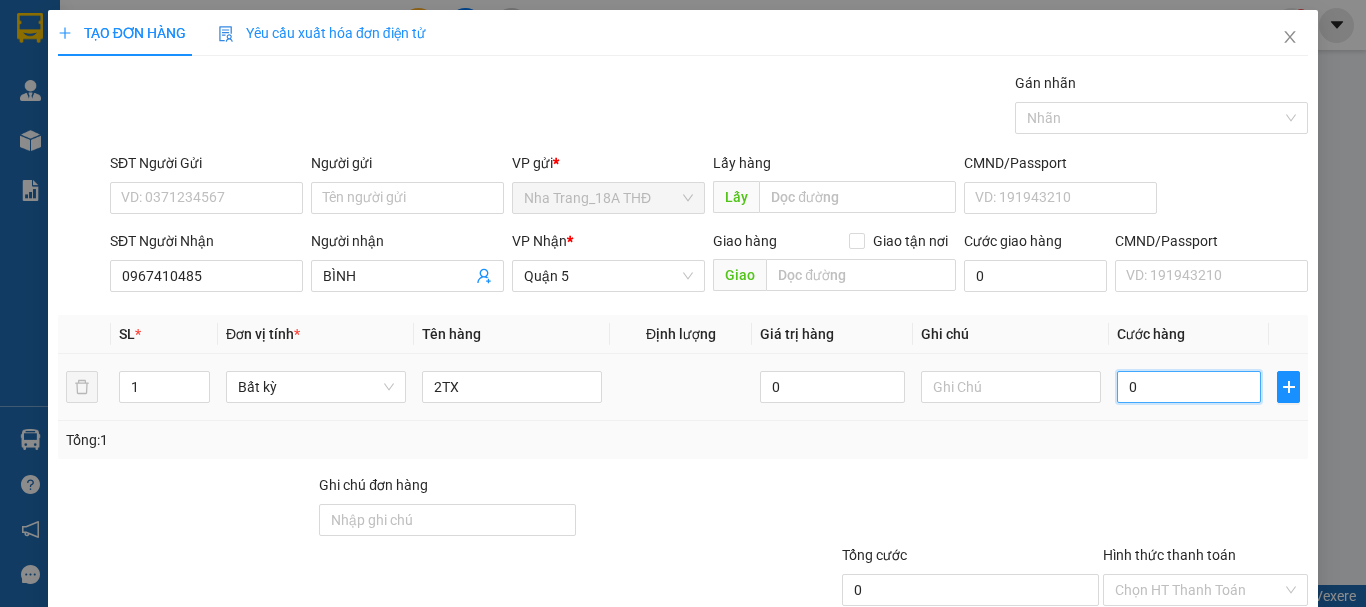 click on "0" at bounding box center (1189, 387) 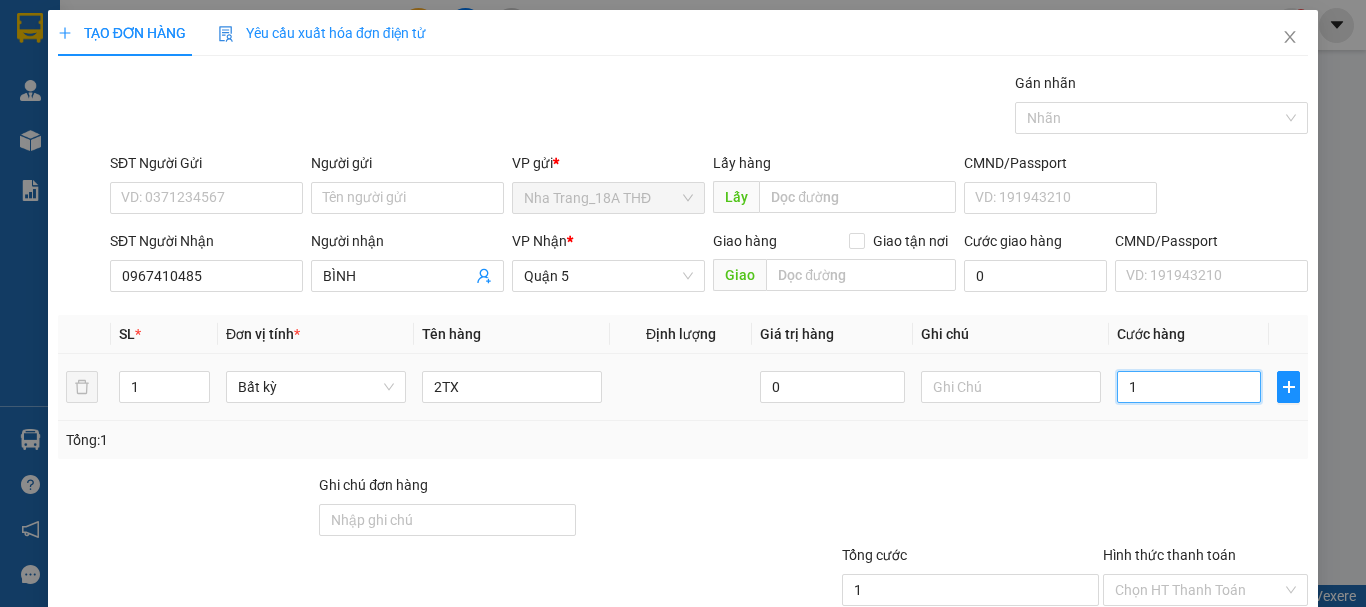 type on "18" 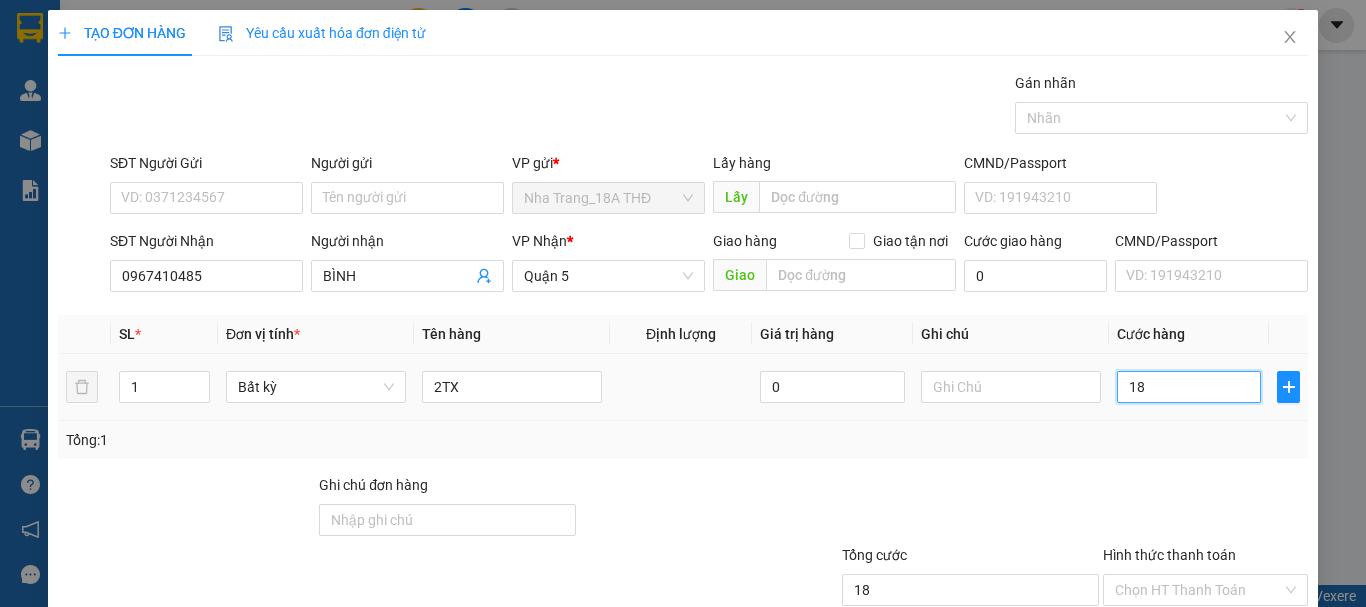 type on "180" 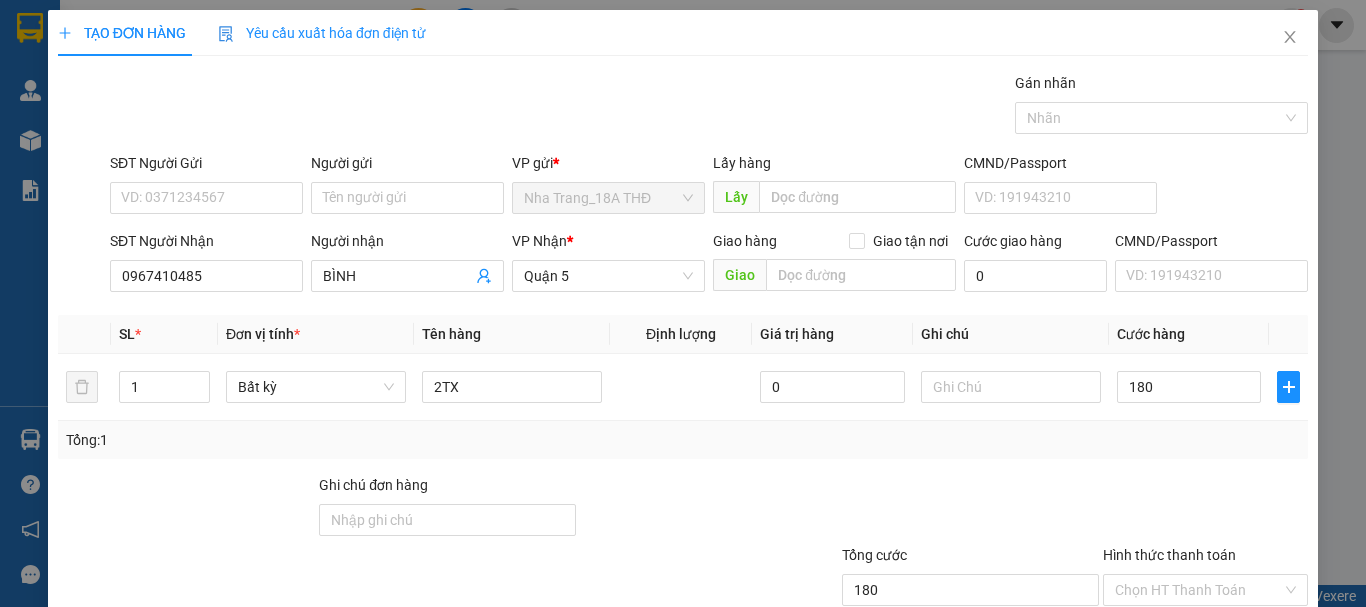 type on "180.000" 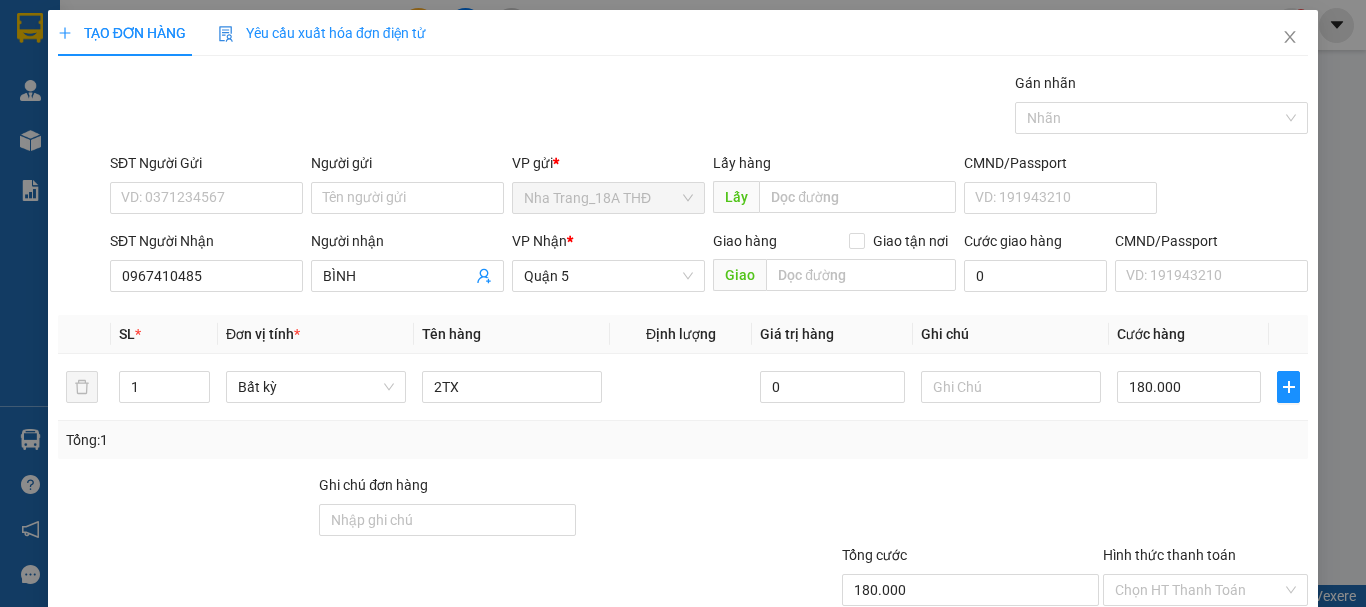 click on "Transit Pickup Surcharge Ids Transit Deliver Surcharge Ids Transit Deliver Surcharge Transit Deliver Surcharge Gói vận chuyển  * Tiêu chuẩn Gán nhãn   Nhãn SĐT Người Gửi VD: 0371234567 Người gửi Tên người gửi VP gửi  * Nha Trang_18A THĐ Lấy hàng Lấy CMND/Passport VD: 191943210 SĐT Người Nhận 0967410485 Người nhận BÌNH VP Nhận  * Quận 5 Giao hàng Giao tận nơi Giao Cước giao hàng 0 CMND/Passport VD: 191943210 SL  * Đơn vị tính  * Tên hàng  Định lượng Giá trị hàng Ghi chú Cước hàng                   1 Bất kỳ 2TX 0 180.000 Tổng:  1 Ghi chú đơn hàng Tổng cước 180.000 Hình thức thanh toán Chọn HT Thanh Toán Số tiền thu trước 0 Chưa thanh toán 180.000 Chọn HT Thanh Toán Lưu nháp Xóa Thông tin Lưu Lưu và In" at bounding box center (683, 386) 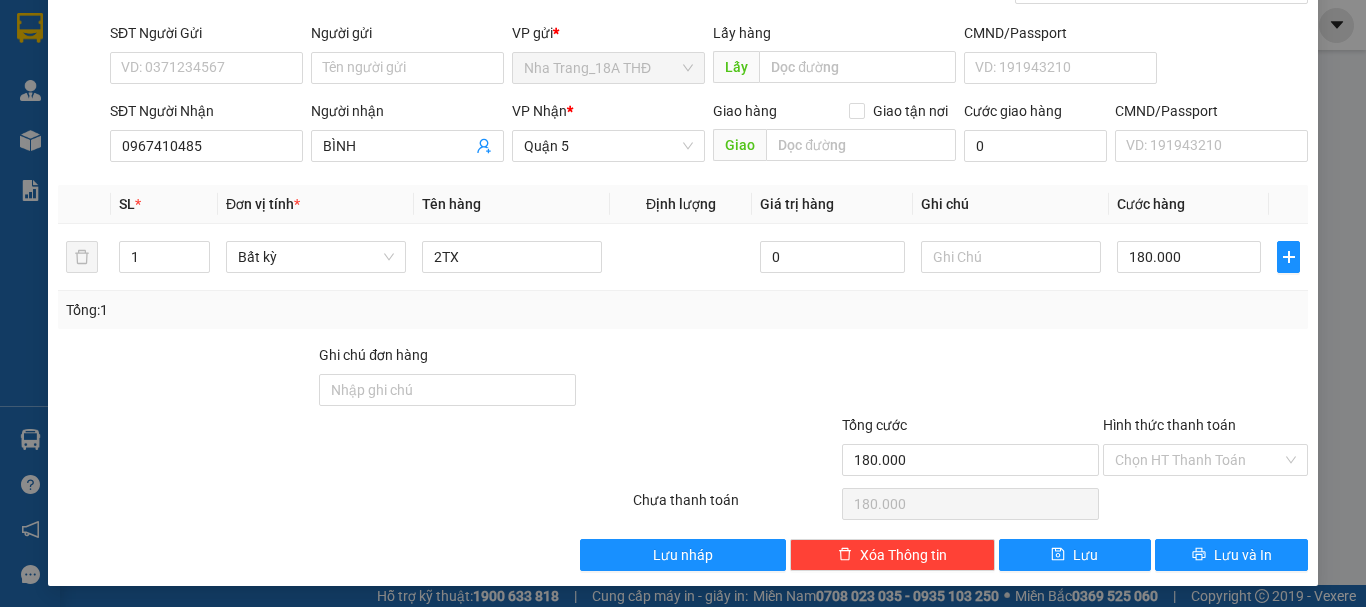 scroll, scrollTop: 133, scrollLeft: 0, axis: vertical 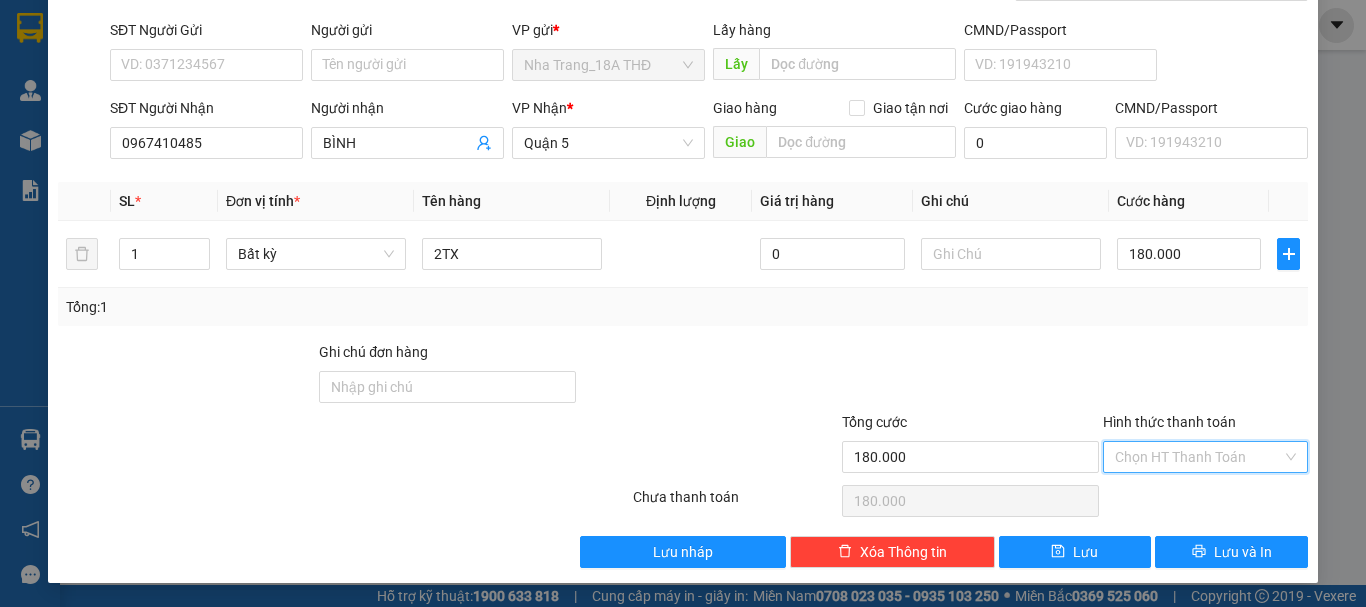 click on "Hình thức thanh toán" at bounding box center [1198, 457] 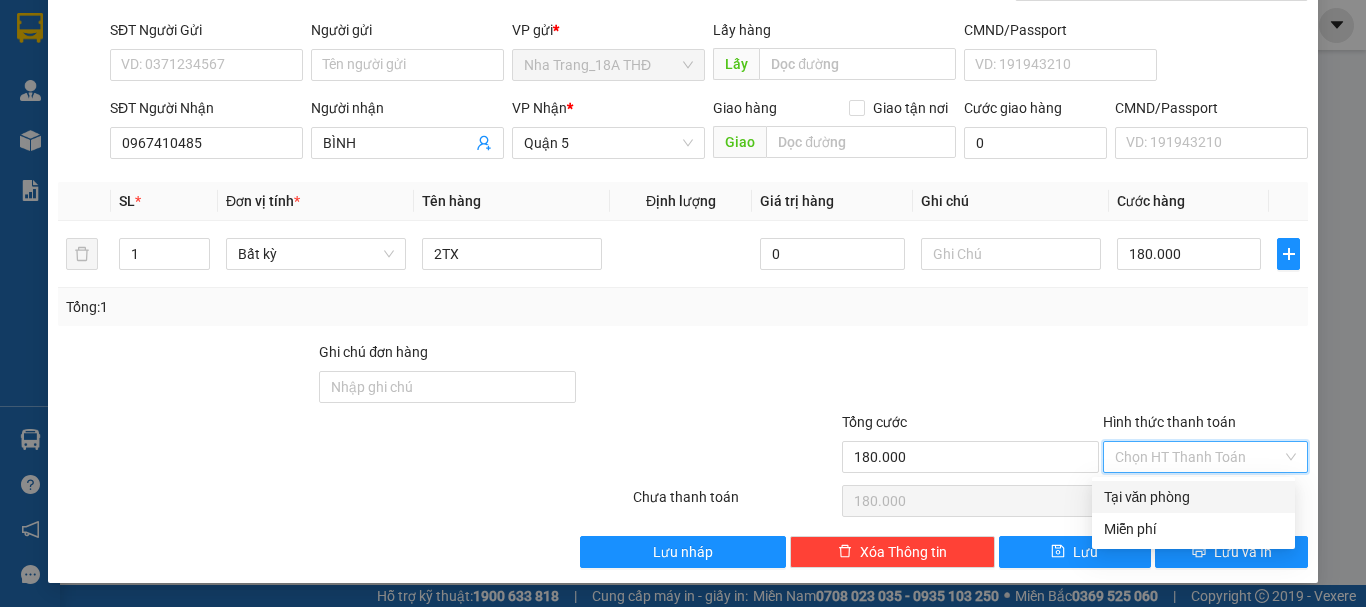 click on "Tại văn phòng" at bounding box center (1193, 497) 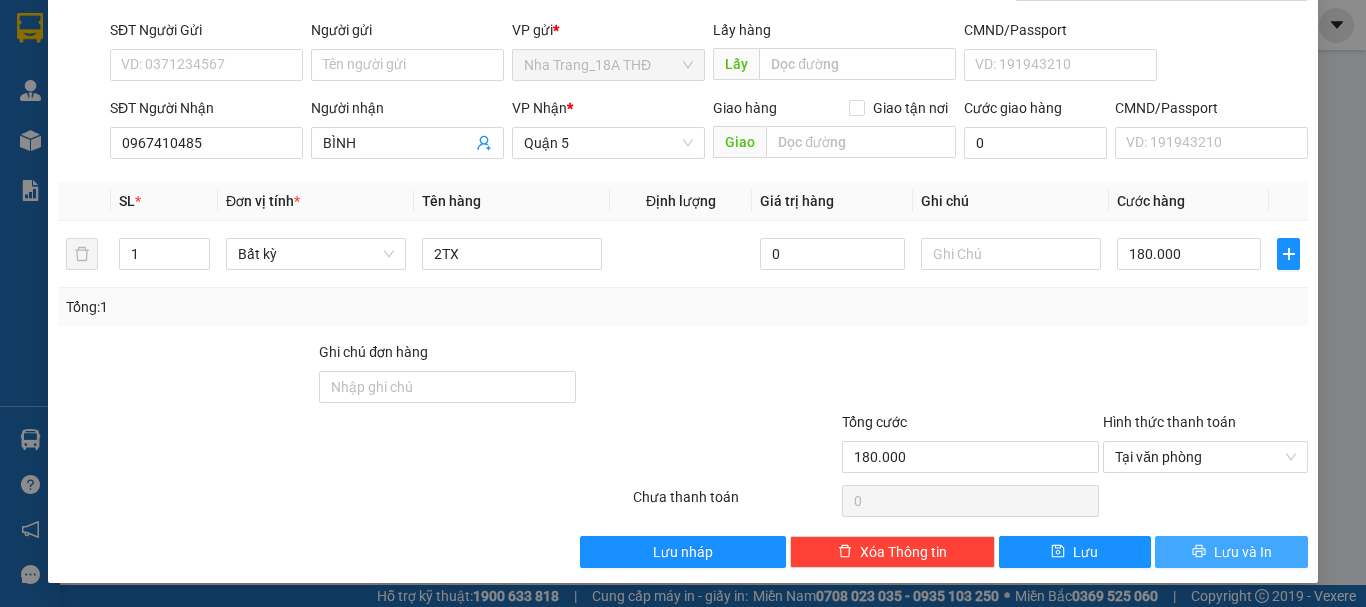 click on "Lưu và In" at bounding box center (1231, 552) 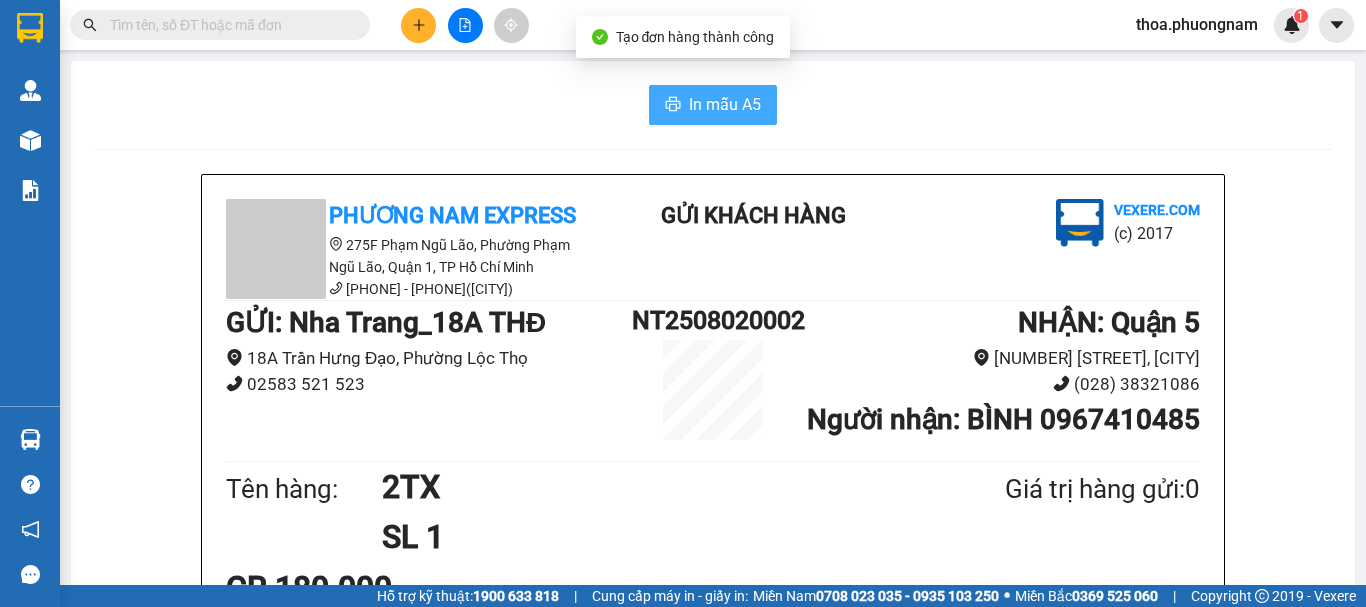 click on "In mẫu A5" at bounding box center [713, 105] 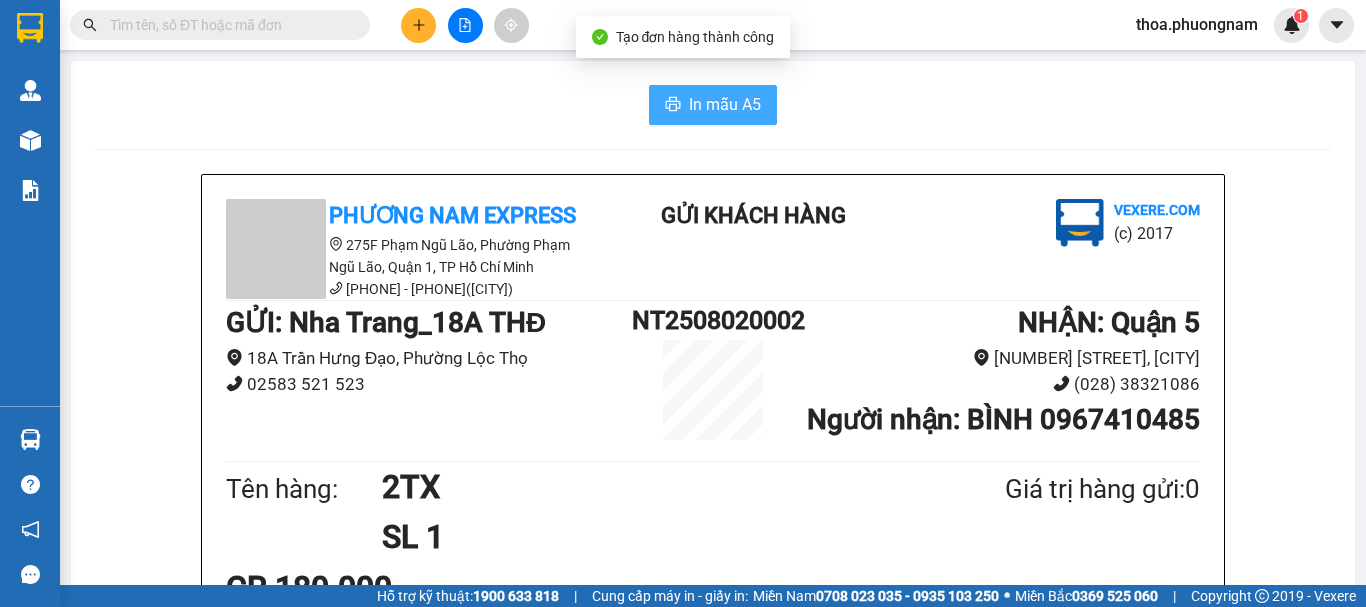 scroll, scrollTop: 0, scrollLeft: 0, axis: both 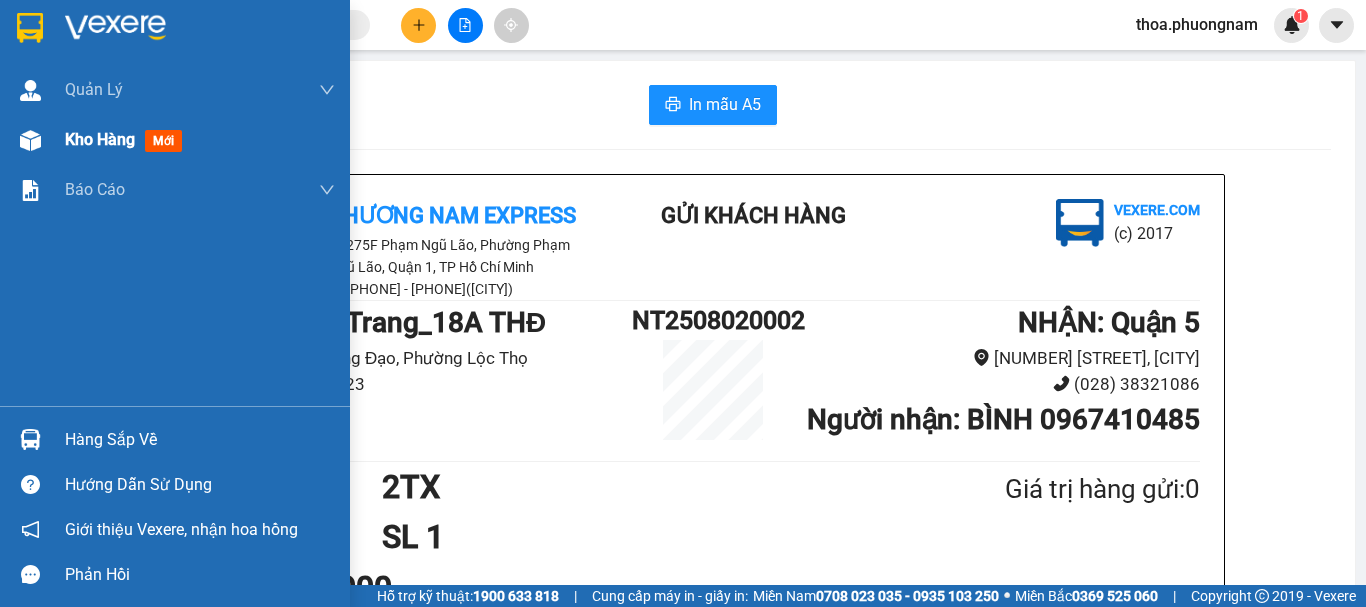 click on "mới" at bounding box center [163, 141] 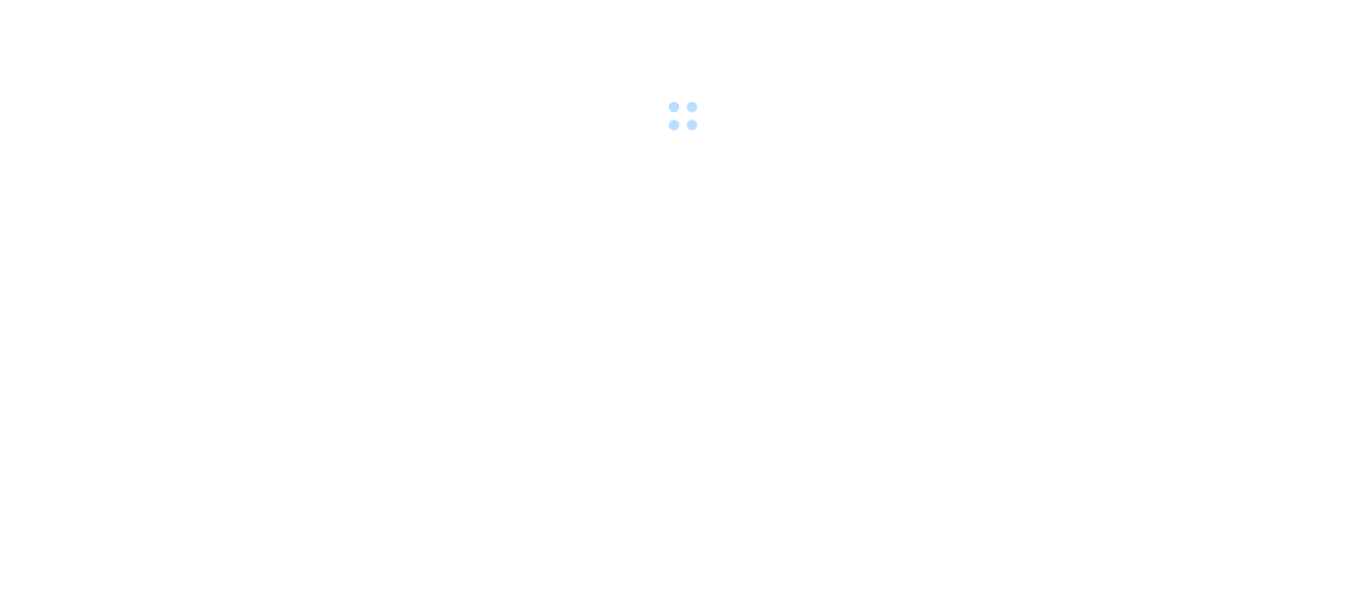 scroll, scrollTop: 0, scrollLeft: 0, axis: both 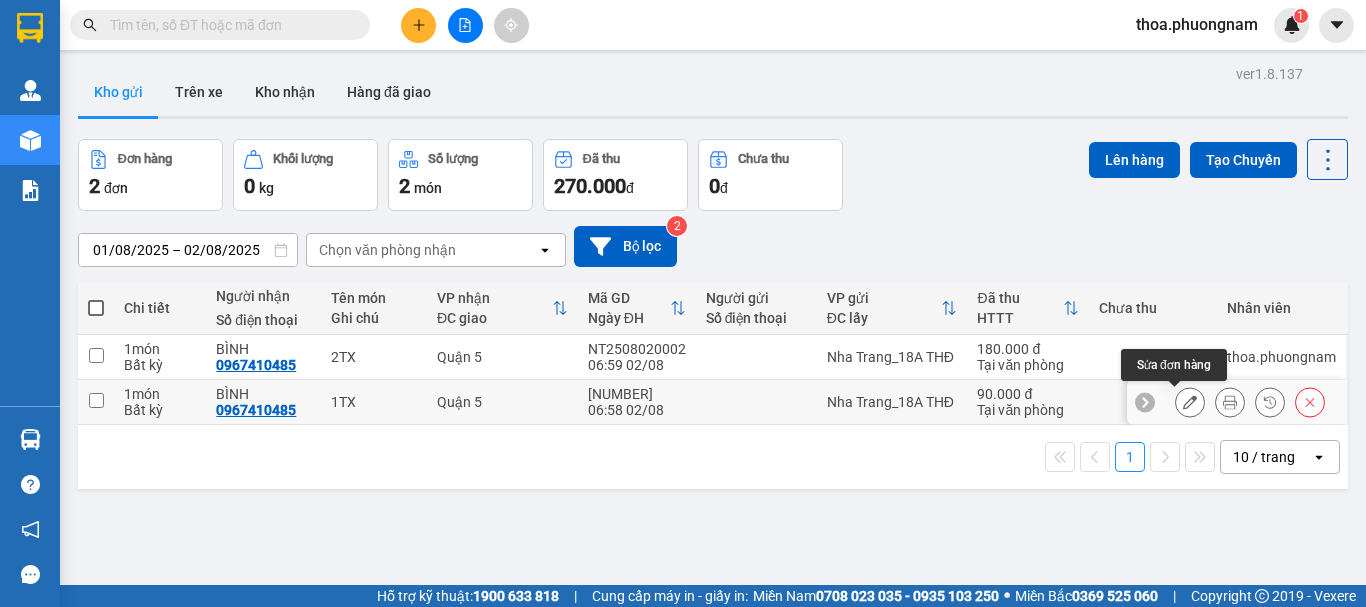click at bounding box center (1190, 402) 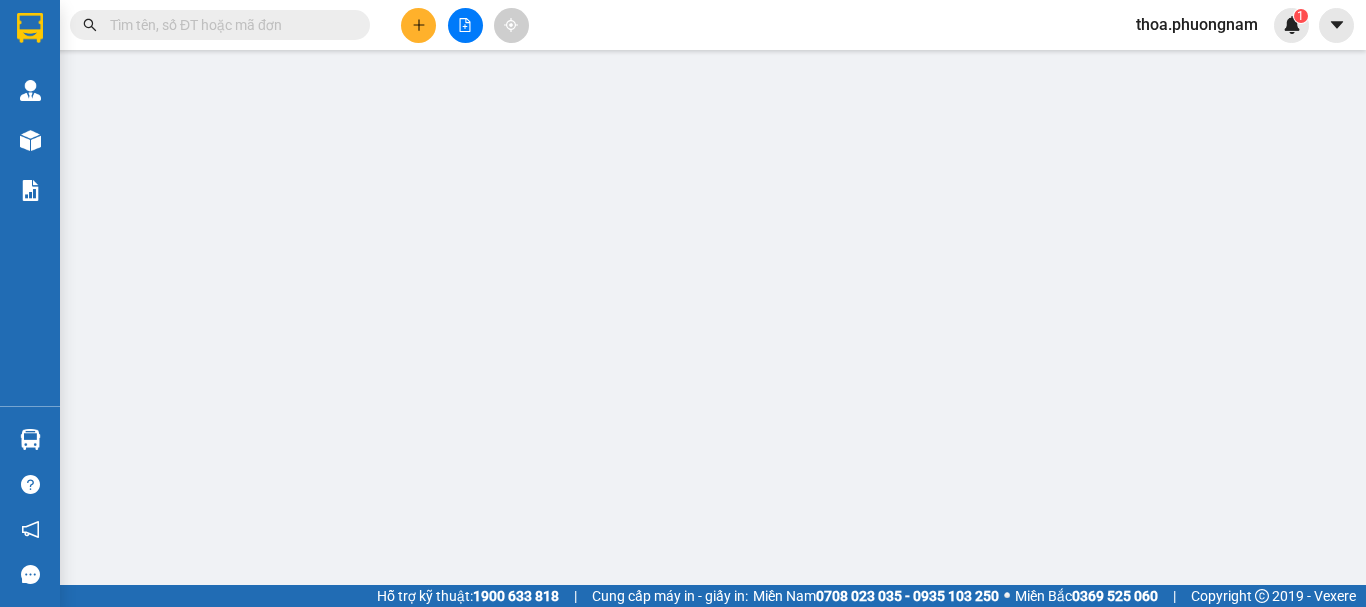 type on "0967410485" 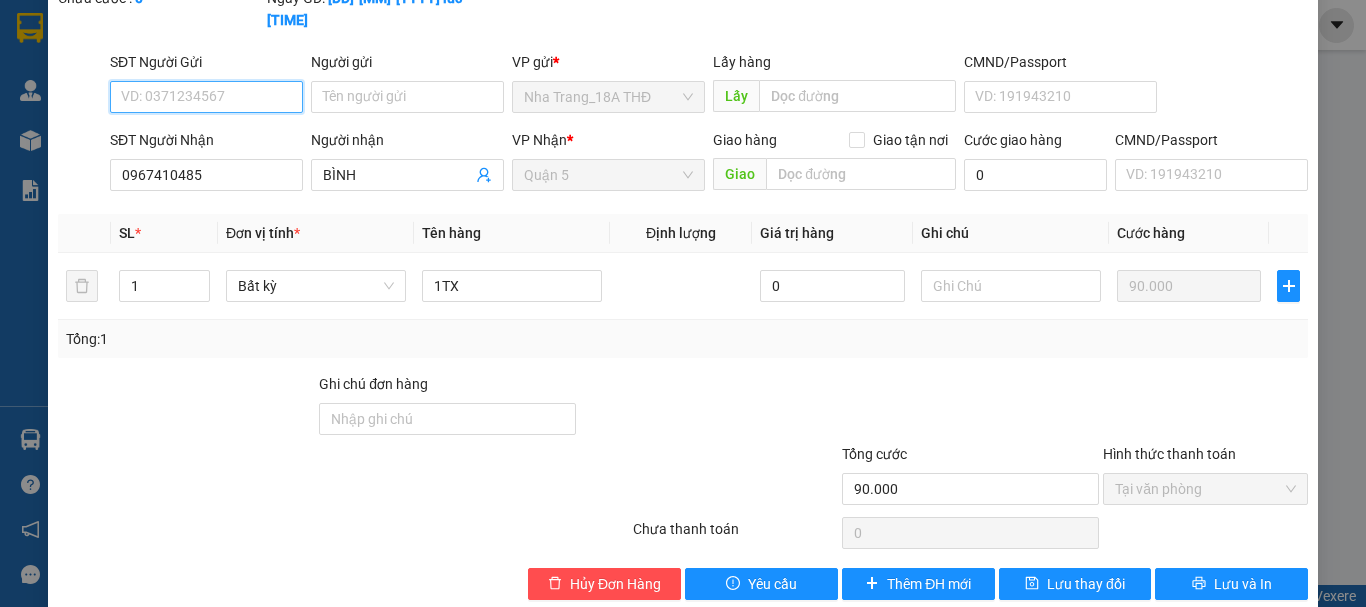 scroll, scrollTop: 137, scrollLeft: 0, axis: vertical 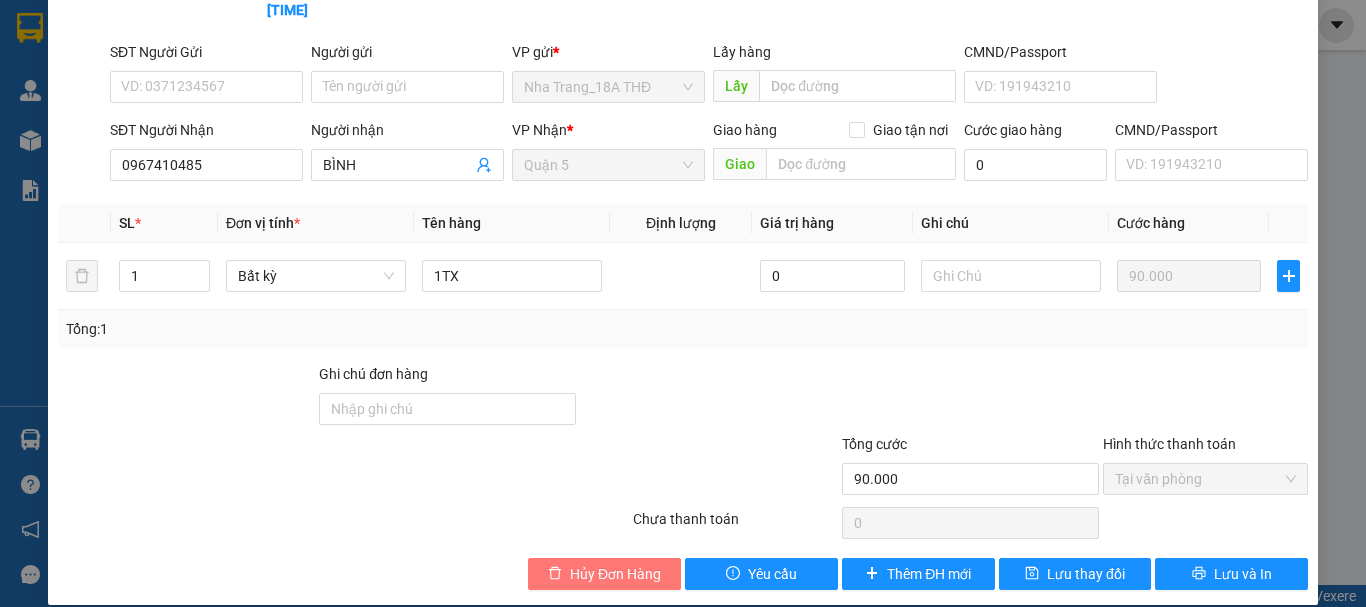 click on "Hủy Đơn Hàng" at bounding box center (604, 574) 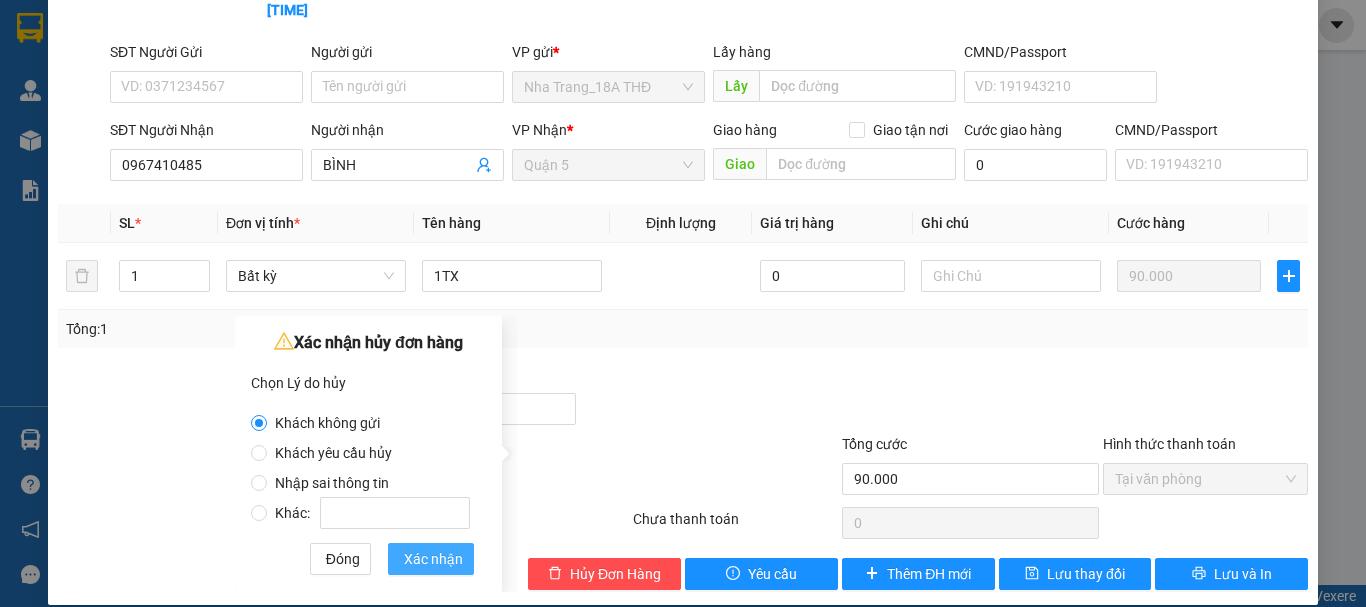 click on "Xác nhận" at bounding box center [433, 559] 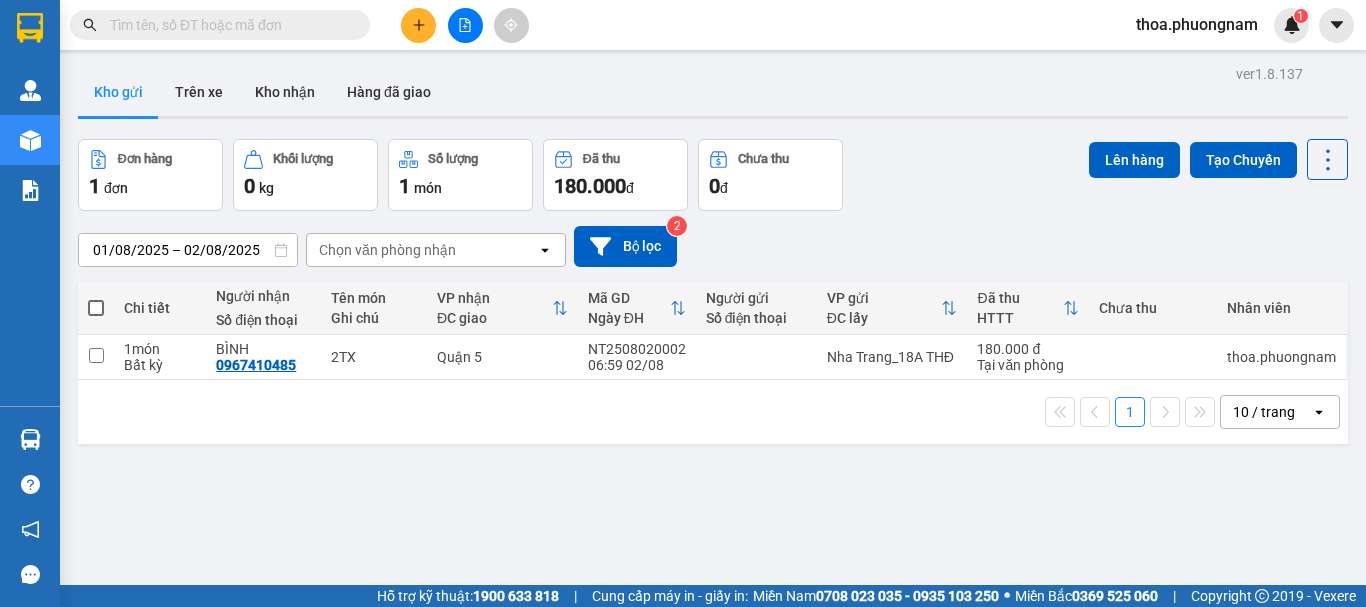 click at bounding box center [228, 25] 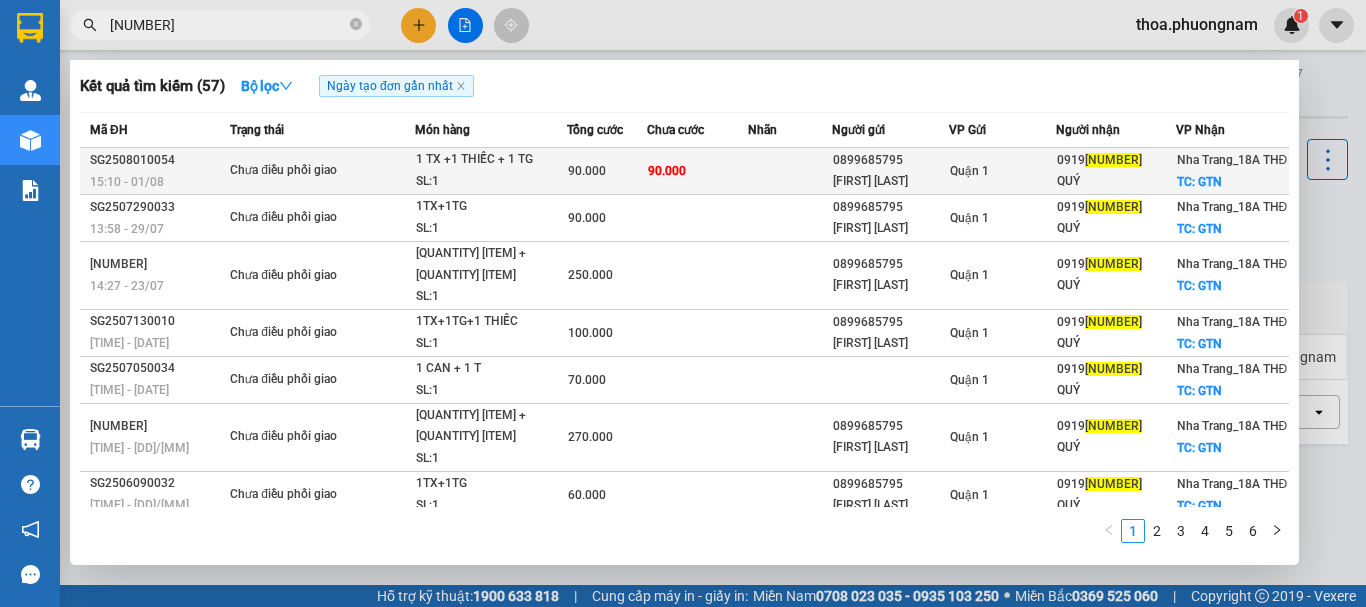 type on "[NUMBER]" 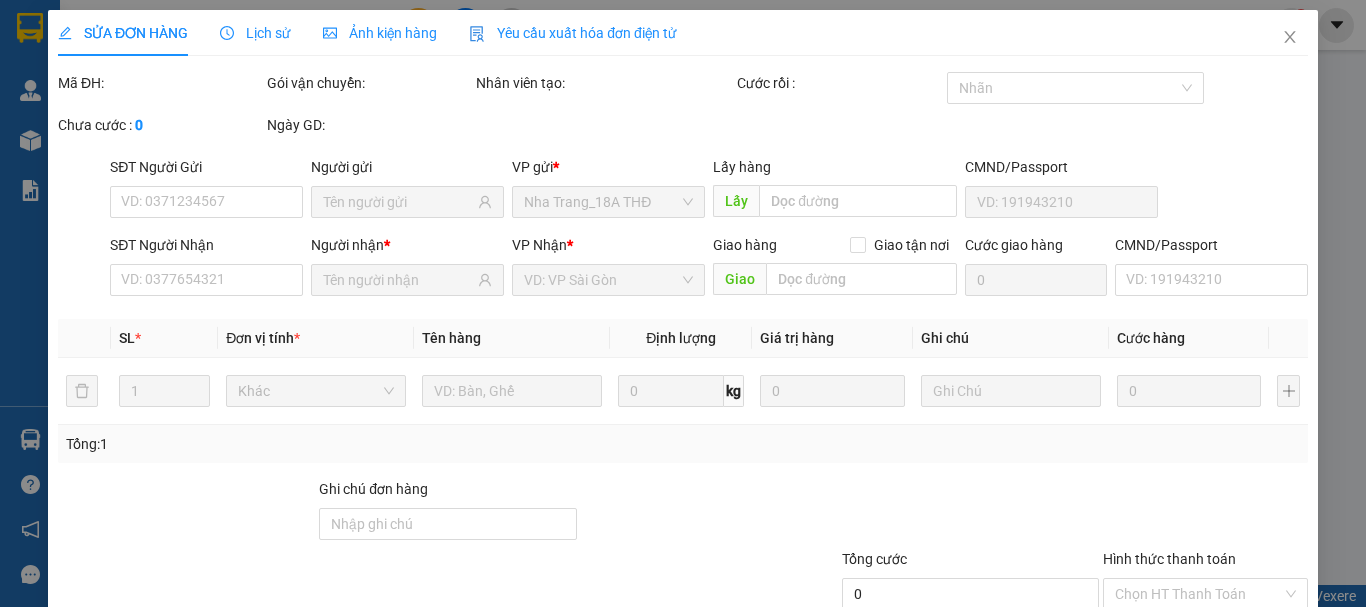 type on "0899685795" 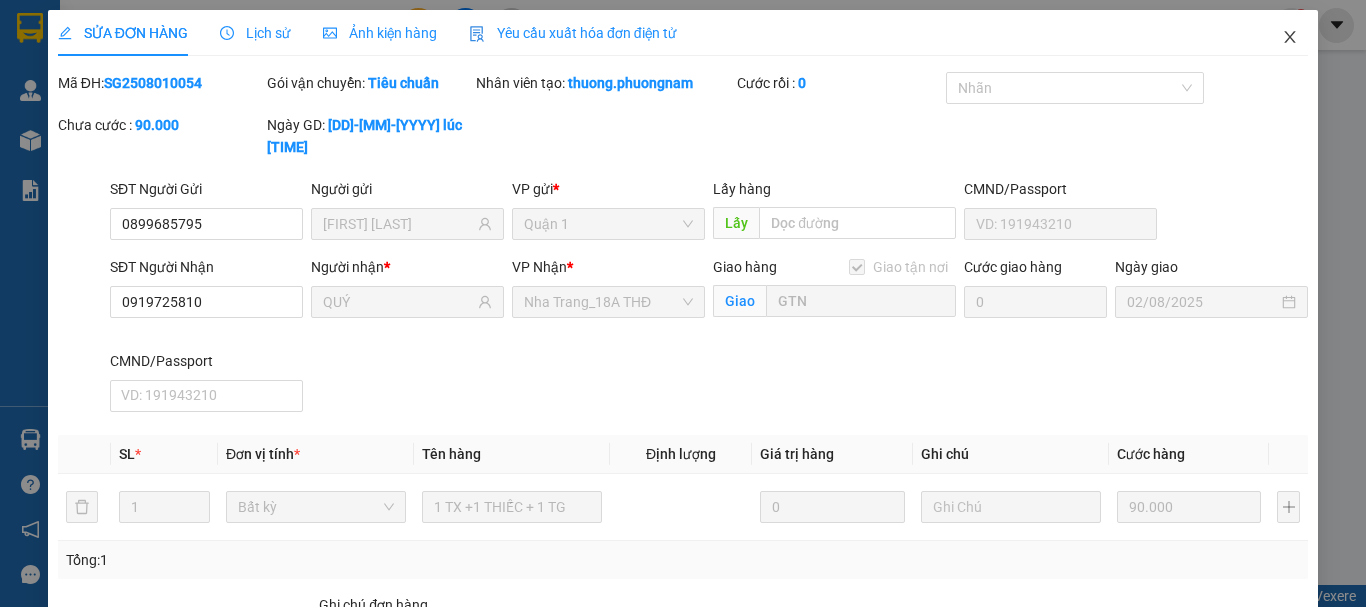click 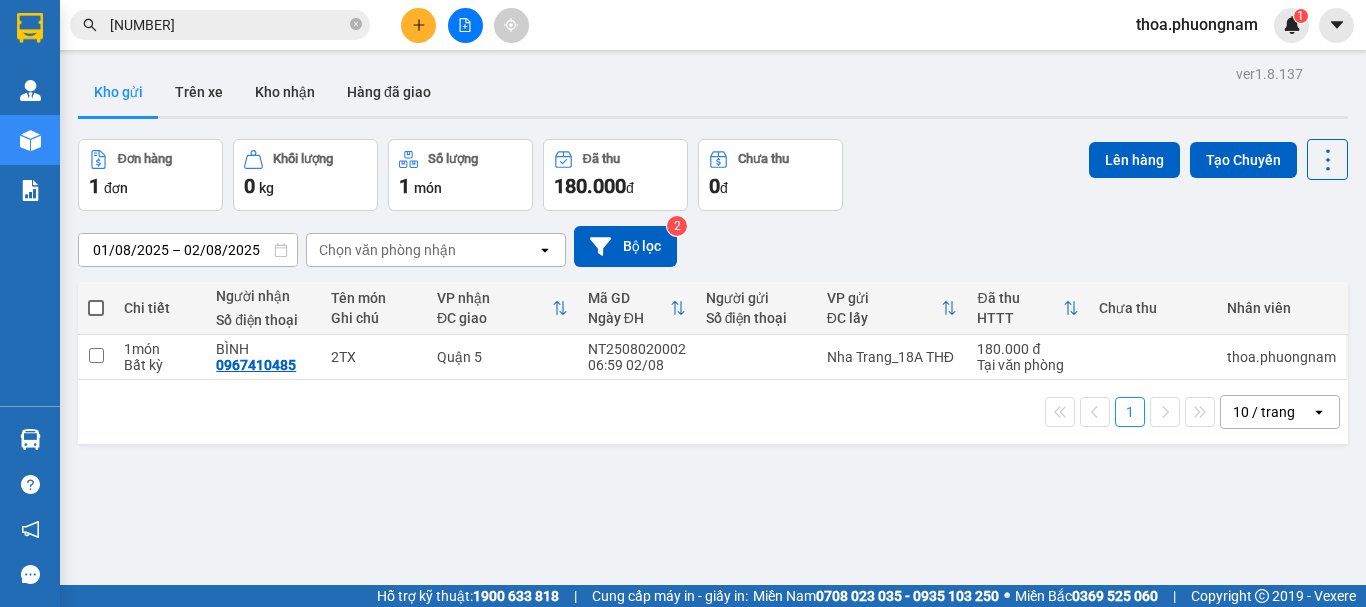 click at bounding box center (356, 25) 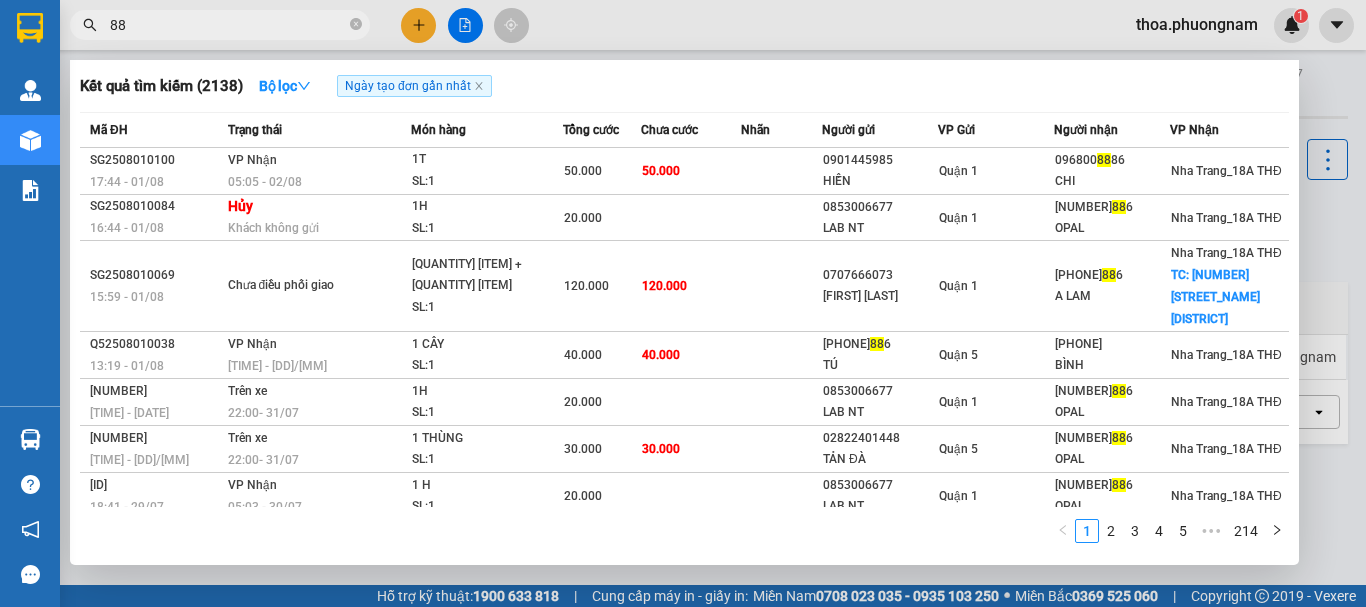 type on "8" 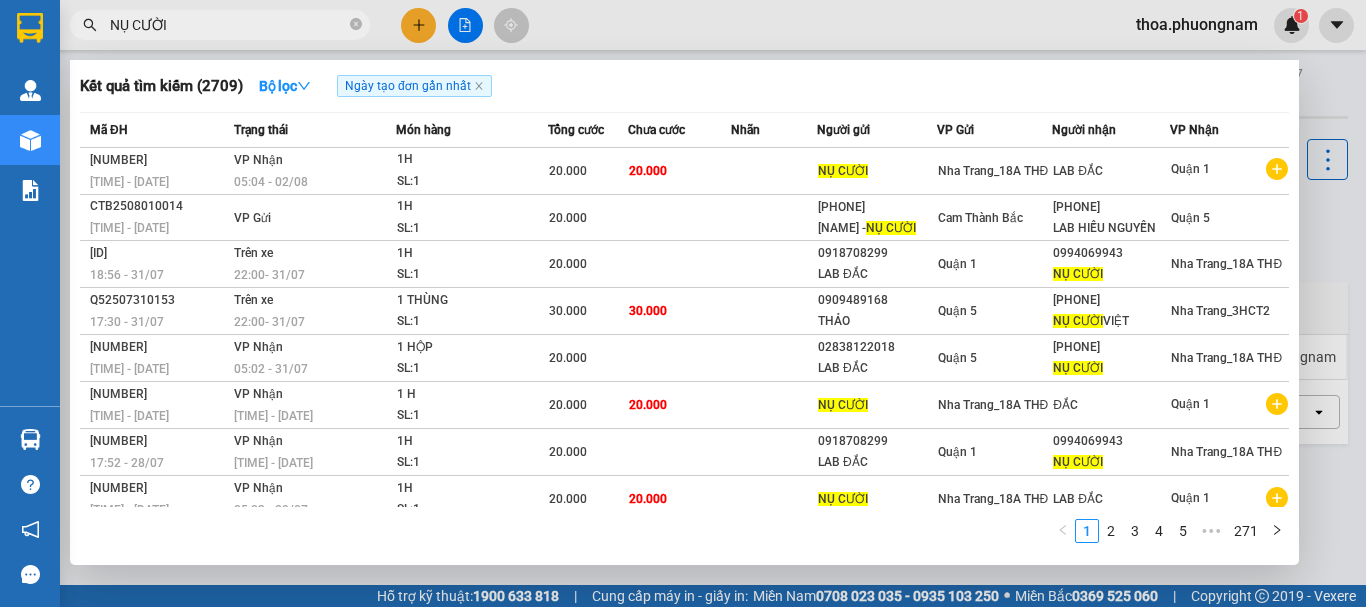 click on "NỤ CƯỜI" at bounding box center (228, 25) 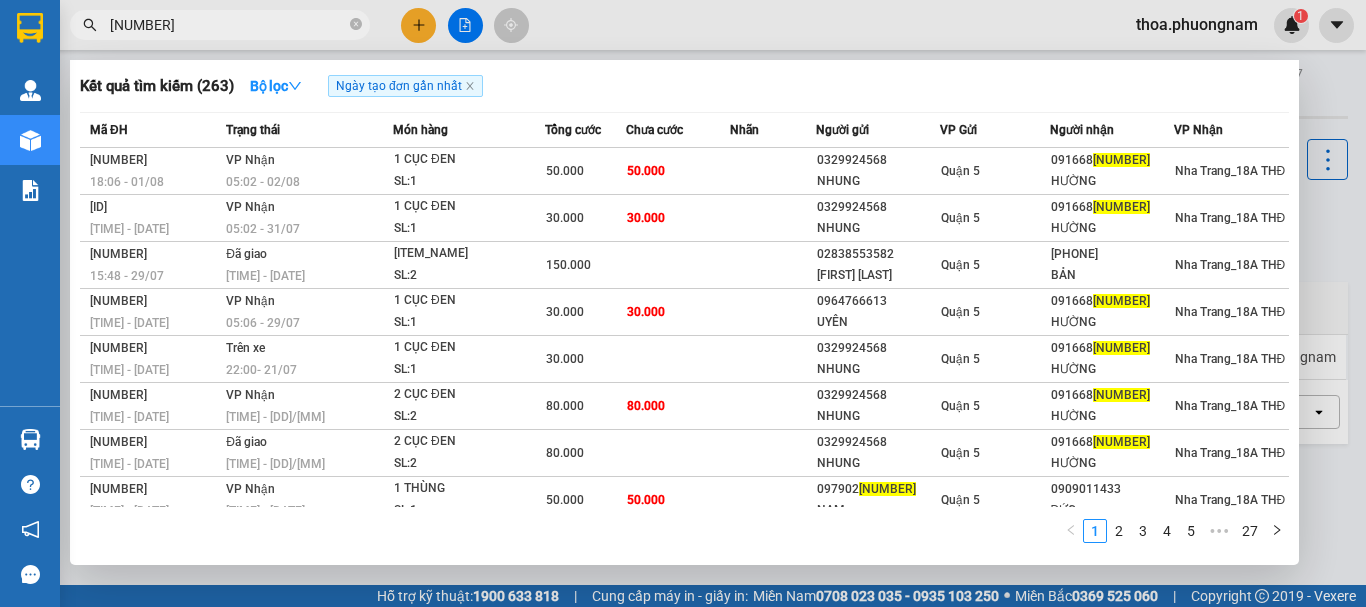click on "8579" at bounding box center [228, 25] 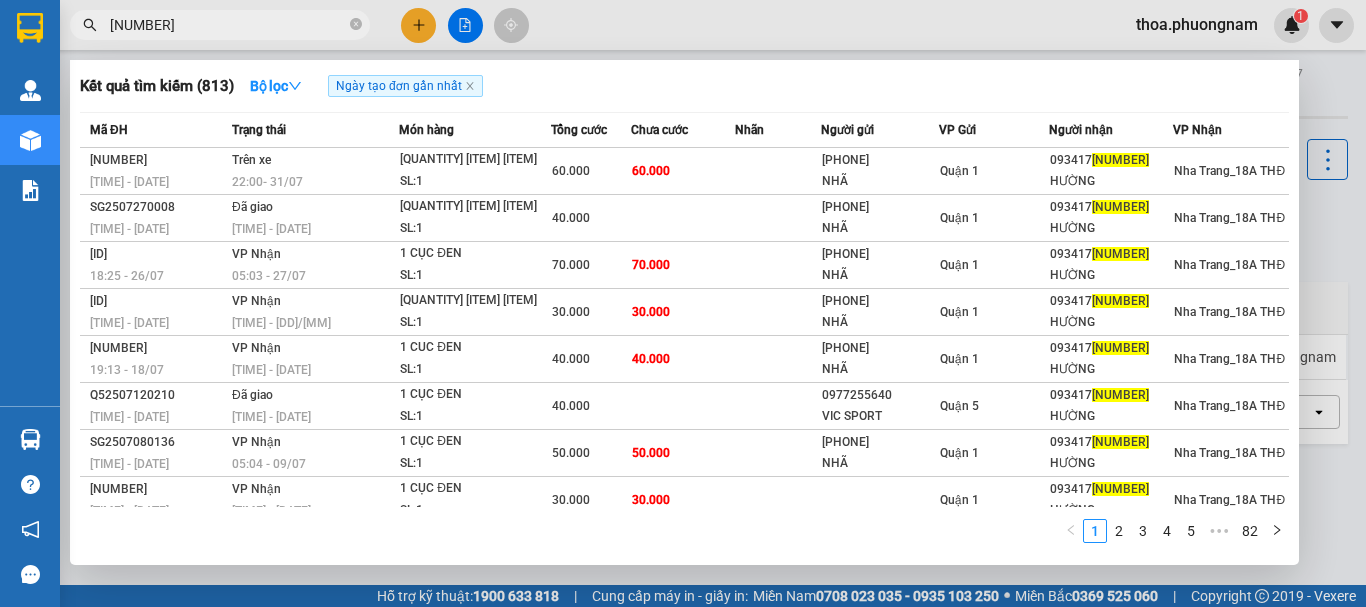 click on "8932" at bounding box center (220, 25) 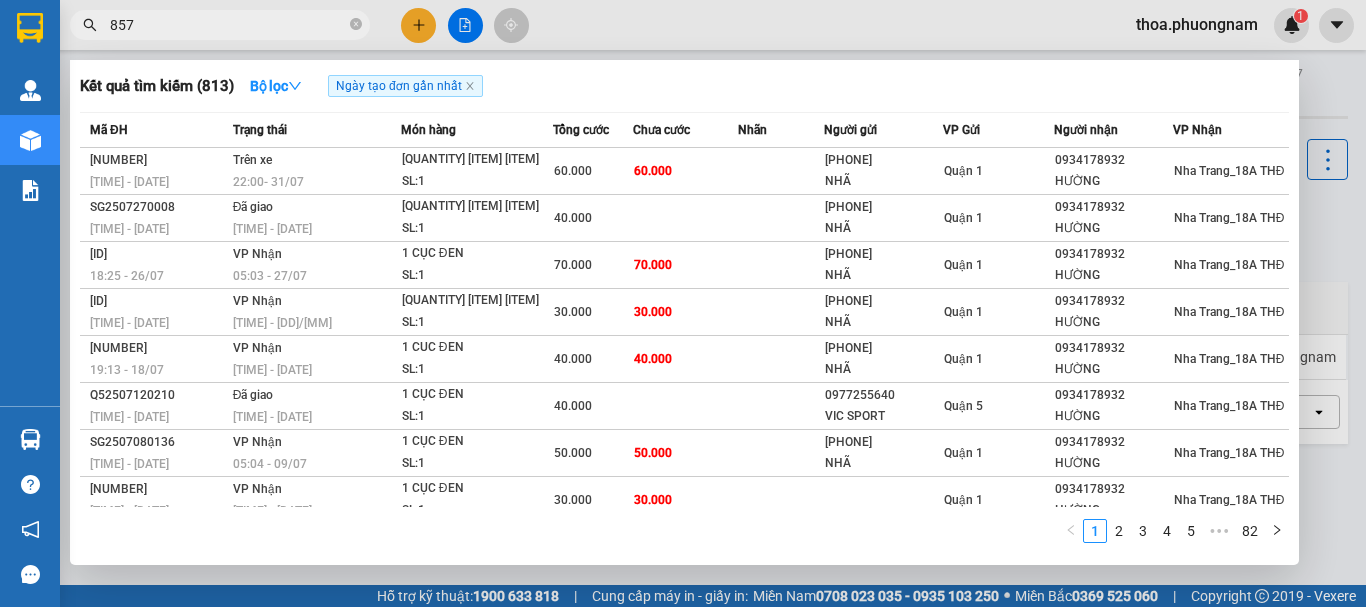 type on "8579" 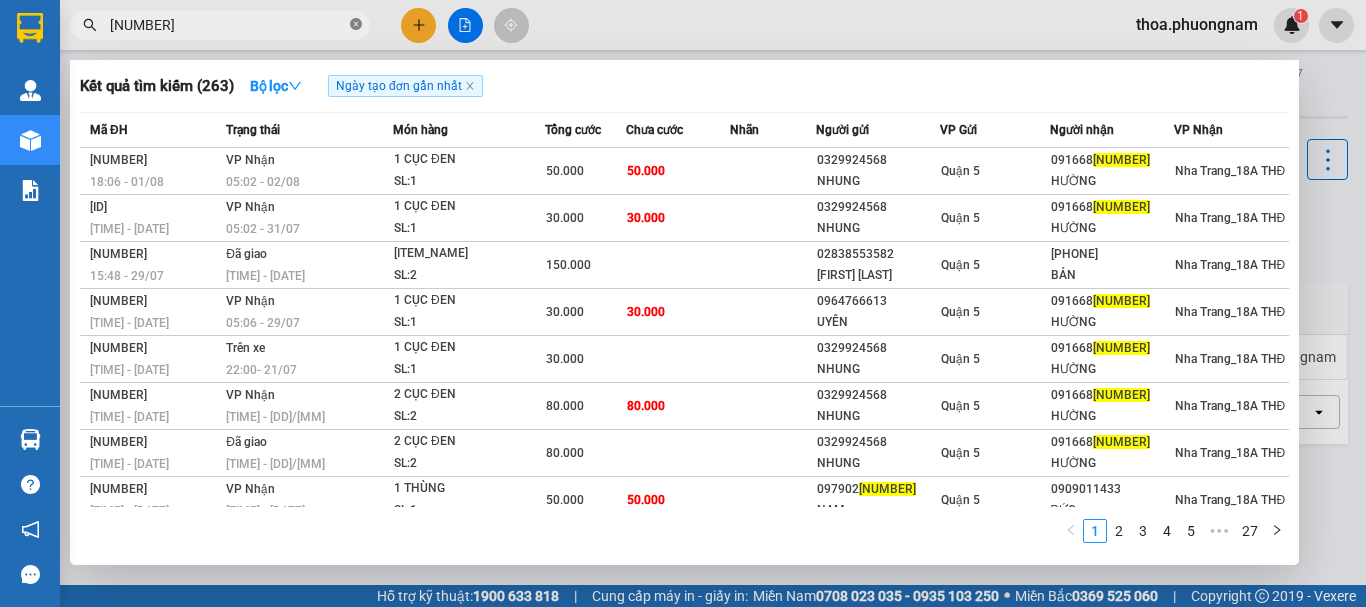 click 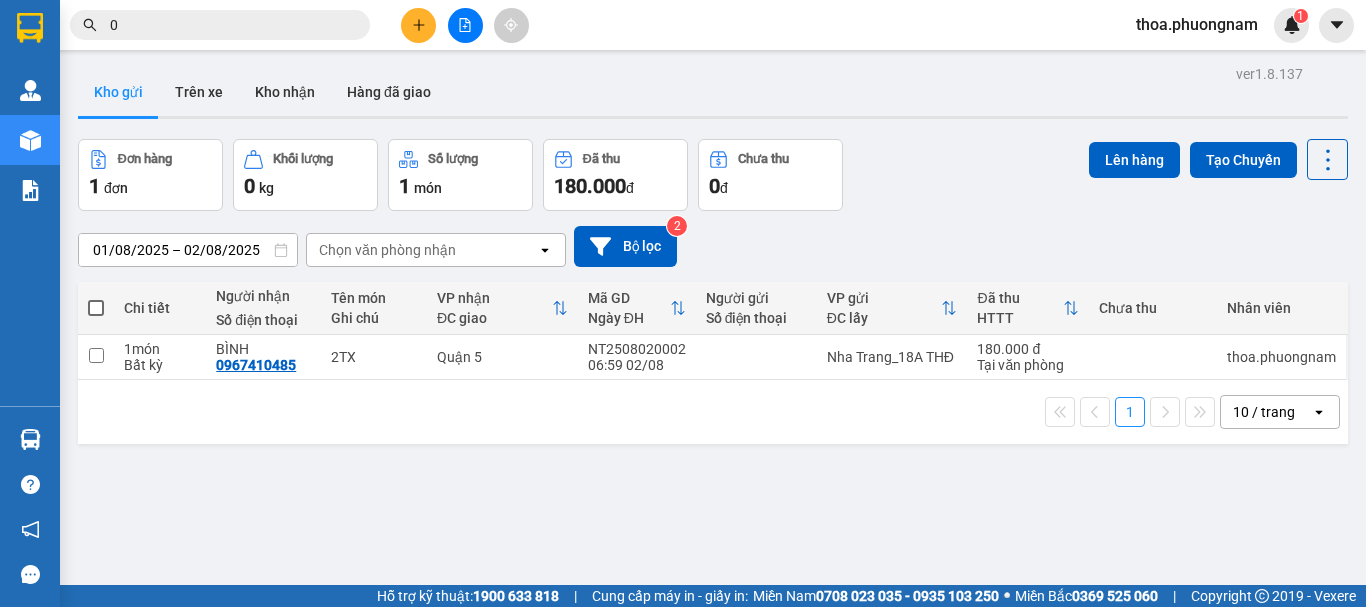 scroll, scrollTop: 2, scrollLeft: 0, axis: vertical 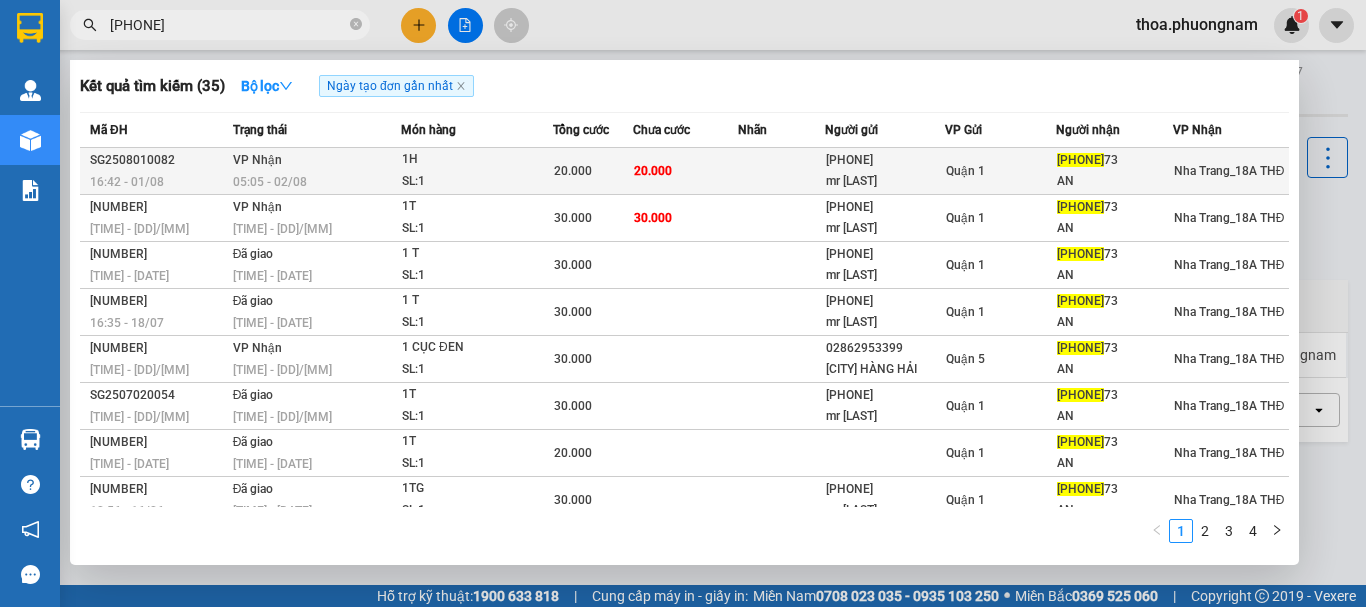 type on "09837868" 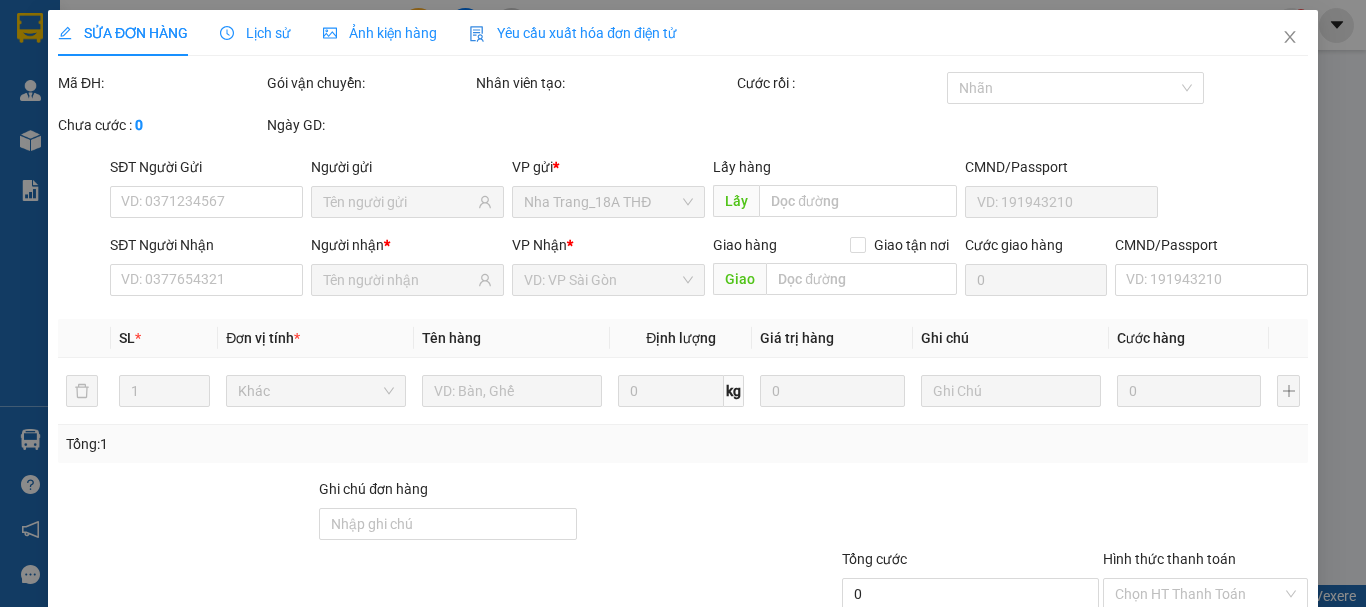 scroll, scrollTop: 0, scrollLeft: 0, axis: both 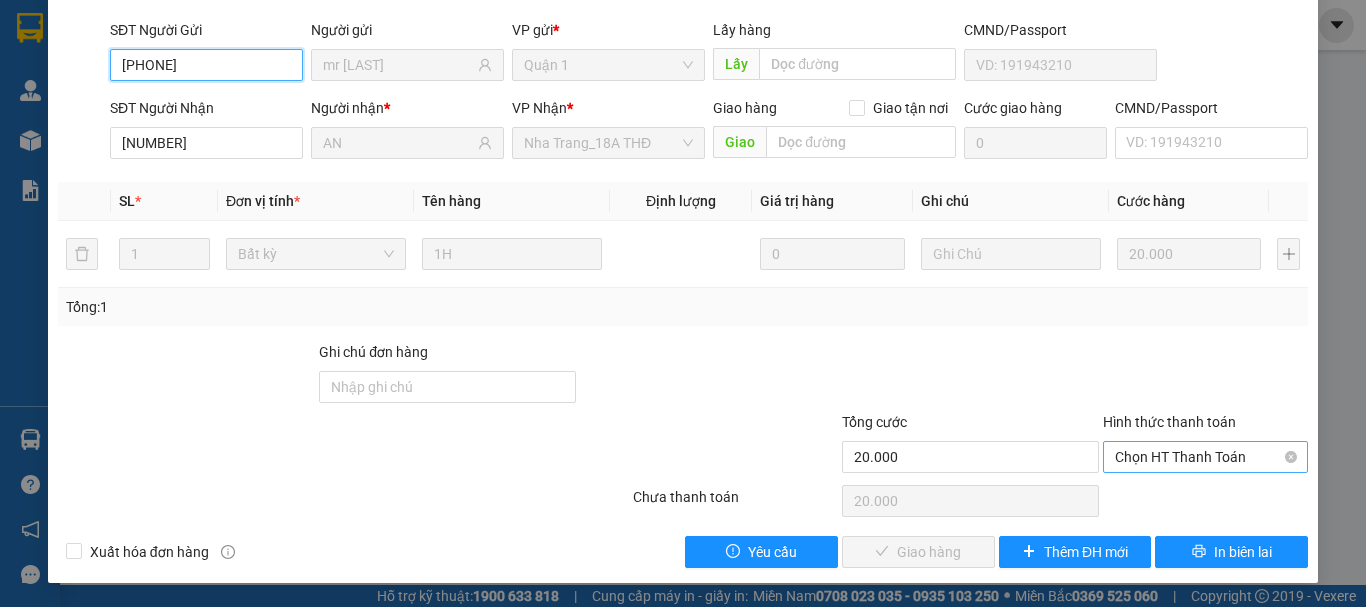 click on "Chọn HT Thanh Toán" at bounding box center (1205, 457) 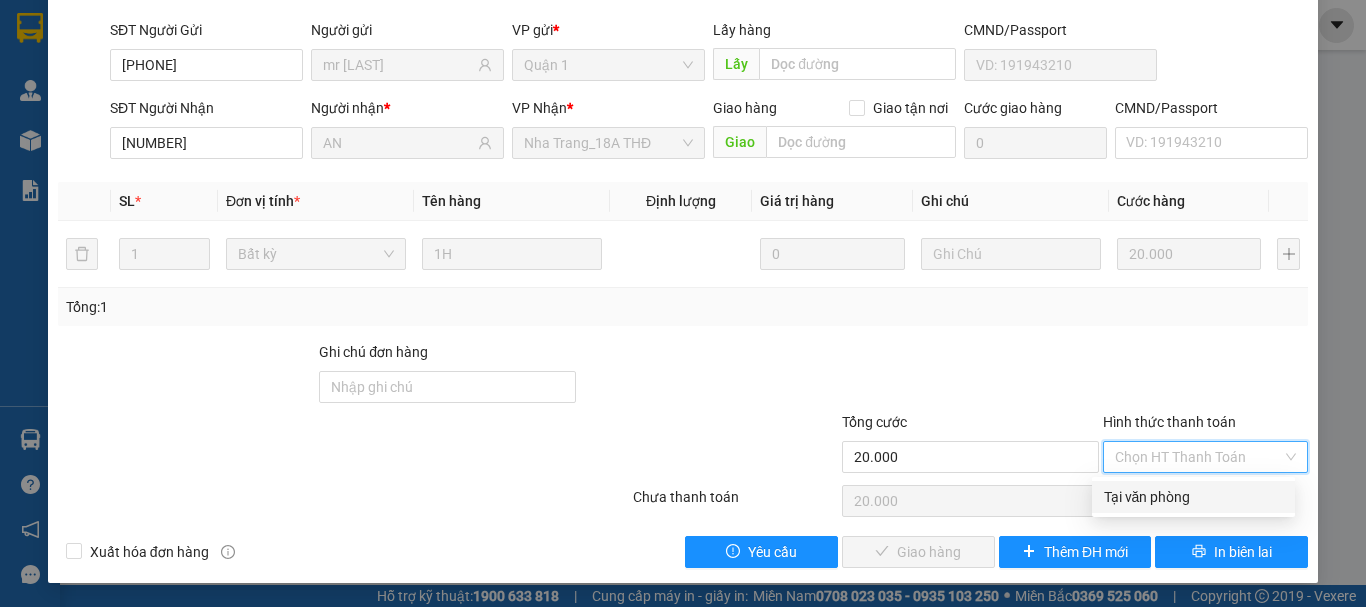click on "Tại văn phòng" at bounding box center (1193, 497) 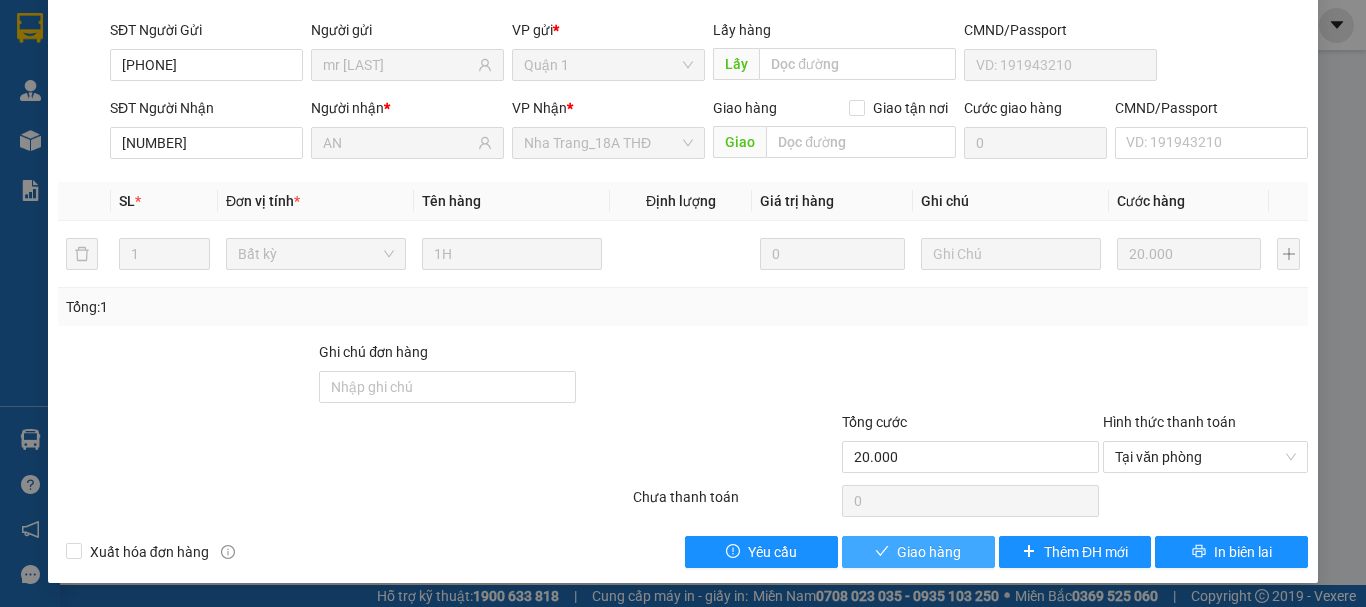 click on "Giao hàng" at bounding box center (918, 552) 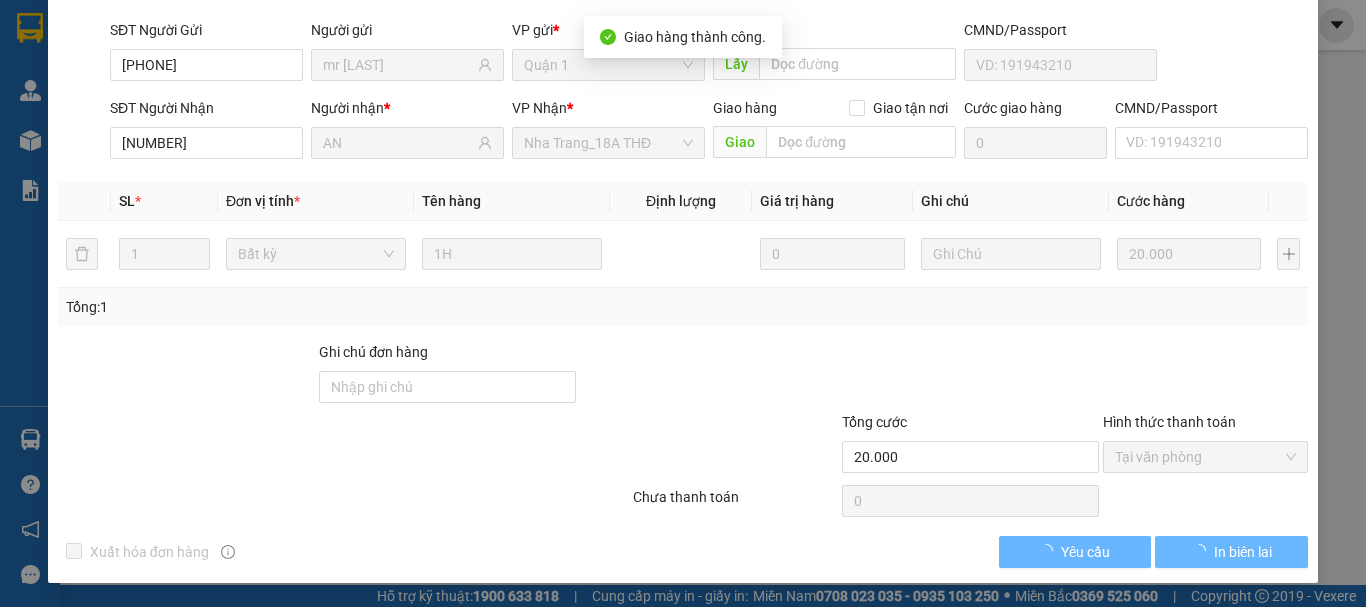 scroll, scrollTop: 22, scrollLeft: 0, axis: vertical 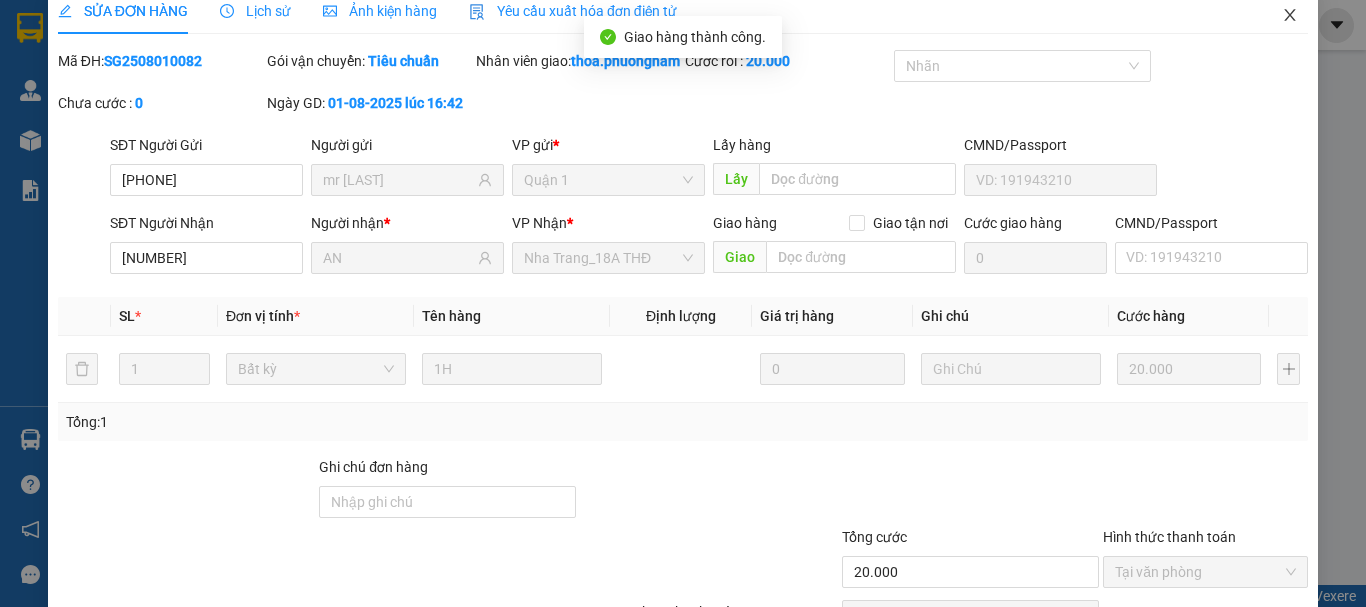 click at bounding box center (1290, 16) 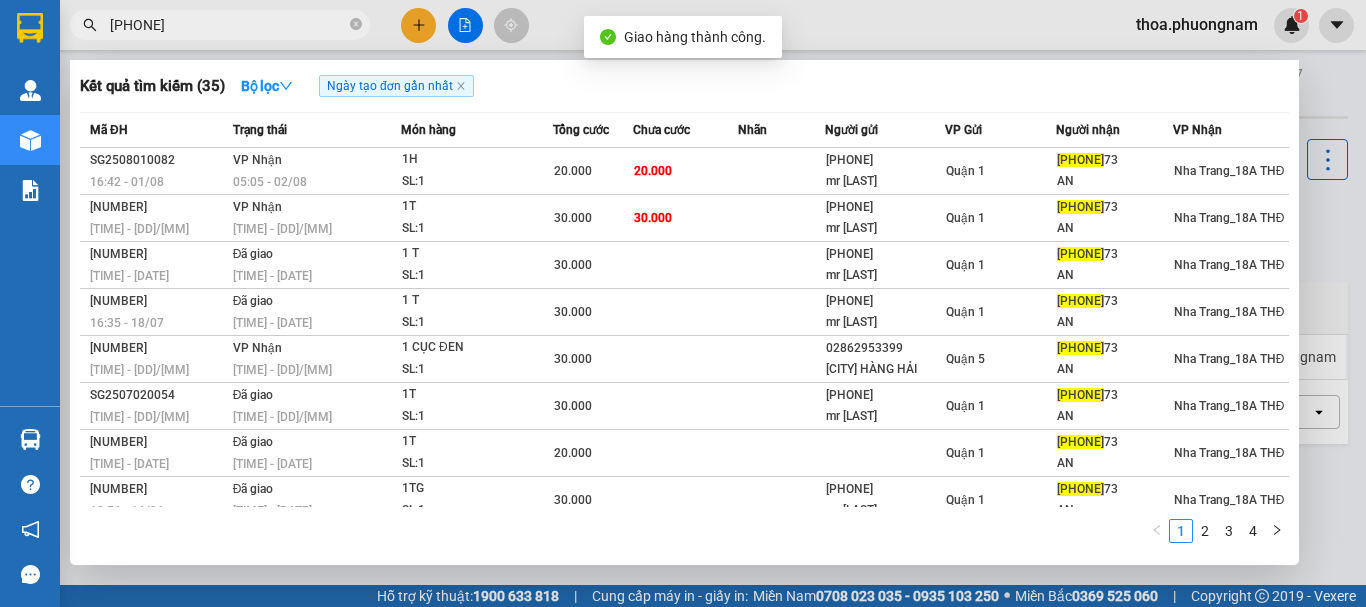 click on "09837868" at bounding box center [228, 25] 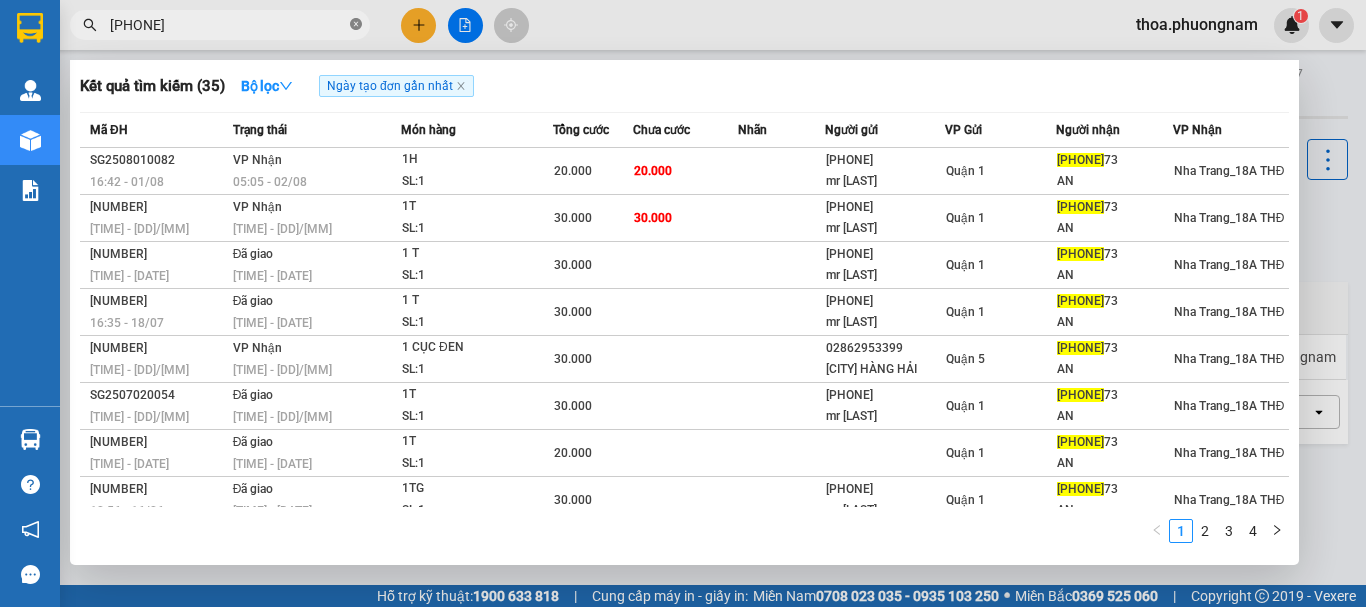 click 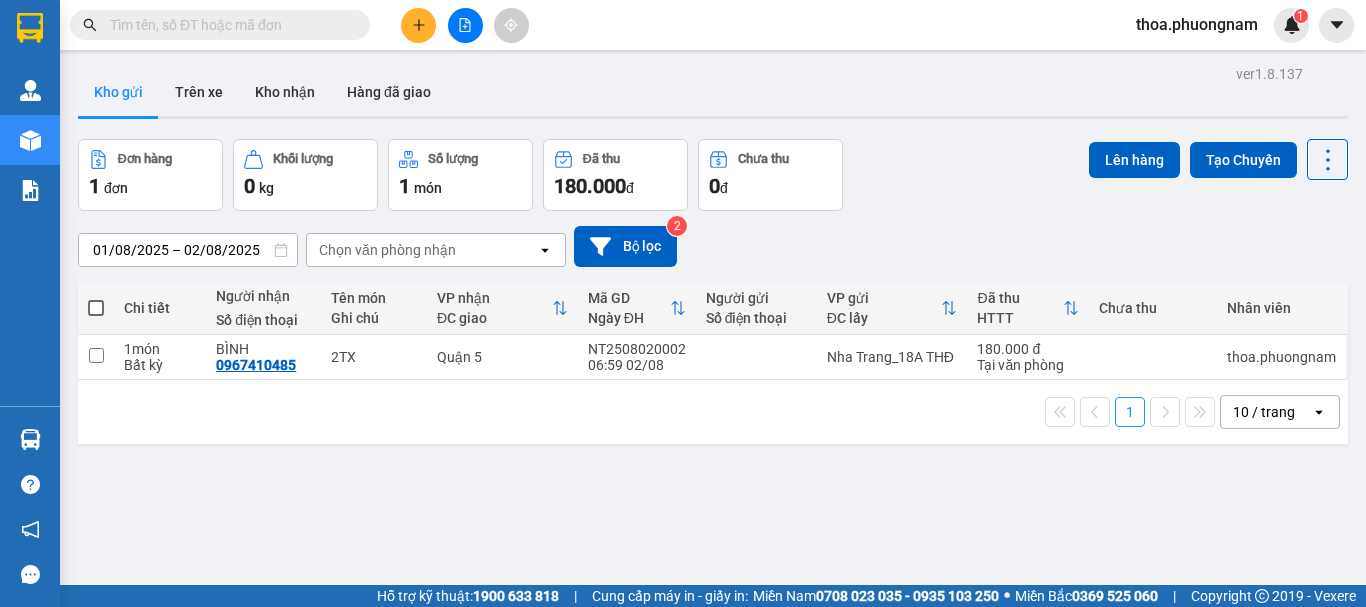 type on "0" 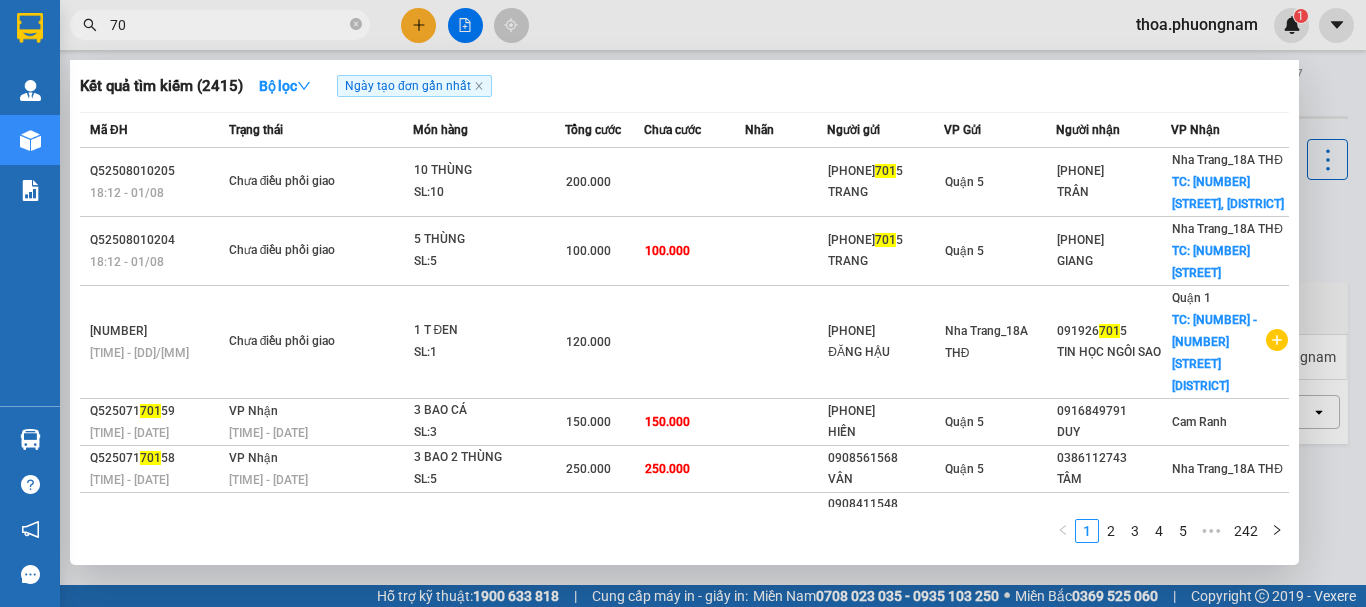 type on "7" 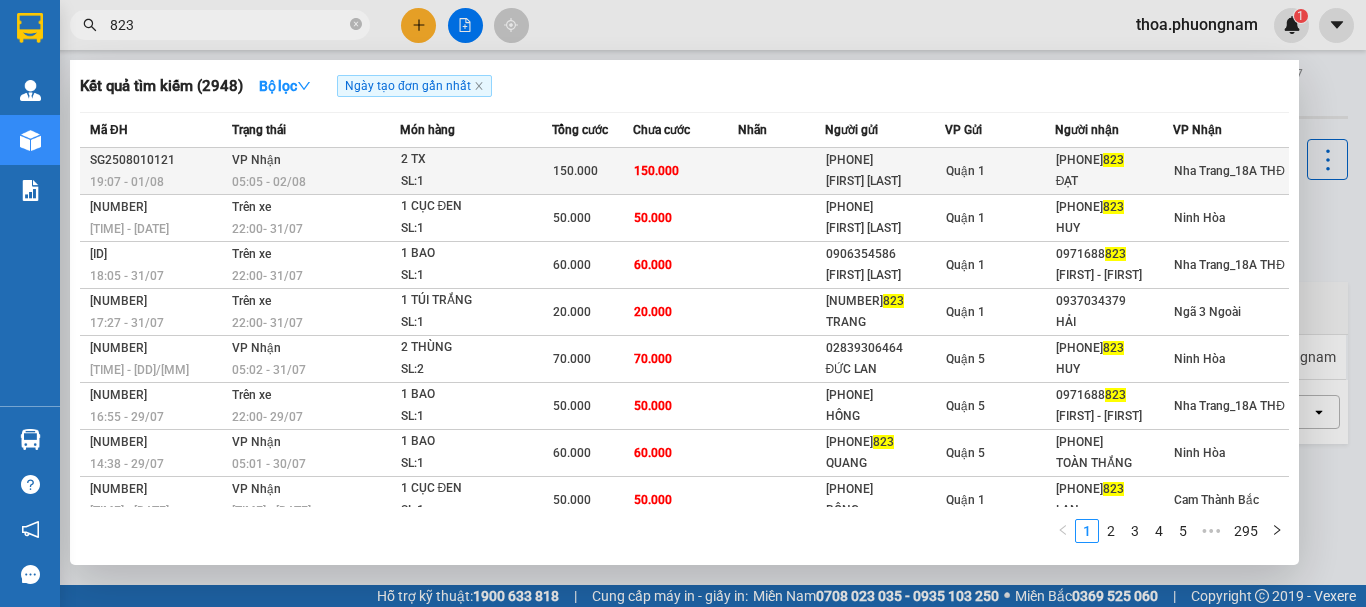 type on "823" 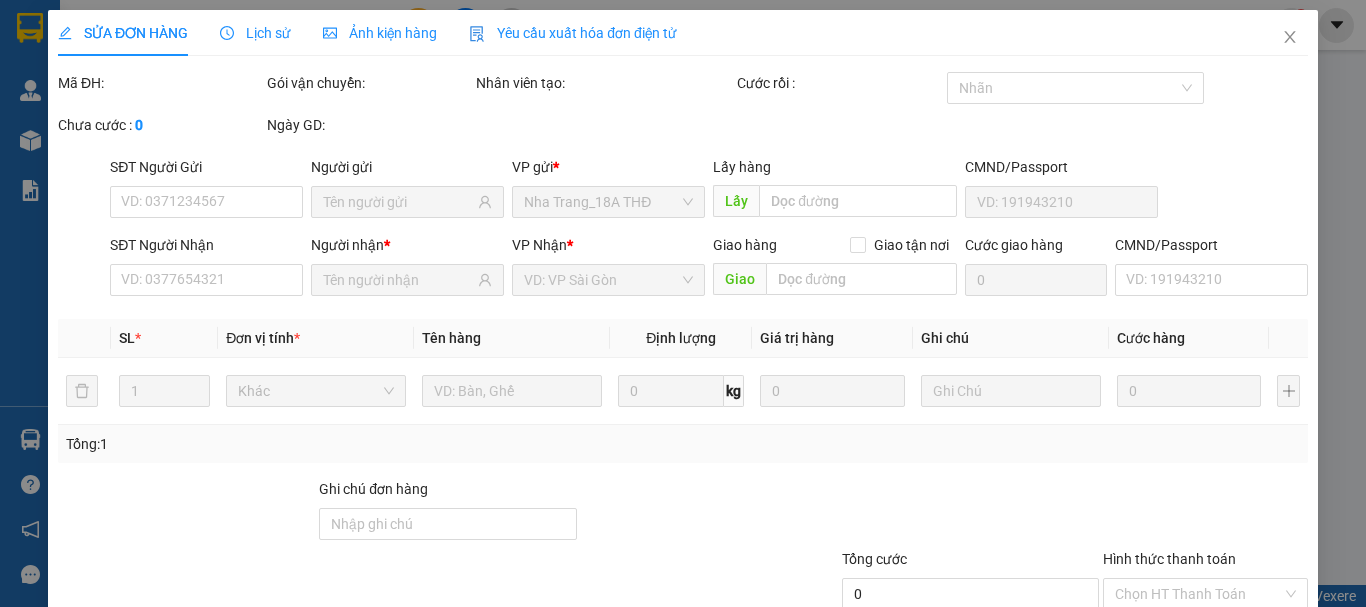 type on "[PHONE]" 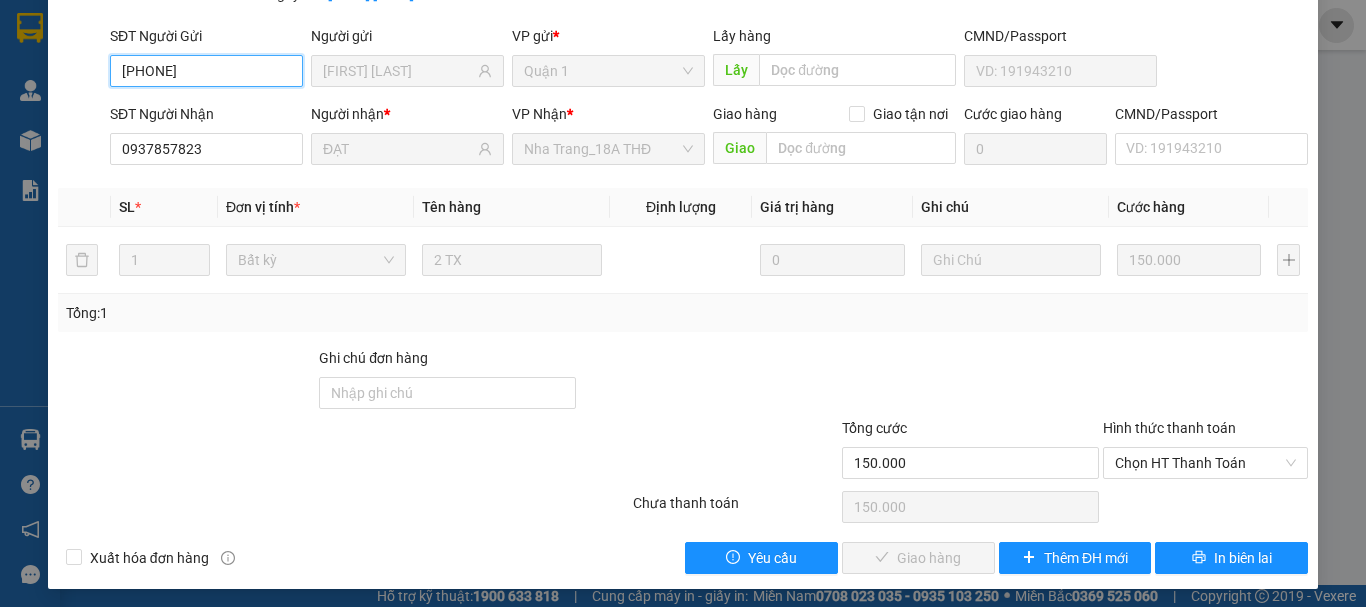 scroll, scrollTop: 137, scrollLeft: 0, axis: vertical 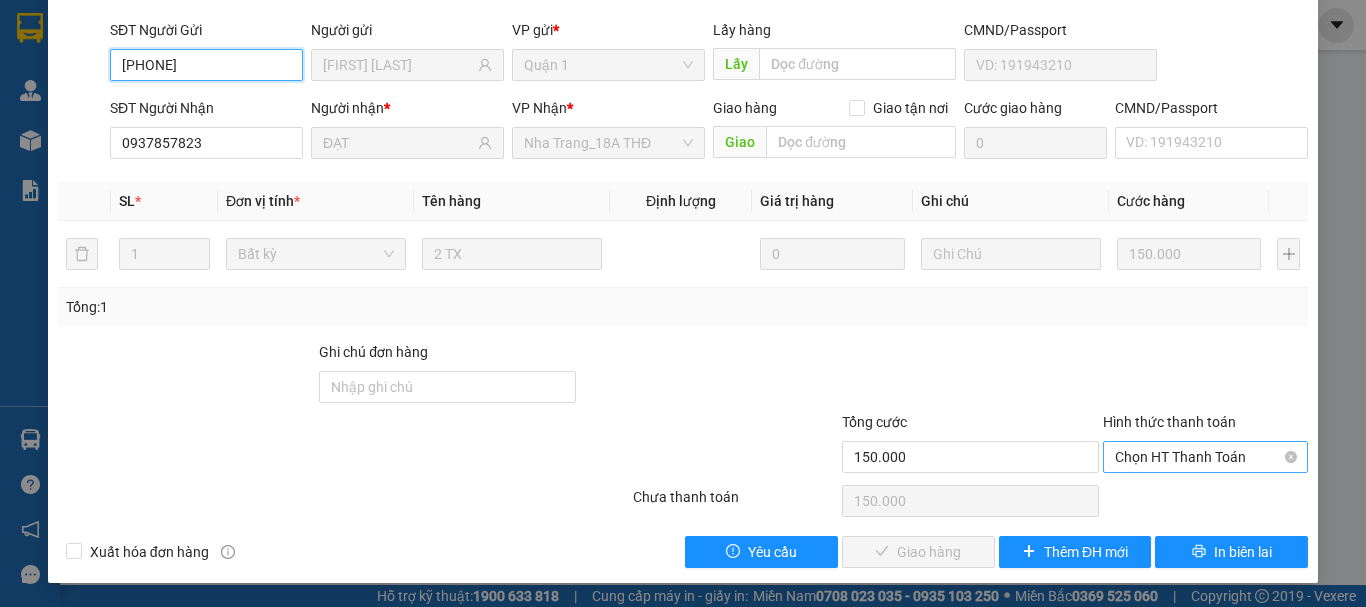 click on "Chọn HT Thanh Toán" at bounding box center (1205, 457) 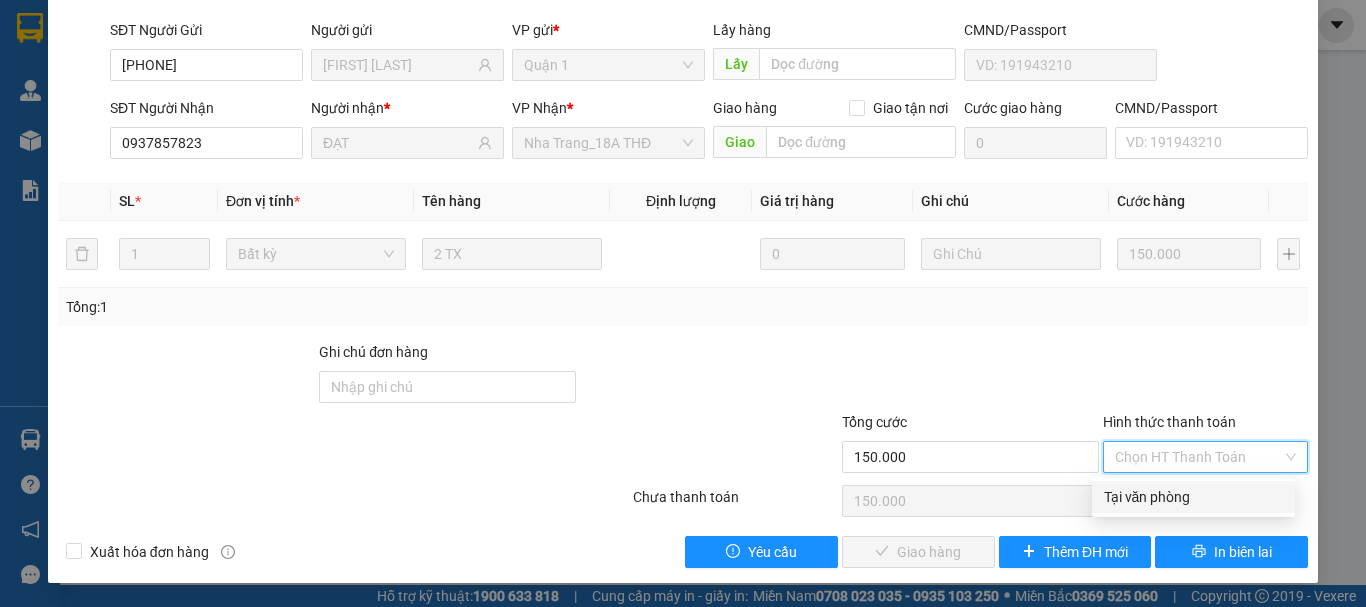 drag, startPoint x: 1133, startPoint y: 490, endPoint x: 1115, endPoint y: 510, distance: 26.907248 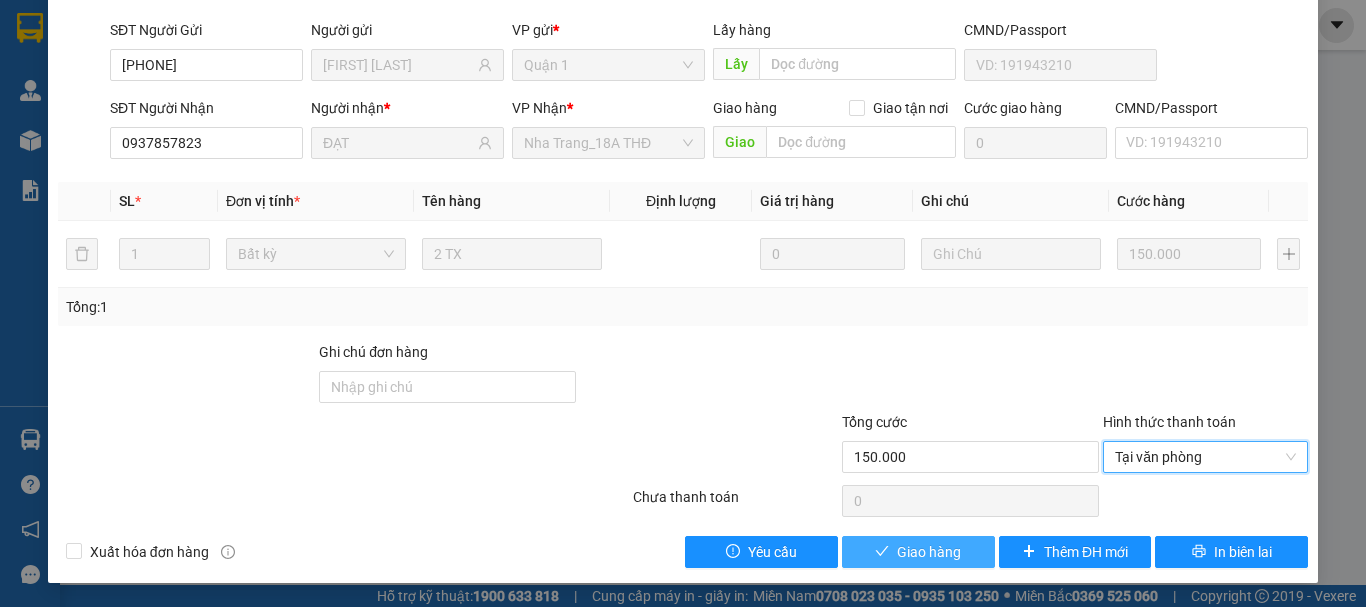 click on "Giao hàng" at bounding box center [929, 552] 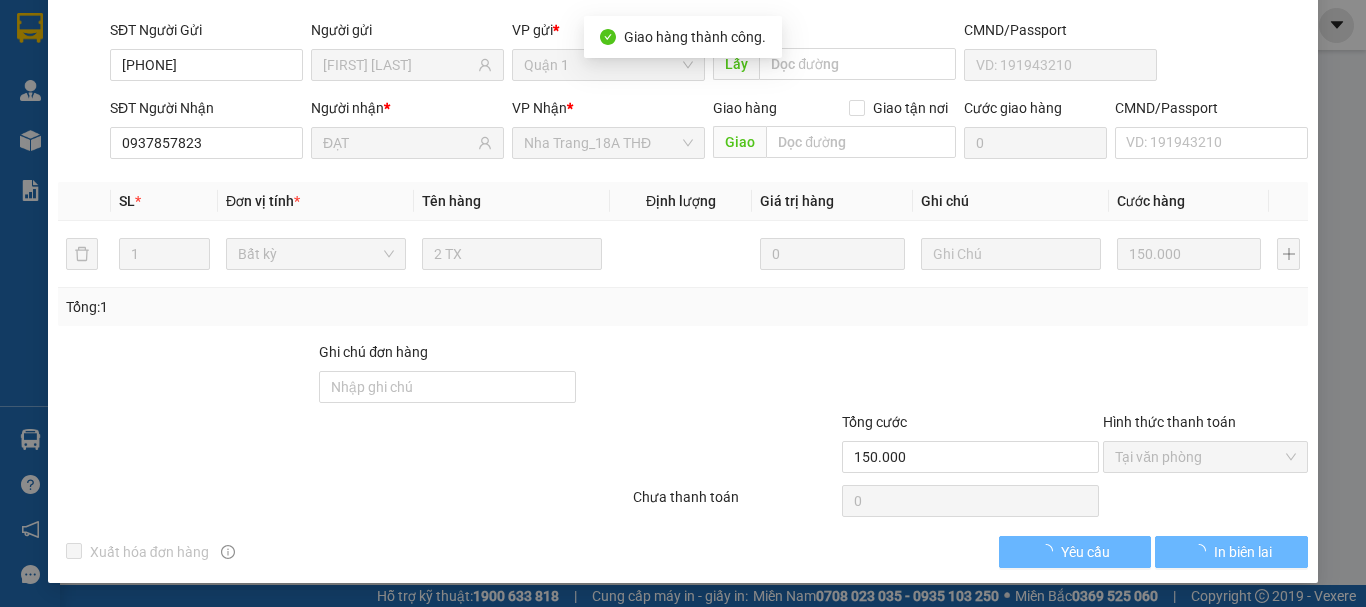 scroll, scrollTop: 0, scrollLeft: 0, axis: both 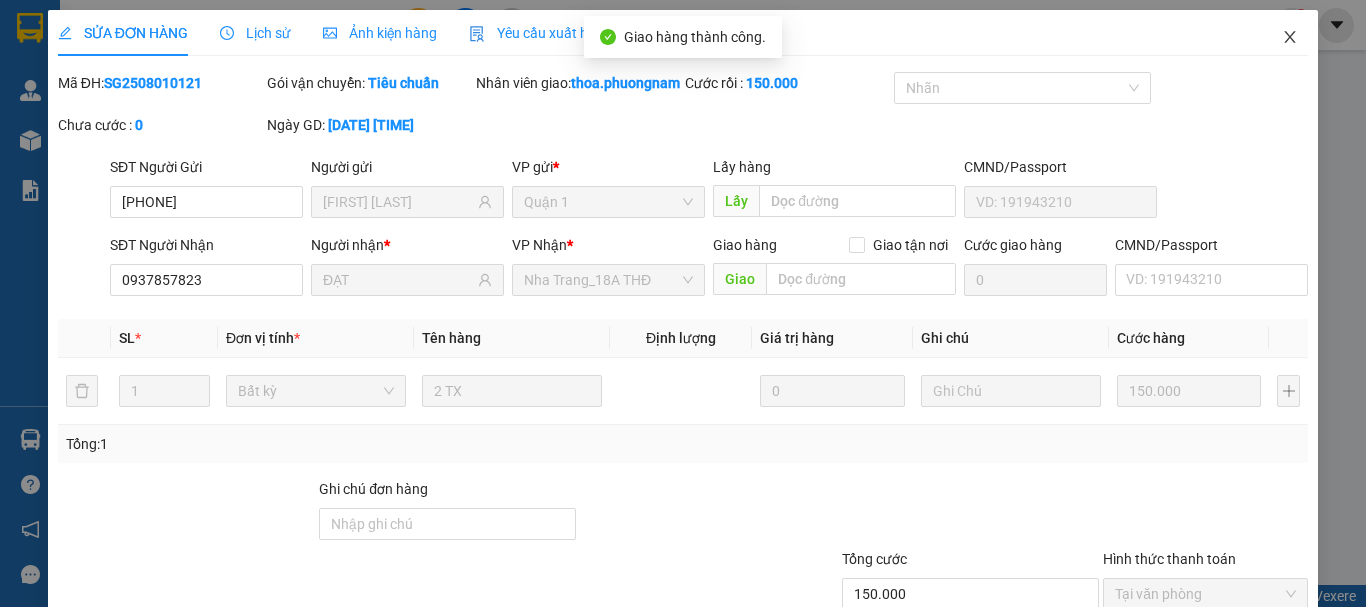 click at bounding box center [1290, 38] 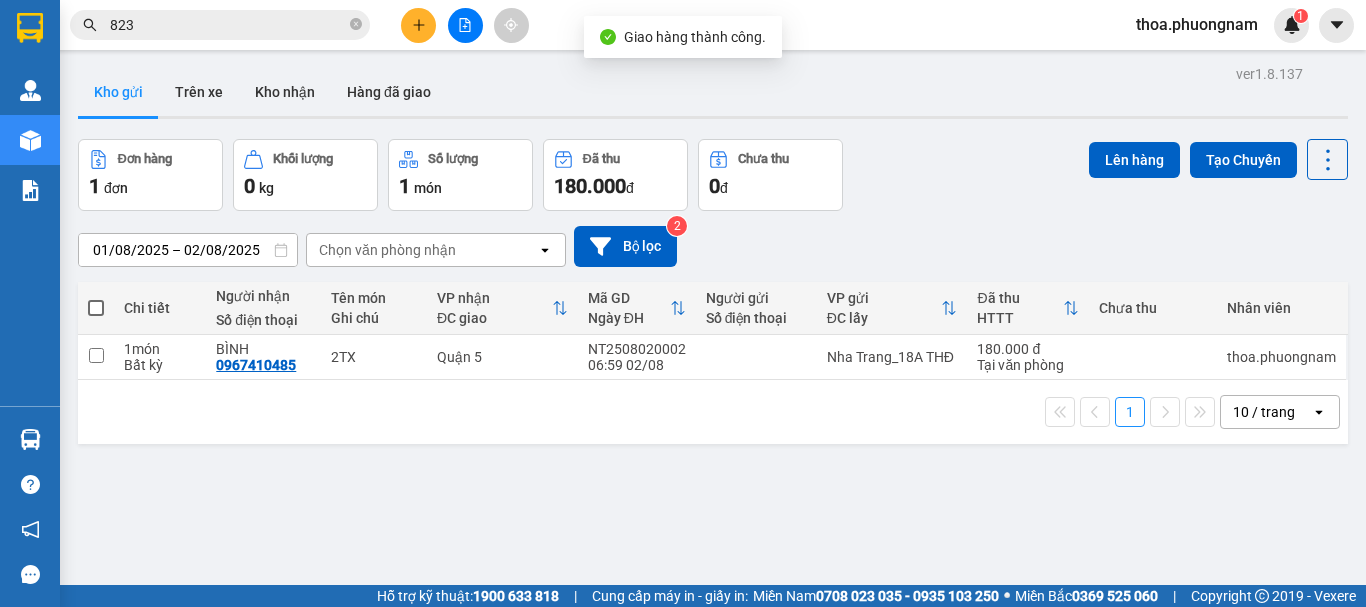 click on "823" at bounding box center (228, 25) 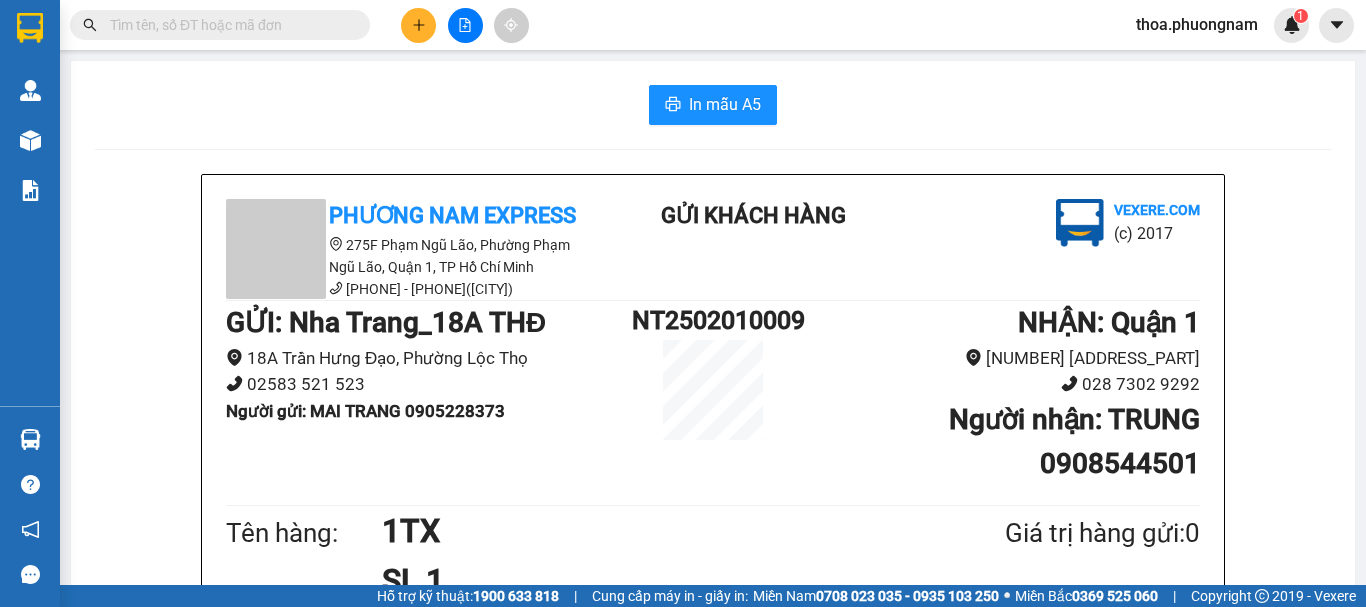 scroll, scrollTop: 0, scrollLeft: 0, axis: both 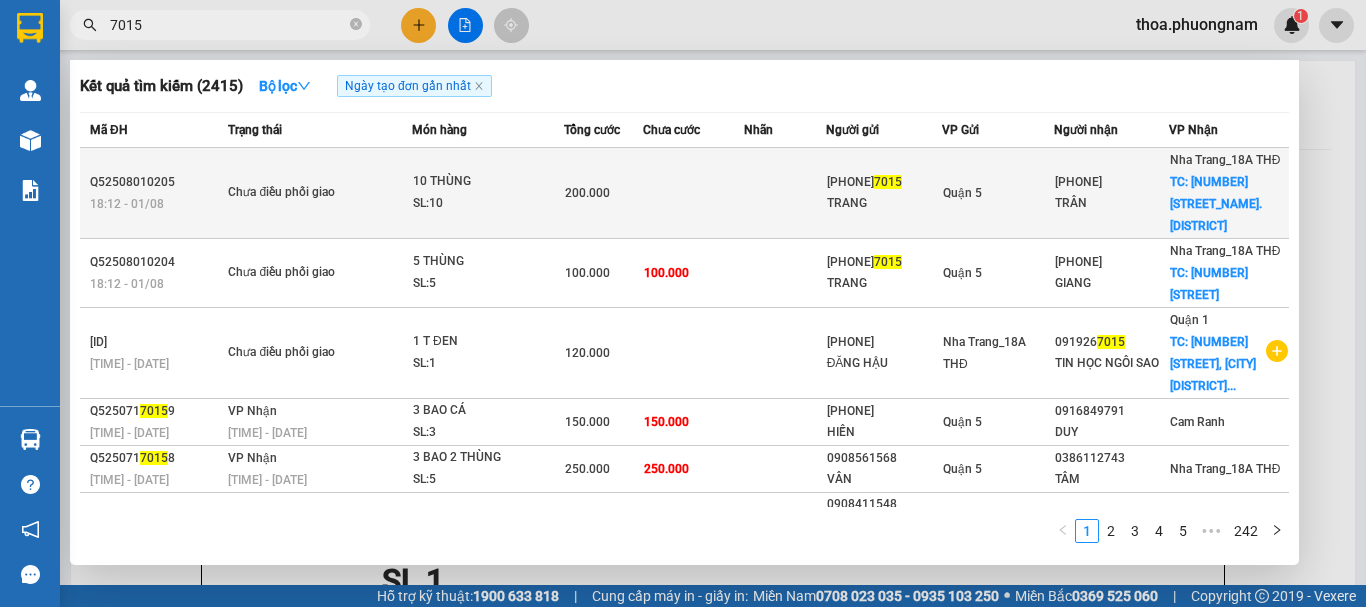 type on "7015" 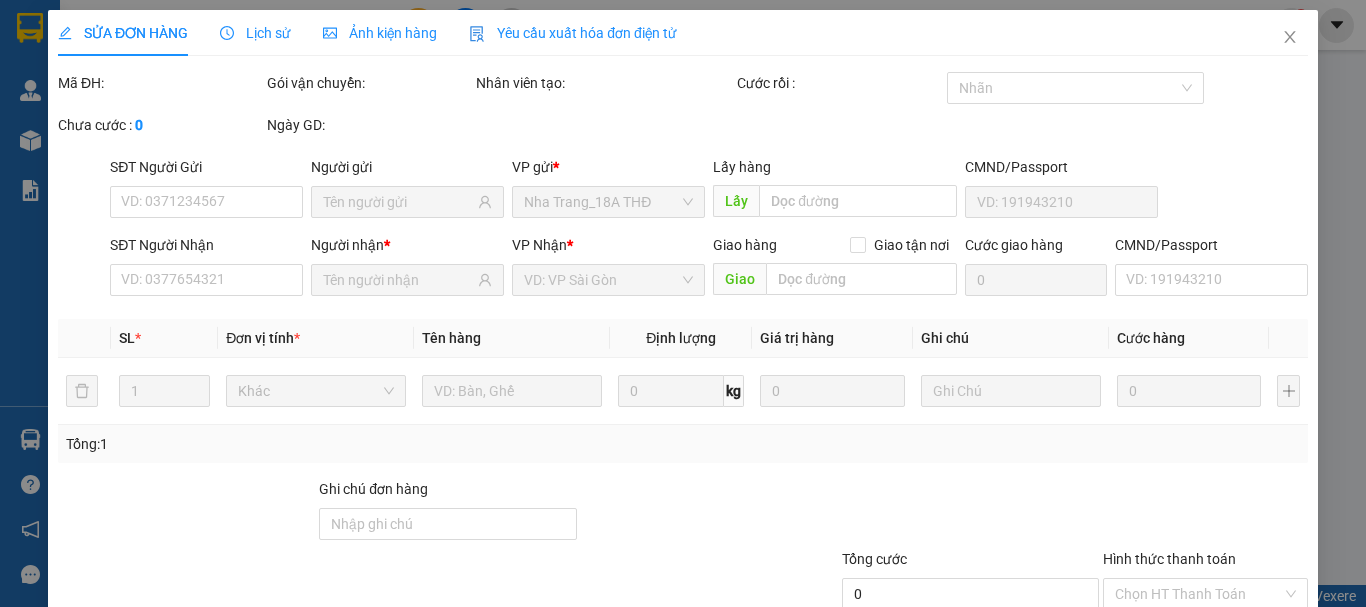 type on "[PHONE]" 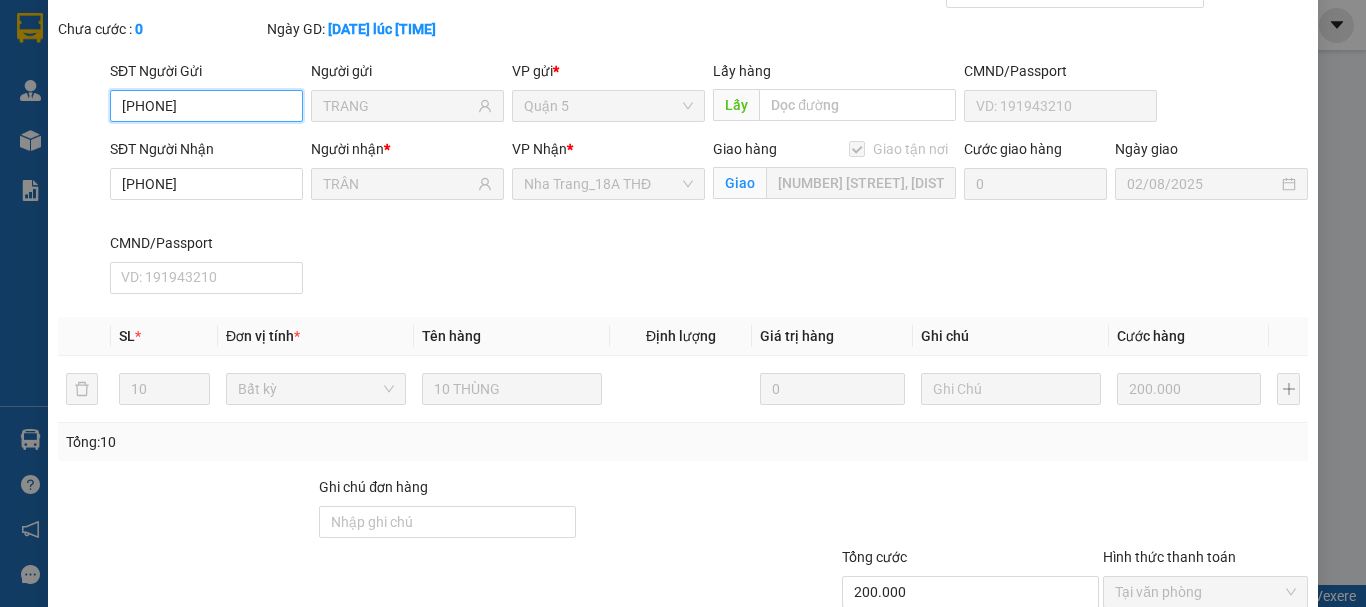 scroll, scrollTop: 200, scrollLeft: 0, axis: vertical 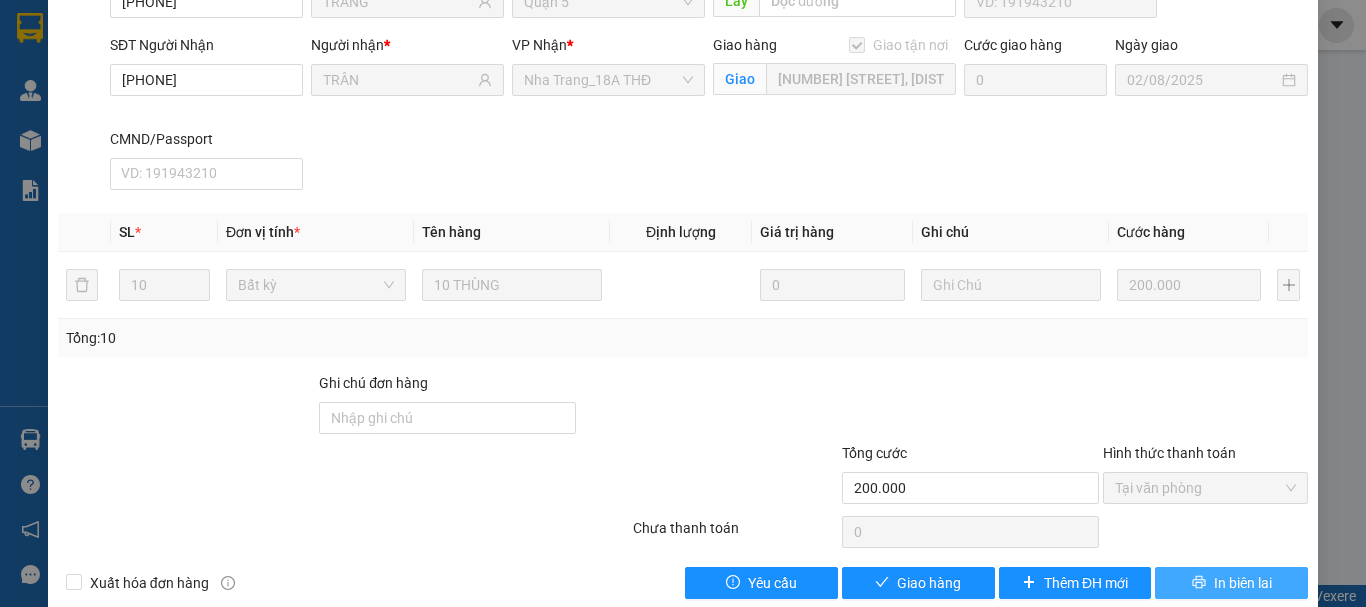 click on "In biên lai" at bounding box center [1243, 583] 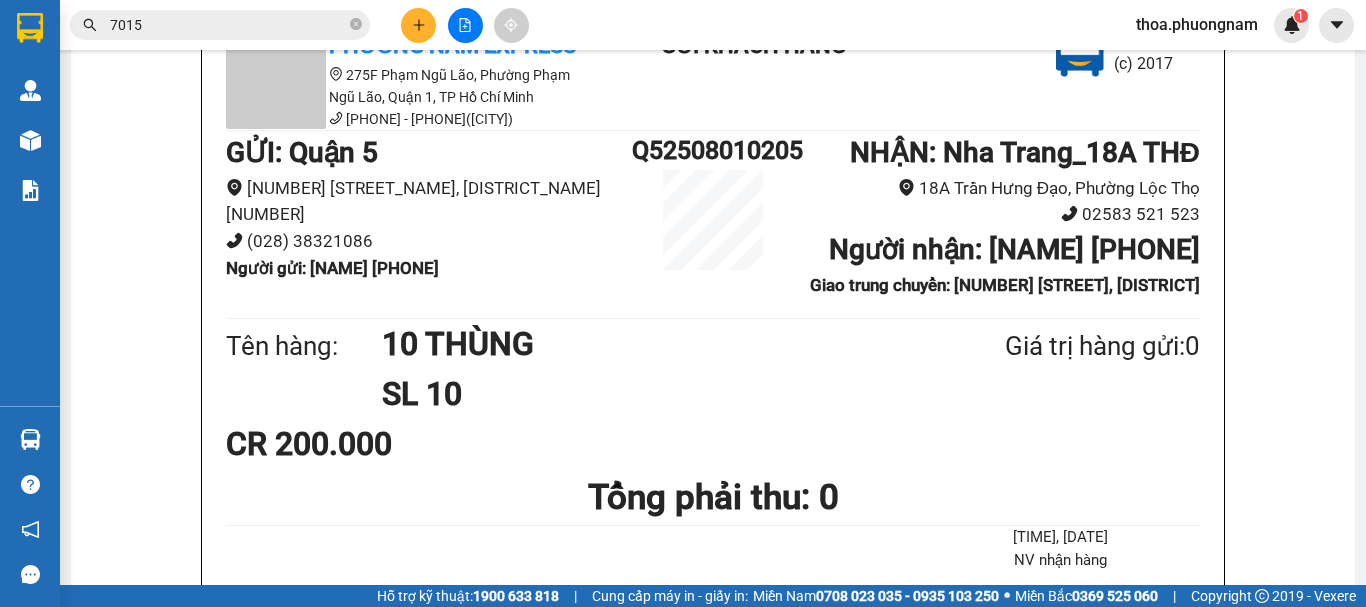 scroll, scrollTop: 200, scrollLeft: 0, axis: vertical 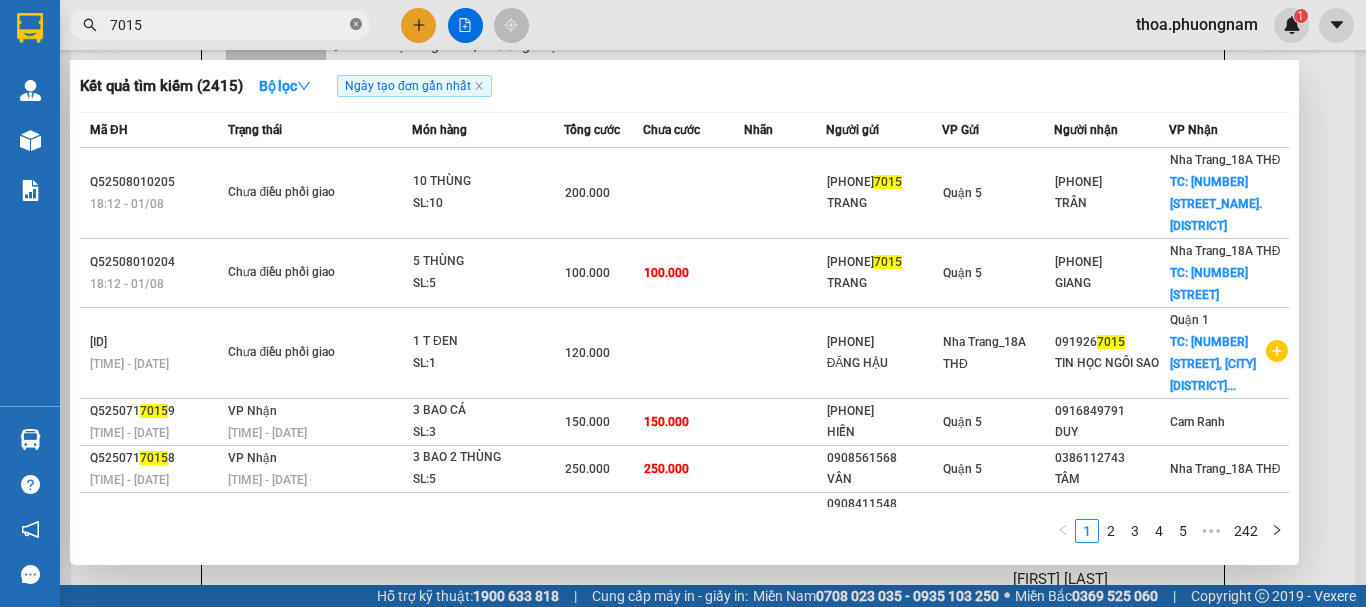 click 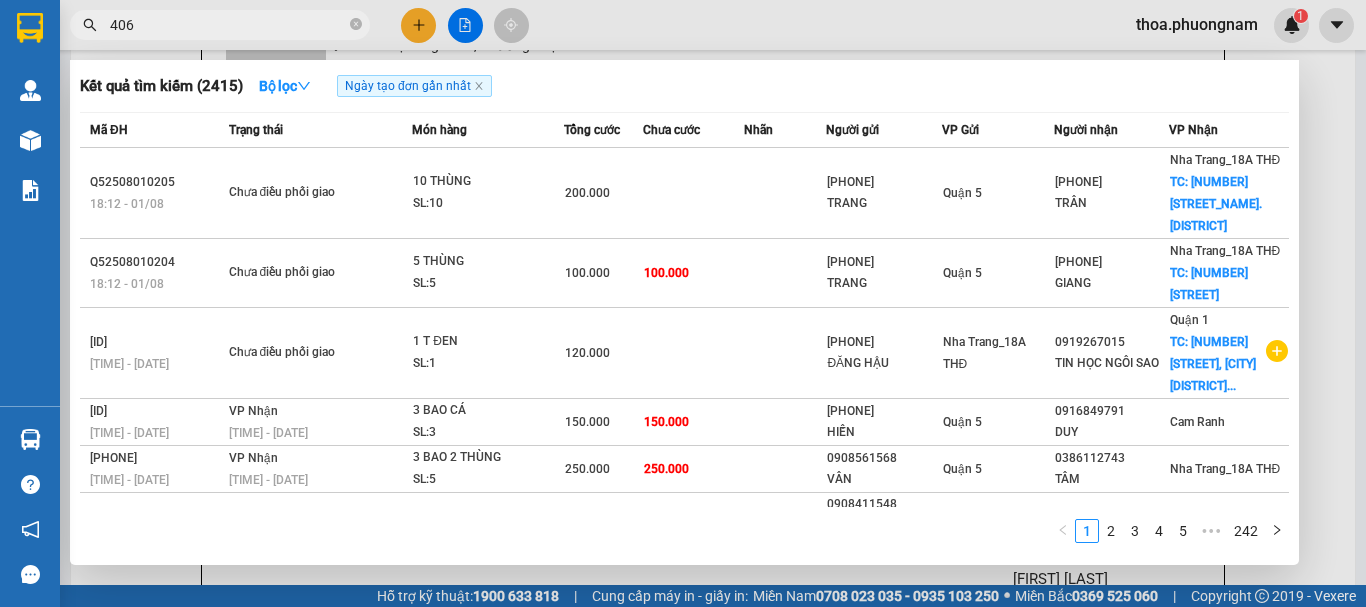 type on "4067" 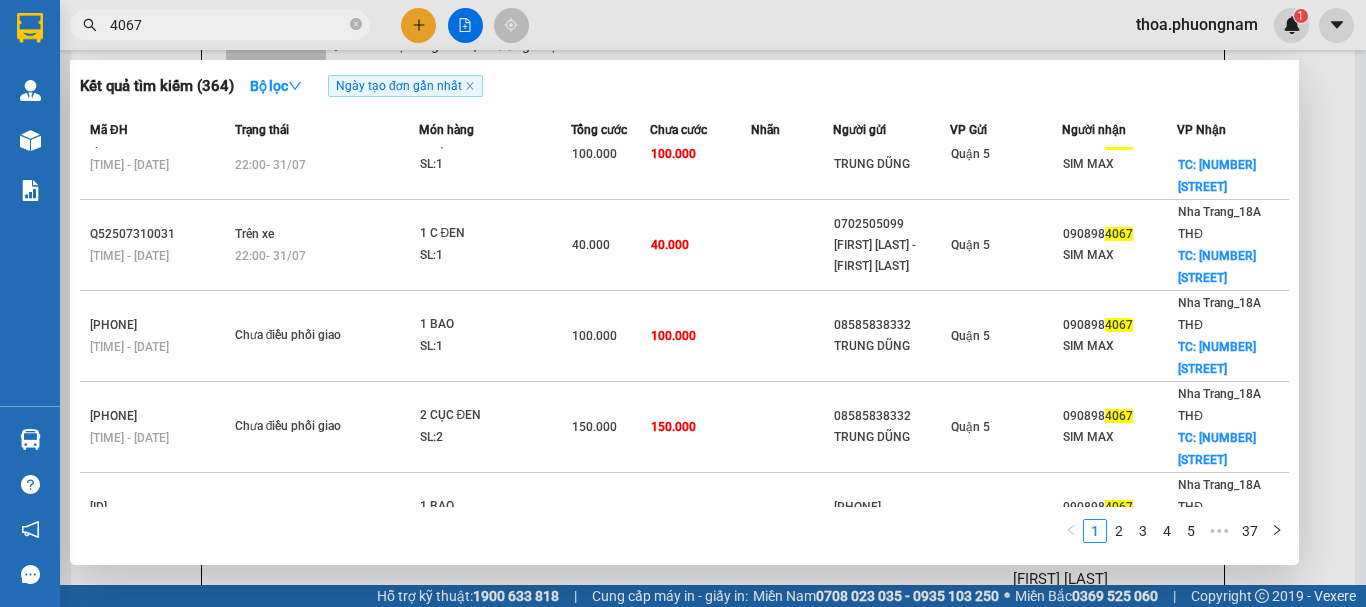 scroll, scrollTop: 200, scrollLeft: 0, axis: vertical 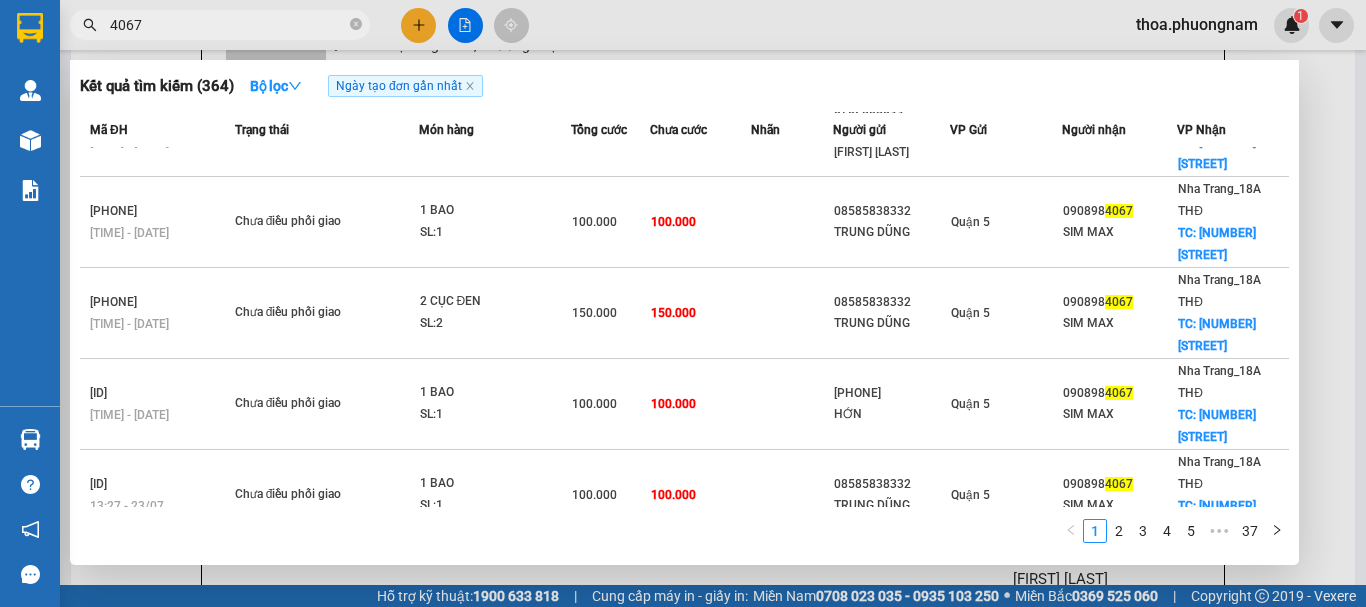 drag, startPoint x: 345, startPoint y: 24, endPoint x: 363, endPoint y: 26, distance: 18.110771 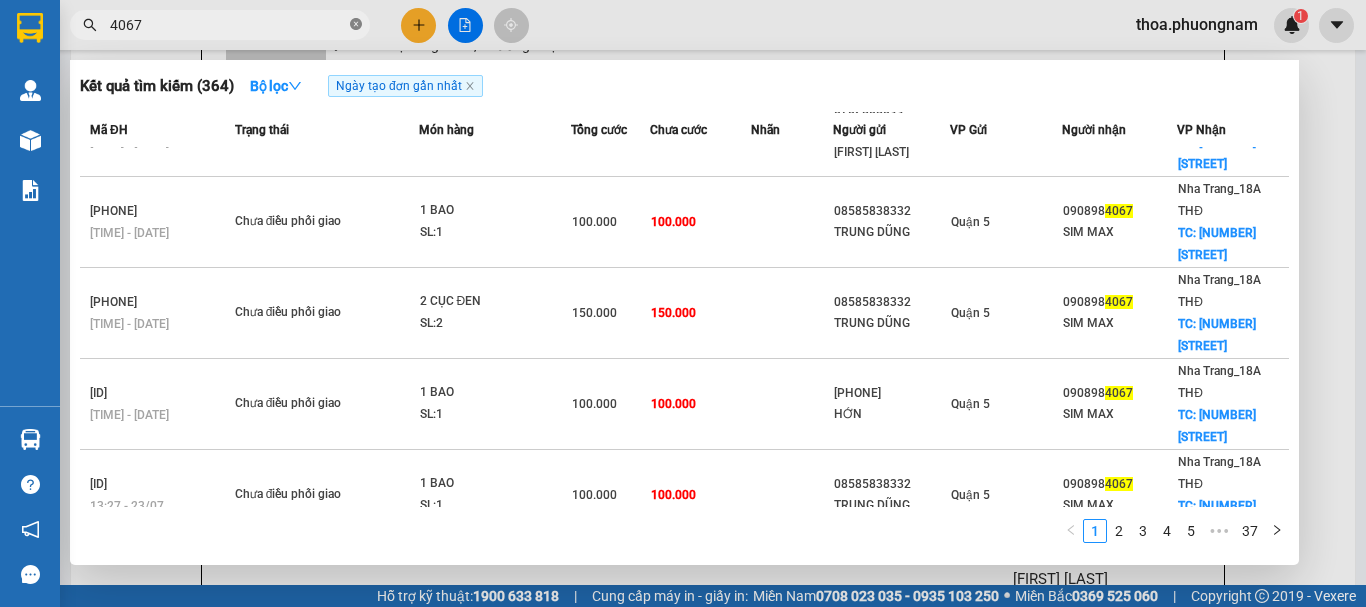 click 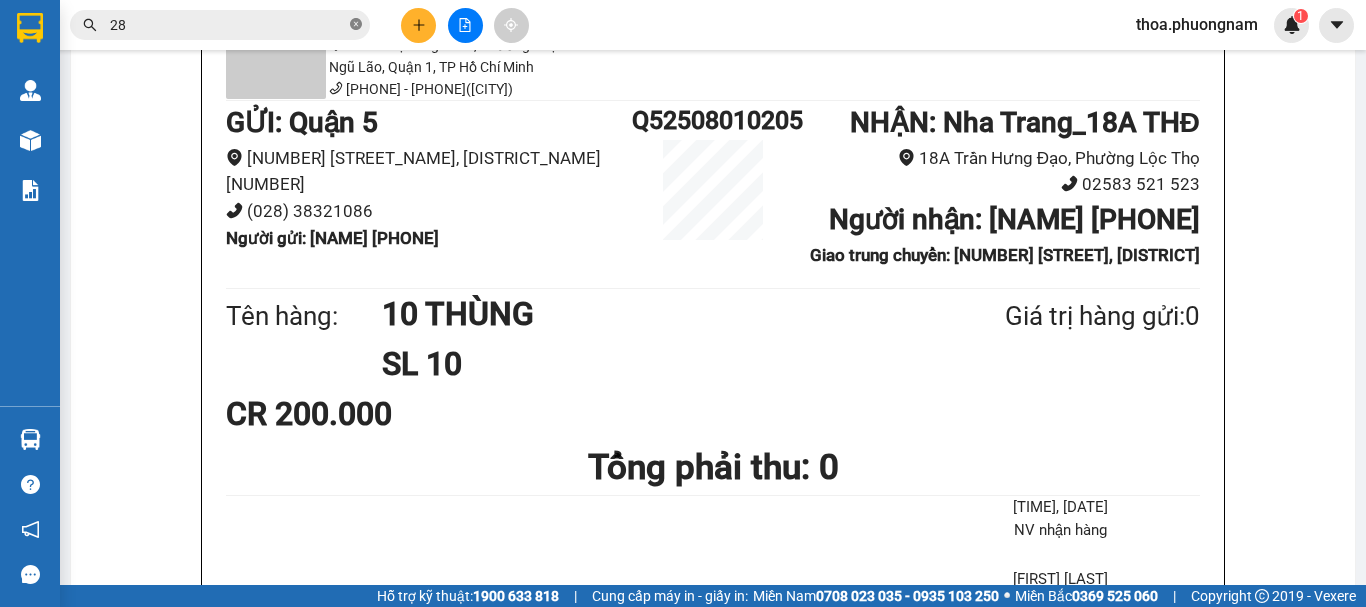 type on "288" 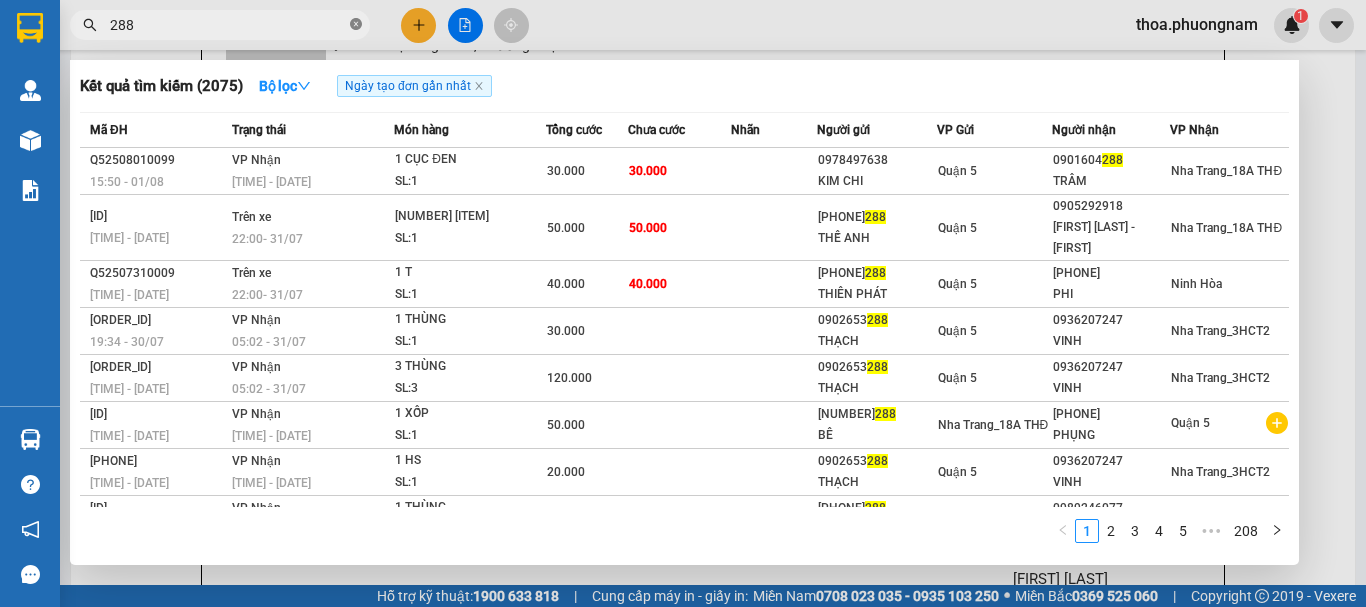 click 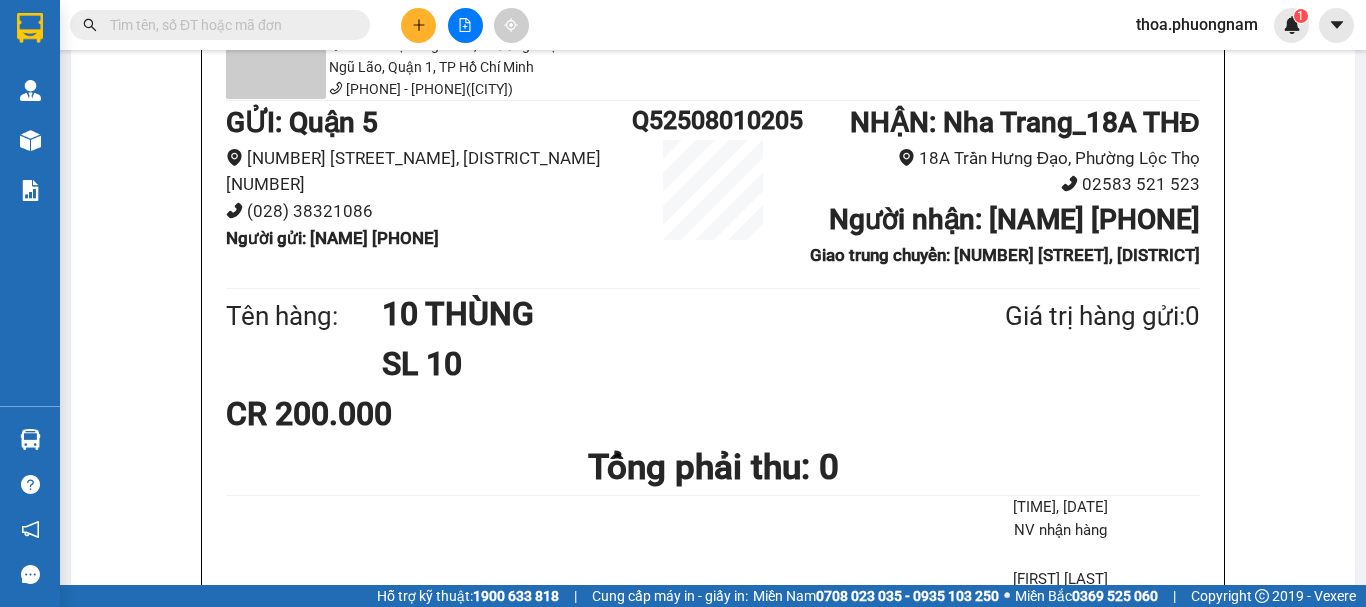 click at bounding box center (228, 25) 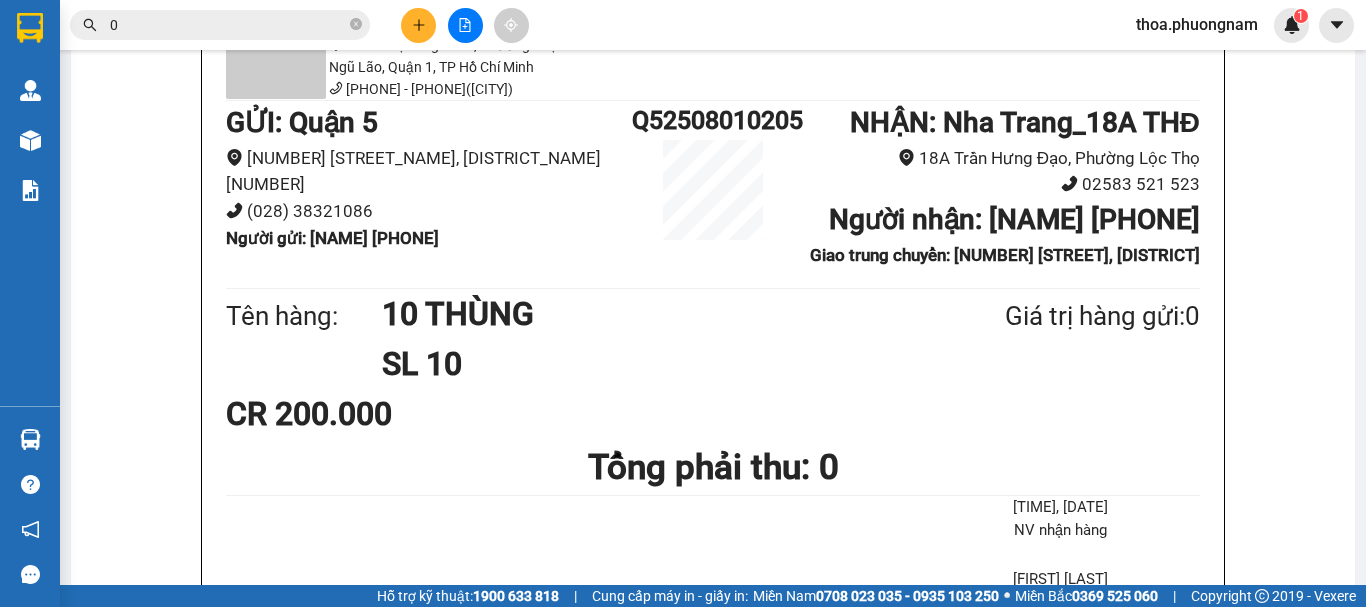 click on "0" at bounding box center (228, 25) 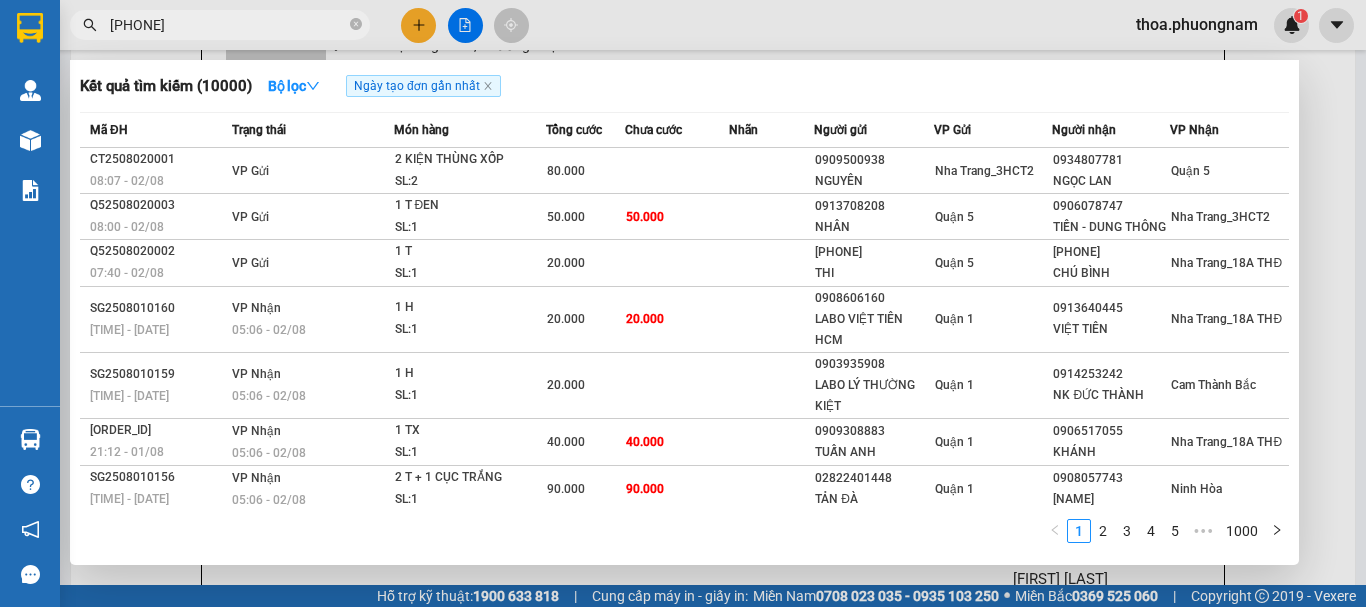type on "0905107433" 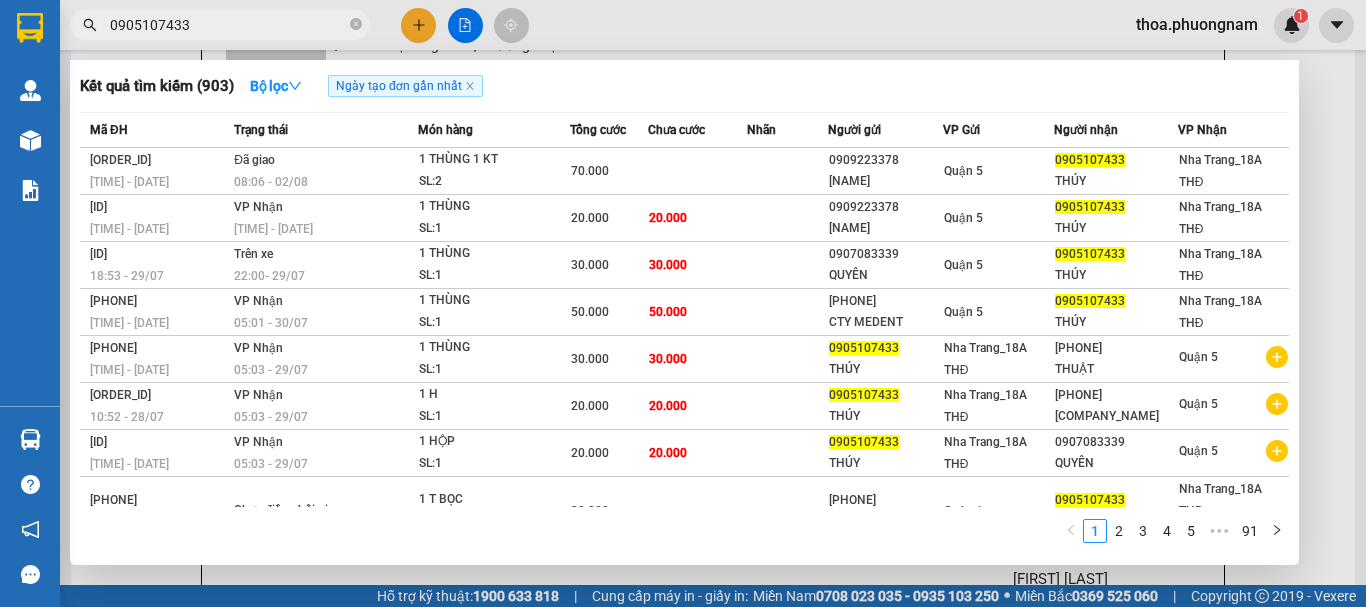 click on "0905107433" at bounding box center [228, 25] 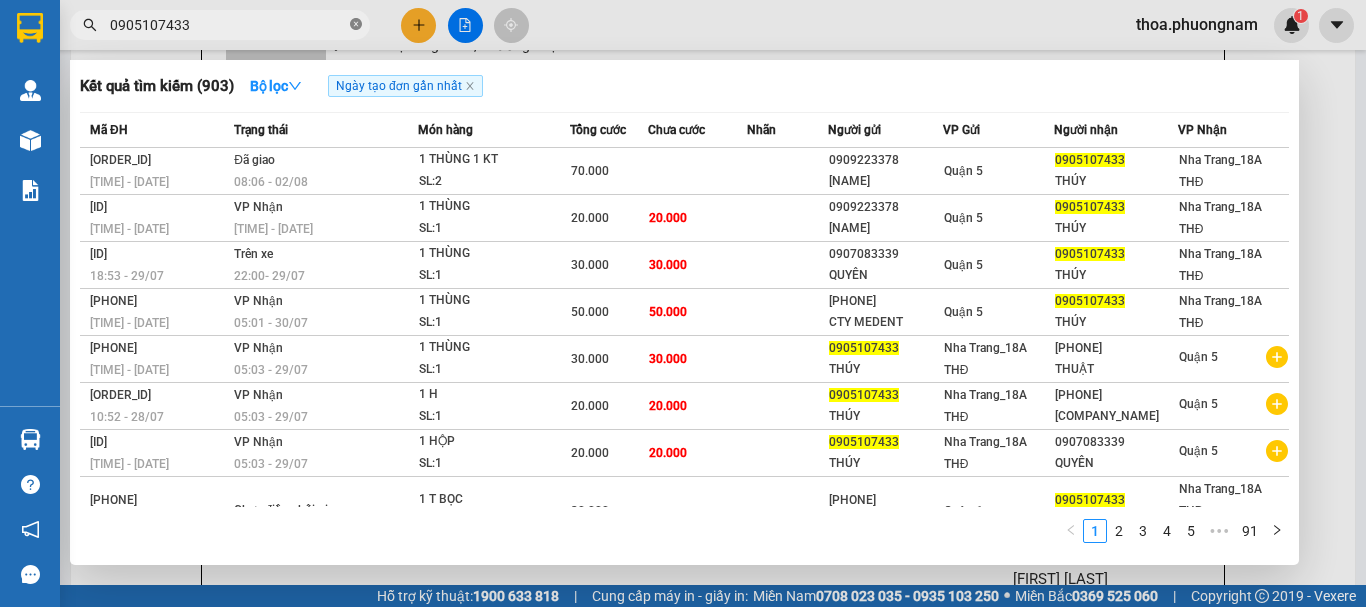 click 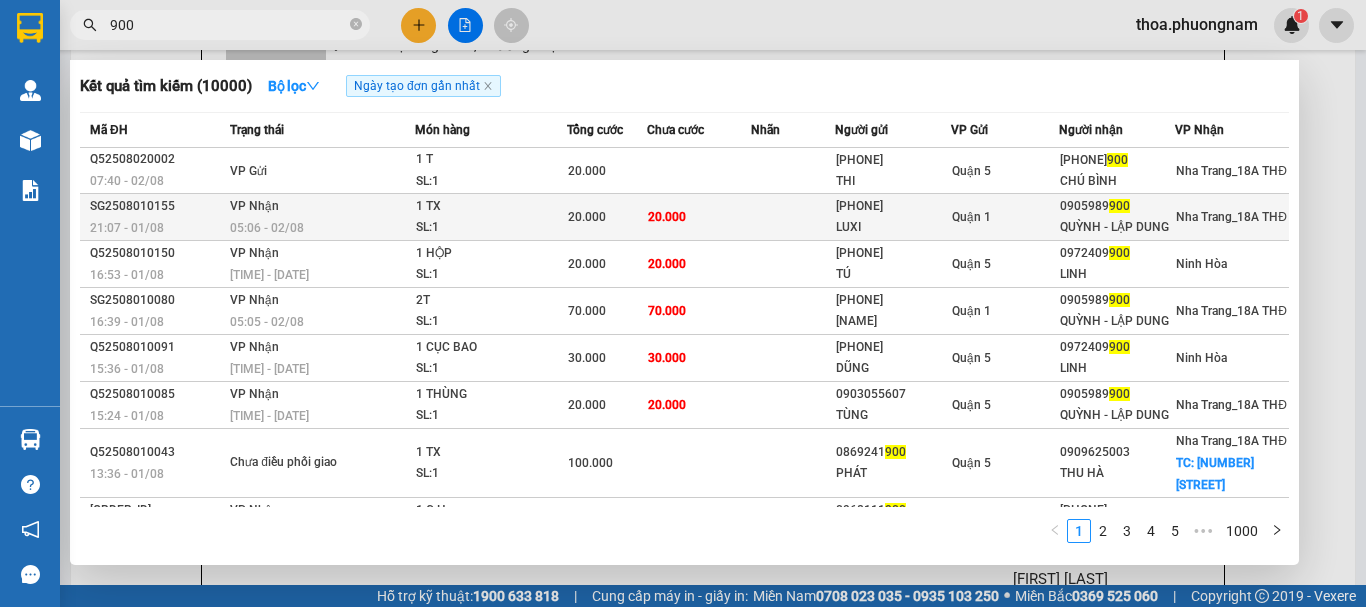 type on "900" 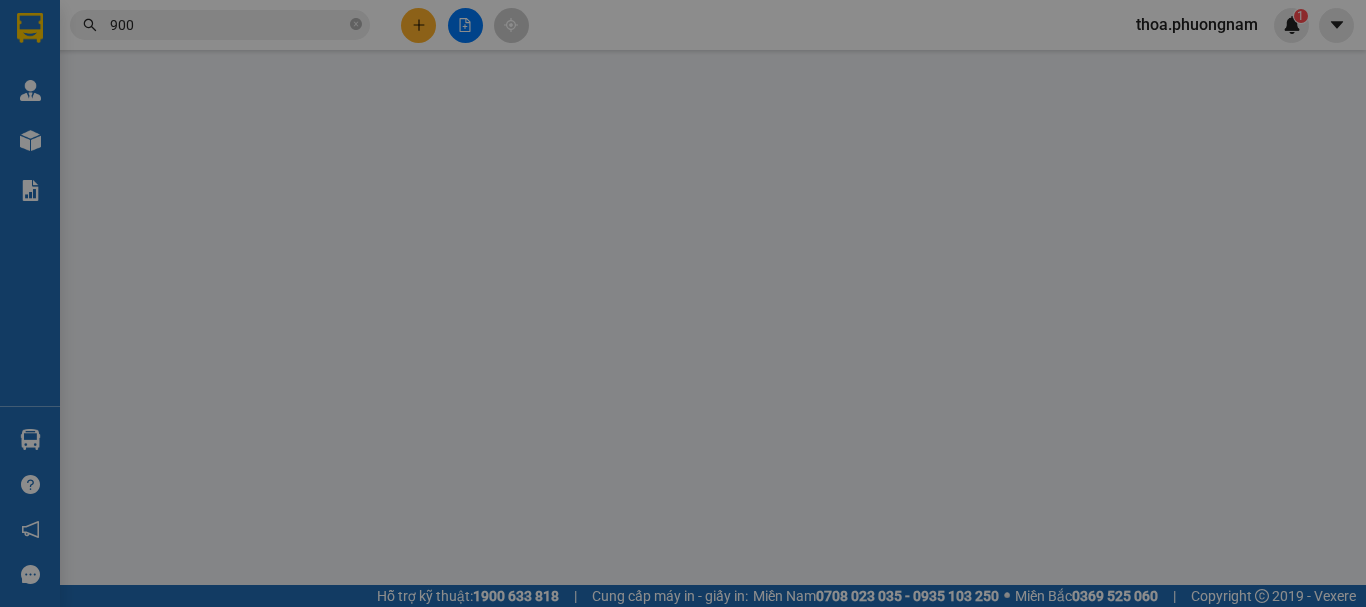 scroll, scrollTop: 0, scrollLeft: 0, axis: both 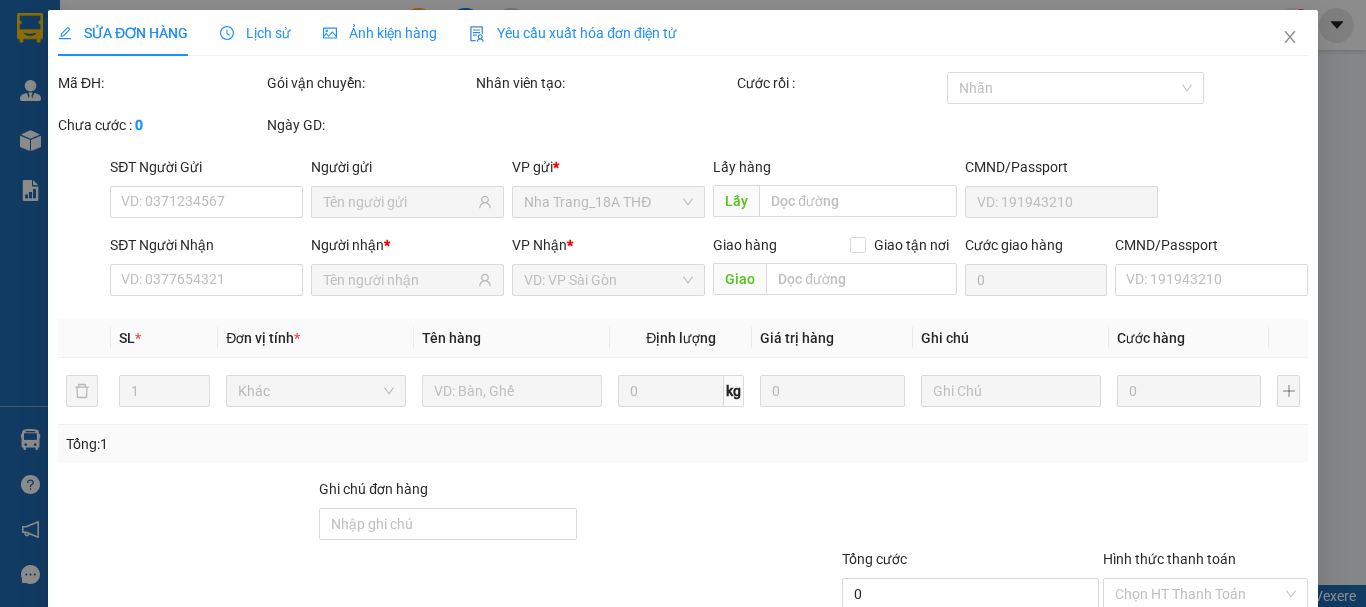 type on "[PHONE]" 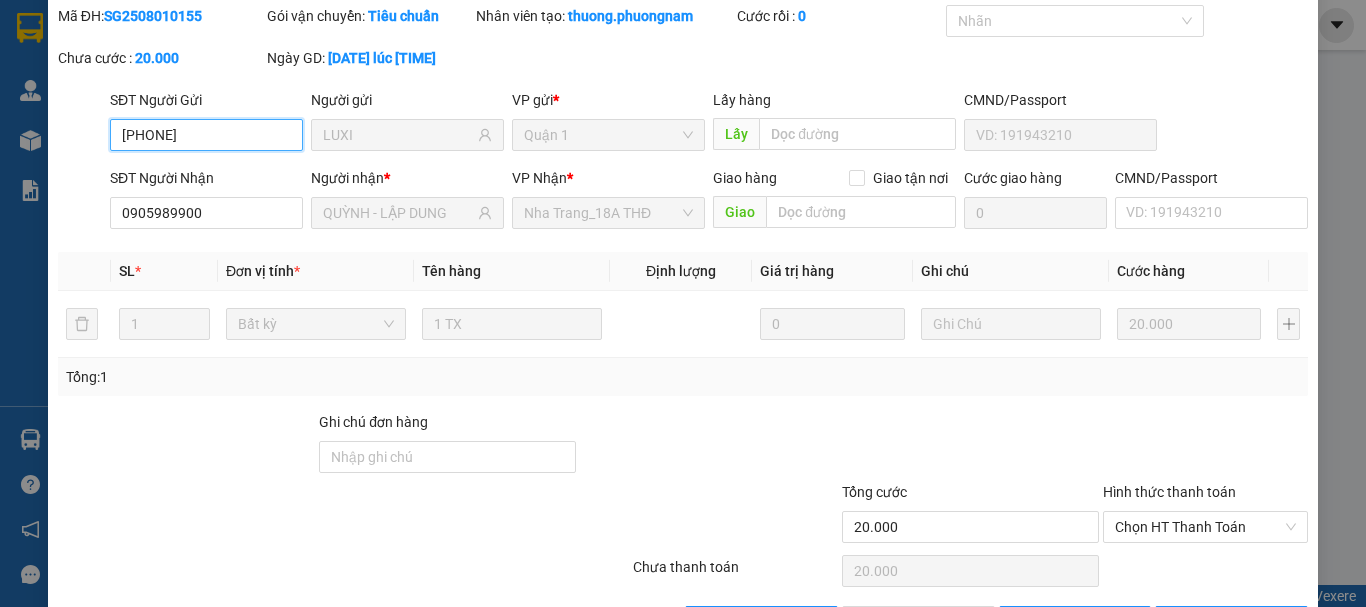 scroll, scrollTop: 137, scrollLeft: 0, axis: vertical 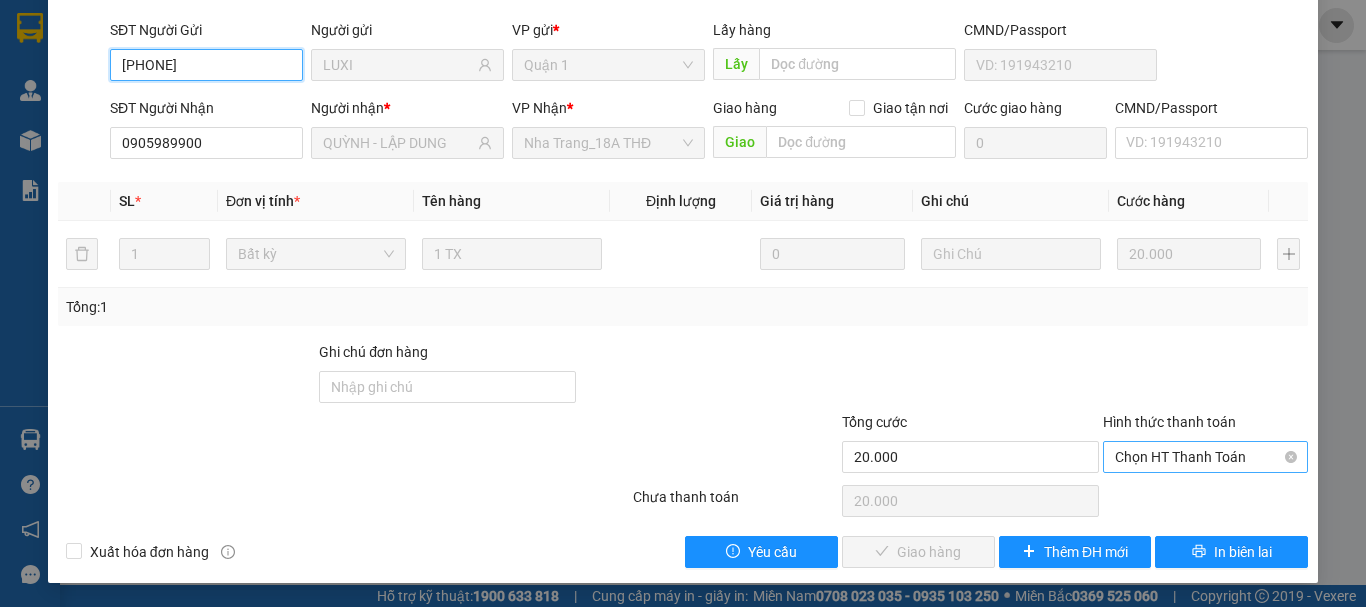 drag, startPoint x: 1150, startPoint y: 456, endPoint x: 1149, endPoint y: 478, distance: 22.022715 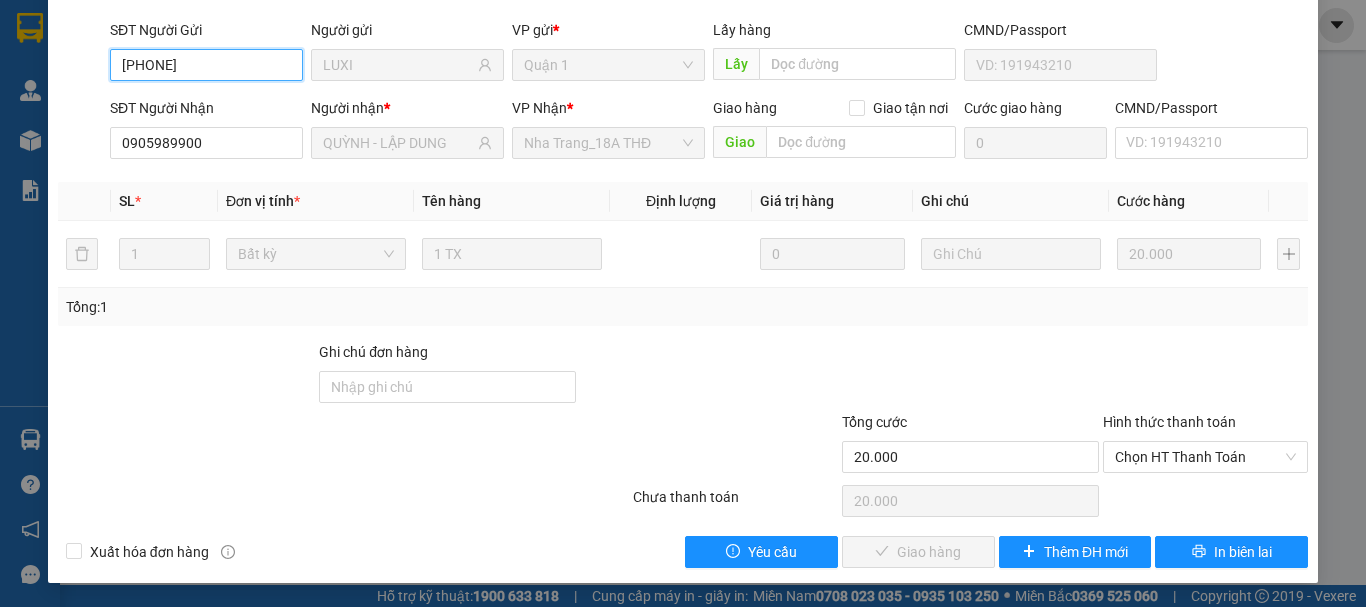 click on "Chọn HT Thanh Toán" at bounding box center [1205, 457] 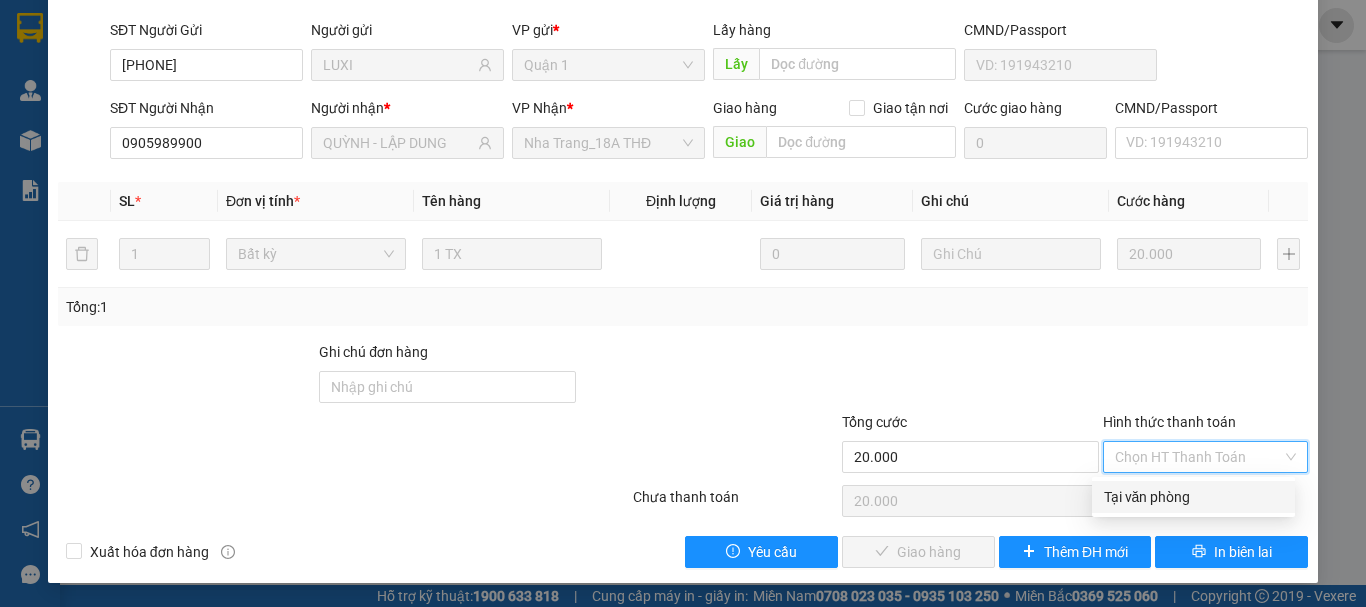 click on "Tại văn phòng" at bounding box center (1193, 497) 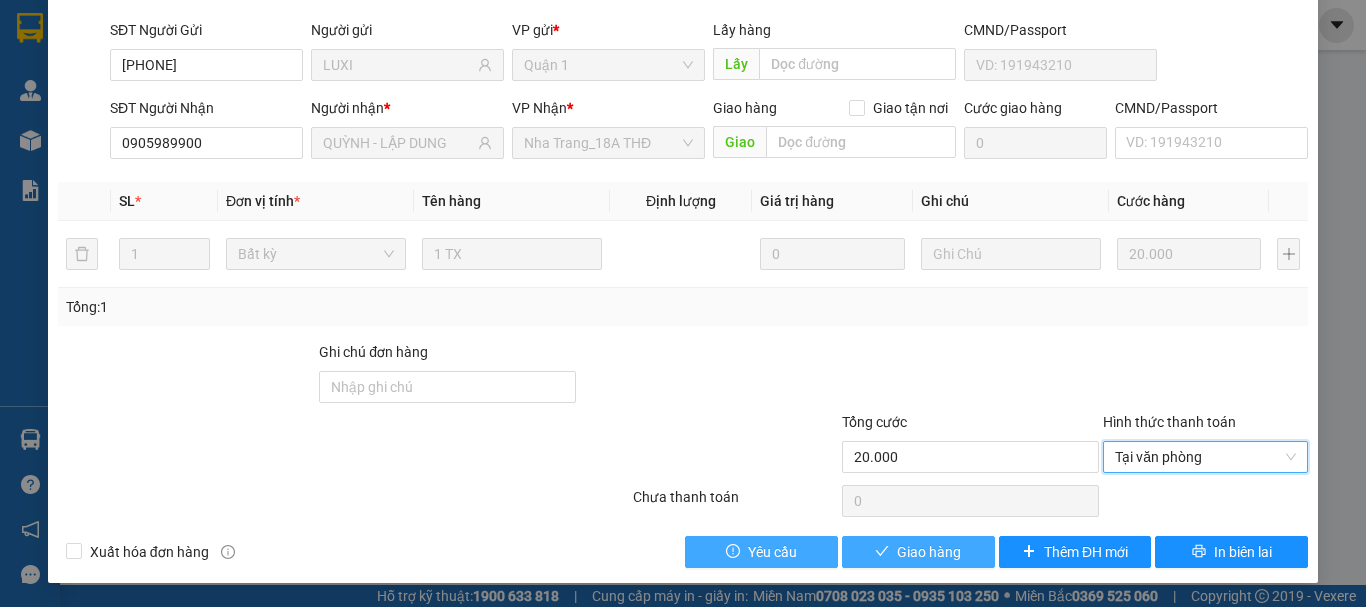 drag, startPoint x: 912, startPoint y: 548, endPoint x: 780, endPoint y: 549, distance: 132.00378 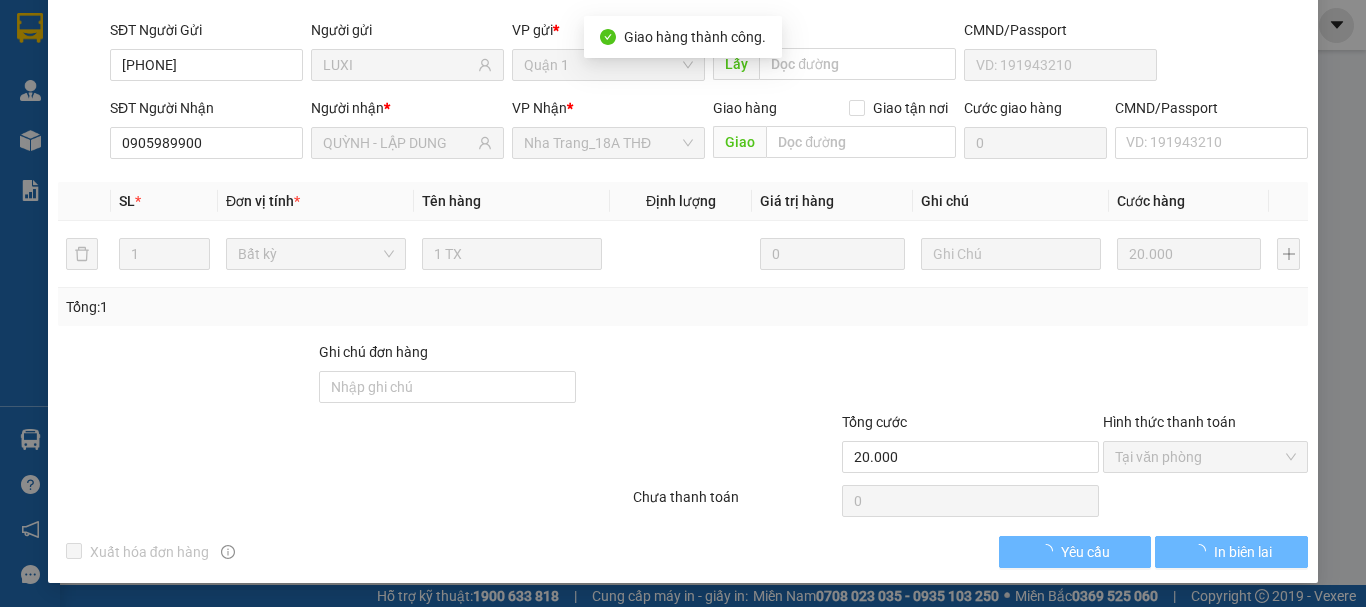 scroll, scrollTop: 0, scrollLeft: 0, axis: both 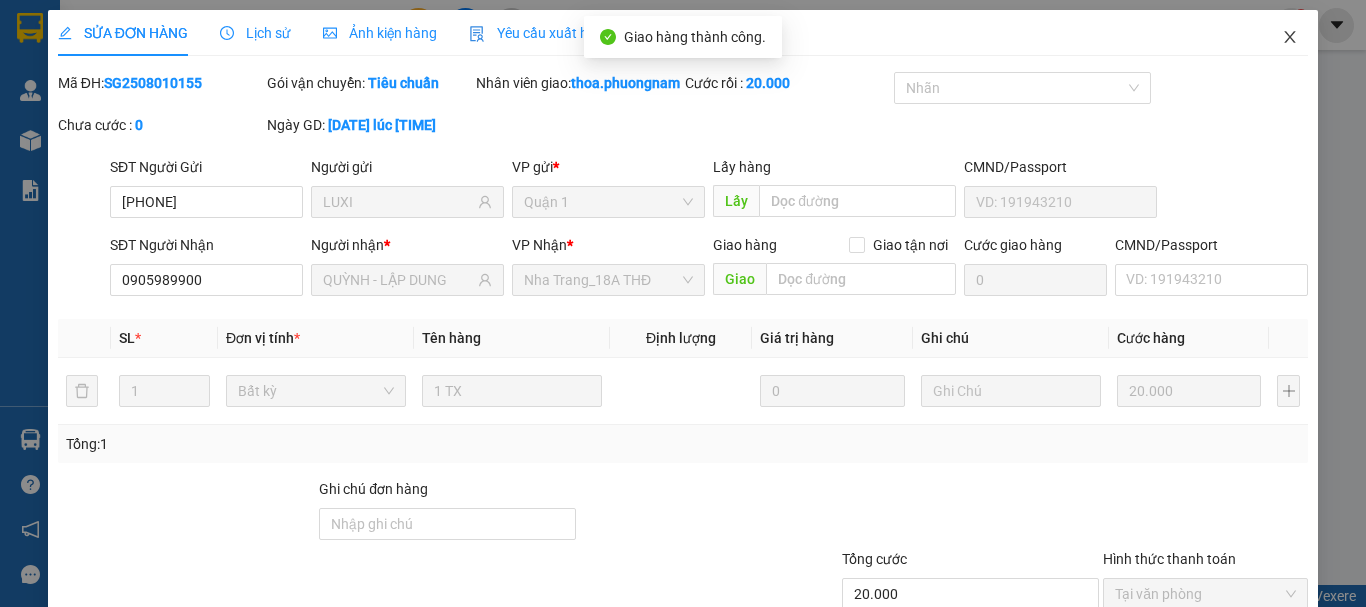 drag, startPoint x: 1287, startPoint y: 30, endPoint x: 1126, endPoint y: 25, distance: 161.07762 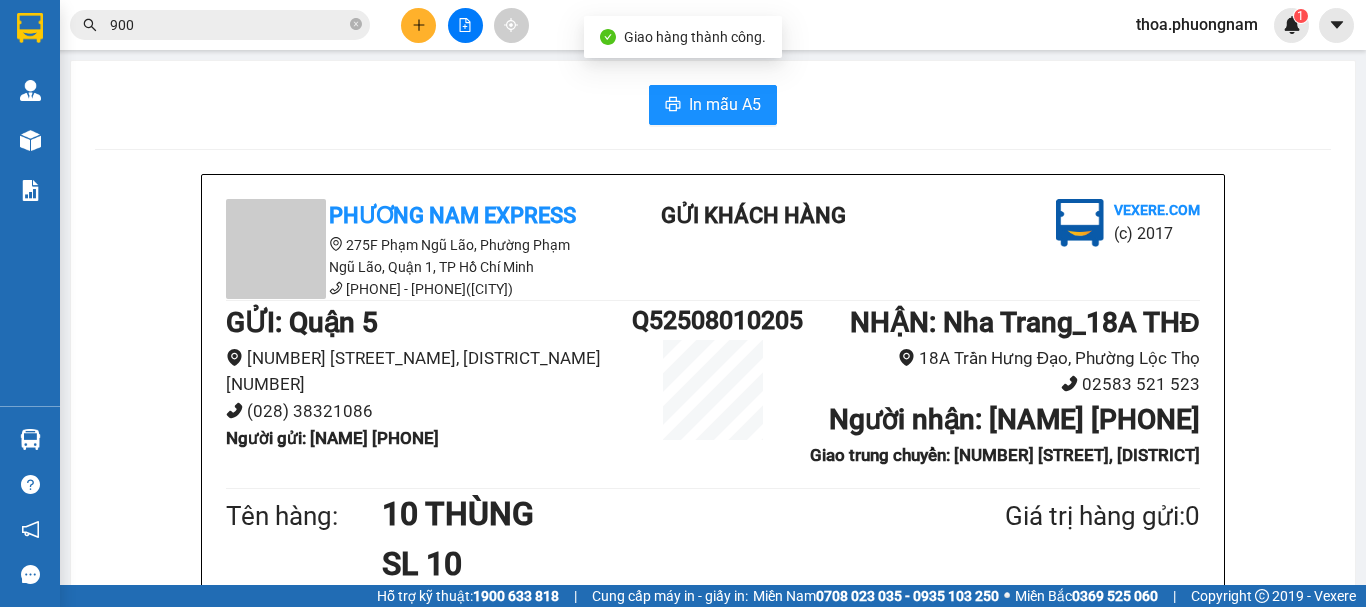 click on "900" at bounding box center [220, 25] 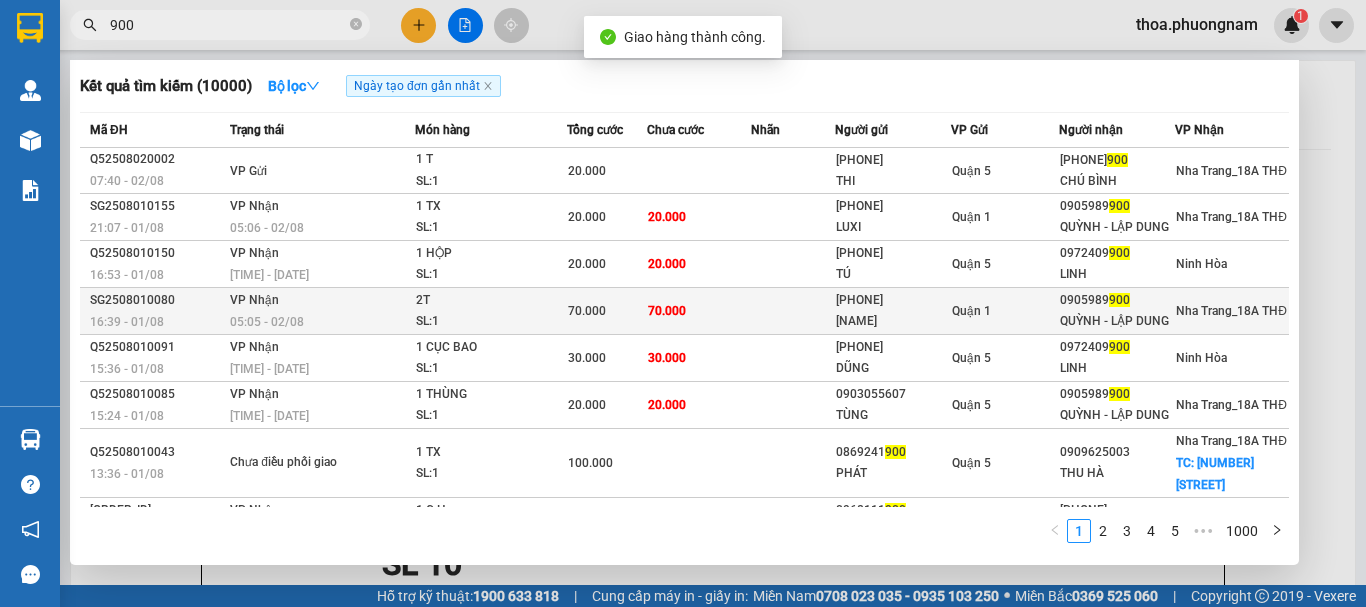click on "2T" at bounding box center [491, 301] 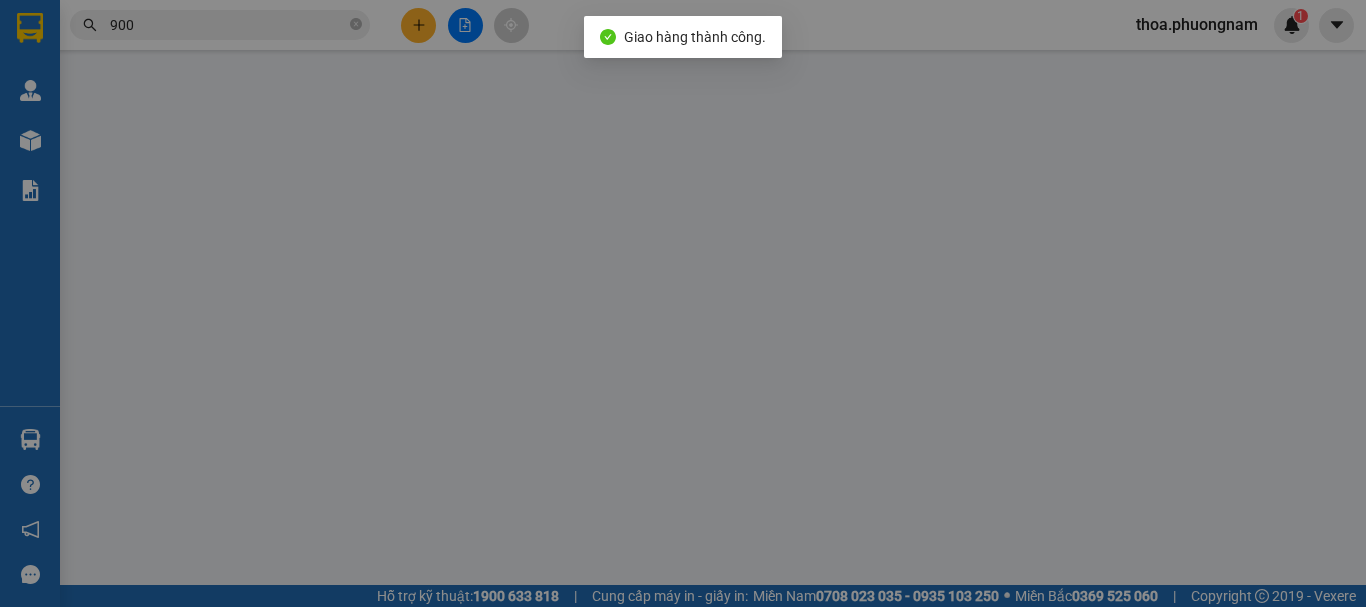 type on "0902678108" 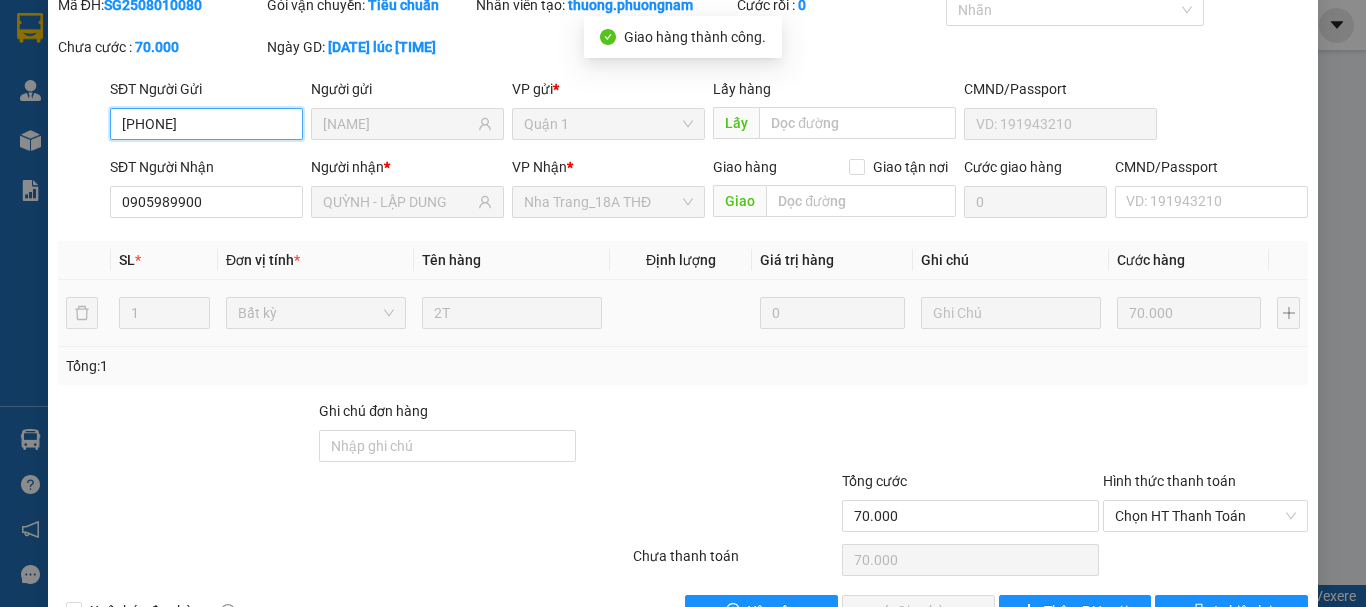 scroll, scrollTop: 137, scrollLeft: 0, axis: vertical 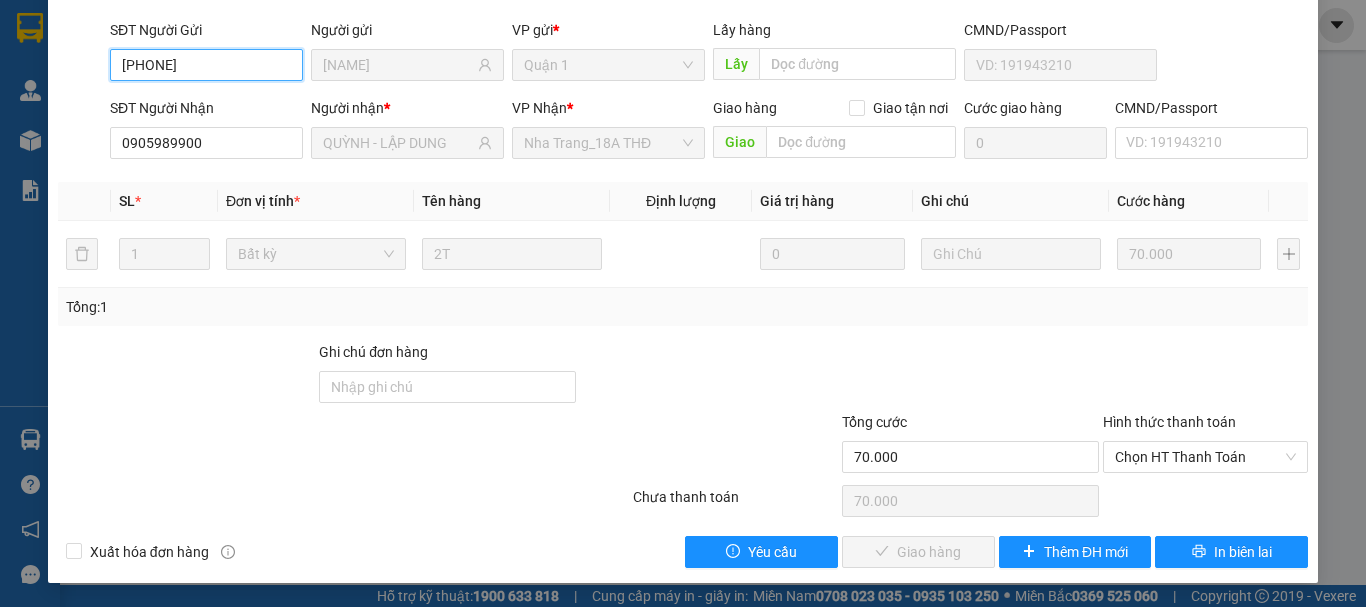 drag, startPoint x: 1168, startPoint y: 459, endPoint x: 1168, endPoint y: 485, distance: 26 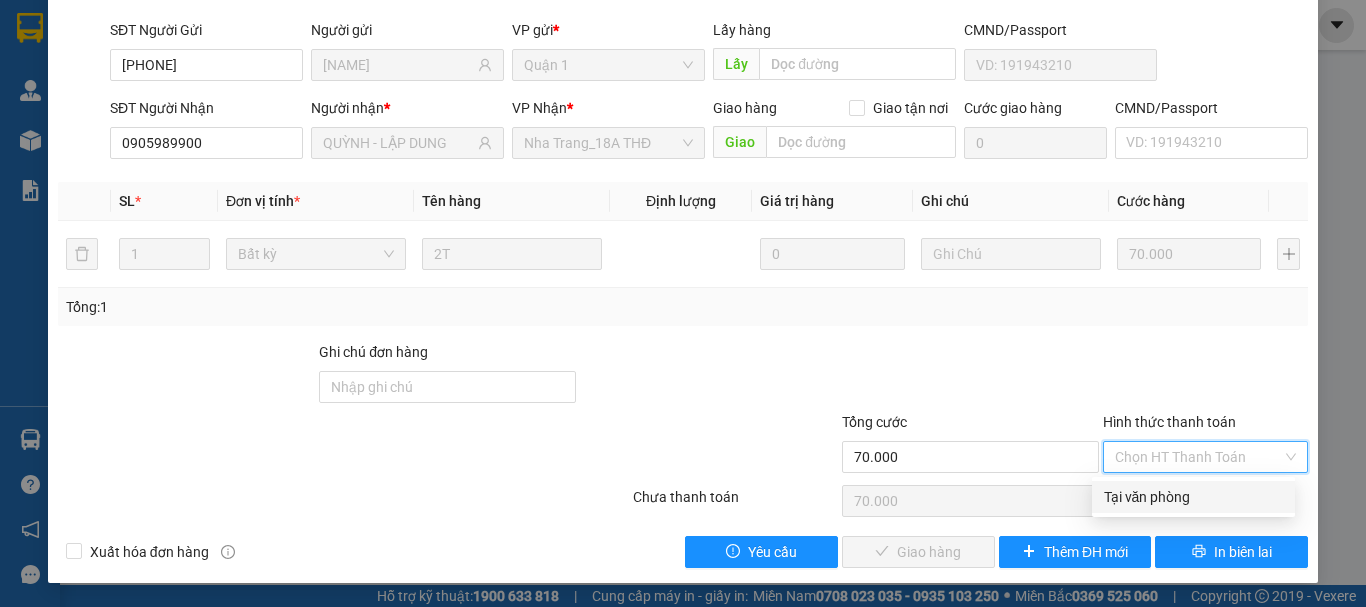 drag, startPoint x: 1161, startPoint y: 495, endPoint x: 1125, endPoint y: 498, distance: 36.124783 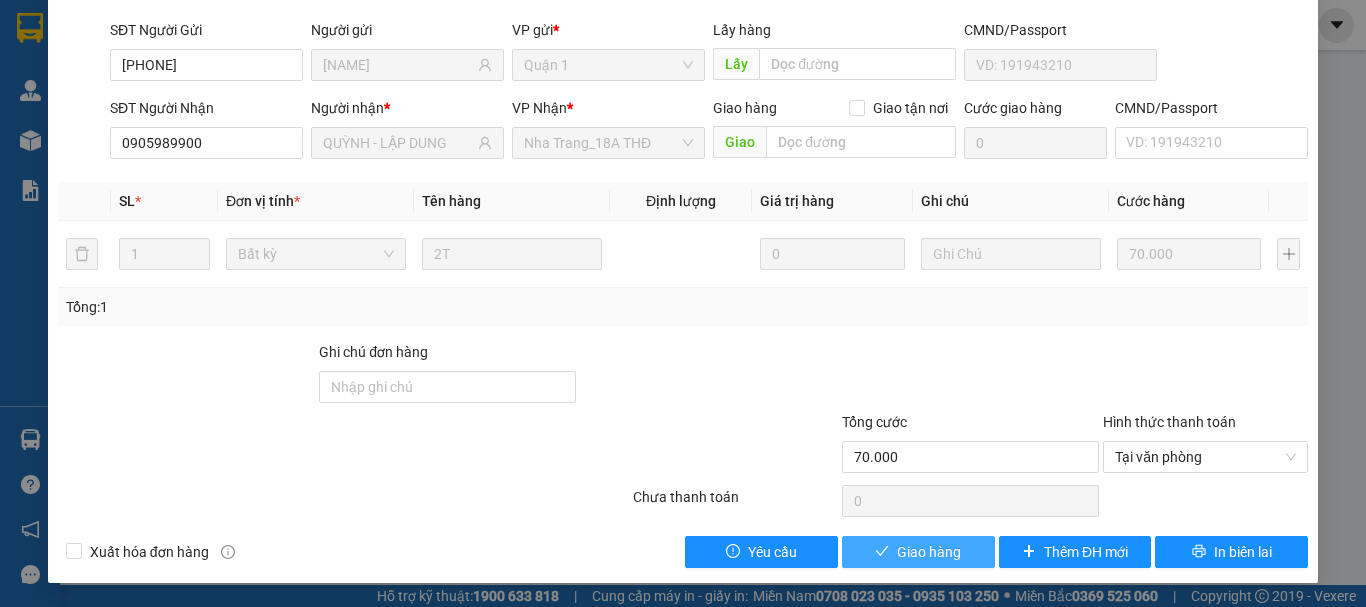 click on "Giao hàng" at bounding box center (918, 552) 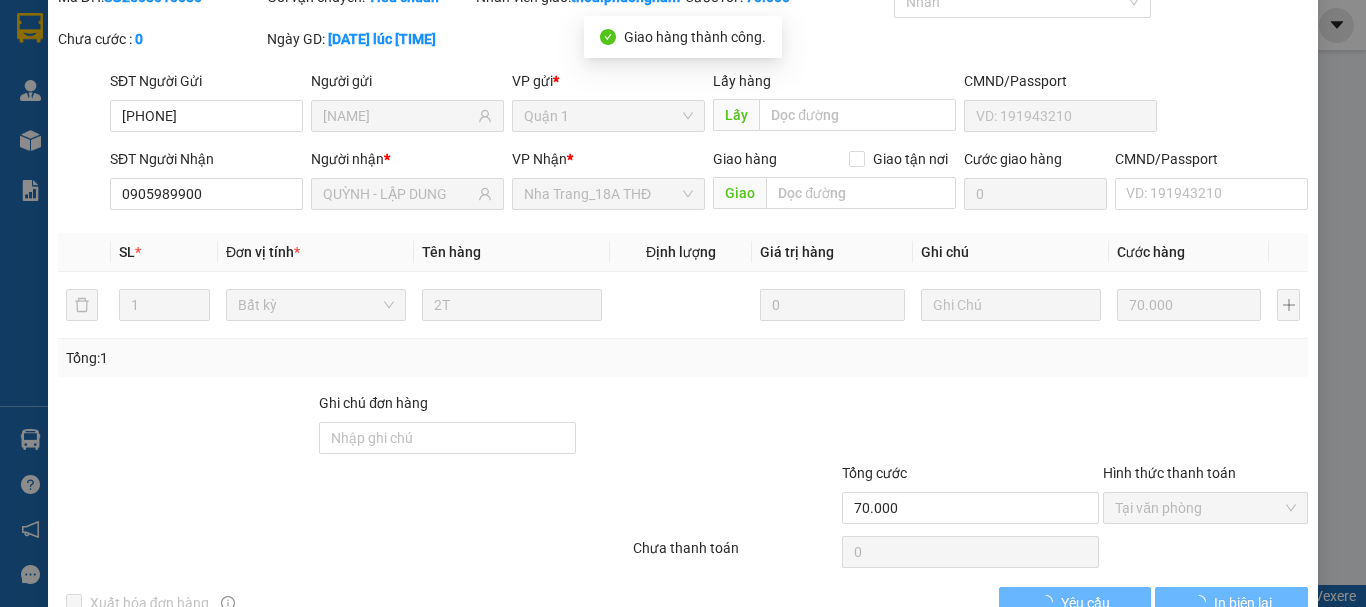 scroll, scrollTop: 0, scrollLeft: 0, axis: both 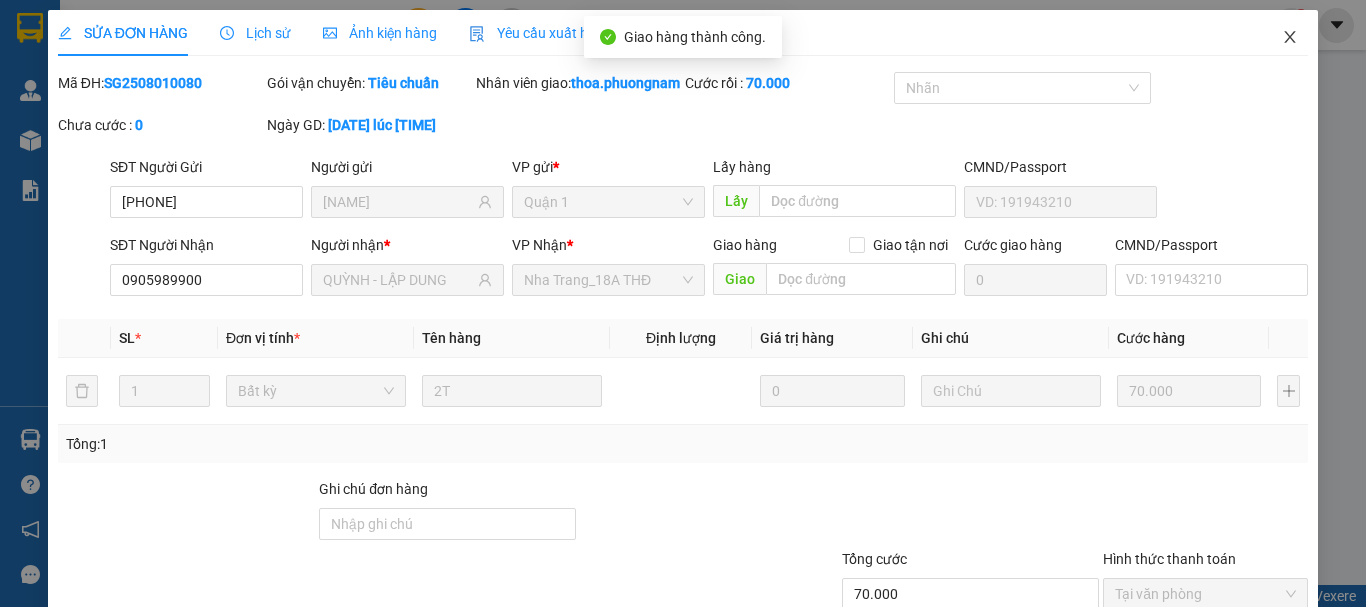 click at bounding box center [1290, 38] 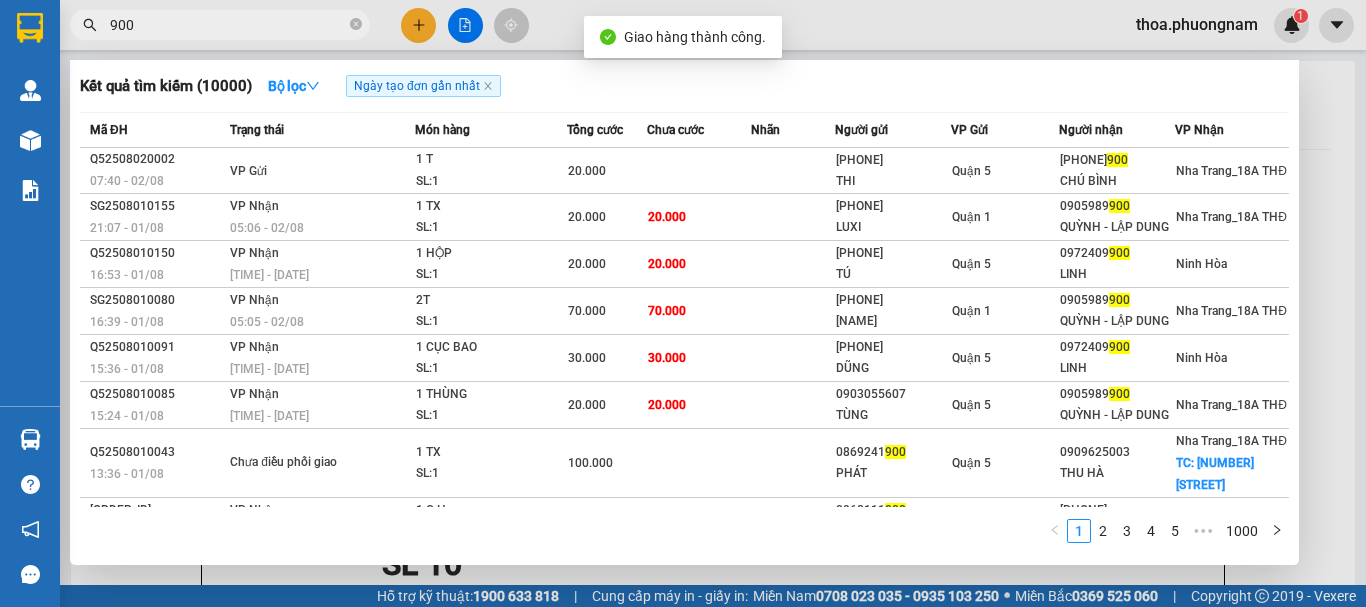 click on "900" at bounding box center (228, 25) 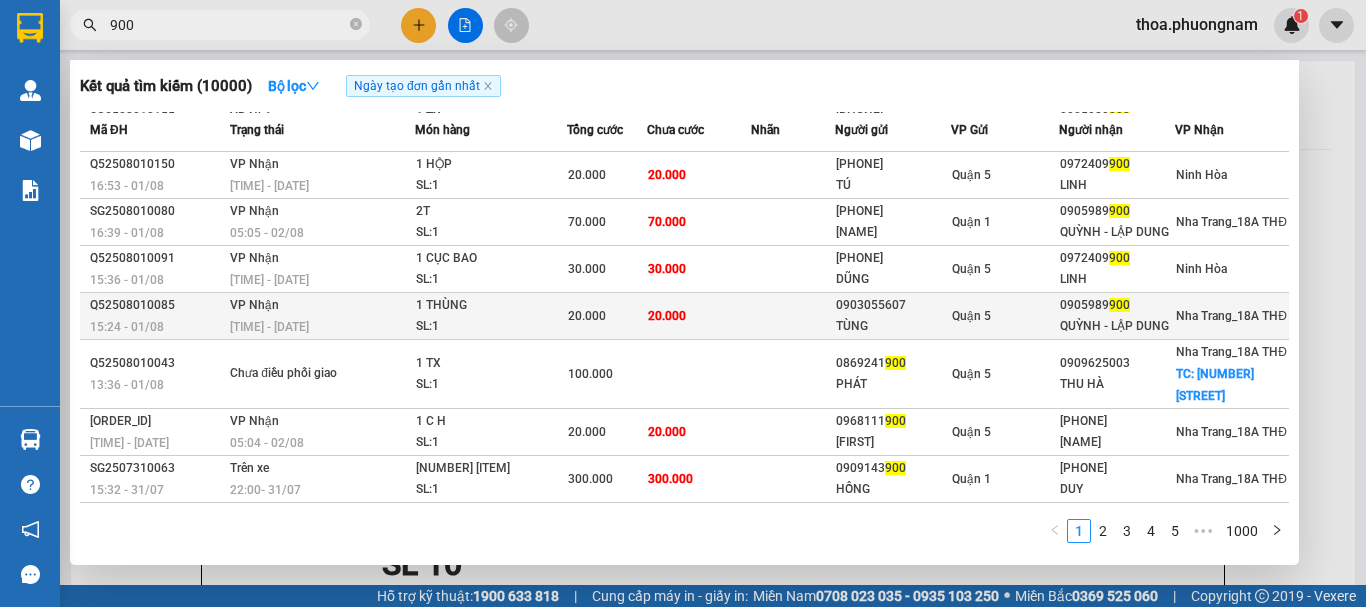 scroll, scrollTop: 132, scrollLeft: 0, axis: vertical 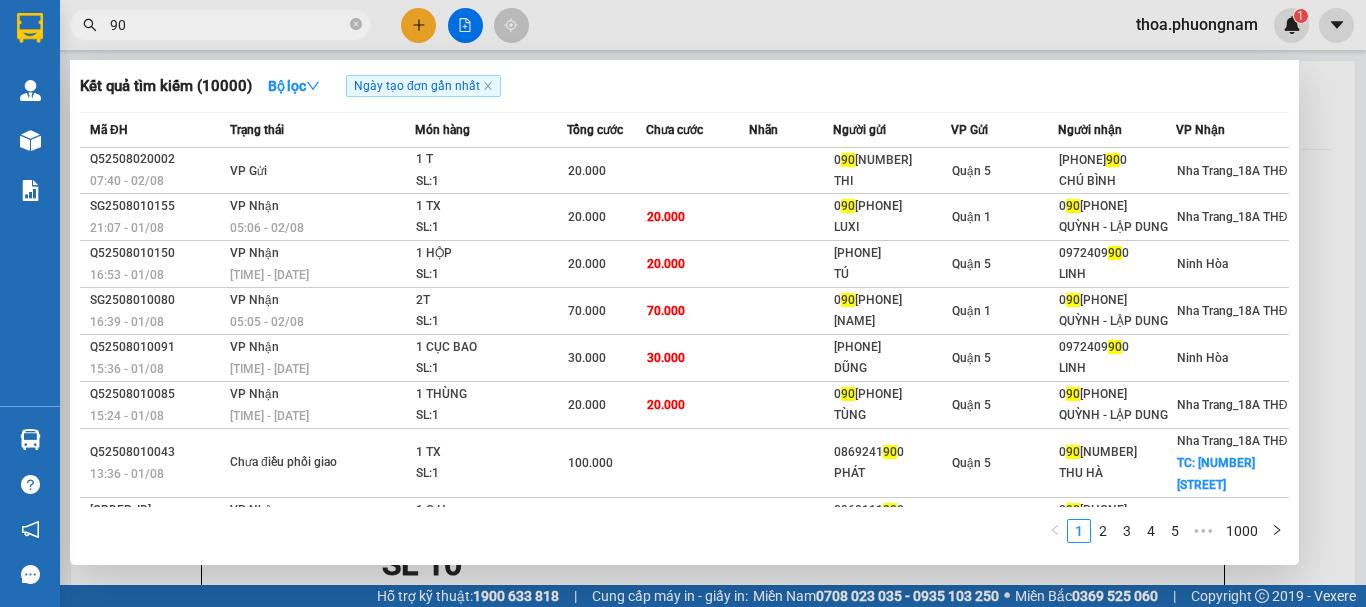 type on "9" 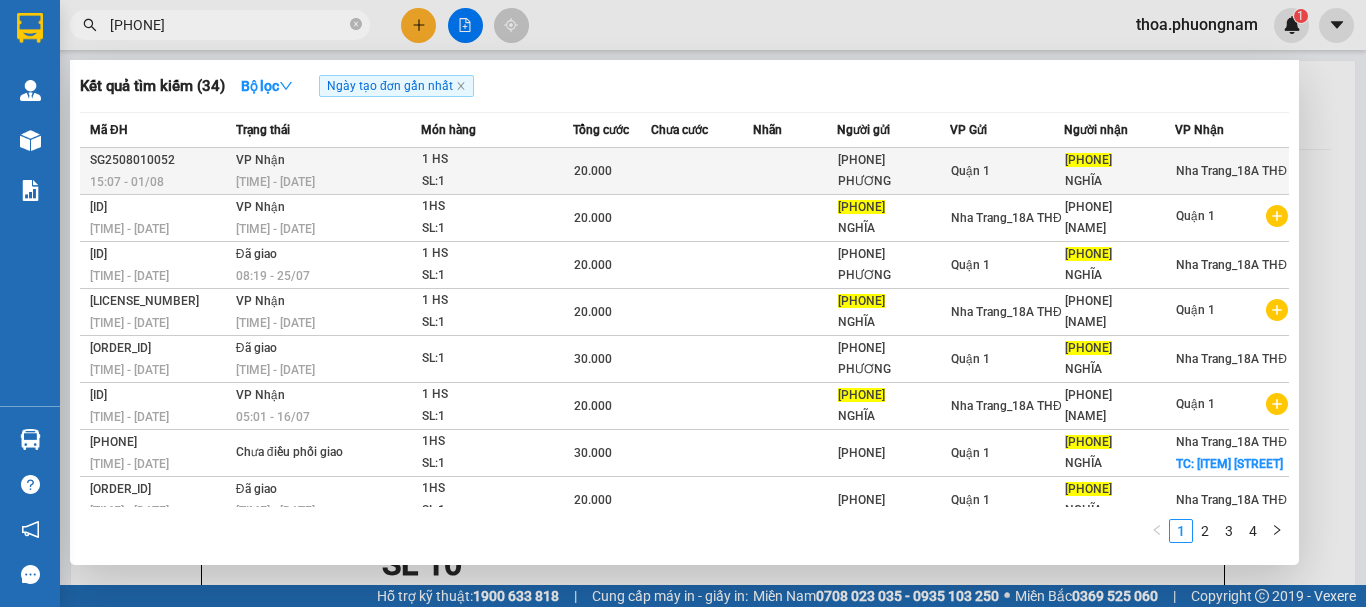 type on "0353618781" 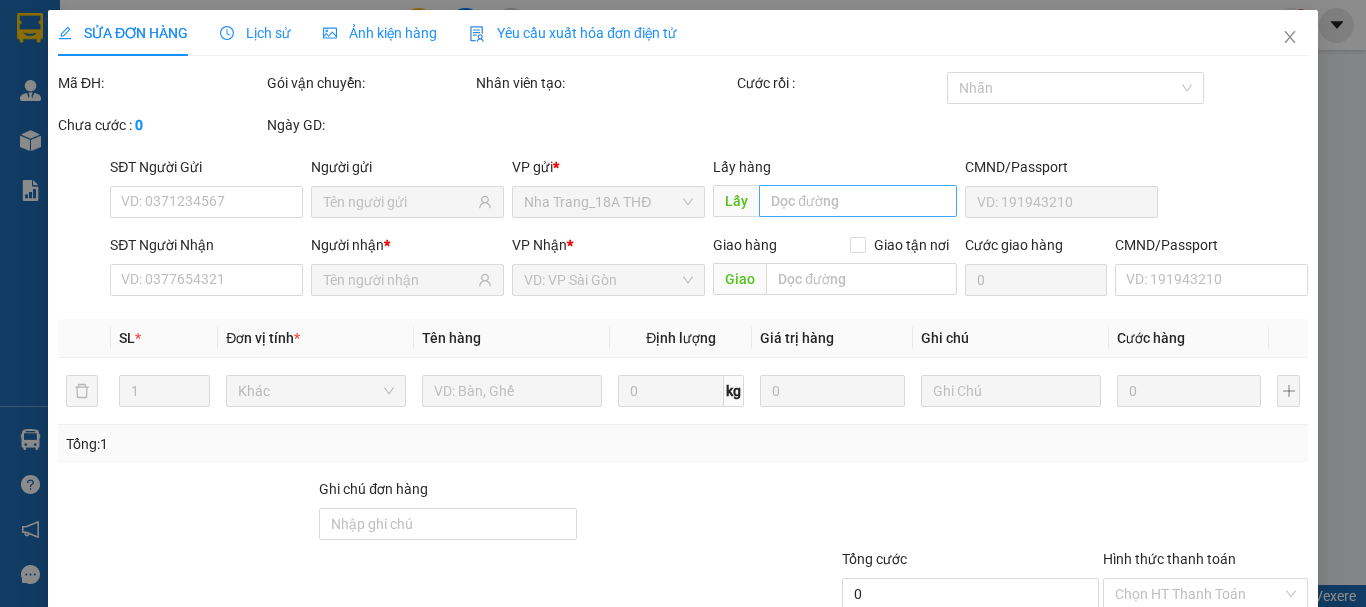 type on "0387086916" 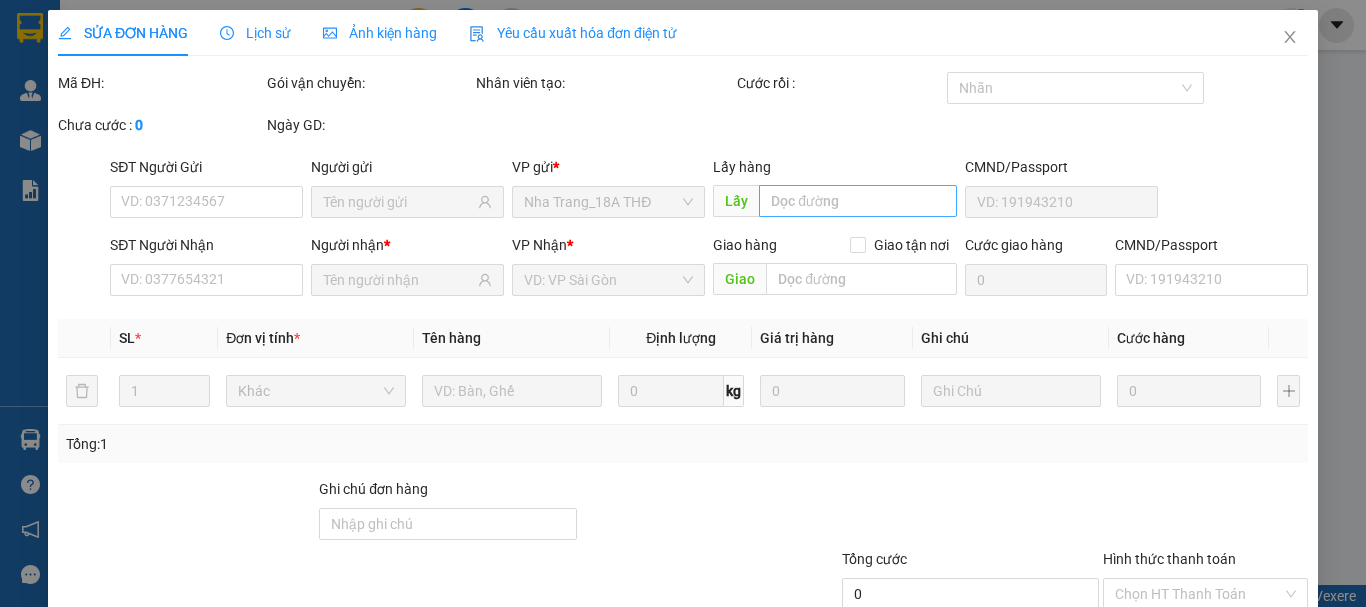 type on "20.000" 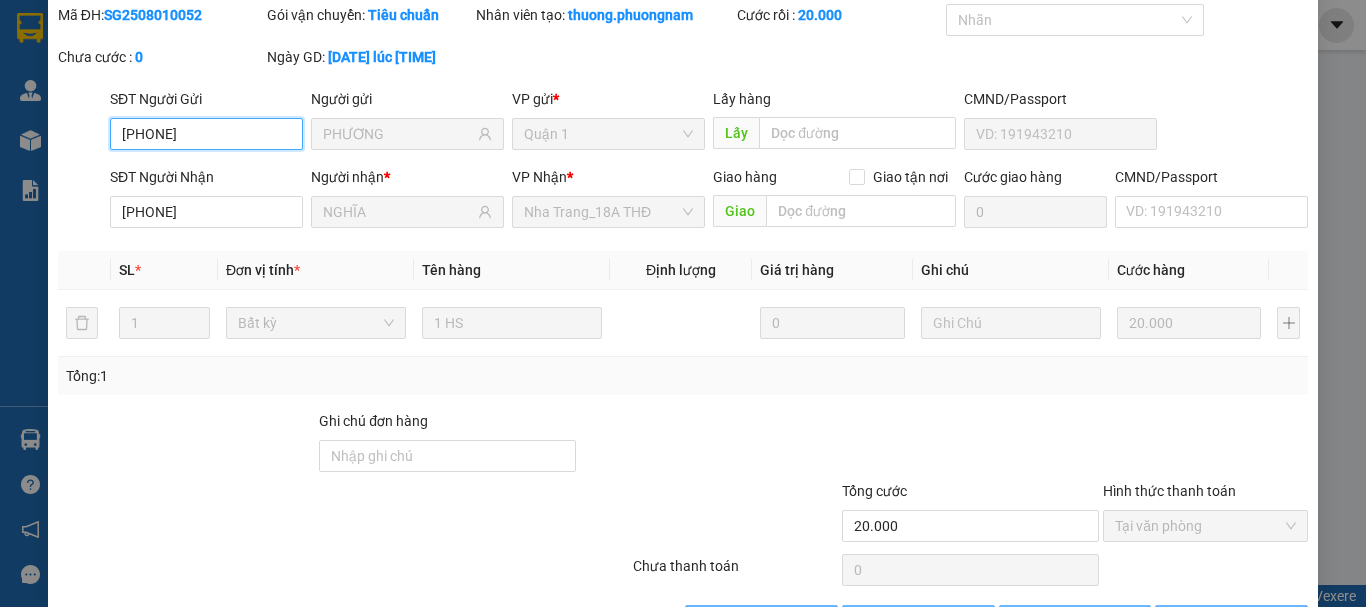 scroll, scrollTop: 130, scrollLeft: 0, axis: vertical 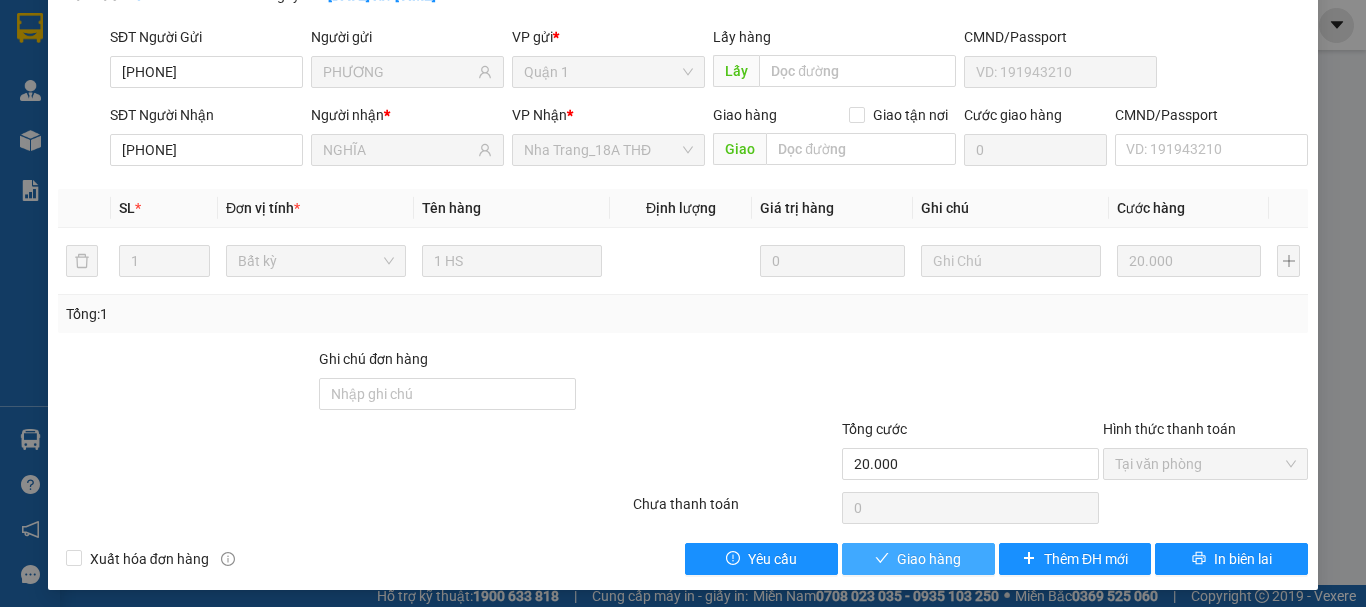 click on "Giao hàng" at bounding box center [929, 559] 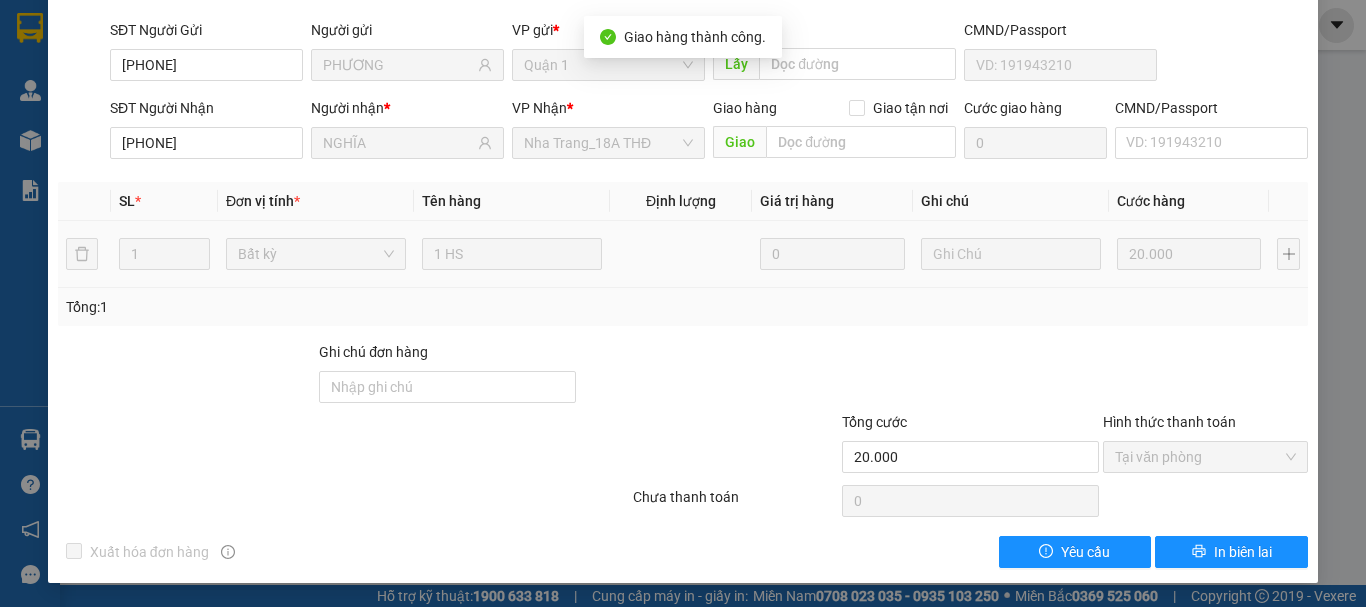 scroll, scrollTop: 0, scrollLeft: 0, axis: both 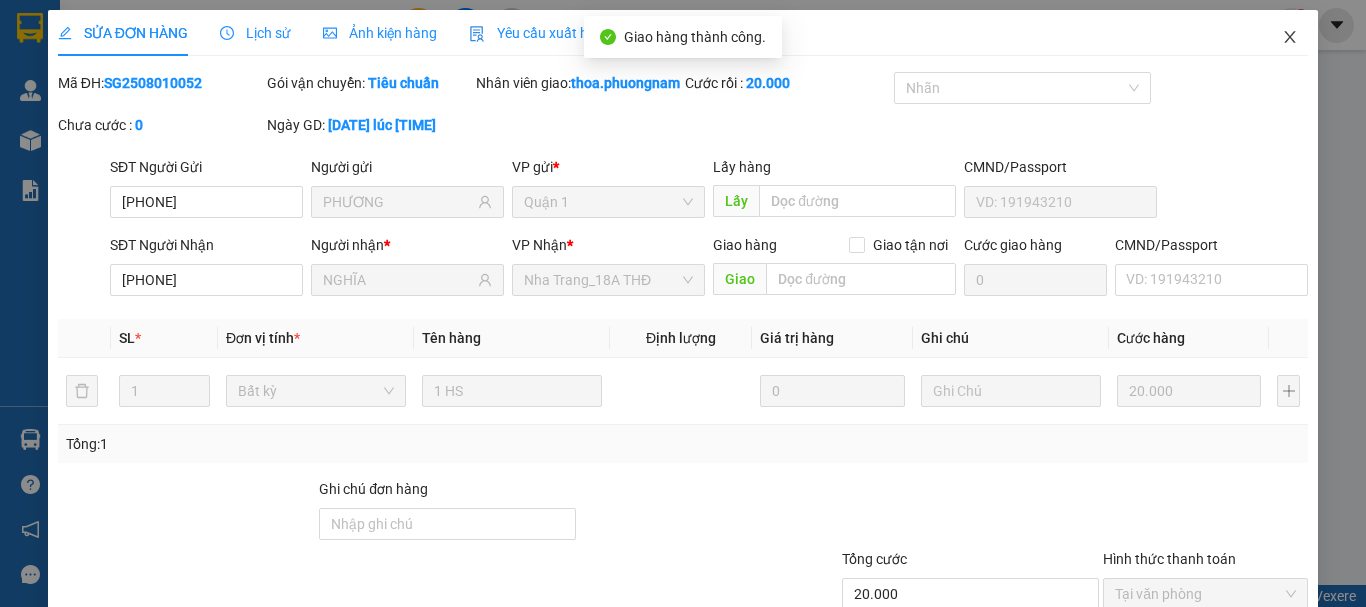 drag, startPoint x: 1279, startPoint y: 42, endPoint x: 592, endPoint y: 43, distance: 687.00073 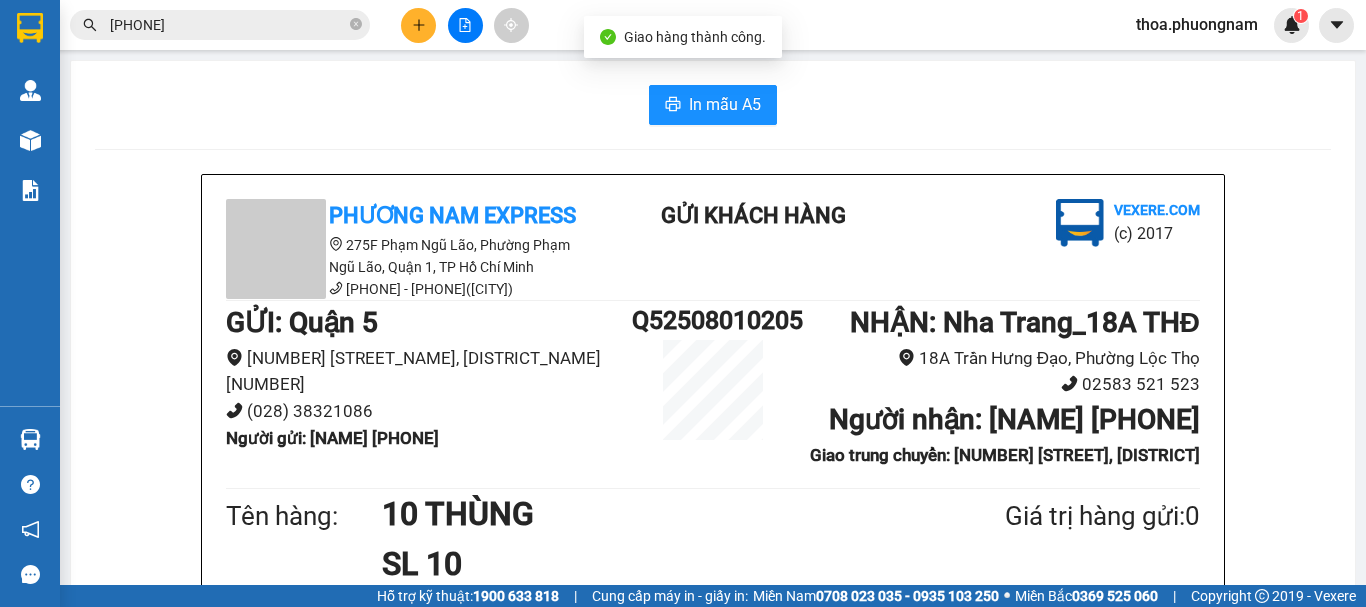 click on "[PHONE]" at bounding box center (228, 25) 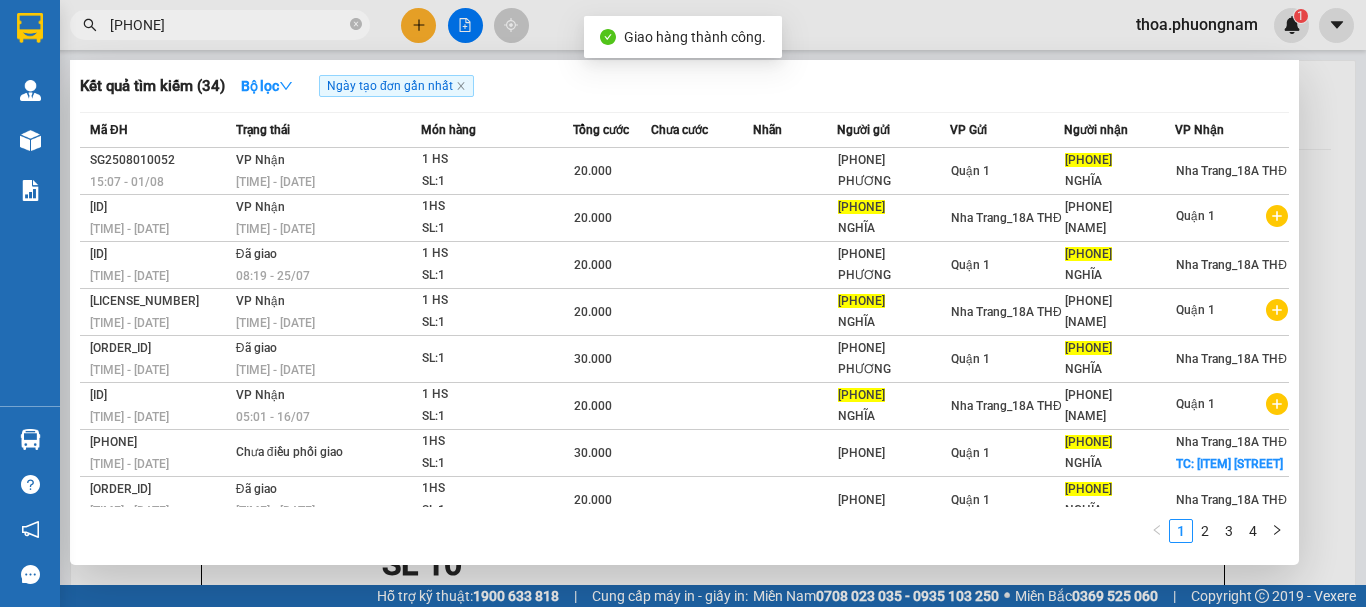 click on "[PHONE]" at bounding box center (228, 25) 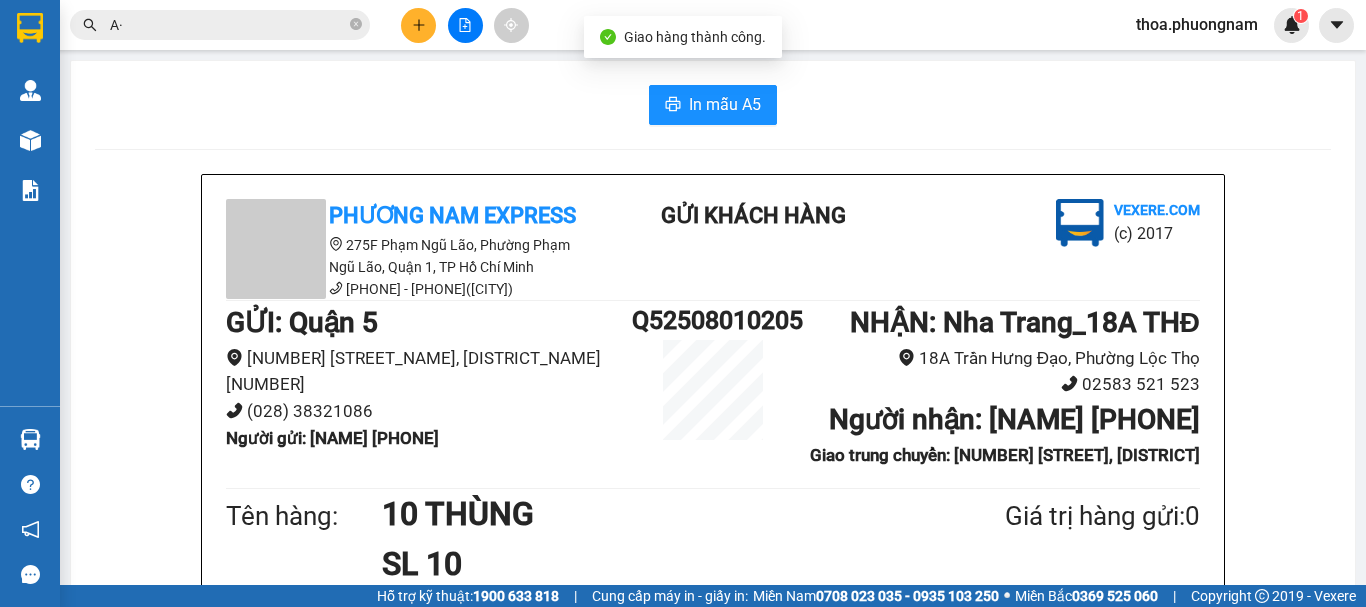 type on "A" 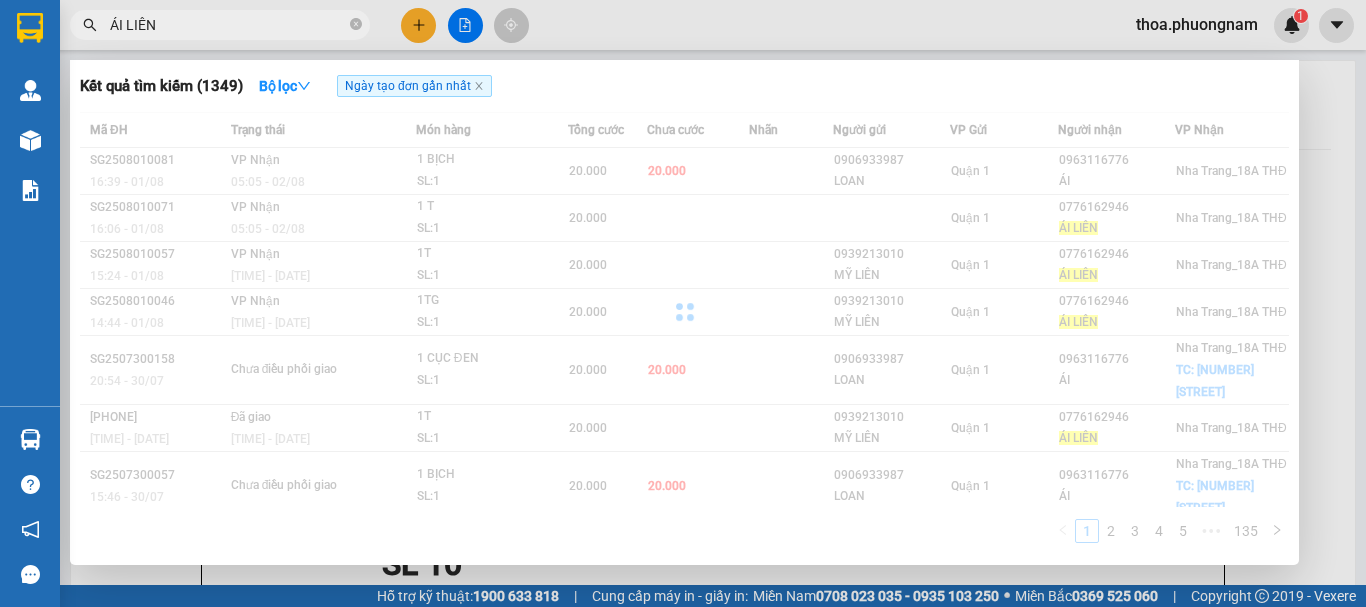 type on "ÁI LIÊN" 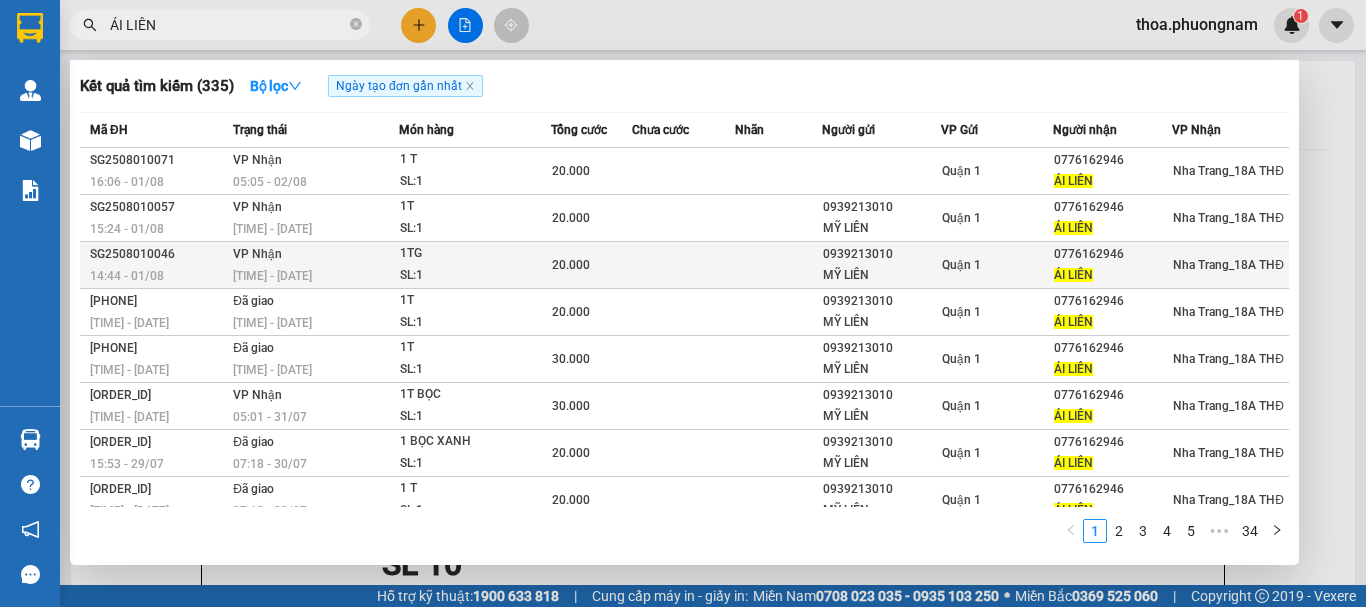 click on "1TG" at bounding box center (475, 254) 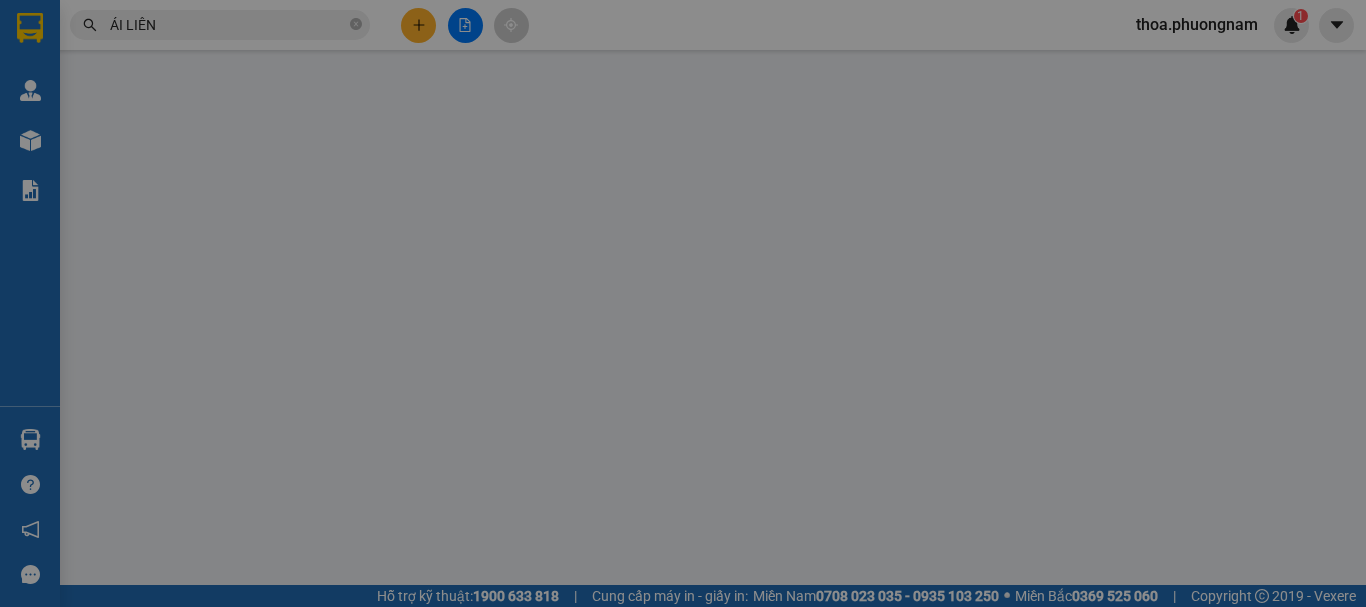 type on "0939213010" 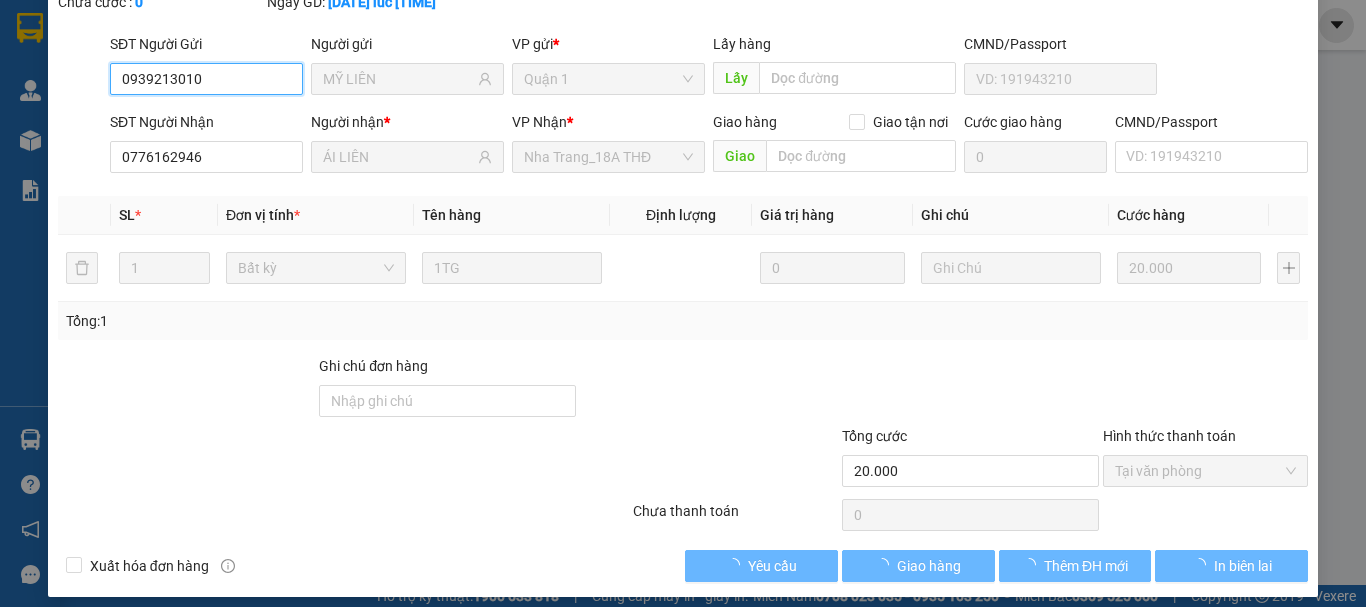 scroll, scrollTop: 137, scrollLeft: 0, axis: vertical 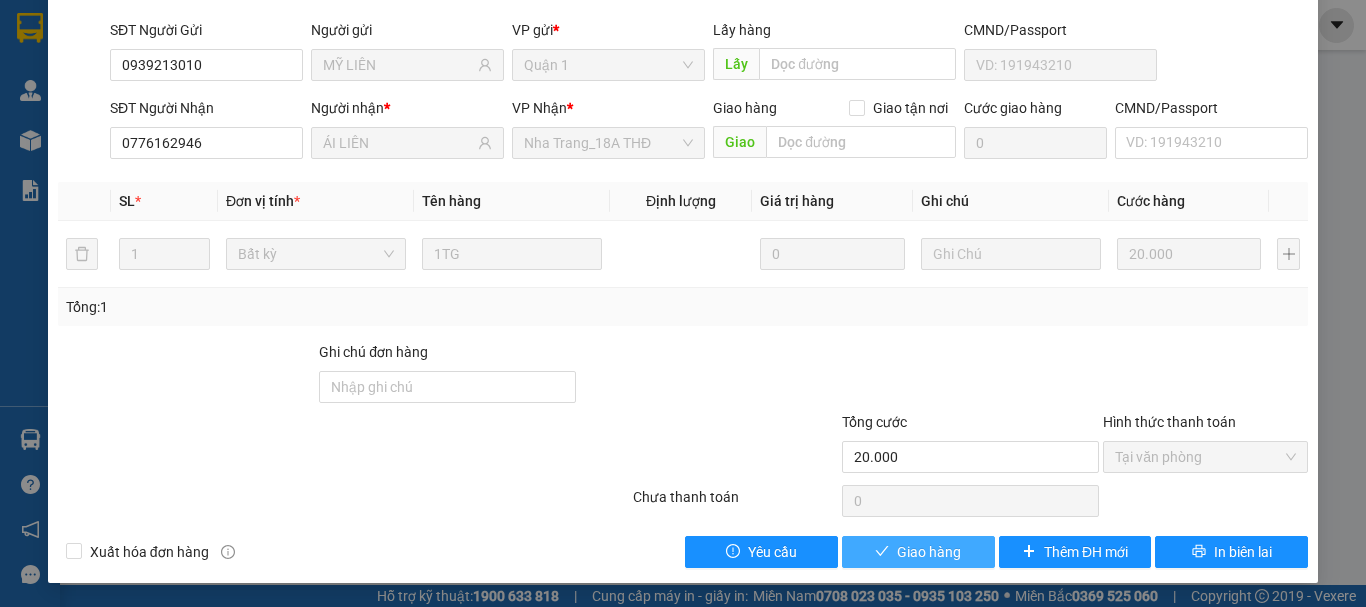 drag, startPoint x: 872, startPoint y: 546, endPoint x: 973, endPoint y: 476, distance: 122.88612 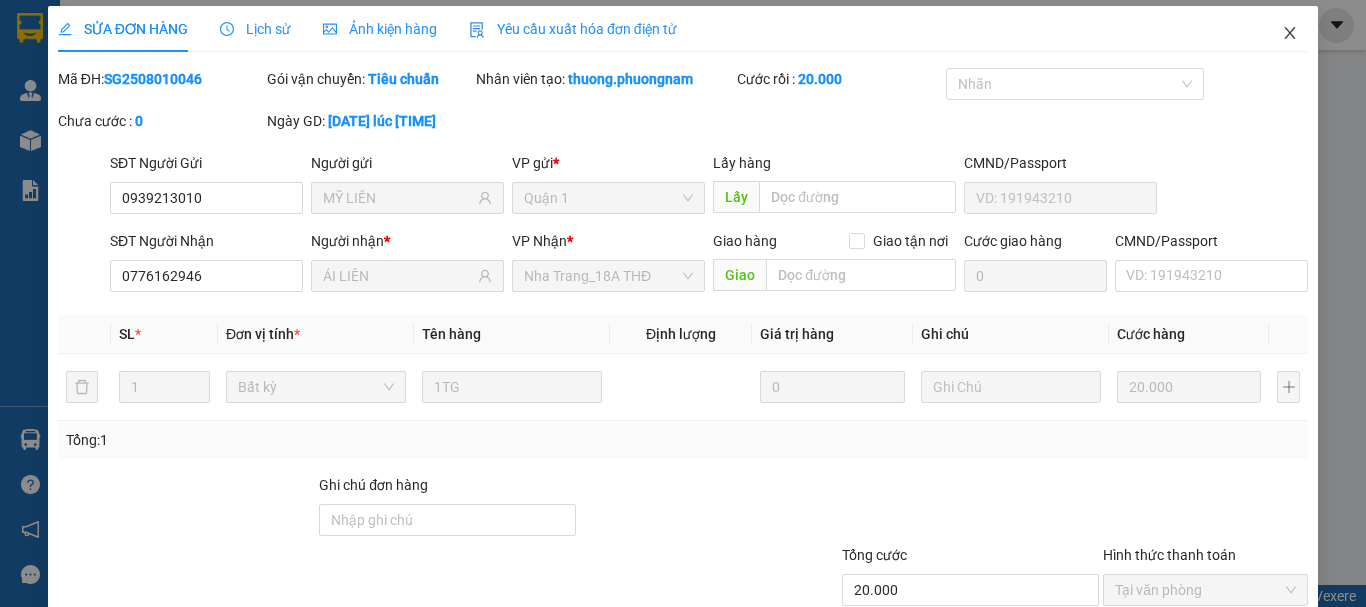 scroll, scrollTop: 0, scrollLeft: 0, axis: both 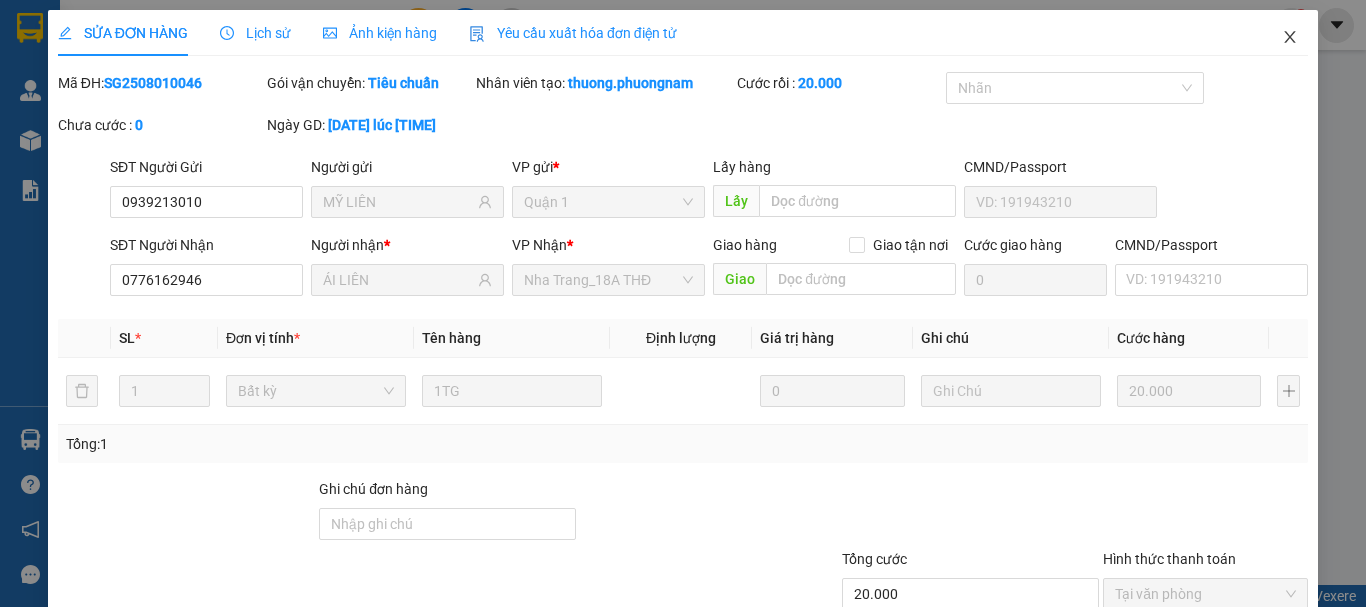 click 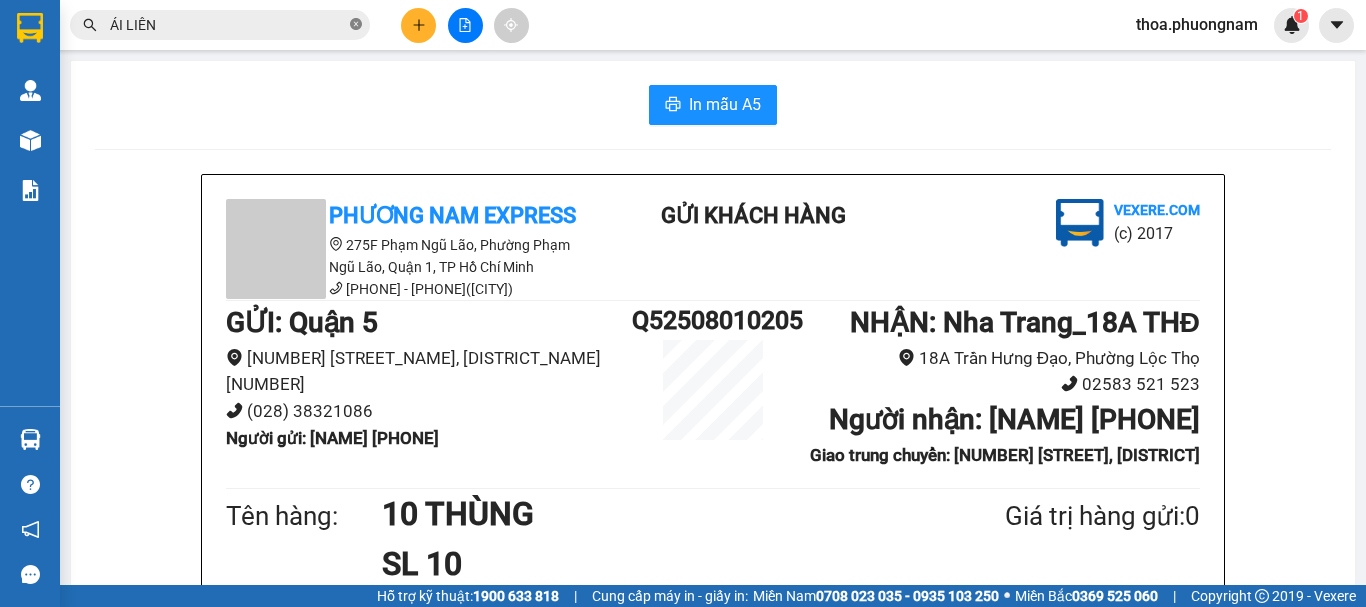click 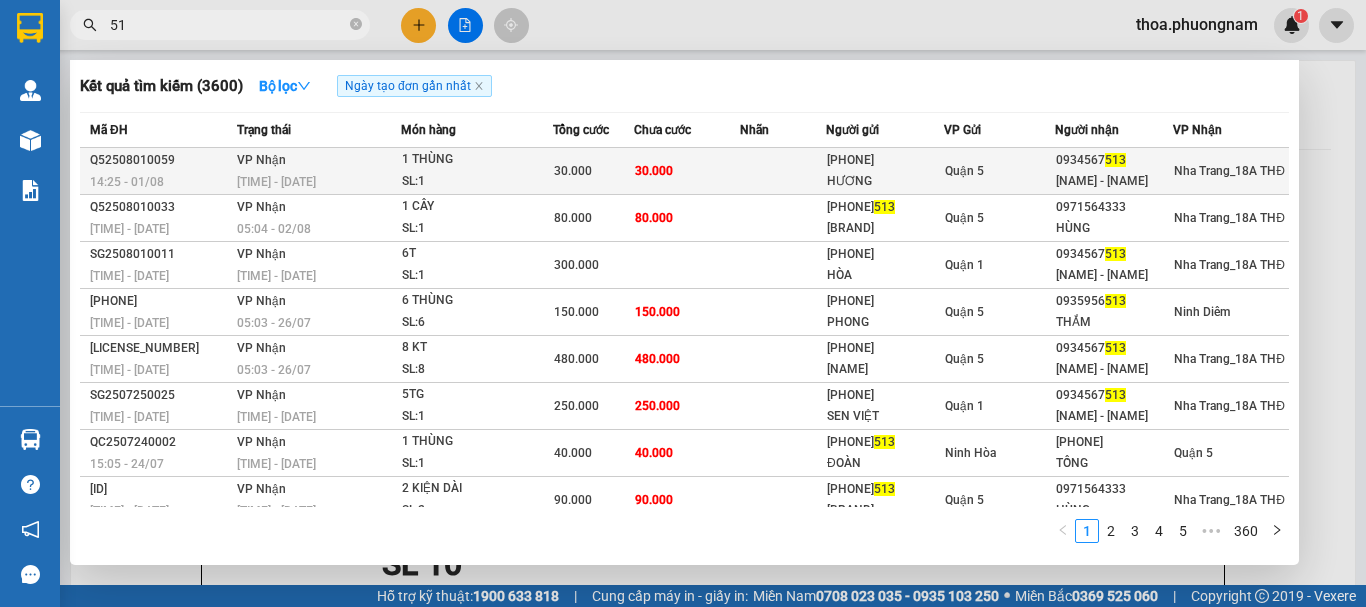 type on "5" 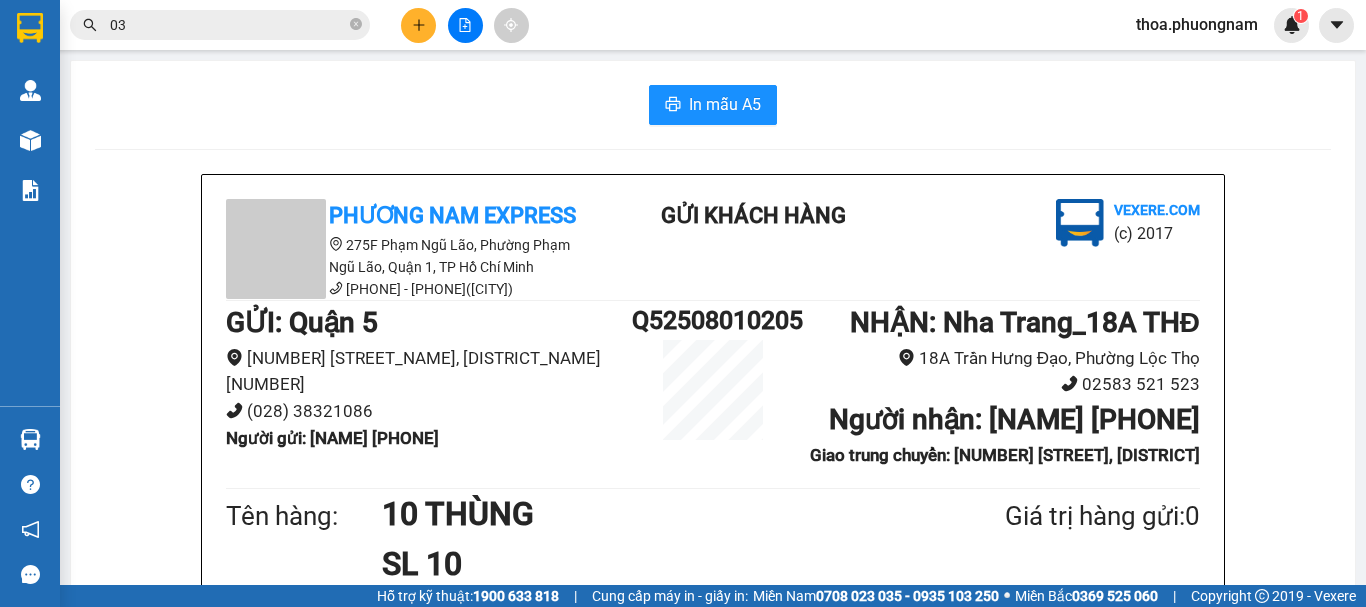 type on "037" 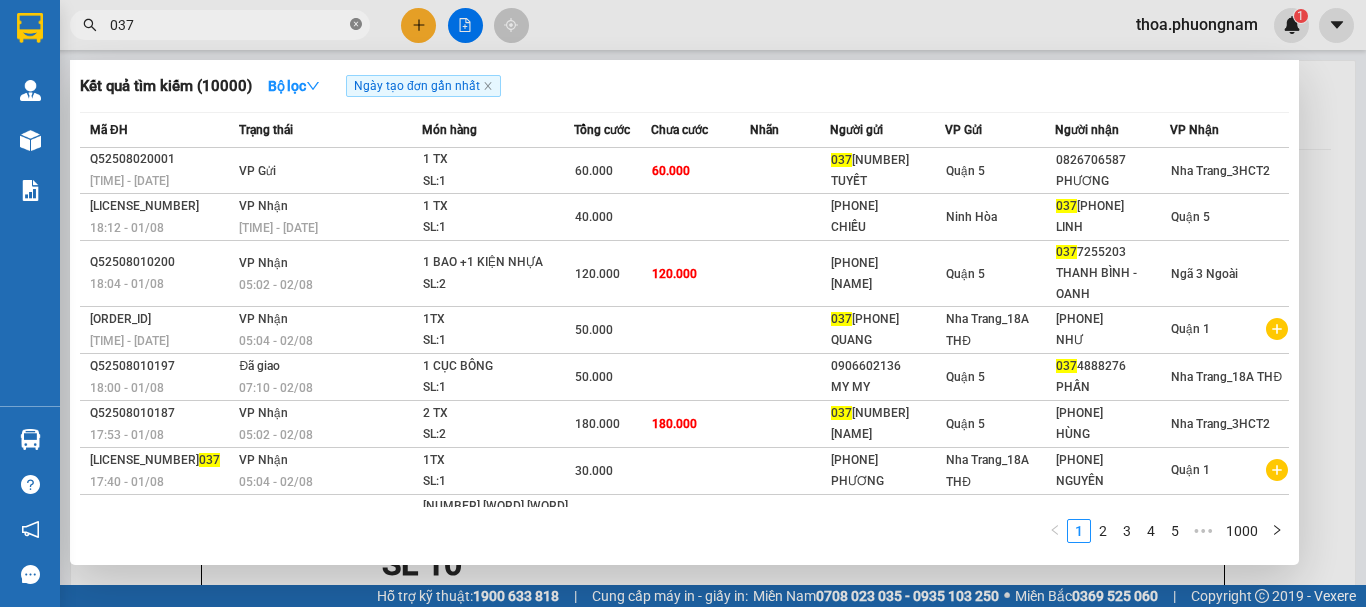 click 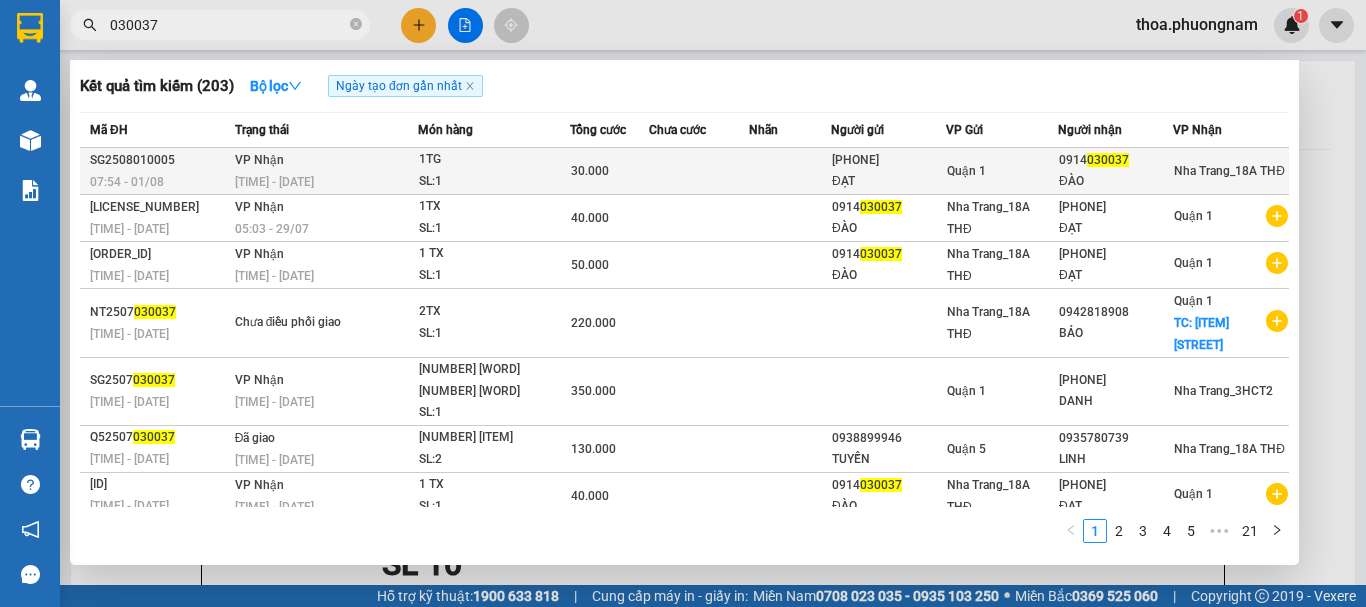 type on "030037" 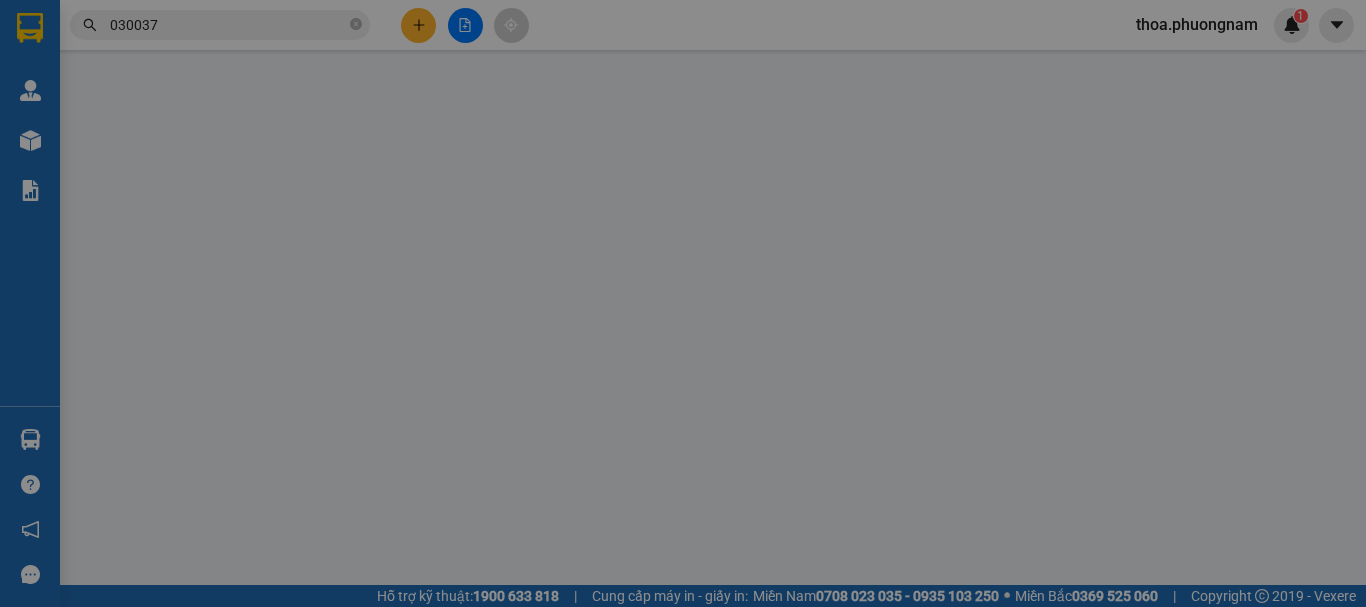 type on "[PHONE]" 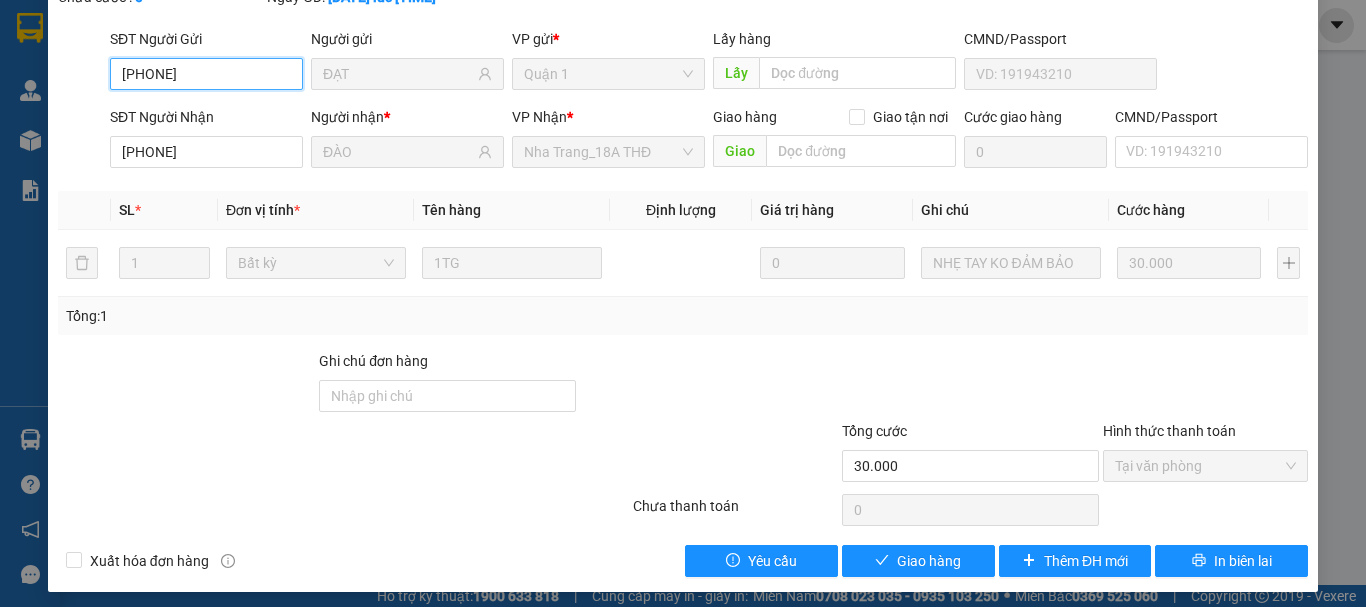 scroll, scrollTop: 159, scrollLeft: 0, axis: vertical 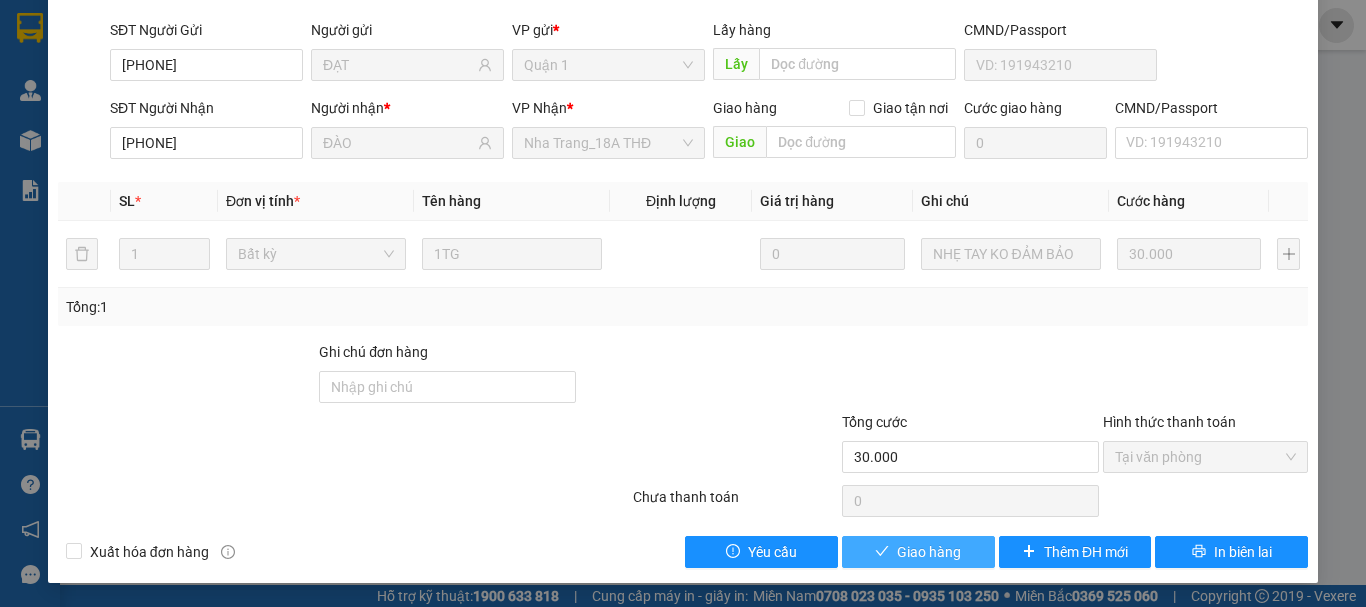 click on "Giao hàng" at bounding box center (918, 552) 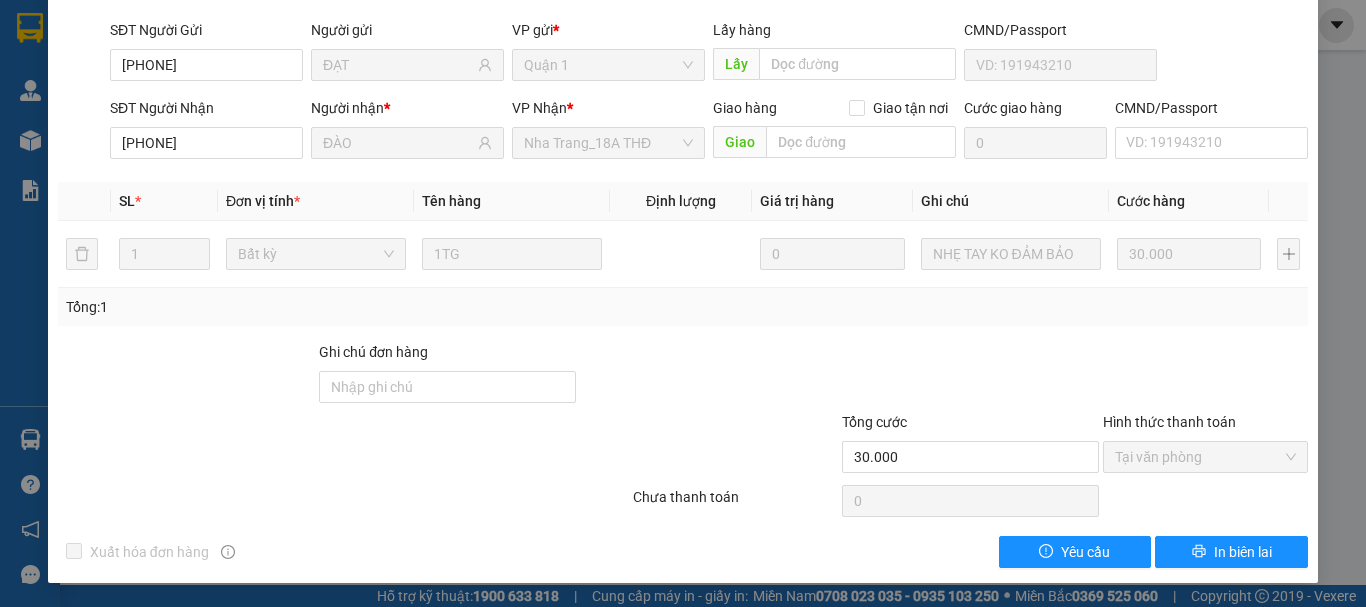scroll, scrollTop: 0, scrollLeft: 0, axis: both 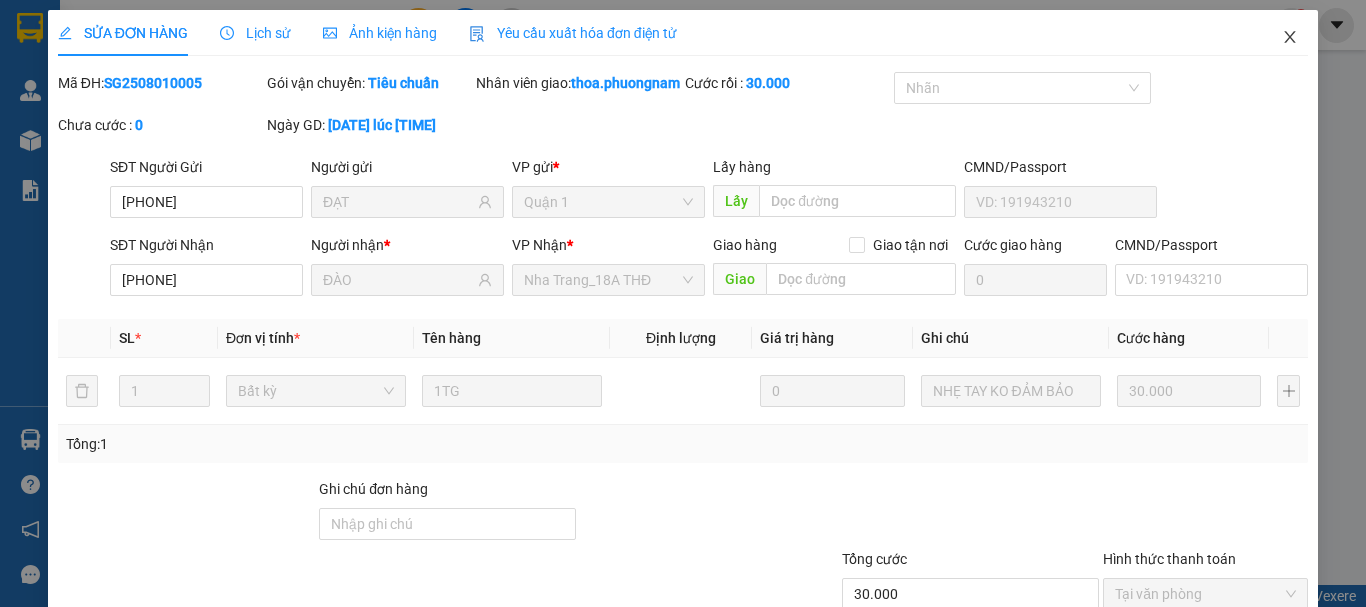 click at bounding box center (1290, 38) 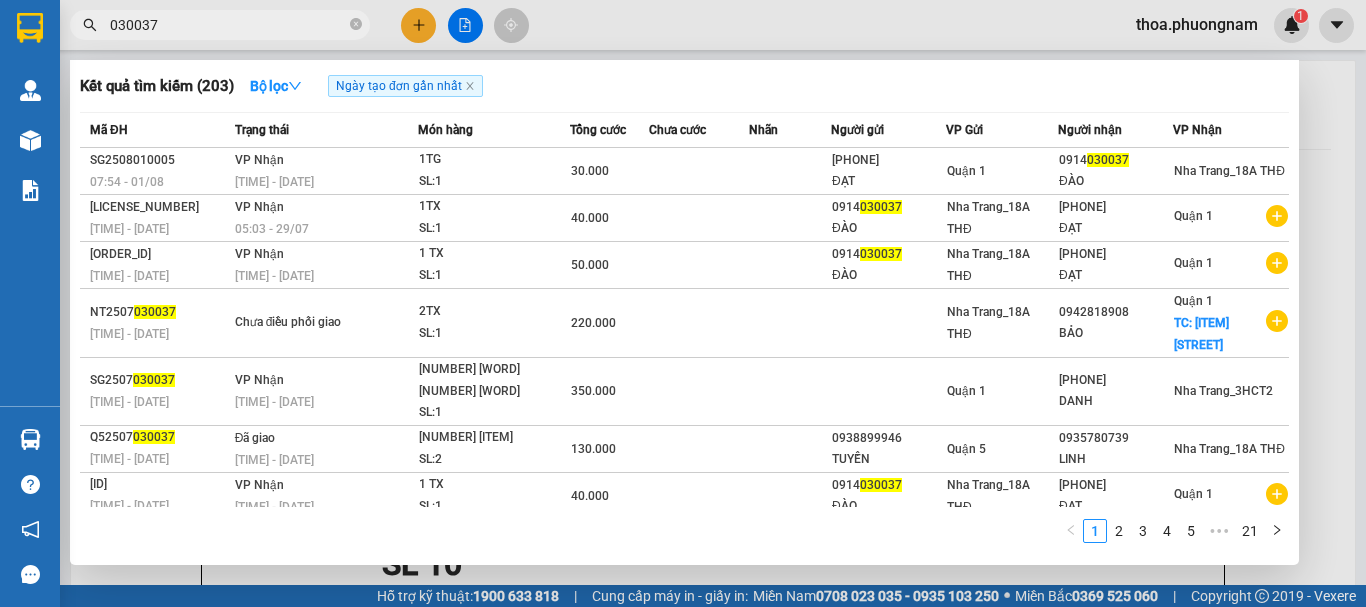 click on "030037" at bounding box center [228, 25] 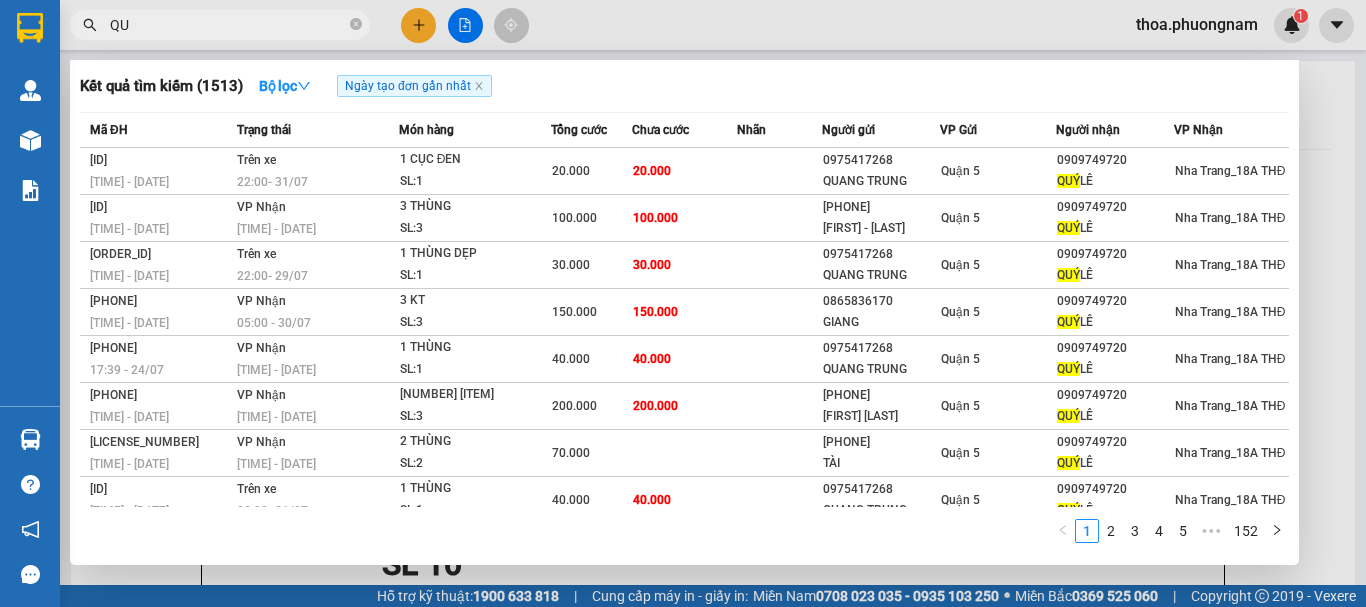 type on "Q" 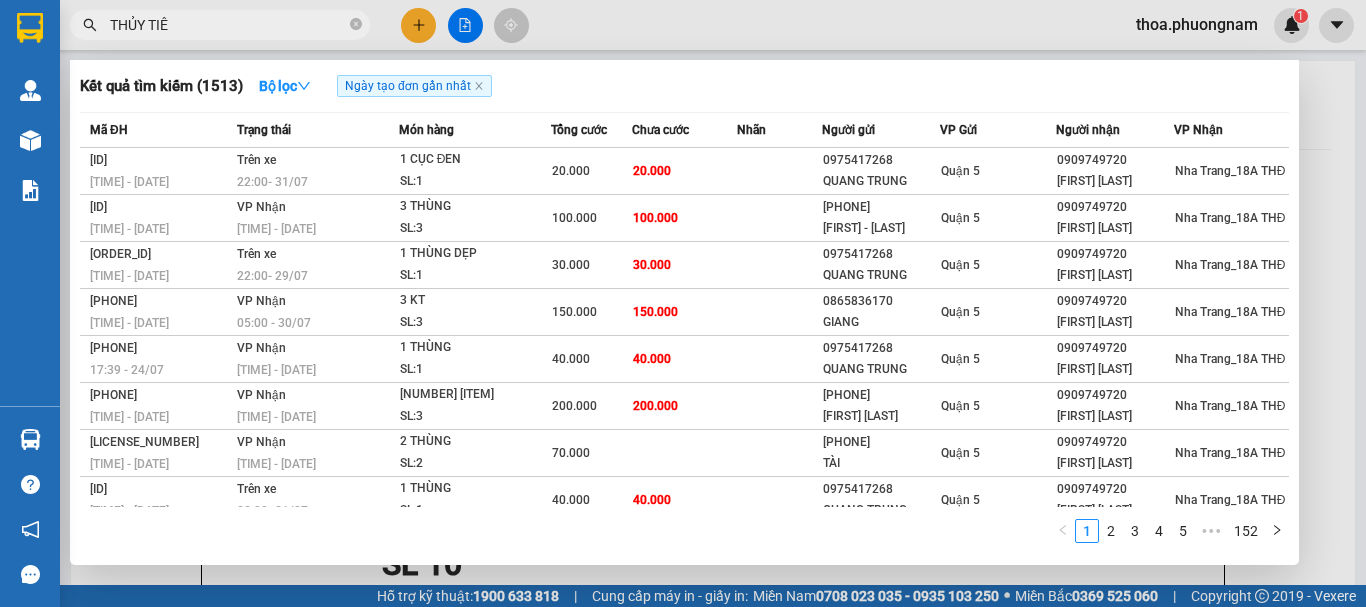 type on "THỦY TIÊN" 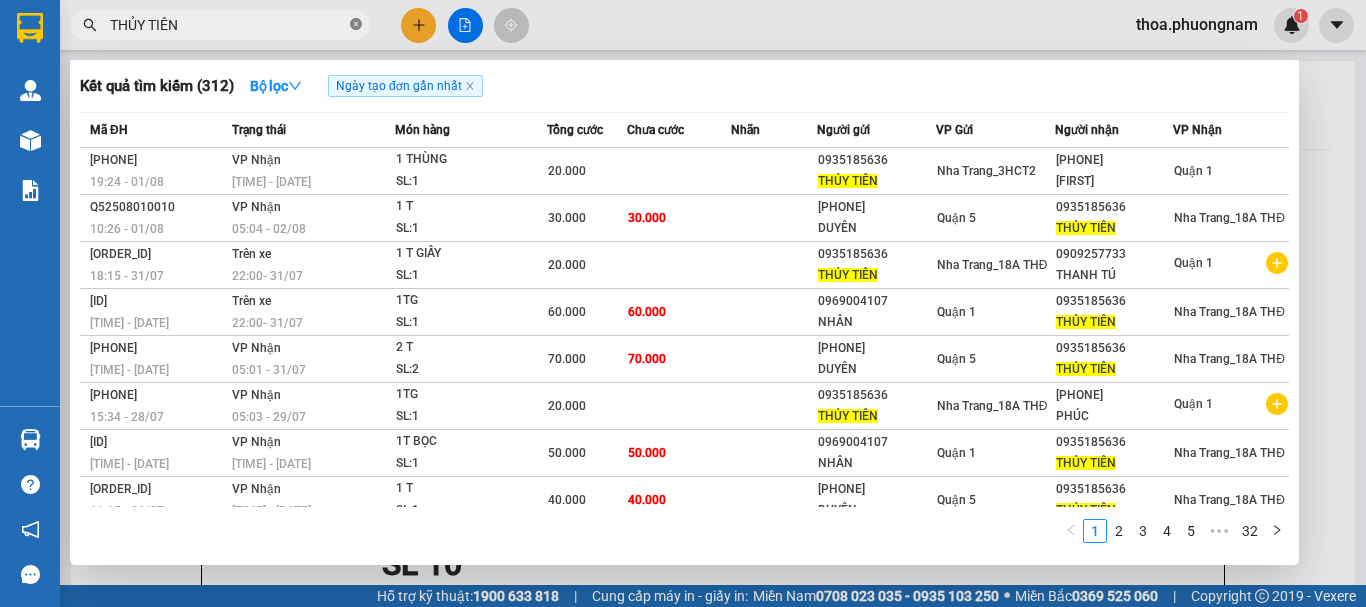 click 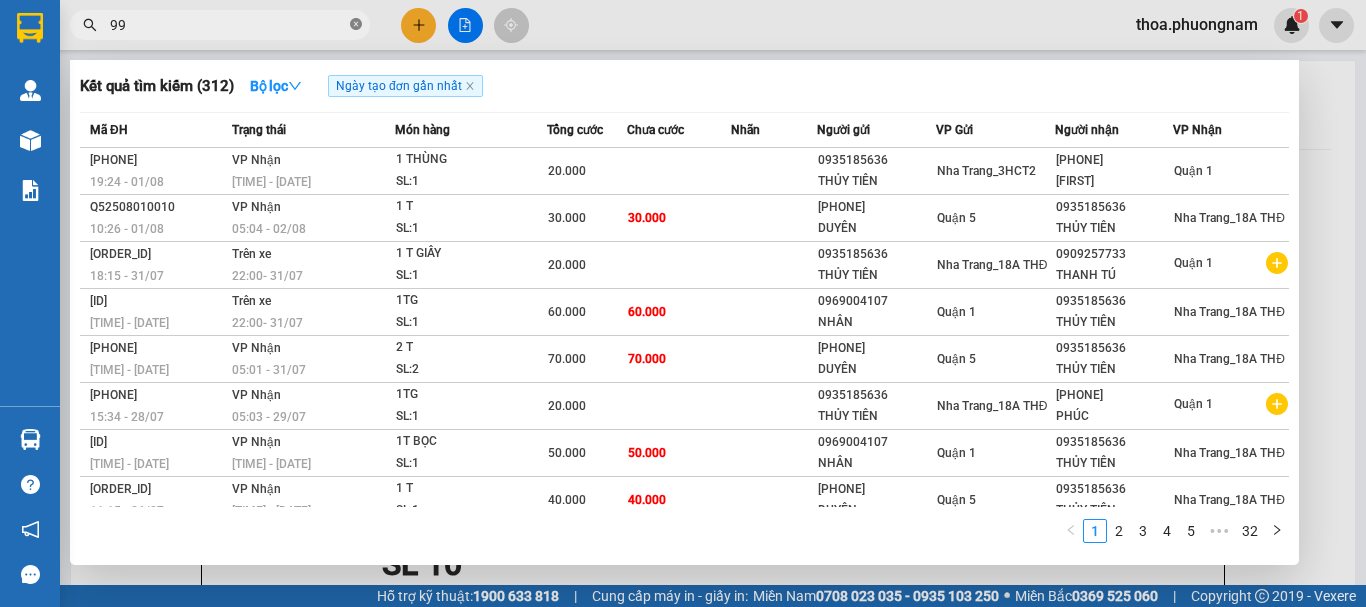 type on "993" 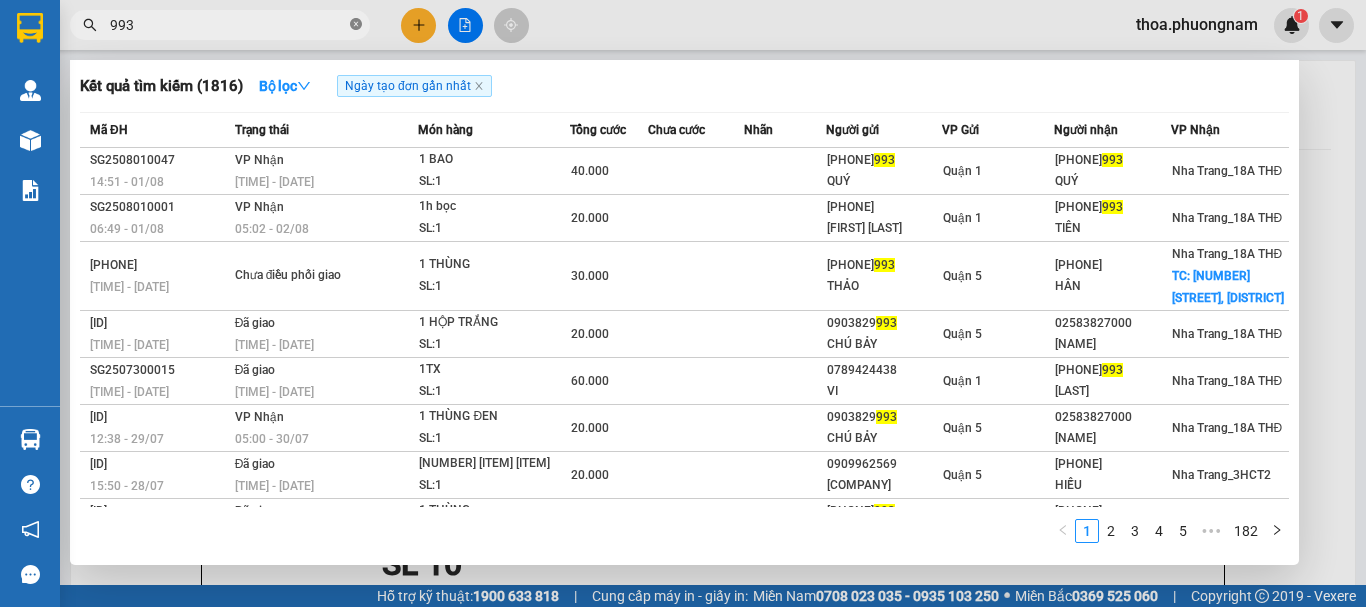 click 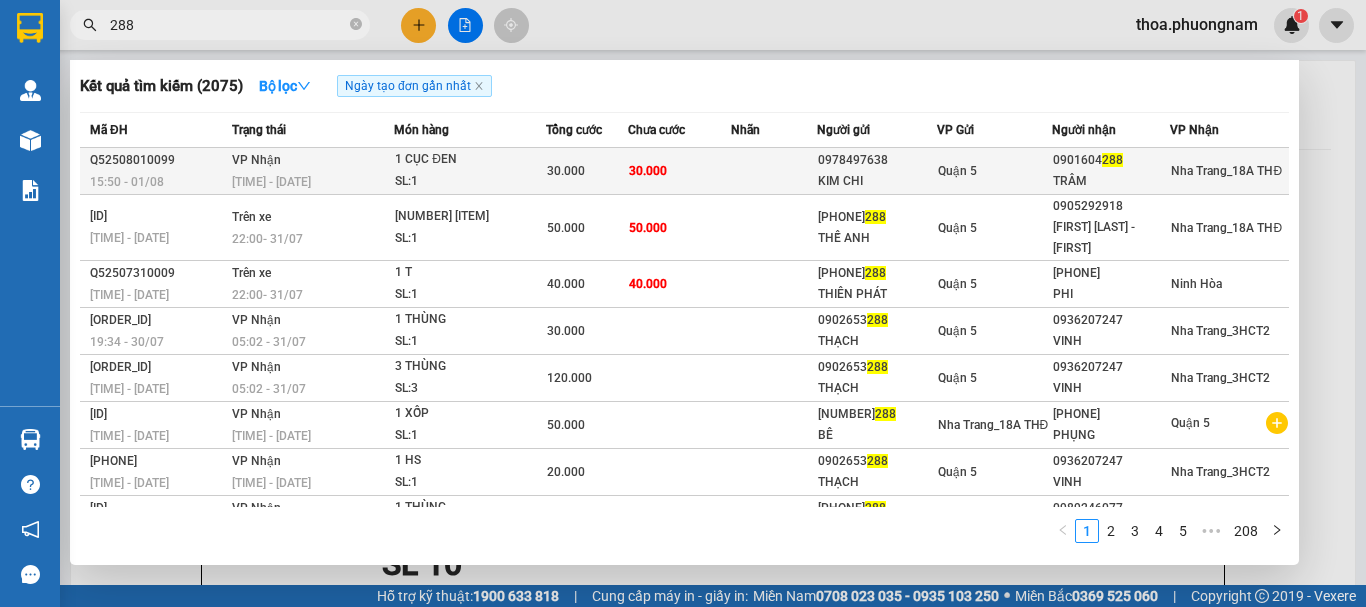 type on "288" 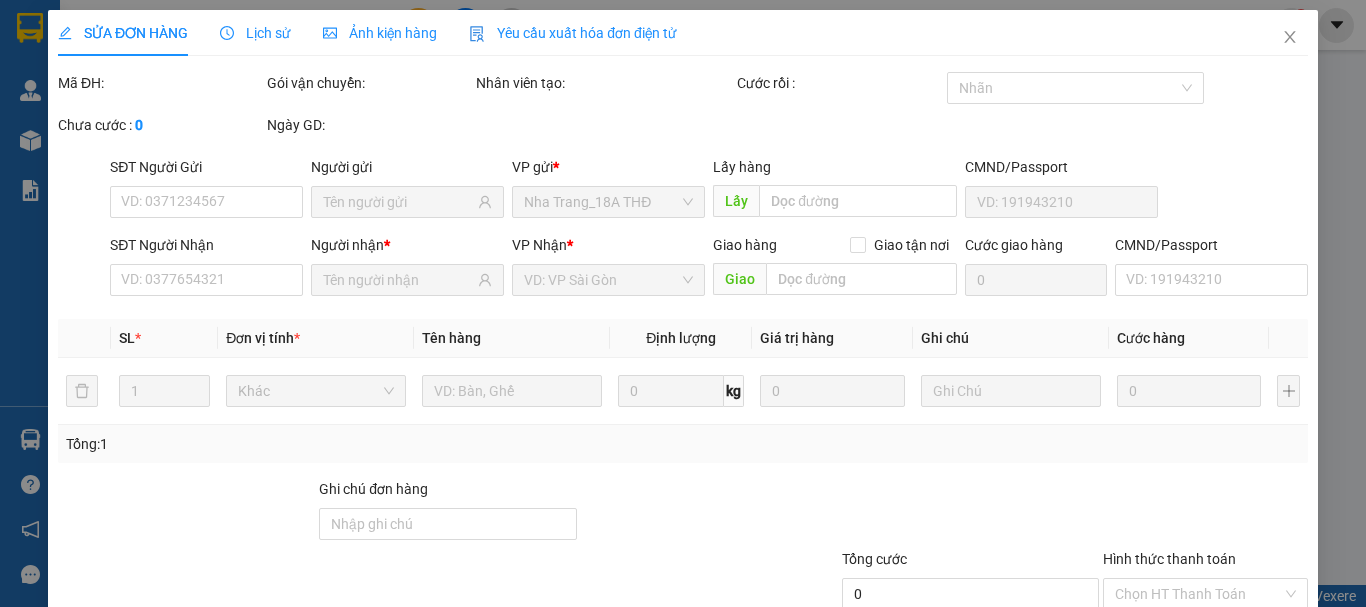type on "0978497638" 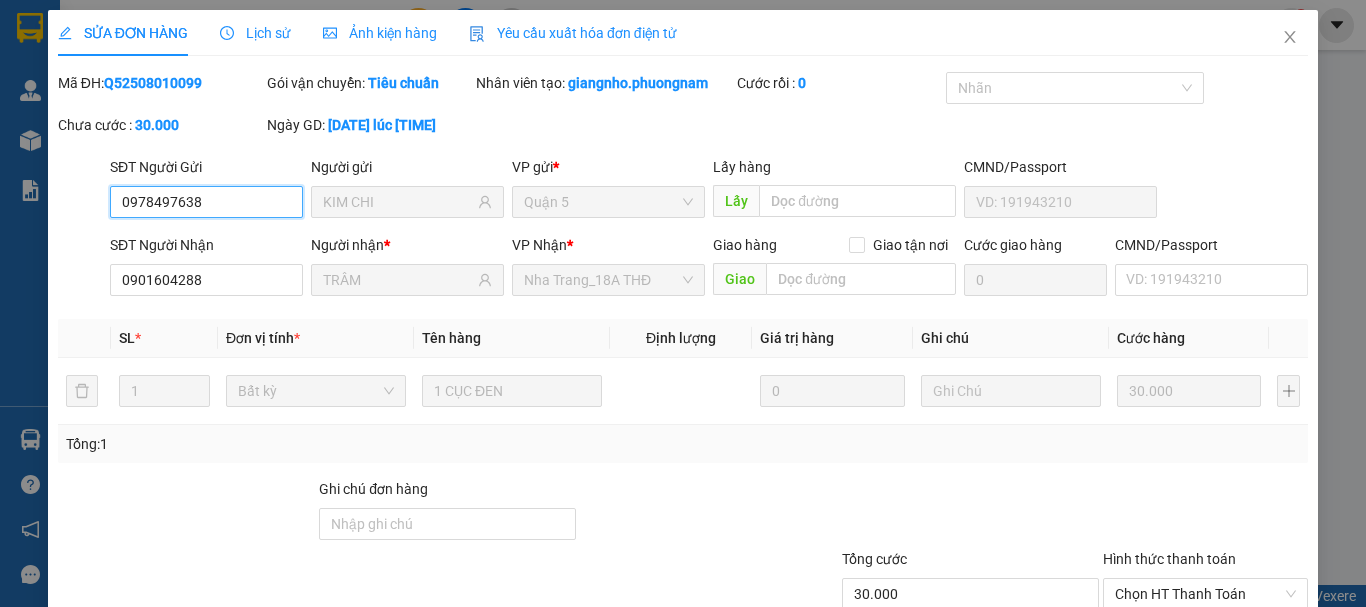 scroll, scrollTop: 134, scrollLeft: 0, axis: vertical 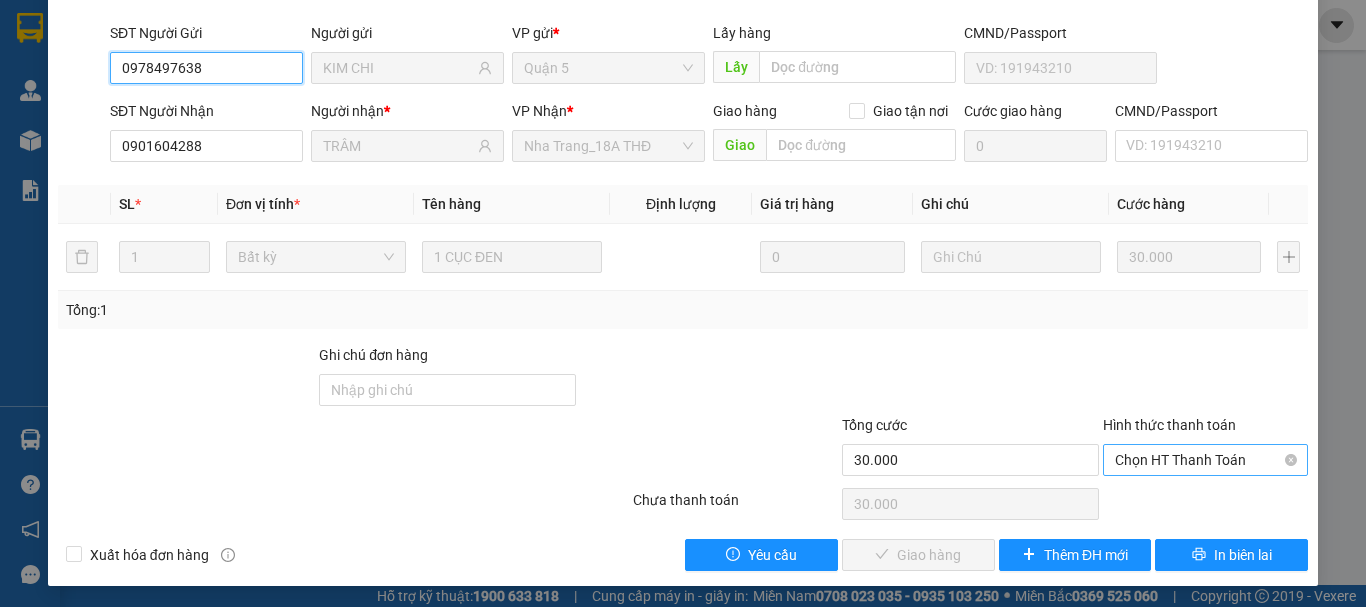 click on "Chọn HT Thanh Toán" at bounding box center [1205, 460] 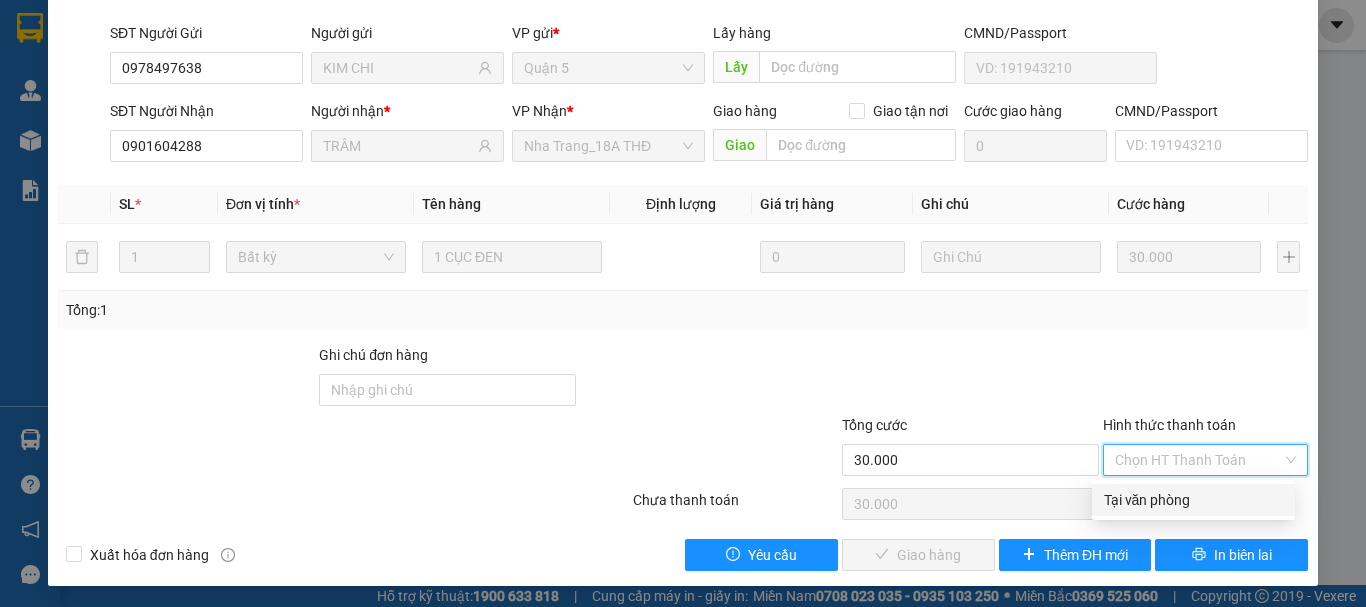 click on "Tại văn phòng" at bounding box center (1193, 500) 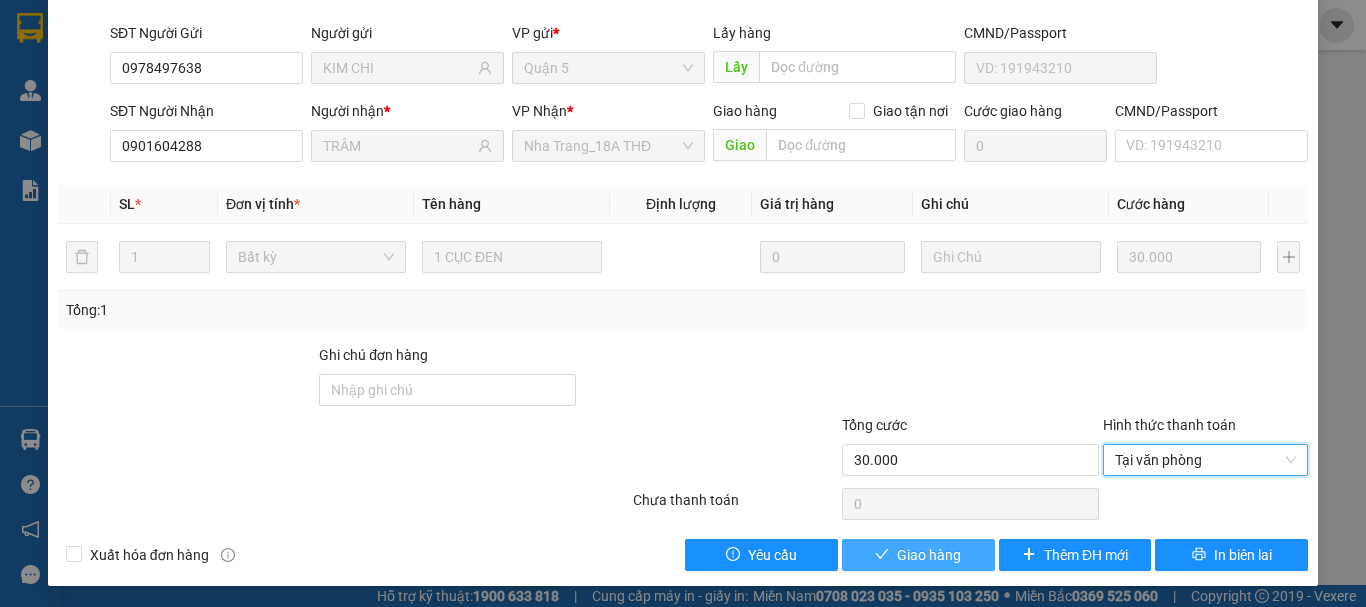 click 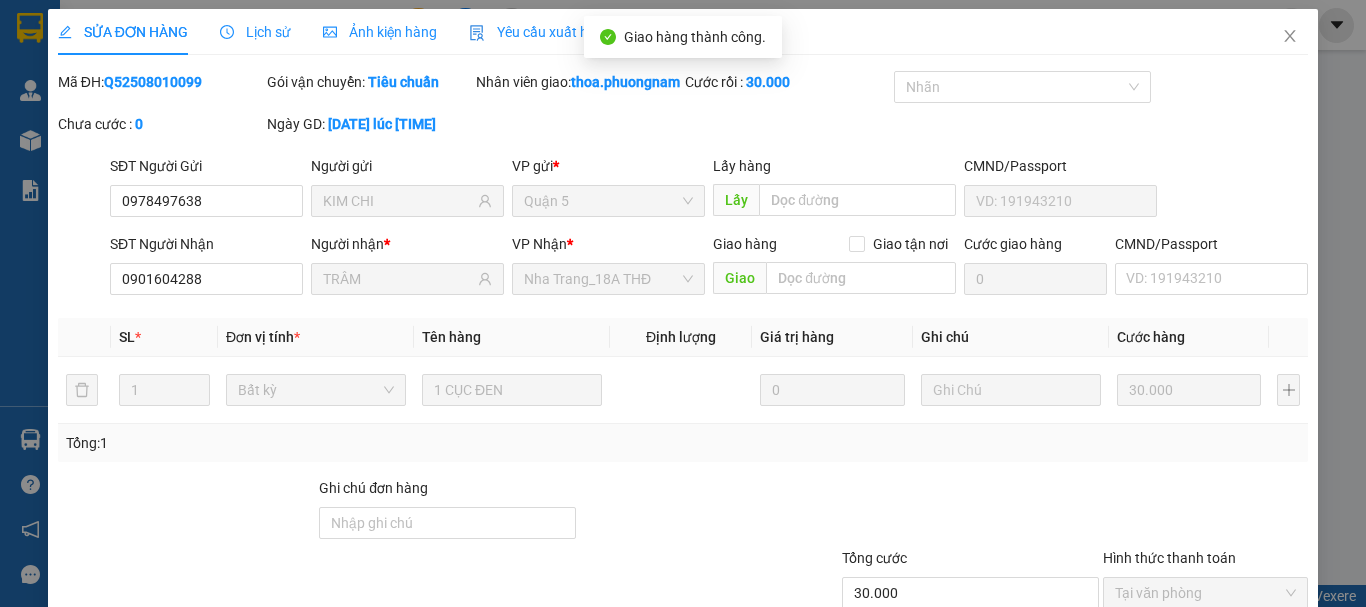 scroll, scrollTop: 0, scrollLeft: 0, axis: both 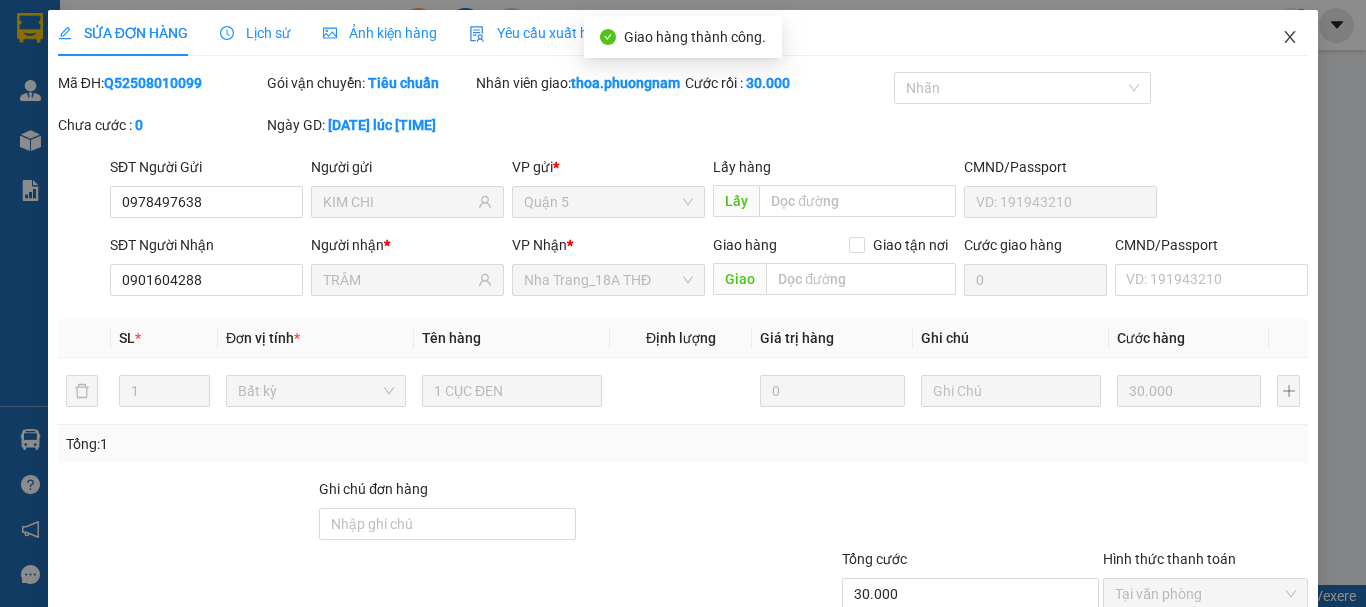 click 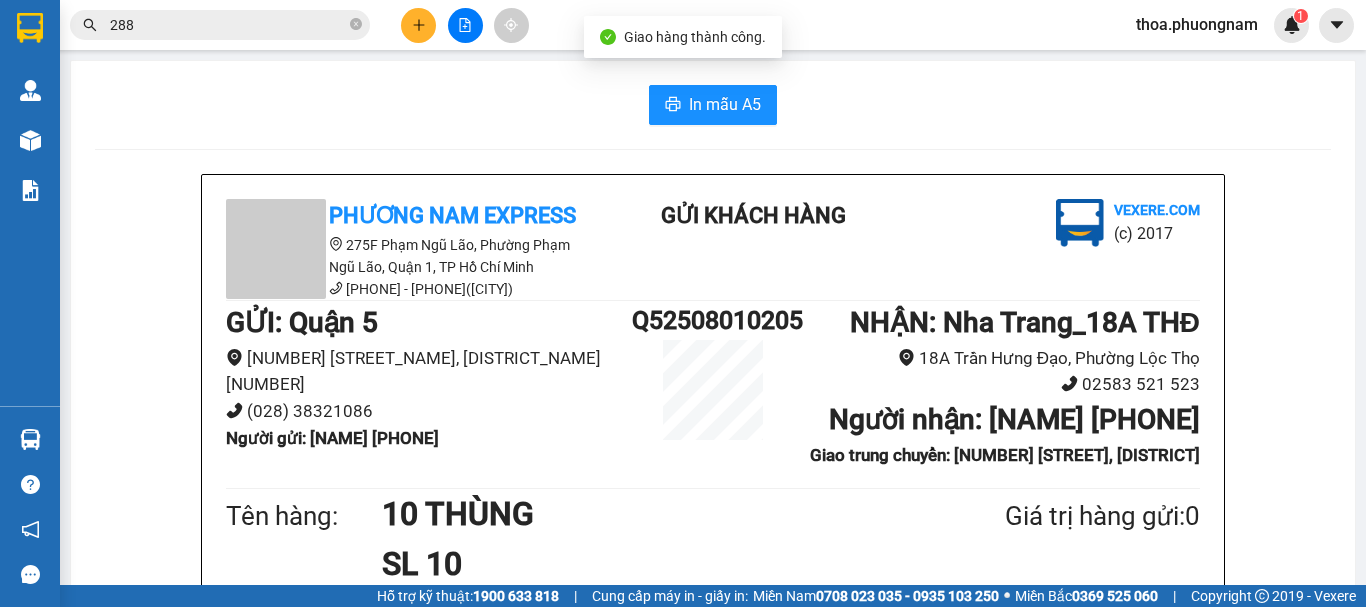 click on "288" at bounding box center (228, 25) 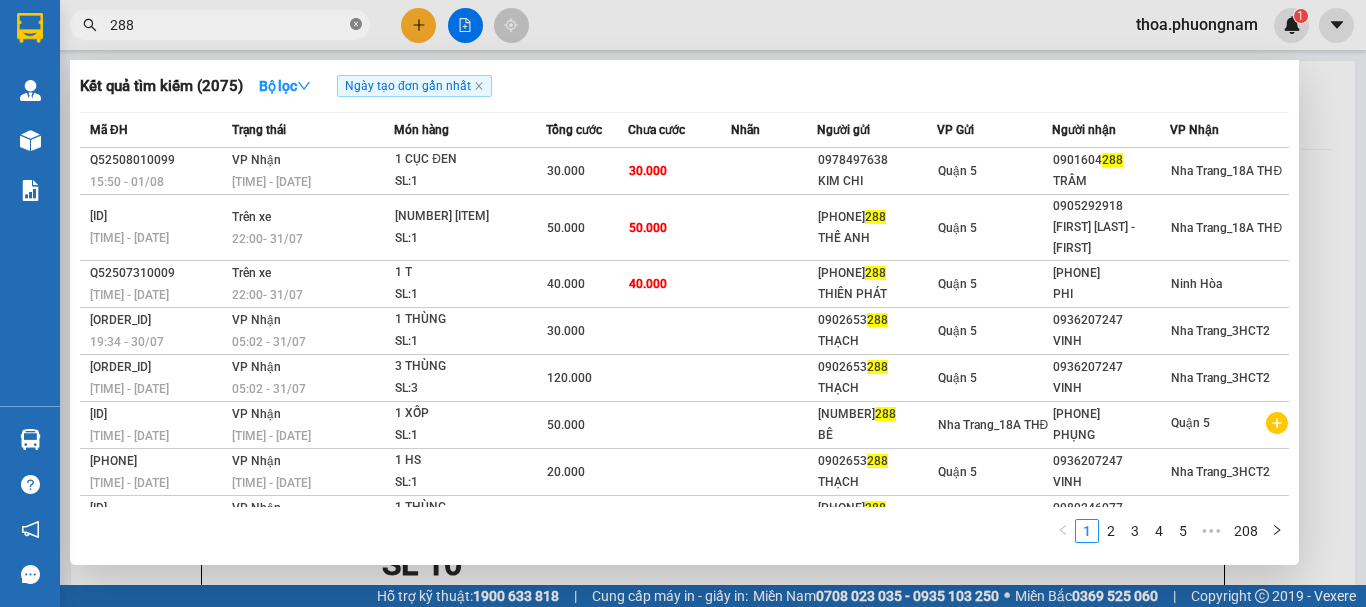 click 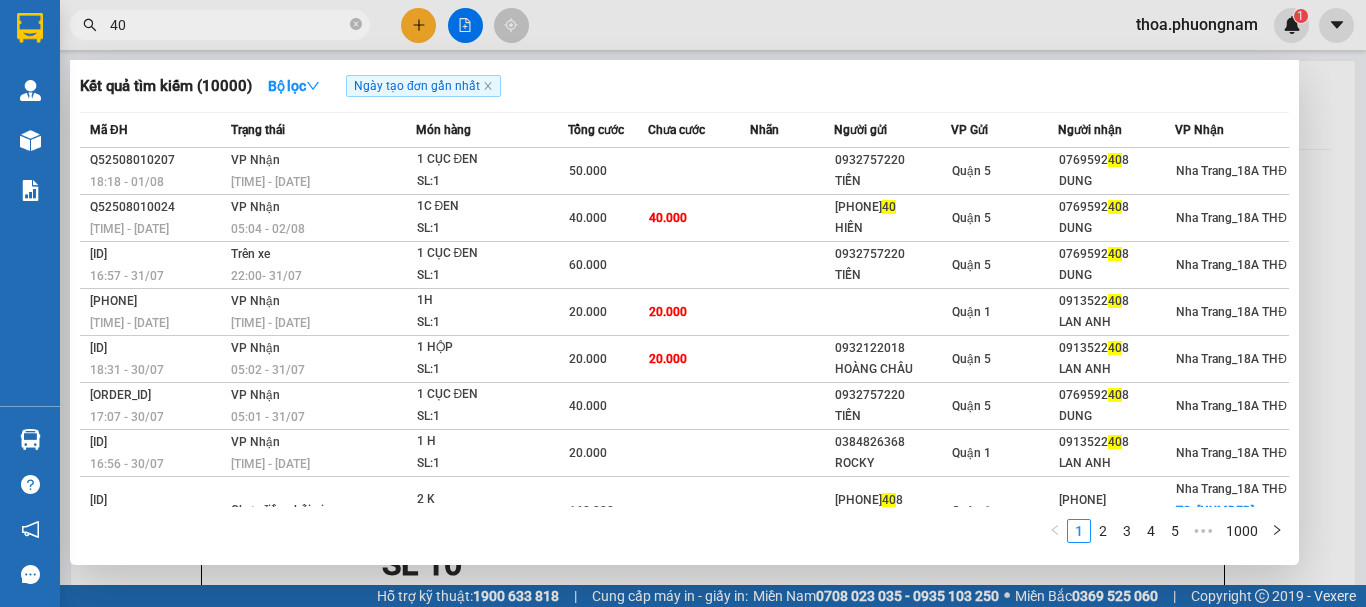 type on "4" 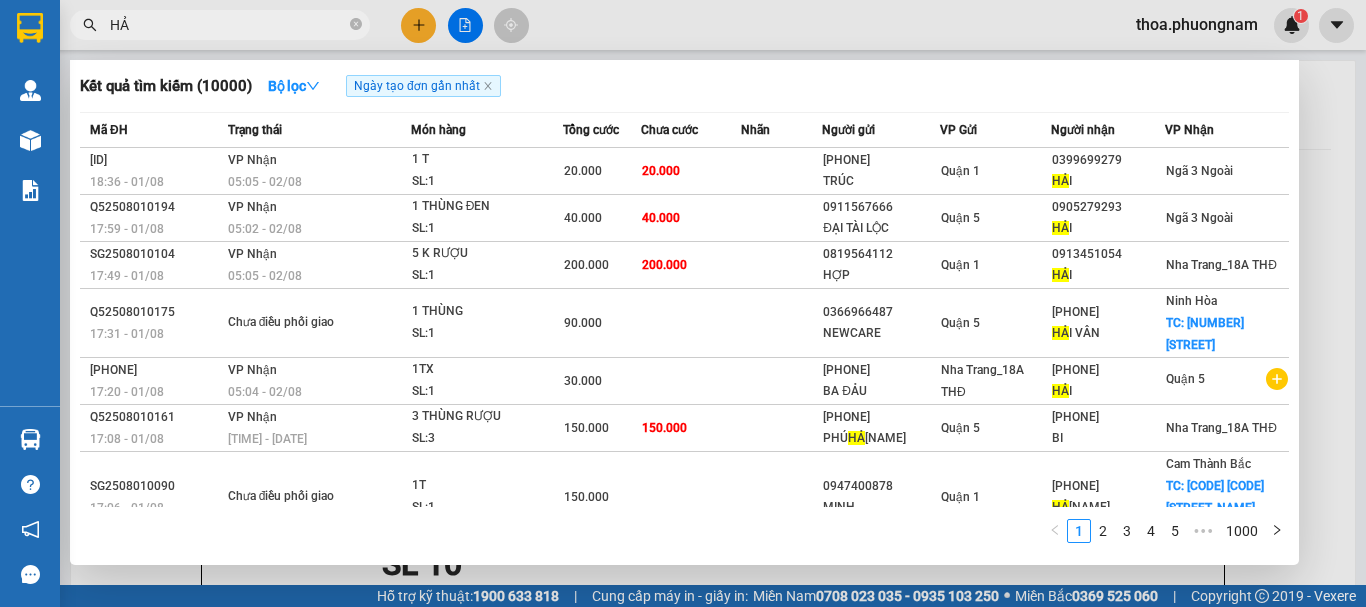 type on "H" 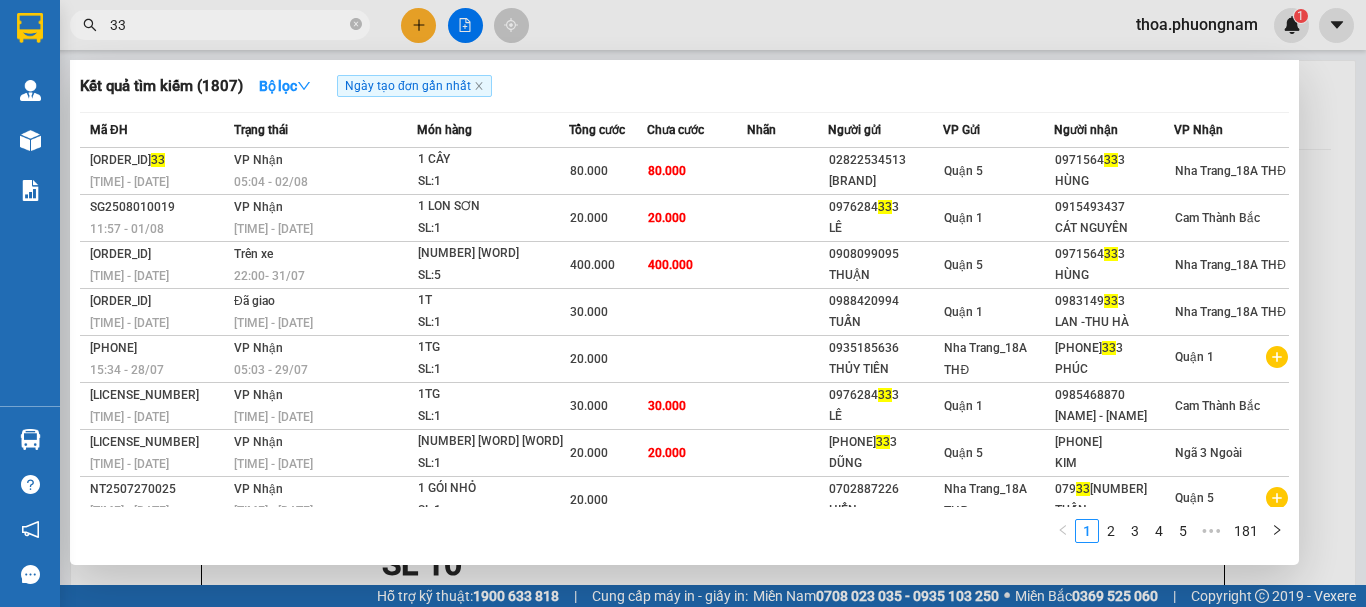 type on "3" 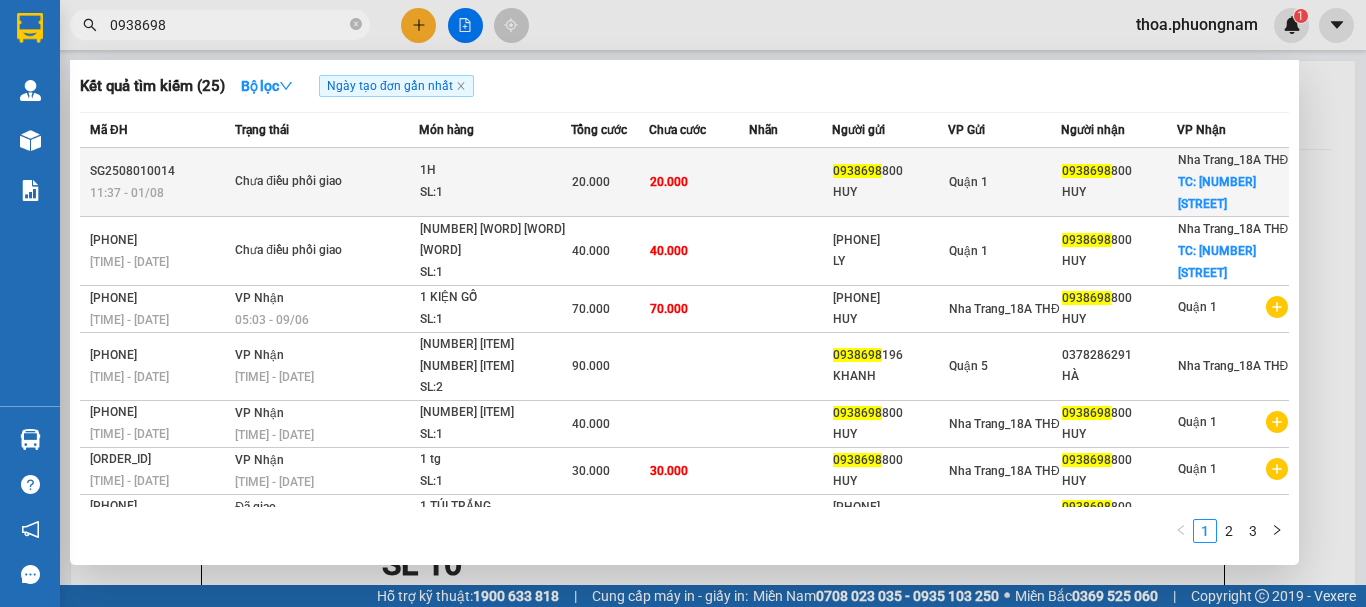 type on "0938698" 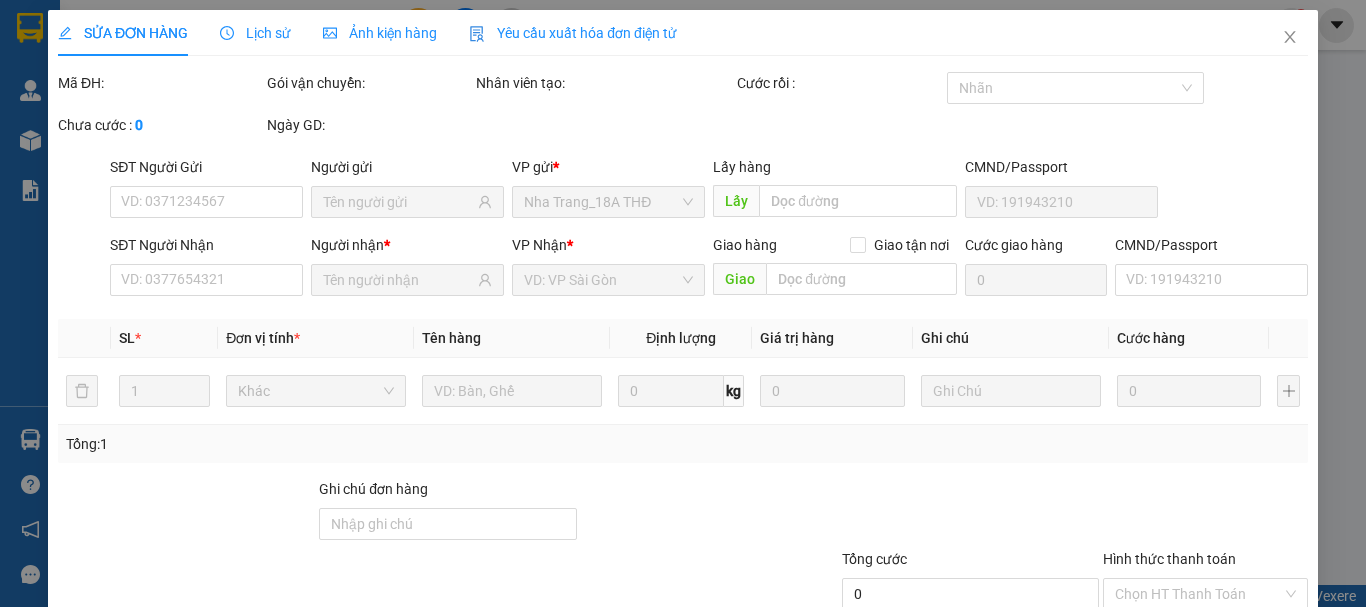 type on "[PHONE]" 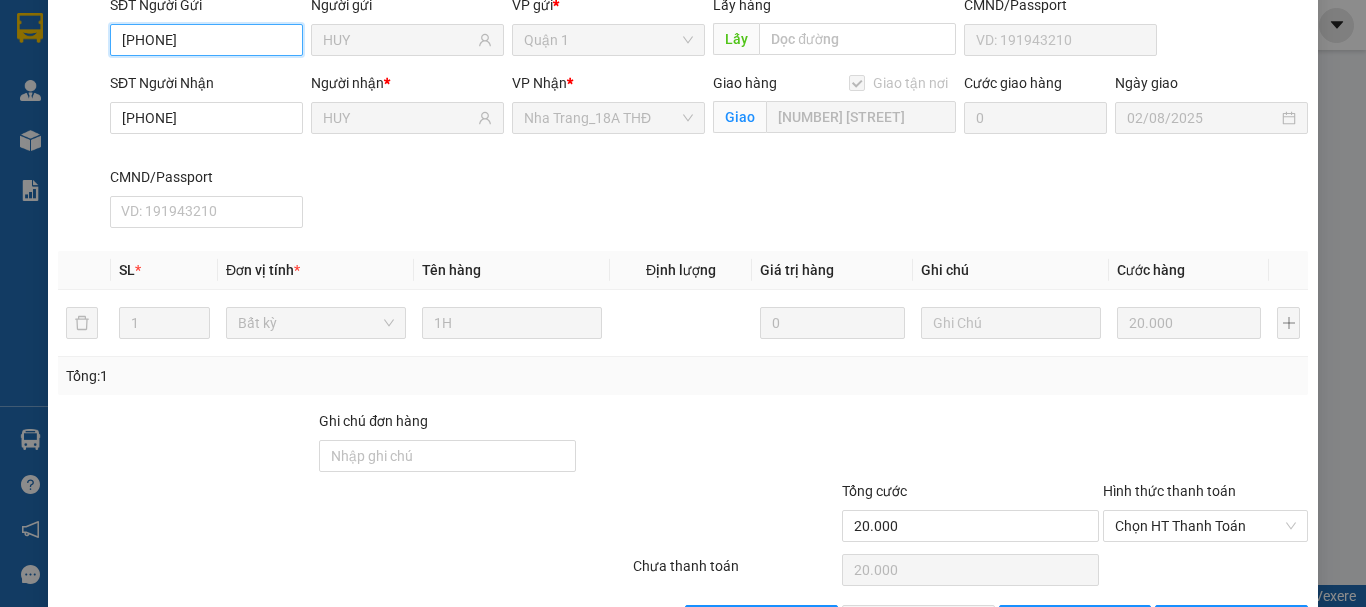 scroll, scrollTop: 253, scrollLeft: 0, axis: vertical 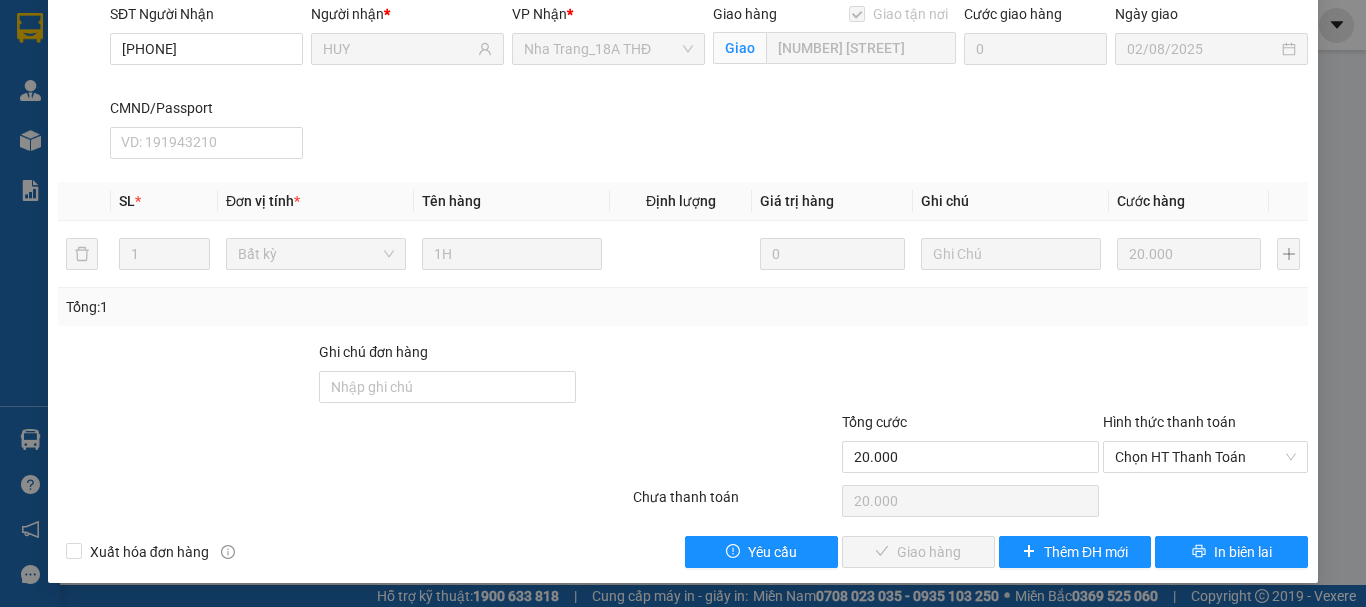 drag, startPoint x: 1165, startPoint y: 453, endPoint x: 1146, endPoint y: 487, distance: 38.948685 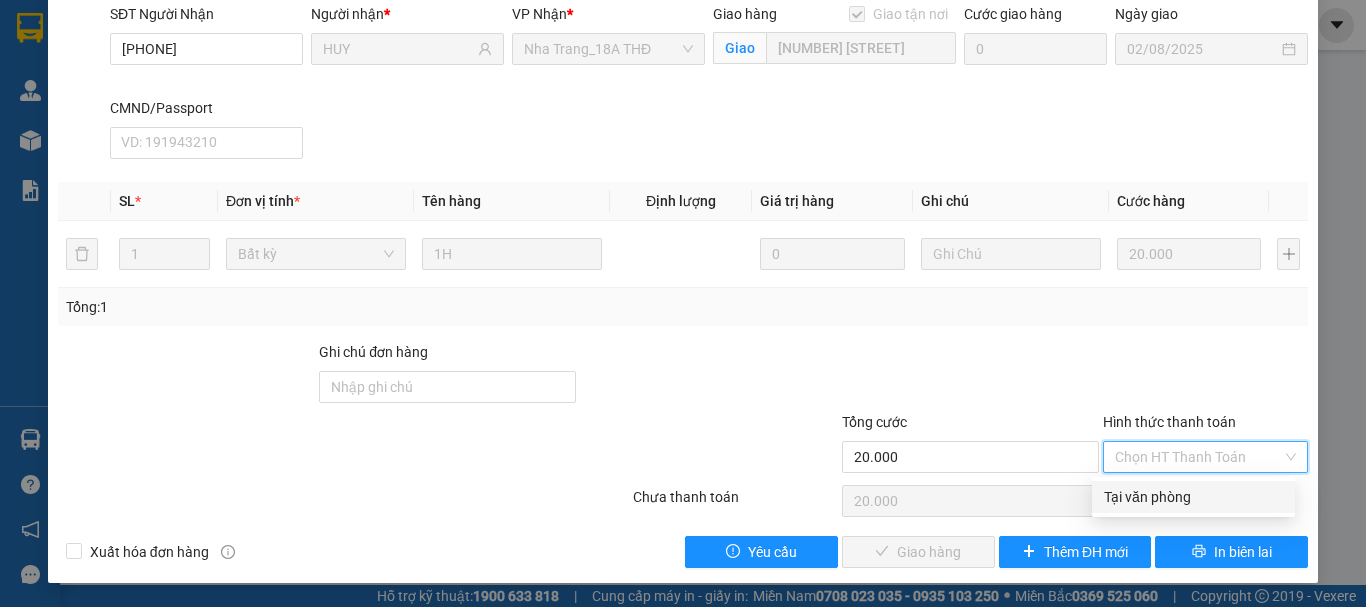 click on "Tại văn phòng" at bounding box center (1193, 497) 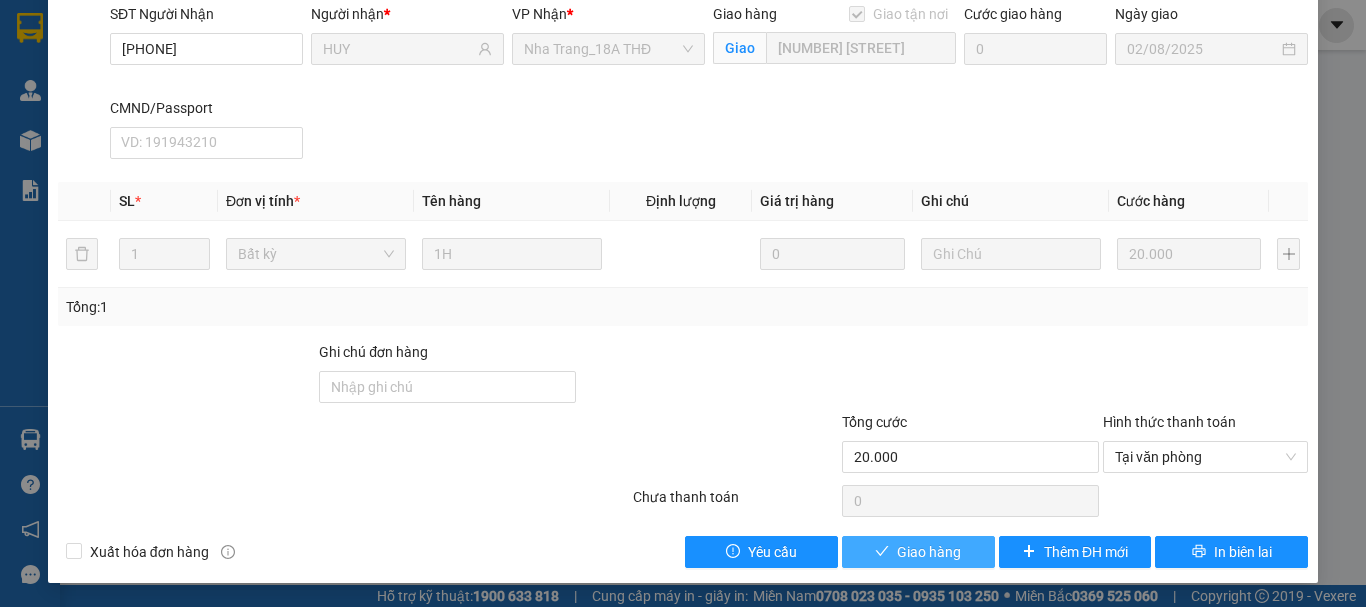drag, startPoint x: 907, startPoint y: 535, endPoint x: 898, endPoint y: 544, distance: 12.727922 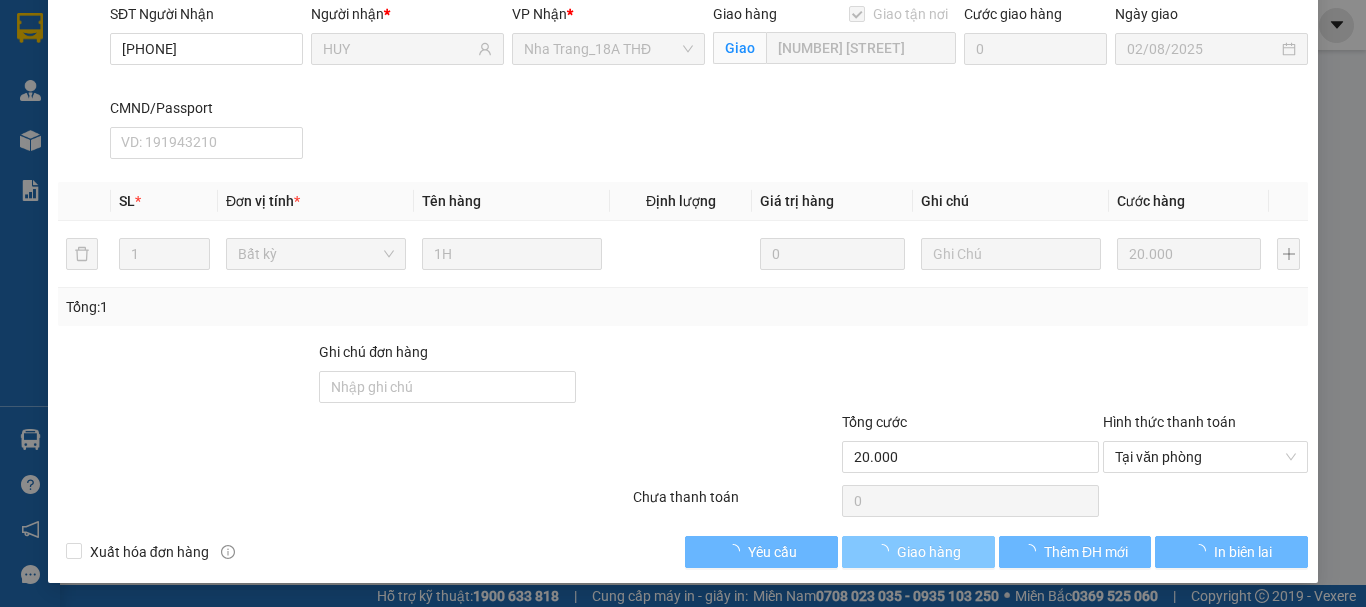 drag, startPoint x: 898, startPoint y: 544, endPoint x: 773, endPoint y: 518, distance: 127.67537 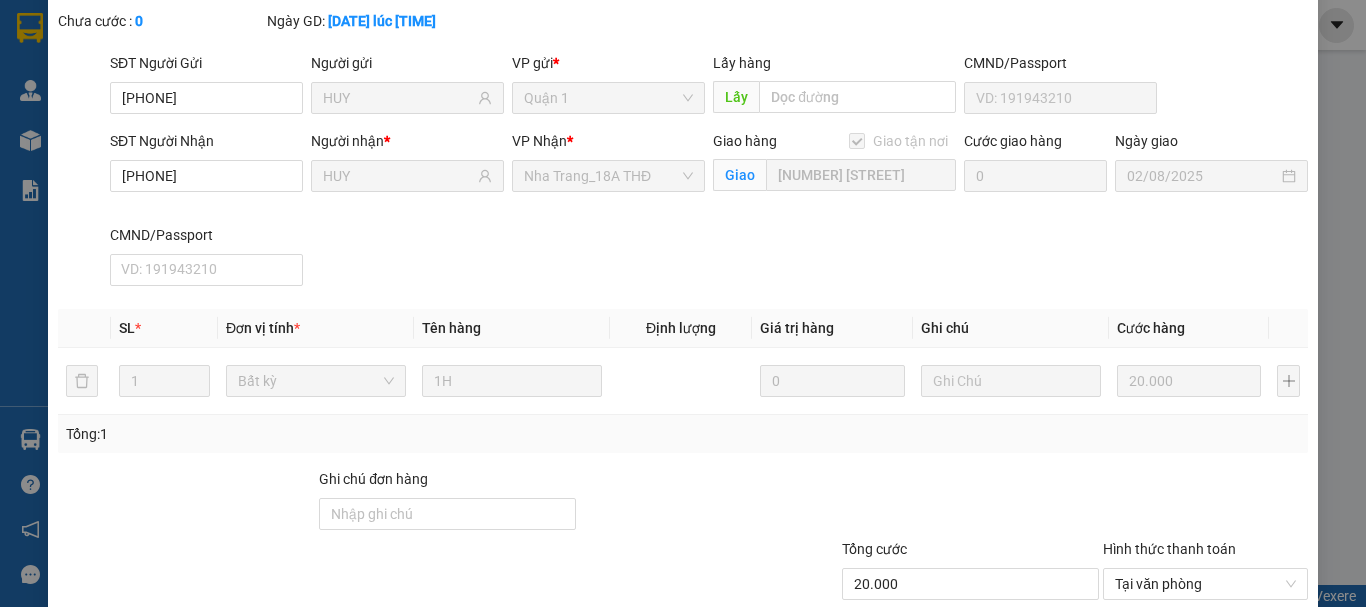 scroll, scrollTop: 0, scrollLeft: 0, axis: both 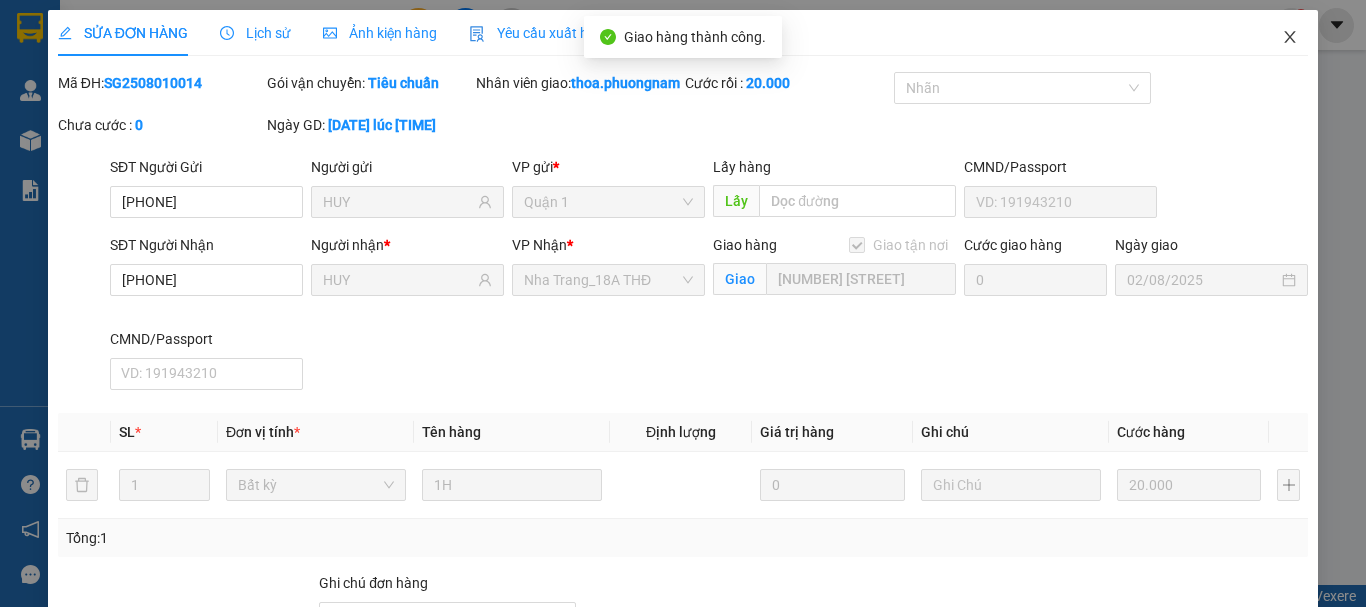 click 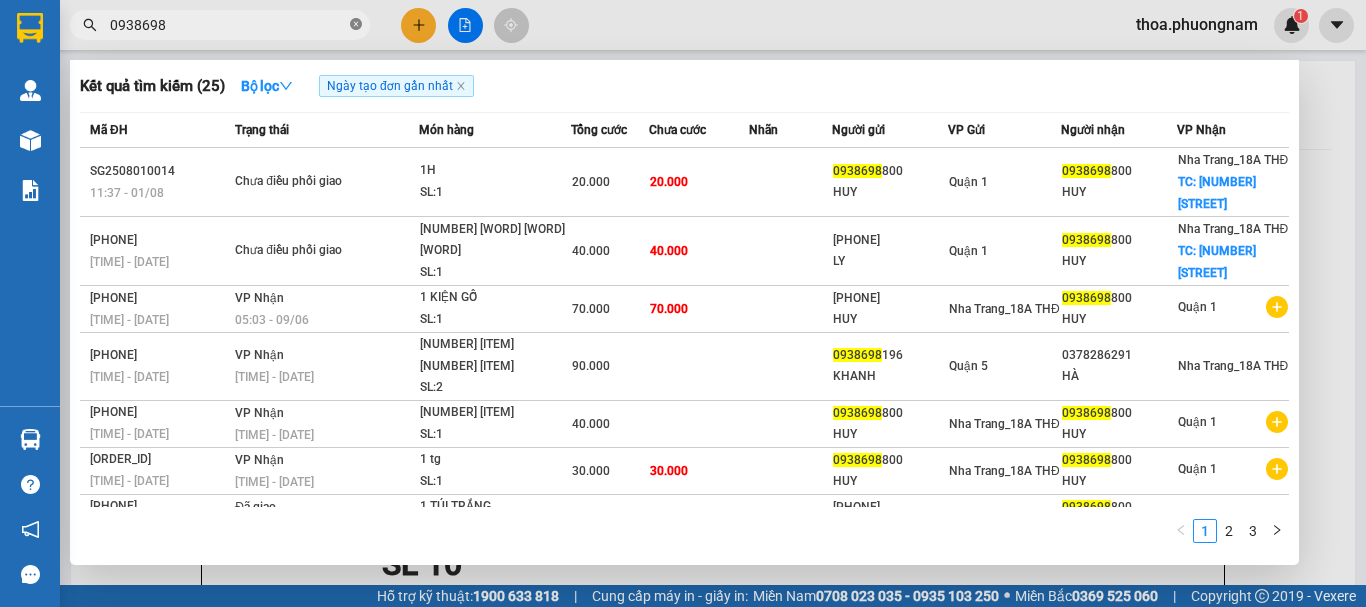 click 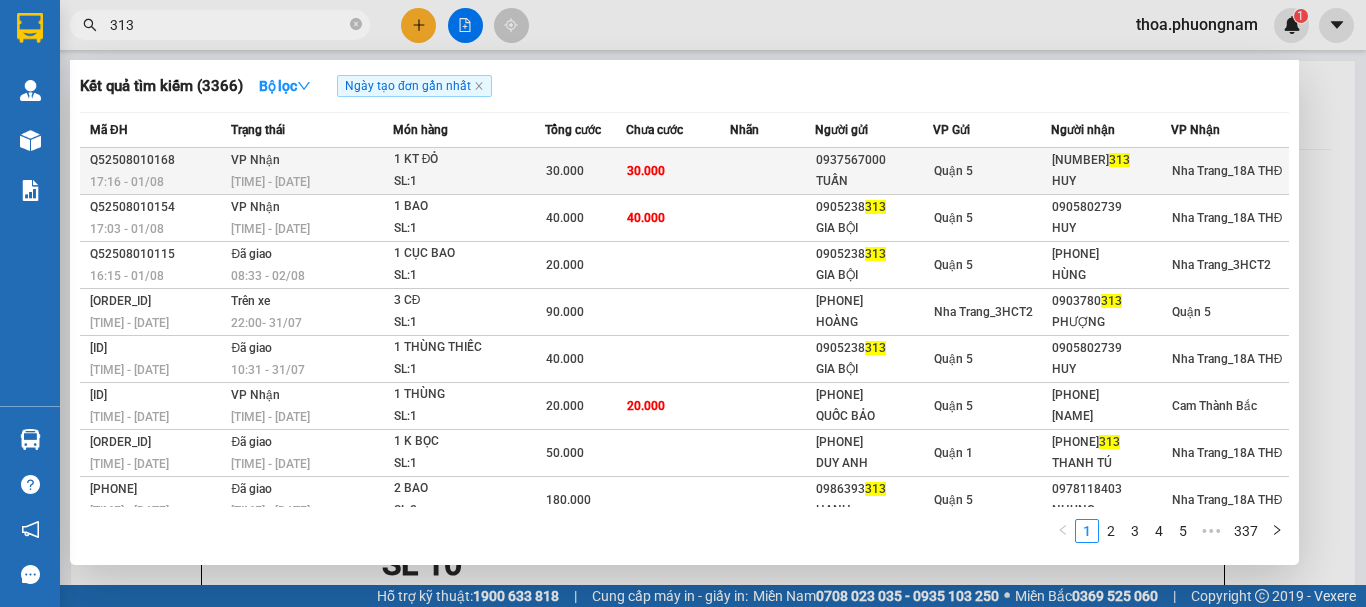 type on "313" 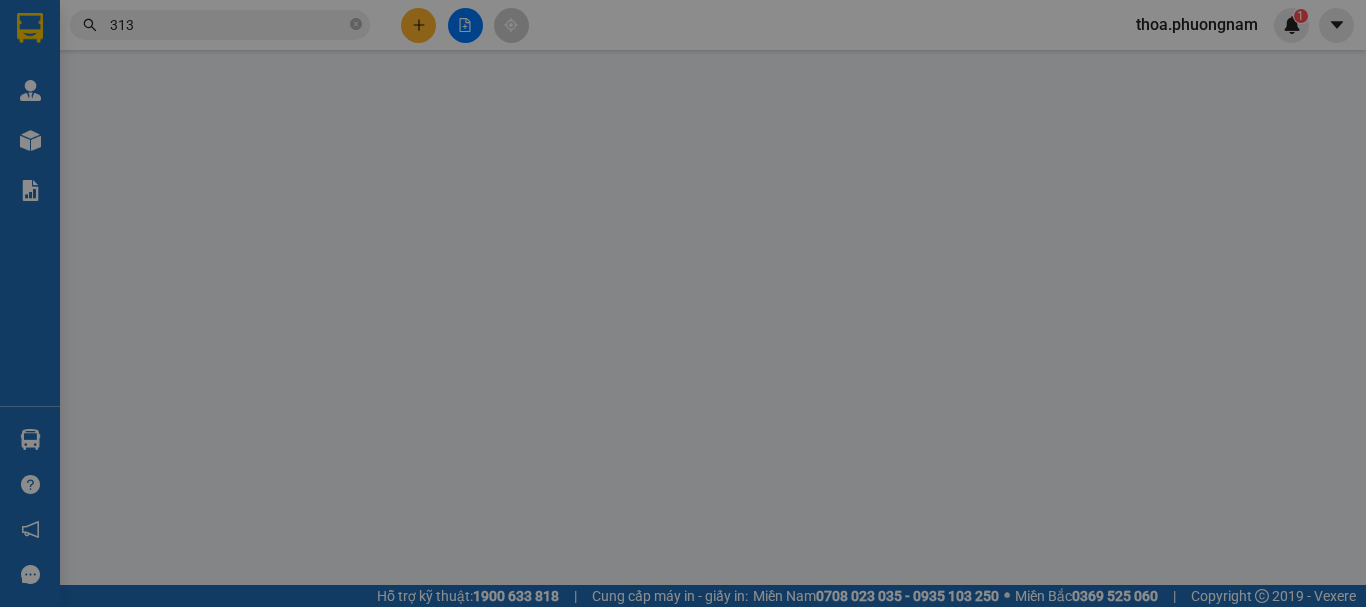 type on "0937567000" 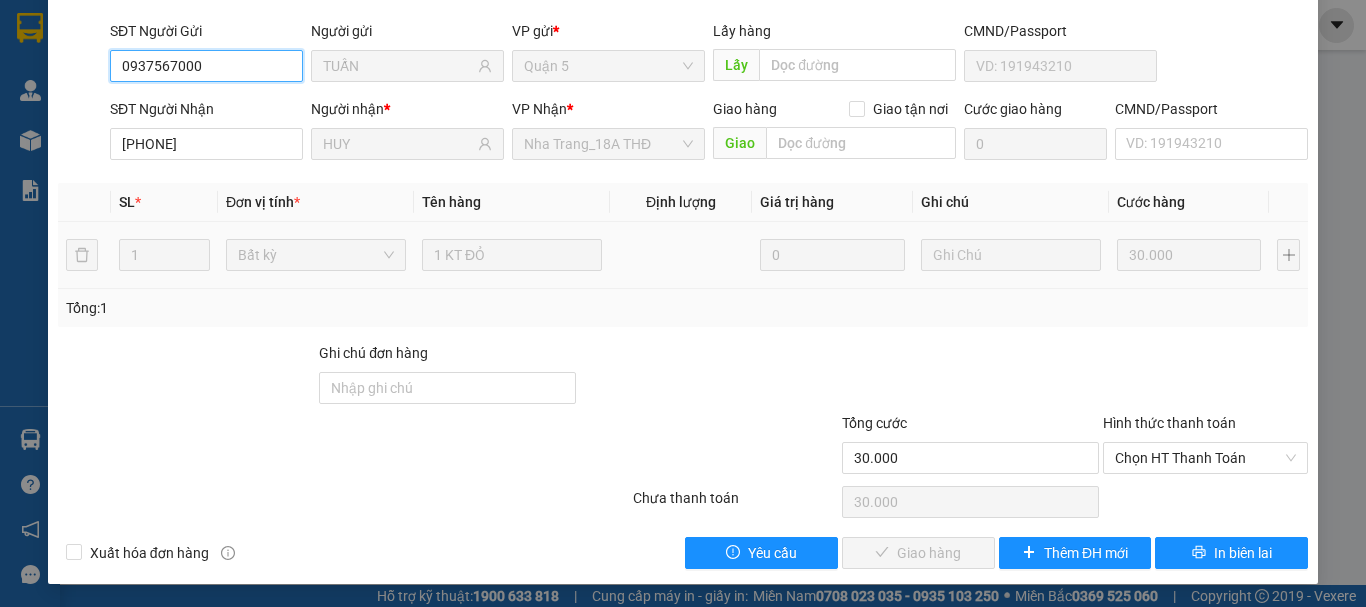 scroll, scrollTop: 137, scrollLeft: 0, axis: vertical 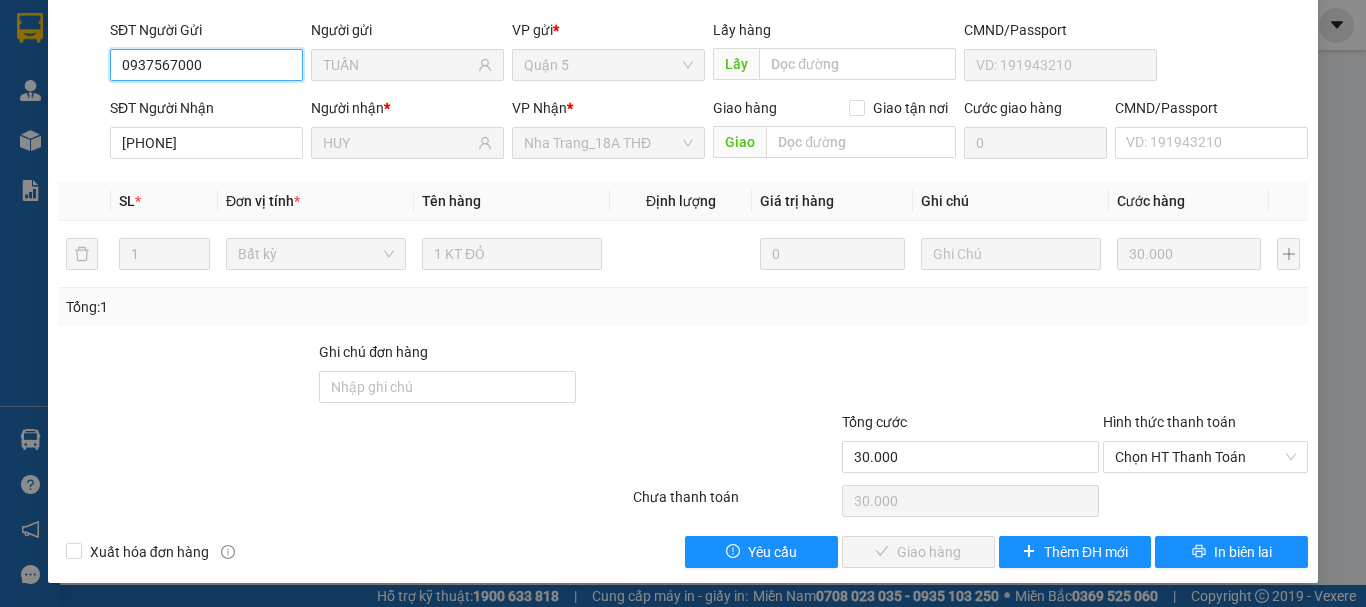 drag, startPoint x: 1157, startPoint y: 452, endPoint x: 1136, endPoint y: 498, distance: 50.566788 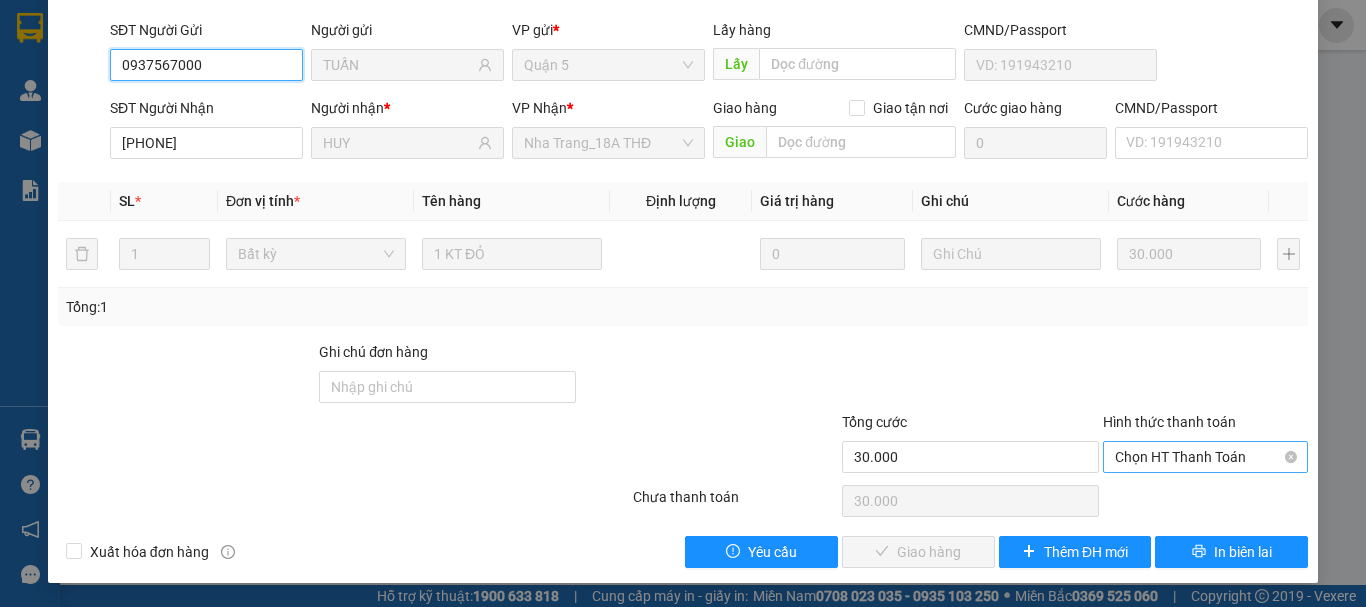 drag, startPoint x: 1156, startPoint y: 457, endPoint x: 1156, endPoint y: 483, distance: 26 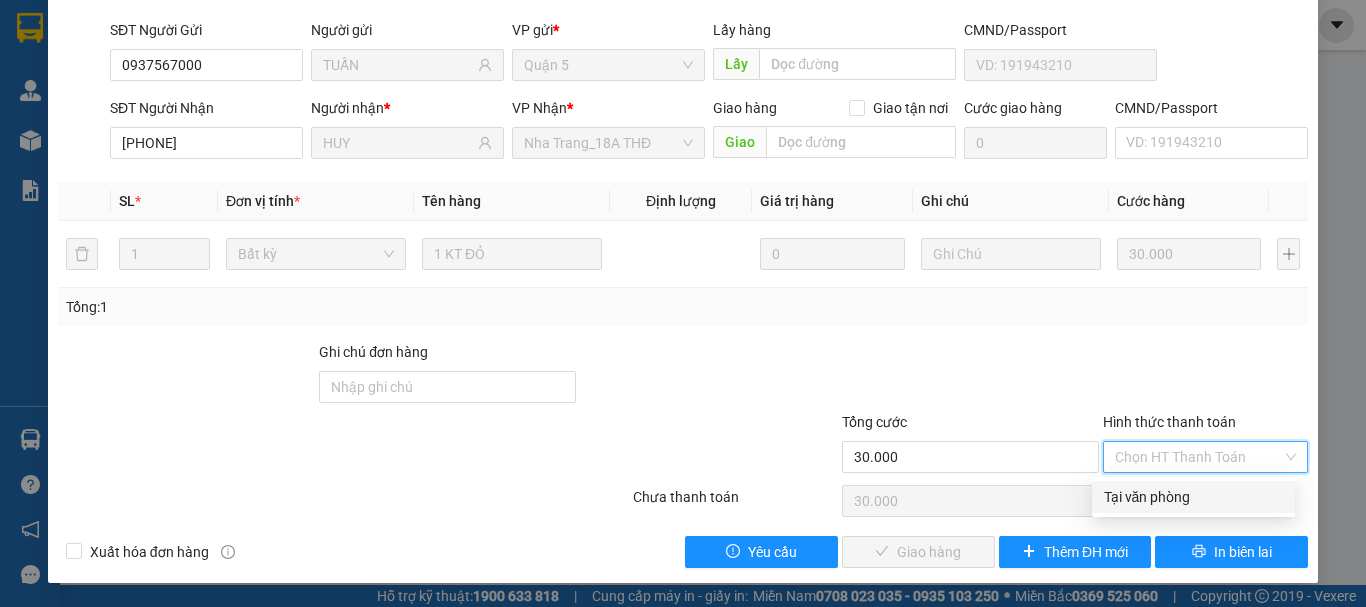 click on "Tại văn phòng" at bounding box center (1193, 497) 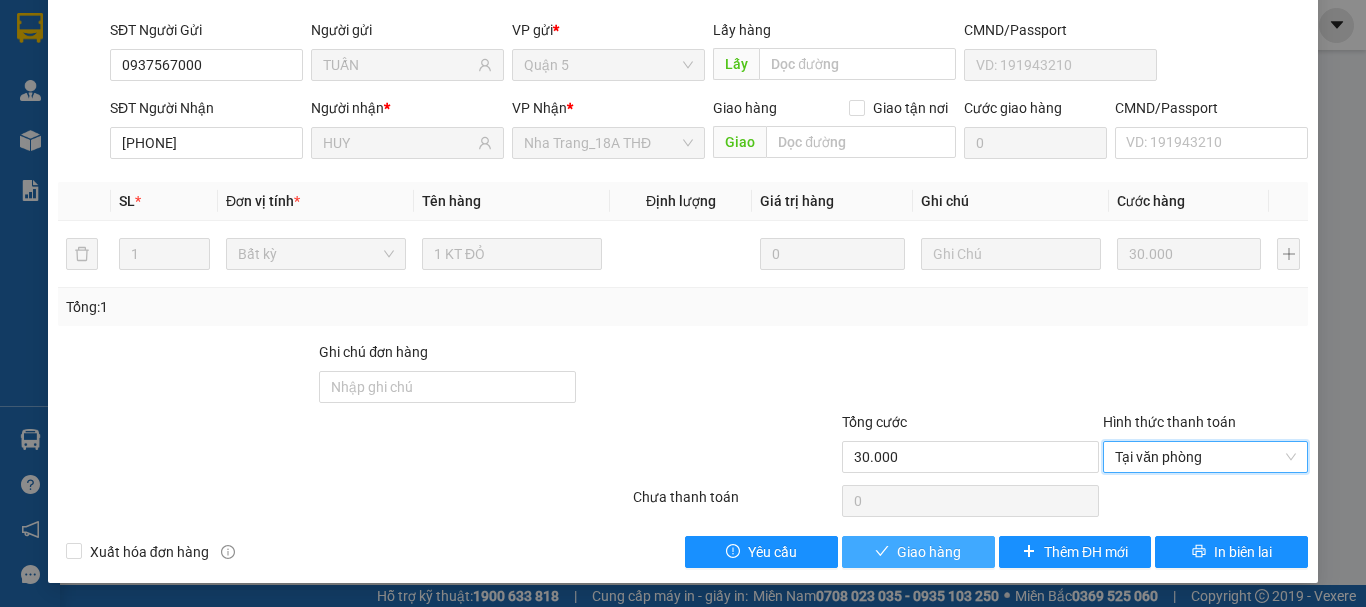 click on "Giao hàng" at bounding box center [929, 552] 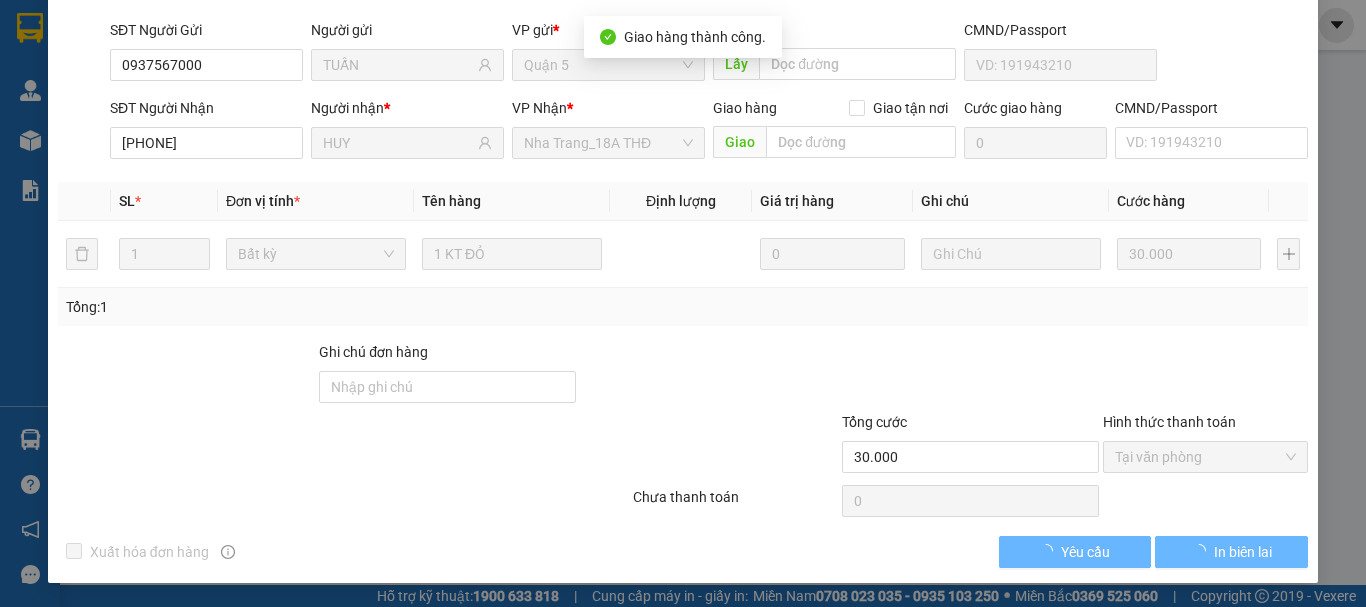 scroll, scrollTop: 22, scrollLeft: 0, axis: vertical 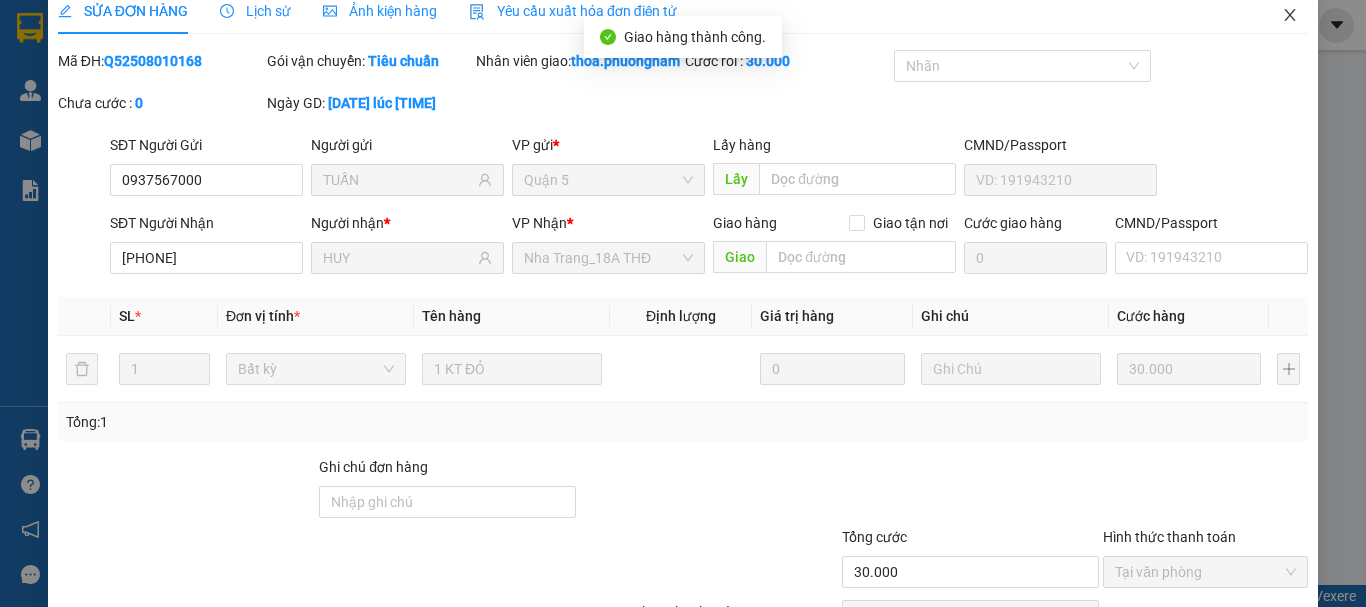 click 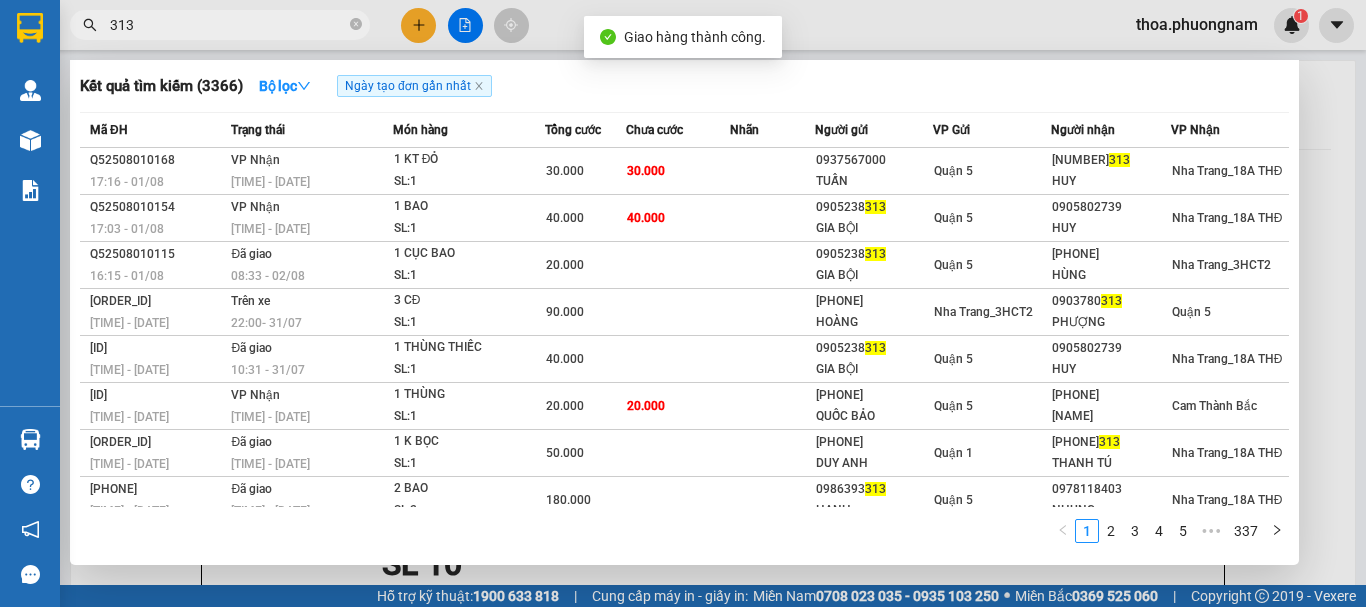 click on "313" at bounding box center (228, 25) 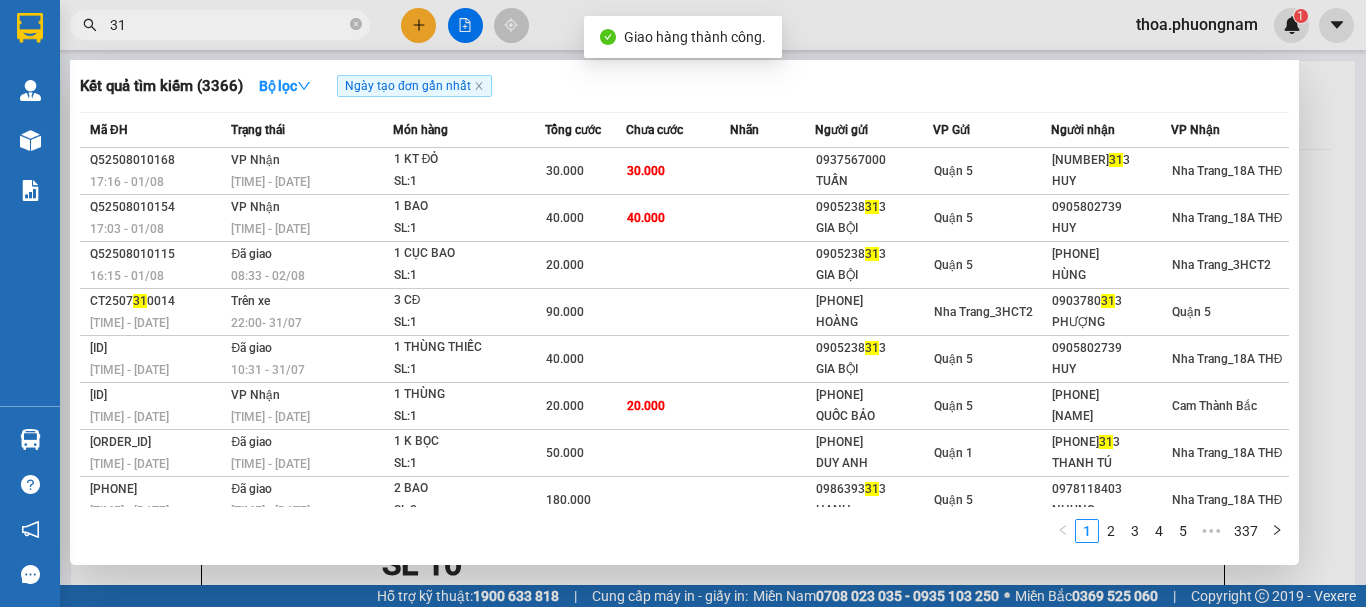 type on "3" 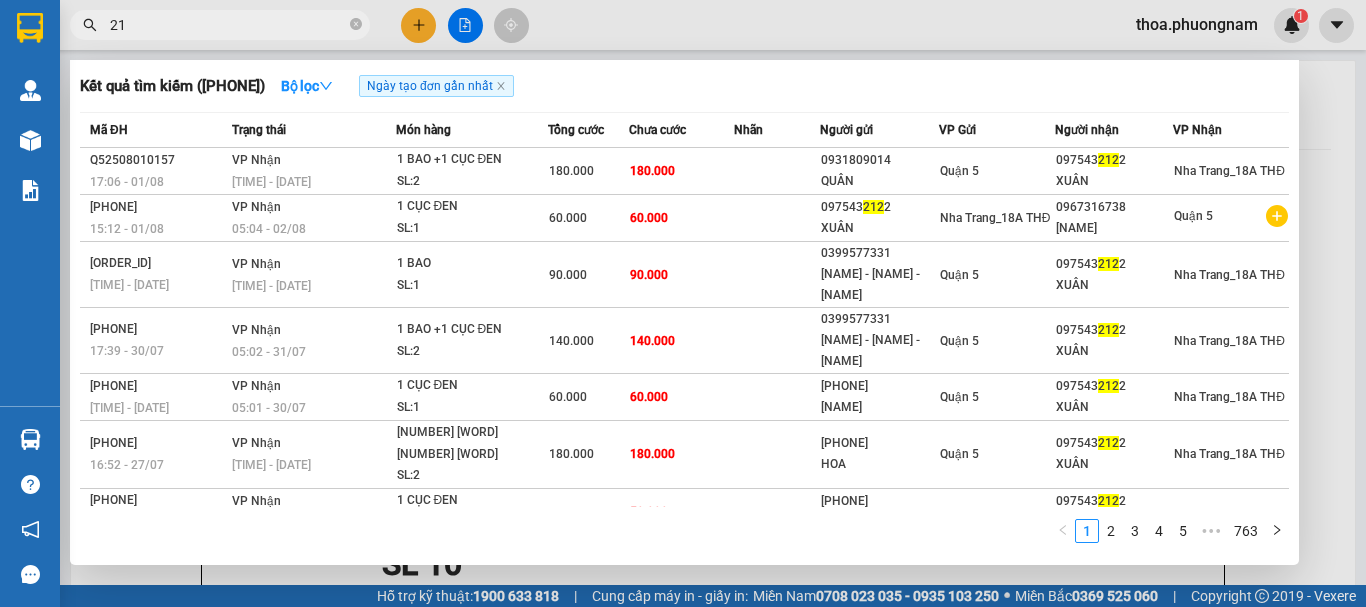 type on "2" 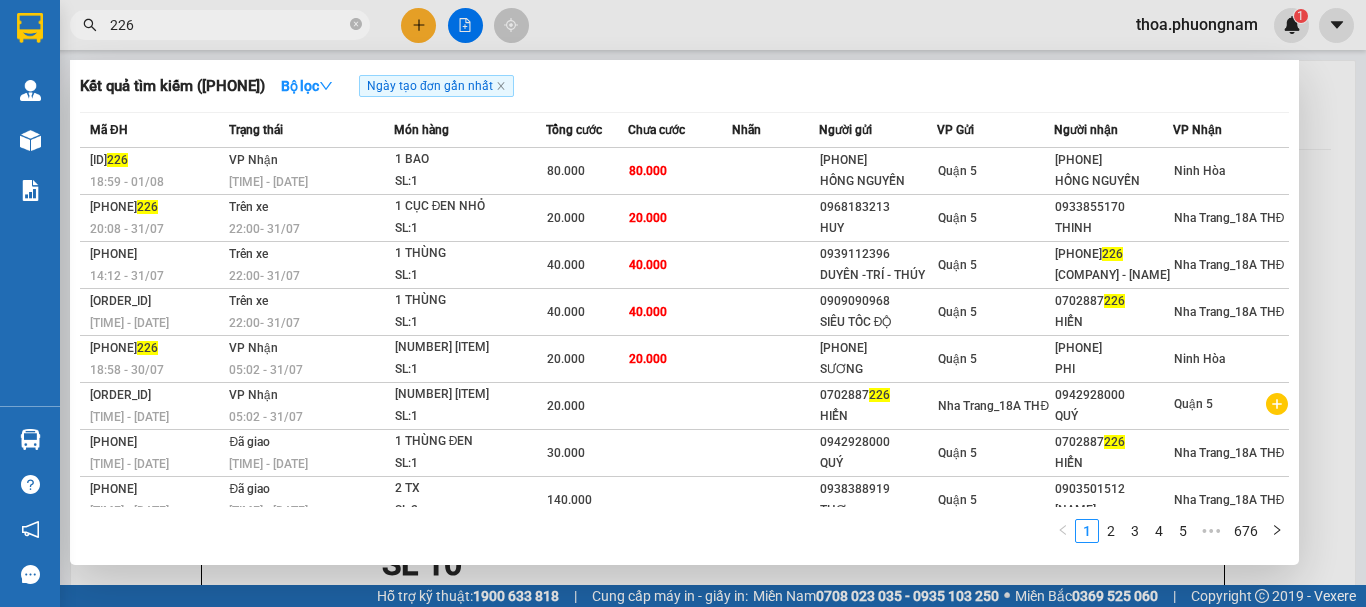 type on "226" 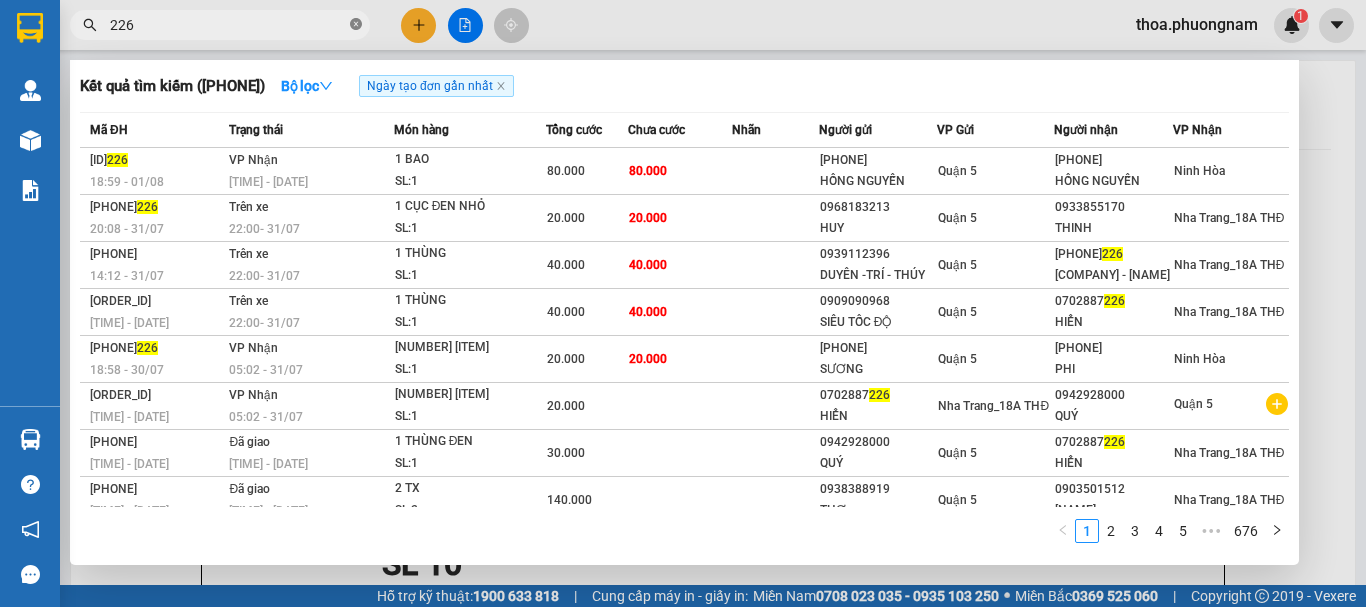 click 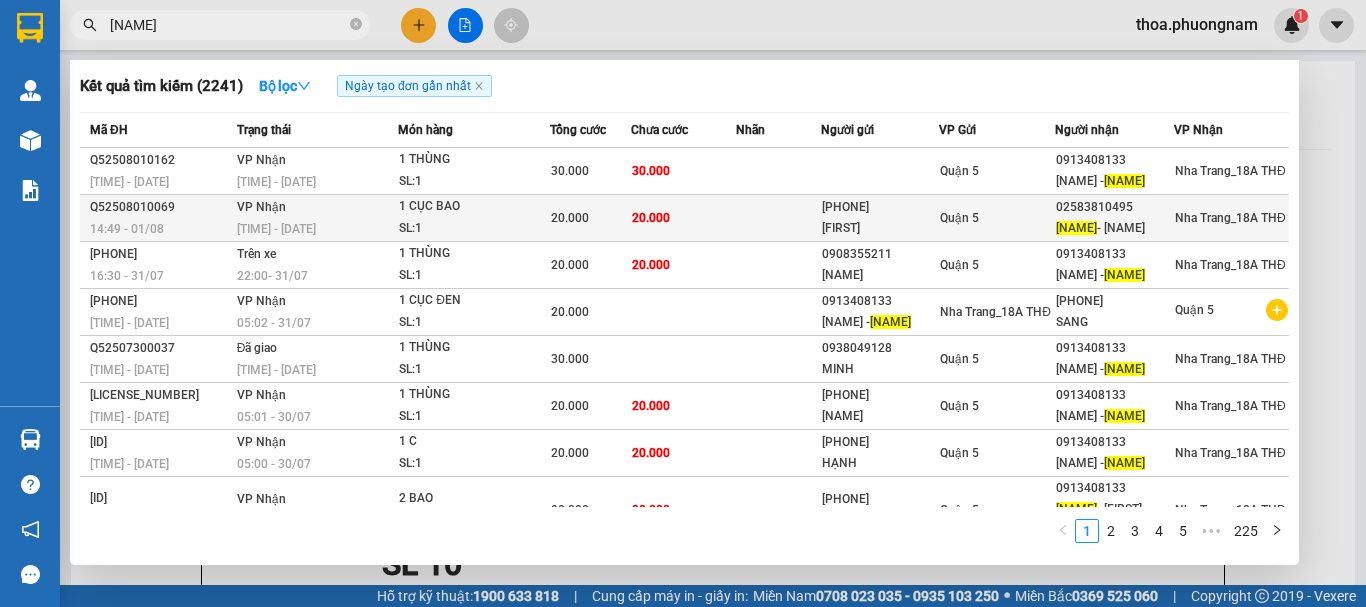 type on "MINH ĐEN" 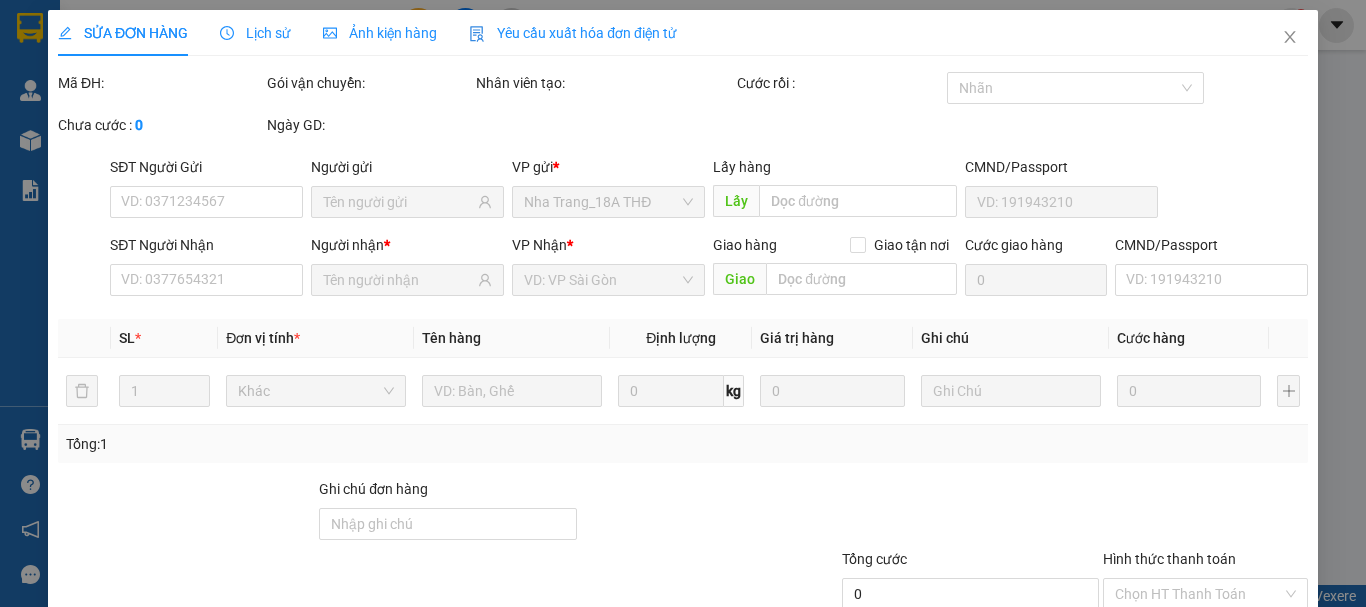 type on "02838534547" 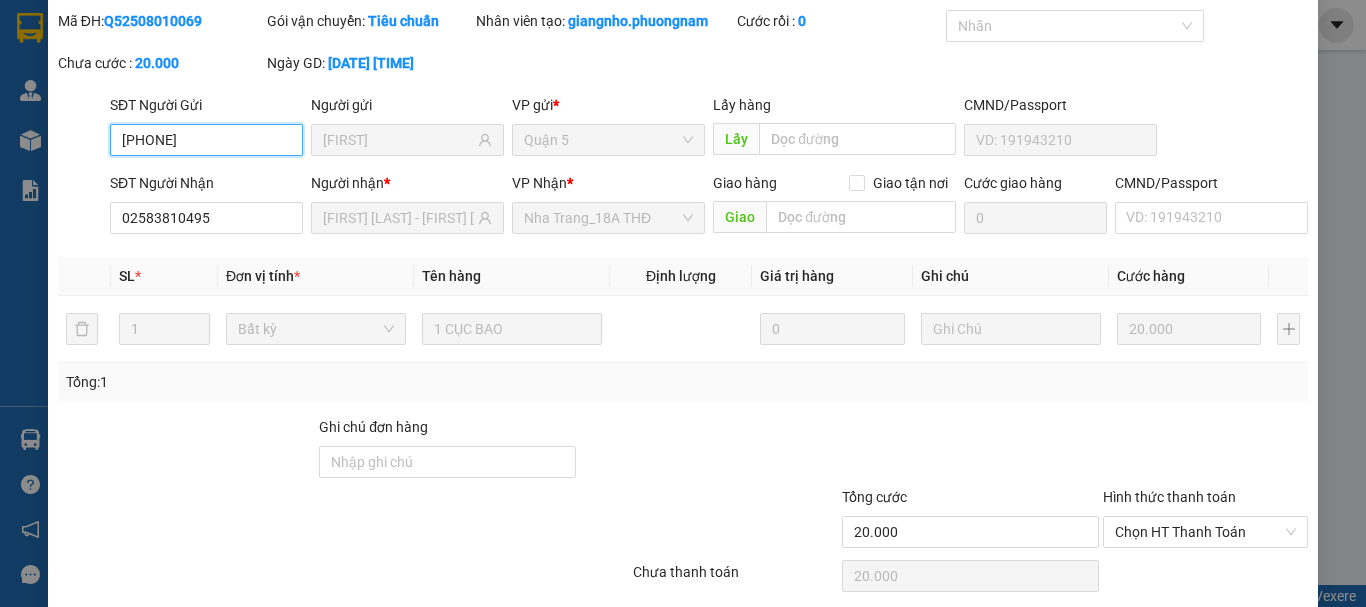 scroll, scrollTop: 137, scrollLeft: 0, axis: vertical 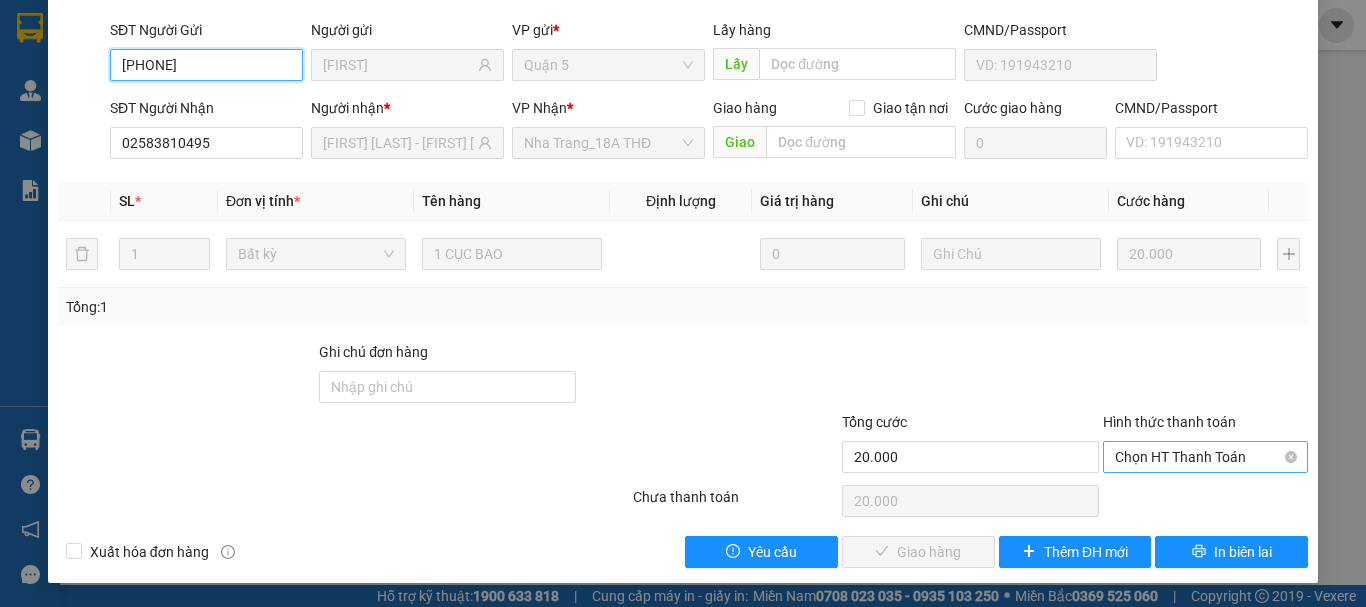 click on "Chọn HT Thanh Toán" at bounding box center (1205, 457) 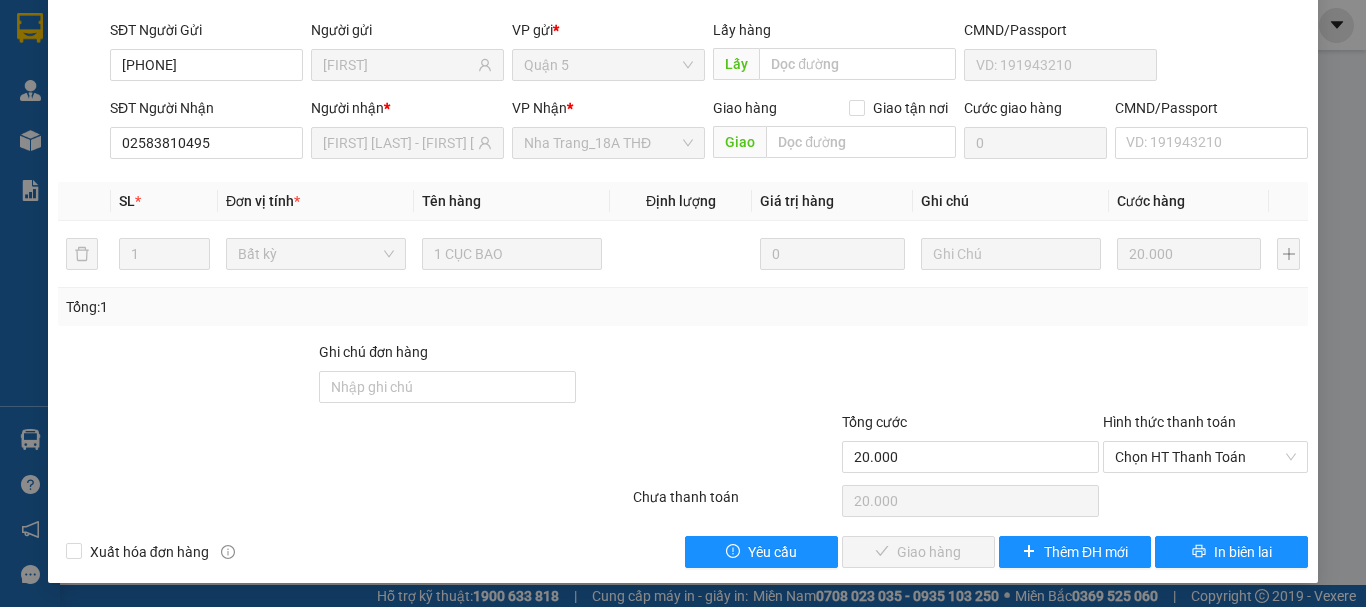 click at bounding box center [1205, 376] 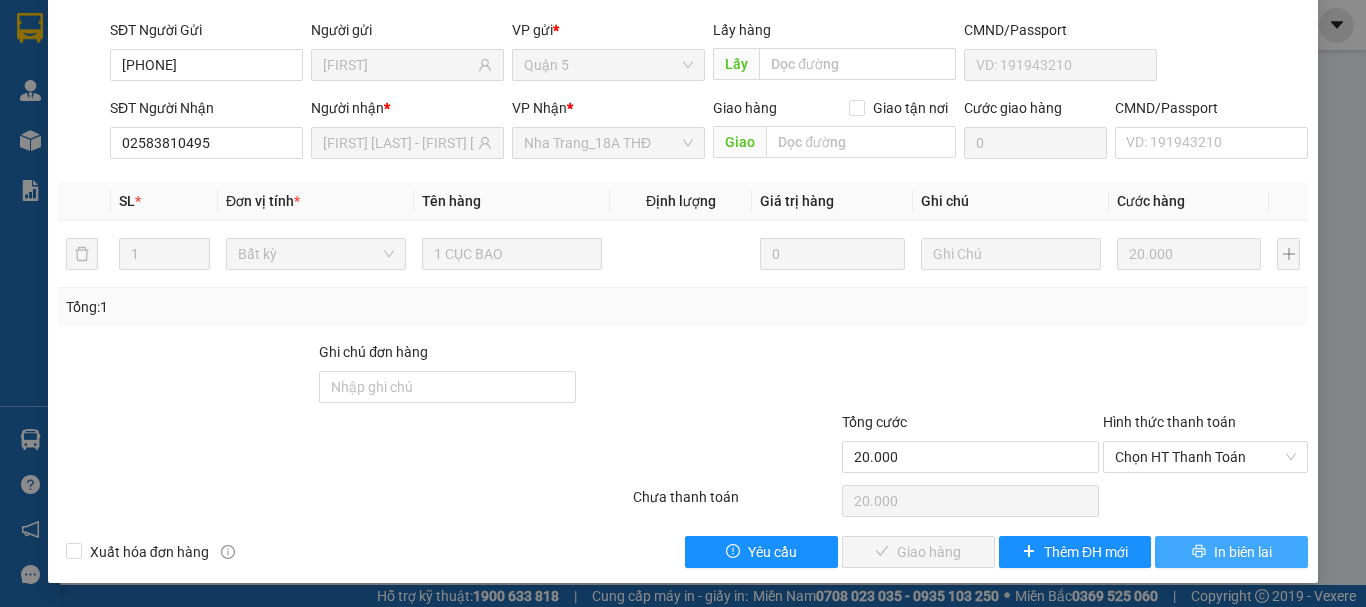click on "Total Paid Fee 0 Total UnPaid Fee 20.000 Cash Collection Total Fee Mã ĐH:  Q52508010069 Gói vận chuyển:   Tiêu chuẩn Nhân viên tạo:   giangnho.phuongnam Cước rồi :   0   Nhãn Chưa cước :   20.000 Ngày GD:   01-08-2025 lúc 14:49 SĐT Người Gửi 02838534547 Người gửi QUÍ HƯƠNG VP gửi  * Quận 5 Lấy hàng Lấy CMND/Passport SĐT Người Nhận 02583810495 Người nhận  * MINH ĐEN - MINH CHÂU VP Nhận  * Nha Trang_18A THĐ Giao hàng Giao tận nơi Giao Cước giao hàng 0 CMND/Passport VD: 191943210 SL  * Đơn vị tính  * Tên hàng  Định lượng Giá trị hàng Ghi chú Cước hàng                   1 Bất kỳ 1 CỤC BAO 0 20.000 Tổng:  1 Ghi chú đơn hàng Tổng cước 20.000 Hình thức thanh toán Chọn HT Thanh Toán Số tiền thu trước 0 Chọn HT Thanh Toán Chưa thanh toán 20.000 Chọn HT Thanh Toán Xuất hóa đơn hàng Yêu cầu Giao hàng Thêm ĐH mới In biên lai Tại văn phòng Tại văn phòng" at bounding box center (683, 251) 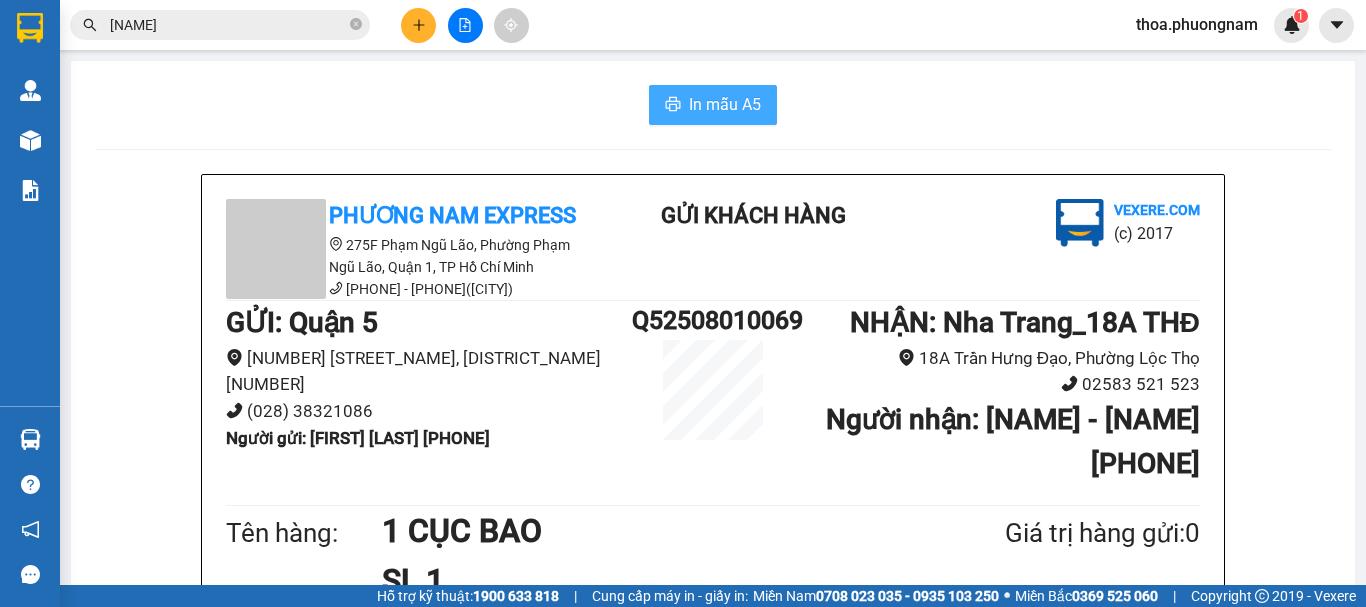 click on "In mẫu A5" at bounding box center [713, 105] 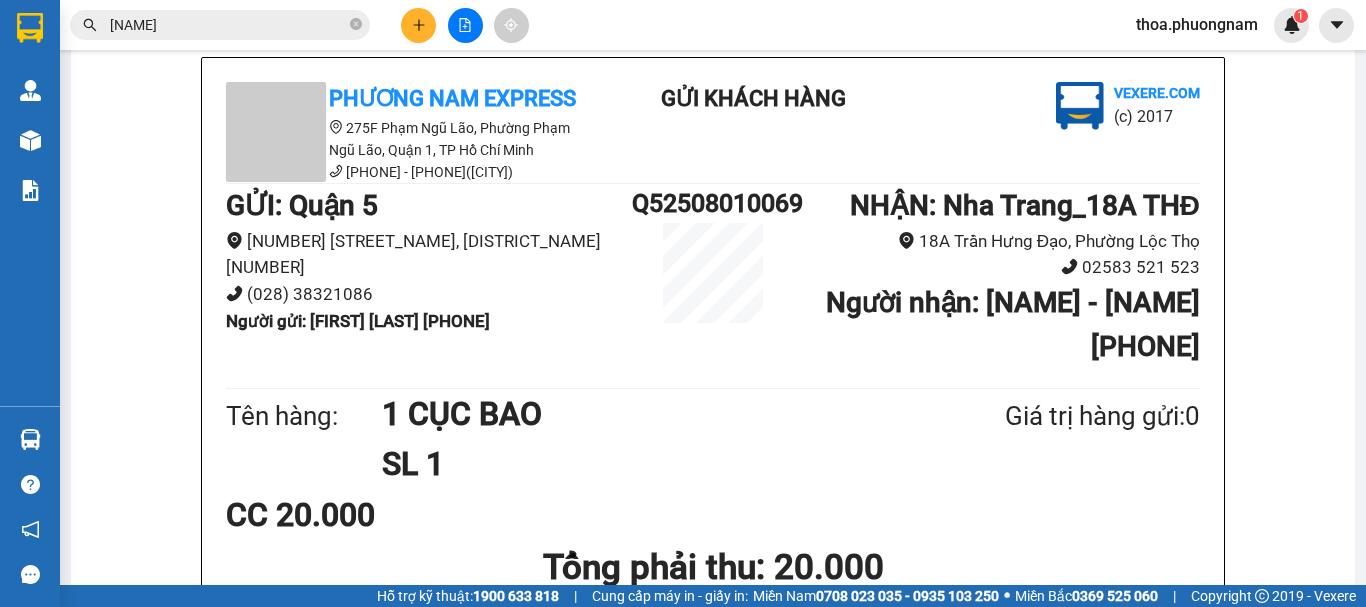 scroll, scrollTop: 299, scrollLeft: 0, axis: vertical 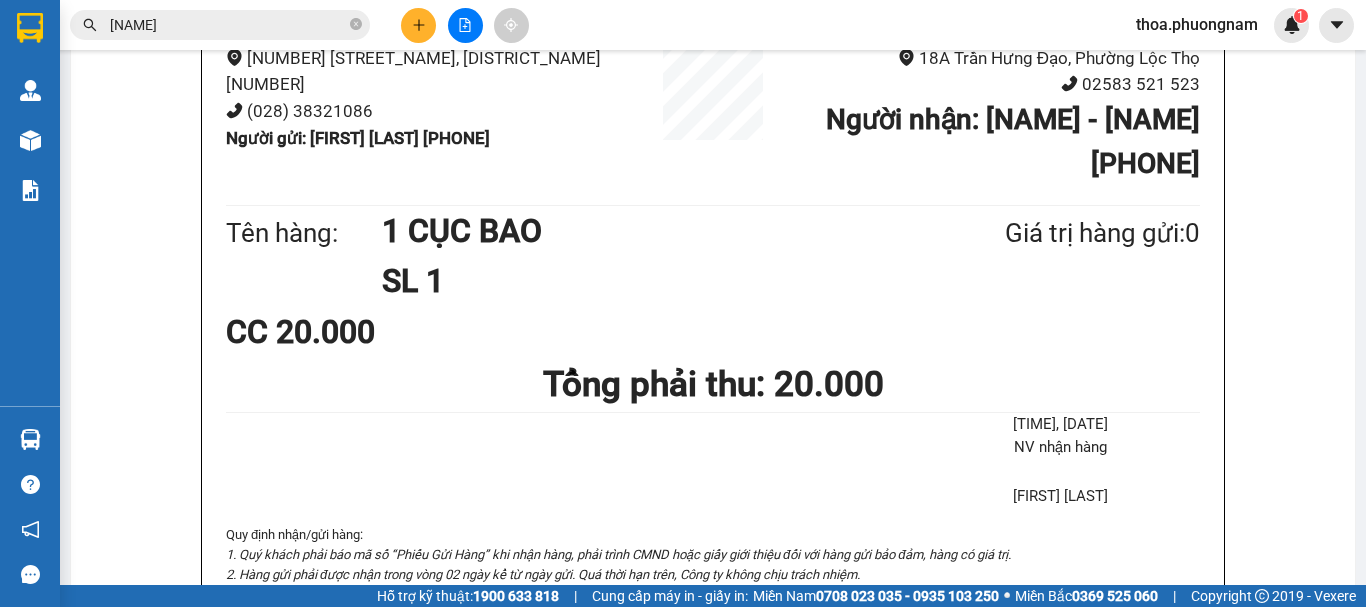 click on "MINH ĐEN" at bounding box center [228, 25] 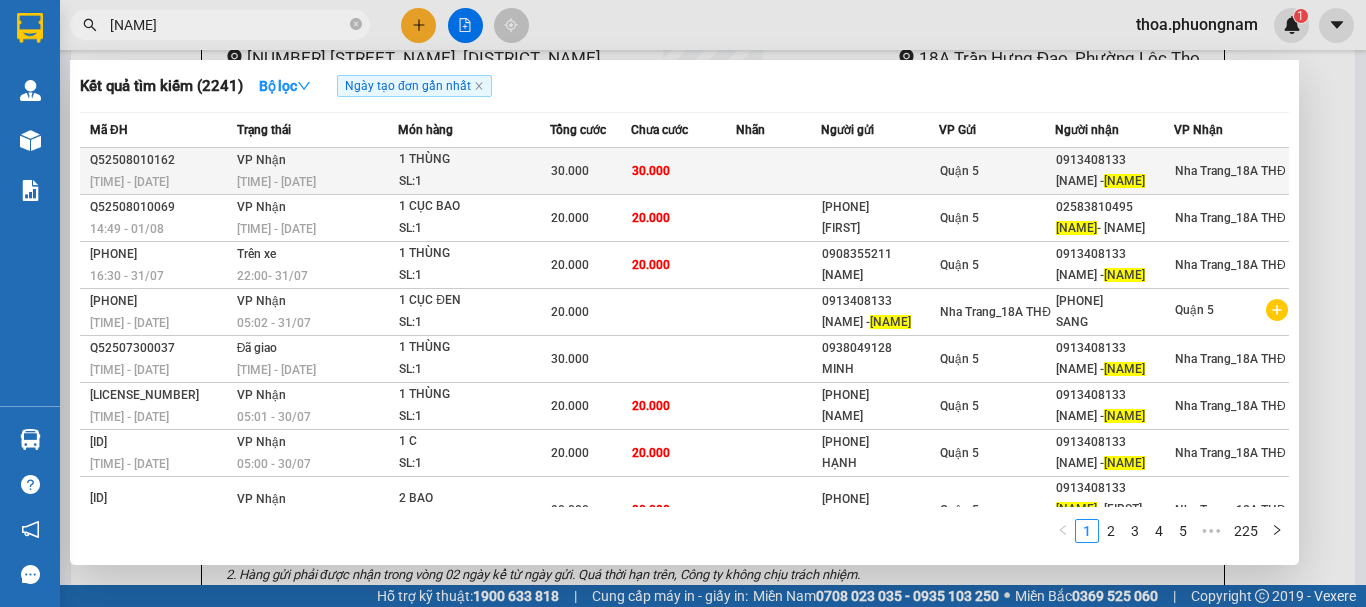 click on "30.000" at bounding box center [590, 171] 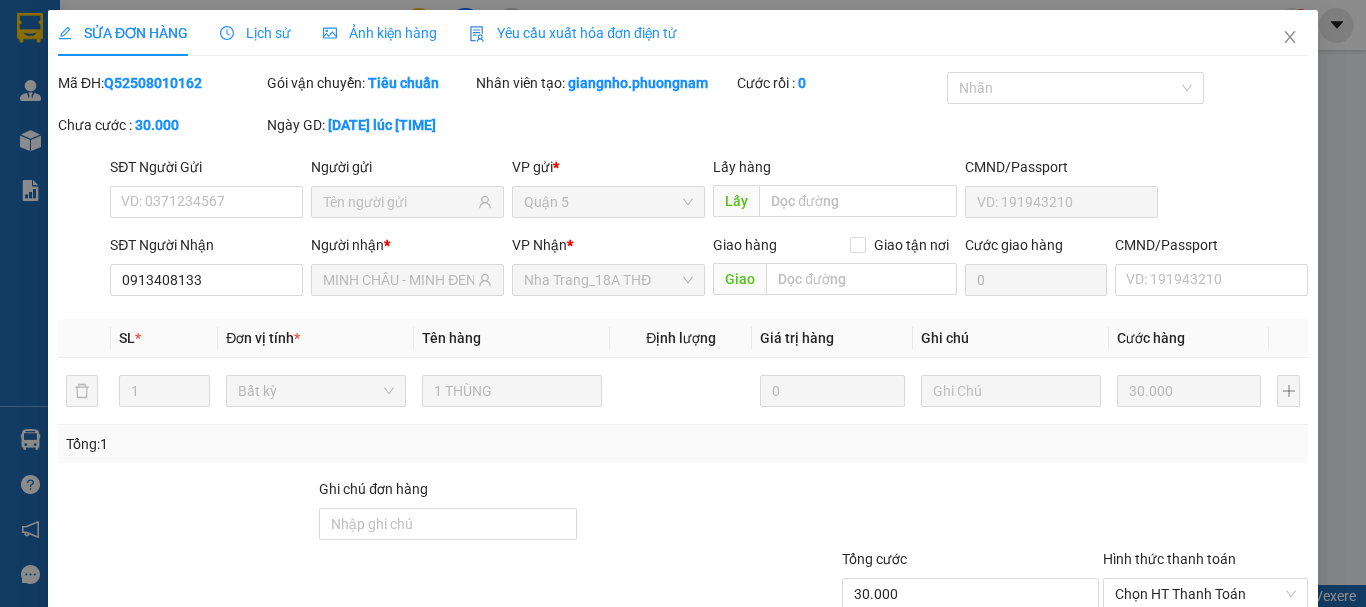 scroll, scrollTop: 0, scrollLeft: 0, axis: both 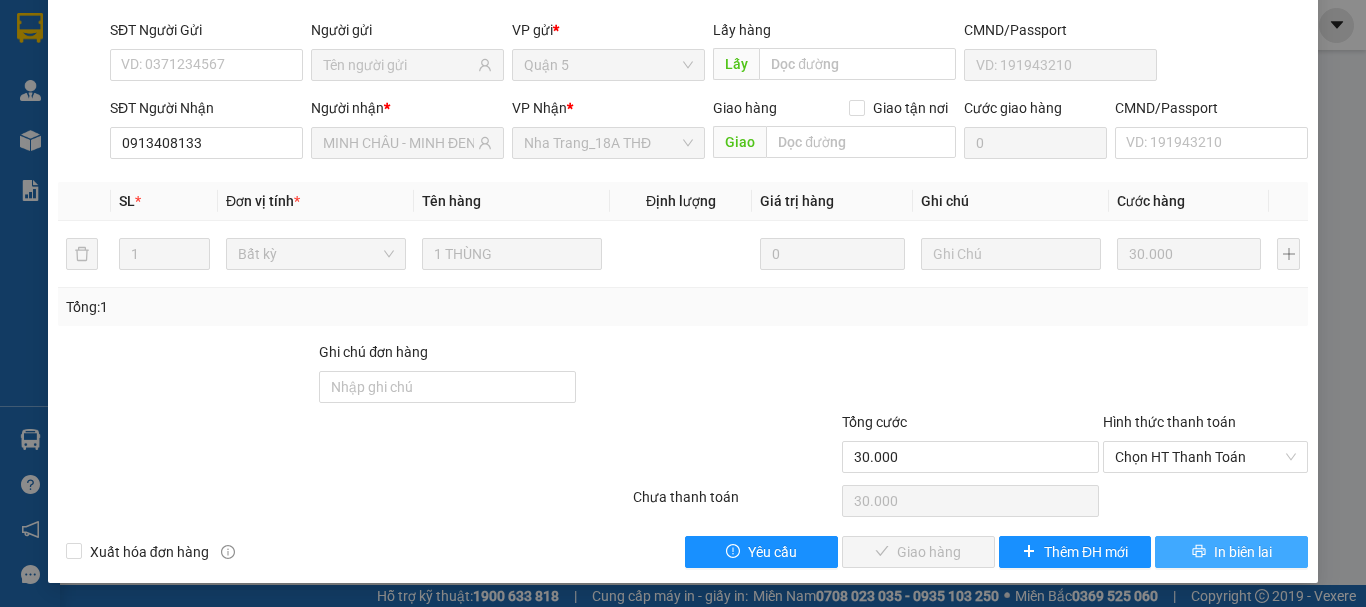 drag, startPoint x: 1233, startPoint y: 553, endPoint x: 1224, endPoint y: 547, distance: 10.816654 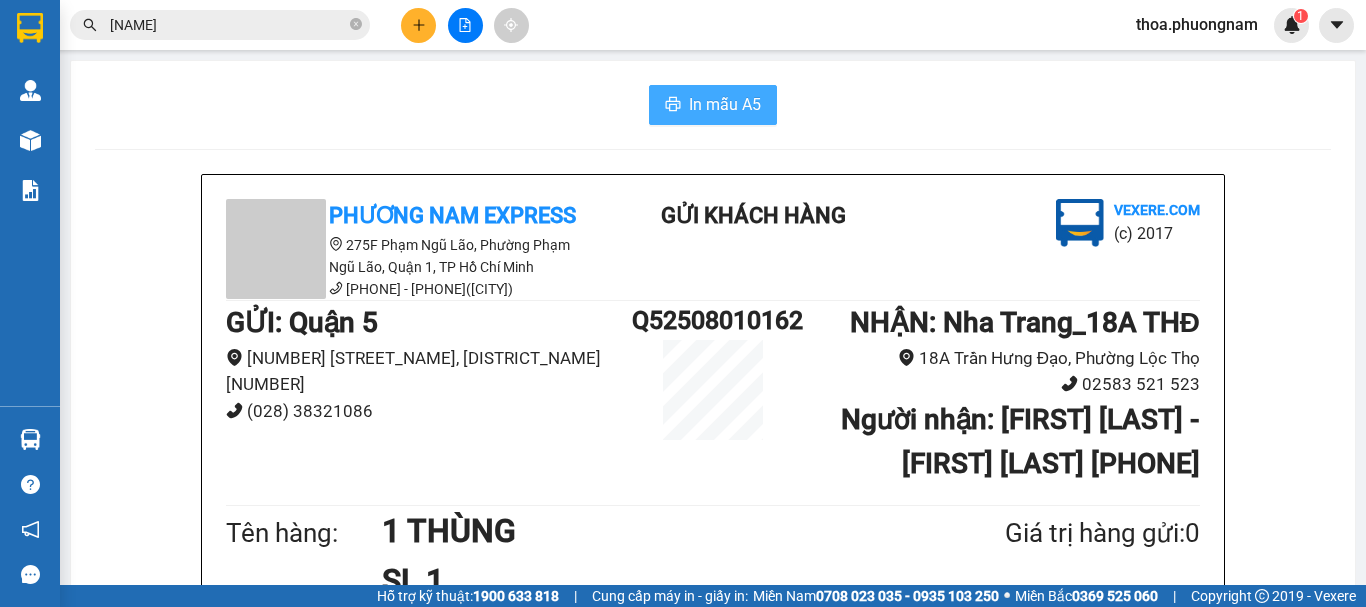 click on "In mẫu A5" at bounding box center [725, 104] 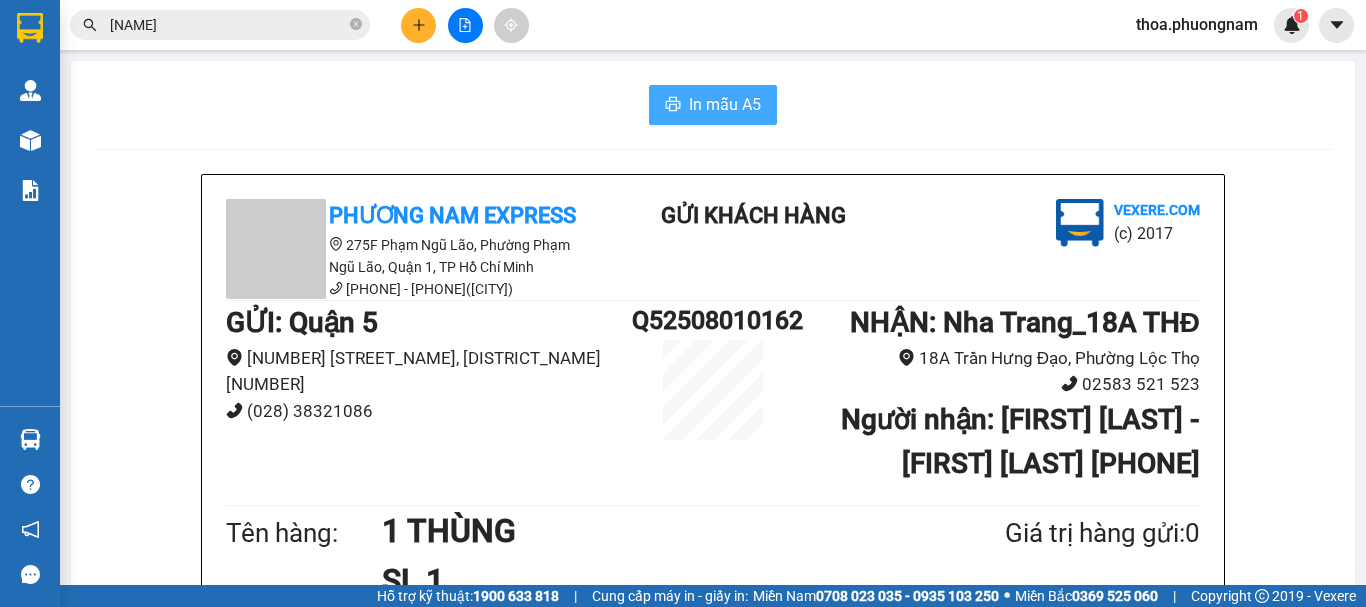 scroll, scrollTop: 0, scrollLeft: 0, axis: both 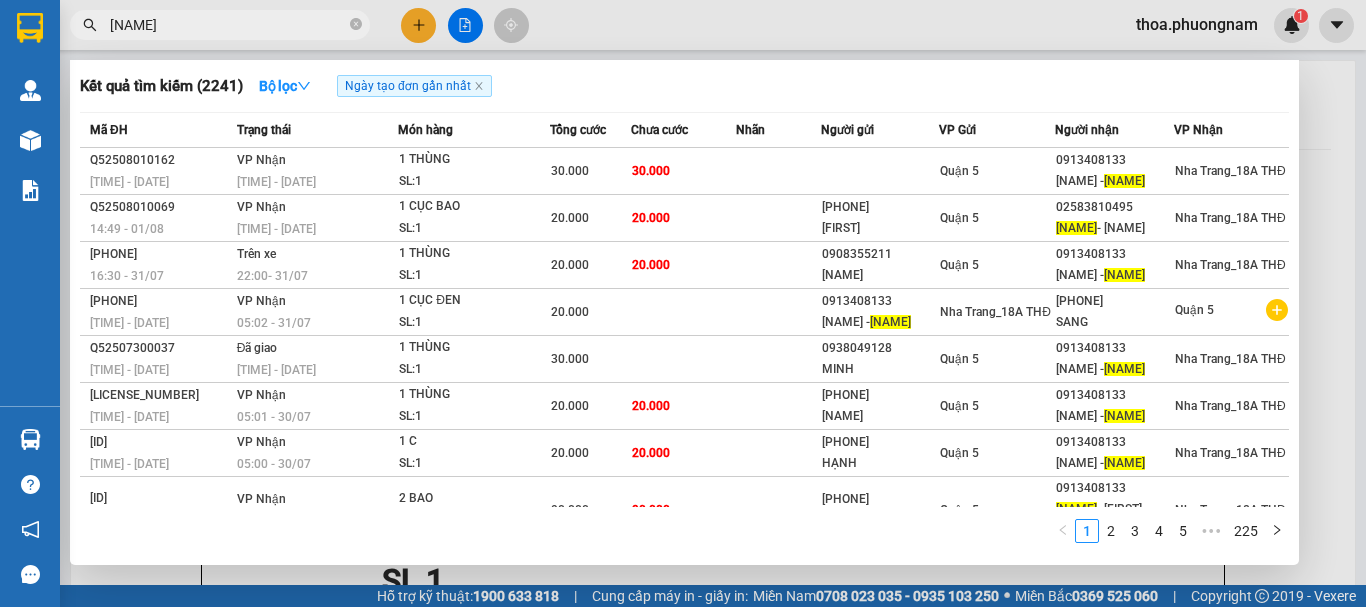 click on "MINH ĐEN" at bounding box center (228, 25) 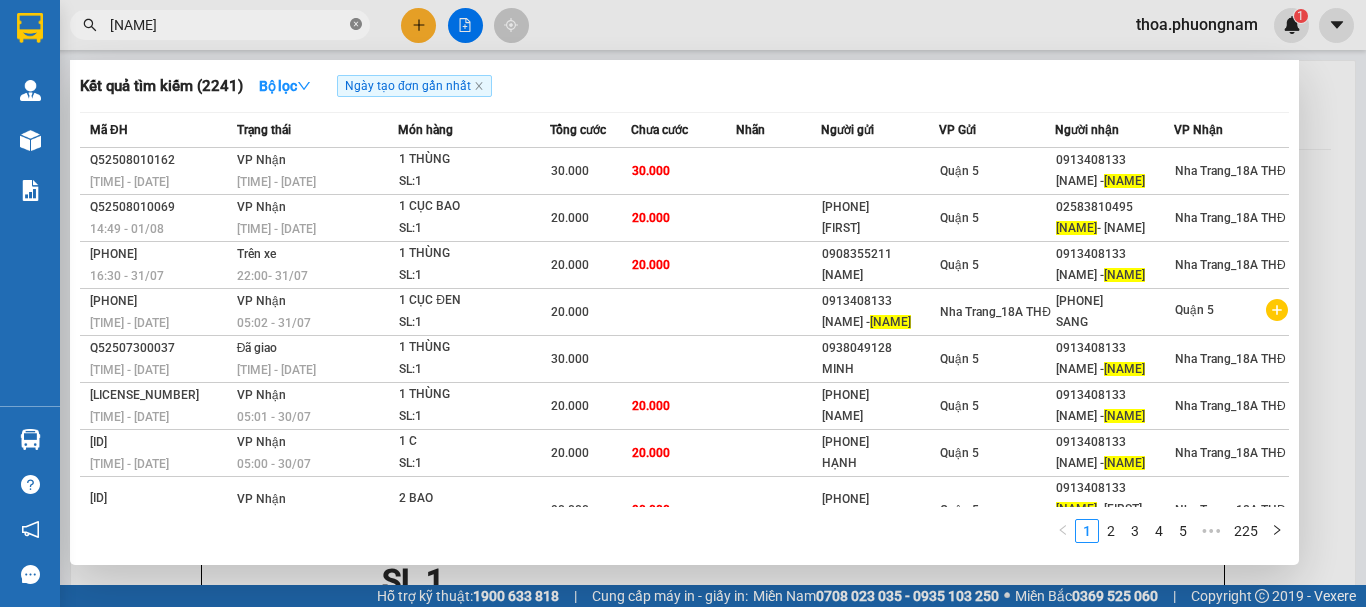 click 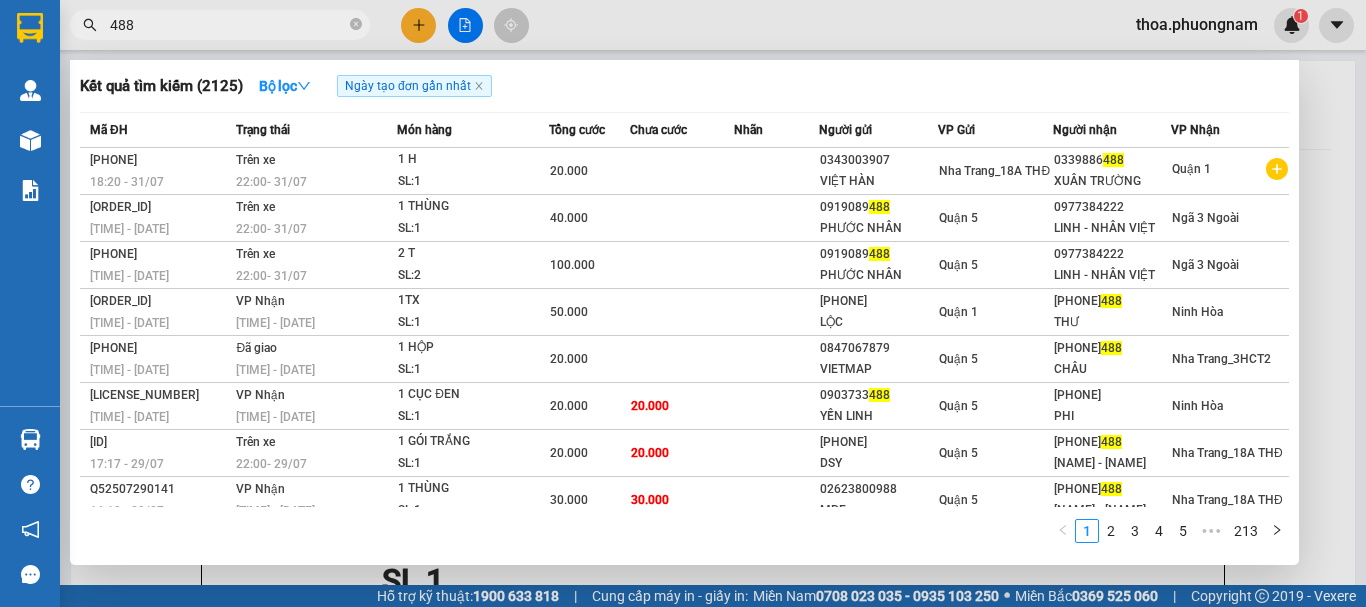 type on "488" 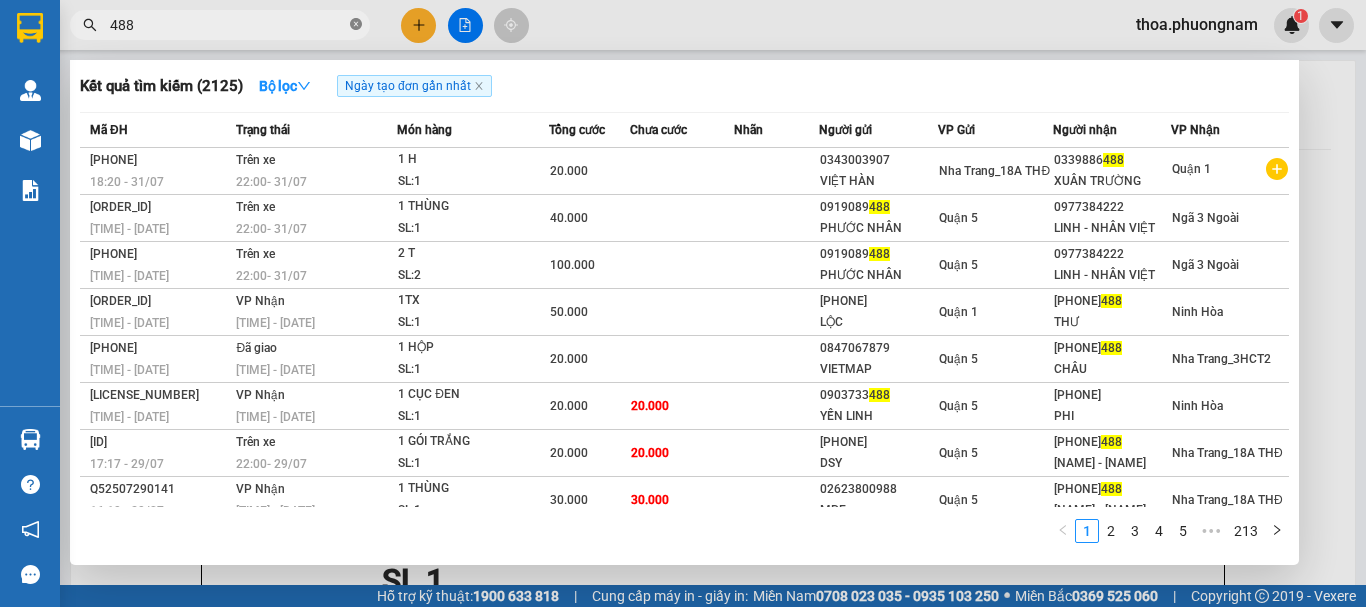 click at bounding box center (356, 25) 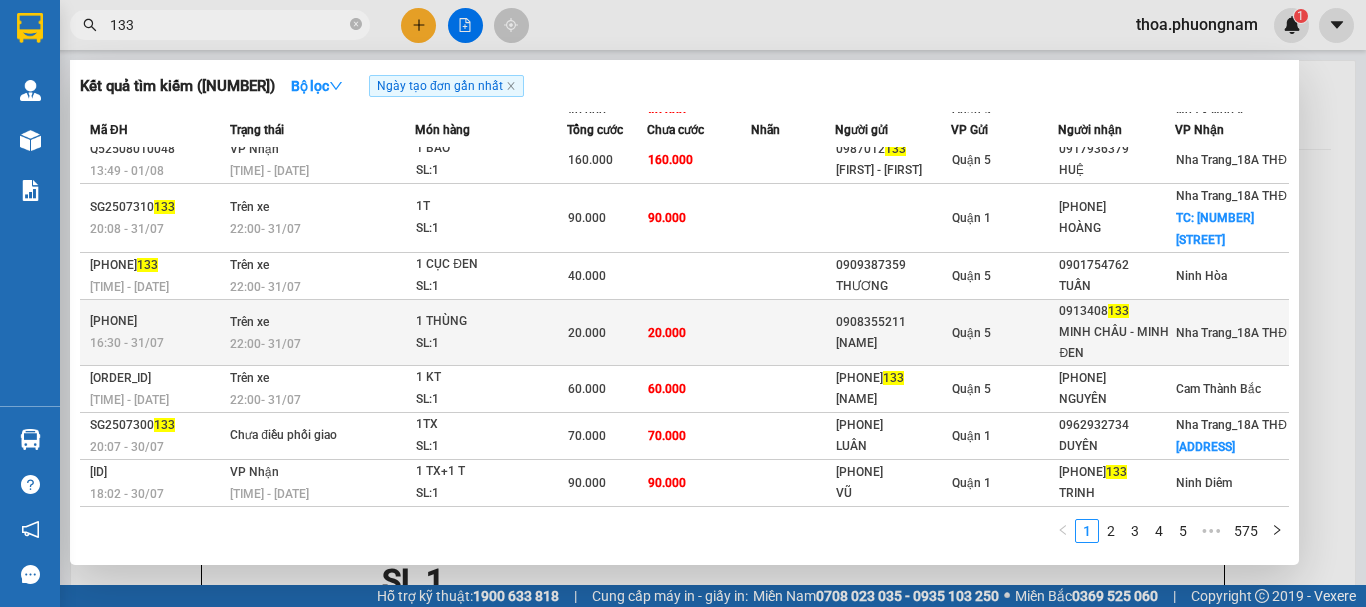 scroll, scrollTop: 0, scrollLeft: 0, axis: both 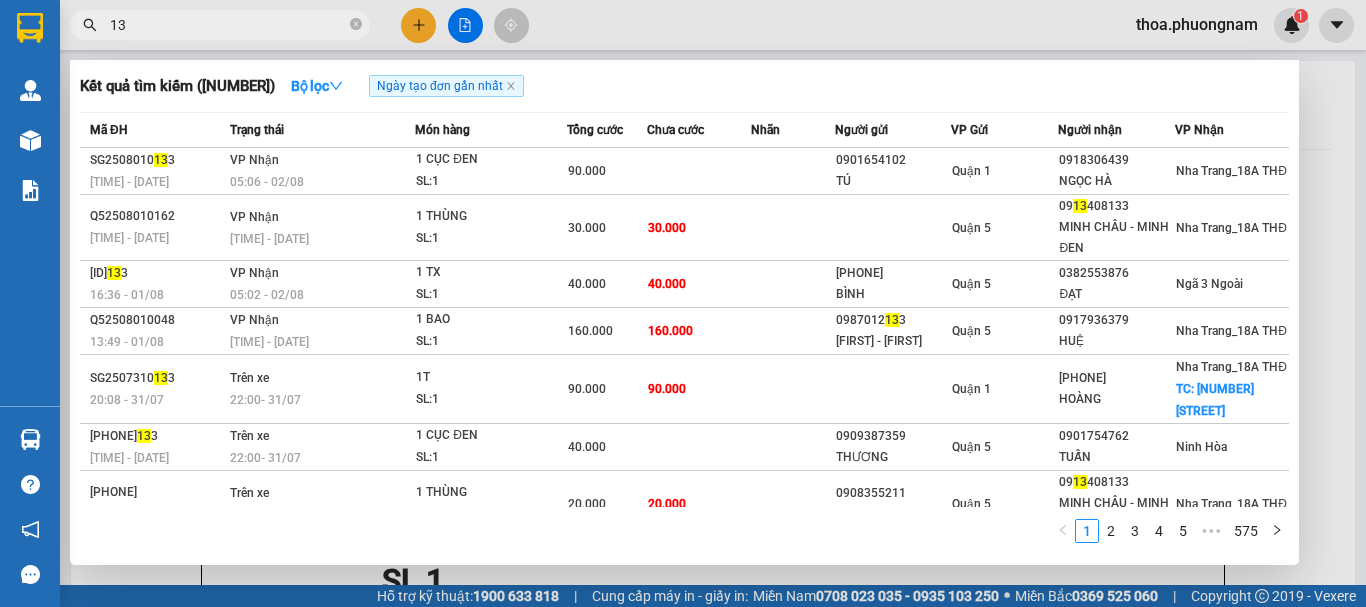 type on "1" 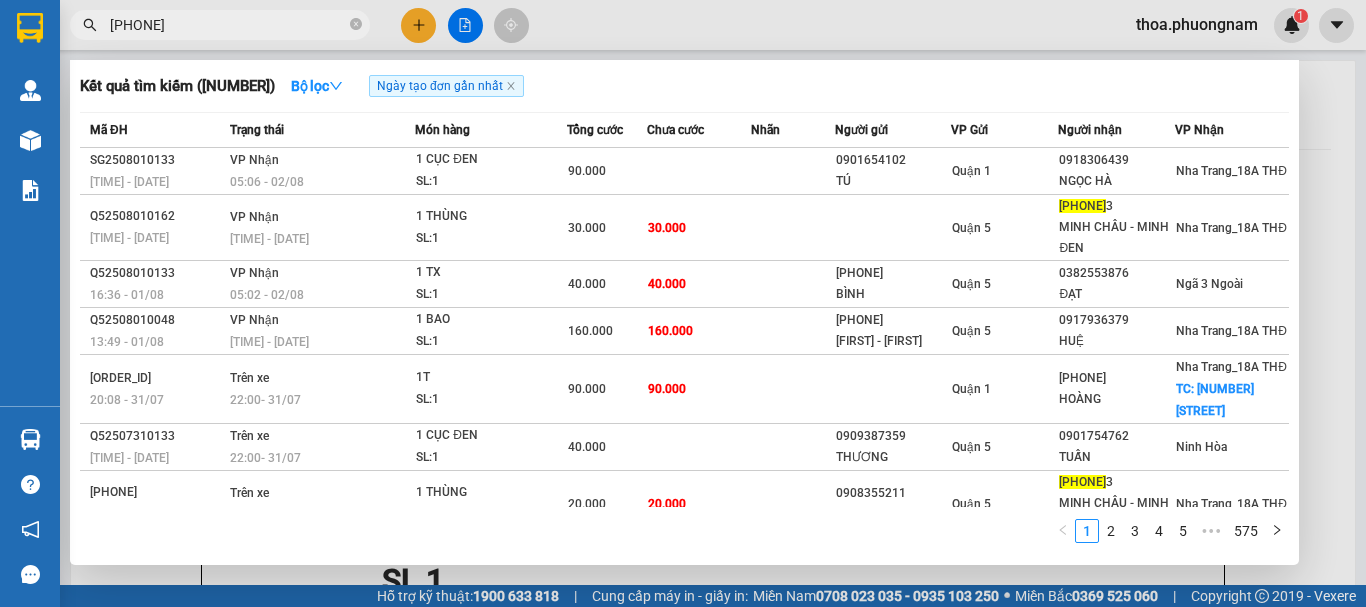 type on "0913408133" 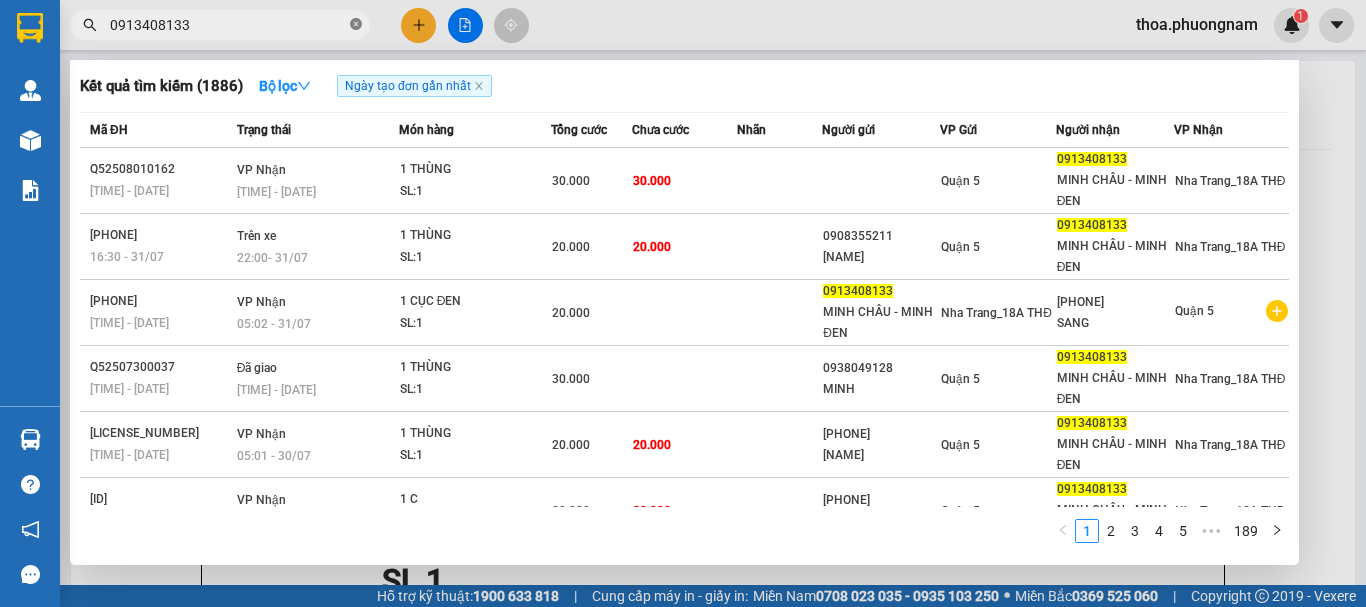 click 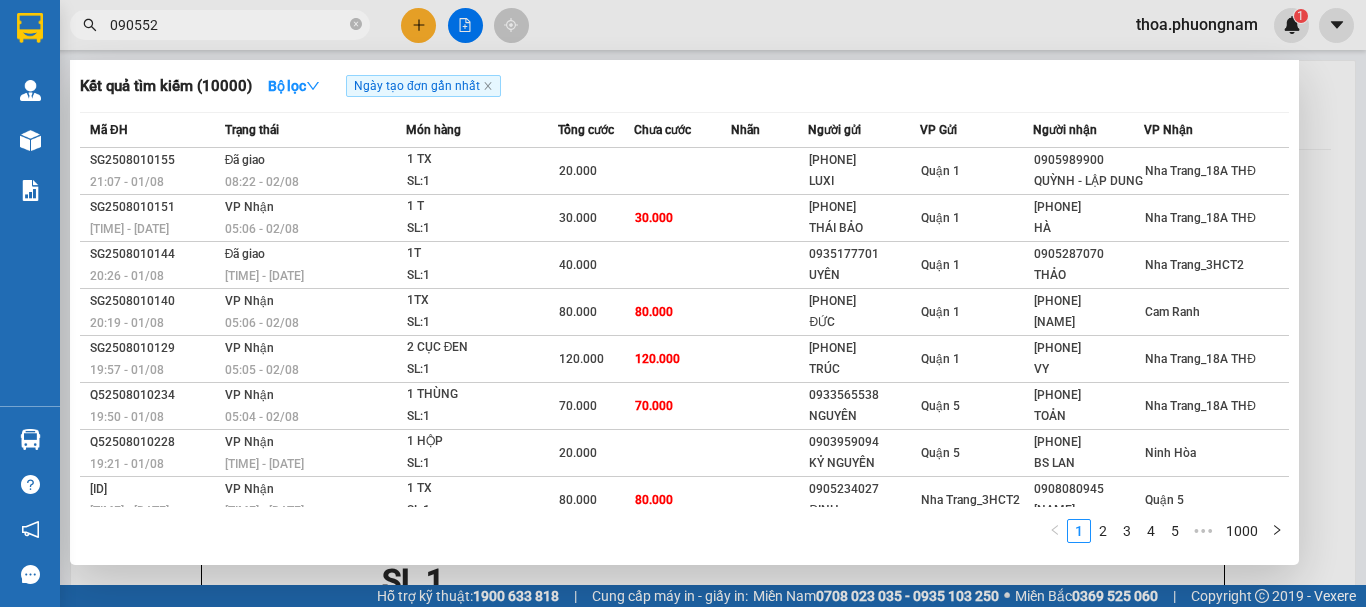 type on "0905522" 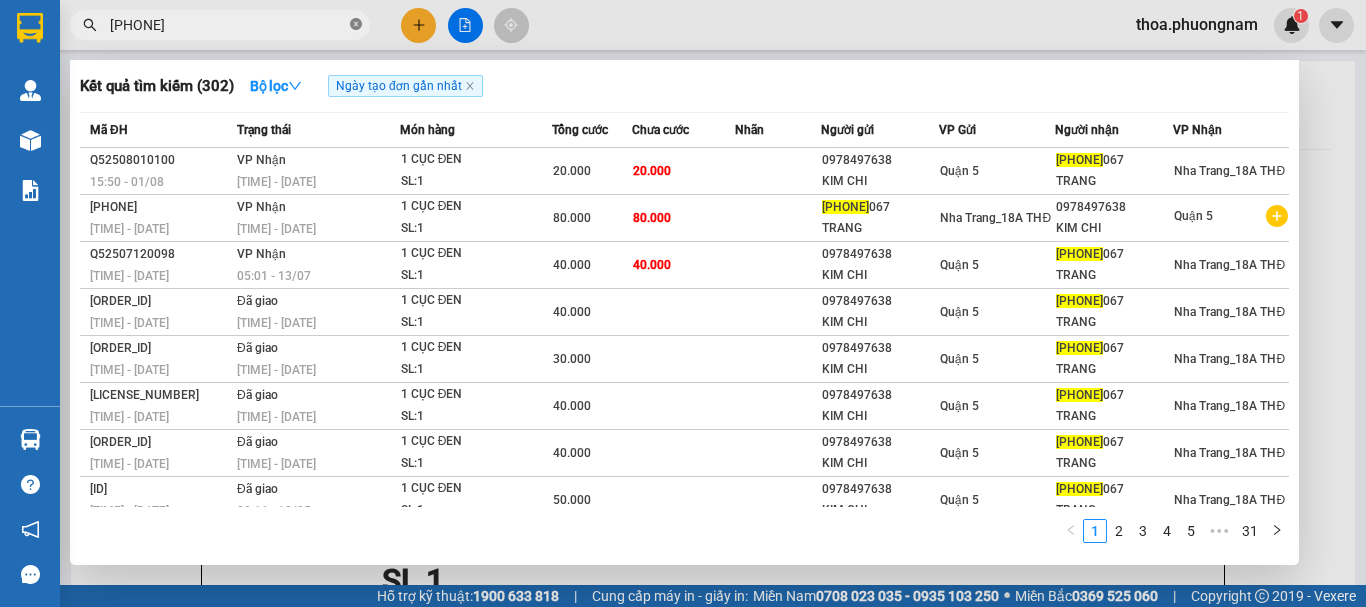 click 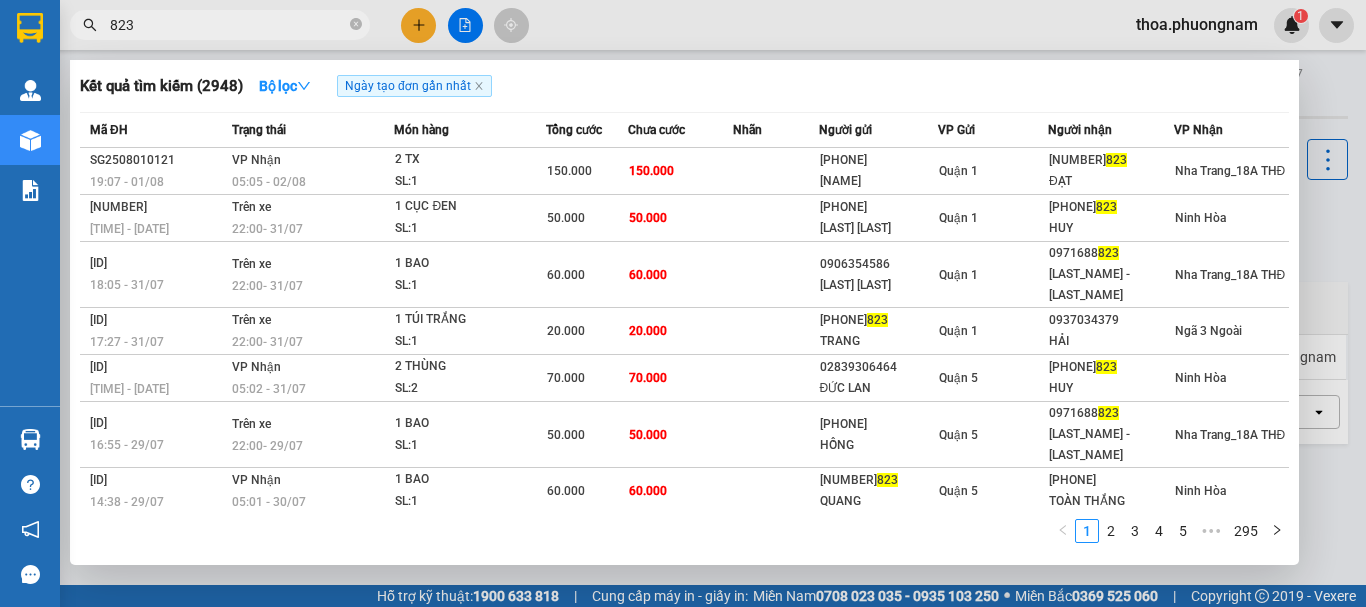 scroll, scrollTop: 0, scrollLeft: 0, axis: both 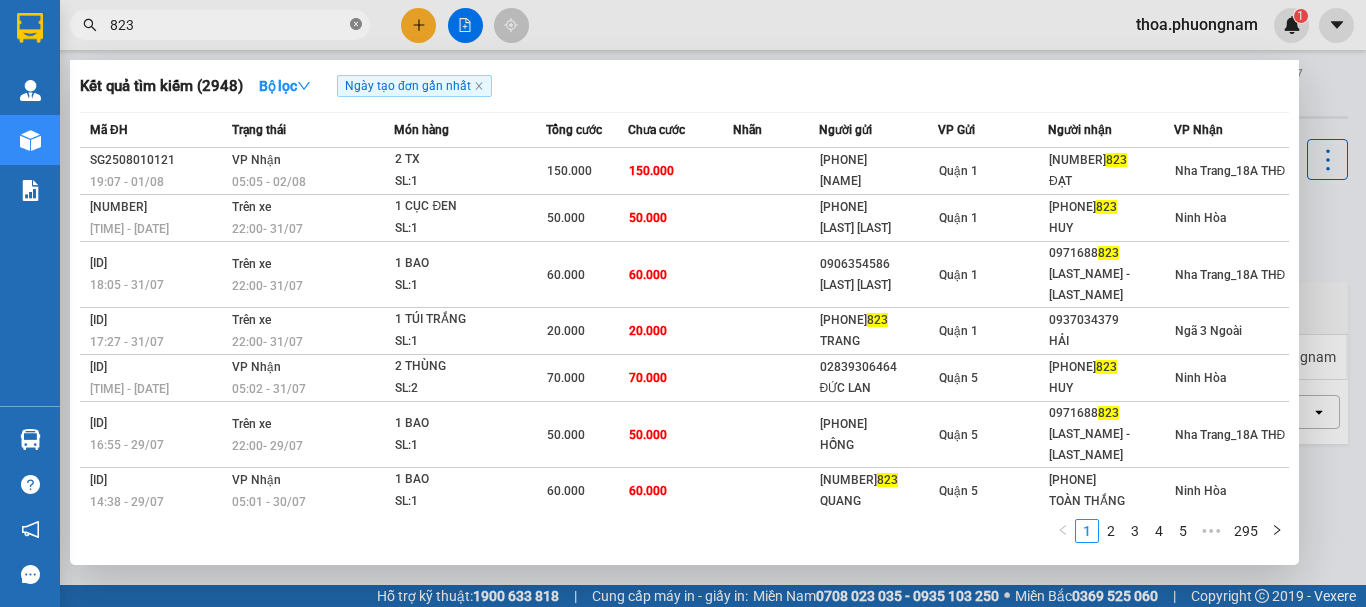 click 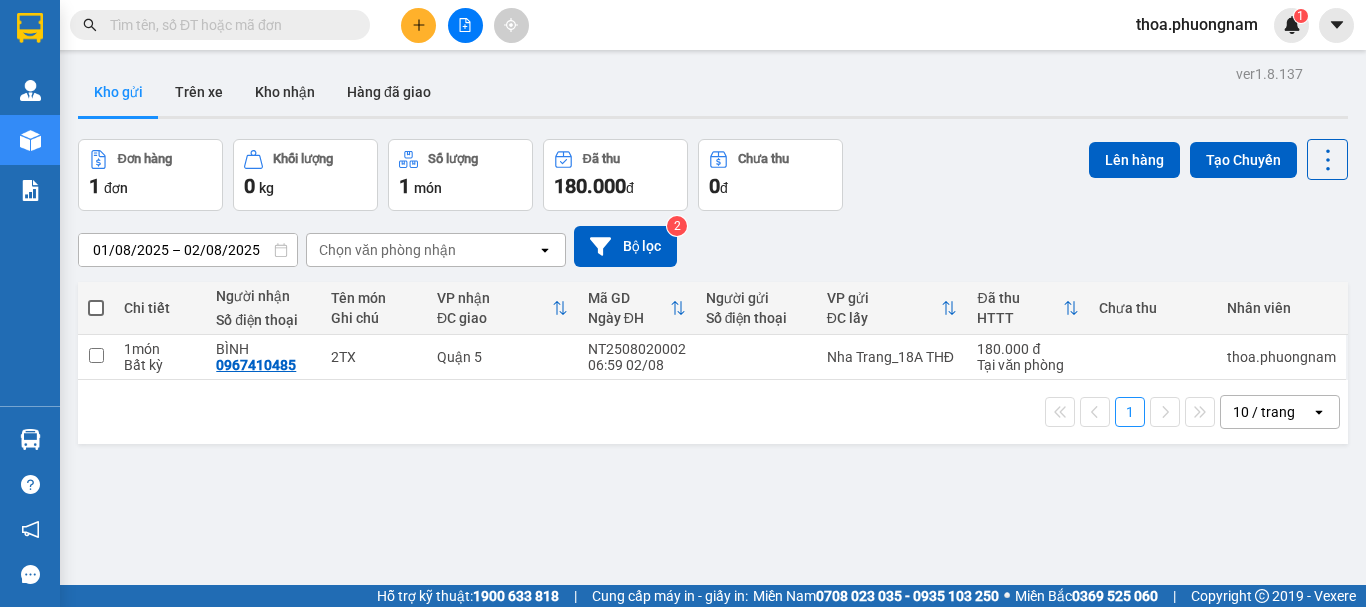 type on "N" 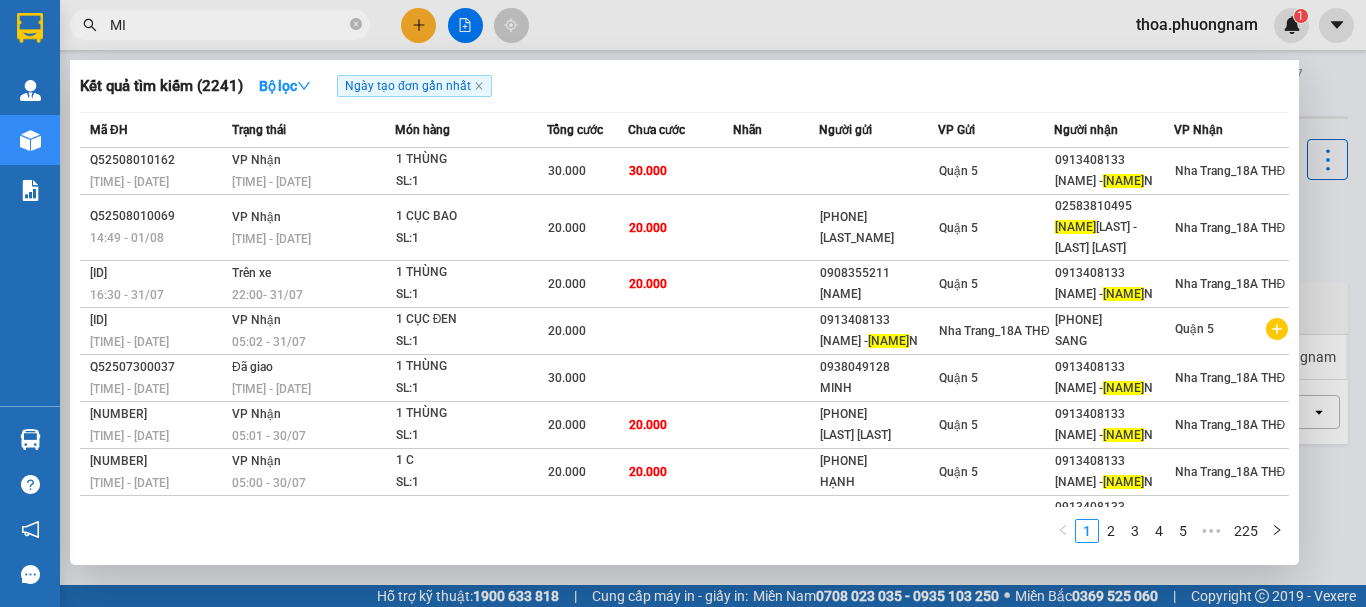 type on "M" 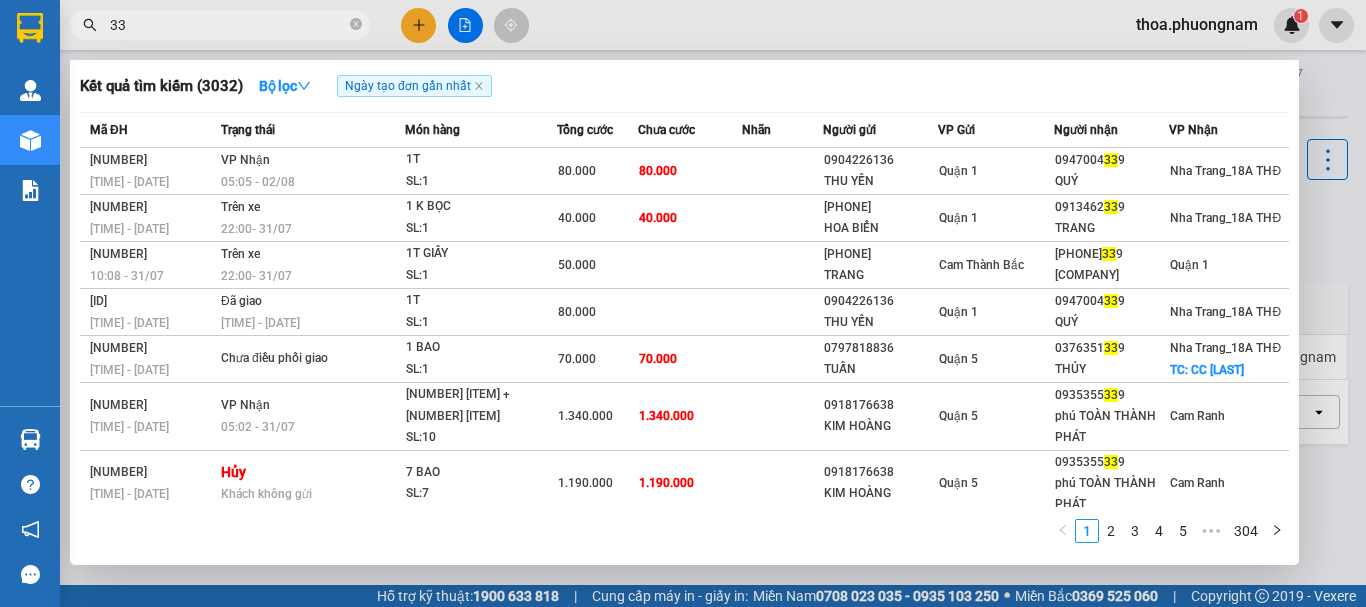 type on "3" 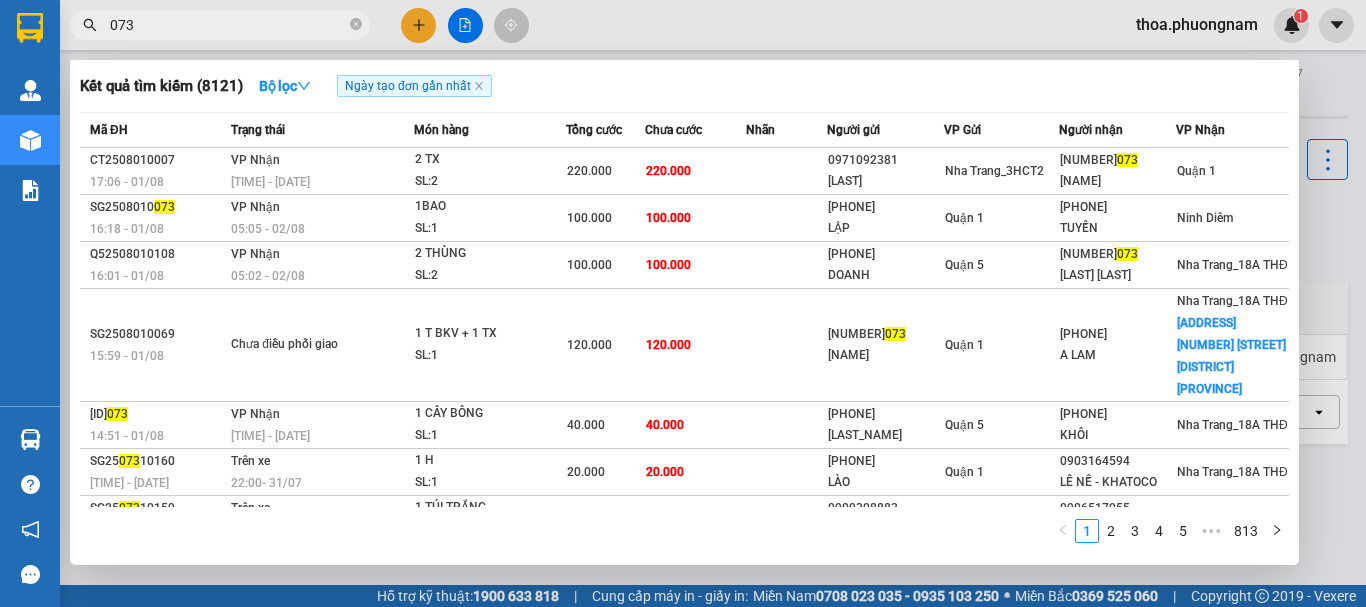 type on "073" 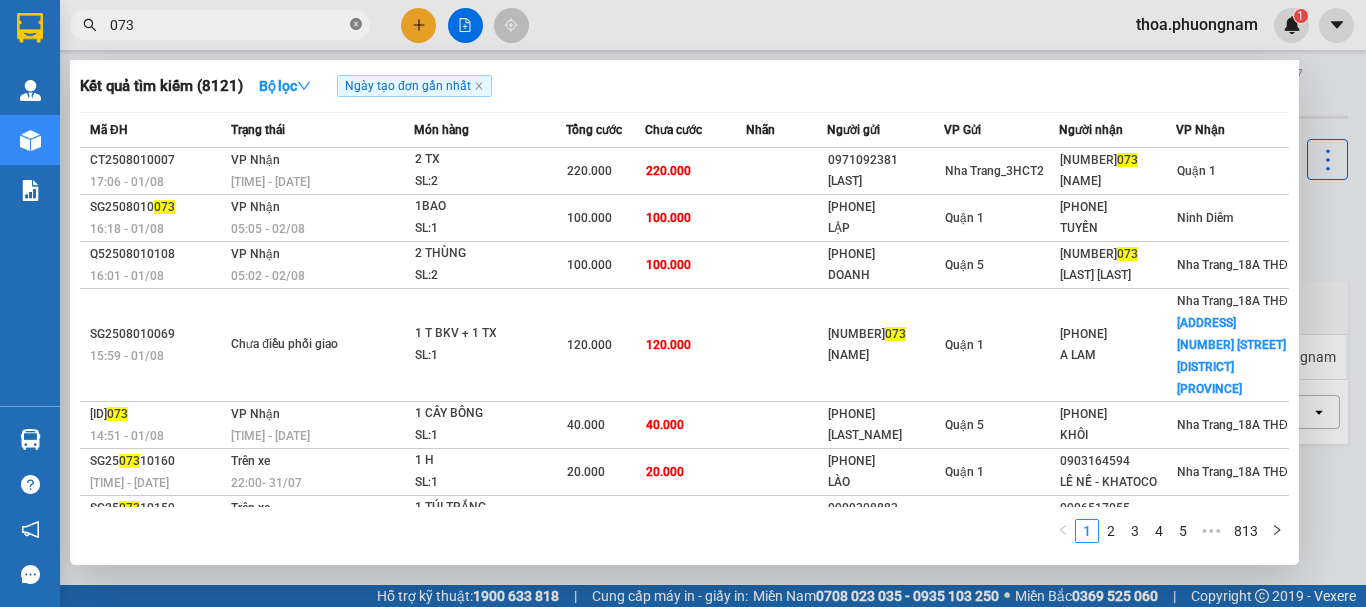 click 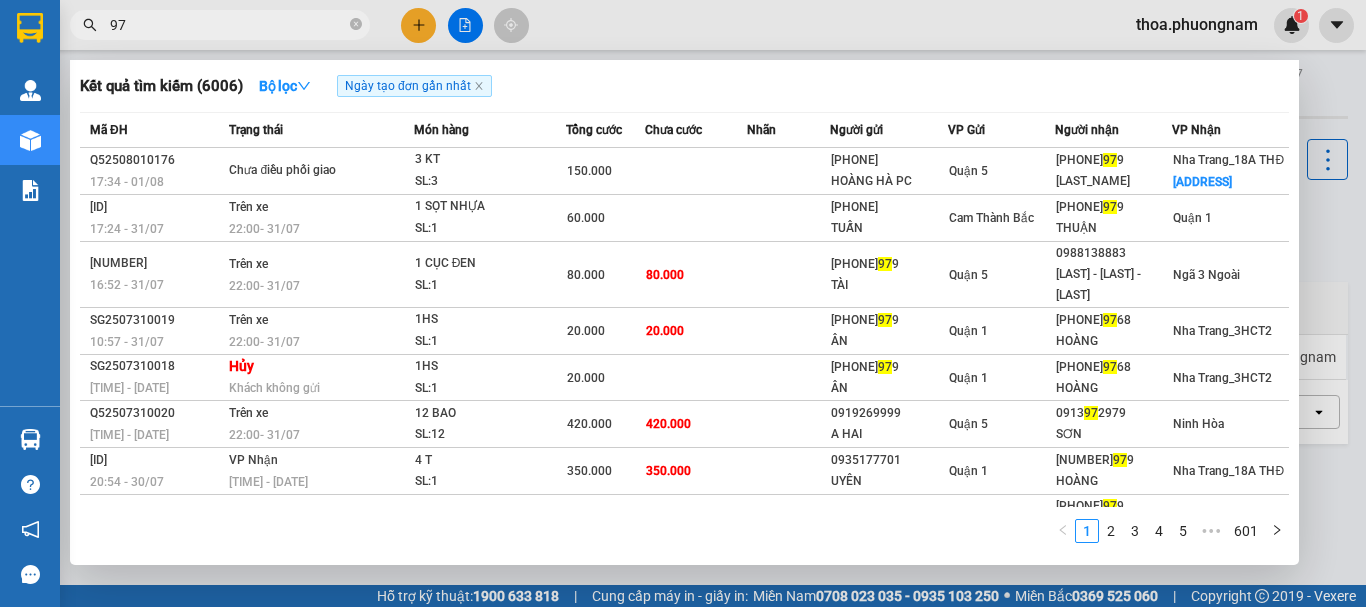 type on "9" 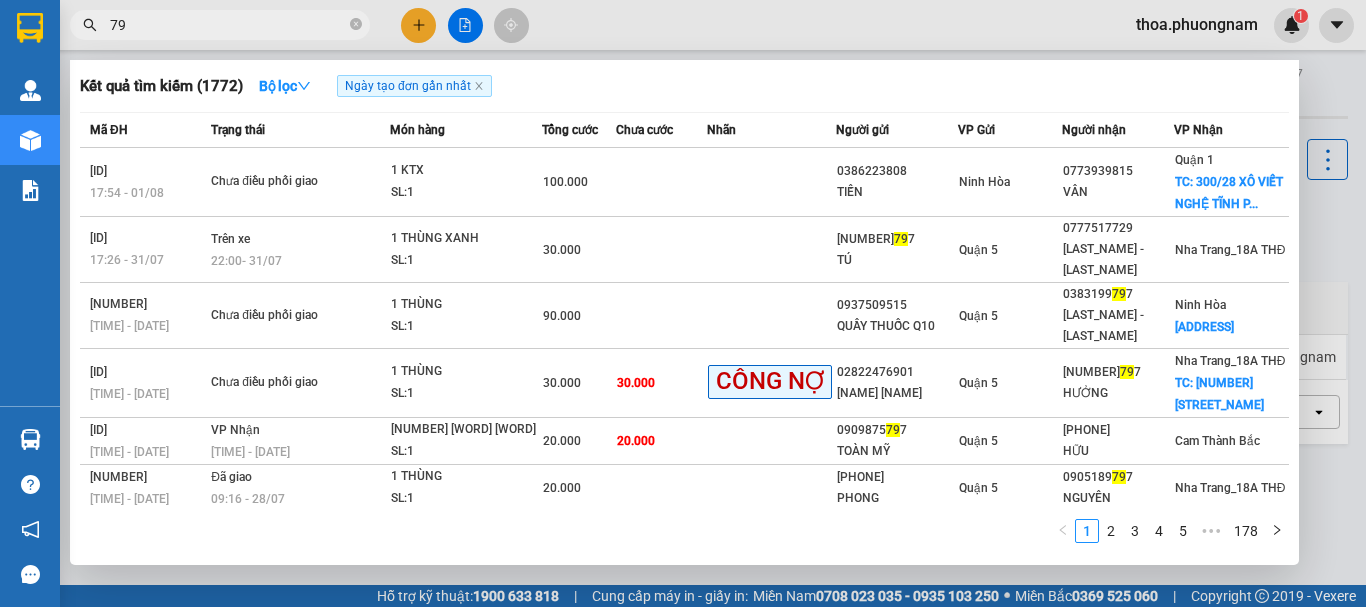 type on "7" 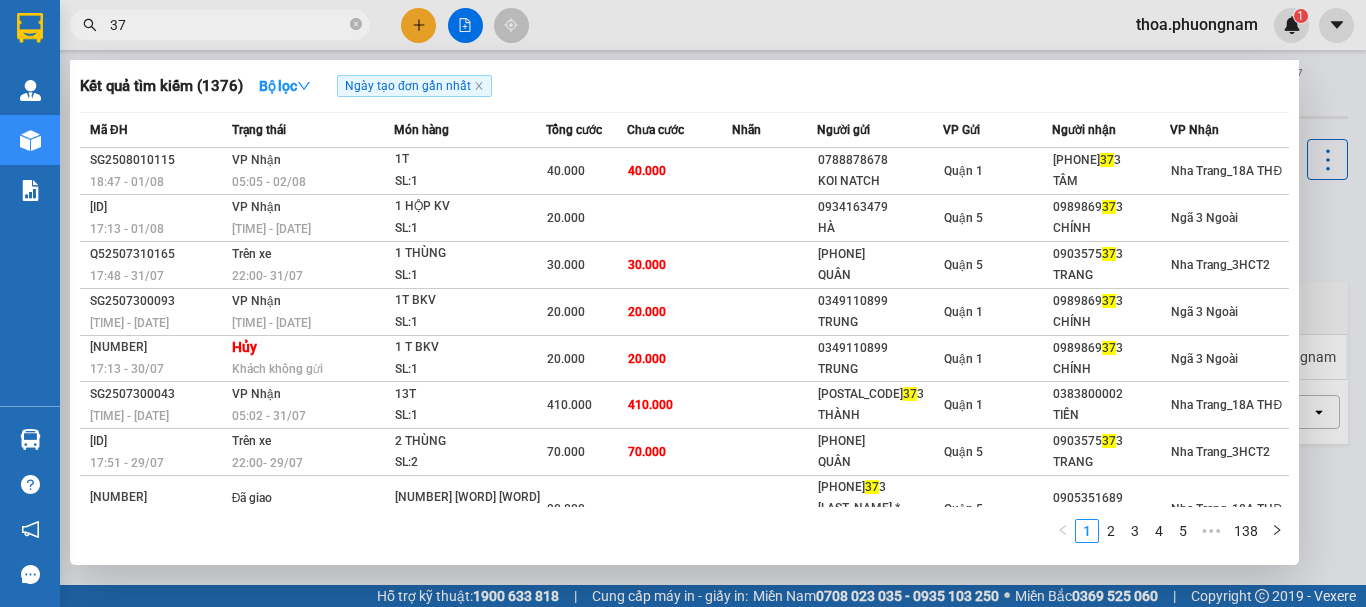 type on "3" 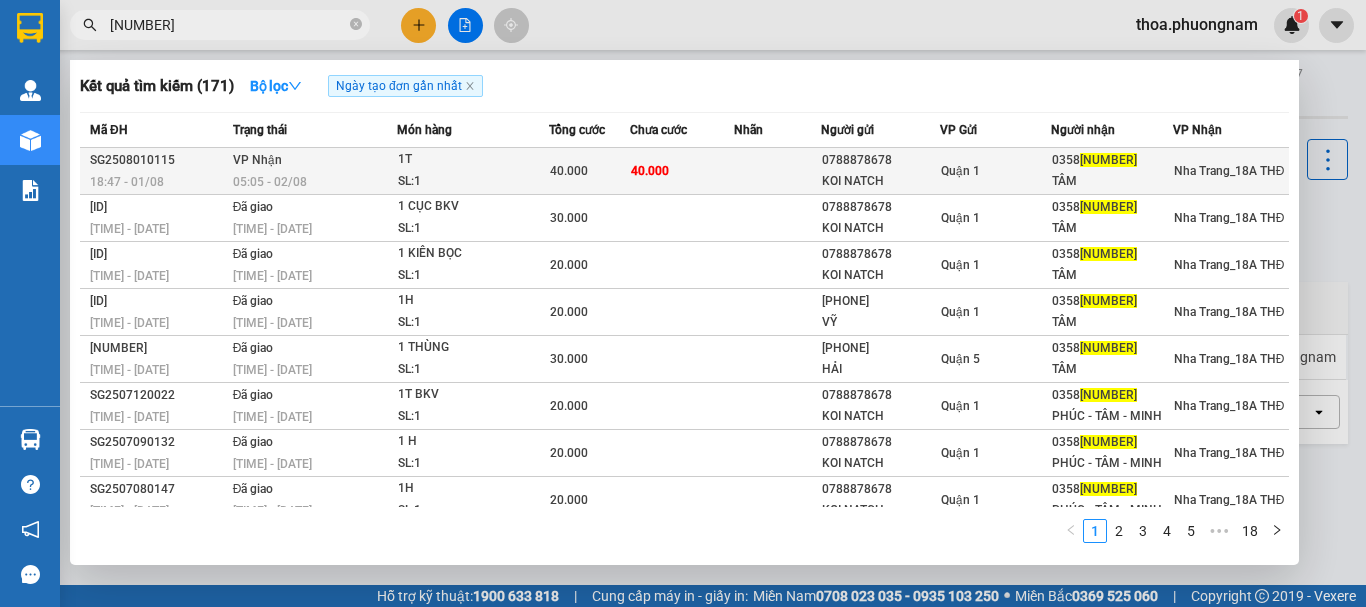 type on "[NUMBER]" 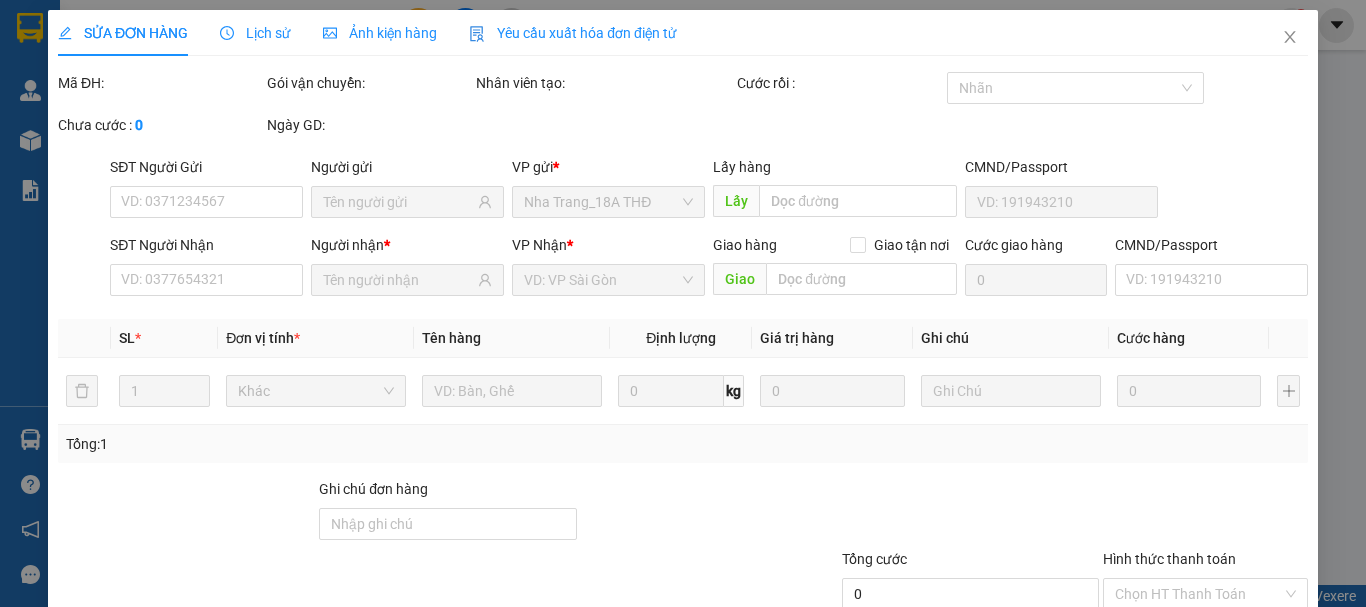 type on "0788878678" 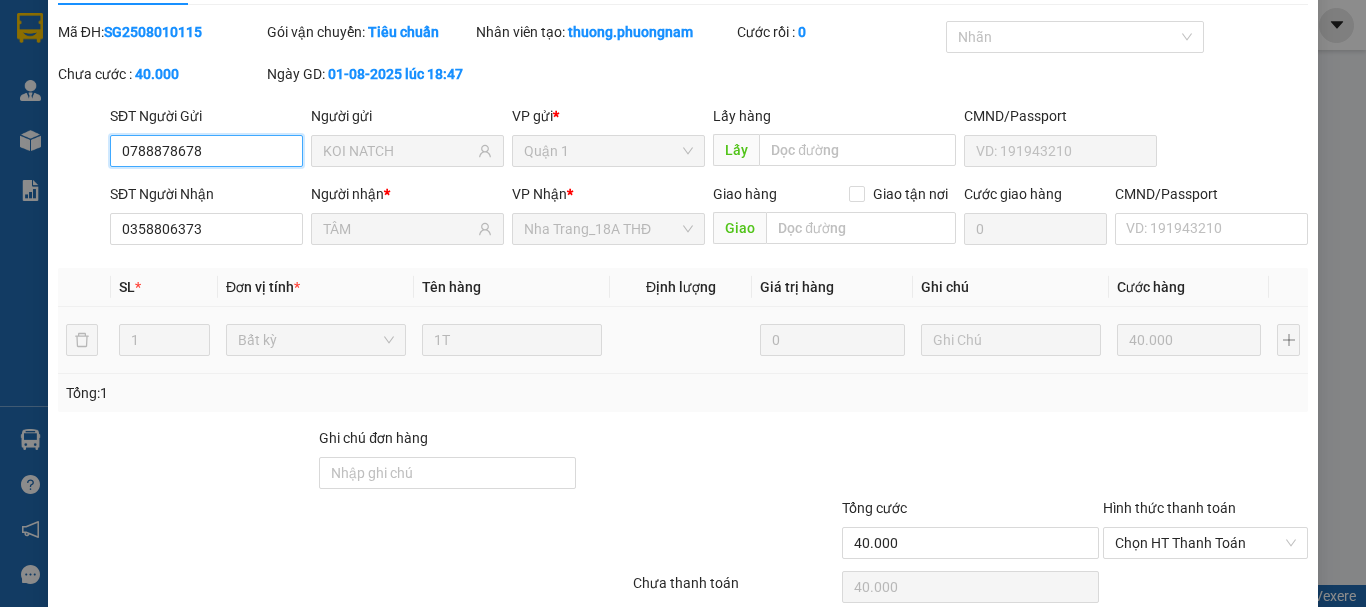 scroll, scrollTop: 137, scrollLeft: 0, axis: vertical 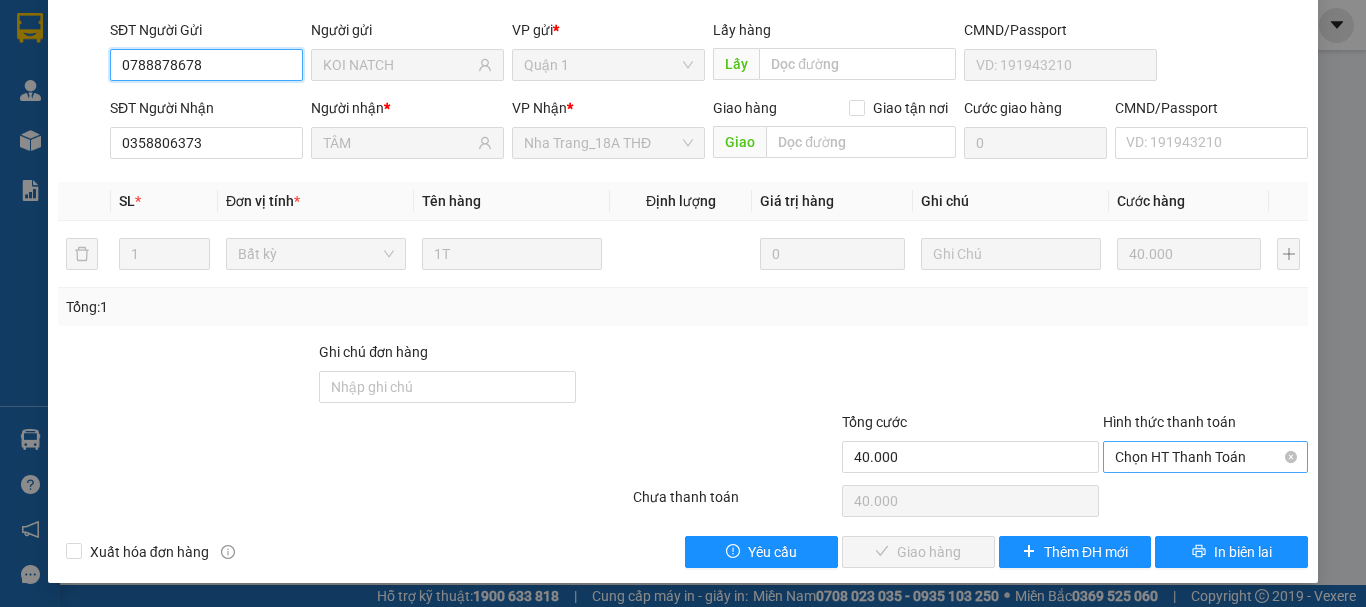 click on "Chọn HT Thanh Toán" at bounding box center [1205, 457] 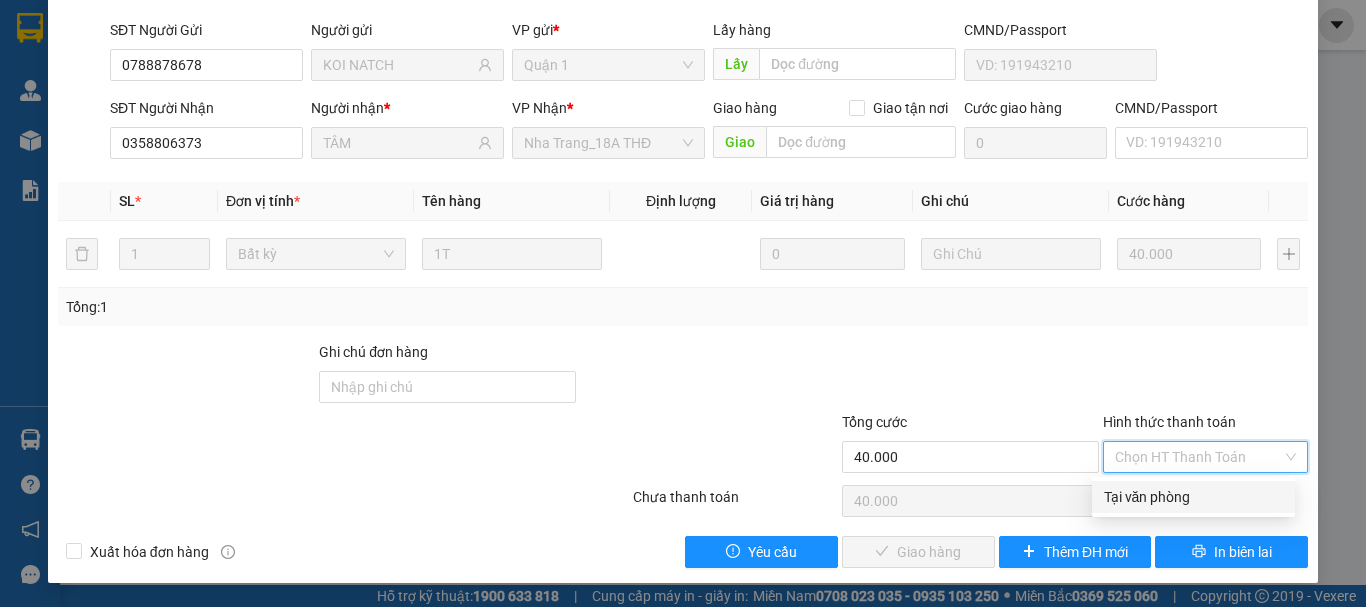 click on "Tại văn phòng" at bounding box center (1193, 497) 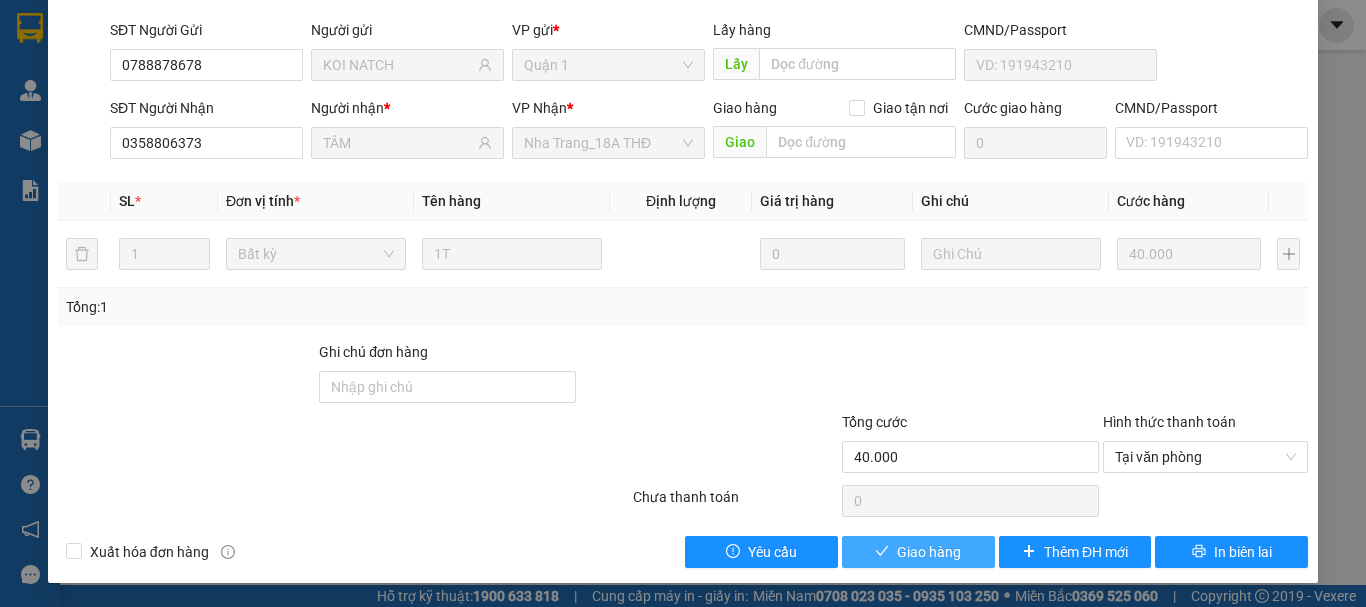 click on "Giao hàng" at bounding box center (918, 552) 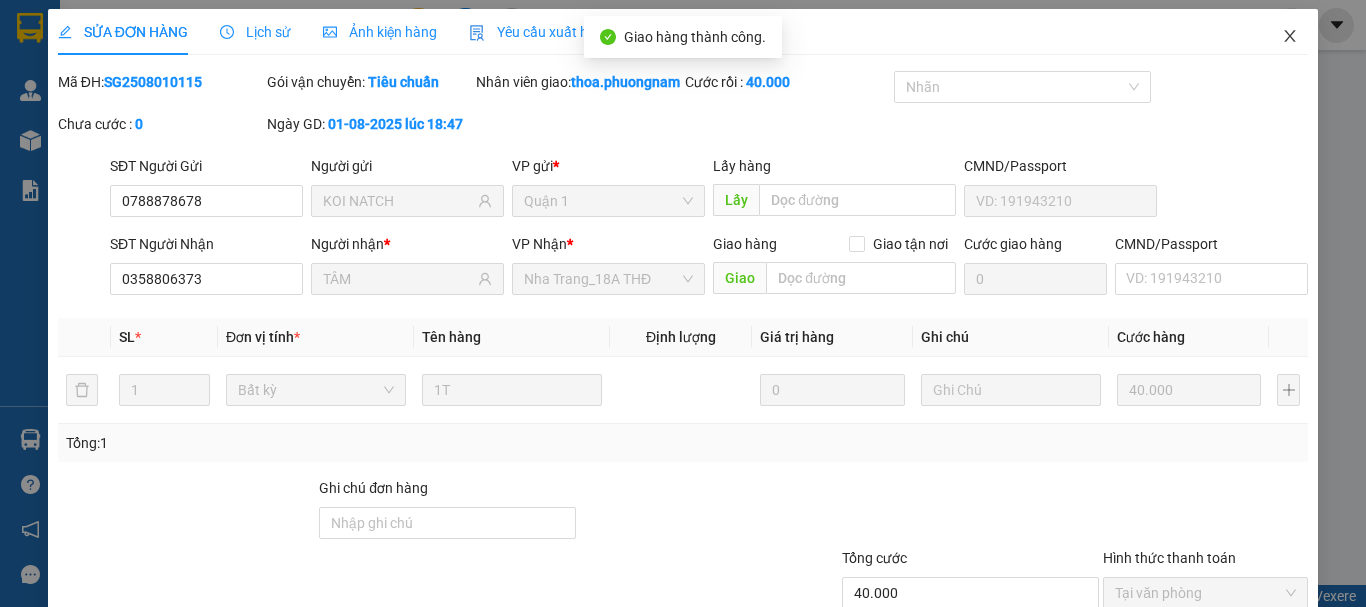 scroll, scrollTop: 0, scrollLeft: 0, axis: both 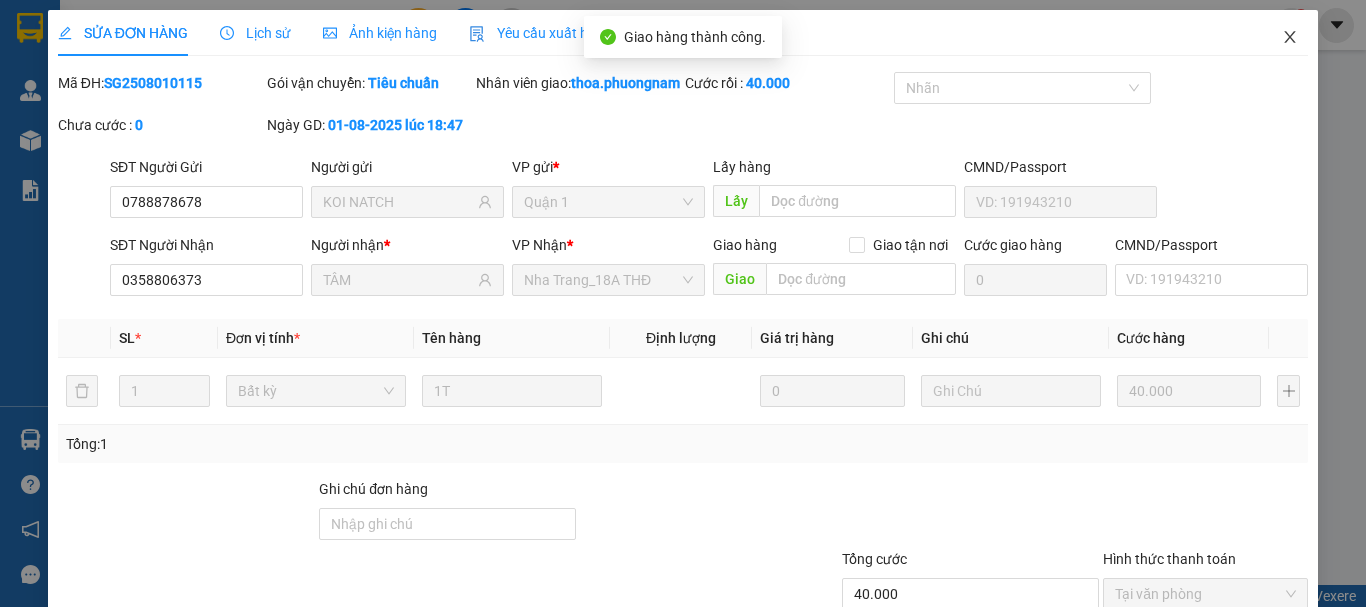 drag, startPoint x: 1288, startPoint y: 43, endPoint x: 1079, endPoint y: 47, distance: 209.03827 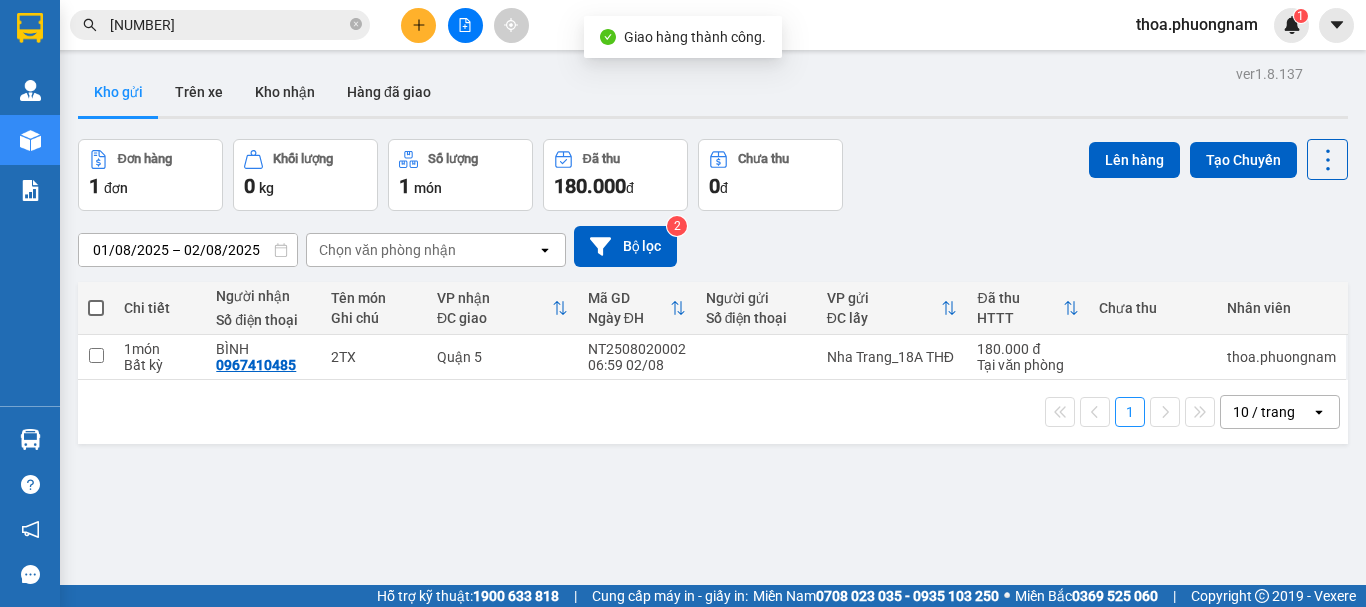 click on "[NUMBER]" at bounding box center [228, 25] 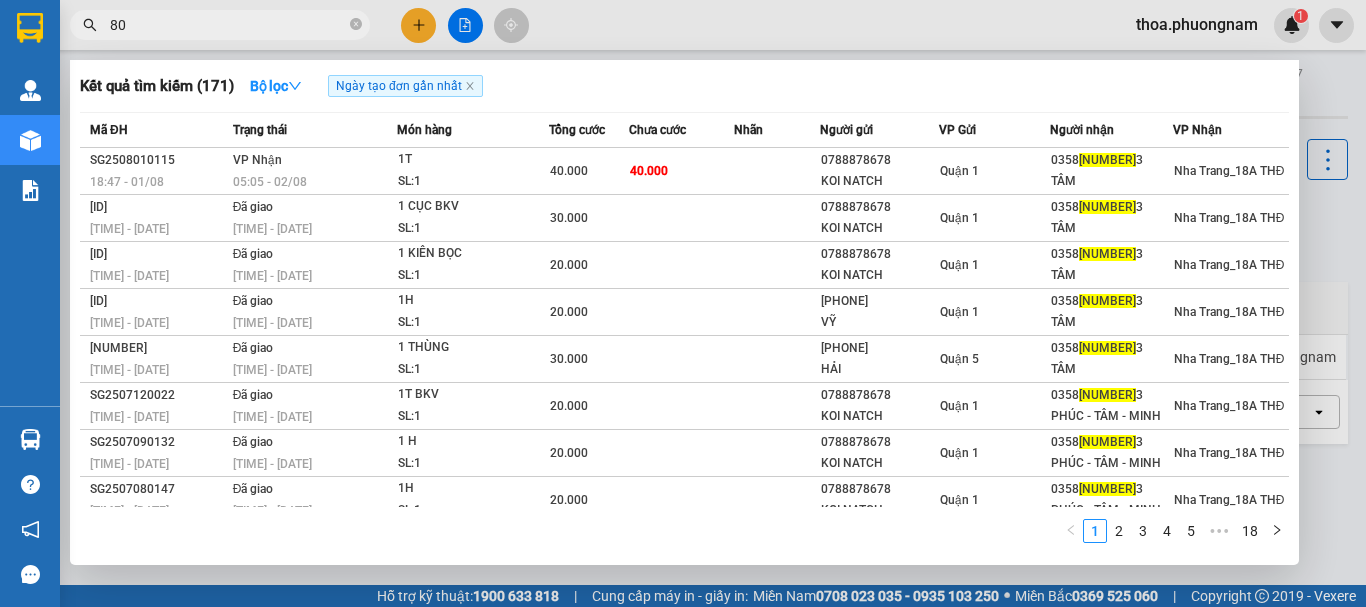 type on "8" 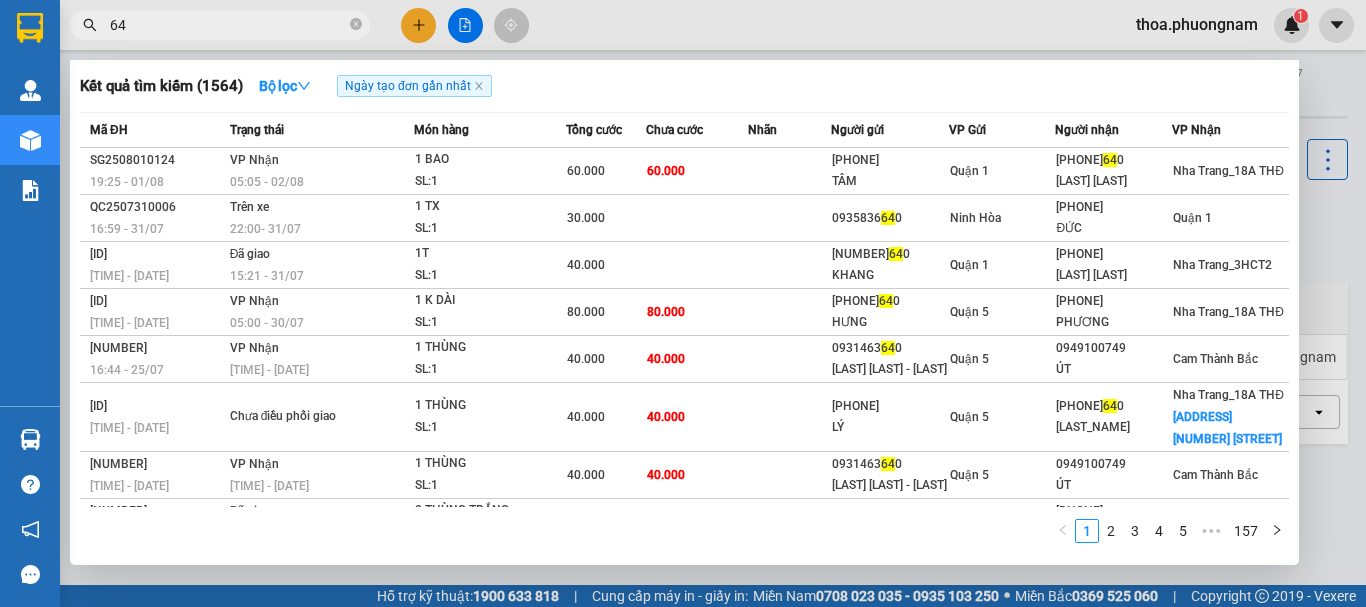 type on "6" 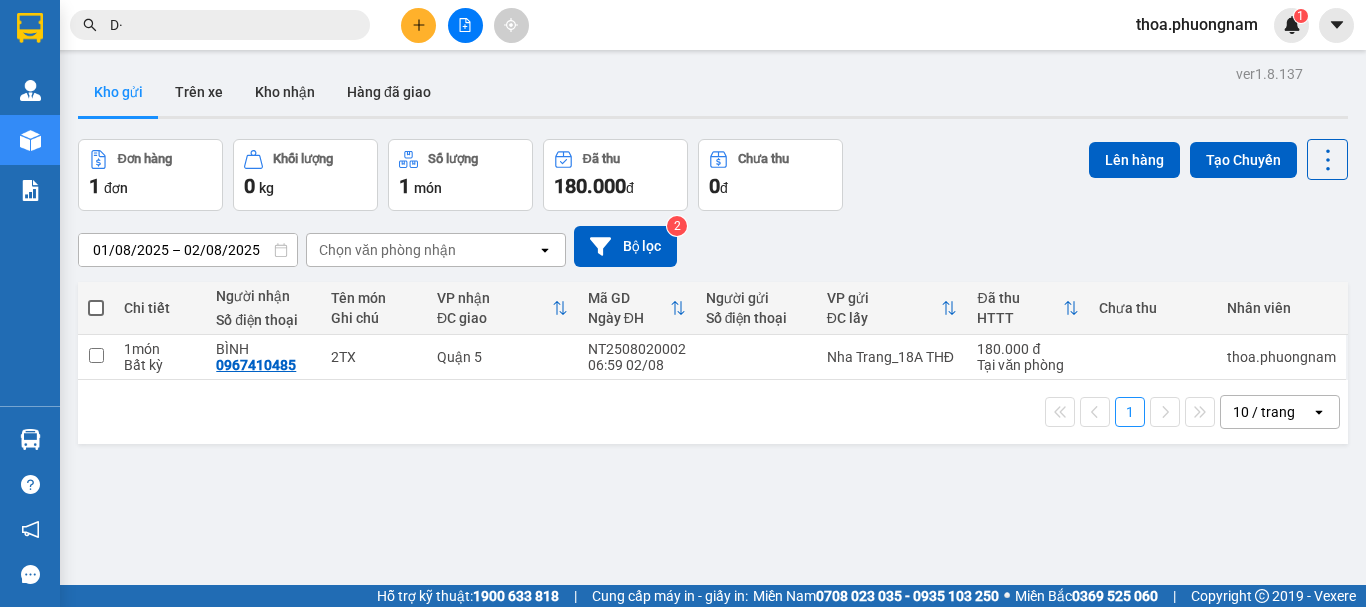 type on "D" 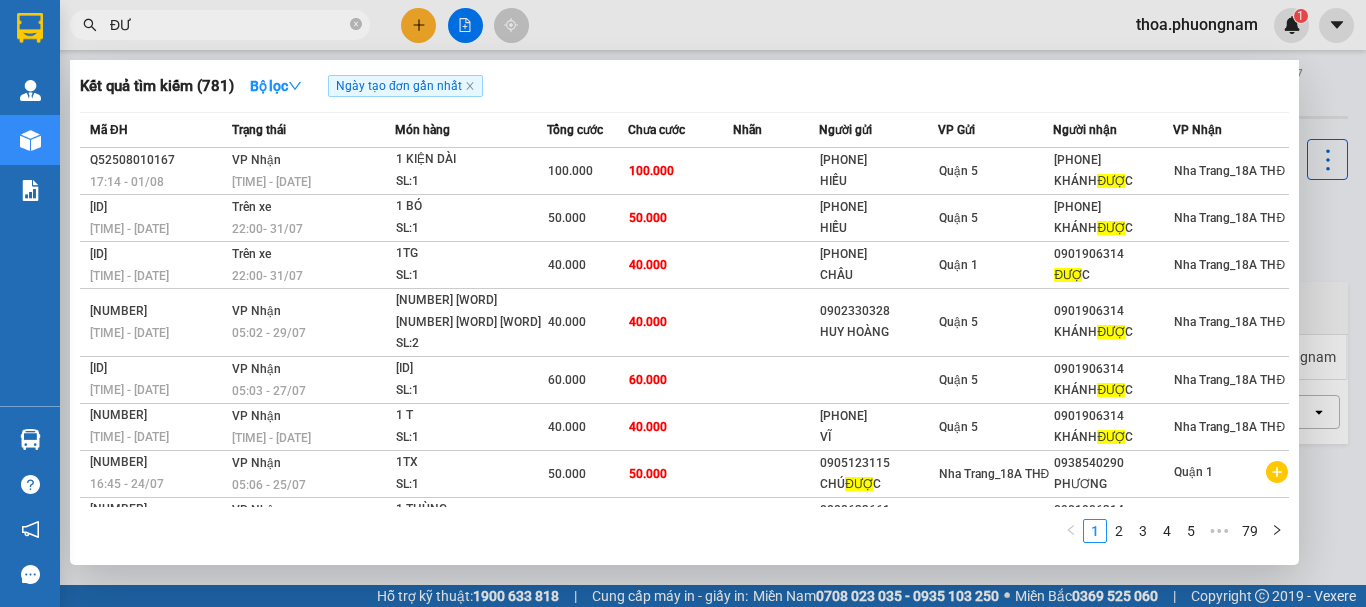 type on "Đ" 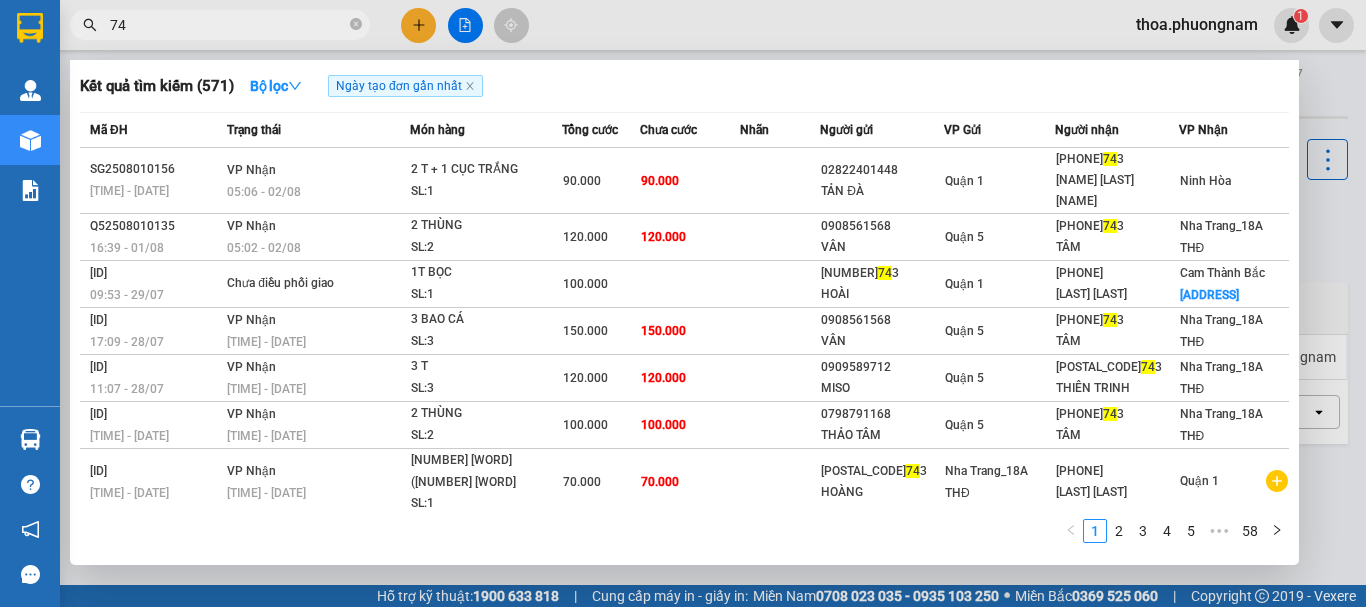 type on "7" 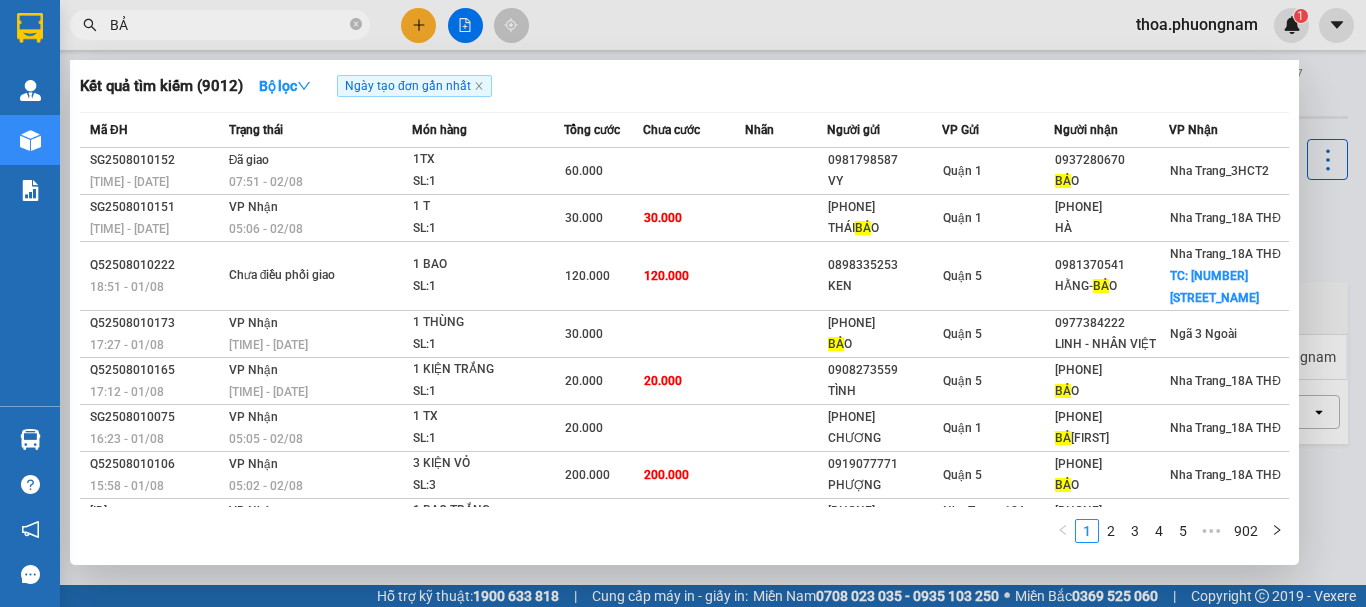 type on "B" 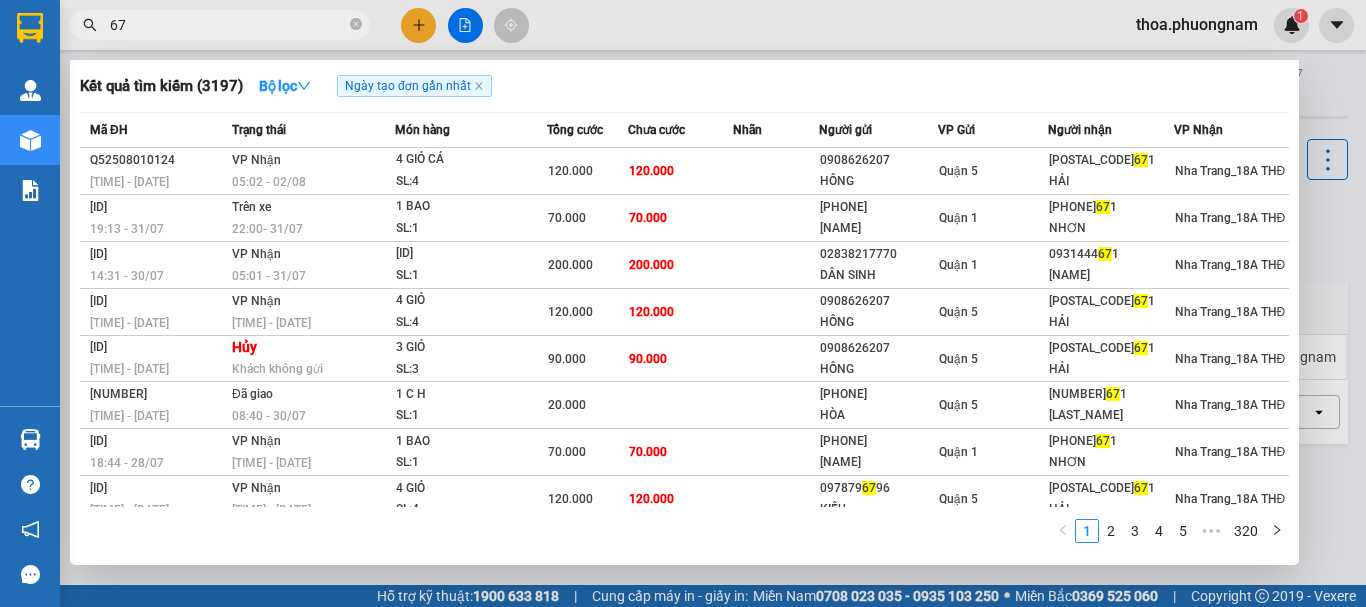 type on "6" 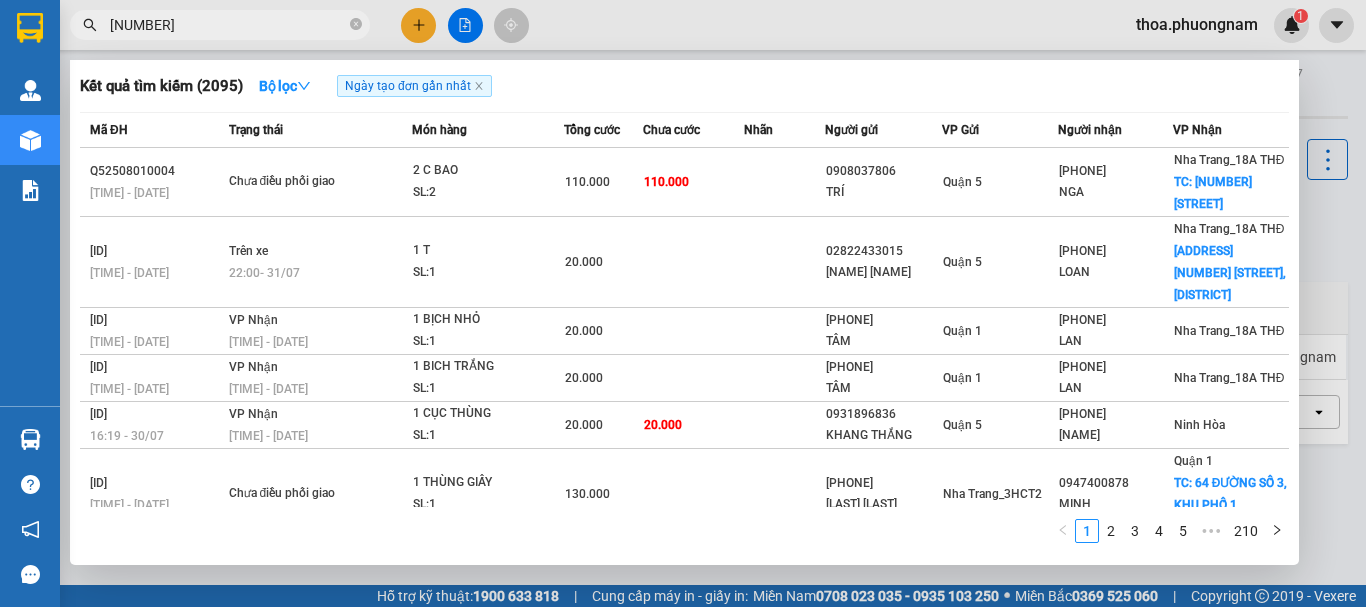 type on "806373" 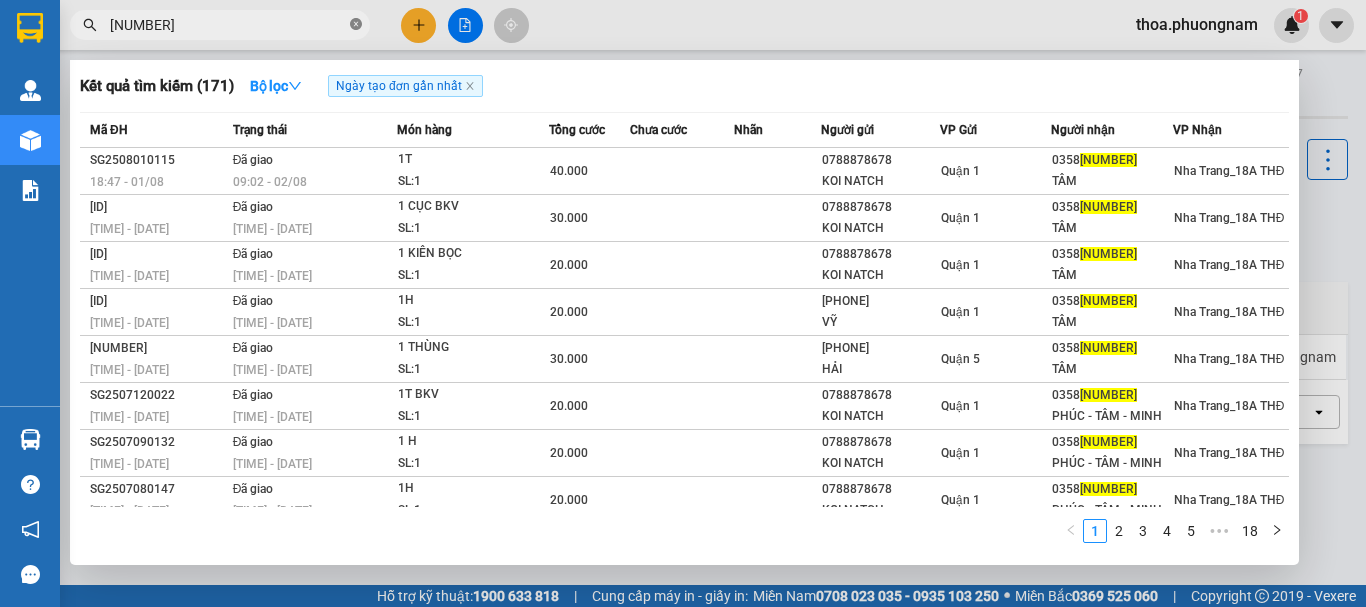 click at bounding box center (356, 25) 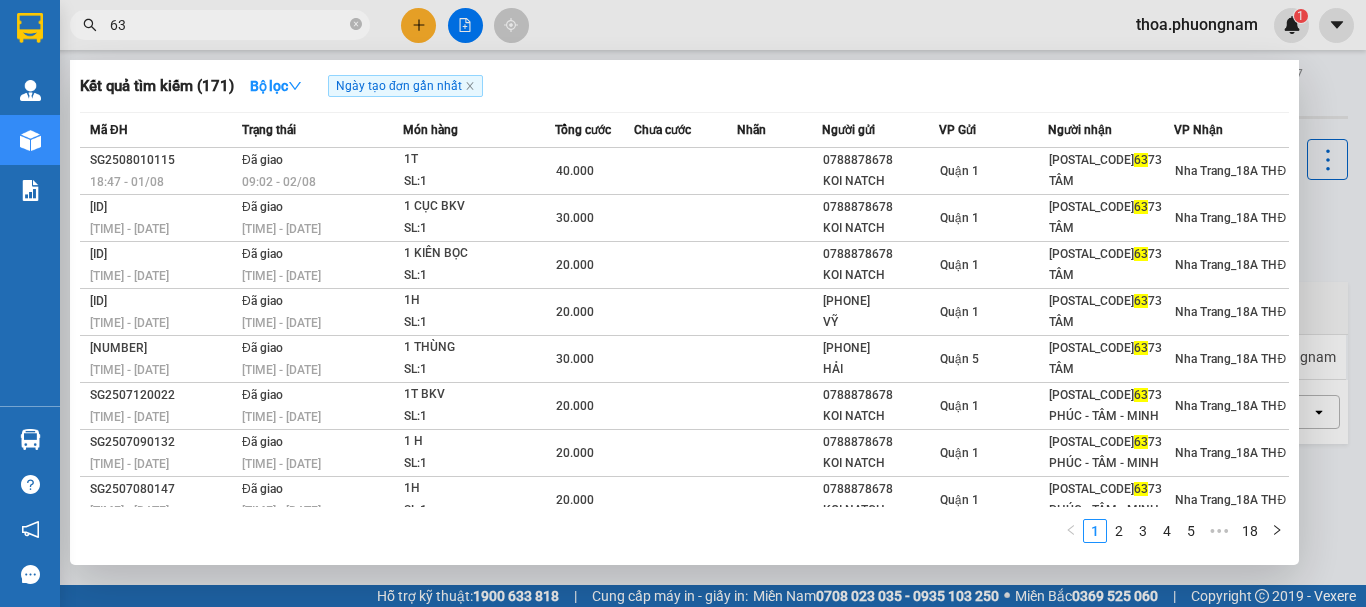 type on "636" 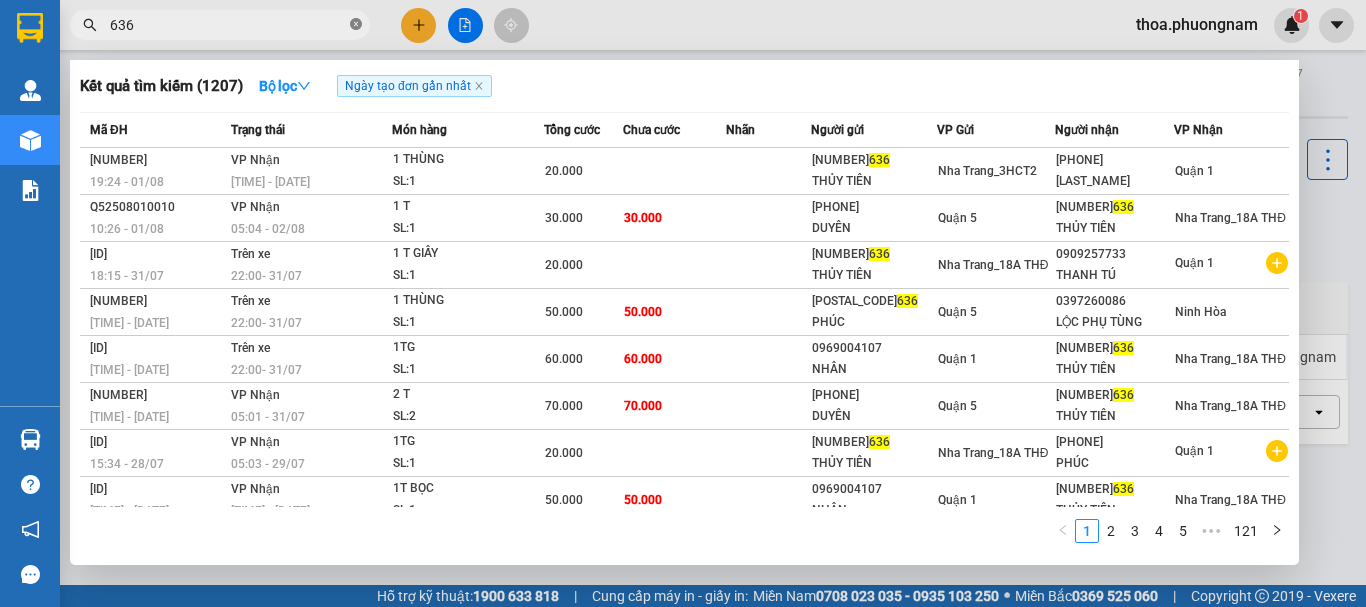 click 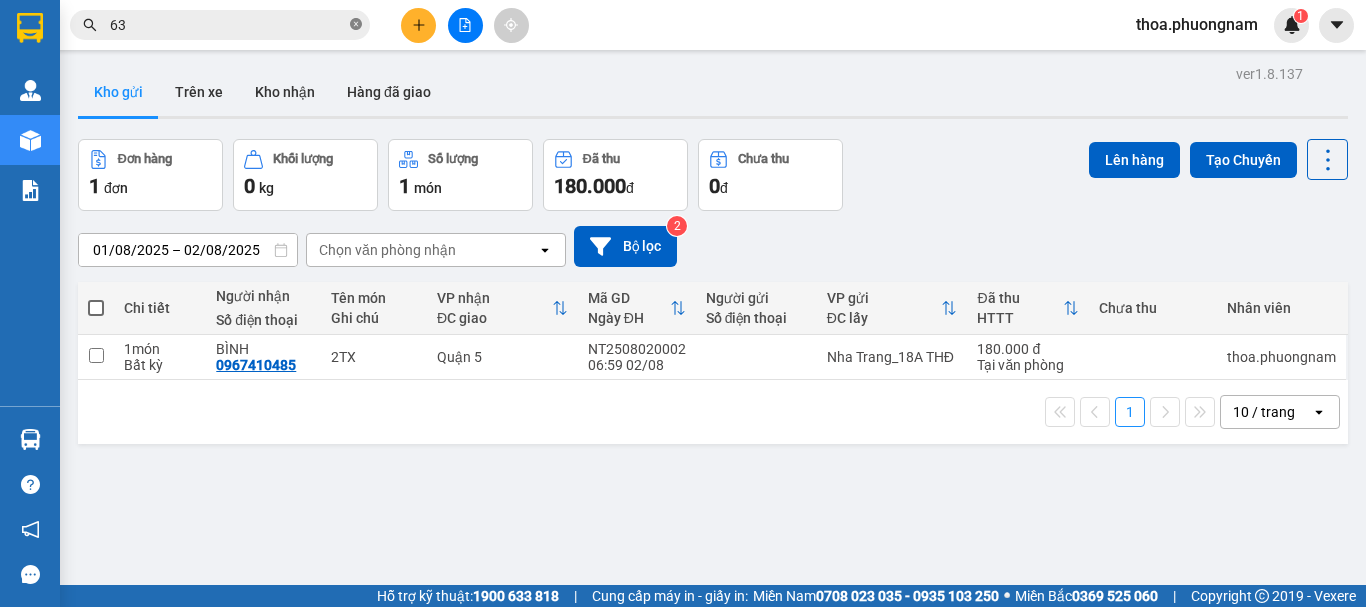 type on "6" 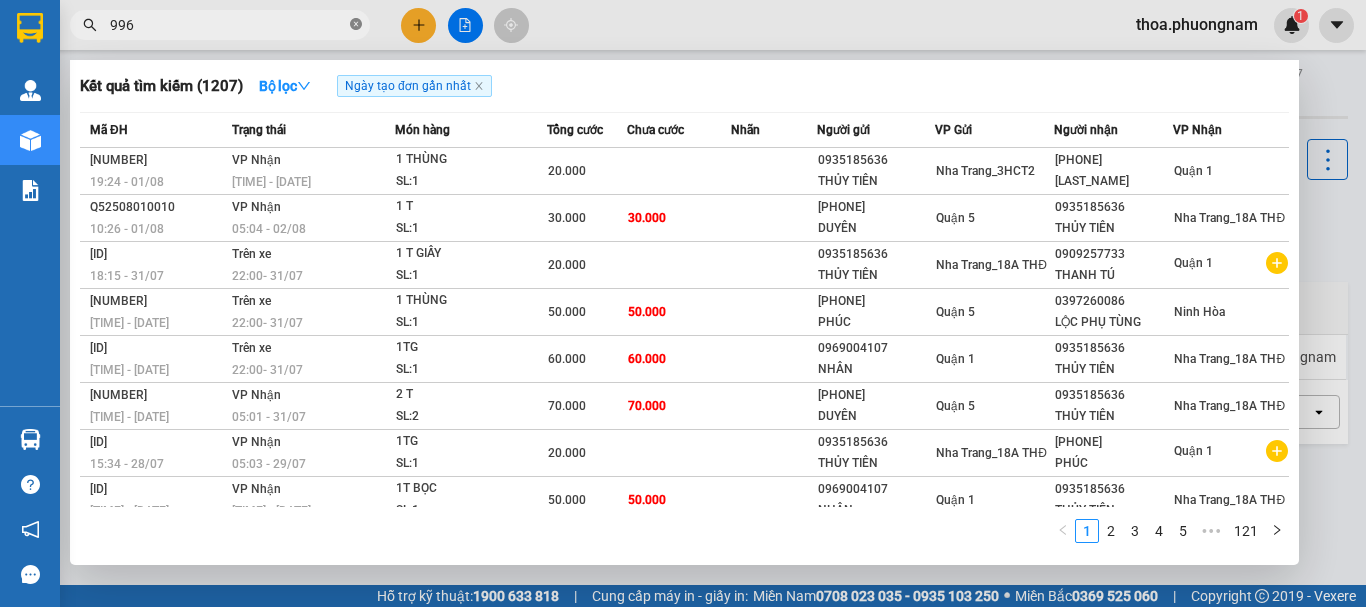 type on "9966" 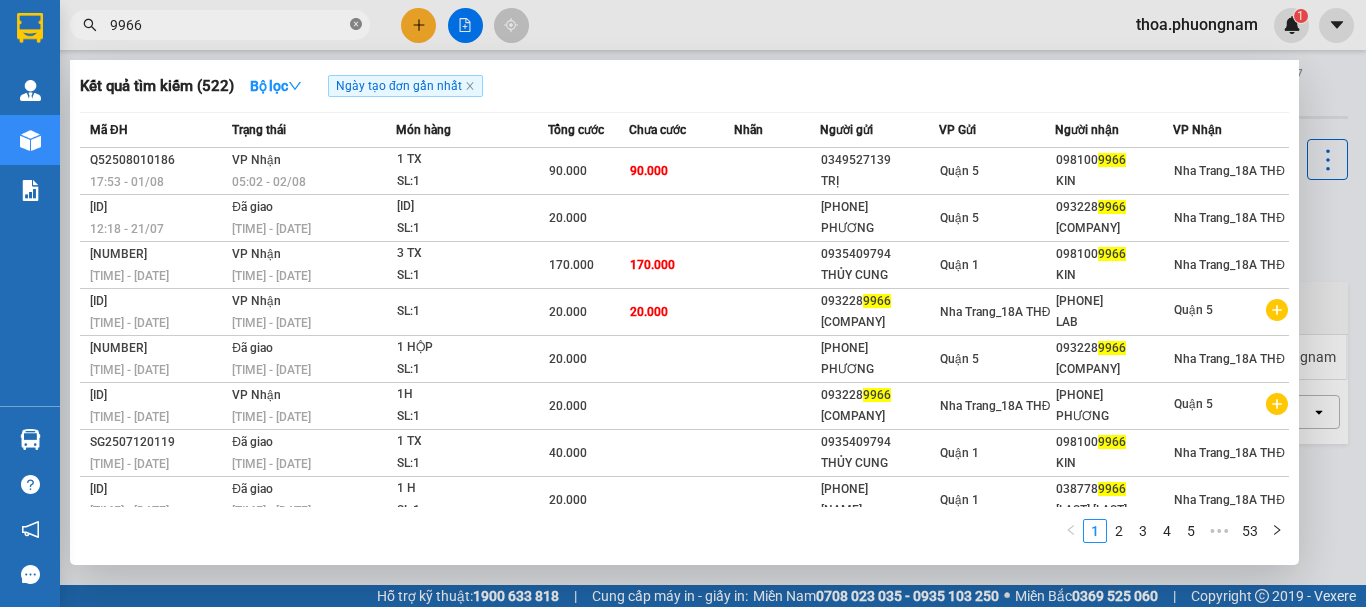 click 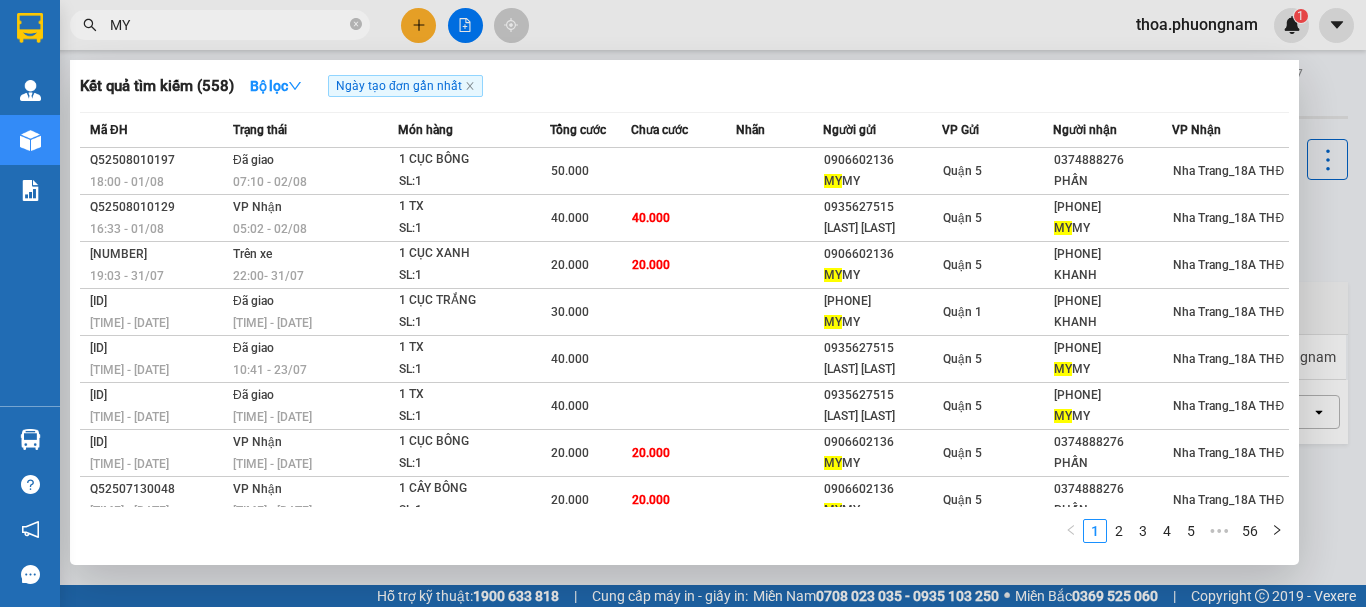 type on "M" 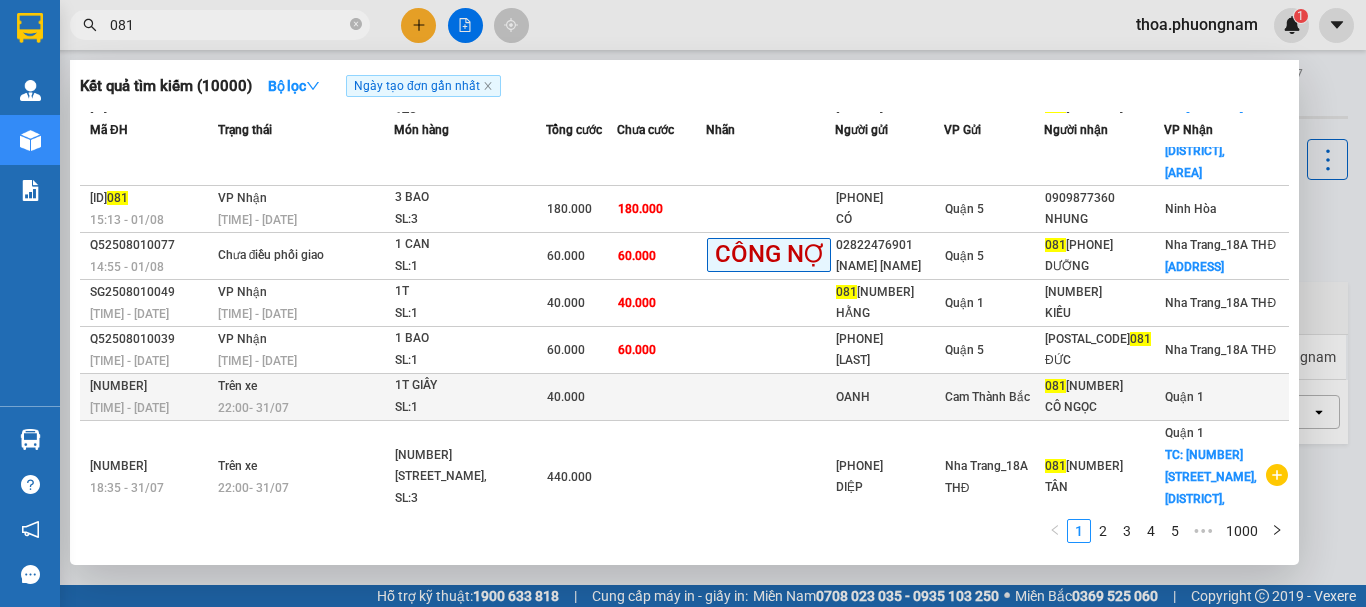 scroll, scrollTop: 221, scrollLeft: 0, axis: vertical 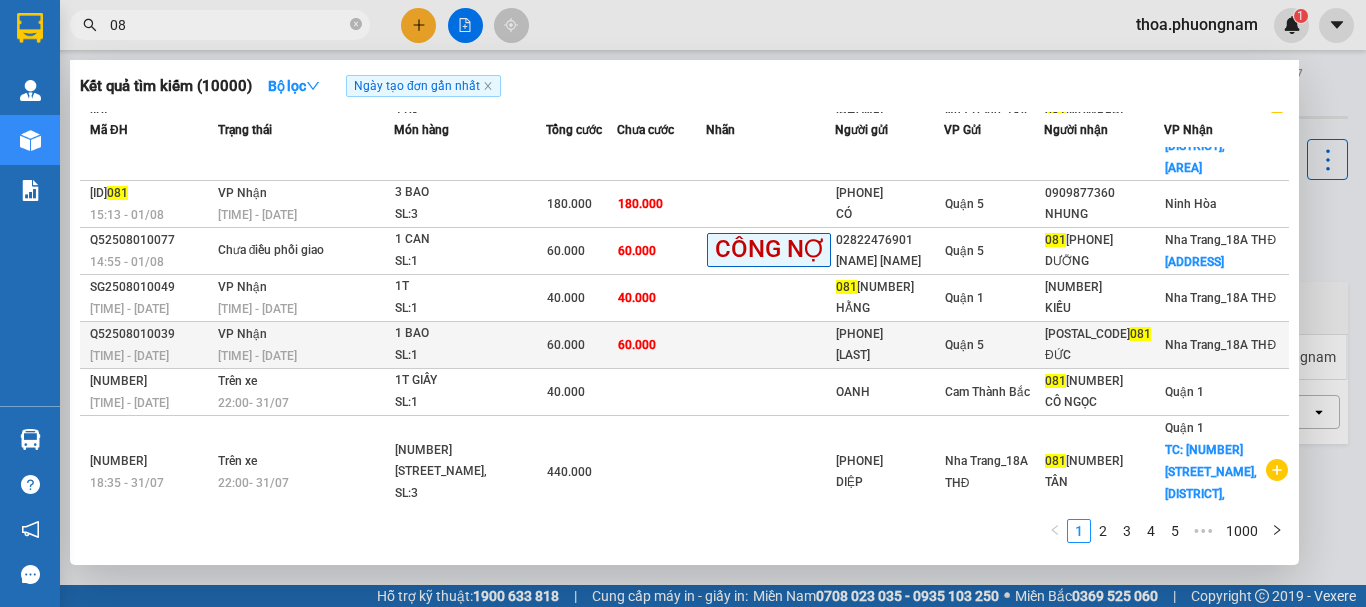 type on "0" 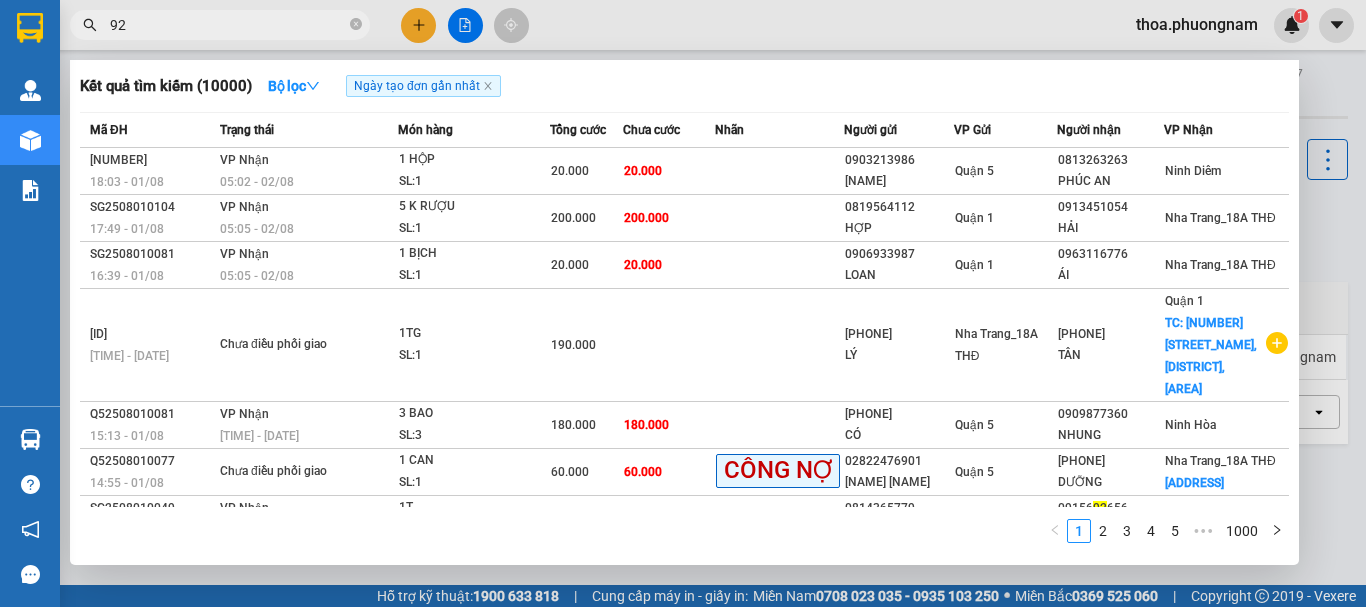 type on "928" 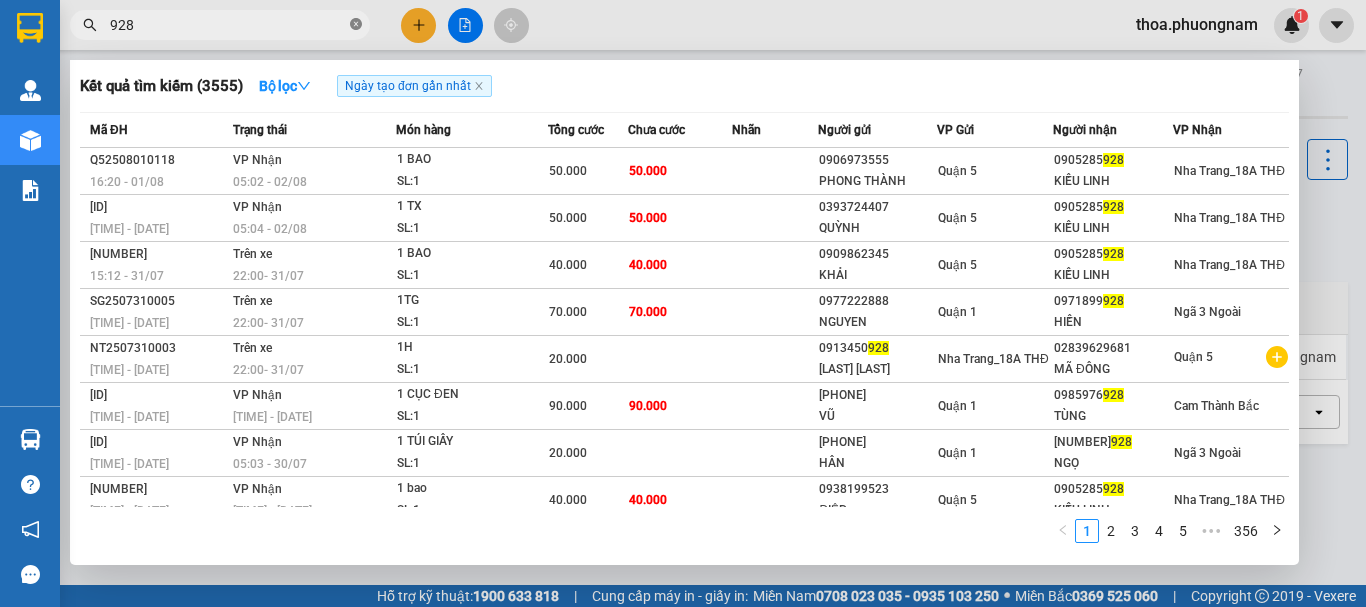 click at bounding box center [356, 25] 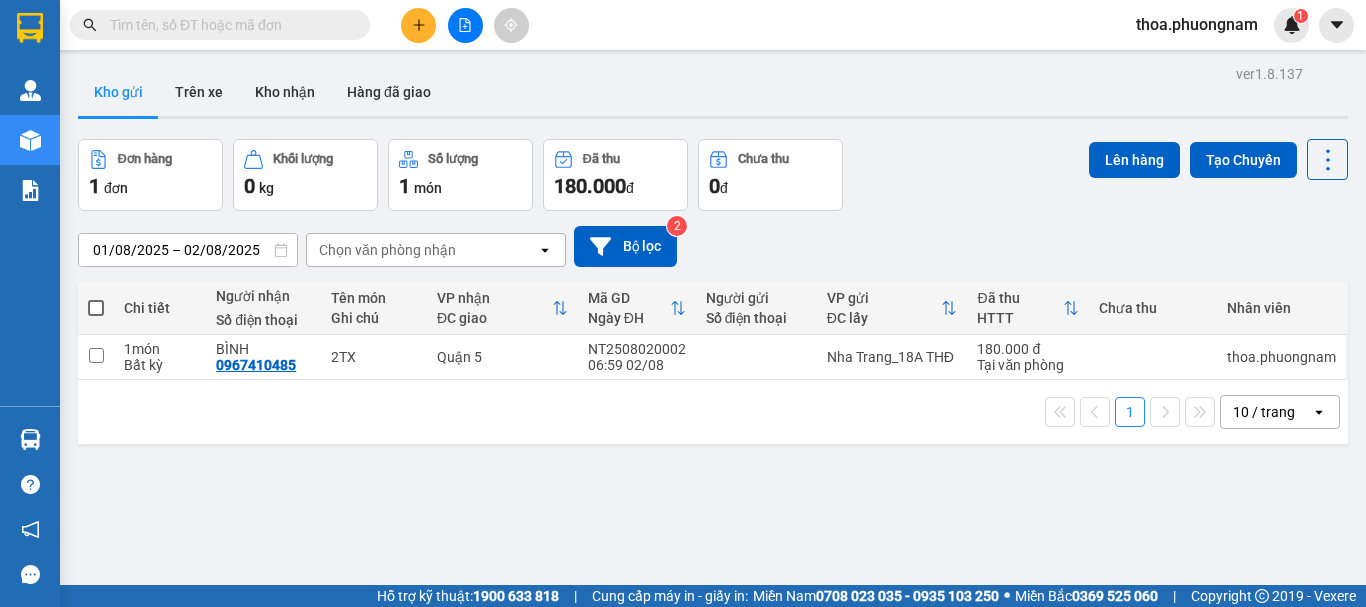 type on "5" 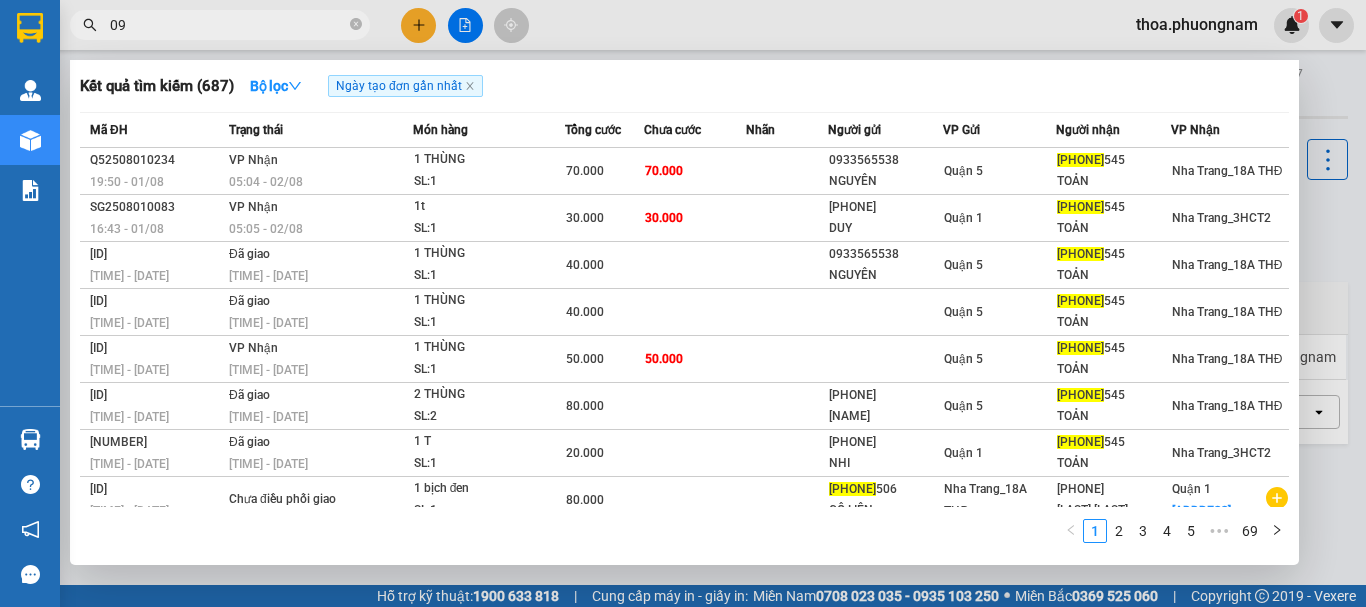 type on "0" 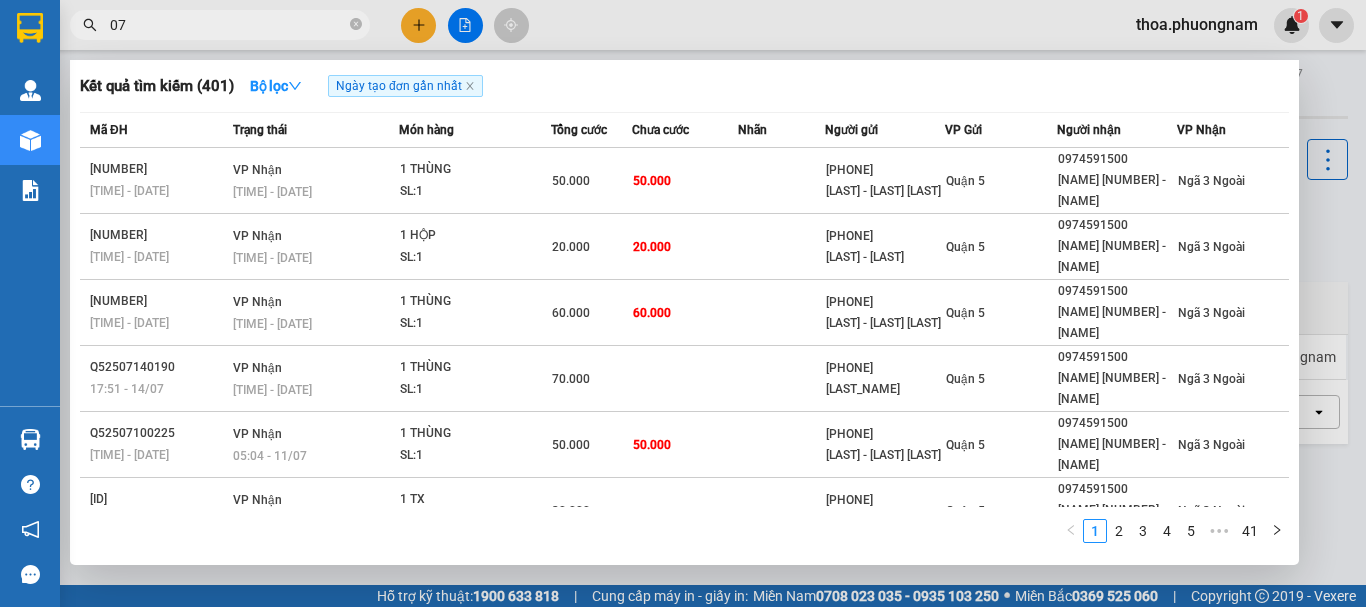 type on "0" 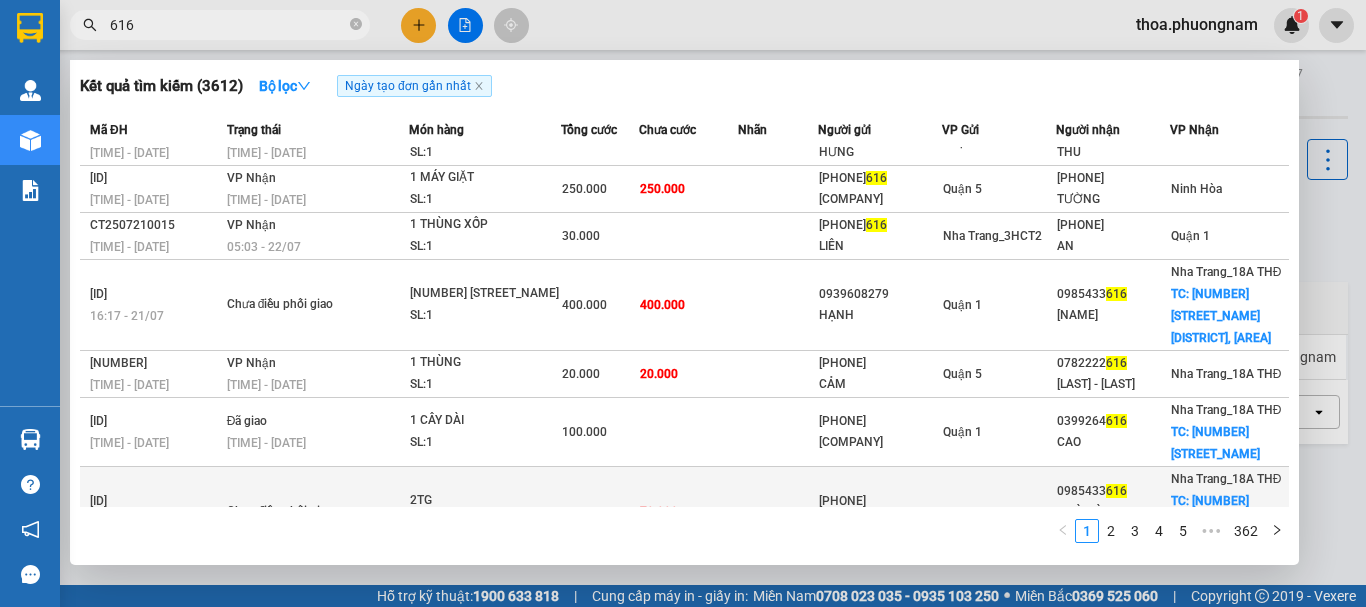 scroll, scrollTop: 0, scrollLeft: 0, axis: both 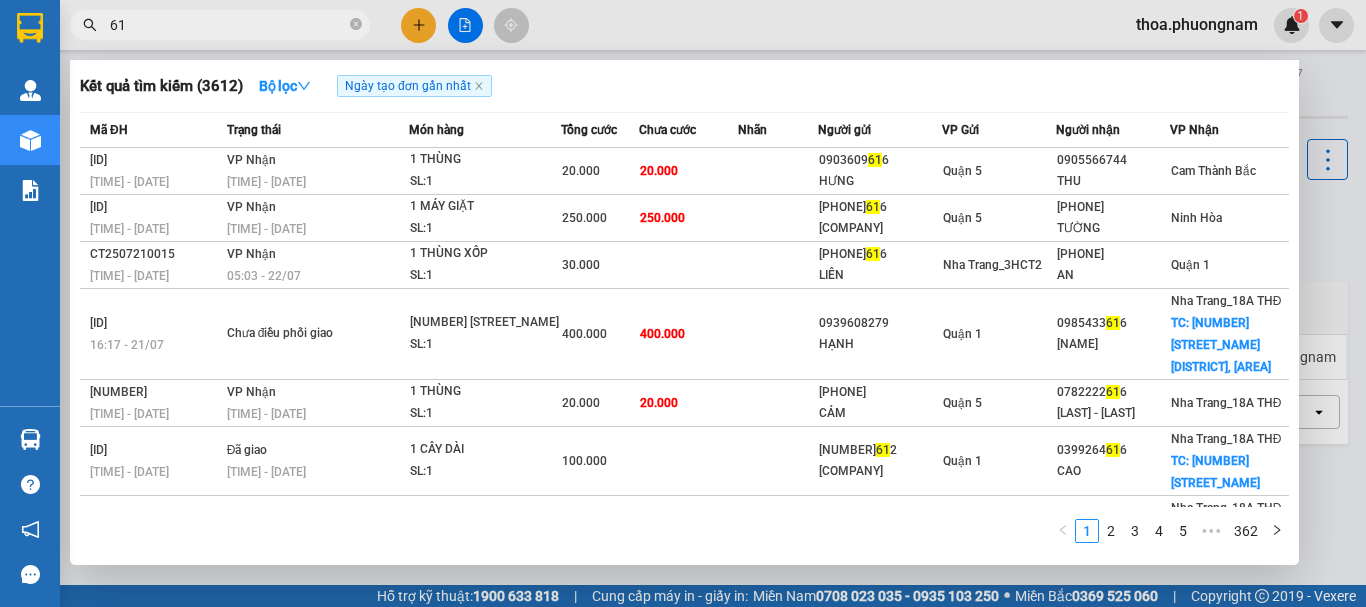 type on "6" 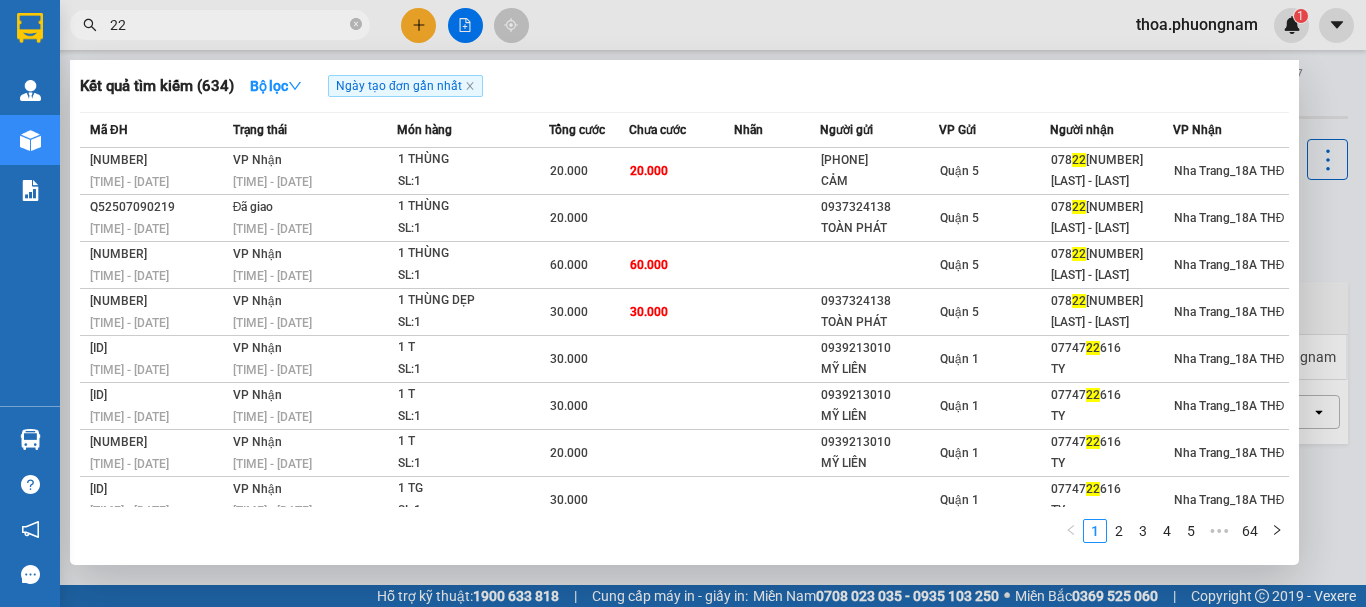 type on "2" 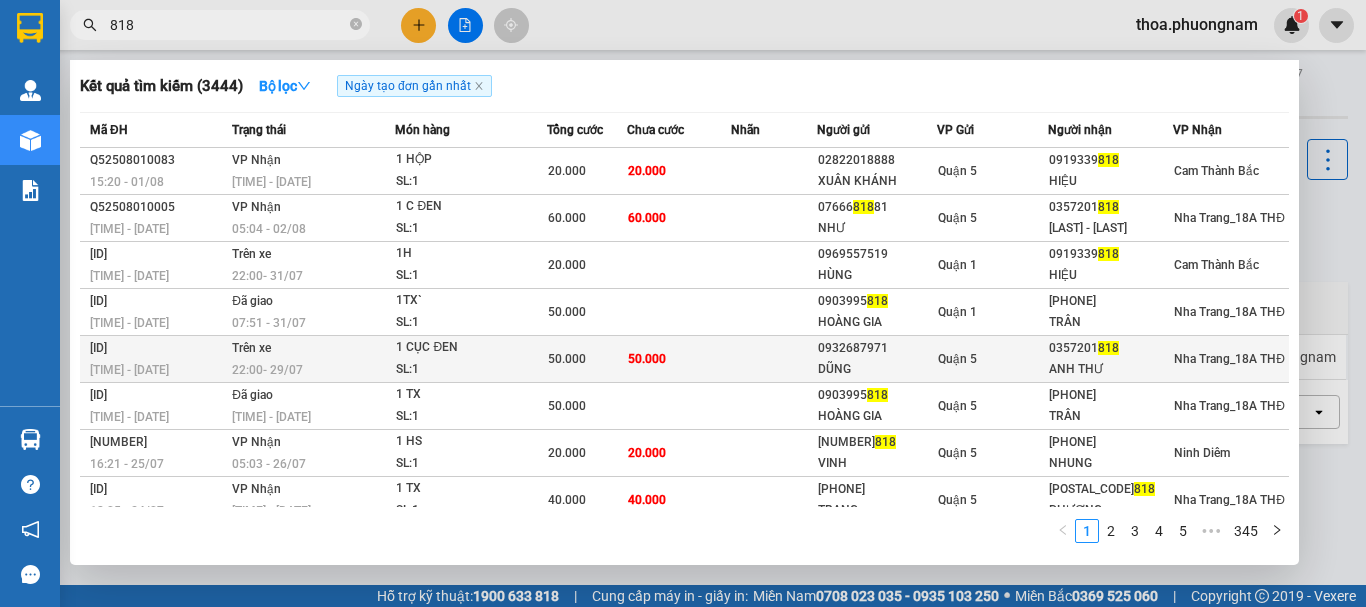 type on "818" 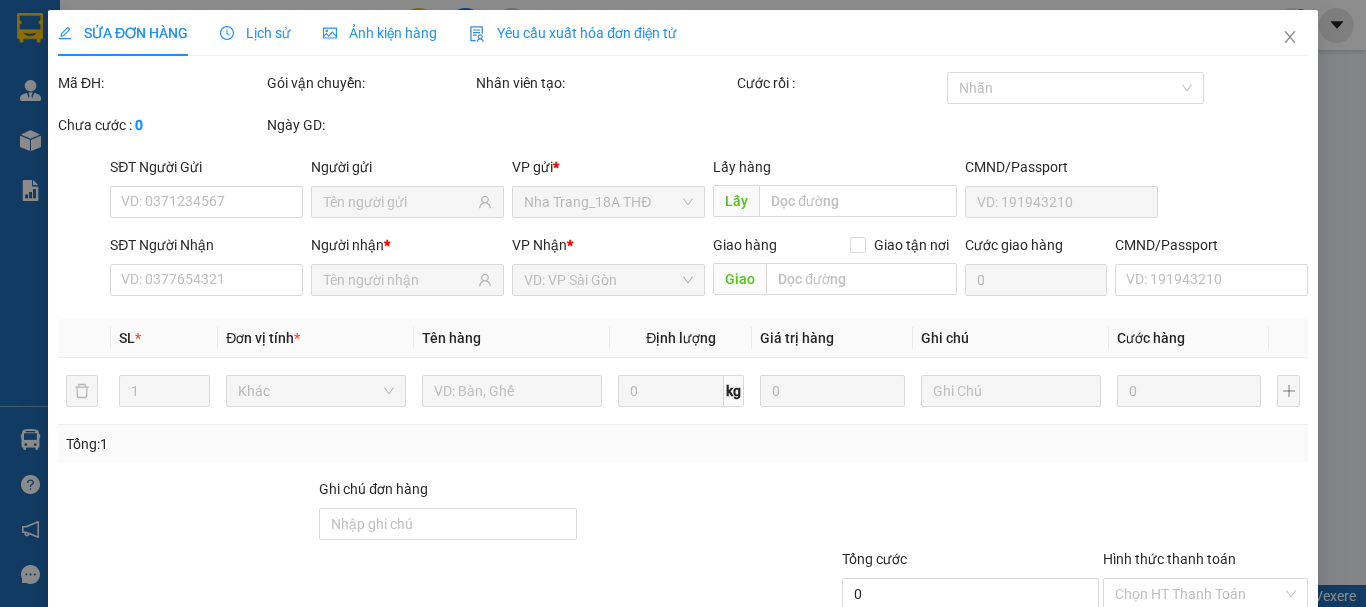 type on "0932687971" 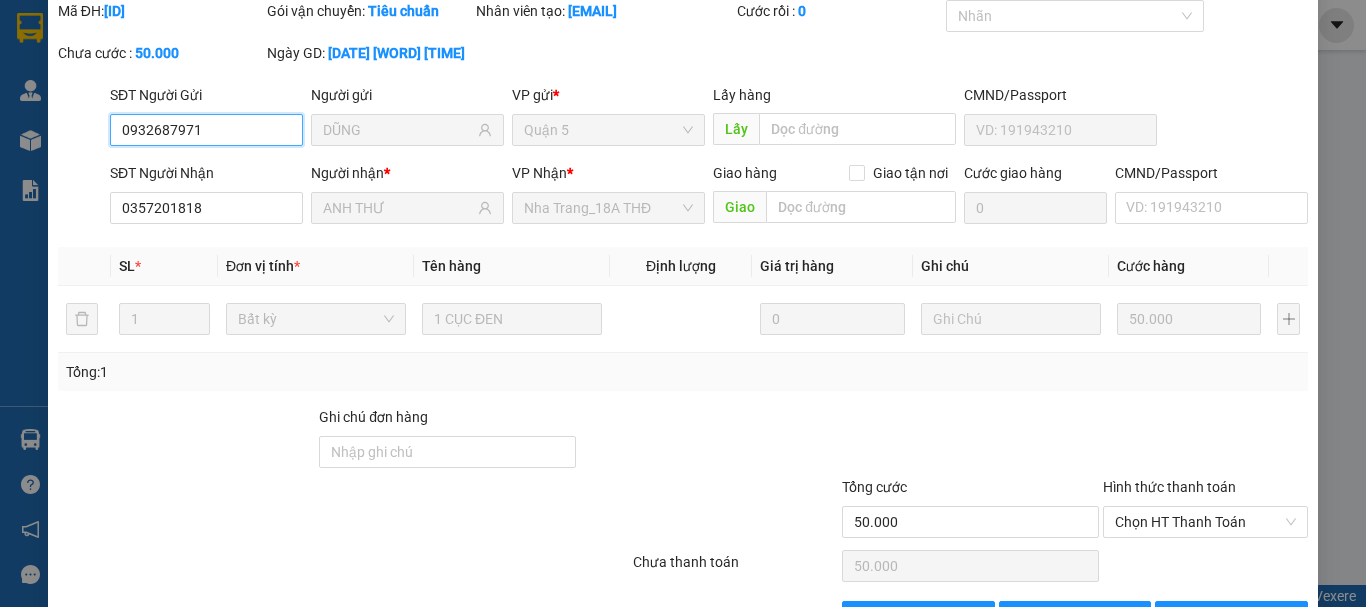 scroll, scrollTop: 0, scrollLeft: 0, axis: both 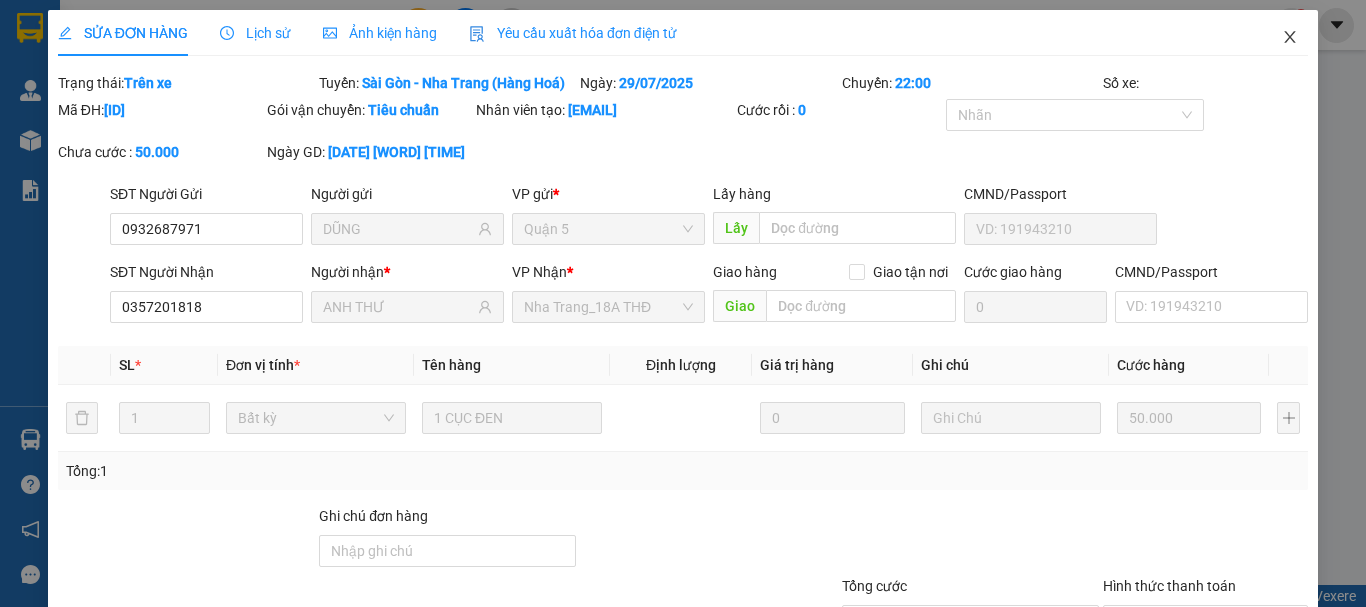 click at bounding box center [1290, 38] 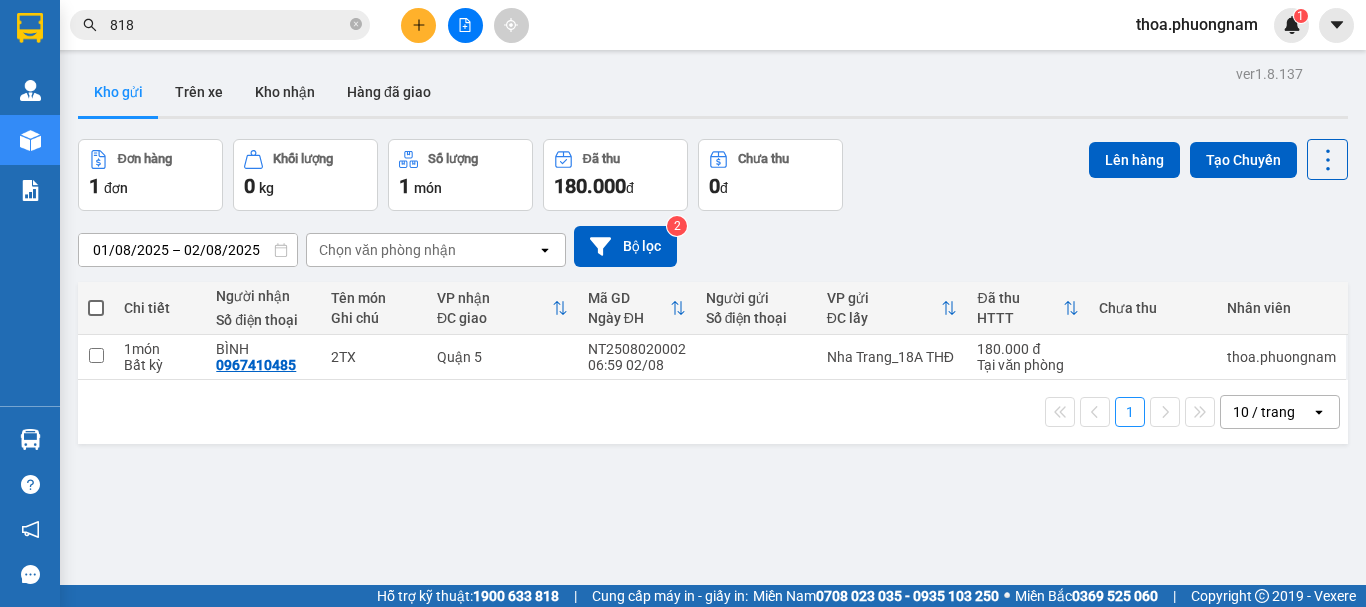 click on "818" at bounding box center (228, 25) 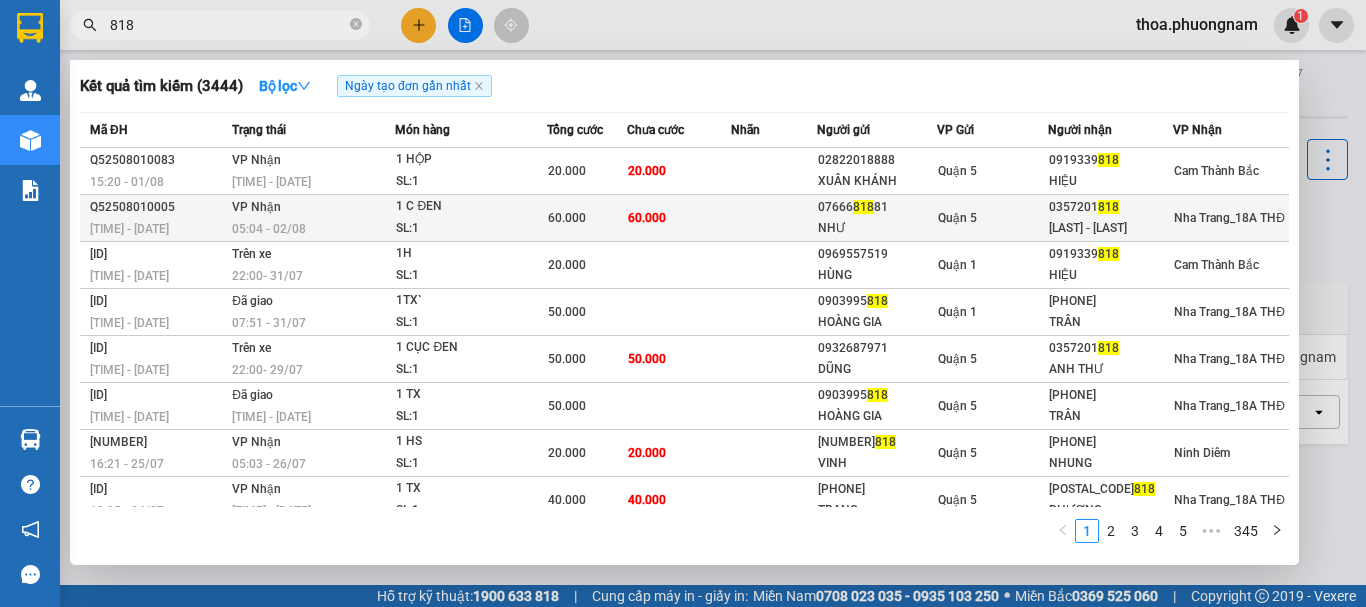 click on "NHƯ" at bounding box center [877, 228] 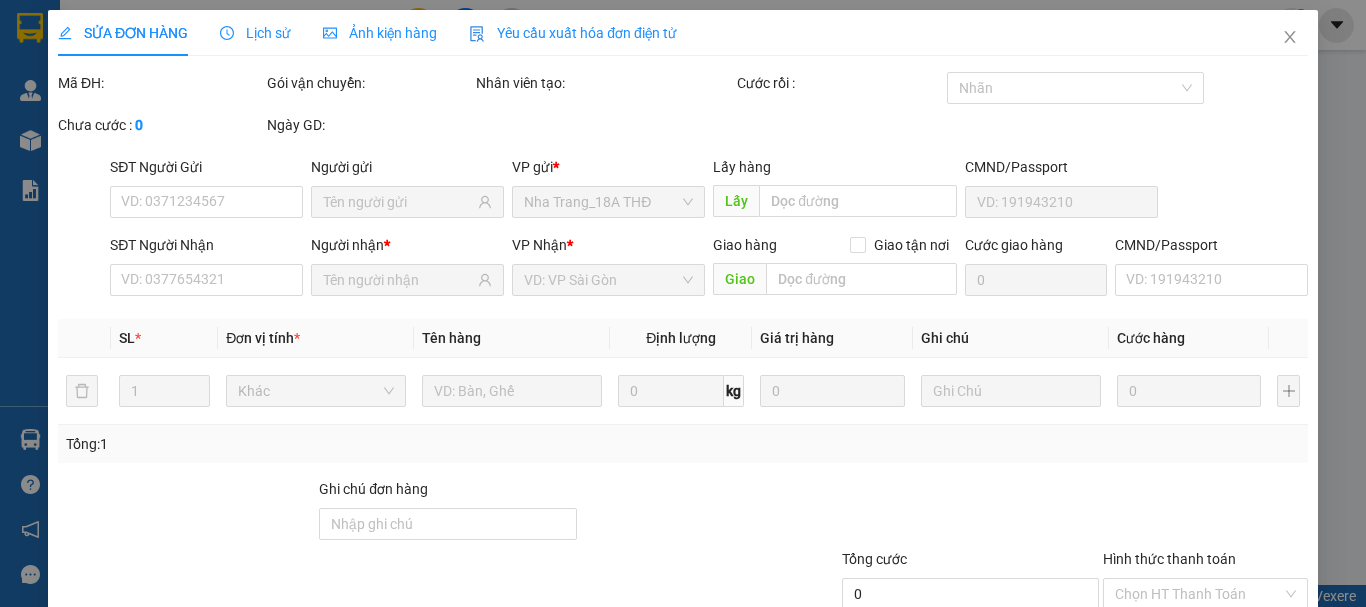 type on "0766681881" 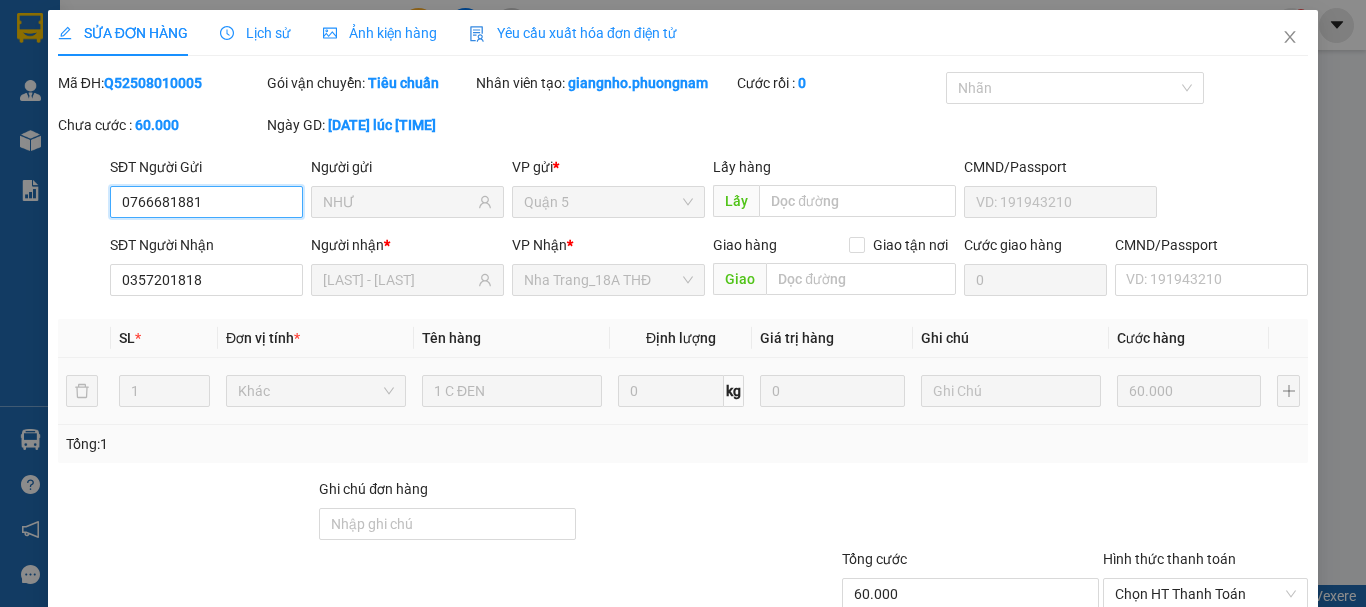 scroll, scrollTop: 137, scrollLeft: 0, axis: vertical 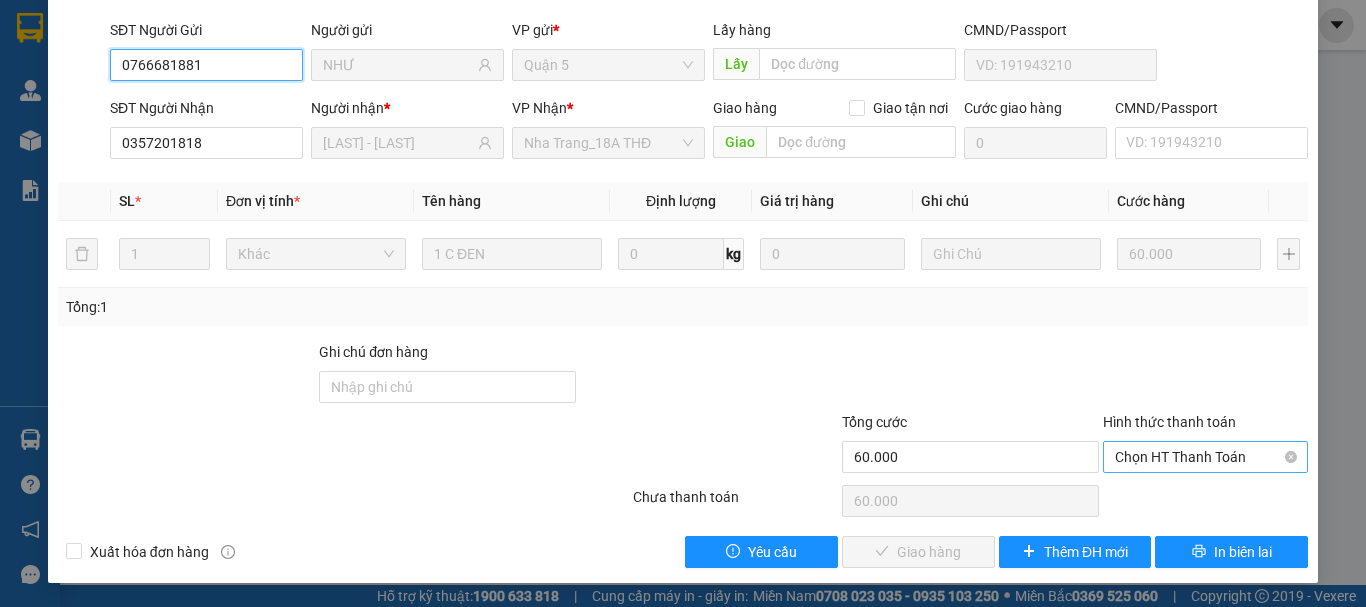 drag, startPoint x: 1145, startPoint y: 445, endPoint x: 1138, endPoint y: 472, distance: 27.89265 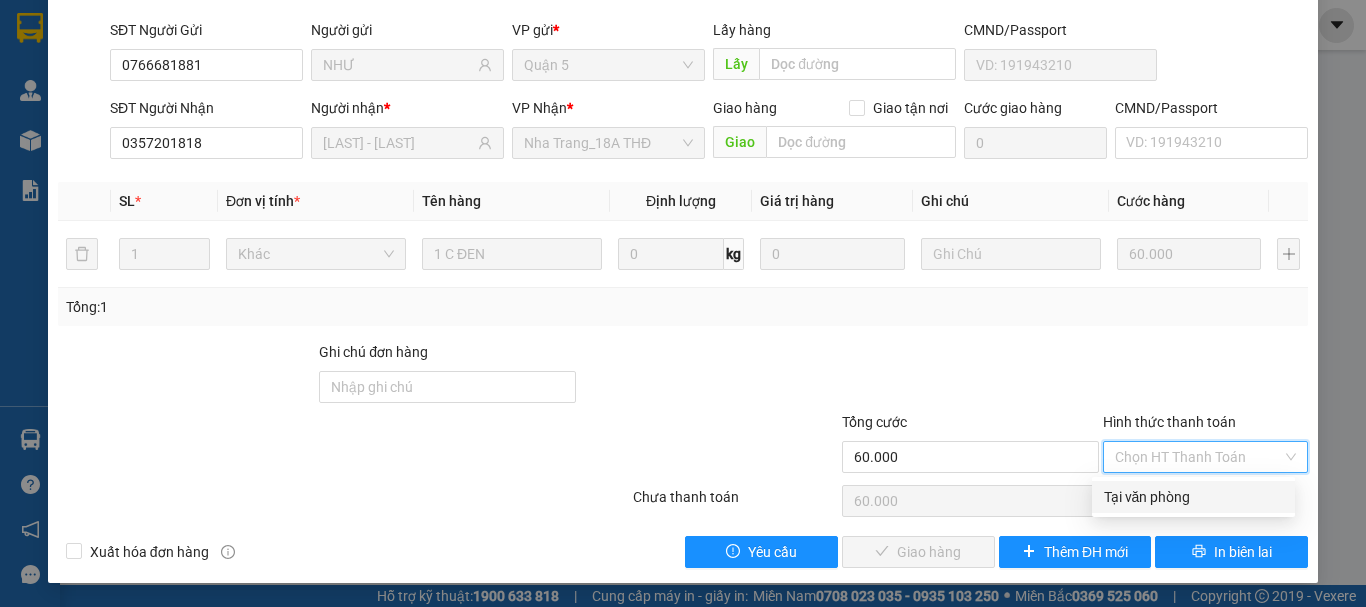 click on "Tại văn phòng" at bounding box center [1193, 497] 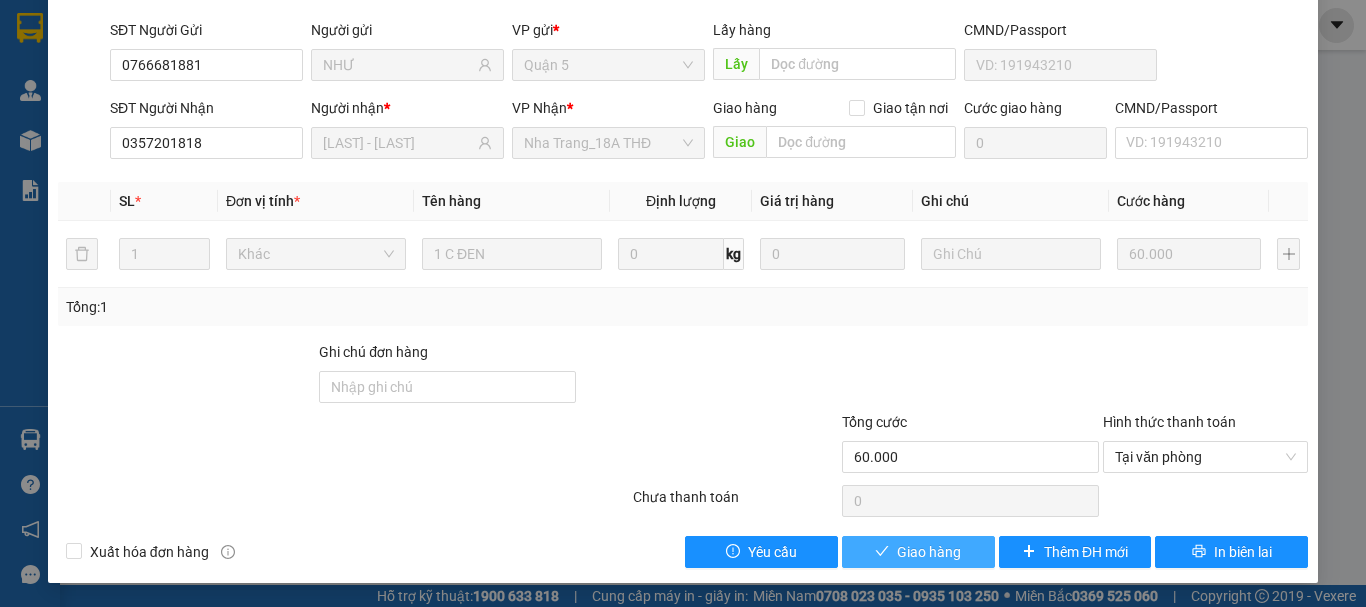 drag, startPoint x: 885, startPoint y: 548, endPoint x: 640, endPoint y: 454, distance: 262.4138 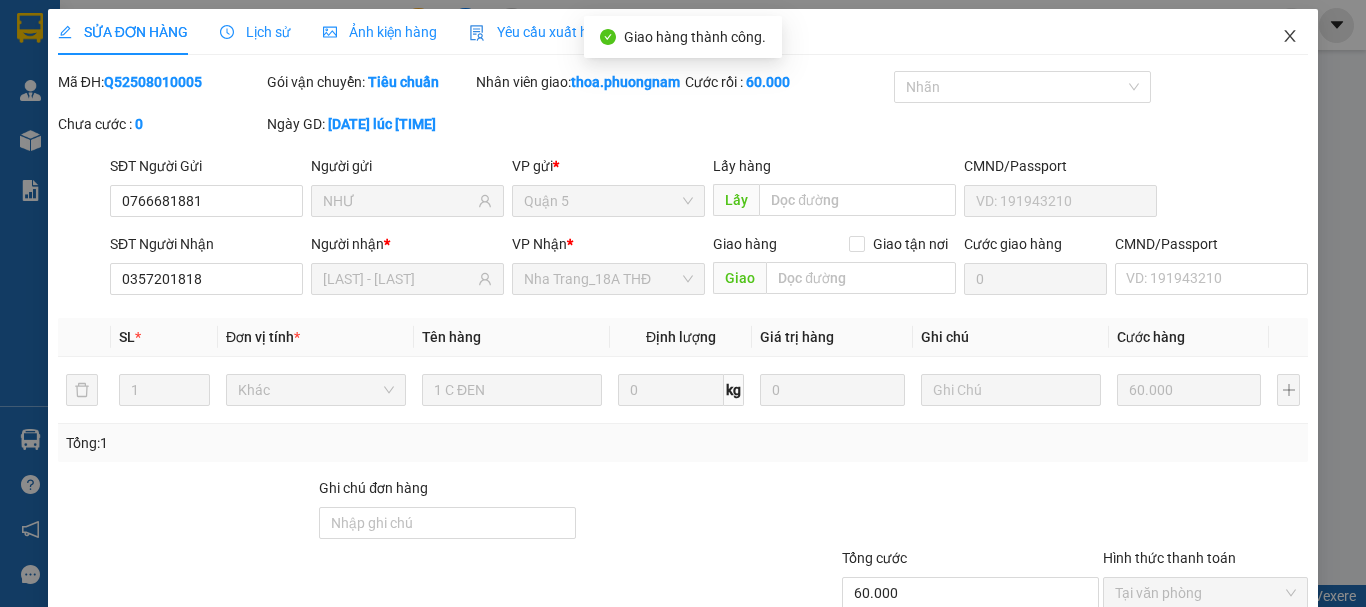 scroll, scrollTop: 0, scrollLeft: 0, axis: both 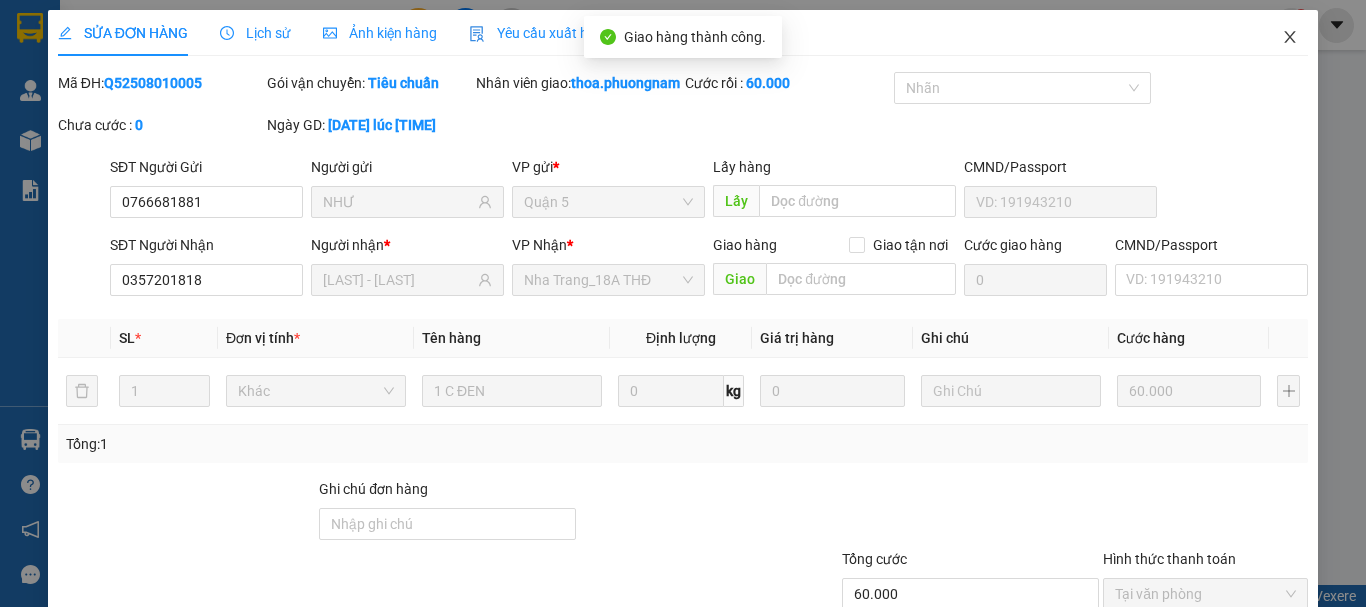 click at bounding box center [1290, 38] 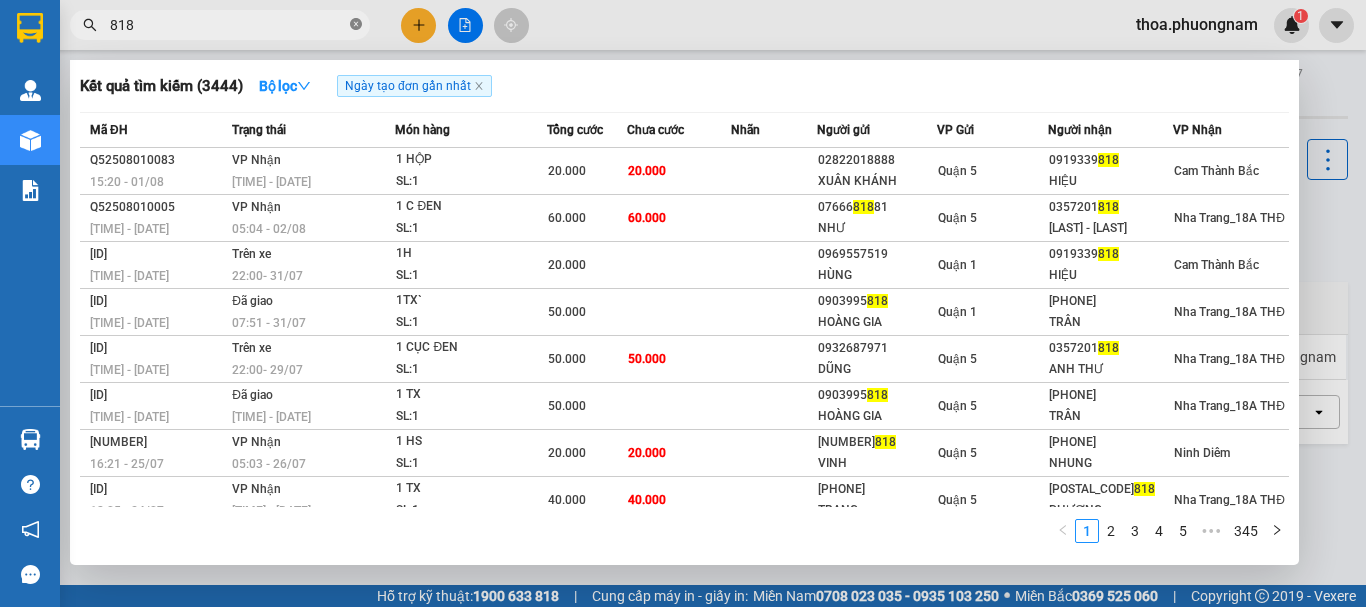 click 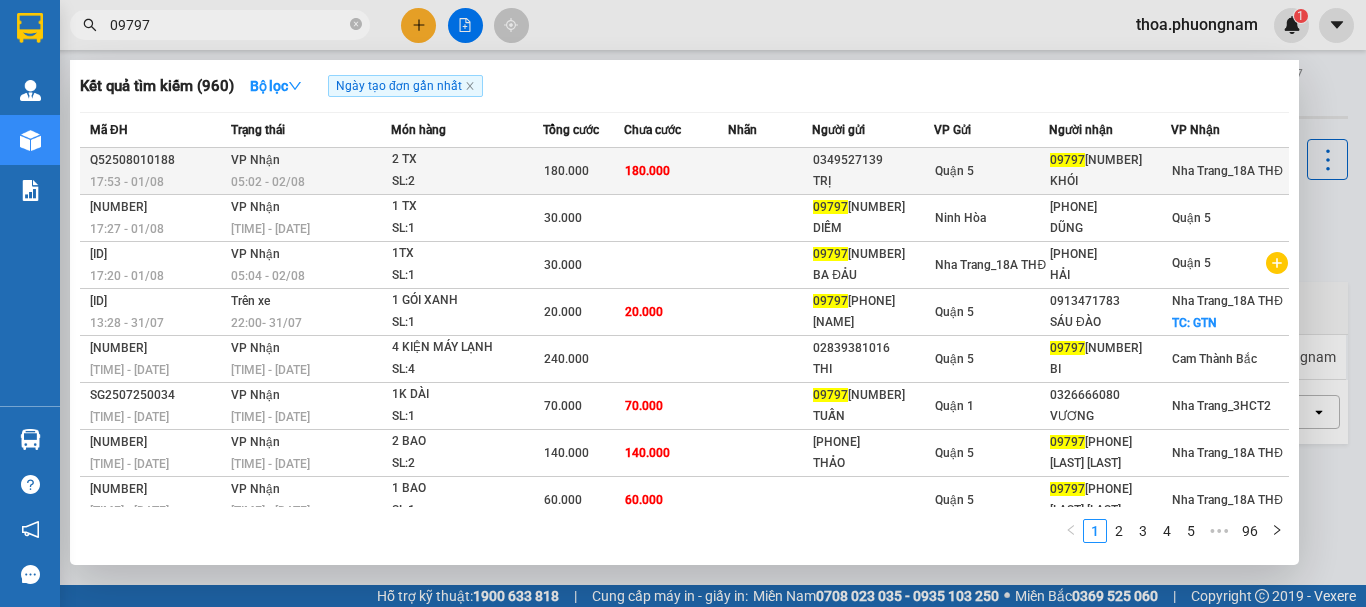 type on "09797" 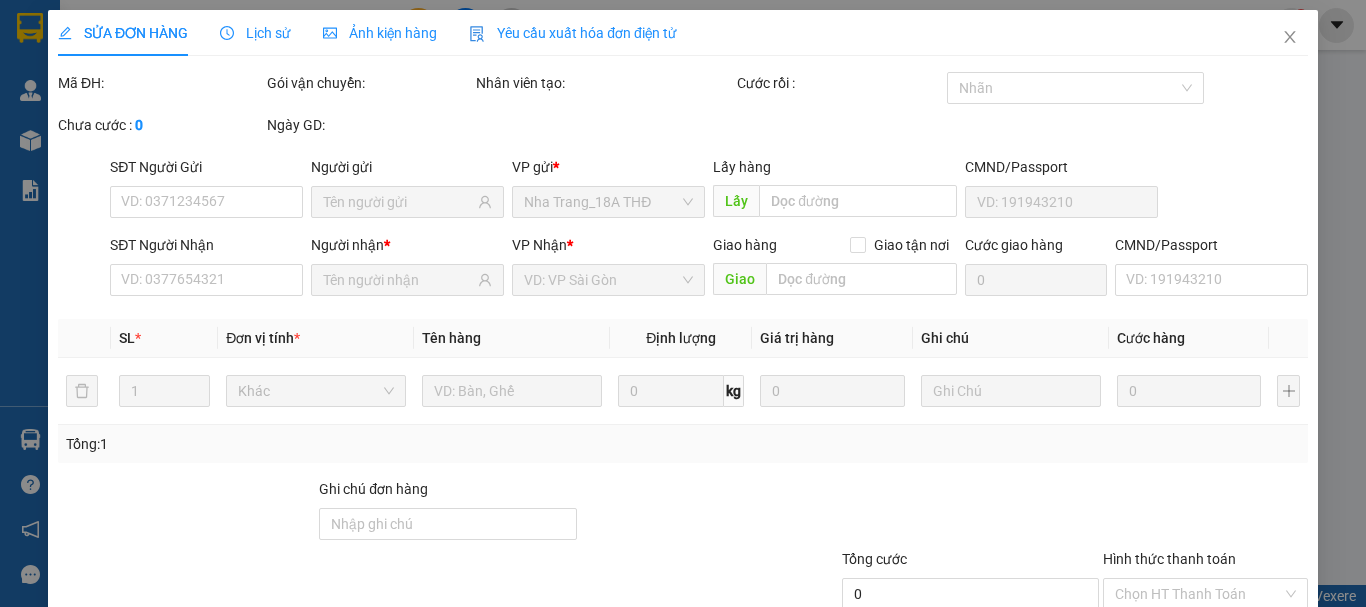 type on "0349527139" 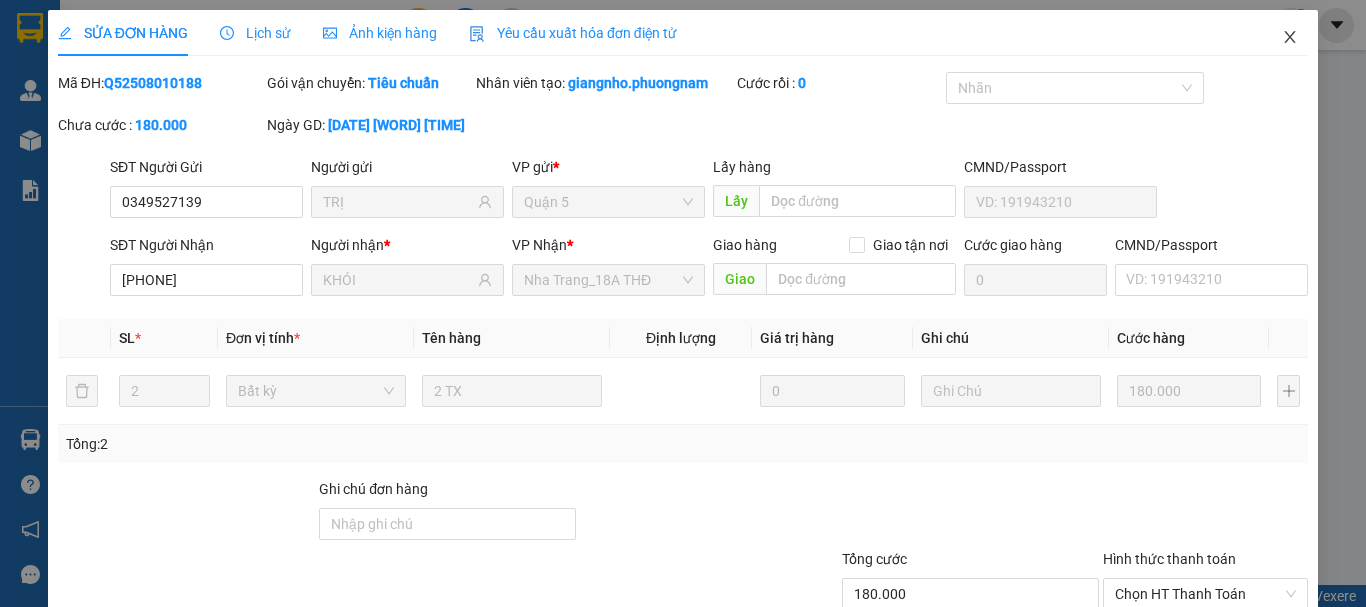 click at bounding box center [1290, 38] 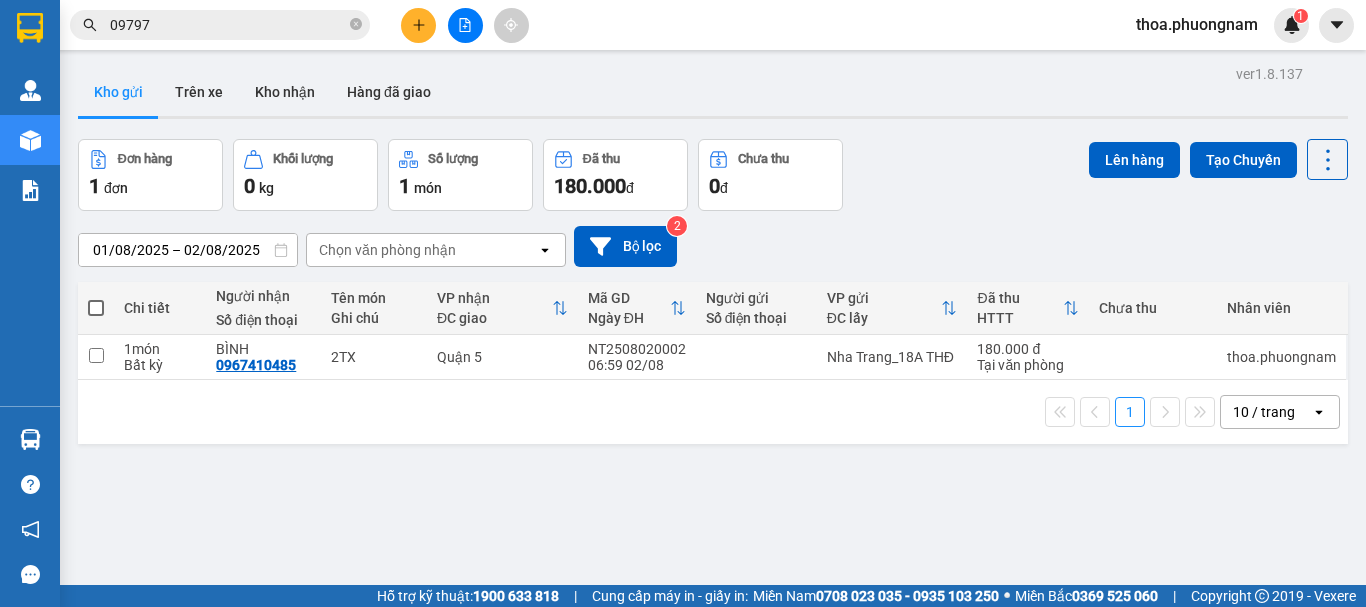 click on "09797" at bounding box center (228, 25) 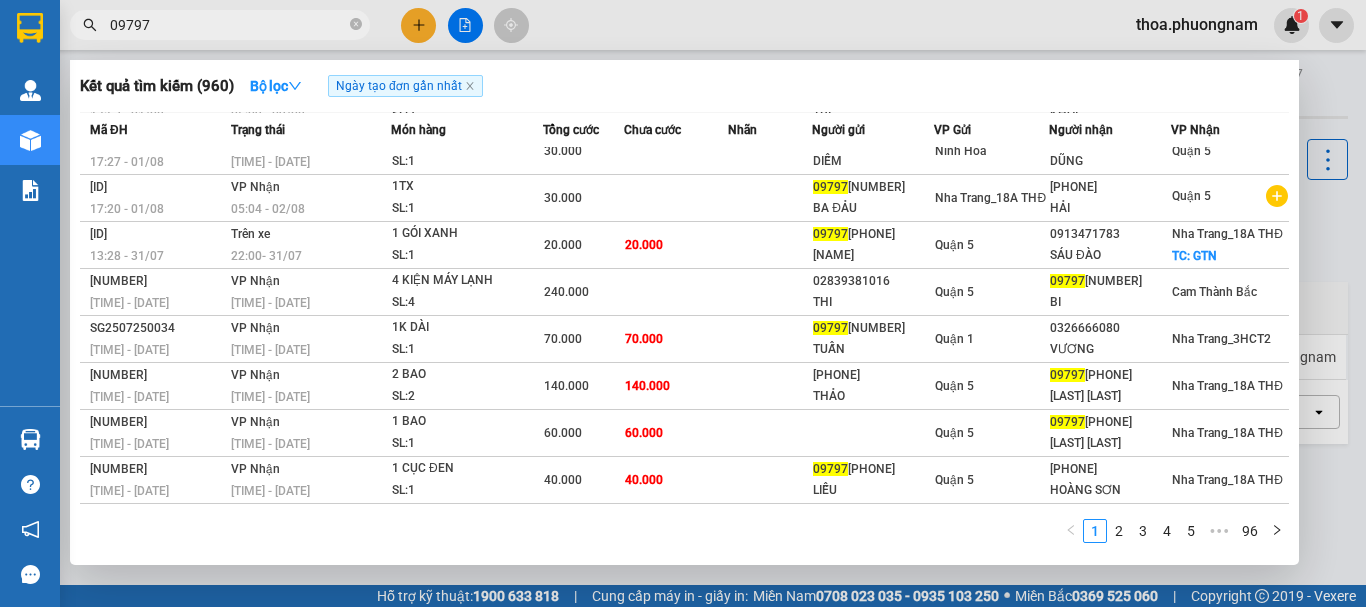 scroll, scrollTop: 0, scrollLeft: 0, axis: both 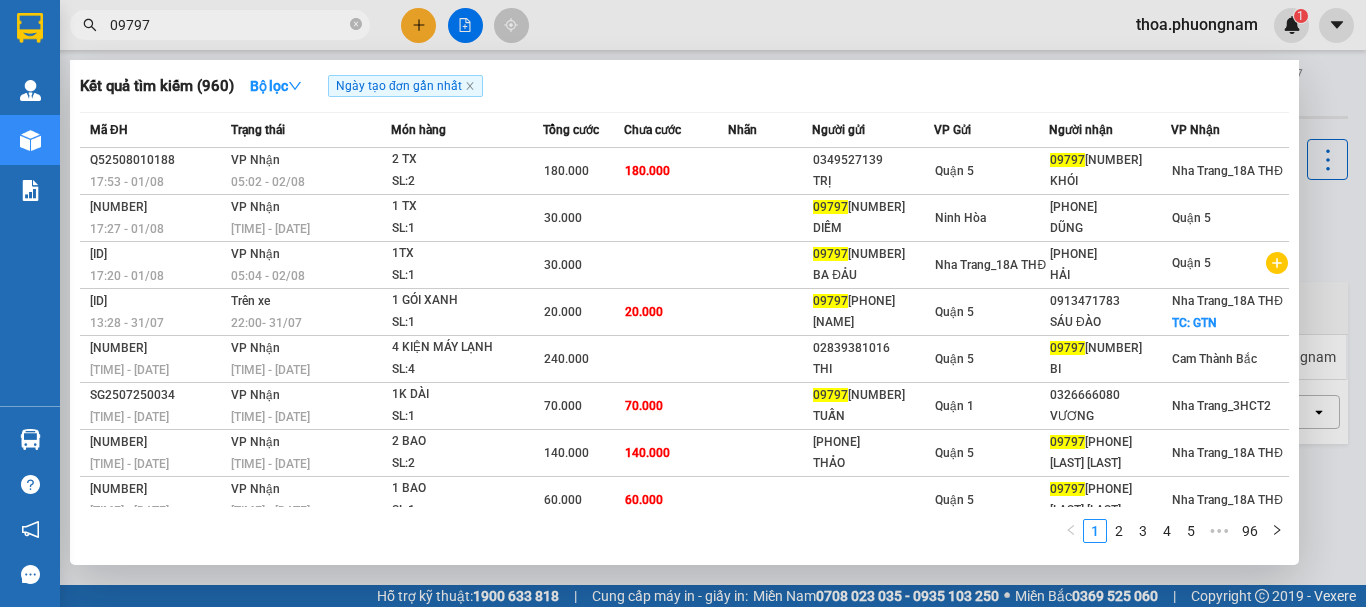 click on "Người gửi" at bounding box center (838, 130) 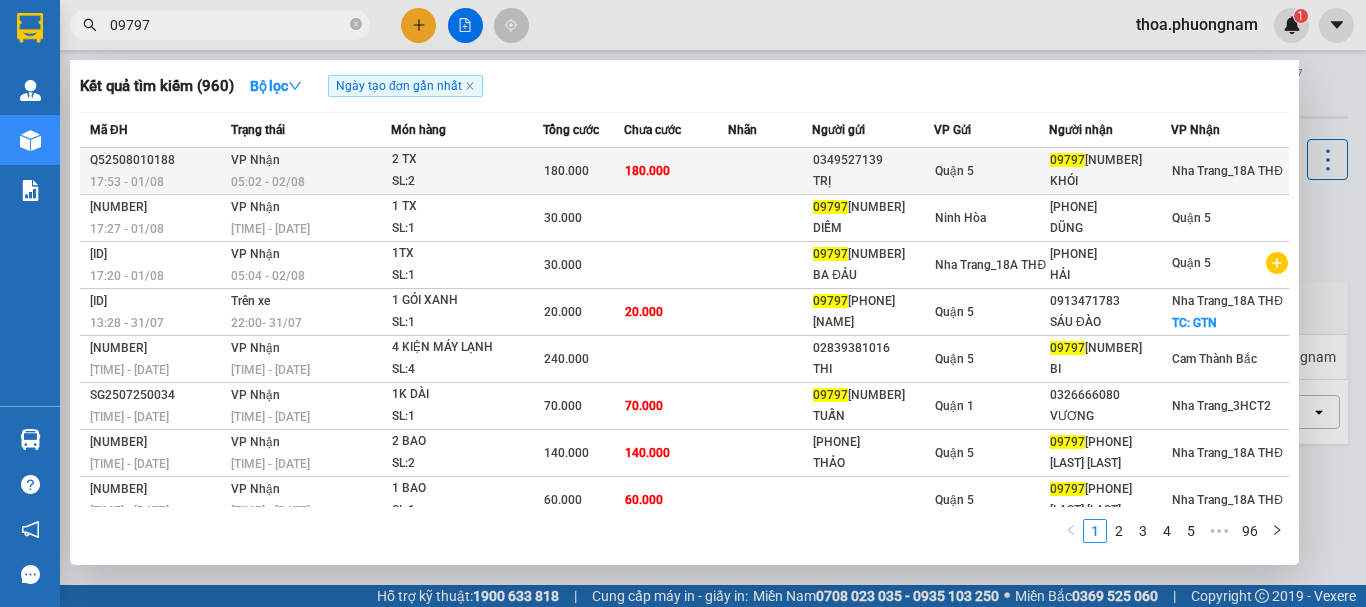 click at bounding box center (770, 171) 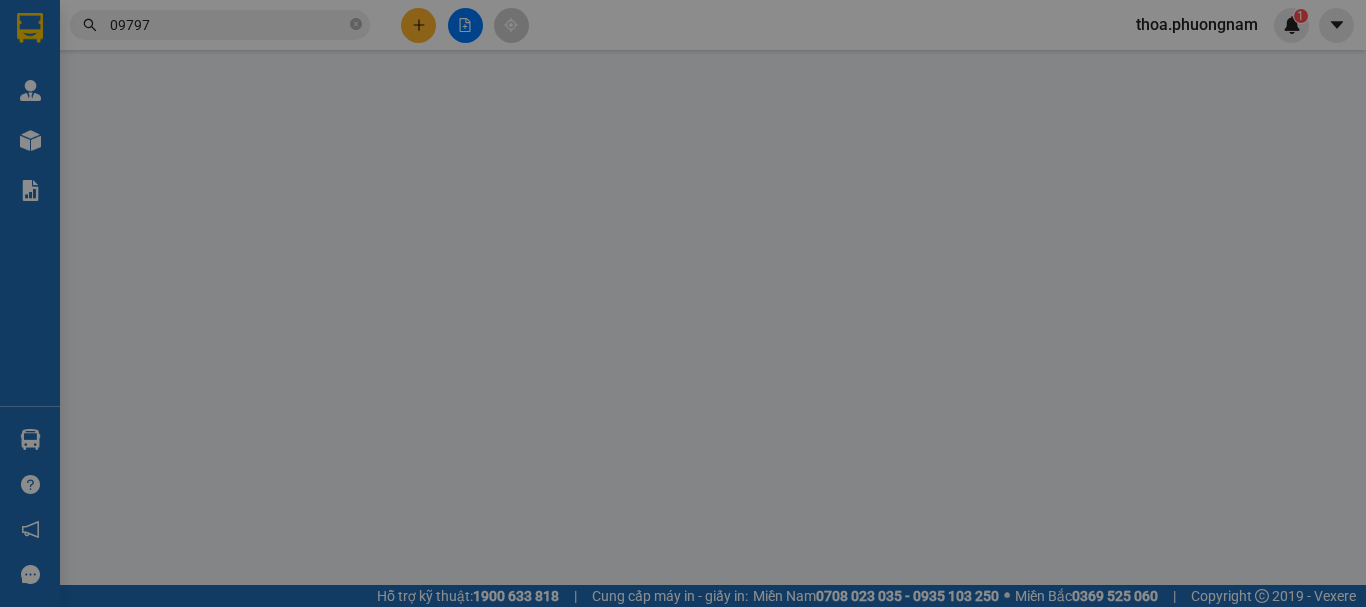 type on "0349527139" 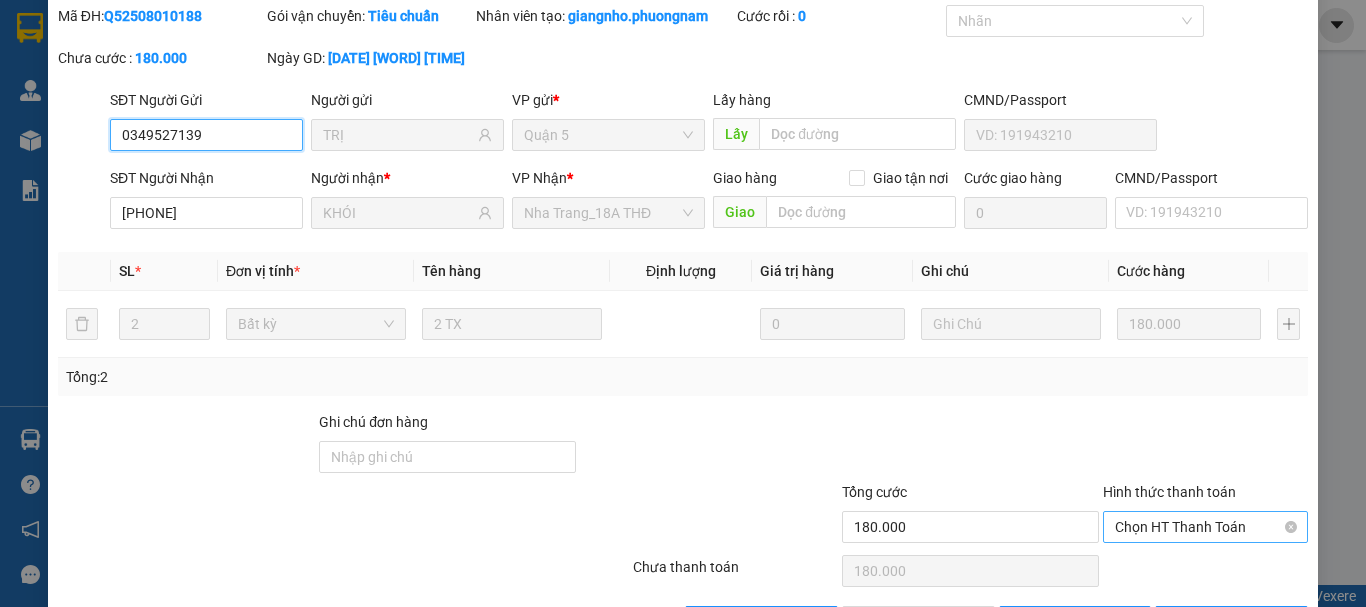 scroll, scrollTop: 137, scrollLeft: 0, axis: vertical 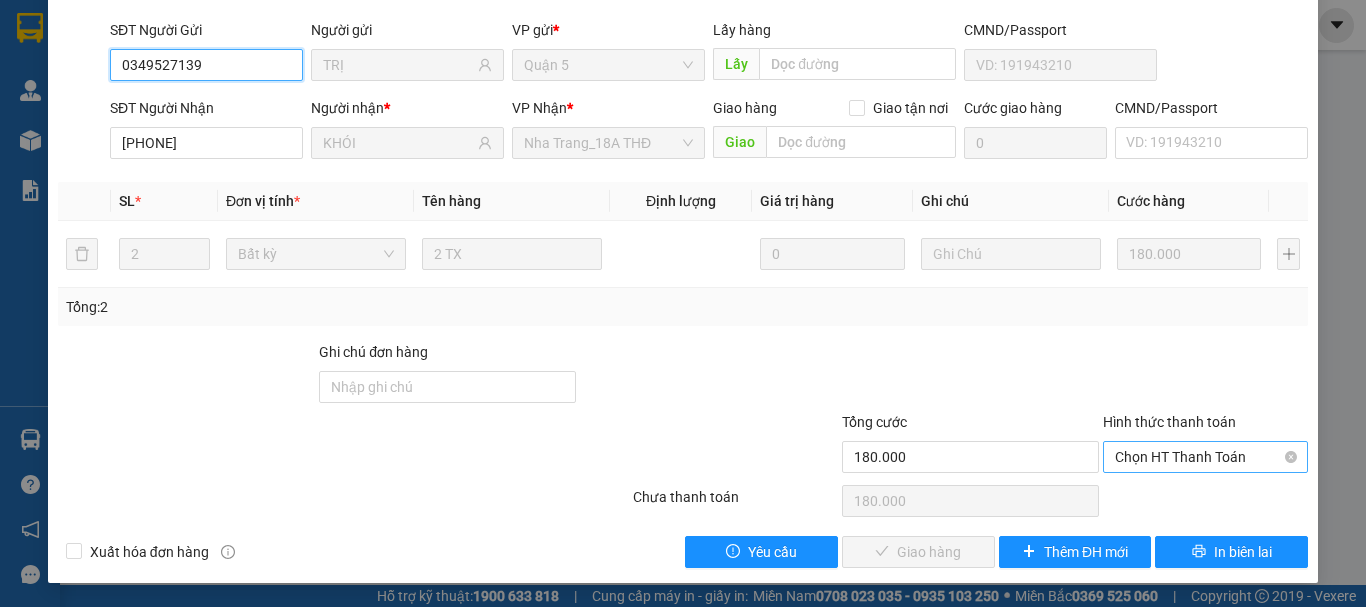 click on "Chọn HT Thanh Toán" at bounding box center [1205, 457] 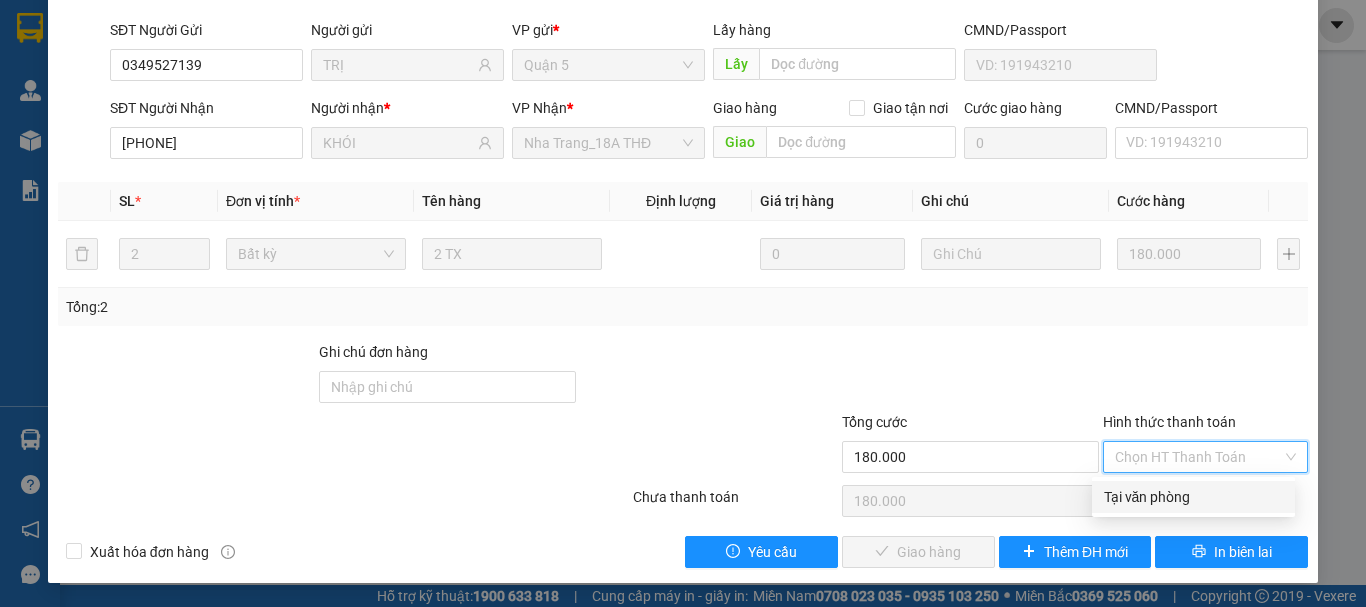 click on "Tại văn phòng" at bounding box center [1193, 497] 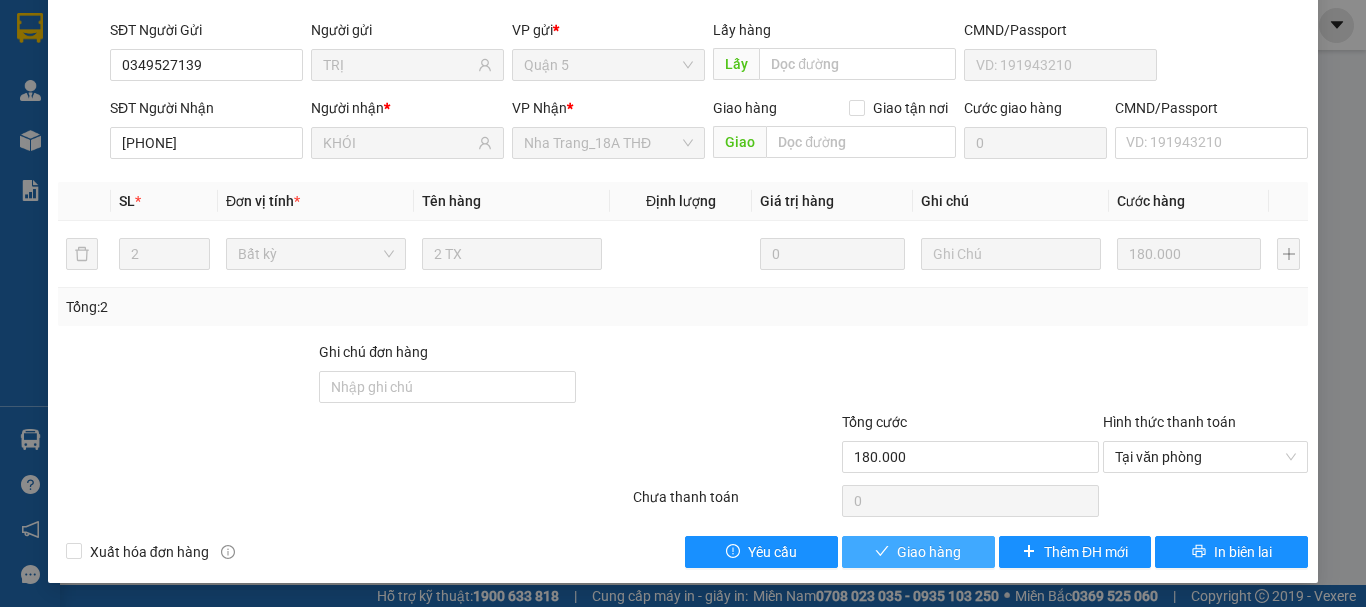 click on "Giao hàng" at bounding box center [918, 552] 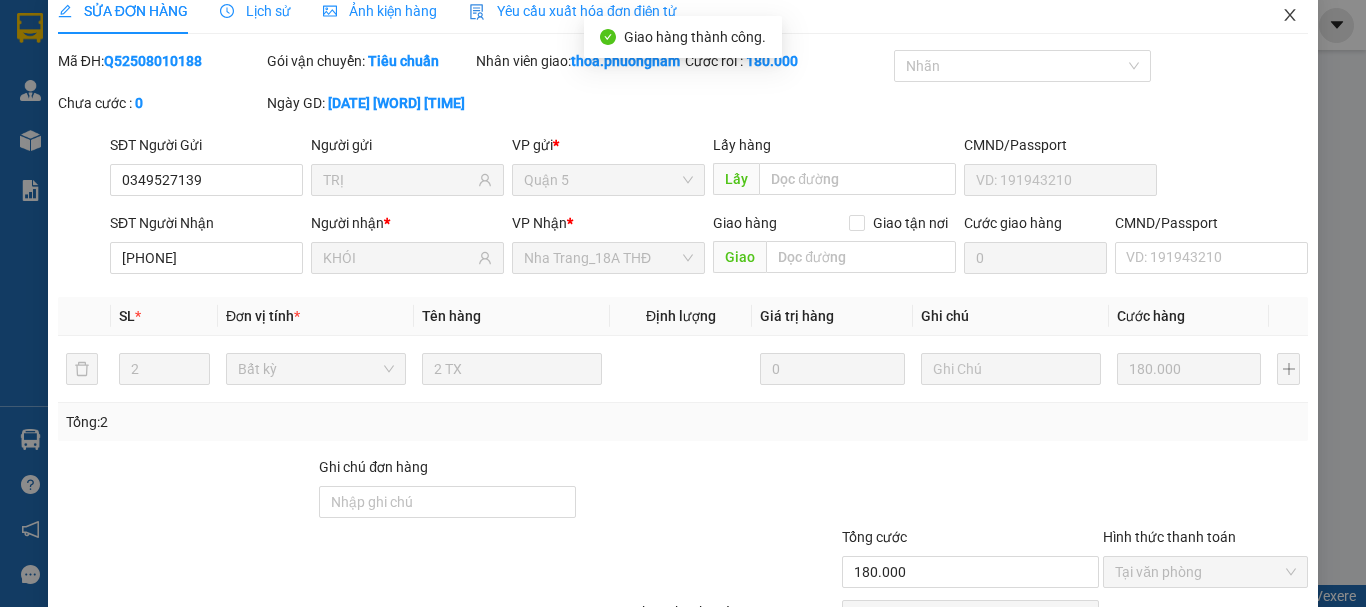 scroll, scrollTop: 0, scrollLeft: 0, axis: both 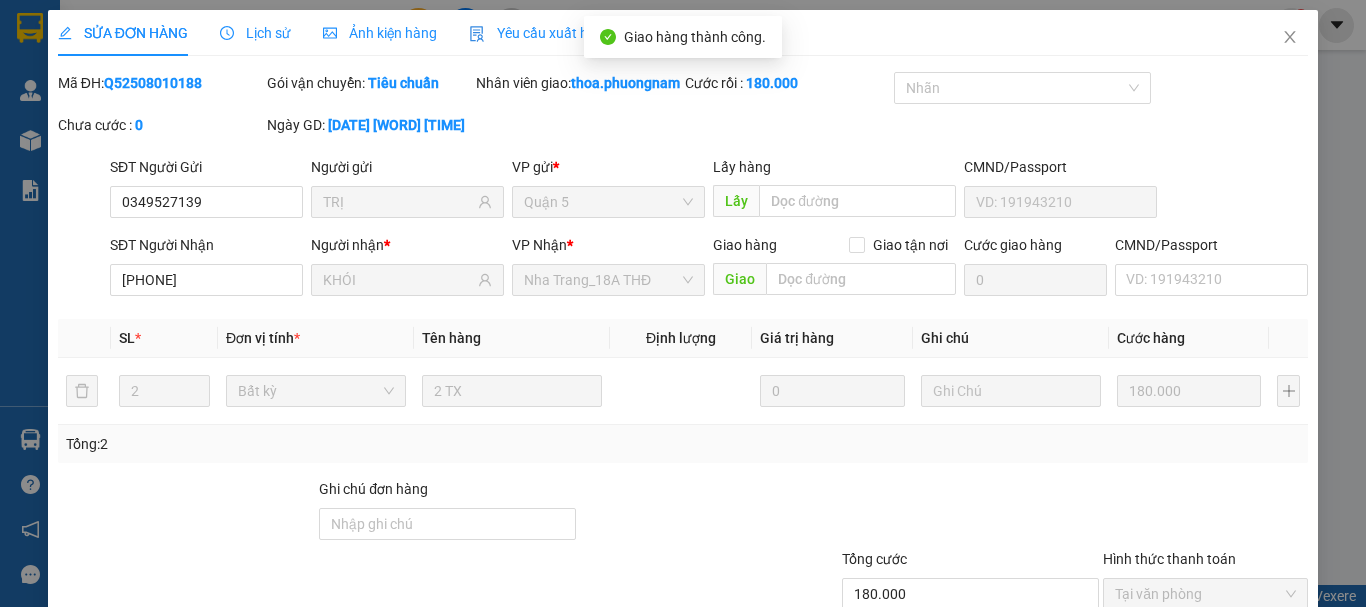 click on "SỬA ĐƠN HÀNG Lịch sử Ảnh kiện hàng Yêu cầu xuất hóa đơn điện tử Total Paid Fee 180.000 Total UnPaid Fee 0 Cash Collection Total Fee Mã ĐH:  Q52508010188 Gói vận chuyển:   Tiêu chuẩn Nhân viên giao: thoa.phuongnam Cước rồi :   180.000   Nhãn Chưa cước :   0 Ngày GD:   01-08-2025 lúc 17:53 SĐT Người Gửi 0349527139 Người gửi TRỊ VP gửi  * Quận 5 Lấy hàng Lấy CMND/Passport SĐT Người Nhận 0979719543 Người nhận  * KHÓI VP Nhận  * Nha Trang_18A THĐ Giao hàng Giao tận nơi Giao Cước giao hàng 0 CMND/Passport VD: 191943210 SL  * Đơn vị tính  * Tên hàng  Định lượng Giá trị hàng Ghi chú Cước hàng                   2 Bất kỳ 2 TX 0 180.000 Tổng:  2 Ghi chú đơn hàng Tổng cước 180.000 Hình thức thanh toán Tại văn phòng Số tiền thu trước 180.000 Chọn HT Thanh Toán Chưa thanh toán 0 Chọn HT Thanh Toán Xuất hóa đơn hàng Yêu cầu In biên lai" at bounding box center [683, 357] 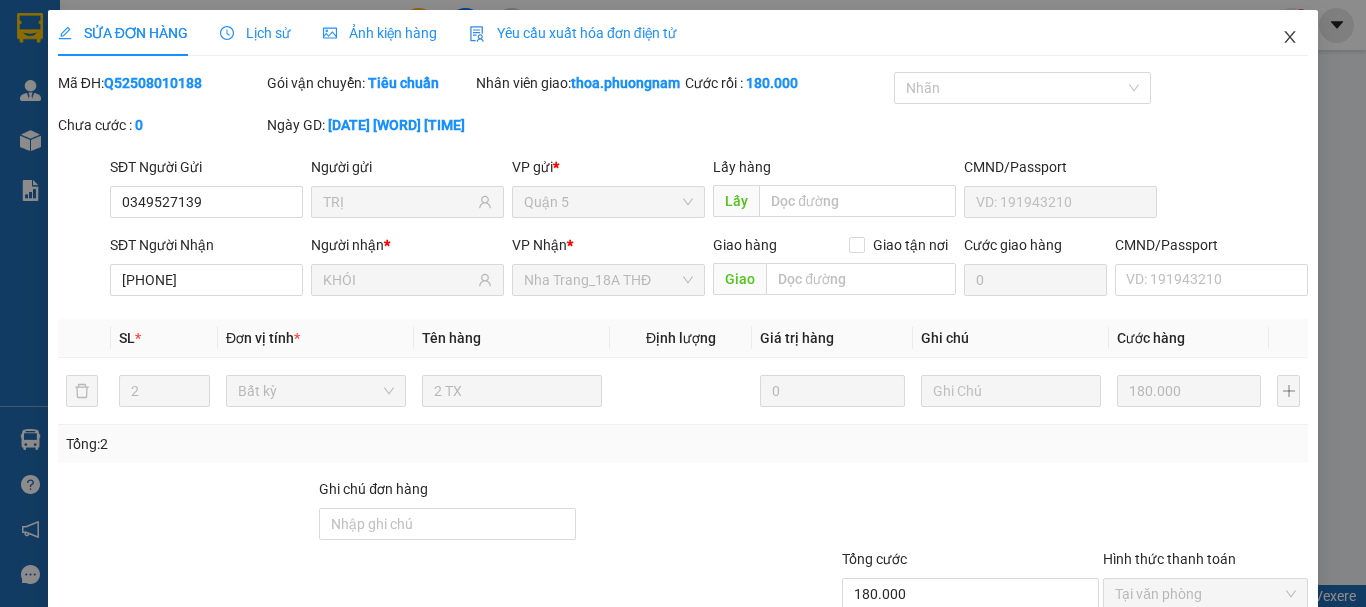 click 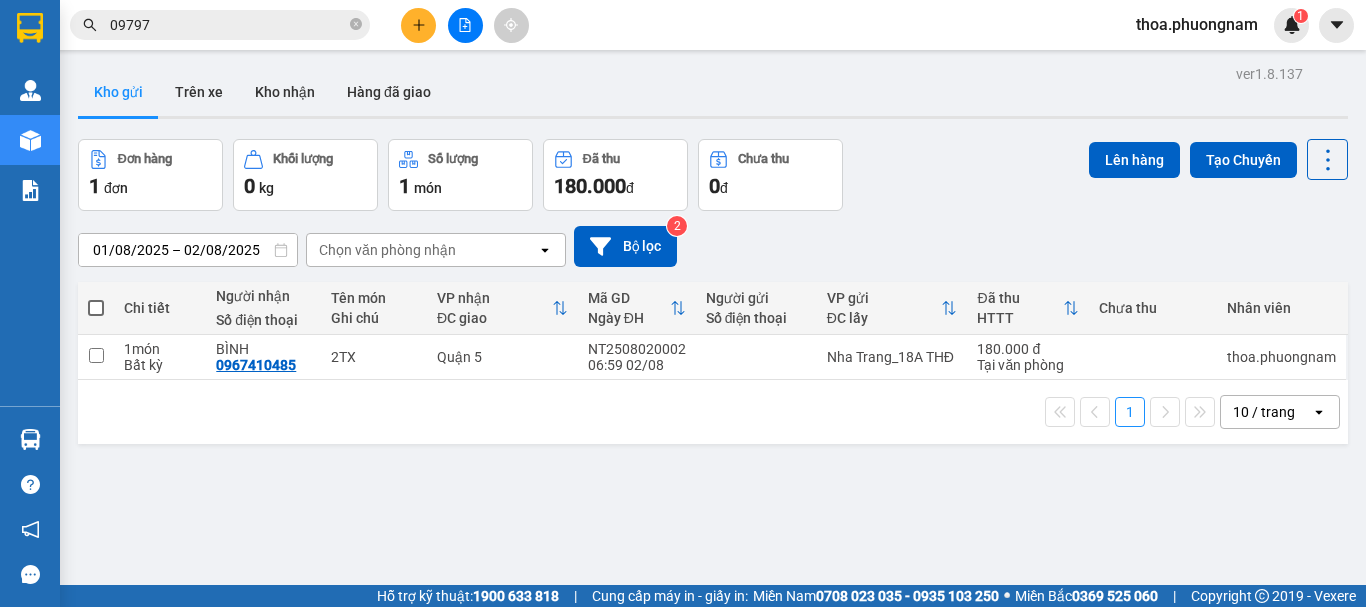 click on "09797" at bounding box center (220, 25) 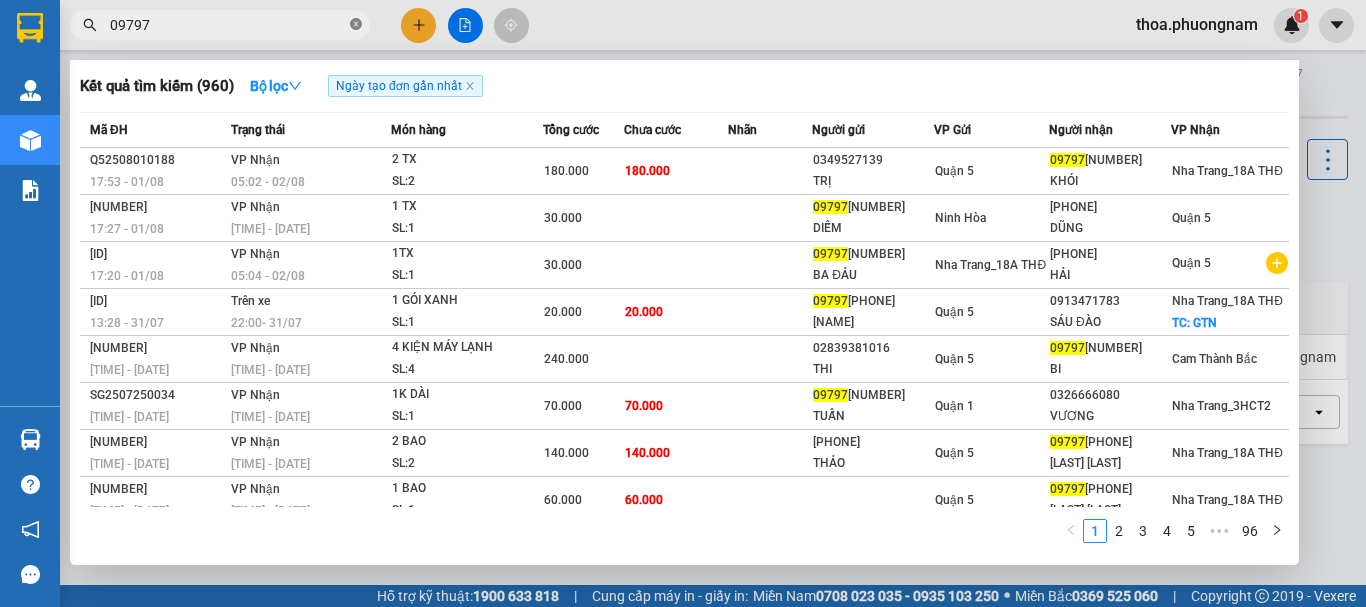 click 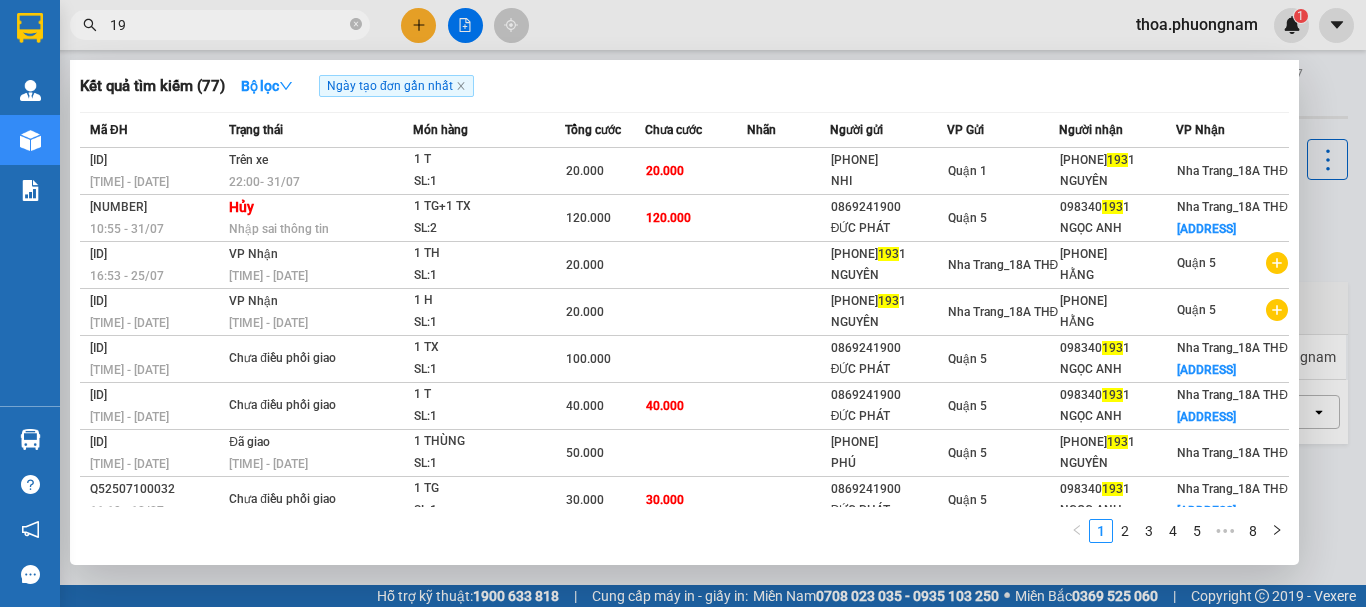 type on "1" 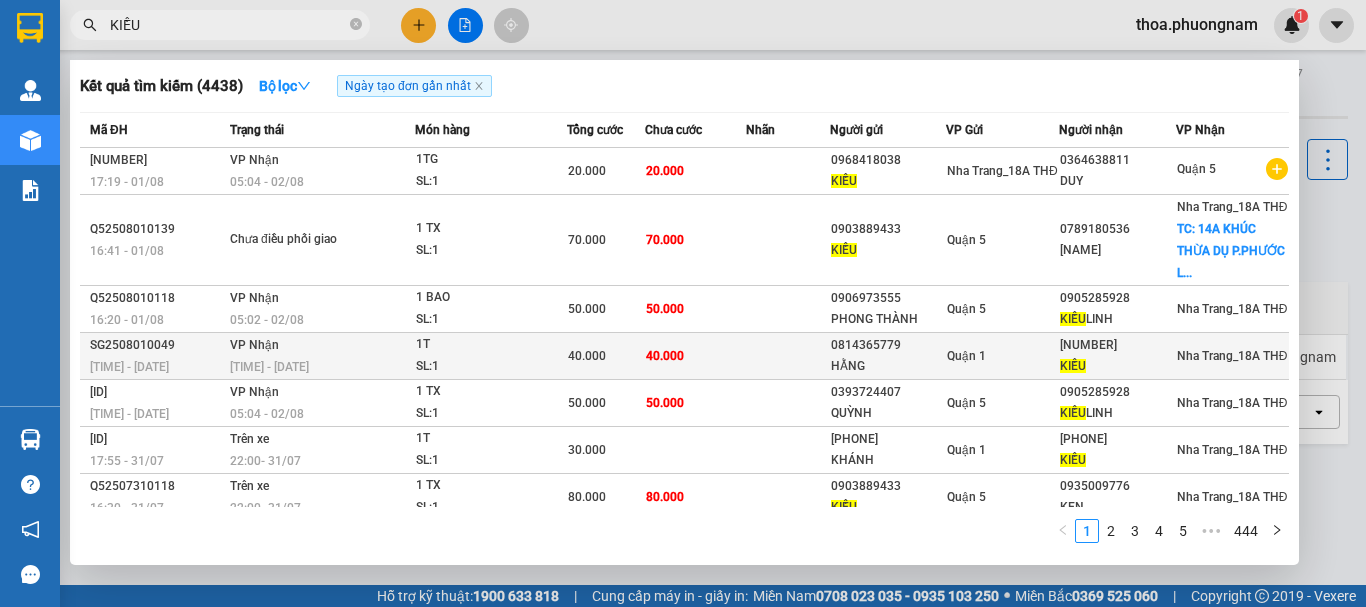 type on "KIỀU" 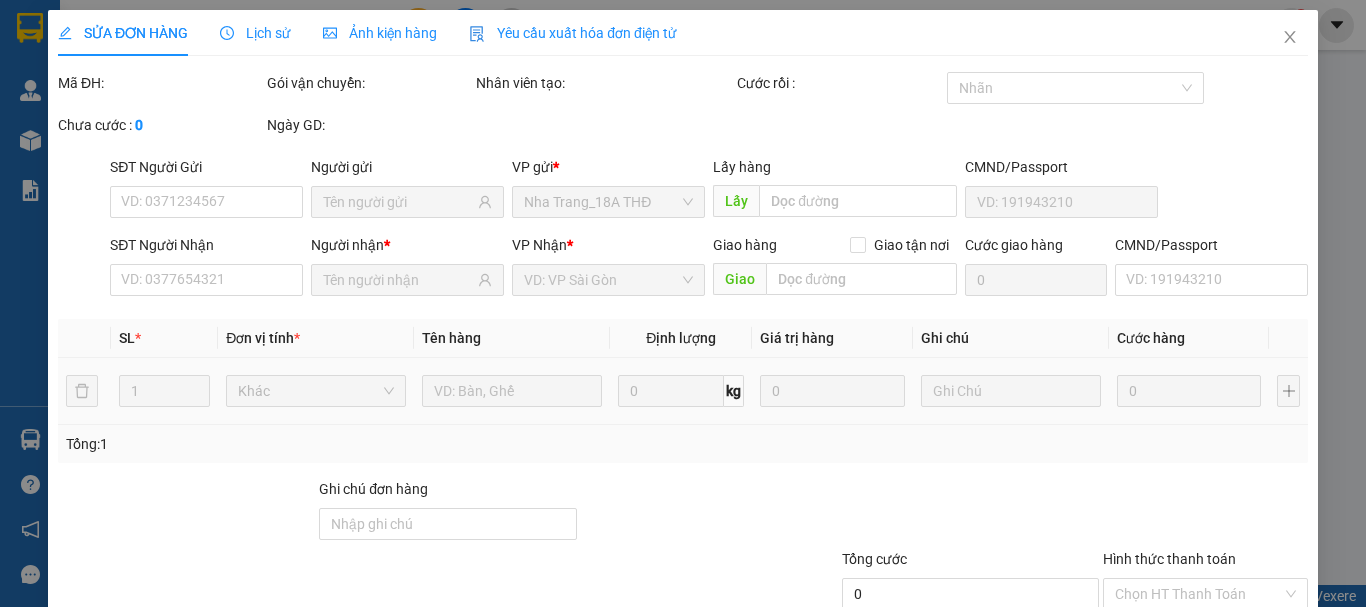 type on "0814365779" 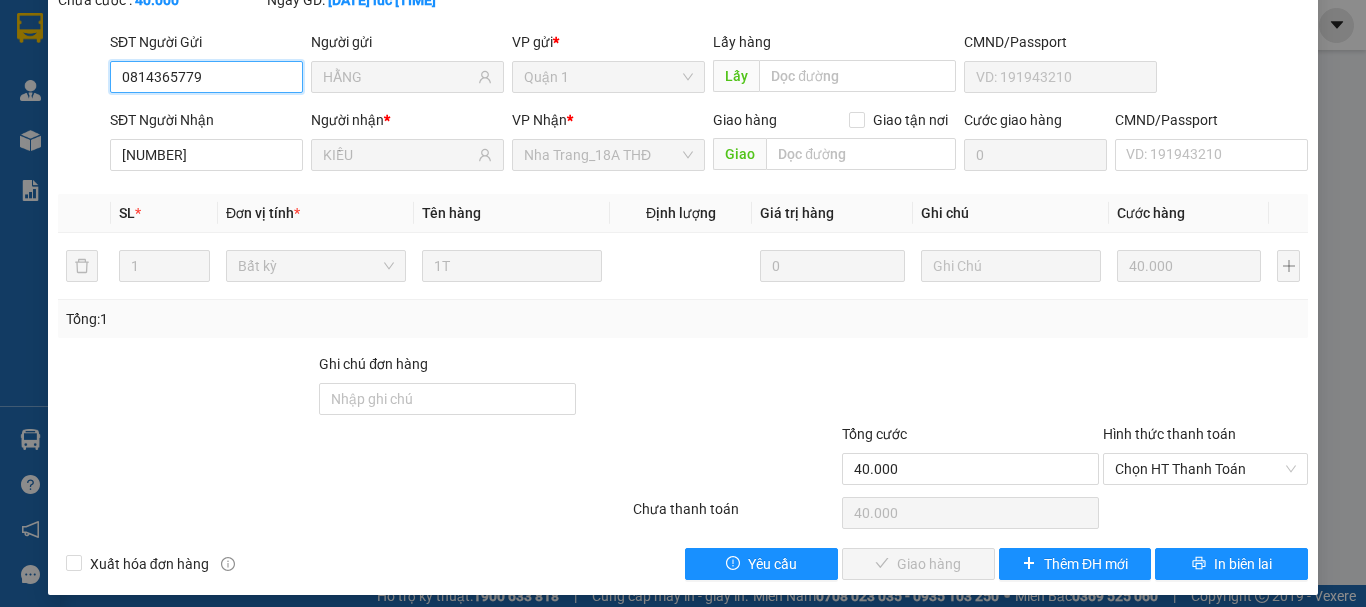 scroll, scrollTop: 137, scrollLeft: 0, axis: vertical 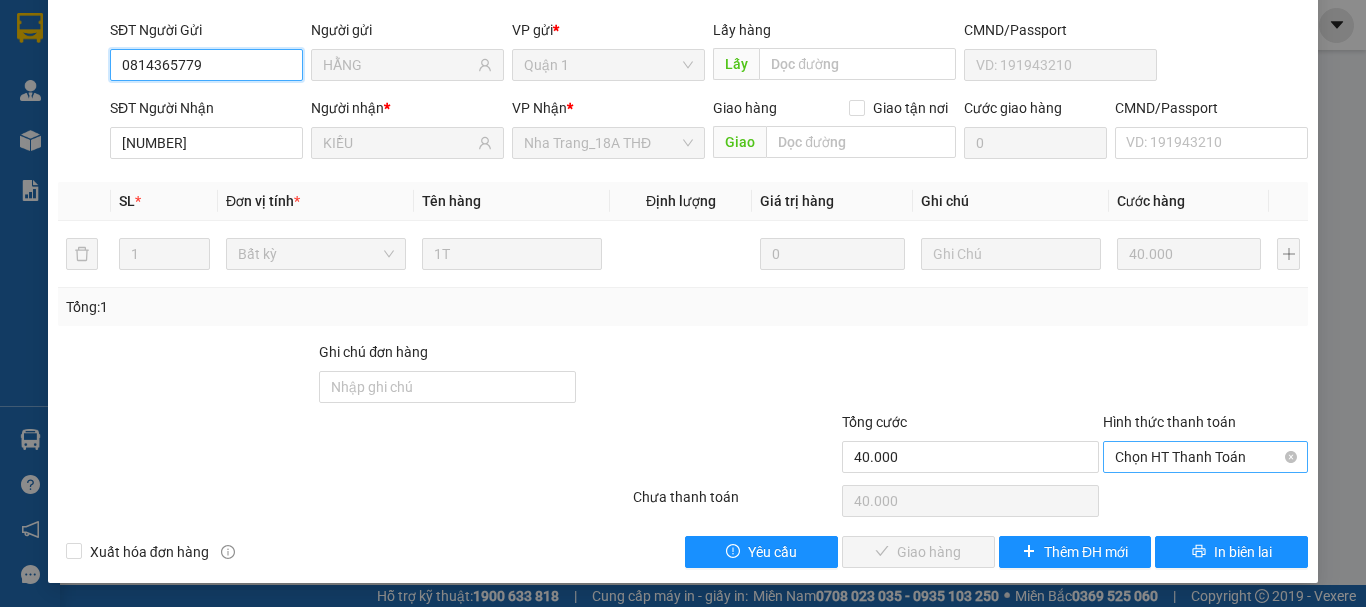 click on "Chọn HT Thanh Toán" at bounding box center (1205, 457) 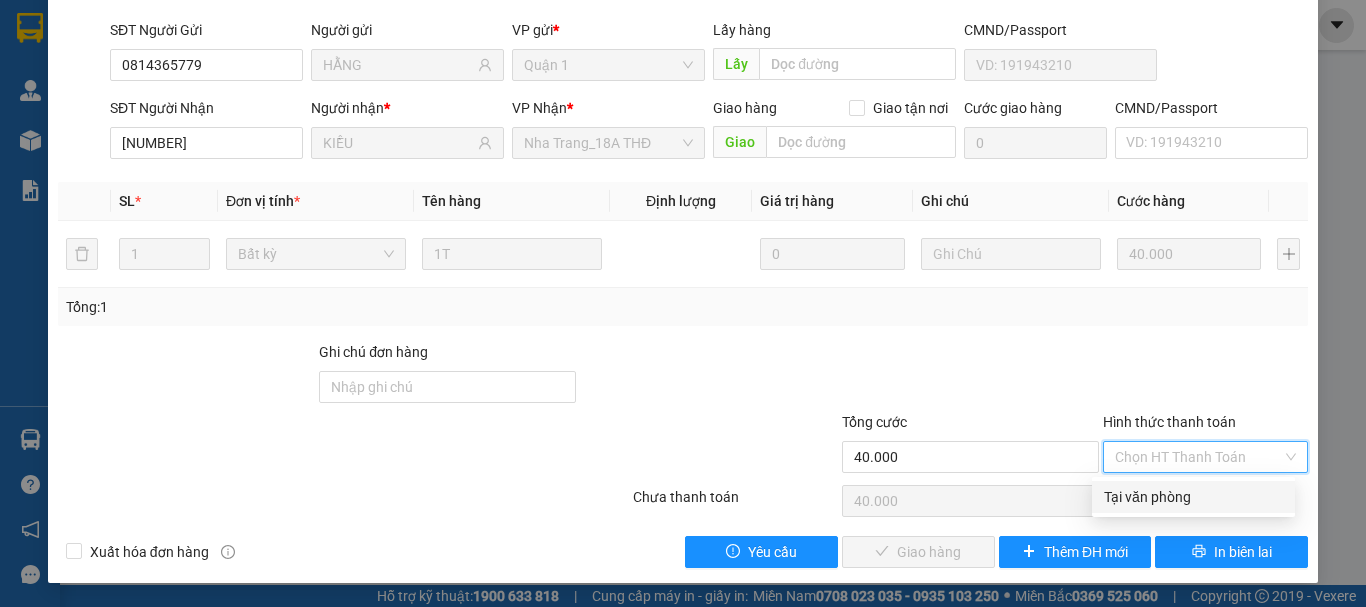click on "Tại văn phòng" at bounding box center (1193, 497) 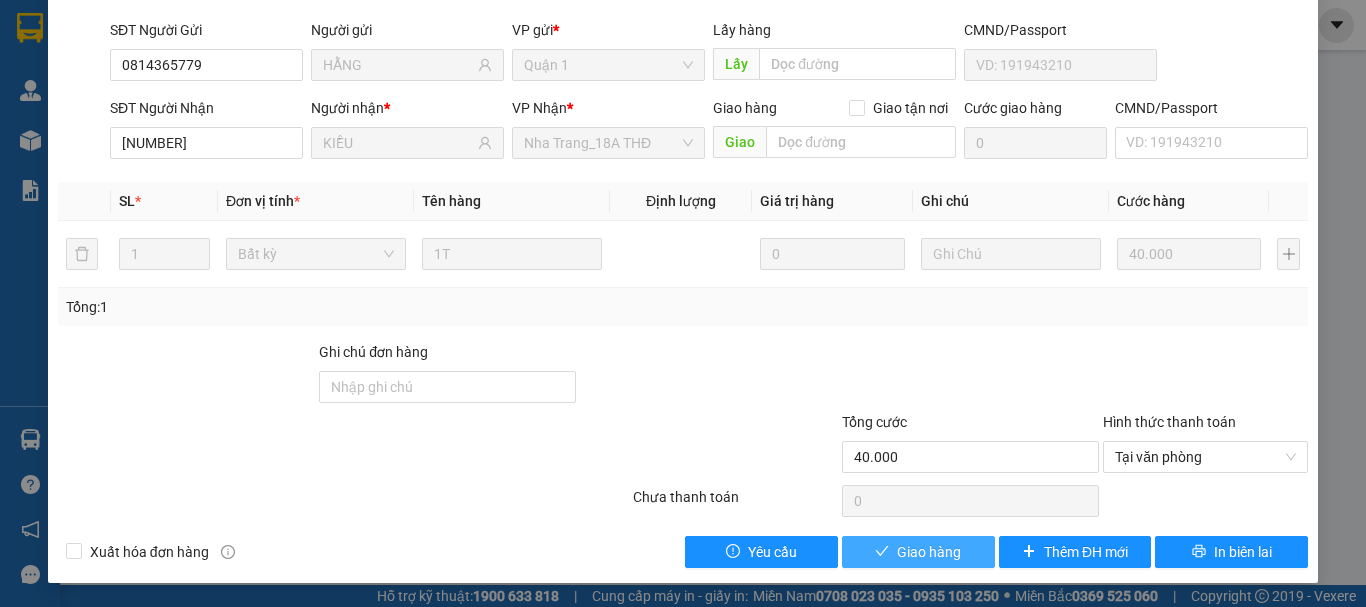 click on "Giao hàng" at bounding box center [918, 552] 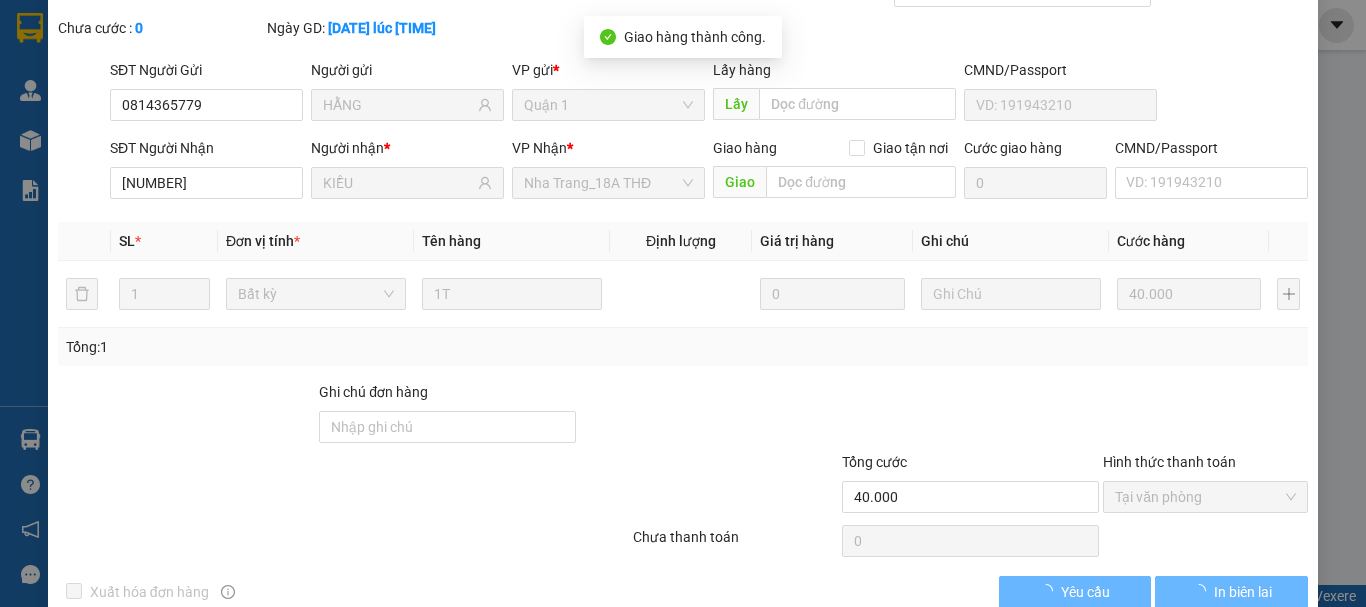 scroll, scrollTop: 0, scrollLeft: 0, axis: both 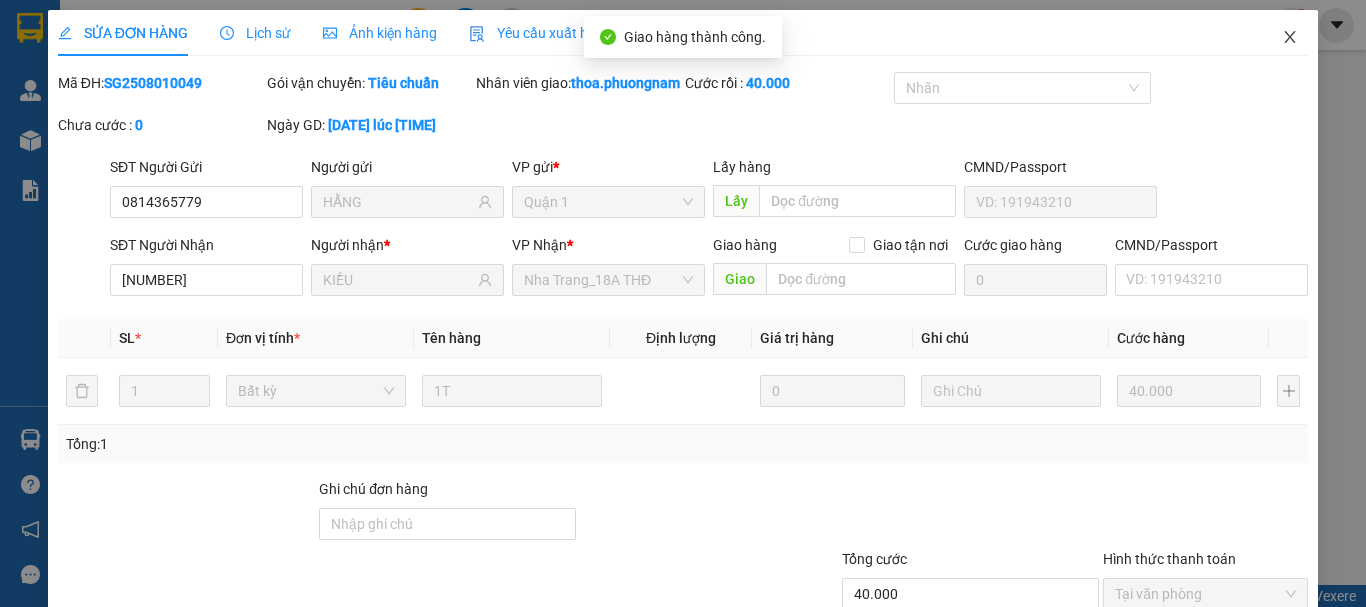 click at bounding box center (1290, 38) 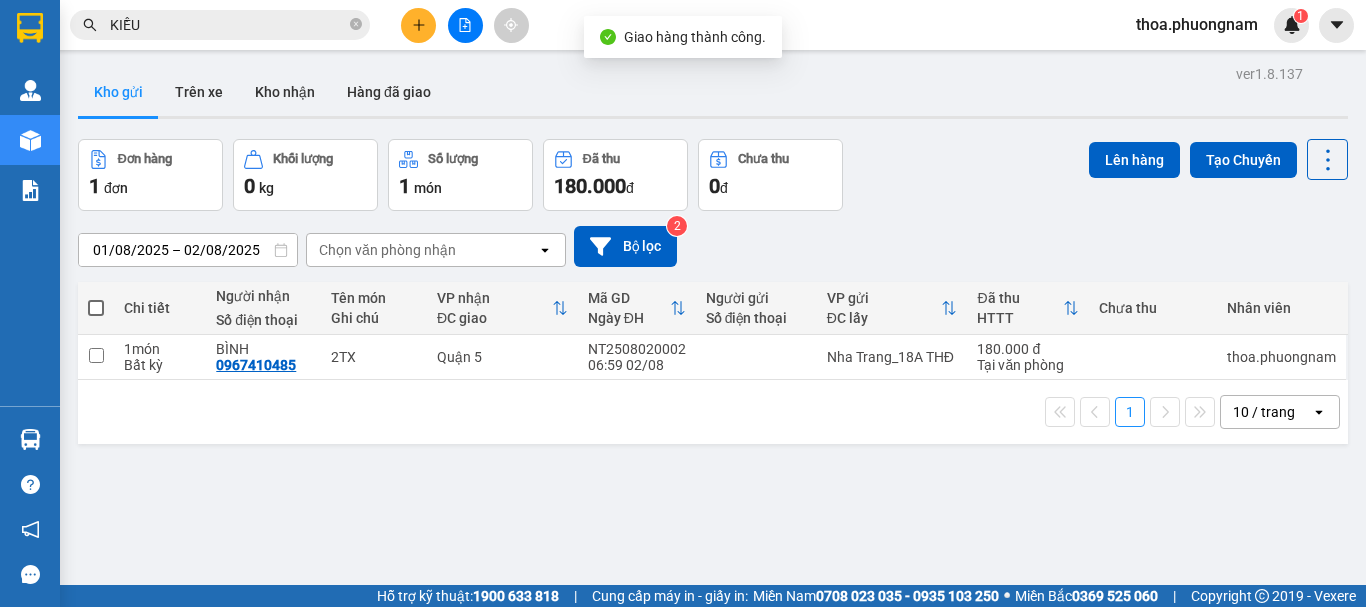 click on "KIỀU" at bounding box center (228, 25) 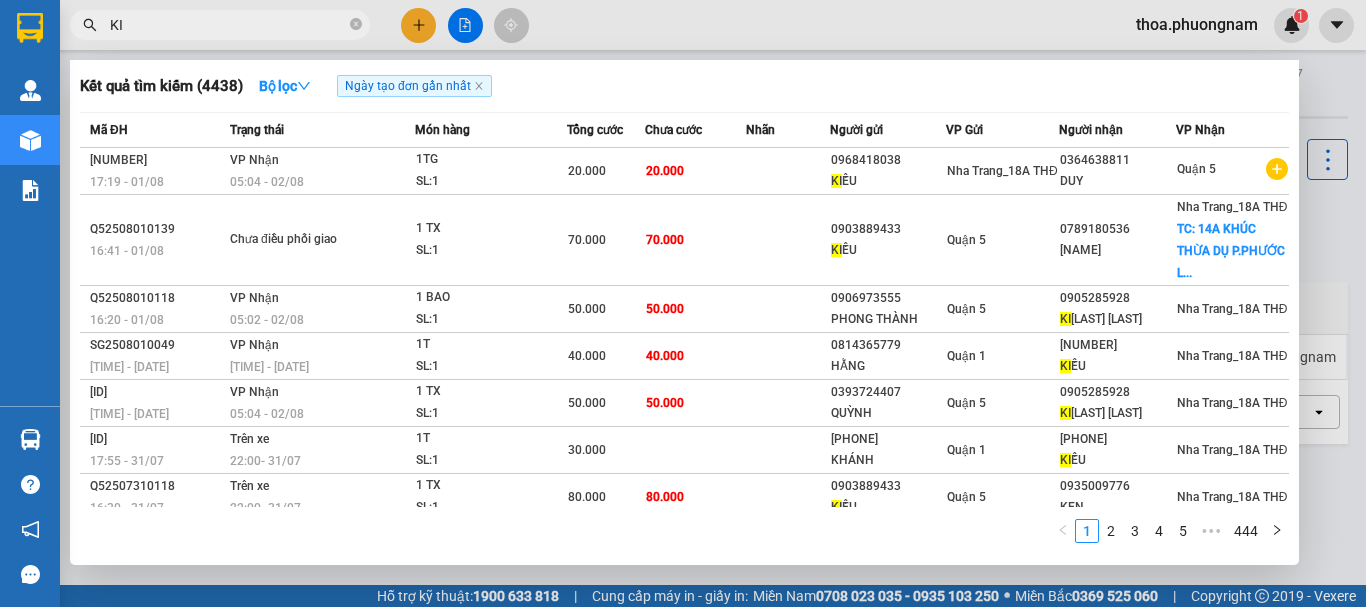 type on "K" 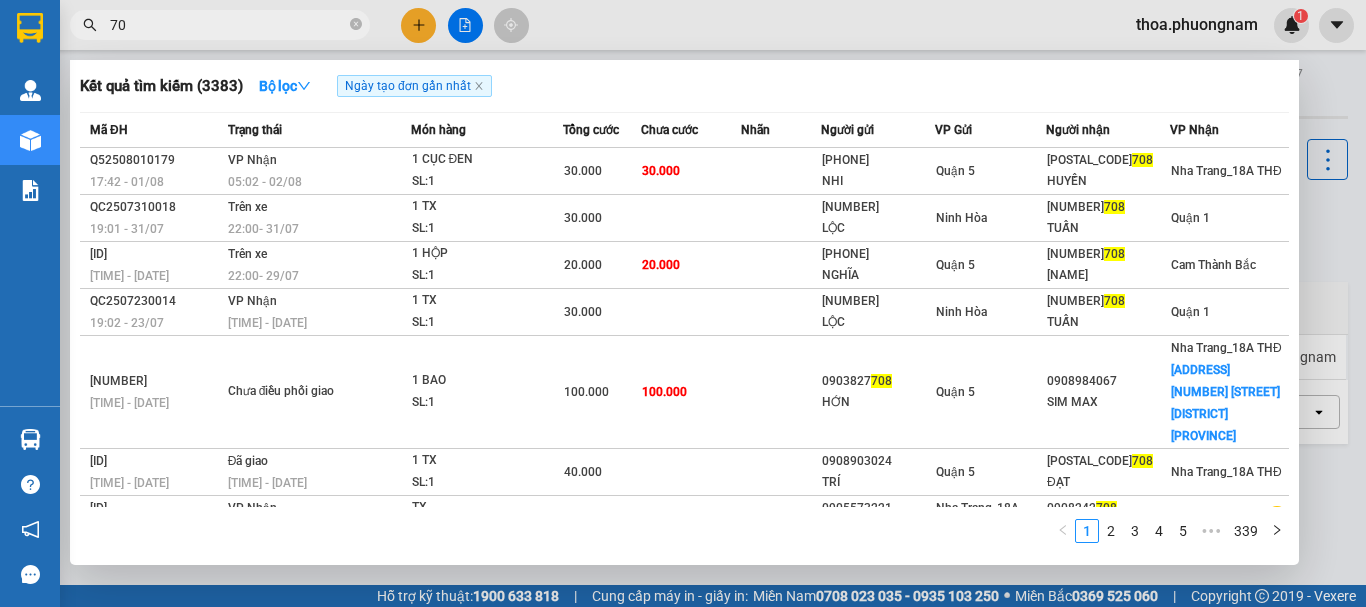 type on "7" 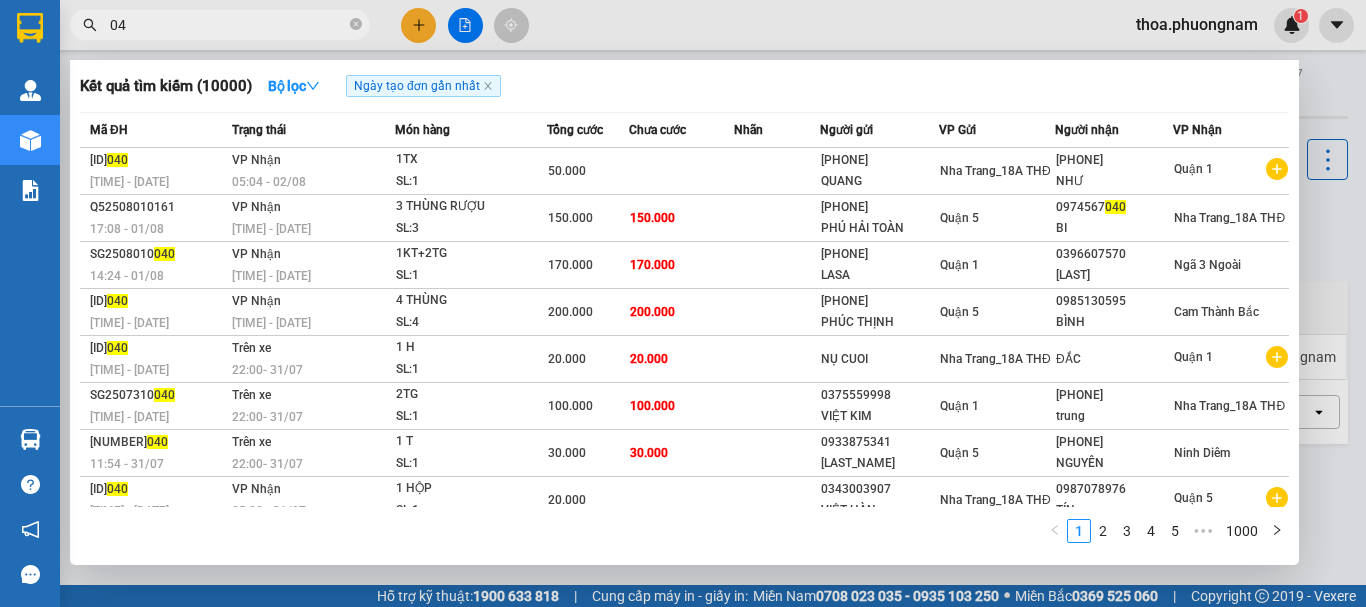 type on "0" 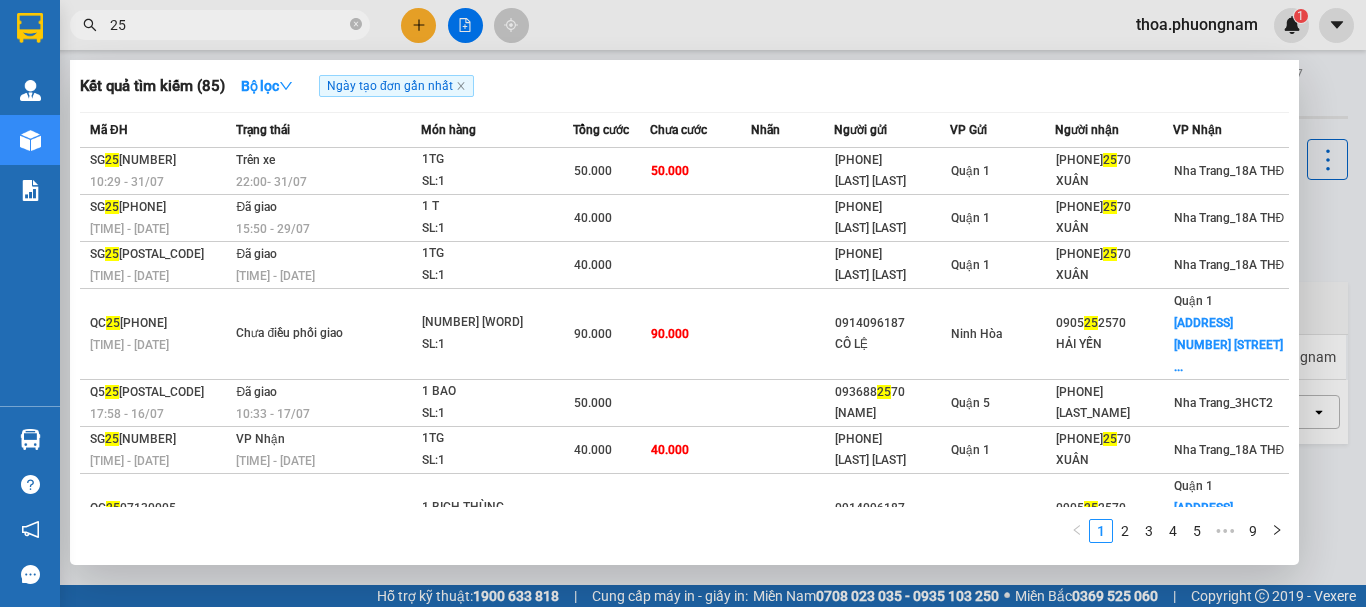 type on "2" 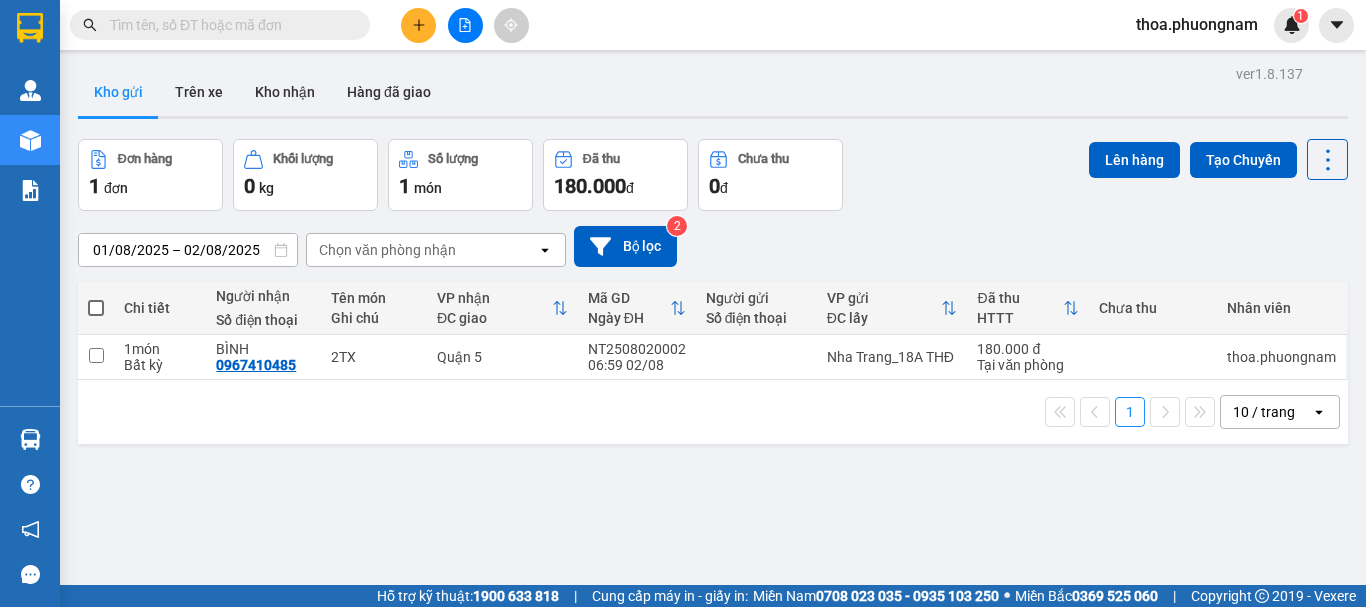 type on "H" 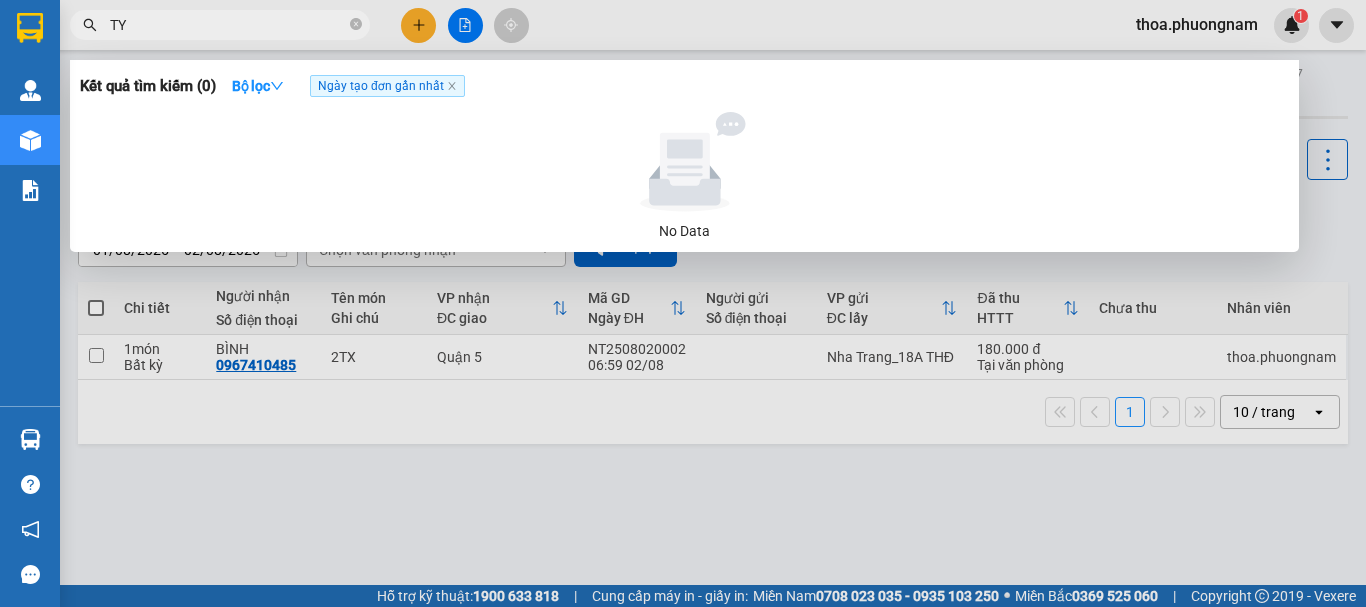 type on "T" 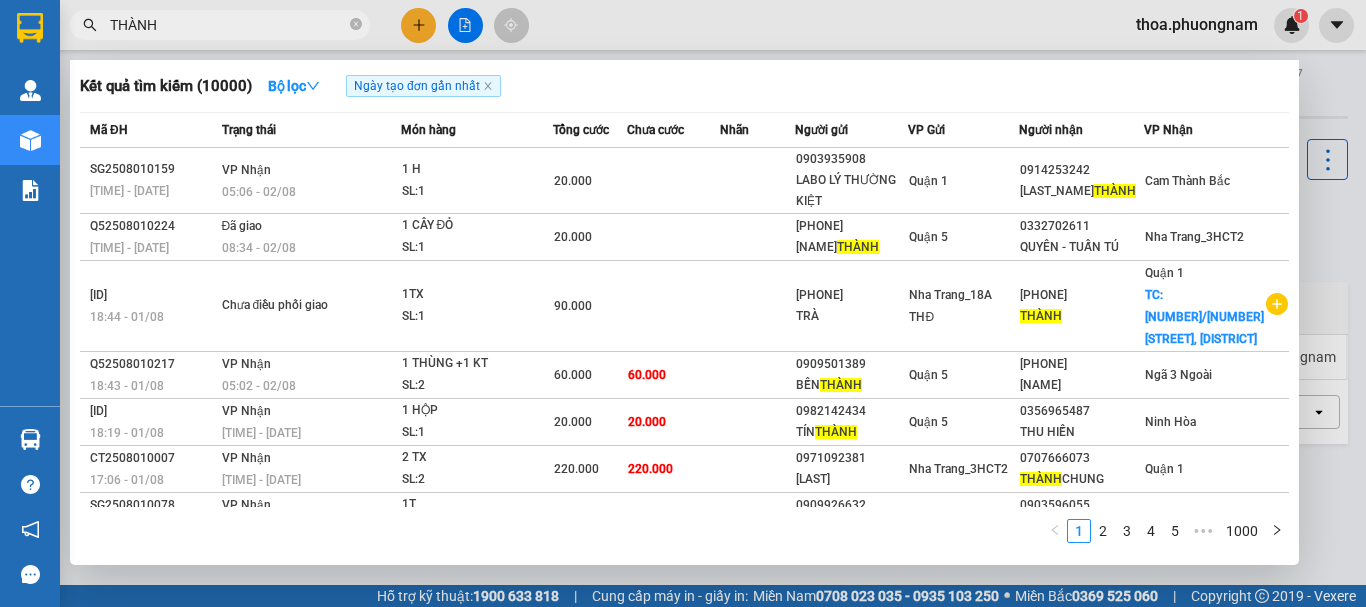 type on "THÀNH" 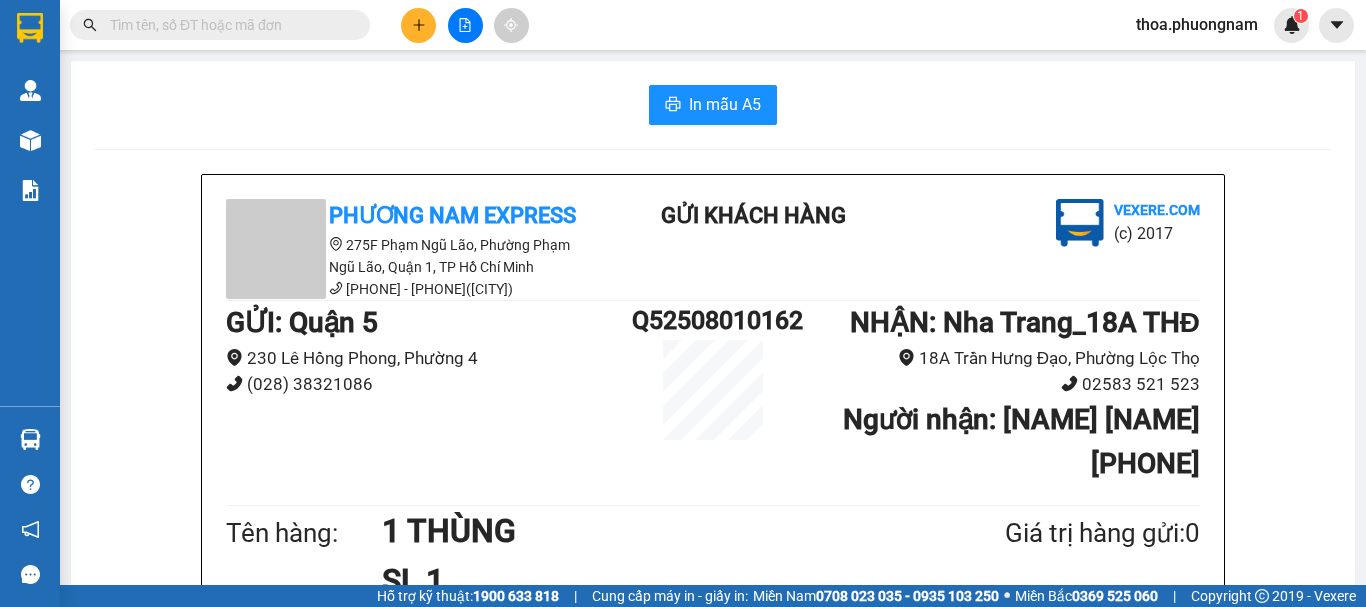 scroll, scrollTop: 0, scrollLeft: 0, axis: both 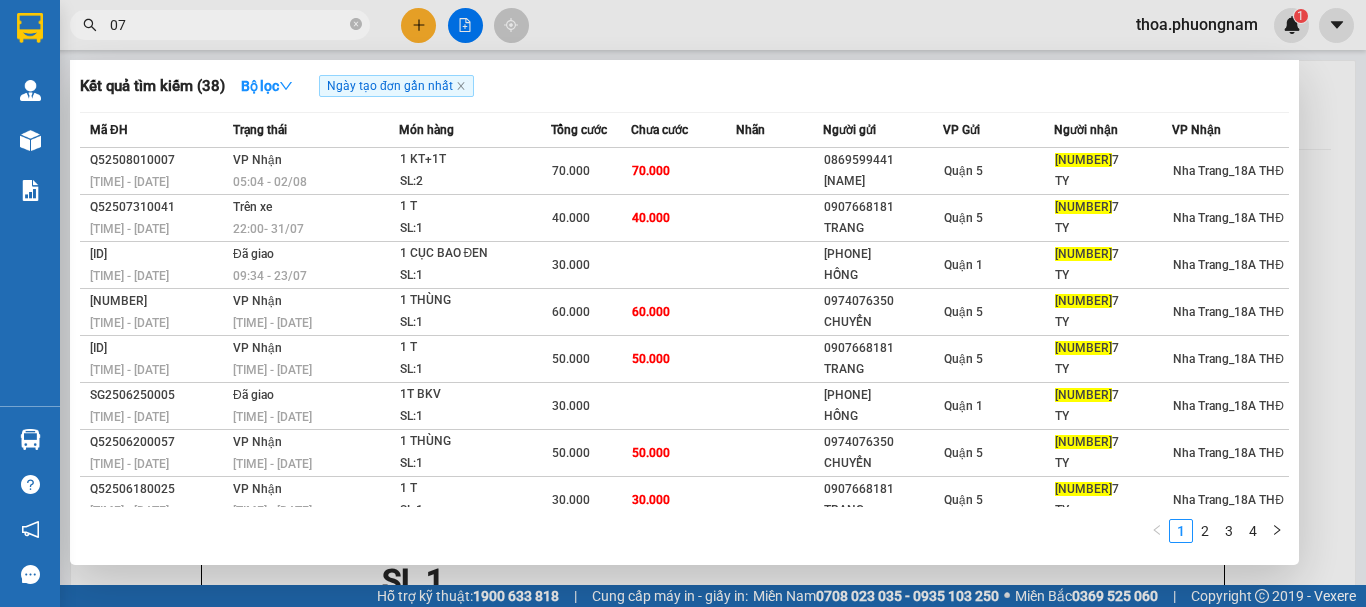 type on "0" 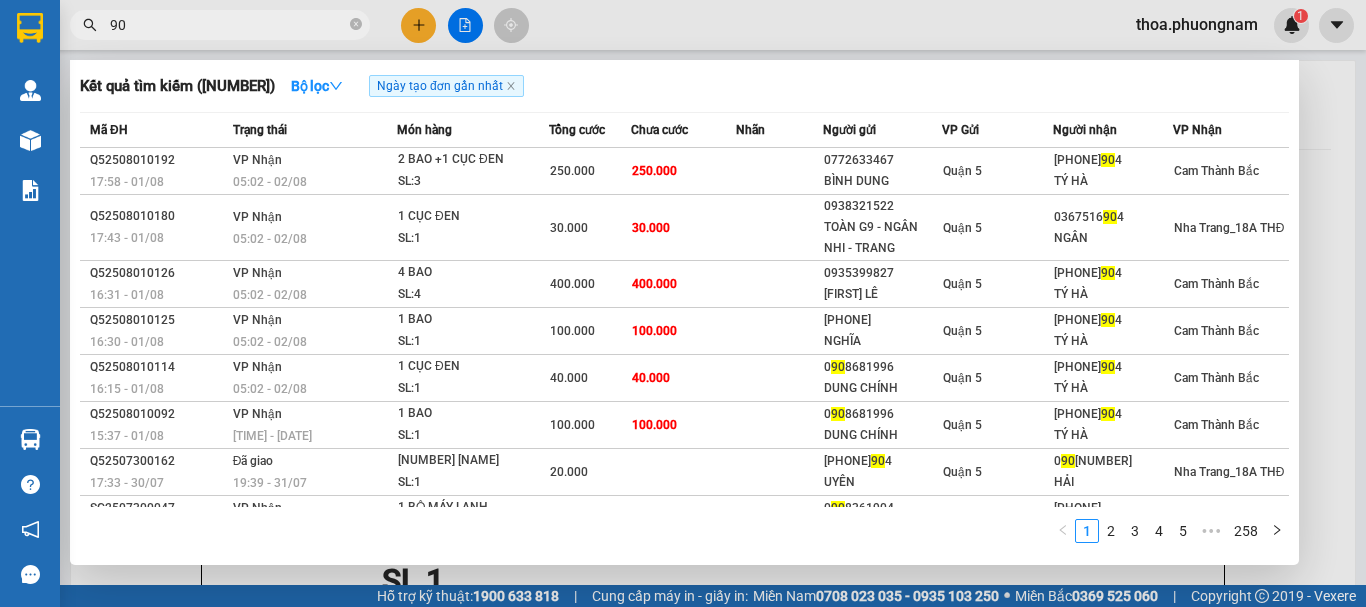 type on "9" 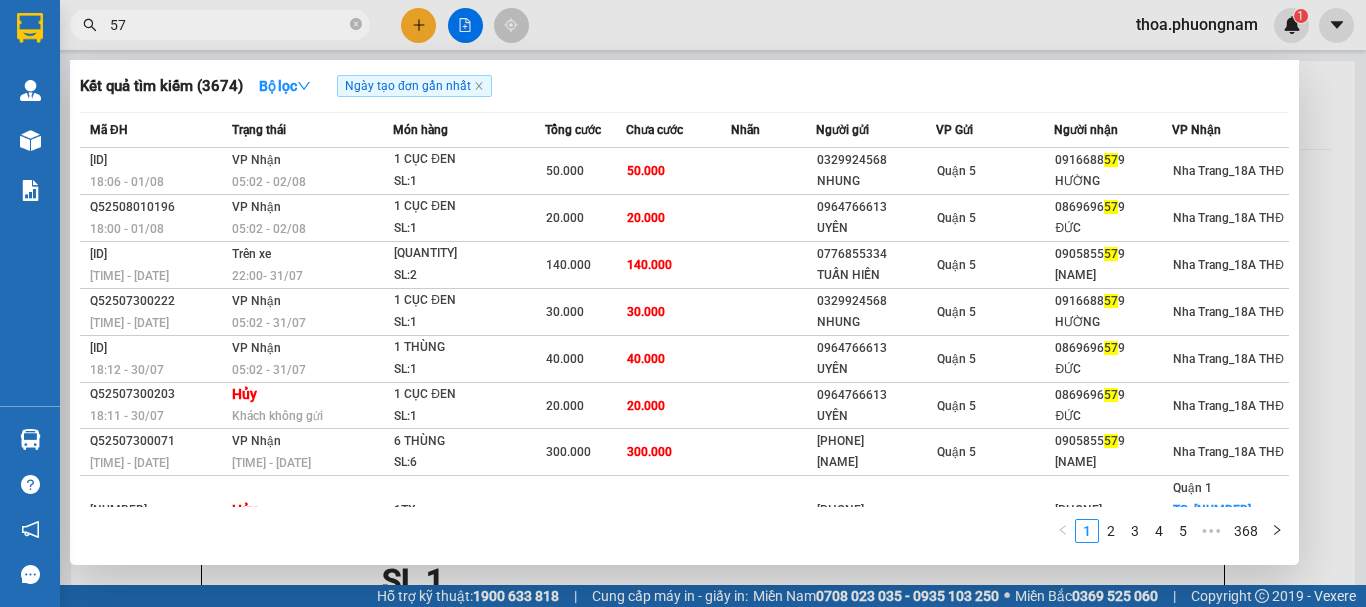 type on "5" 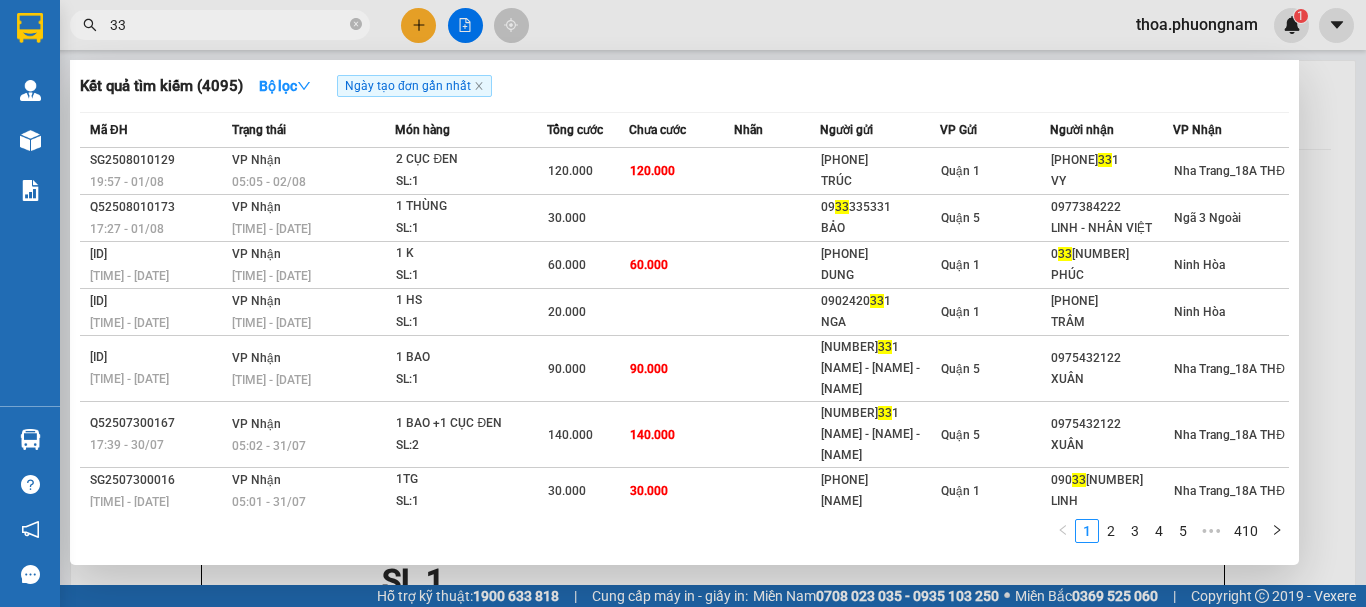 type on "3" 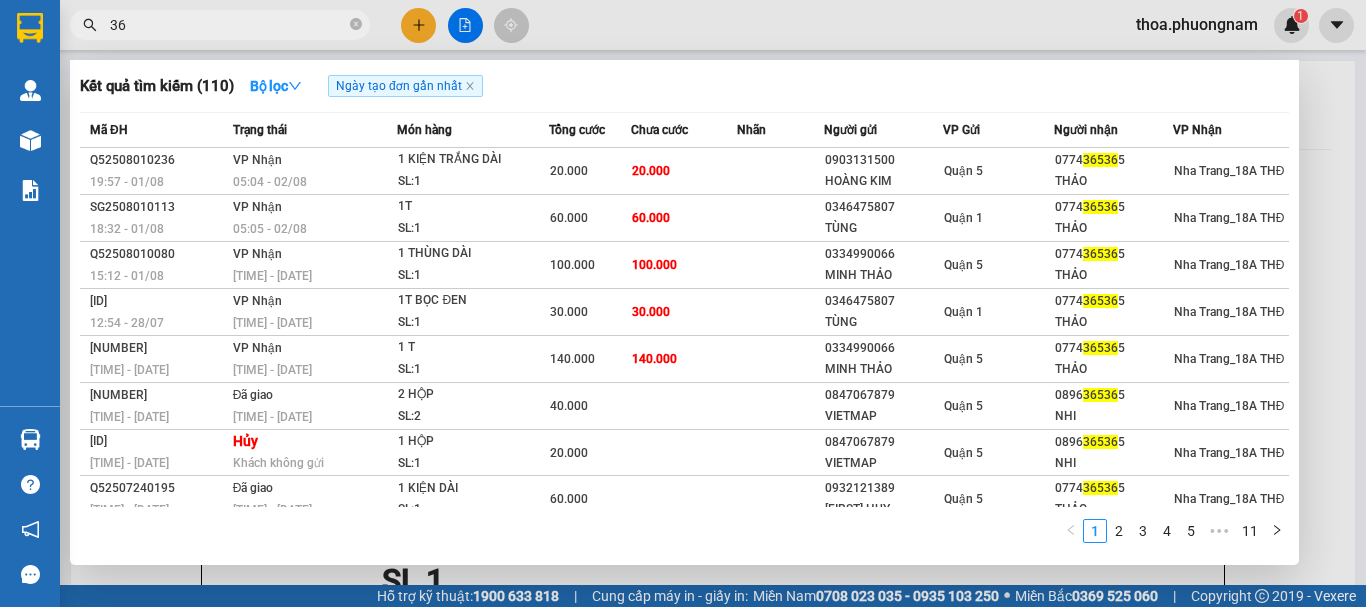 type on "3" 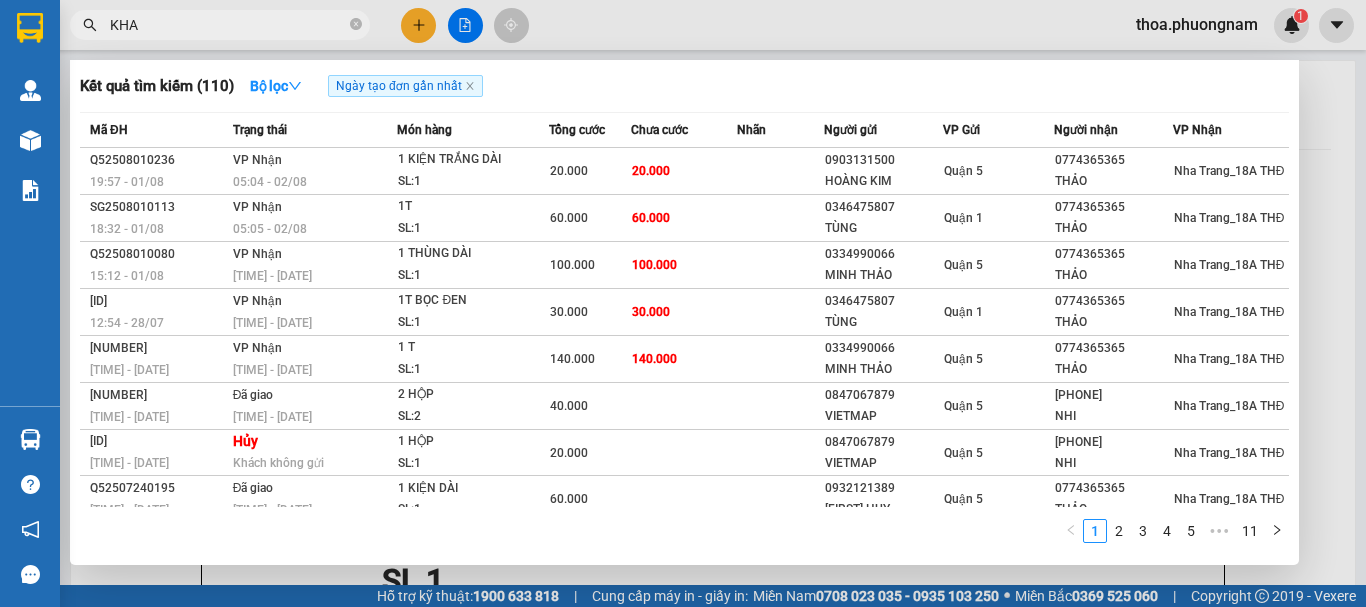 type on "KHA" 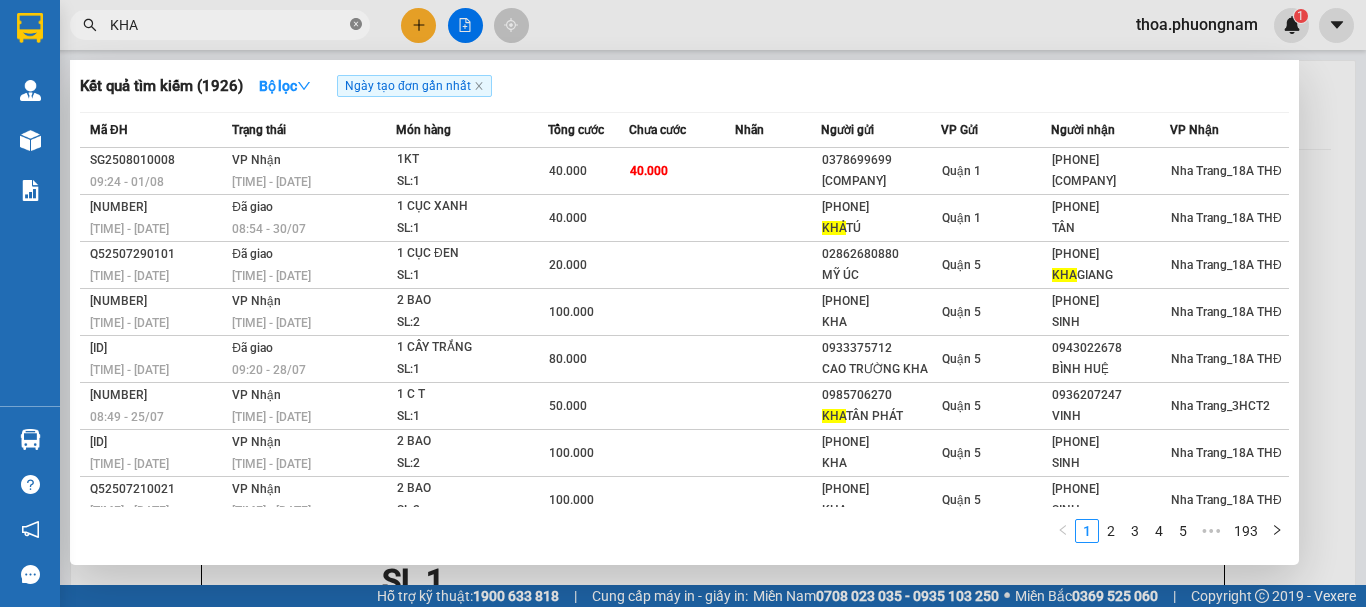 click 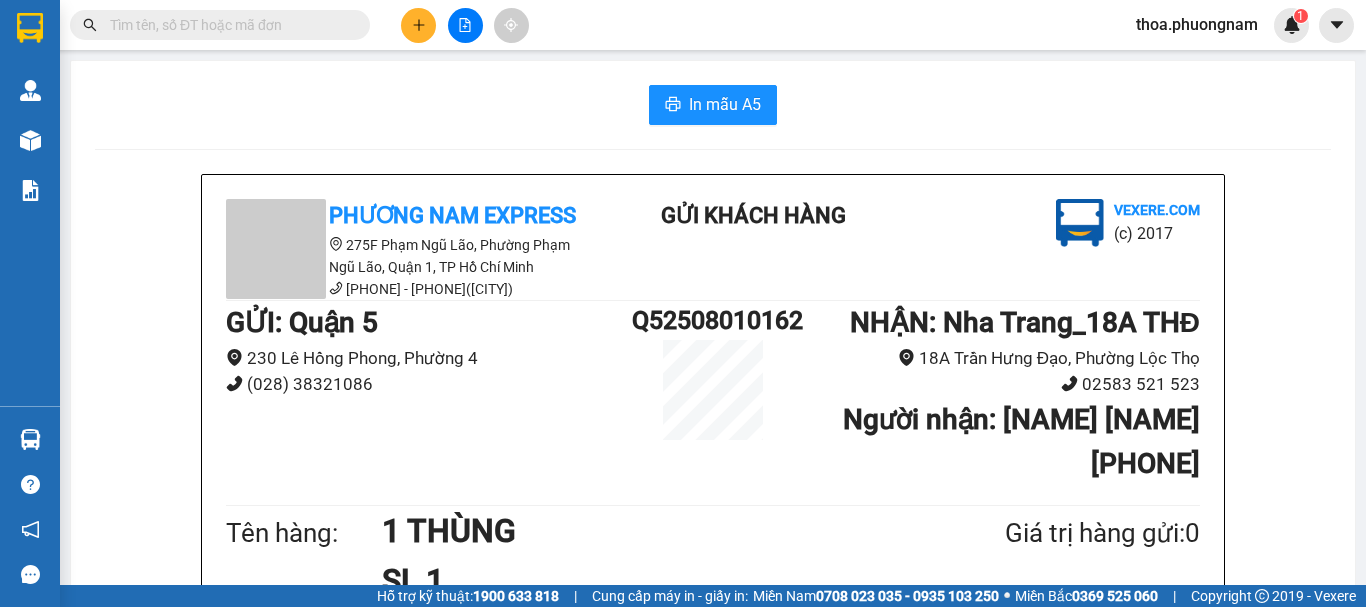 click at bounding box center [228, 25] 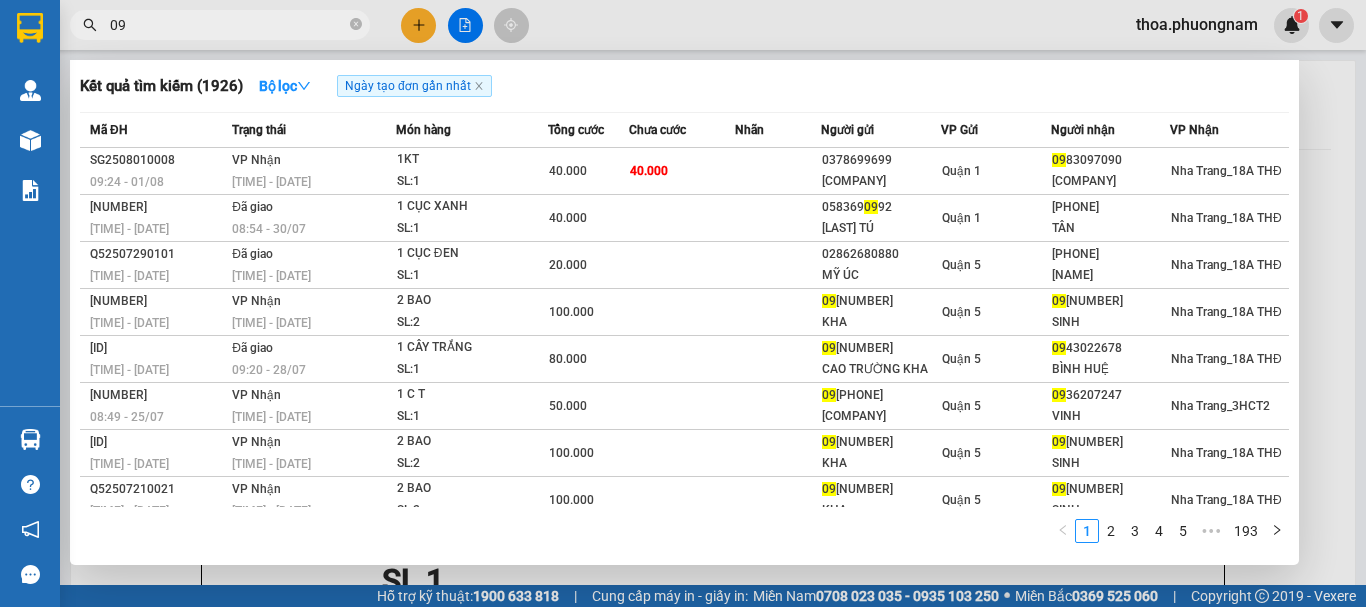 type on "0" 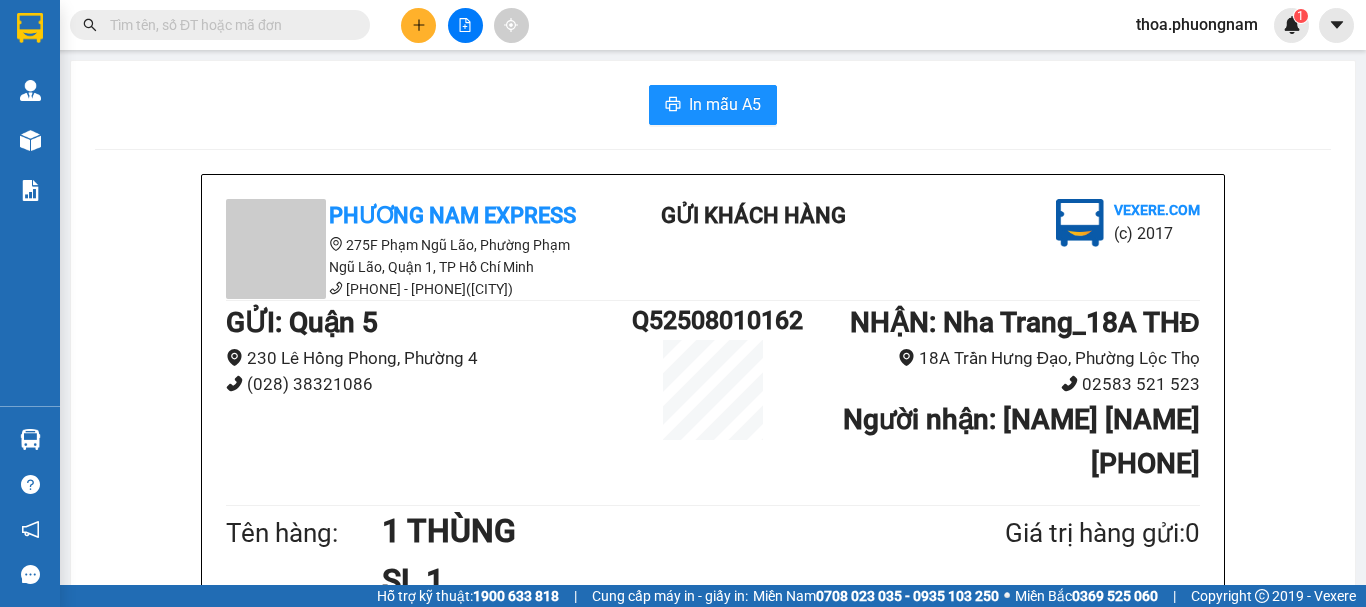type on "4" 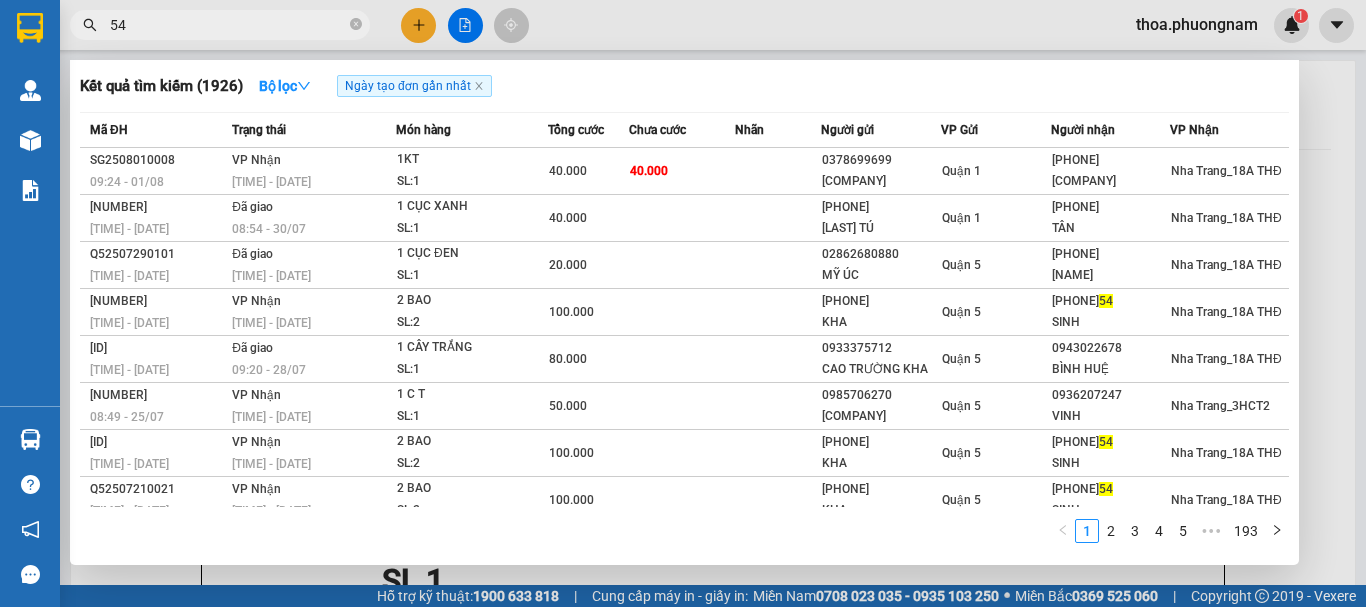 type on "543" 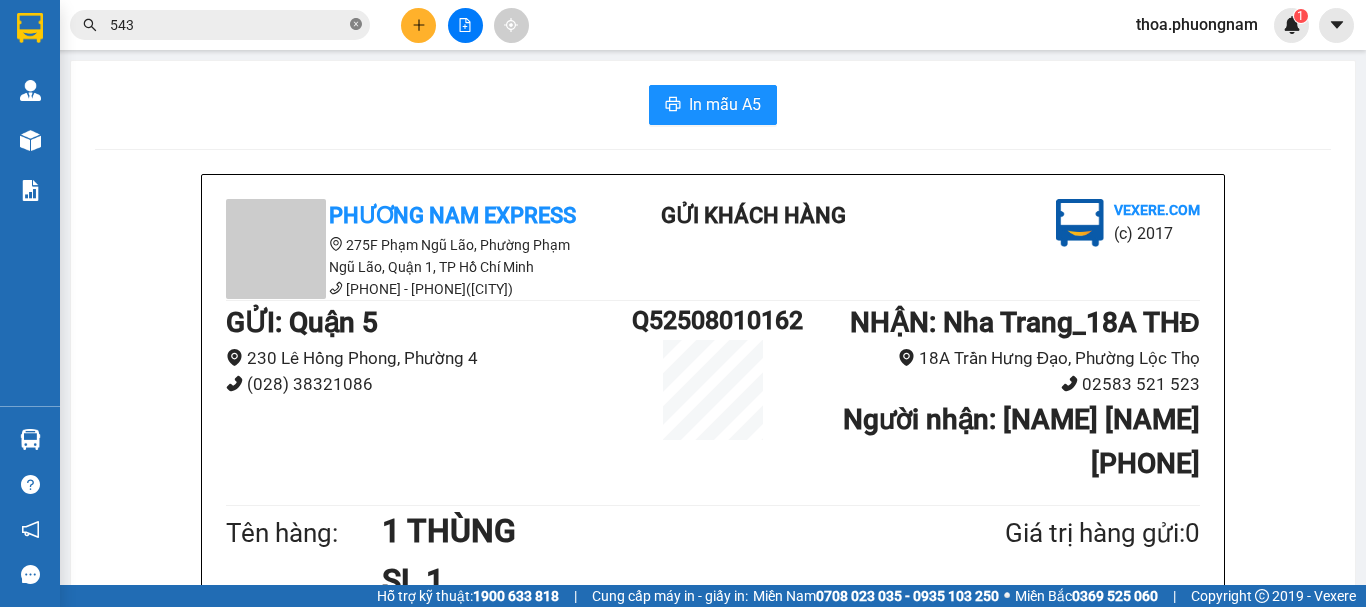 click 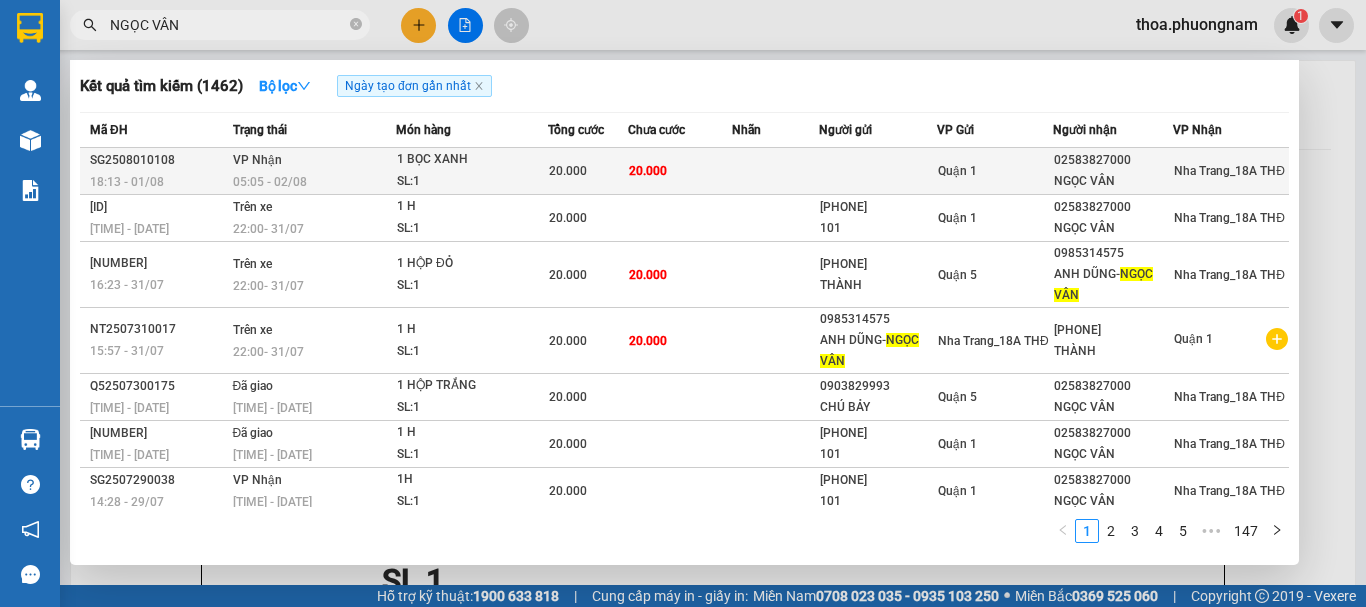 type on "NGỌC VÂN" 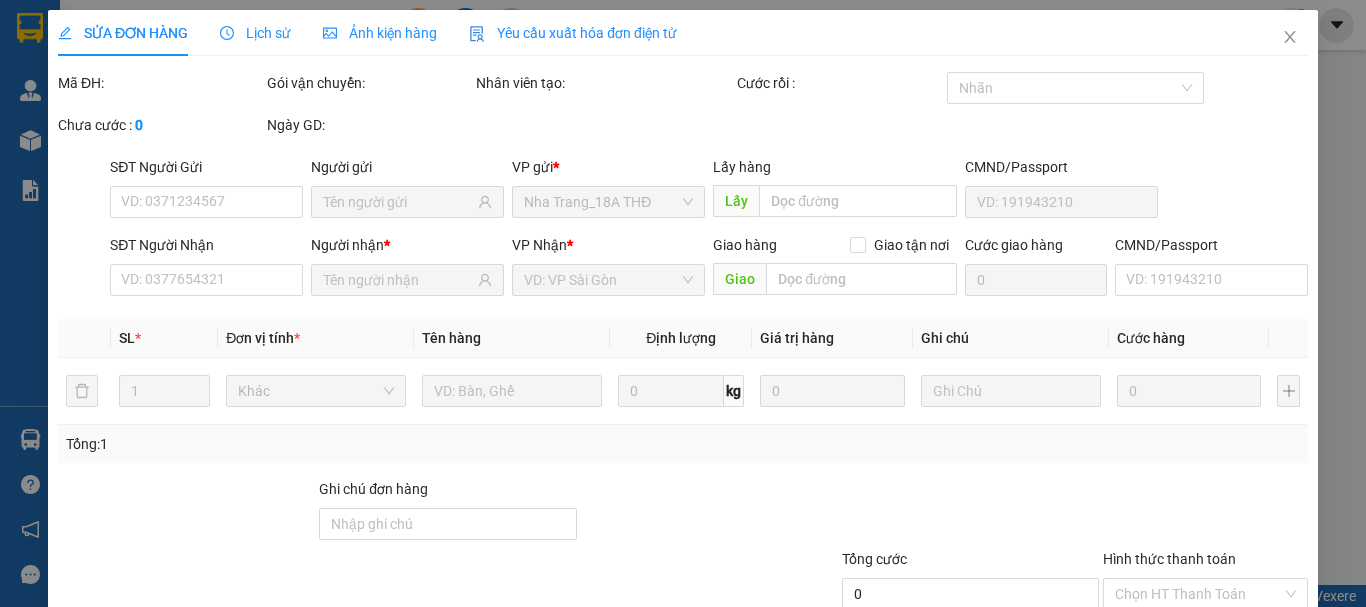 type on "02583827000" 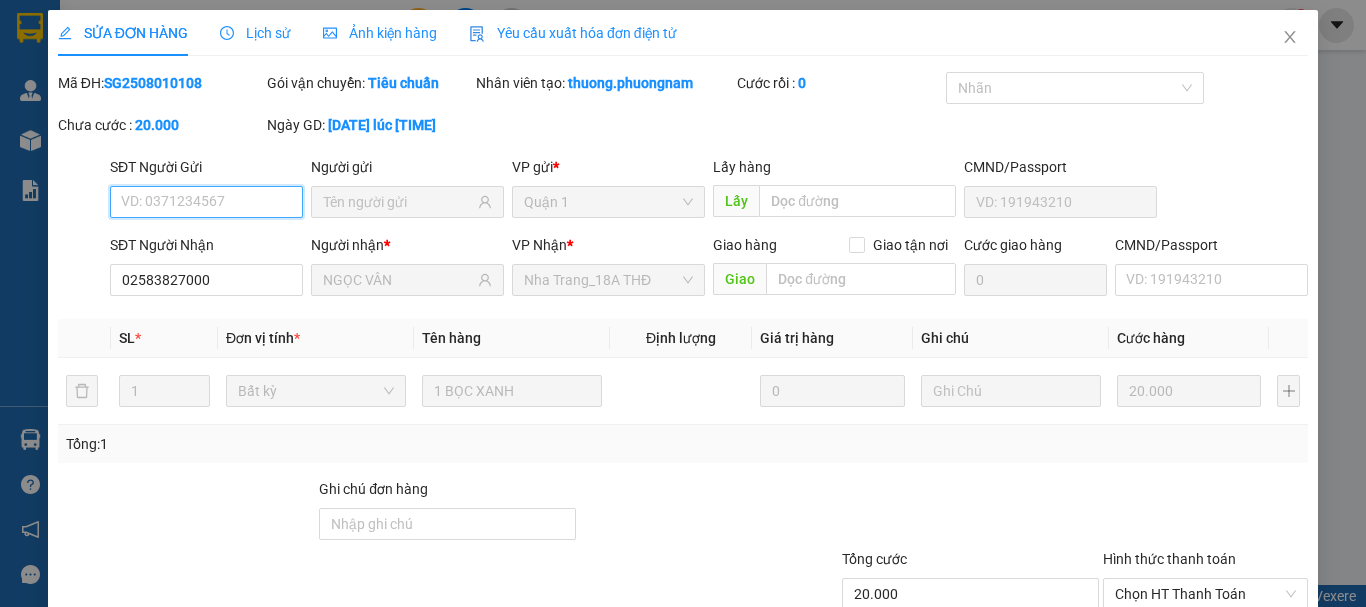 scroll, scrollTop: 136, scrollLeft: 0, axis: vertical 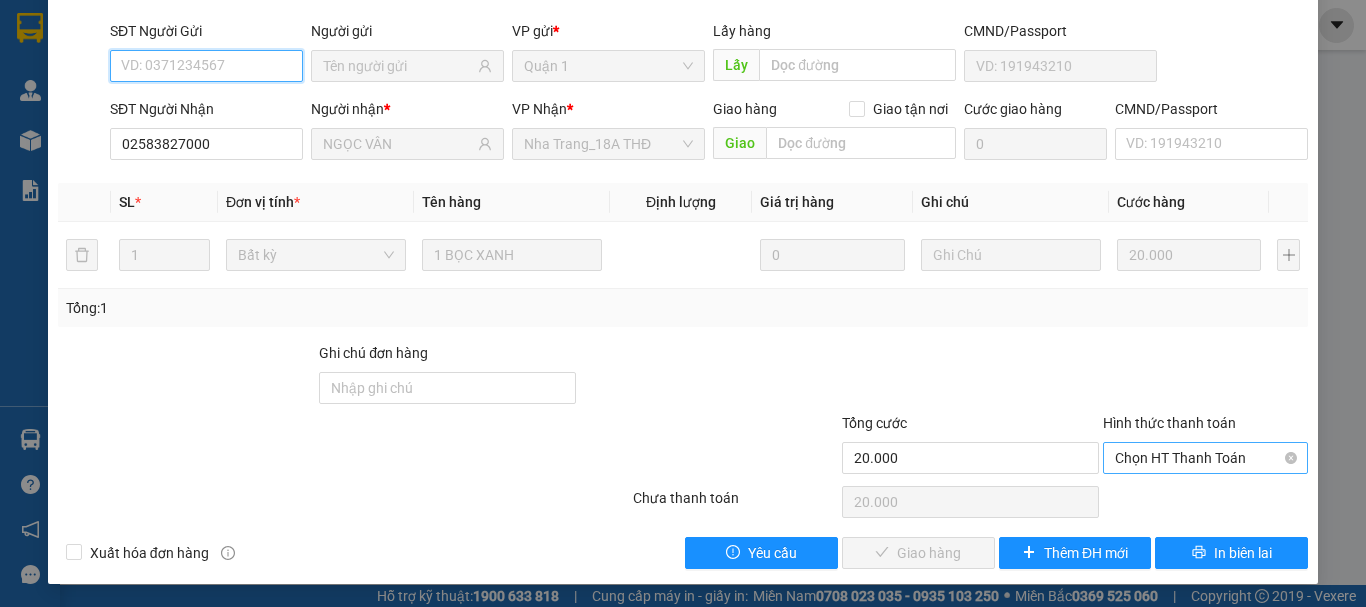 click on "Chọn HT Thanh Toán" at bounding box center [1205, 458] 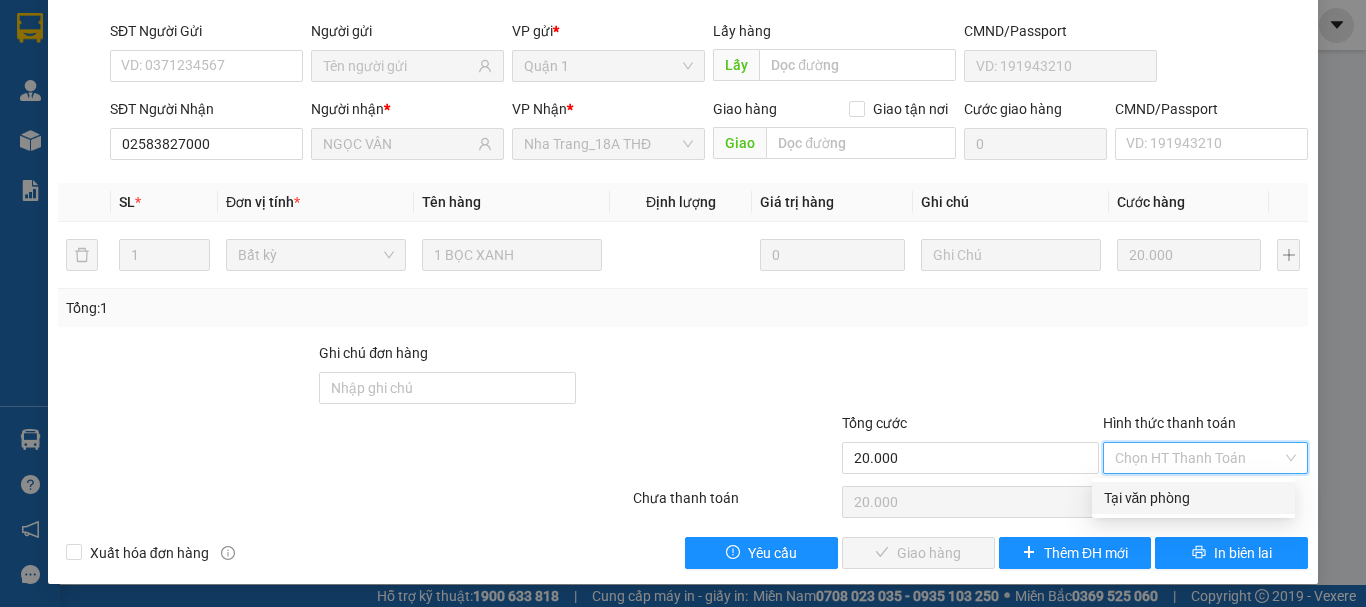 drag, startPoint x: 1148, startPoint y: 501, endPoint x: 952, endPoint y: 561, distance: 204.97804 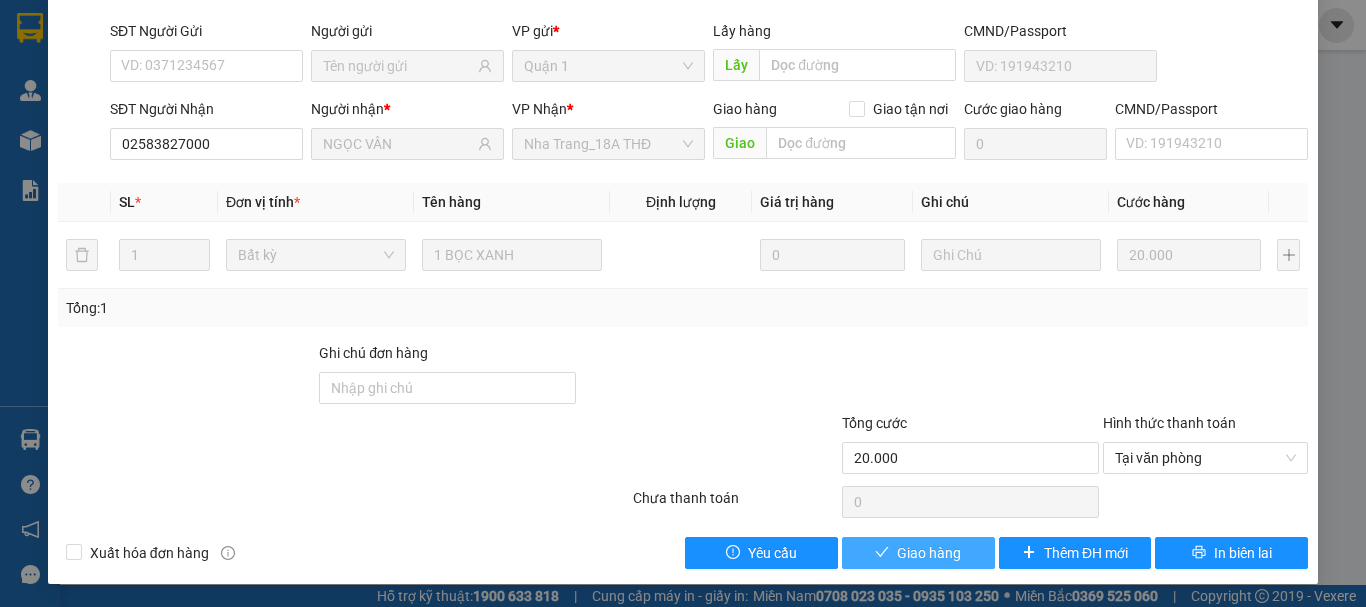drag, startPoint x: 900, startPoint y: 556, endPoint x: 981, endPoint y: 505, distance: 95.71834 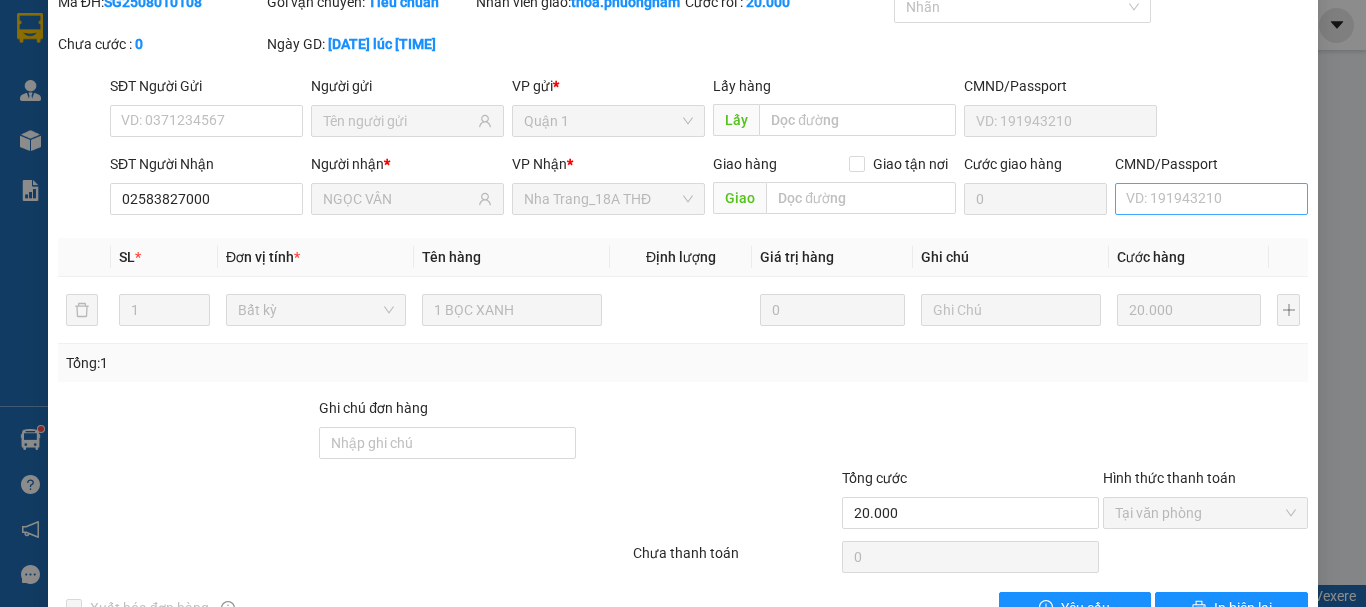scroll, scrollTop: 0, scrollLeft: 0, axis: both 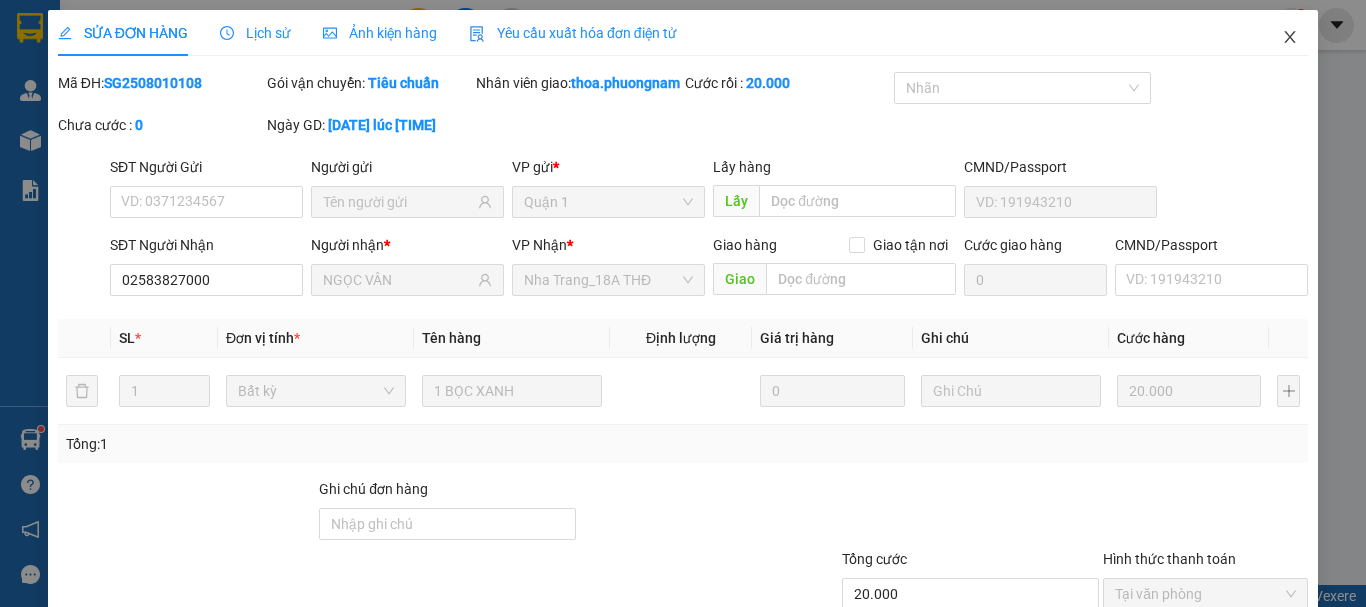 click 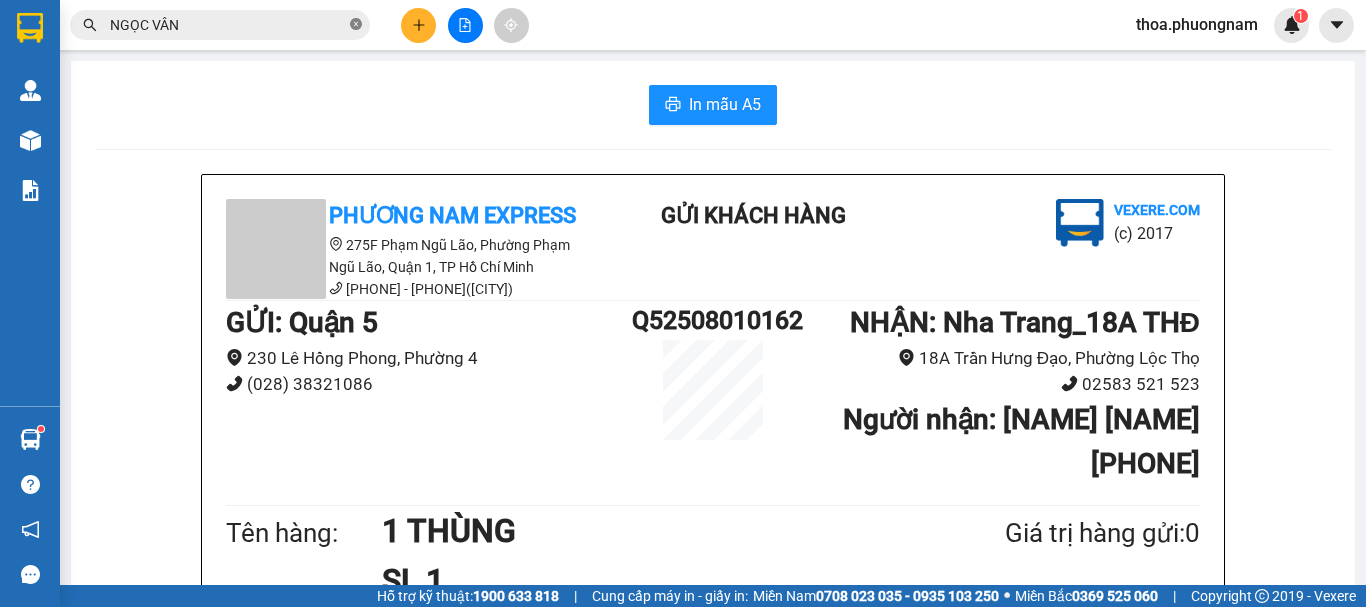 click 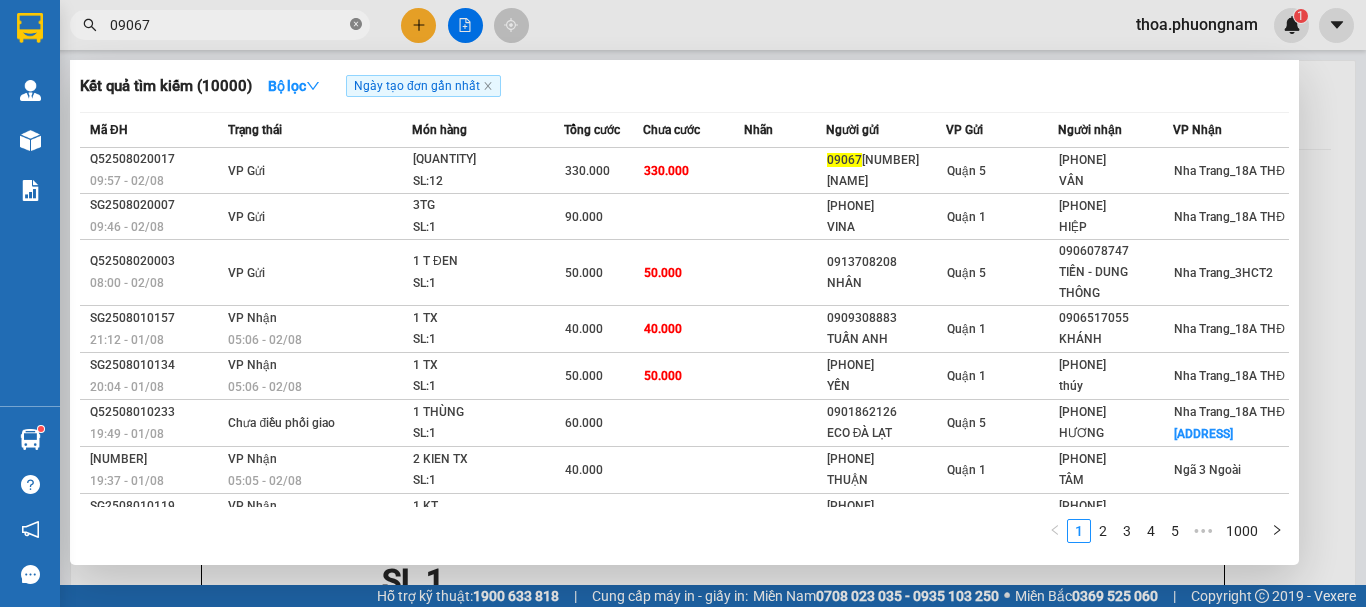type on "090670" 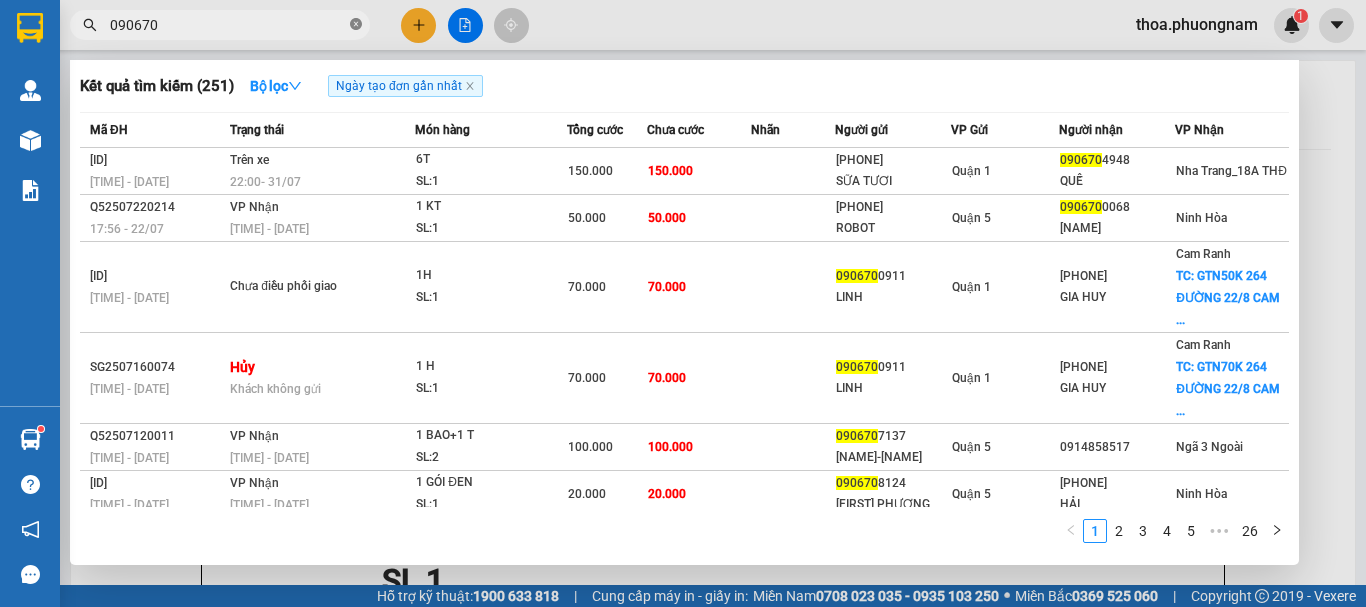 click 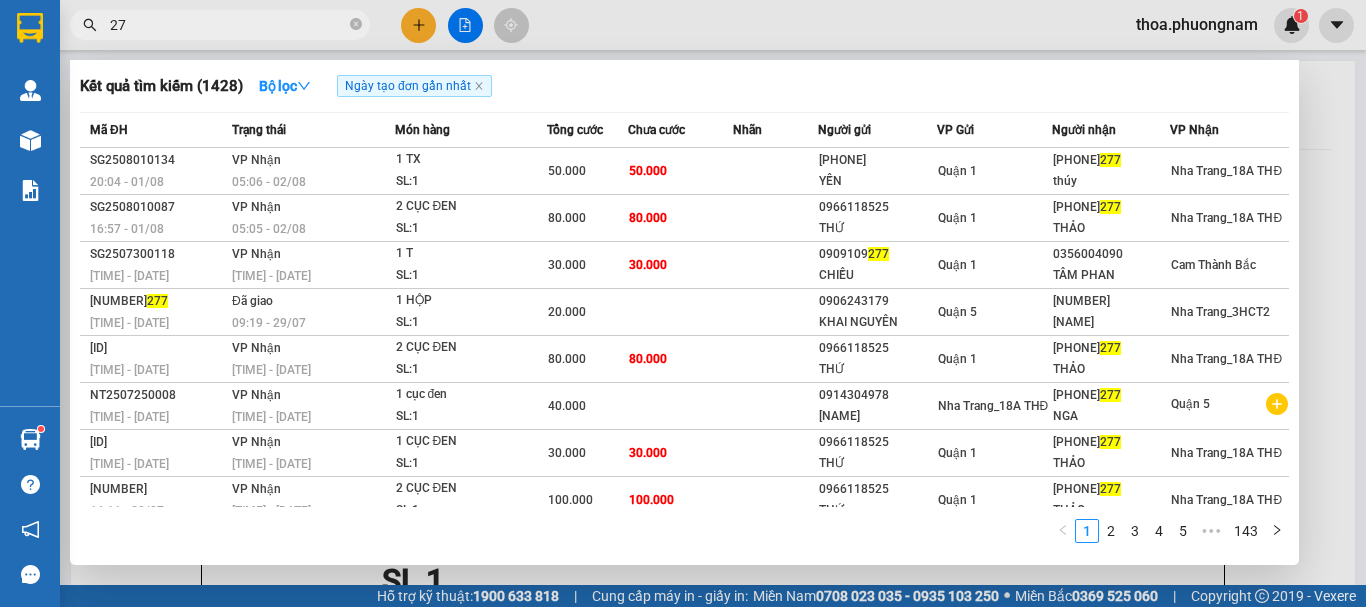 type on "2" 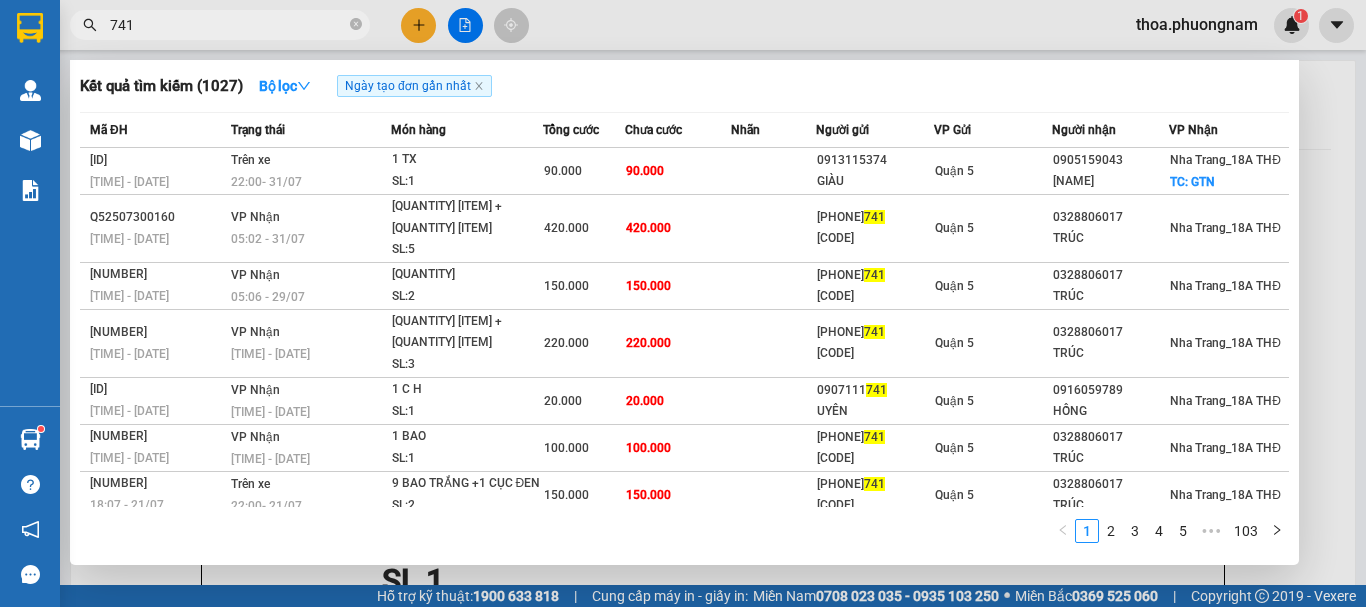 type on "741" 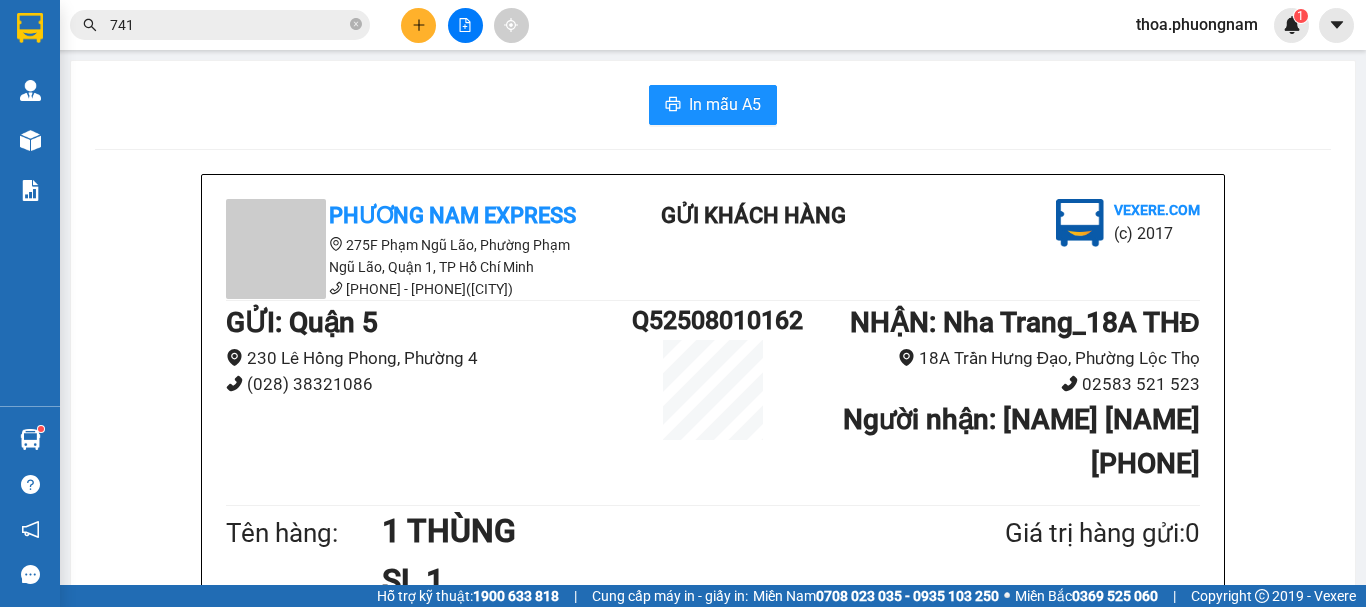 click 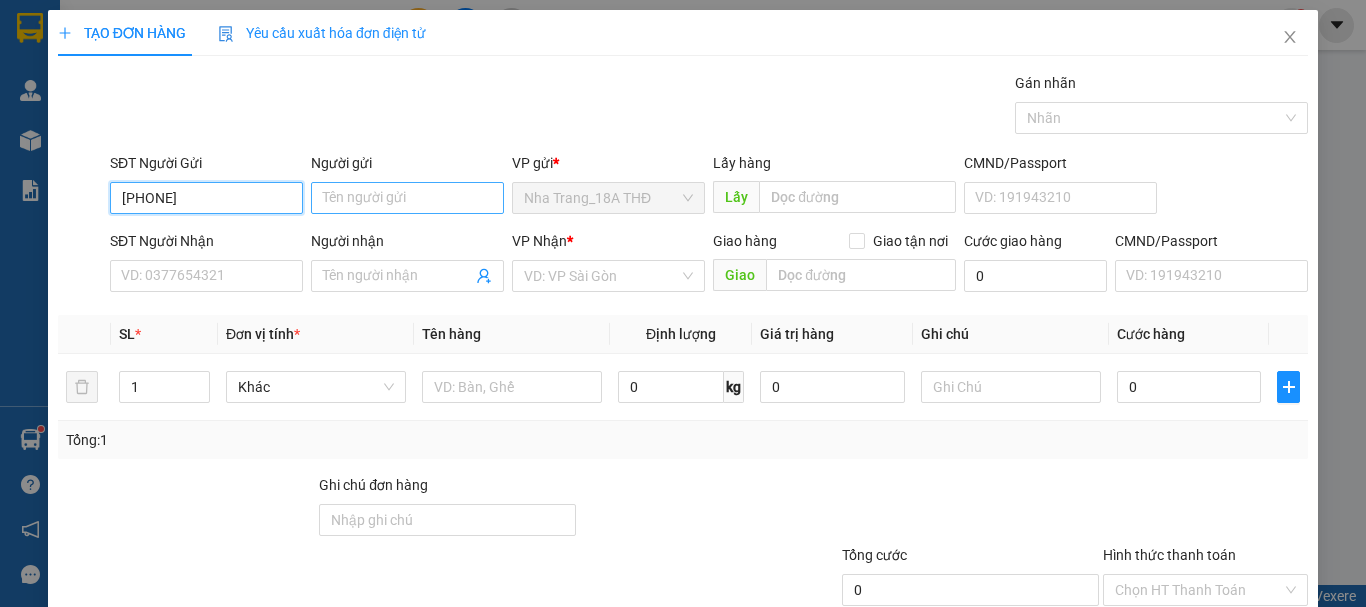 type on "[PHONE]" 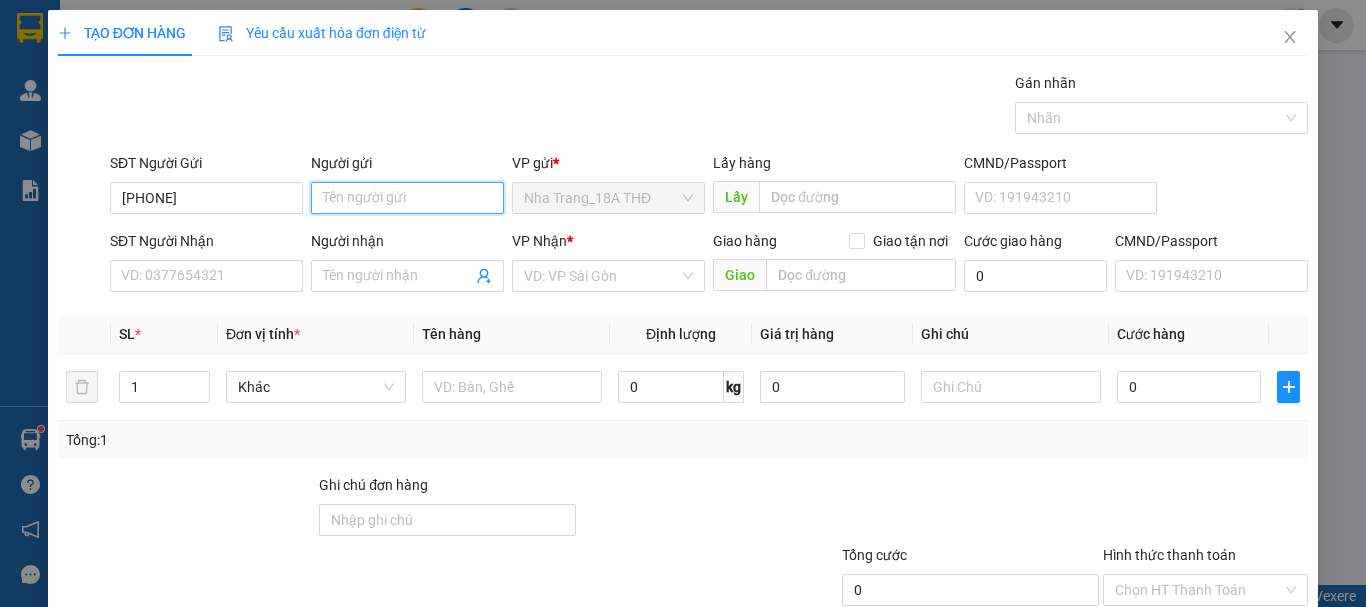 click on "Người gửi" at bounding box center [407, 198] 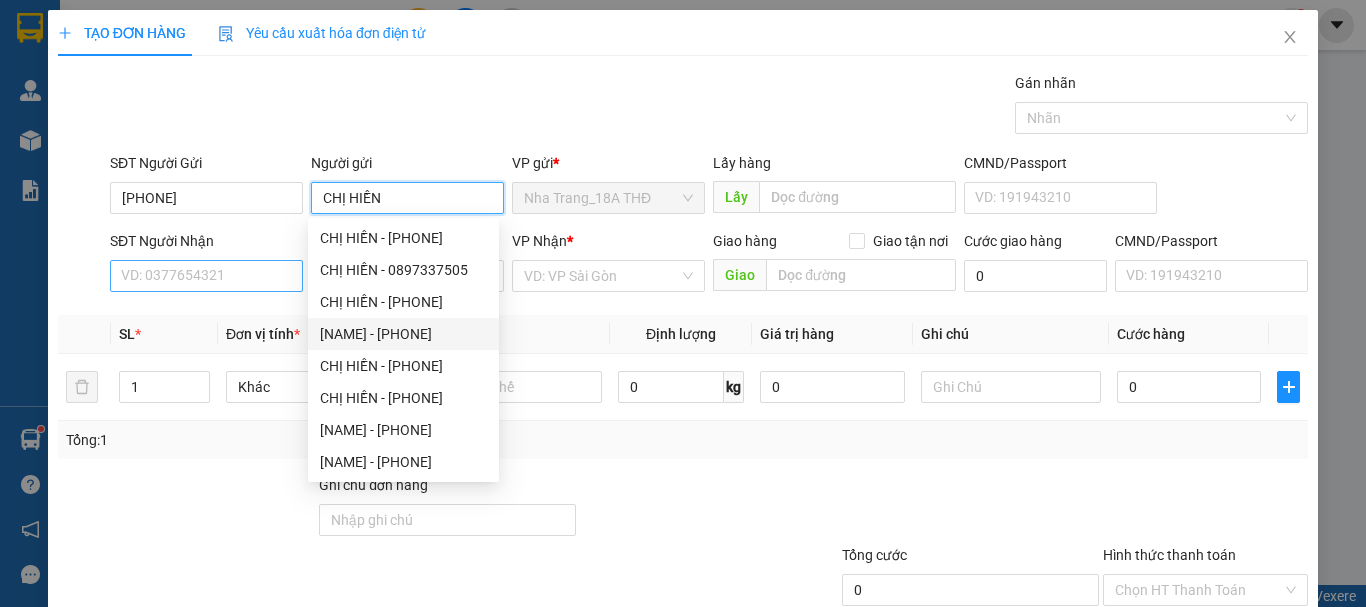 type on "CHỊ HIỀN" 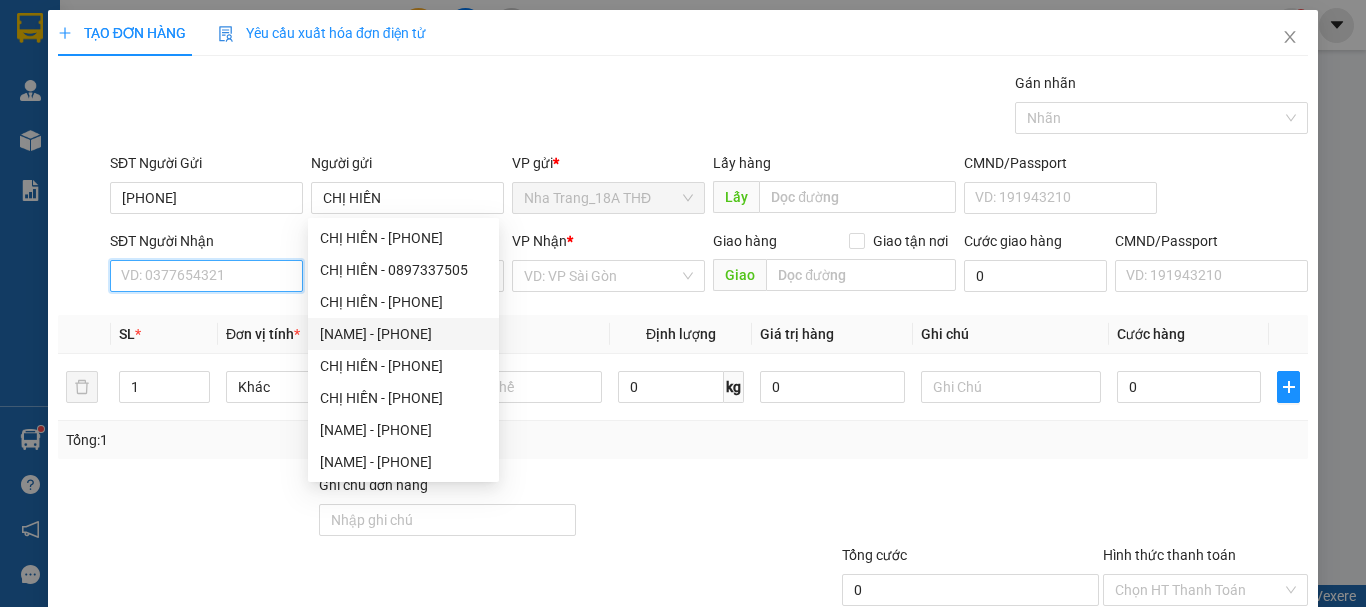drag, startPoint x: 207, startPoint y: 283, endPoint x: 104, endPoint y: 267, distance: 104.23531 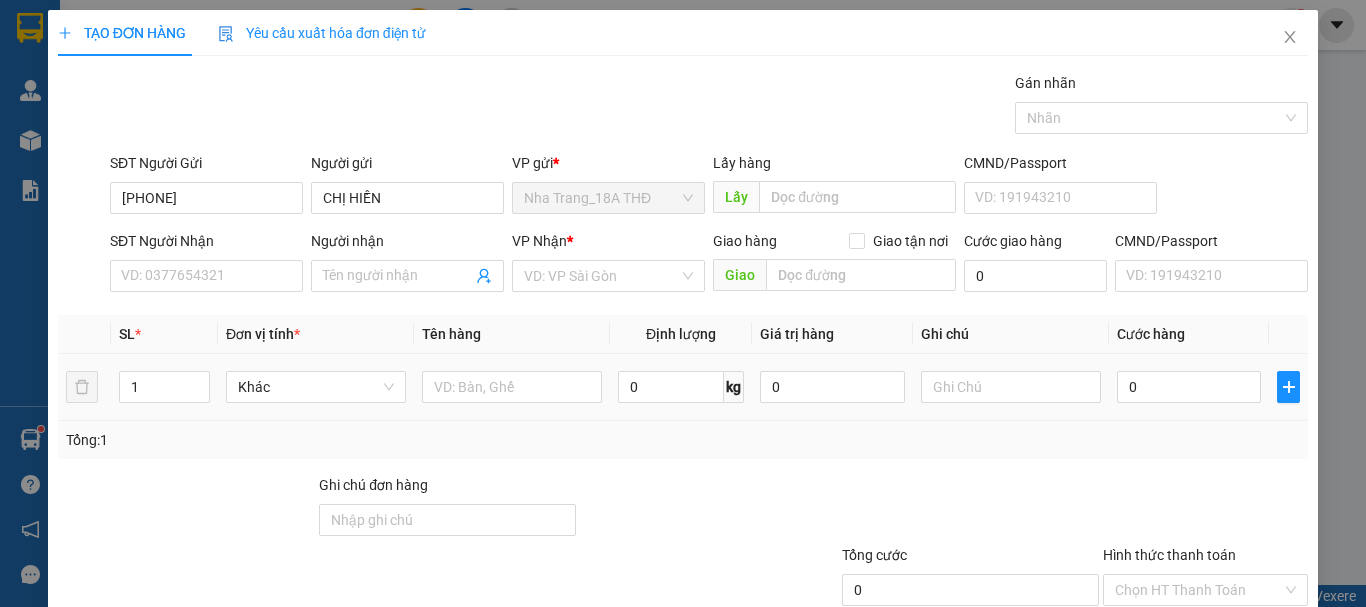 click at bounding box center [512, 387] 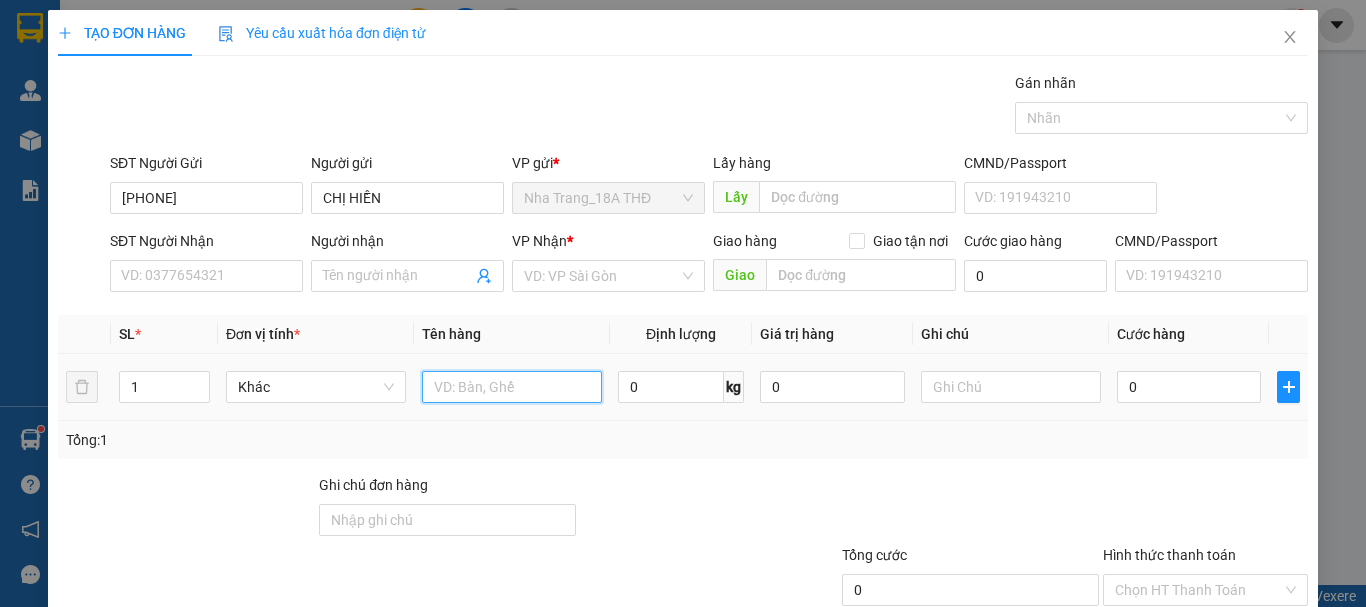 click at bounding box center [512, 387] 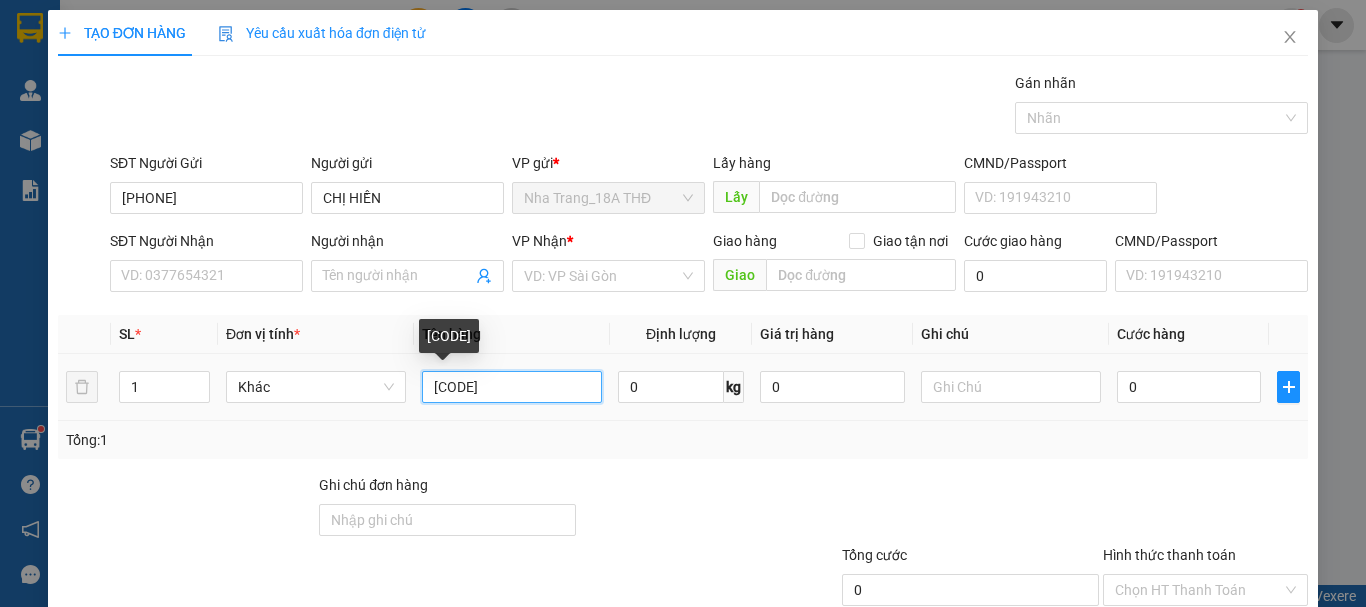click on "[CODE]" at bounding box center [512, 387] 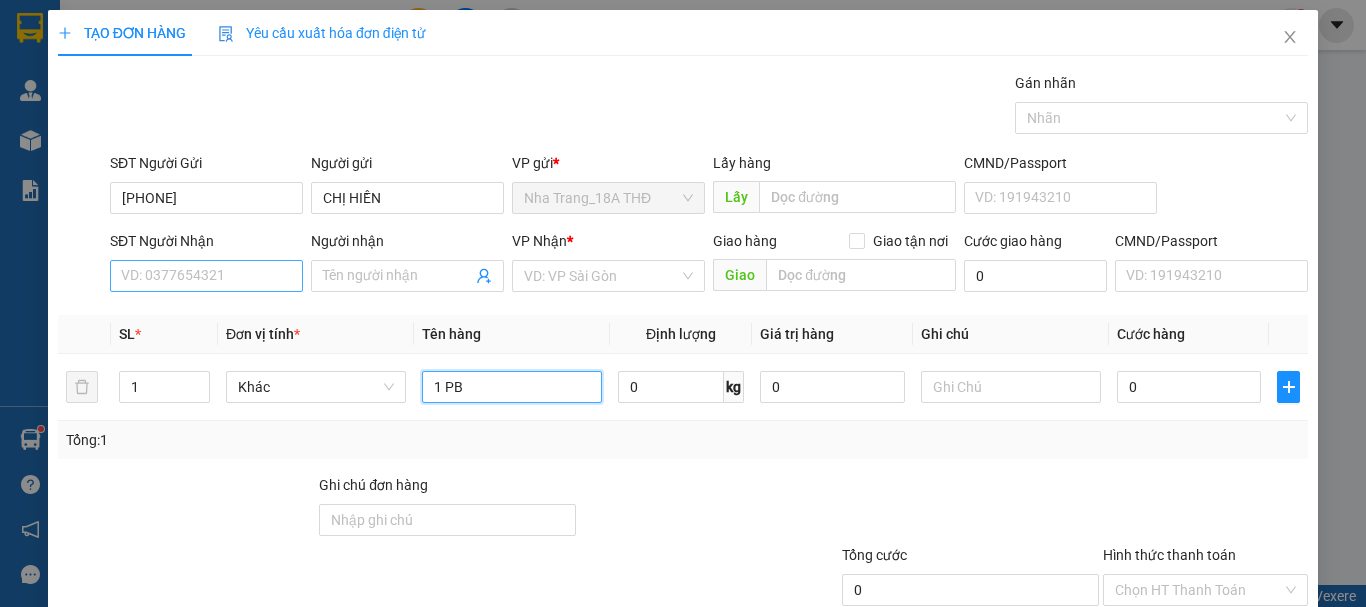 type on "1 PB" 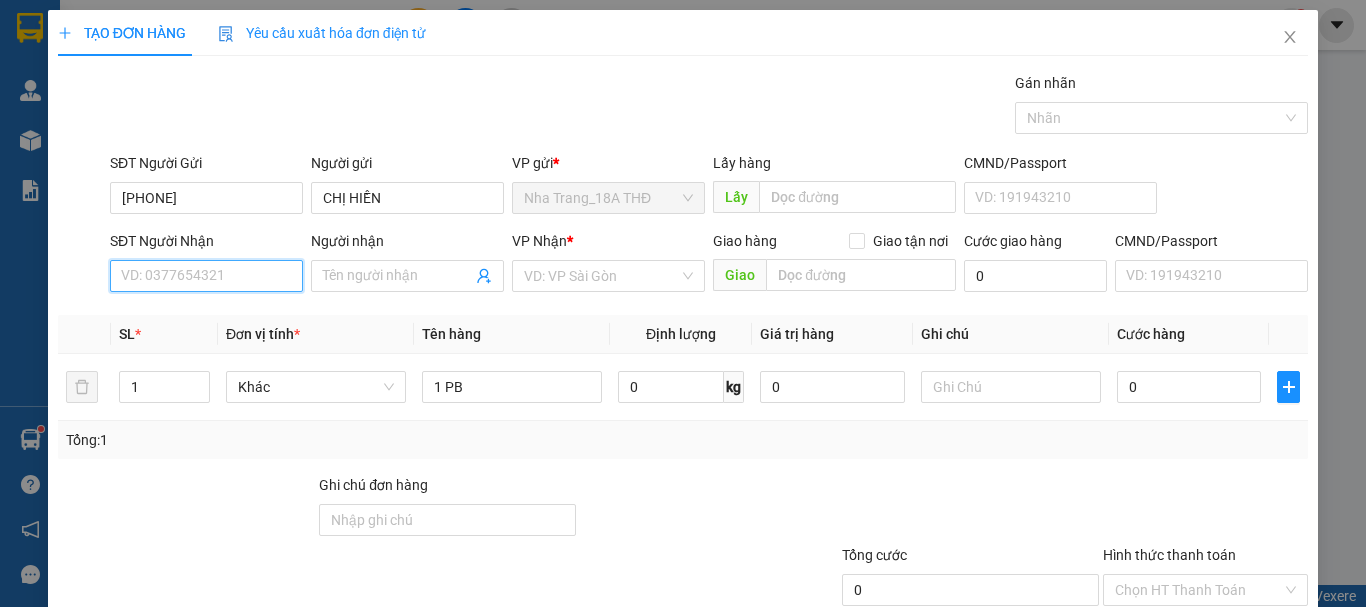 click on "SĐT Người Nhận" at bounding box center (206, 276) 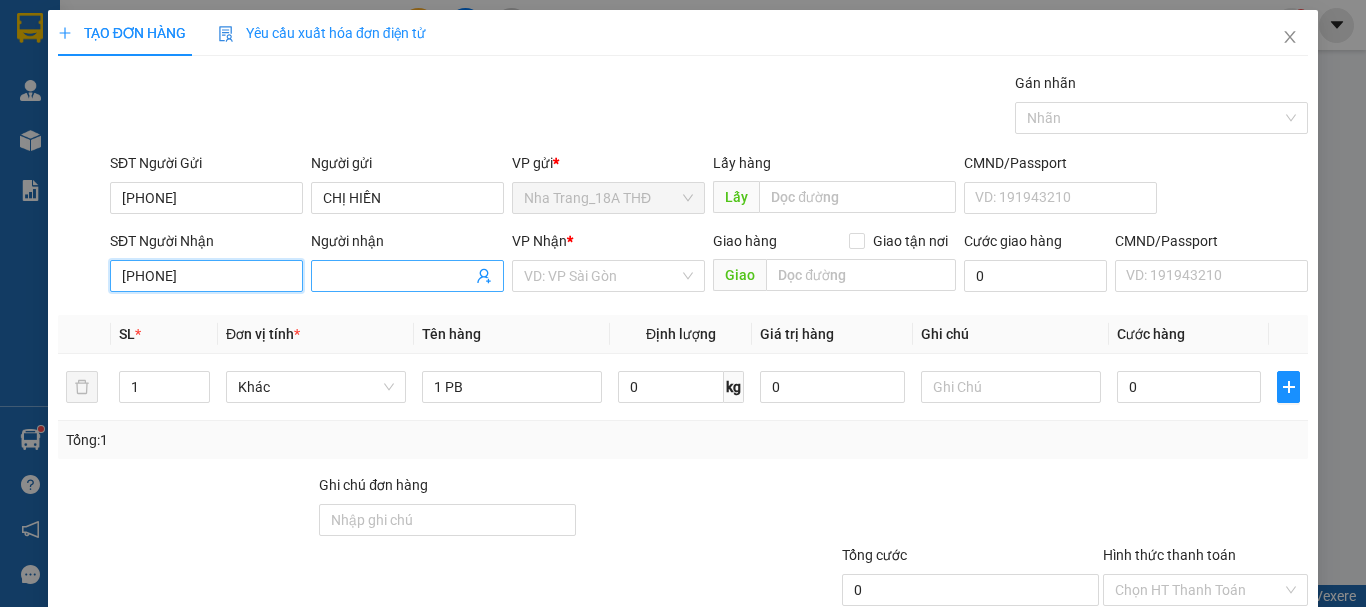 type on "[PHONE]" 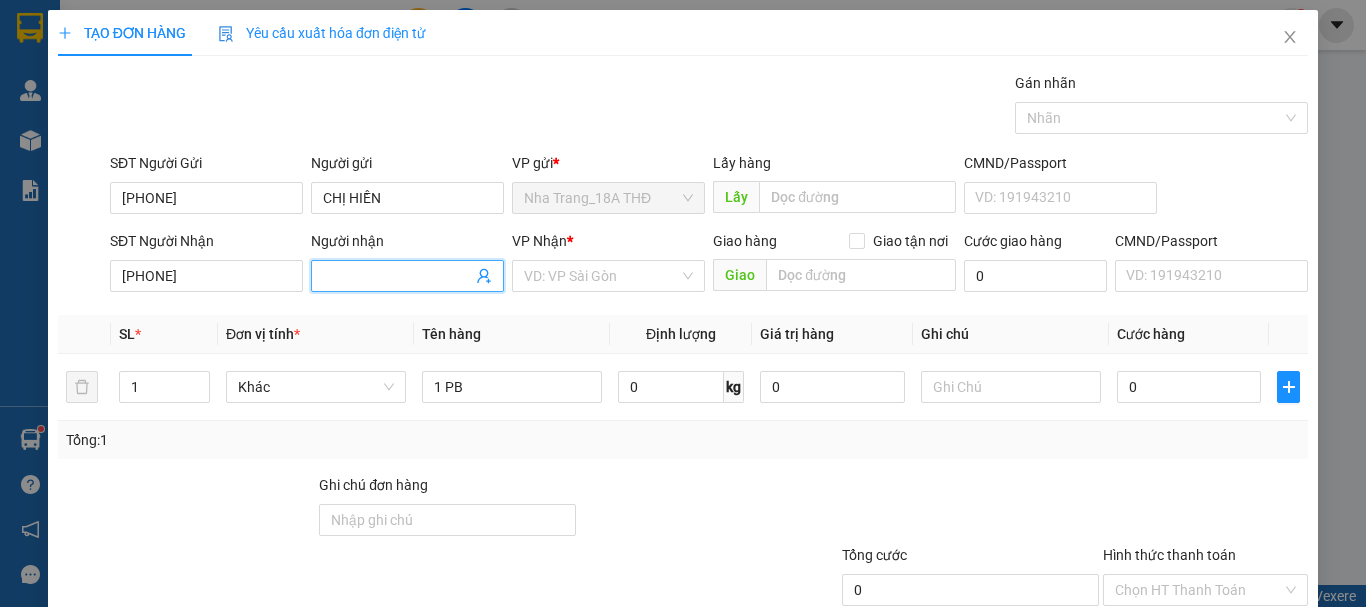 click on "Người nhận" at bounding box center [397, 276] 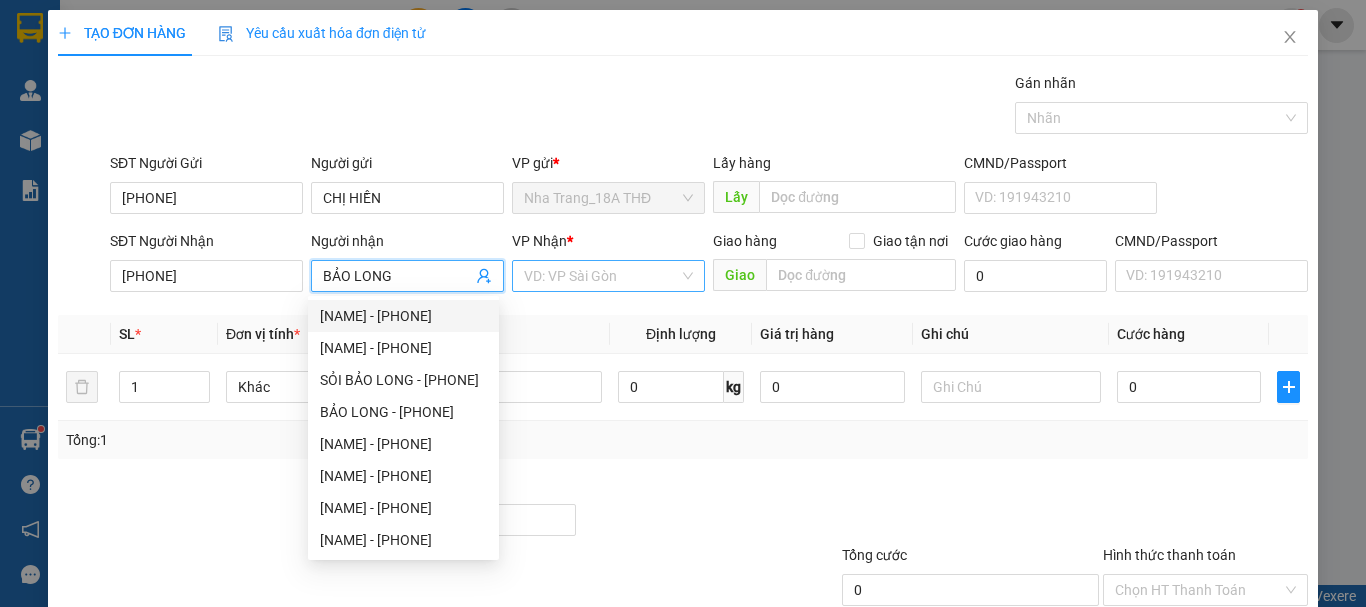 type on "BẢO LONG" 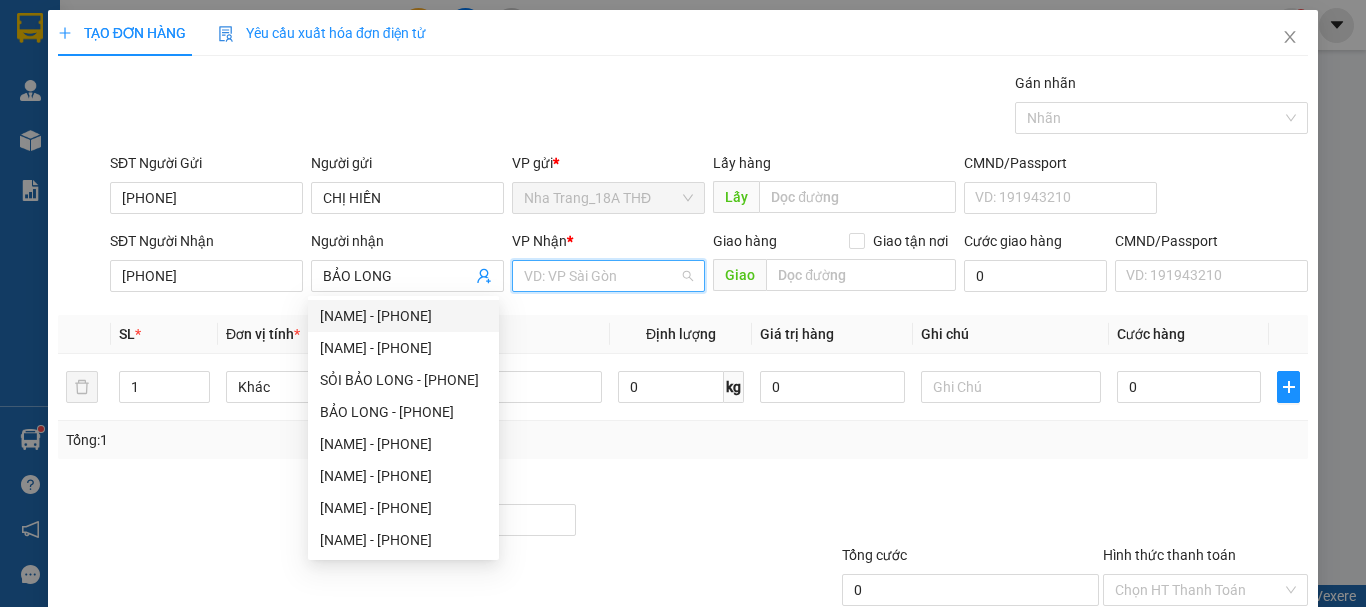 click at bounding box center (601, 276) 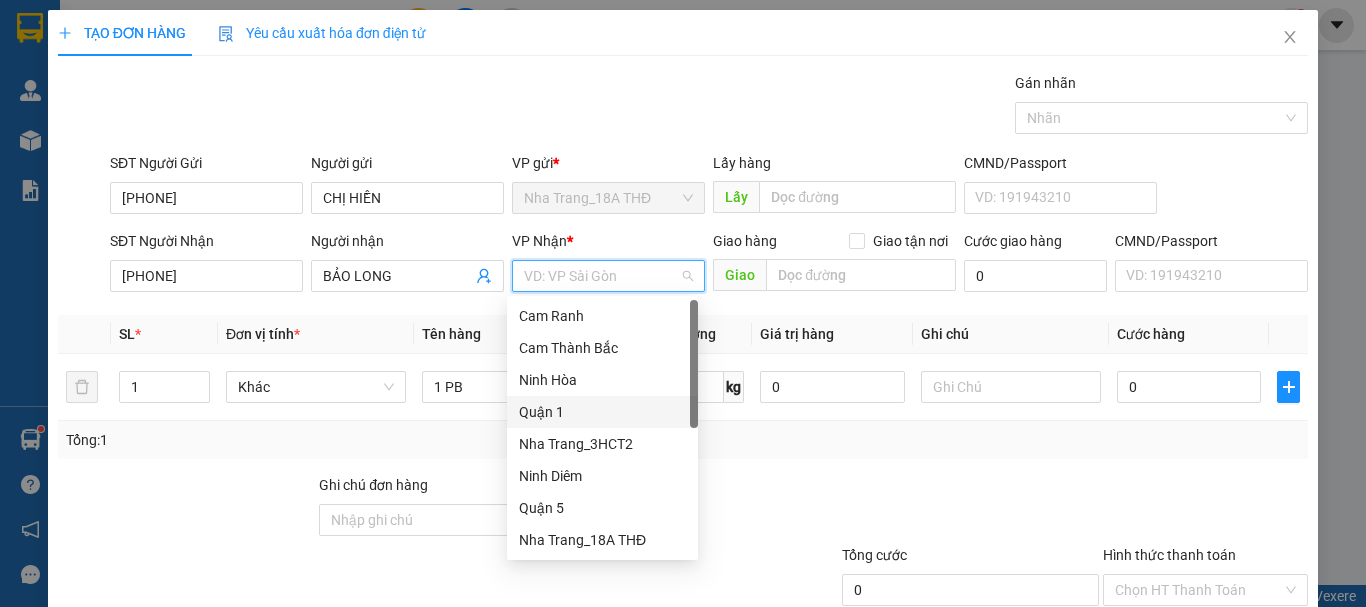 click on "Quận 1" at bounding box center [602, 412] 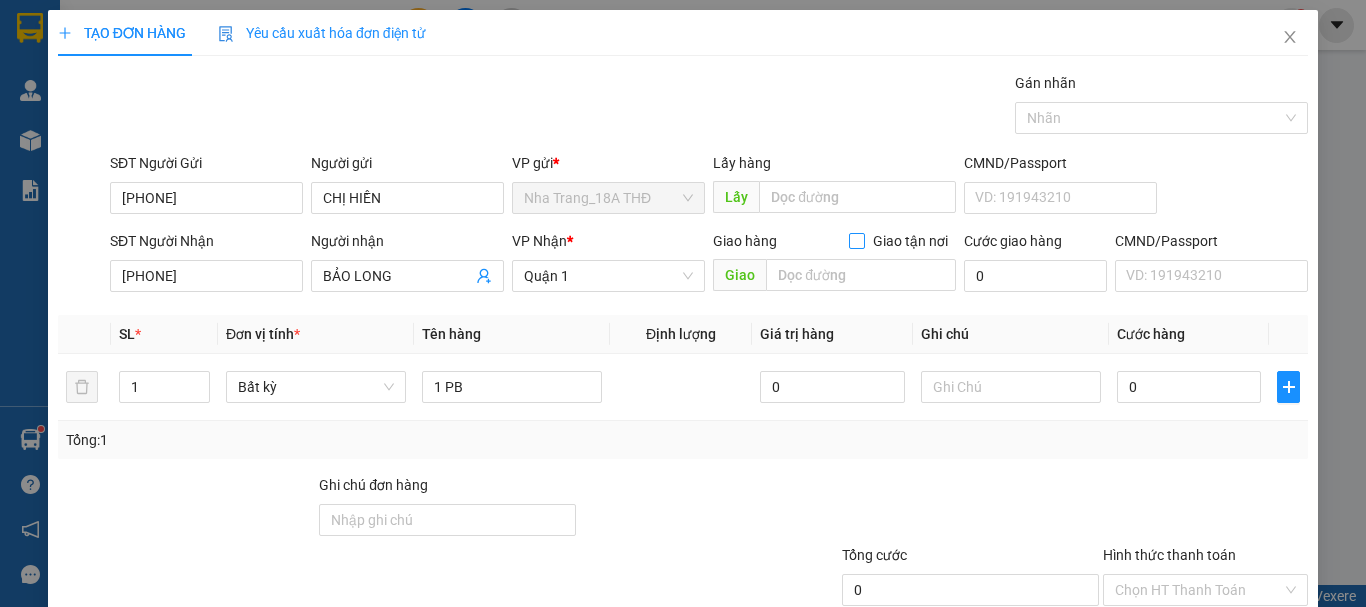 click on "Giao tận nơi" at bounding box center (856, 240) 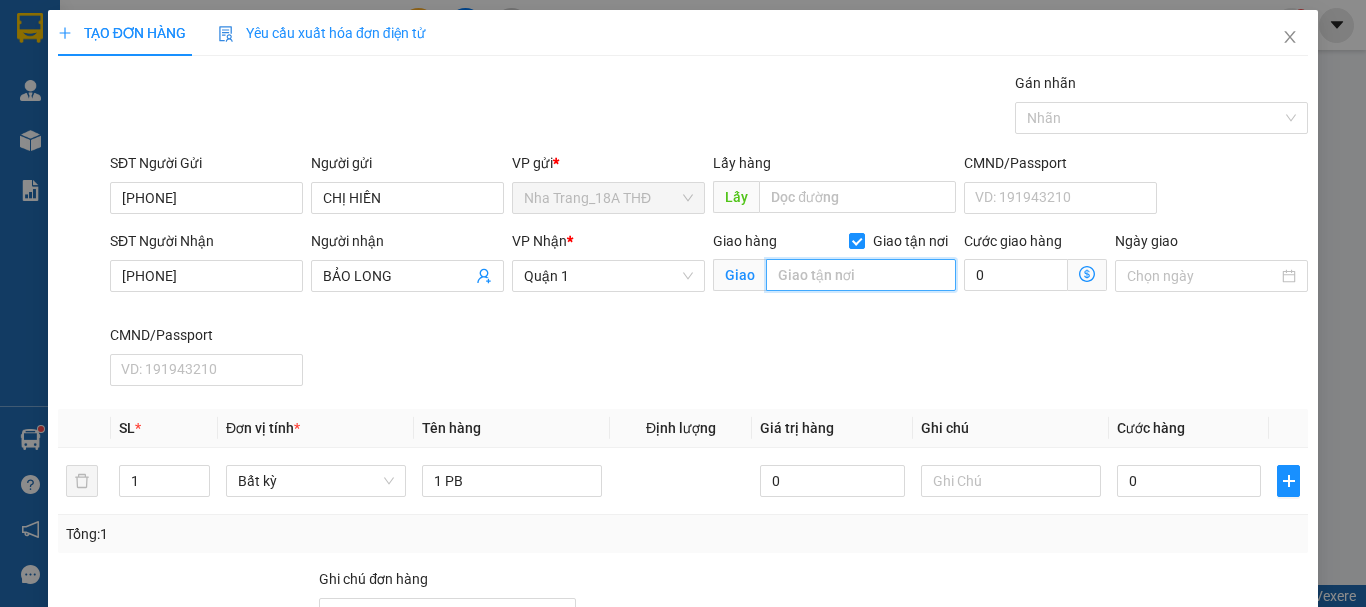 click at bounding box center [861, 275] 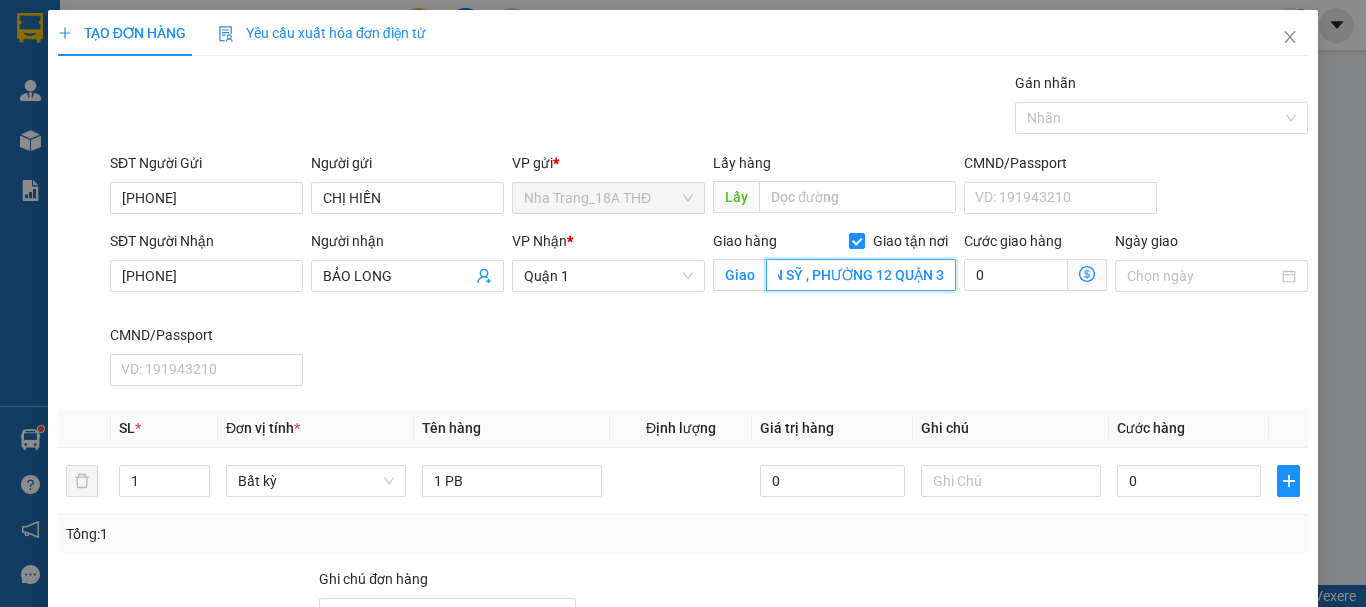scroll, scrollTop: 0, scrollLeft: 314, axis: horizontal 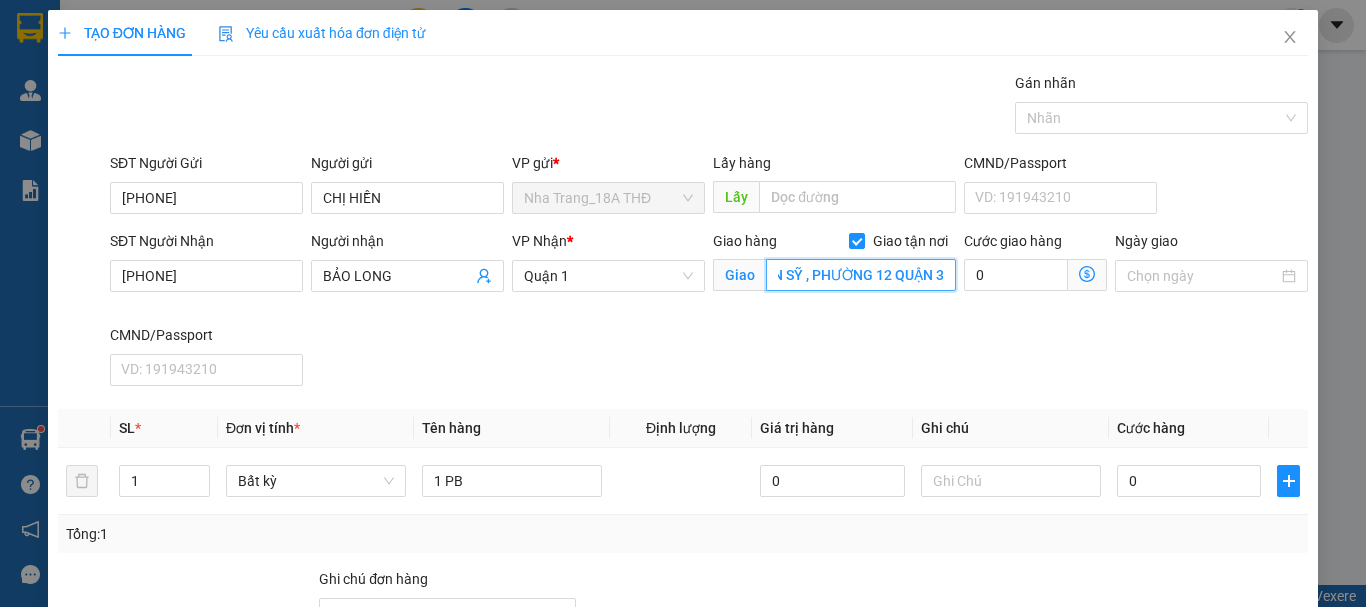 click on "M VILLAGE LÊ VĂN SỸ SỐ 359/1  ĐƯỜNG LÊ VĂN SỸ , PHƯỜNG 12 QUẬN 3" at bounding box center [861, 275] 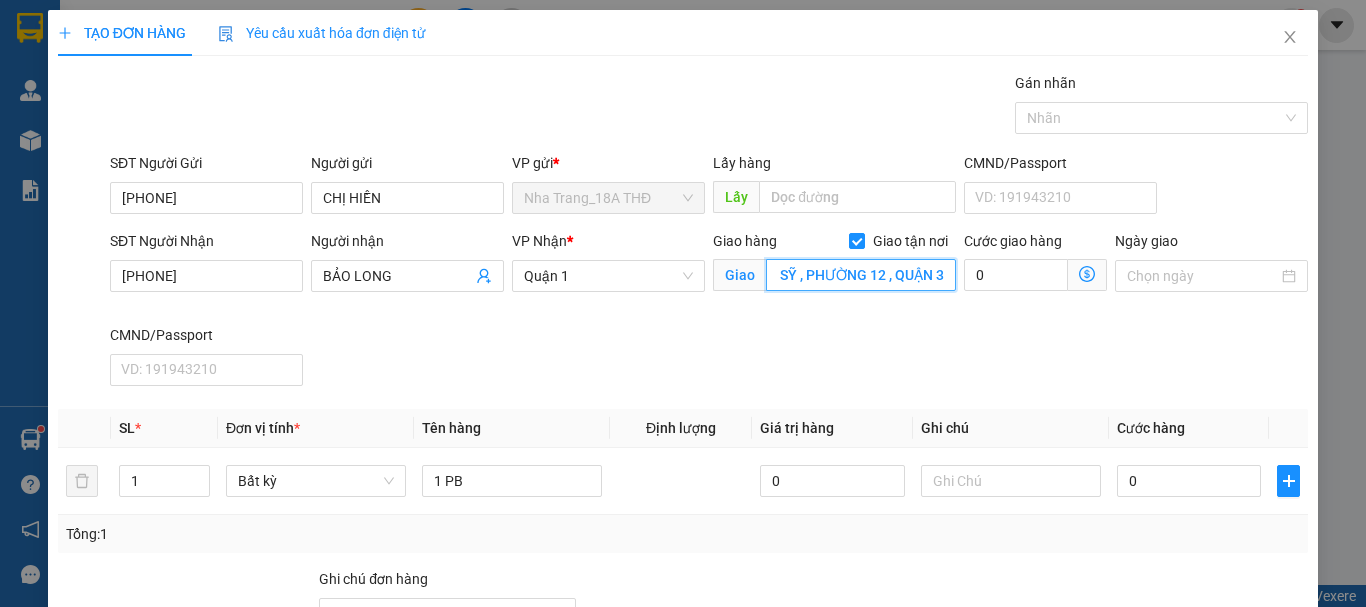 type on "M VILLAGE LÊ VĂN SỸ SỐ 359/1  ĐƯỜNG LÊ VĂN SỸ , PHƯỜNG 12 , QUẬN 3" 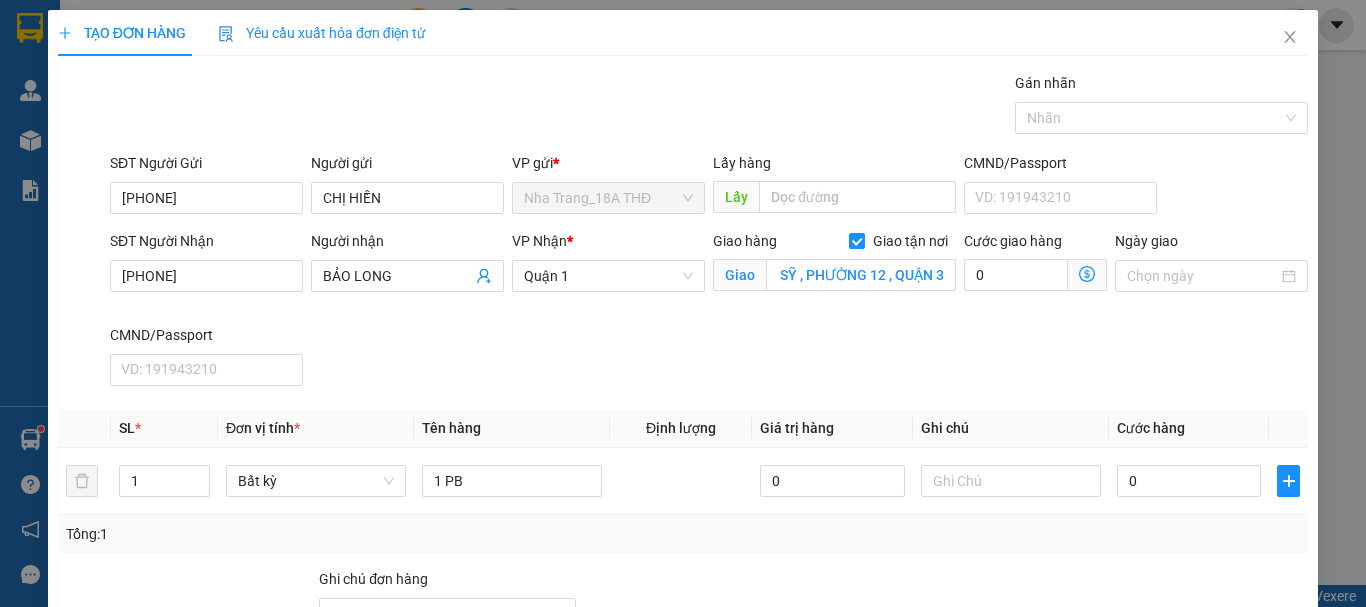 scroll, scrollTop: 0, scrollLeft: 0, axis: both 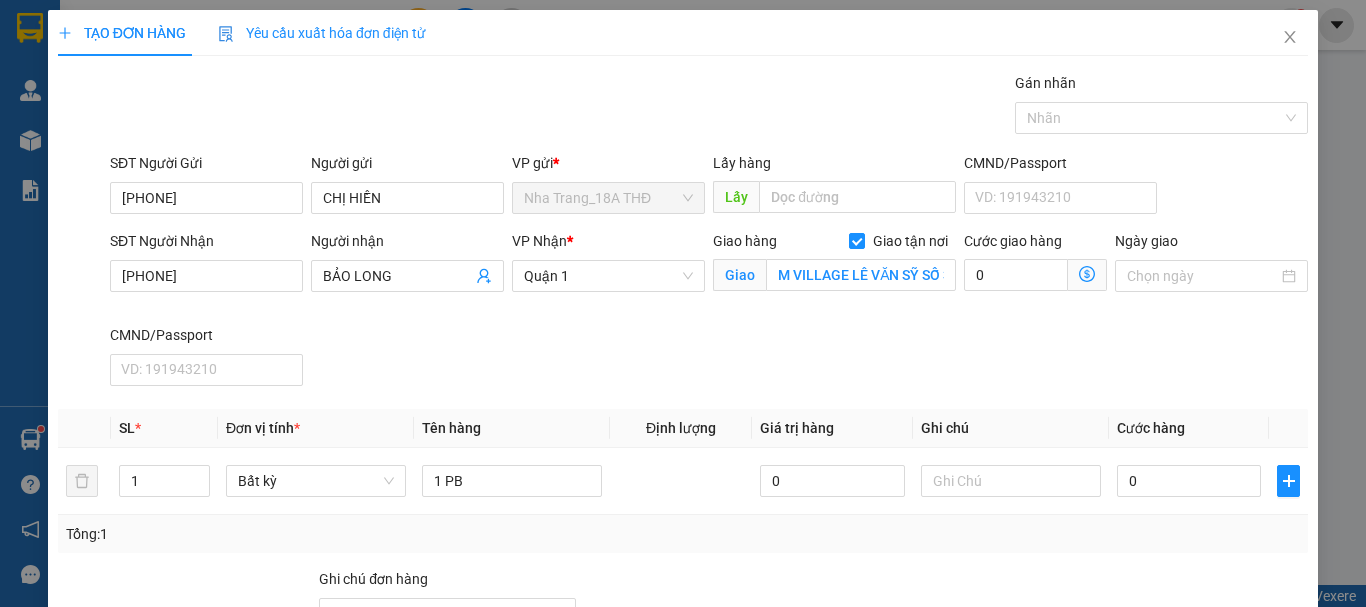 click 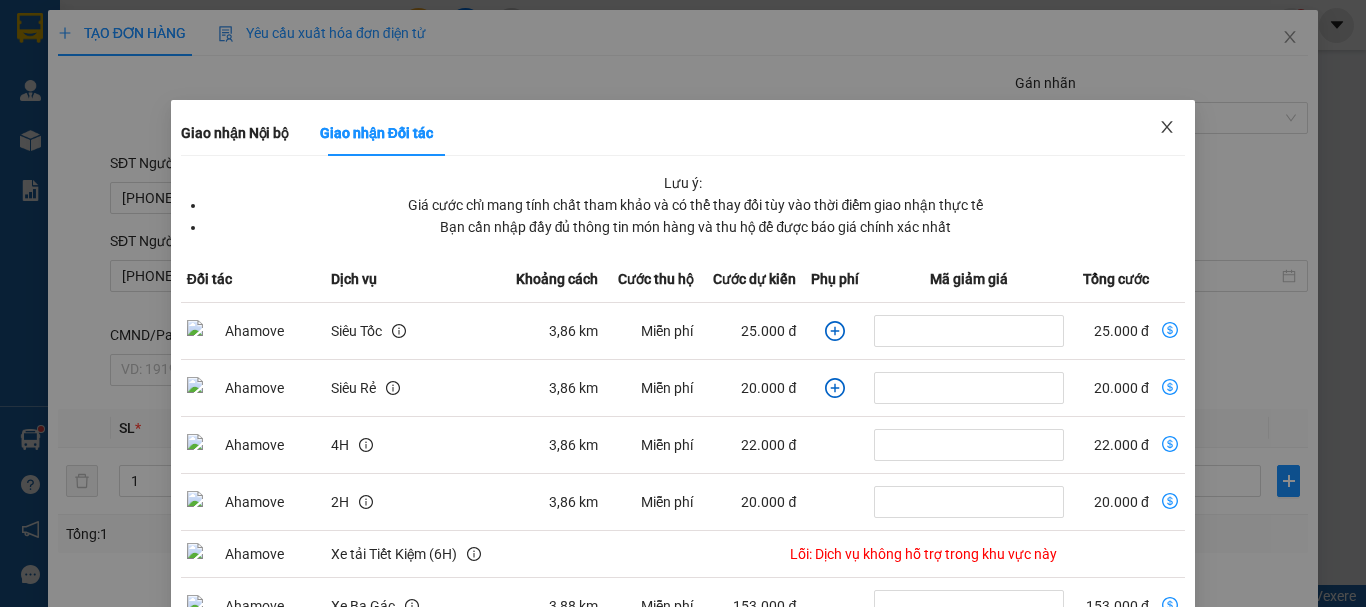 click at bounding box center [1167, 128] 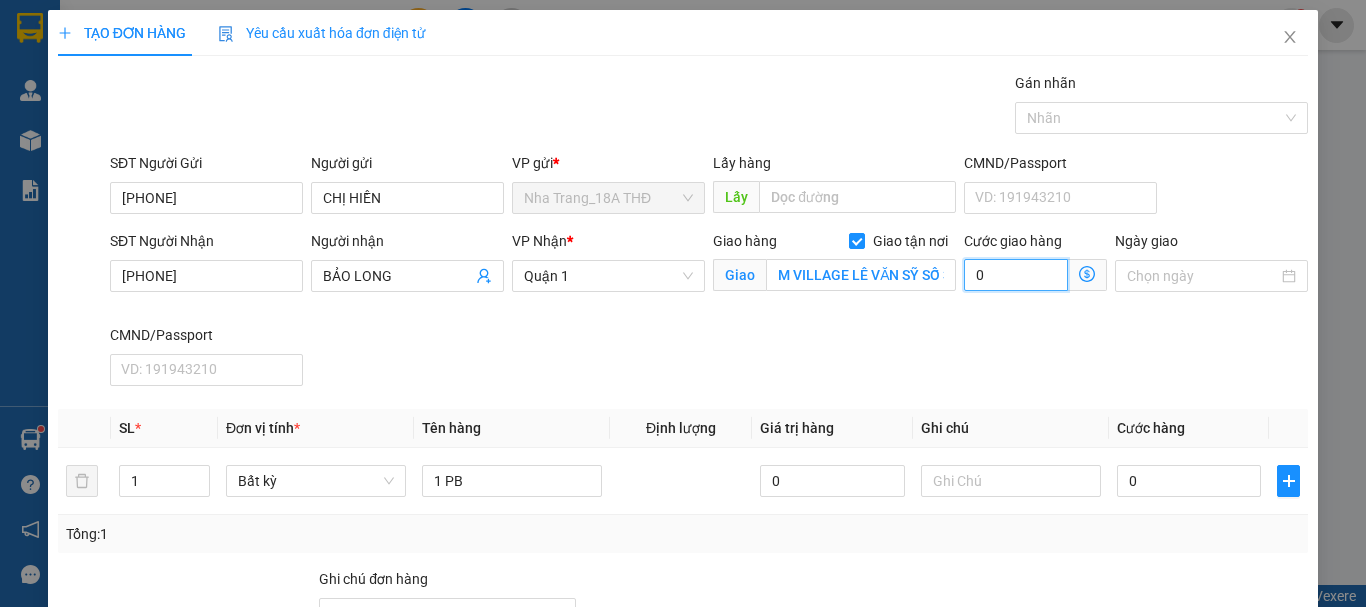 click on "0" at bounding box center (1016, 275) 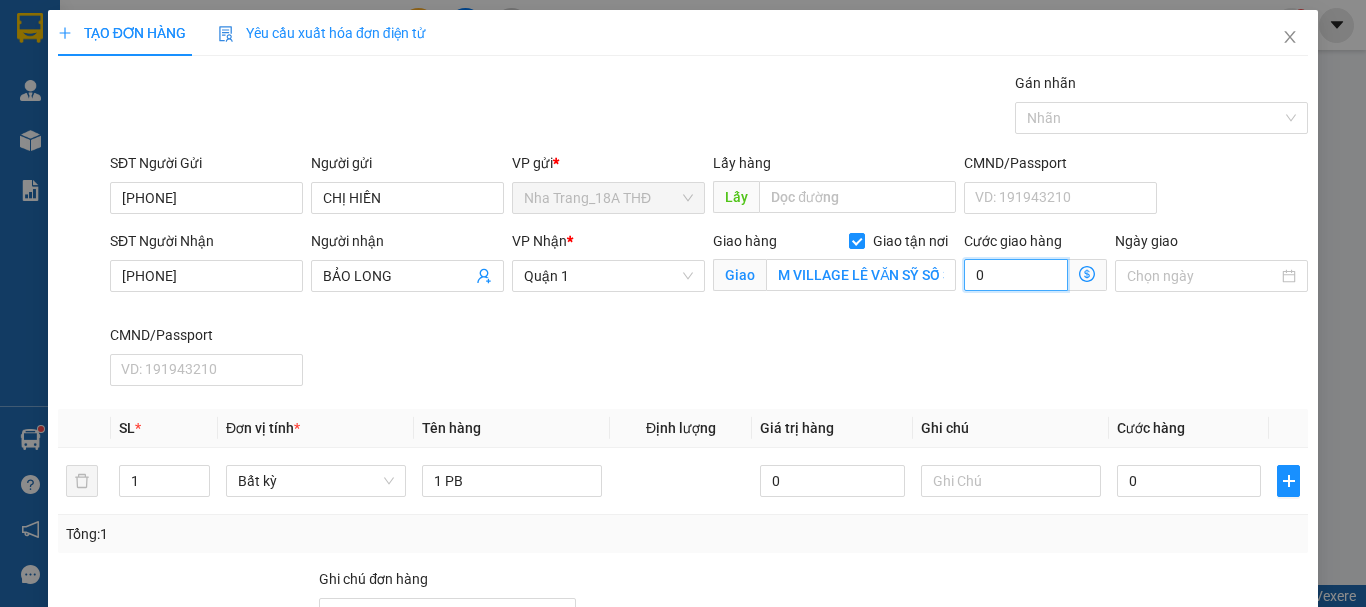 type on "4" 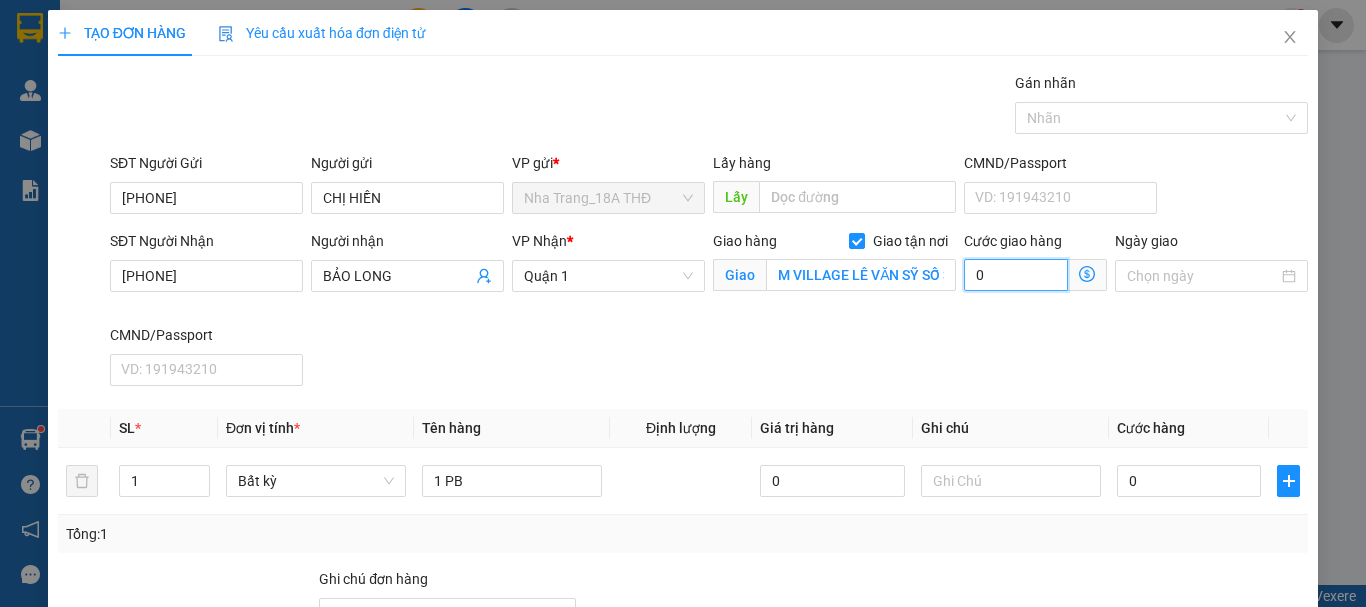 type on "4" 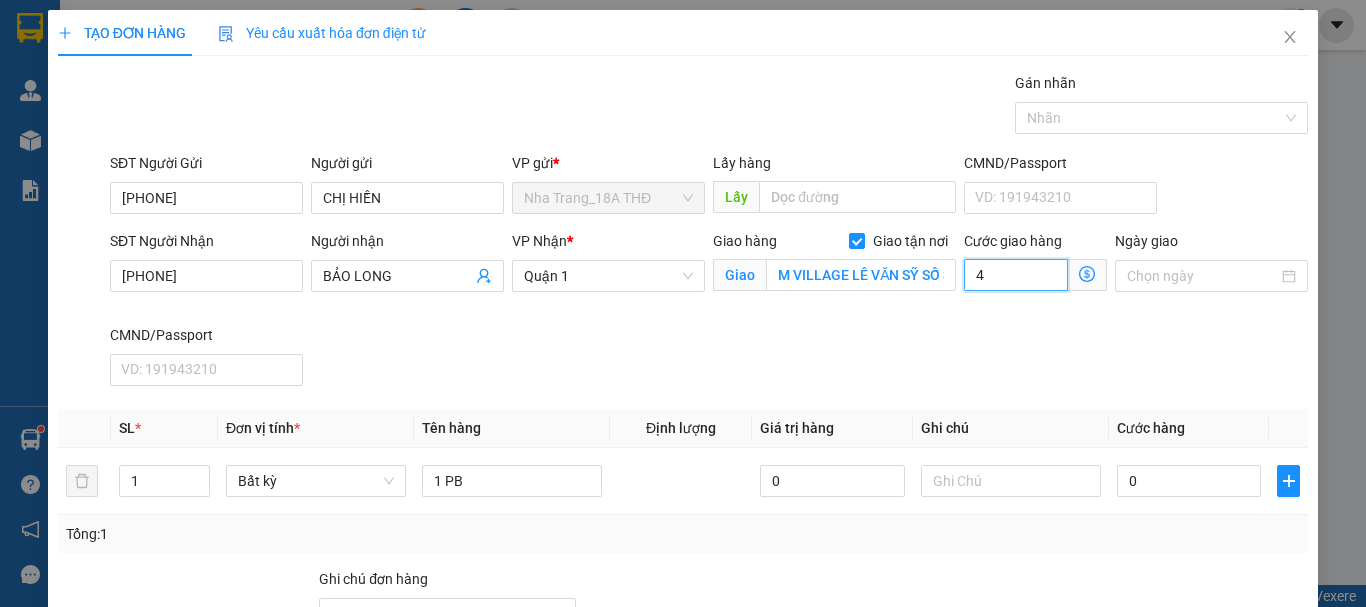 type on "40" 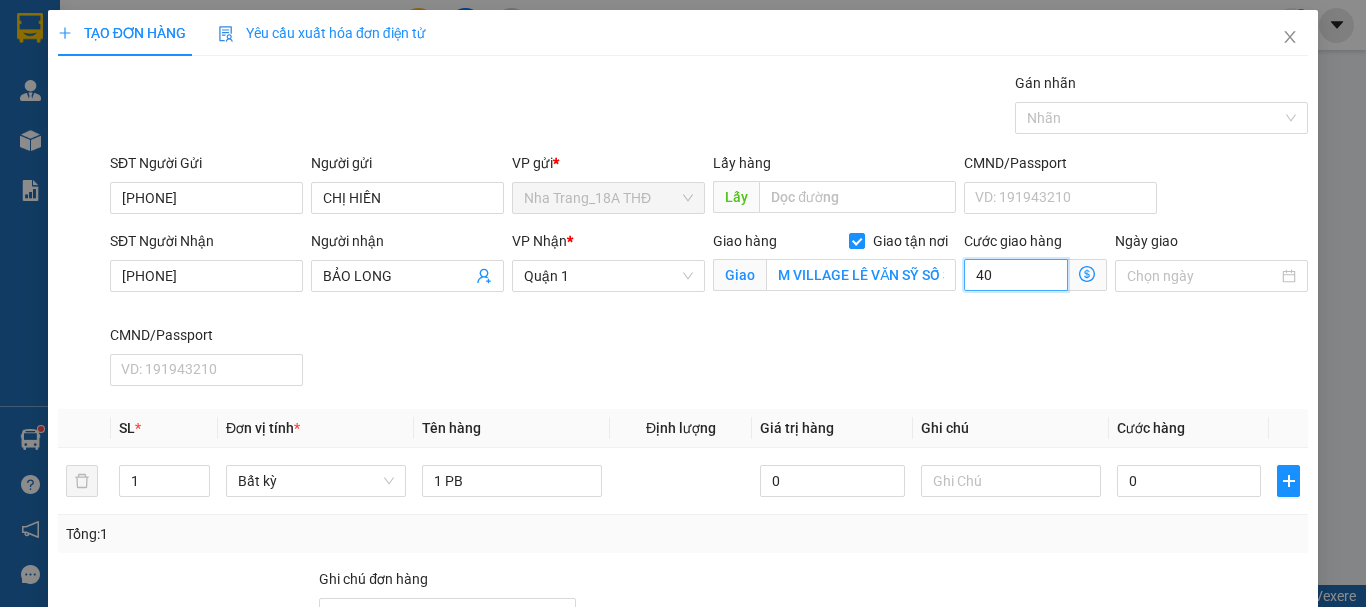 type on "40.000" 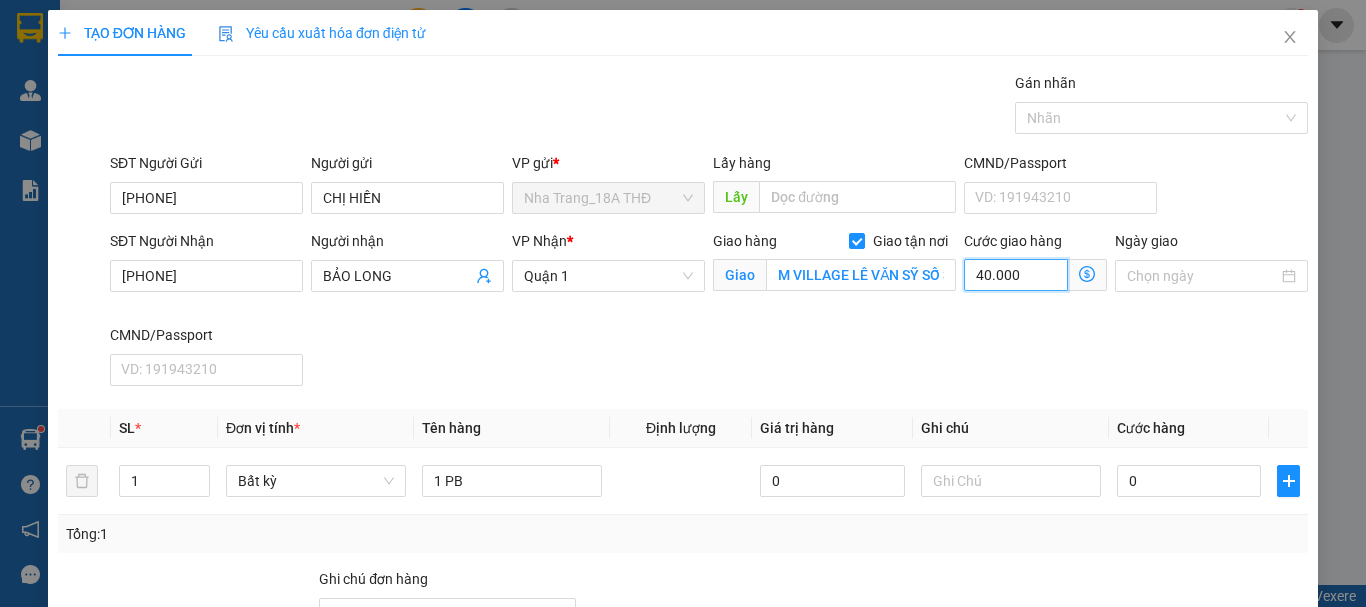 type on "40.000" 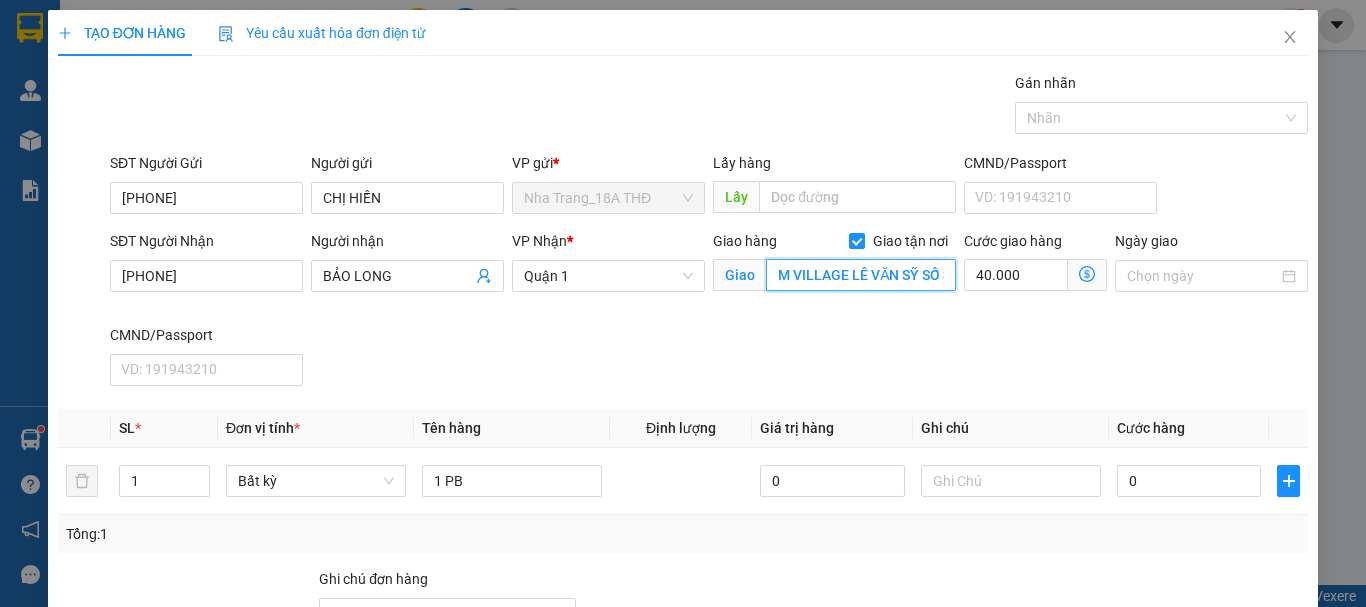 click on "M VILLAGE LÊ VĂN SỸ SỐ 359/1  ĐƯỜNG LÊ VĂN SỸ , PHƯỜNG 12 , QUẬN 3" at bounding box center (861, 275) 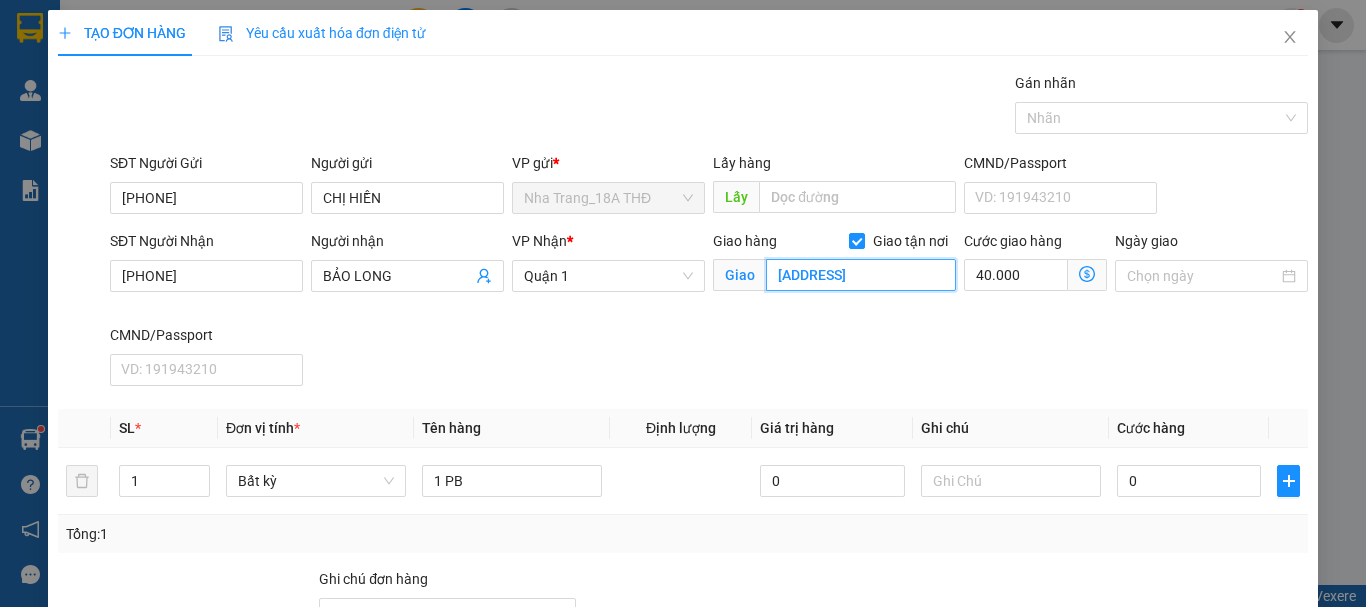 scroll, scrollTop: 0, scrollLeft: 378, axis: horizontal 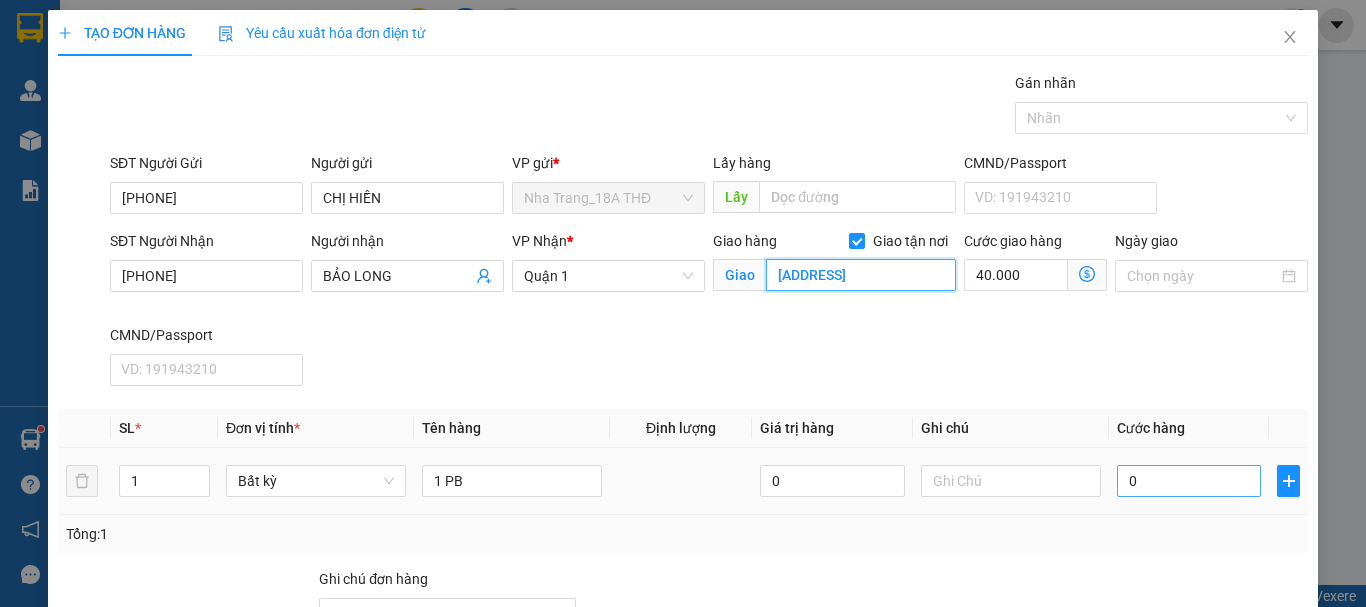 type on "M VILLAGE LÊ VĂN SỸ SỐ 359/1  ĐƯỜNG LÊ VĂN SỸ , PHƯỜNG 12 , QUẬN 3(GTN 40)" 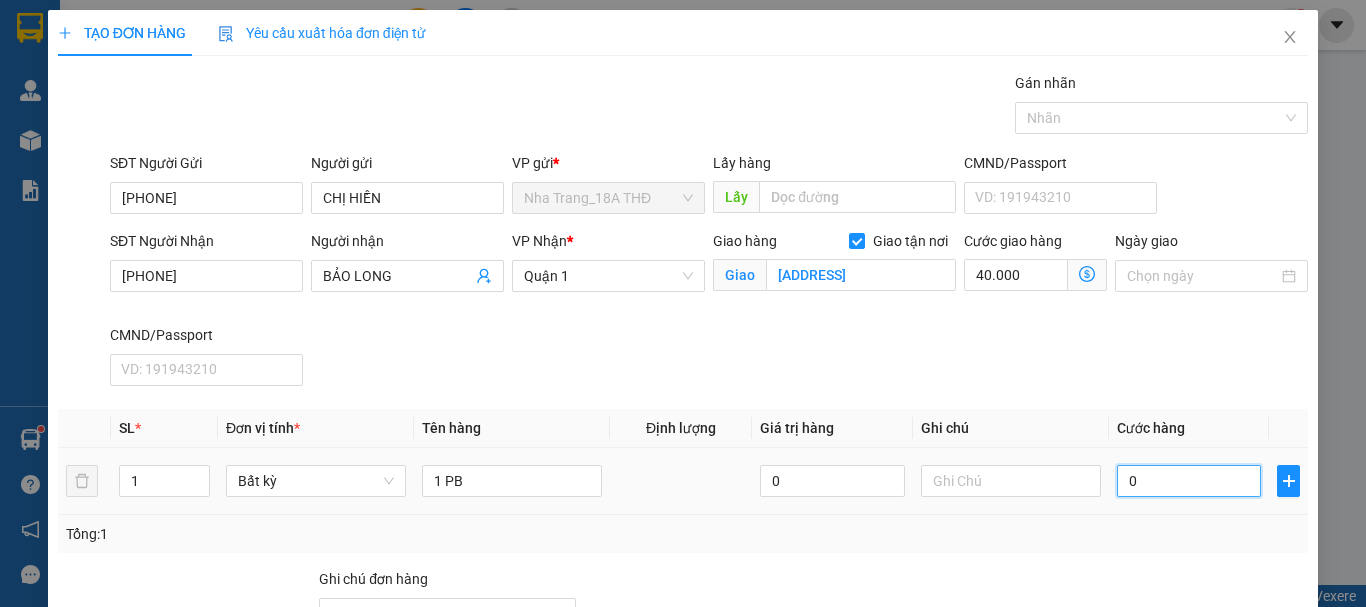click on "0" at bounding box center [1189, 481] 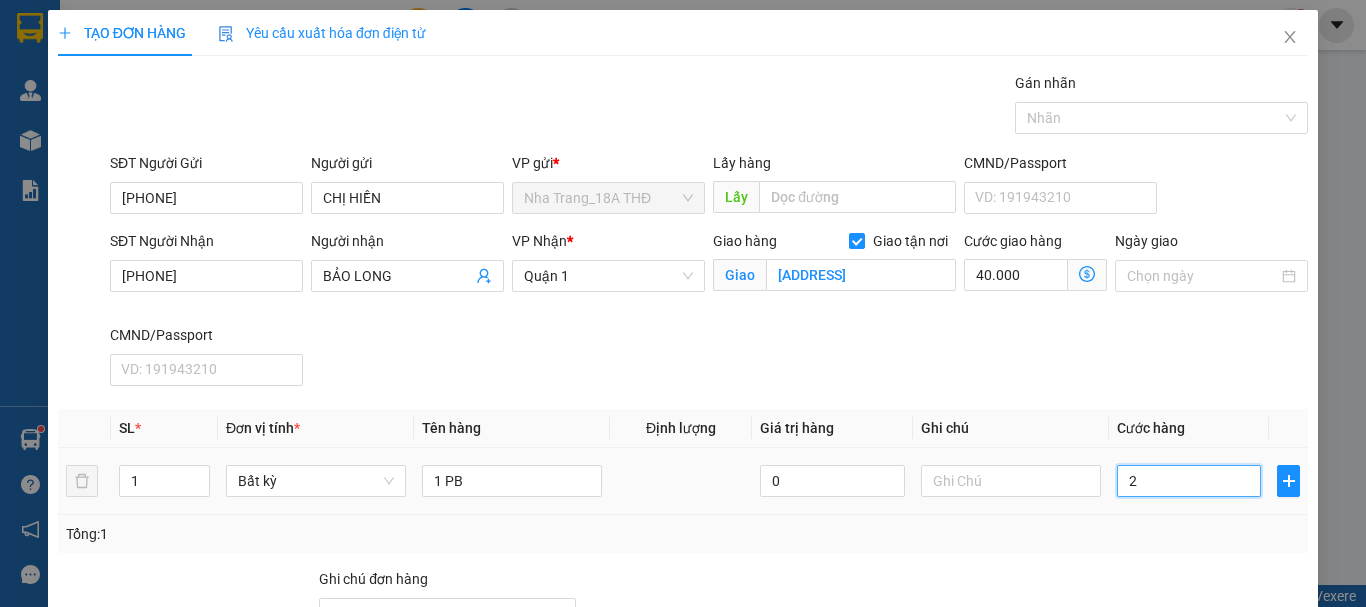 type on "20" 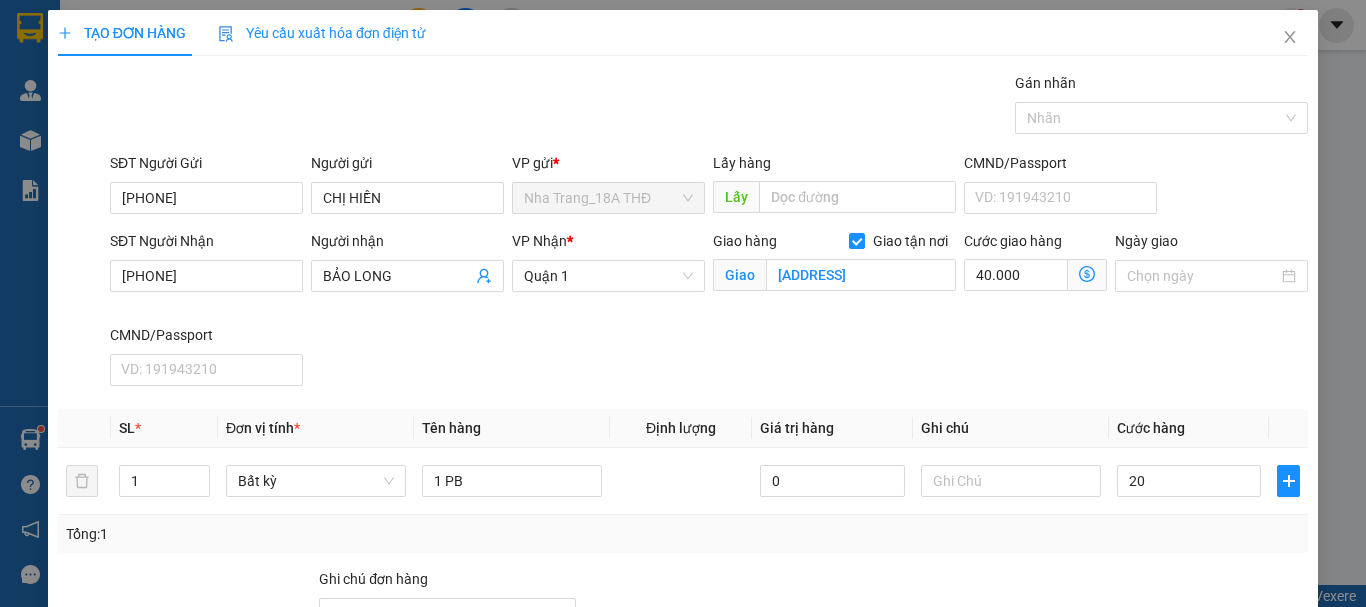 type on "20.000" 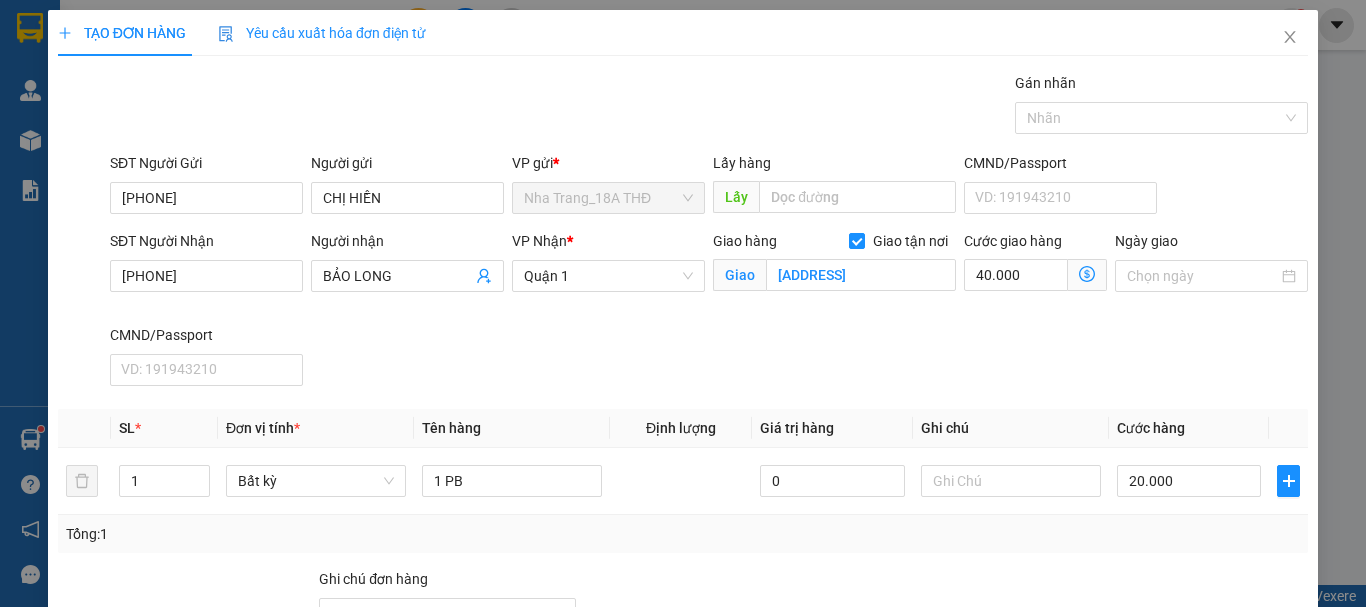 click on "Tổng:  1" at bounding box center [683, 534] 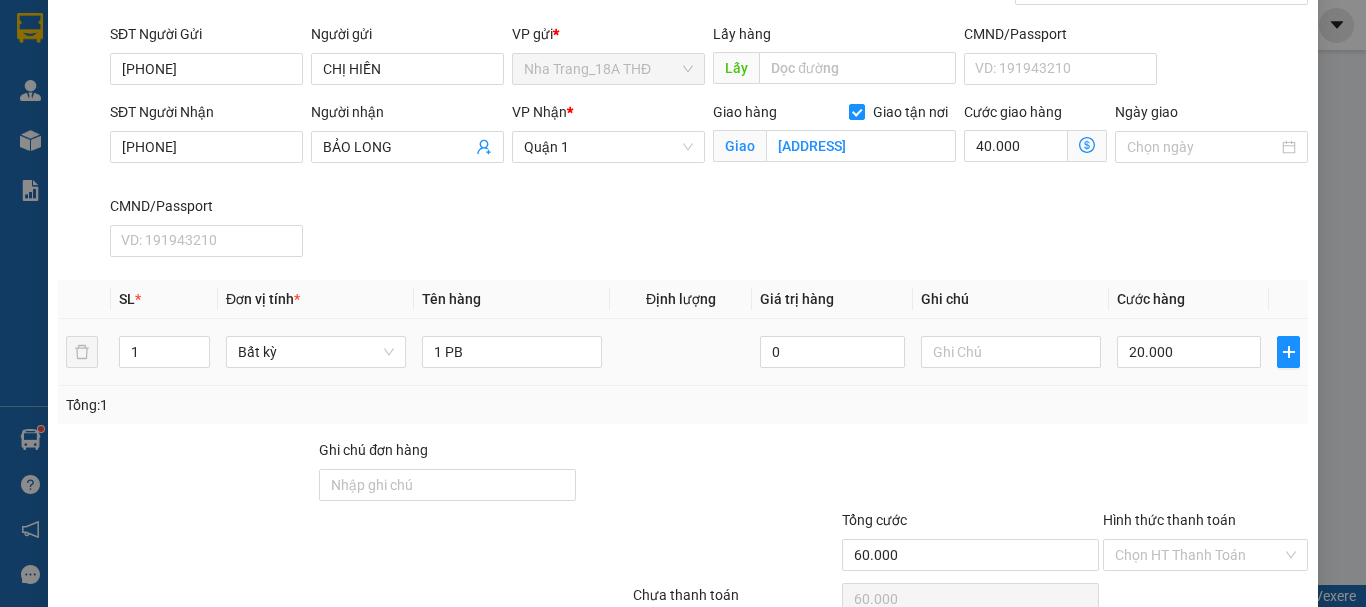scroll, scrollTop: 227, scrollLeft: 0, axis: vertical 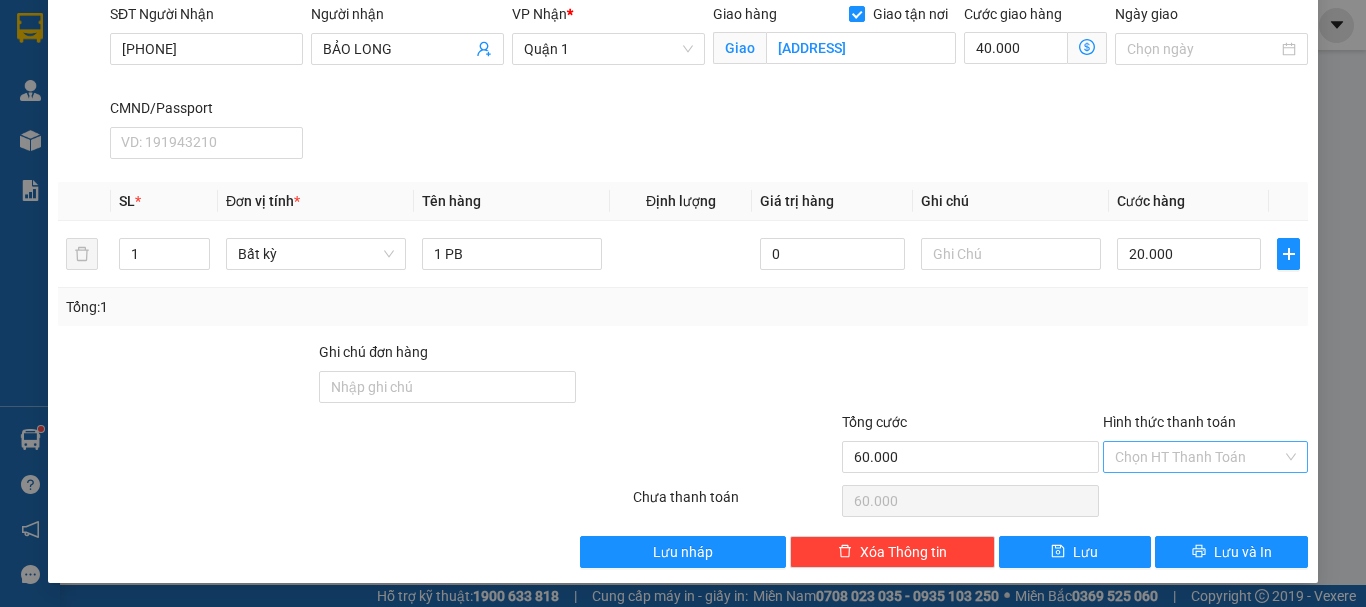 drag, startPoint x: 1179, startPoint y: 431, endPoint x: 1184, endPoint y: 467, distance: 36.345562 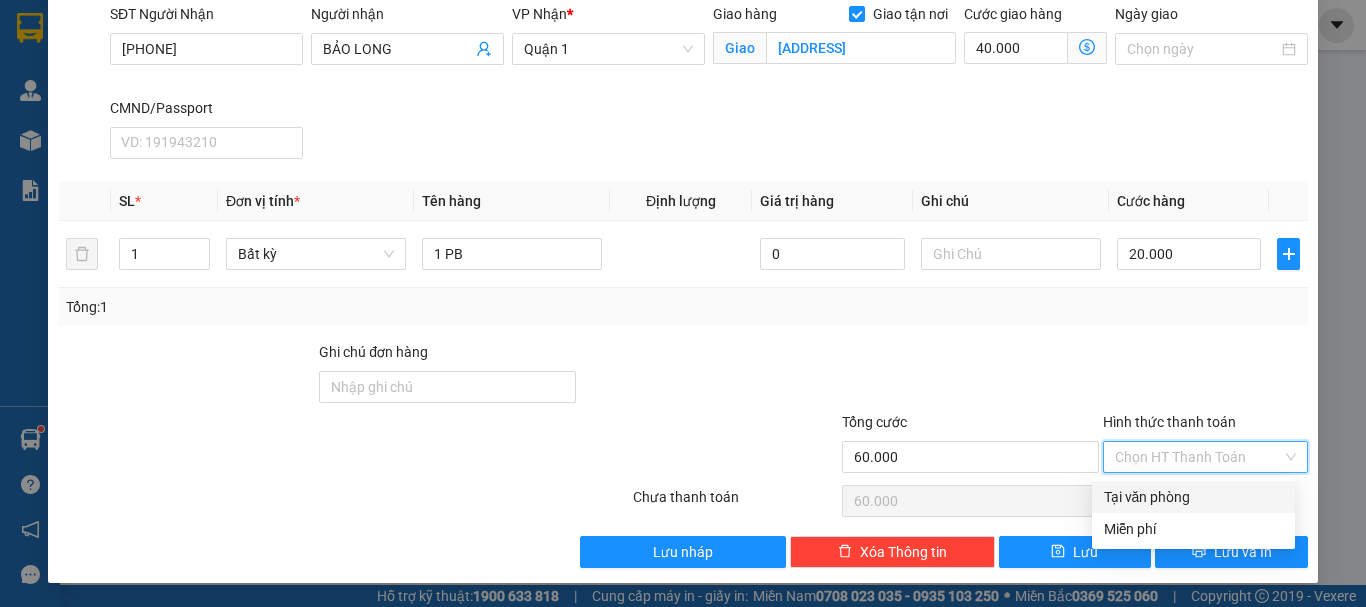 click on "Tại văn phòng" at bounding box center [1193, 497] 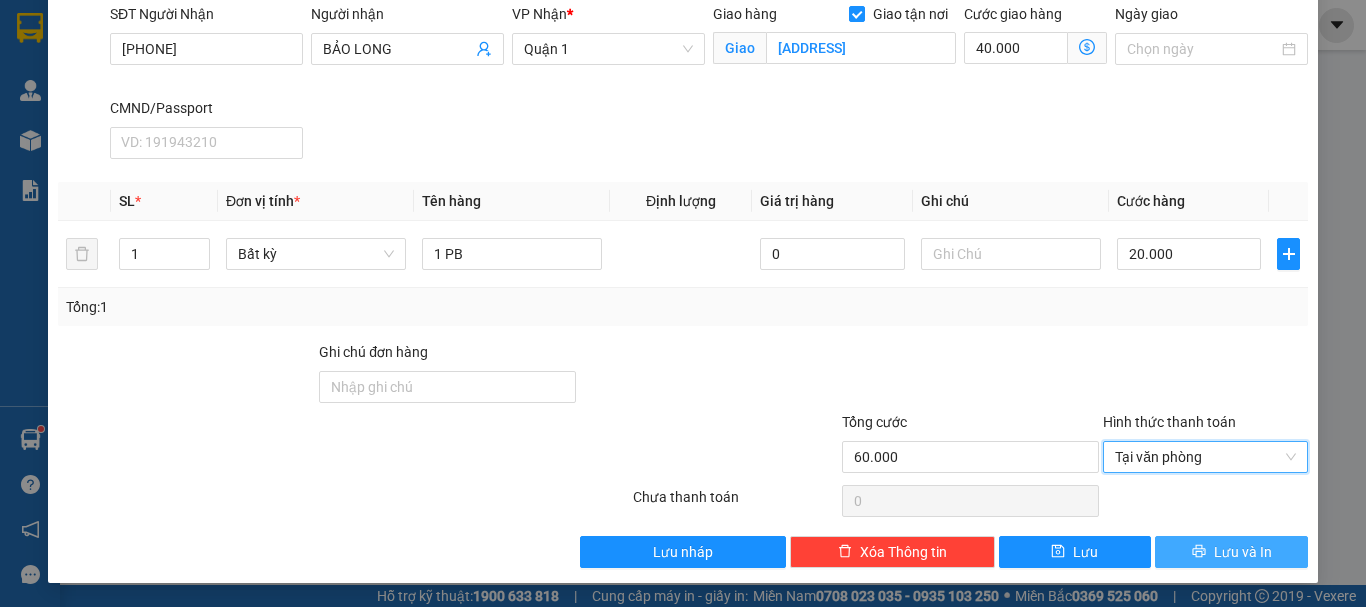 click on "Lưu và In" at bounding box center (1243, 552) 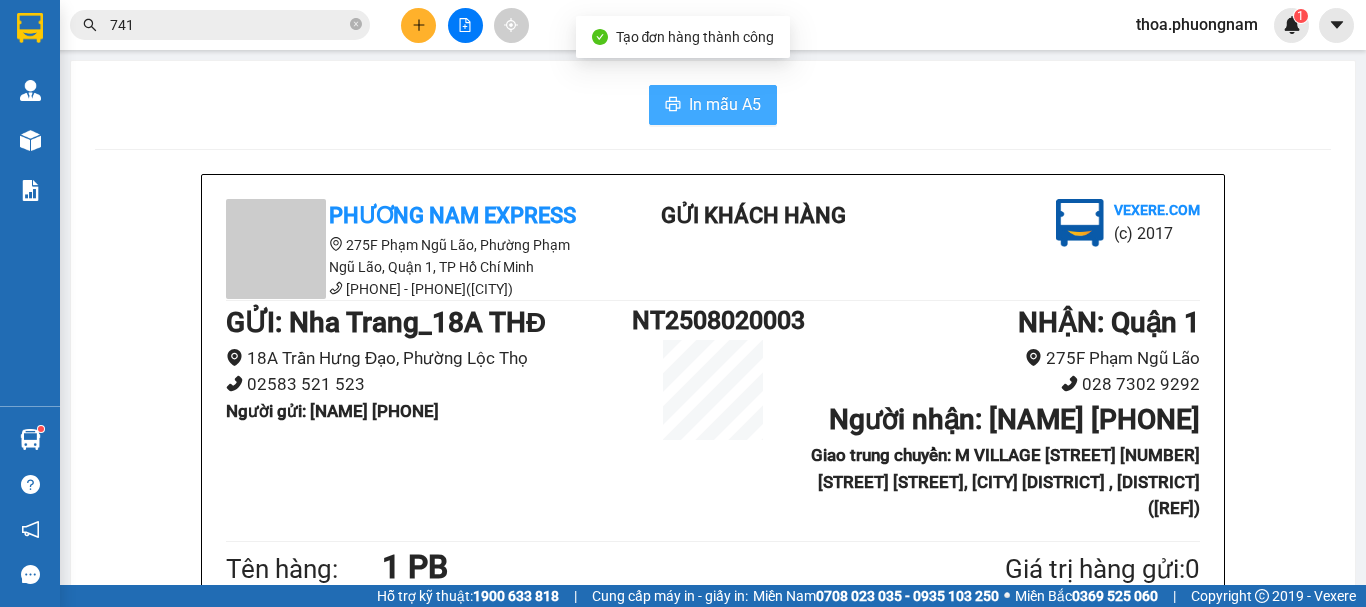 click on "In mẫu A5" at bounding box center [725, 104] 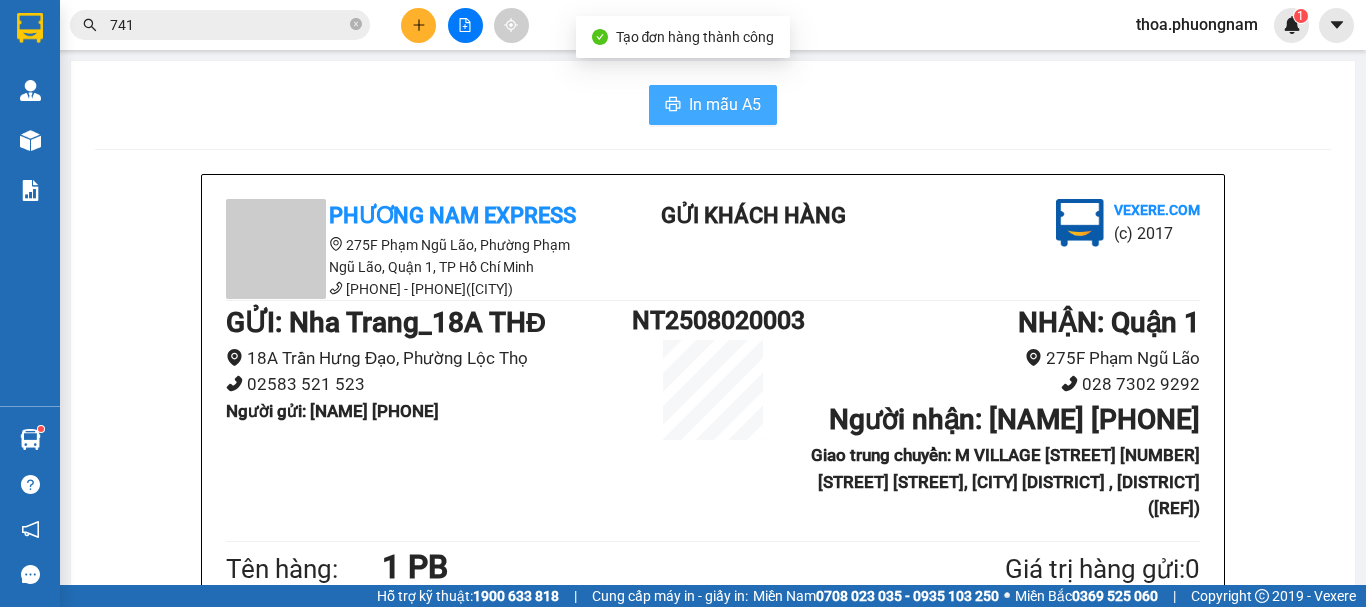 scroll, scrollTop: 0, scrollLeft: 0, axis: both 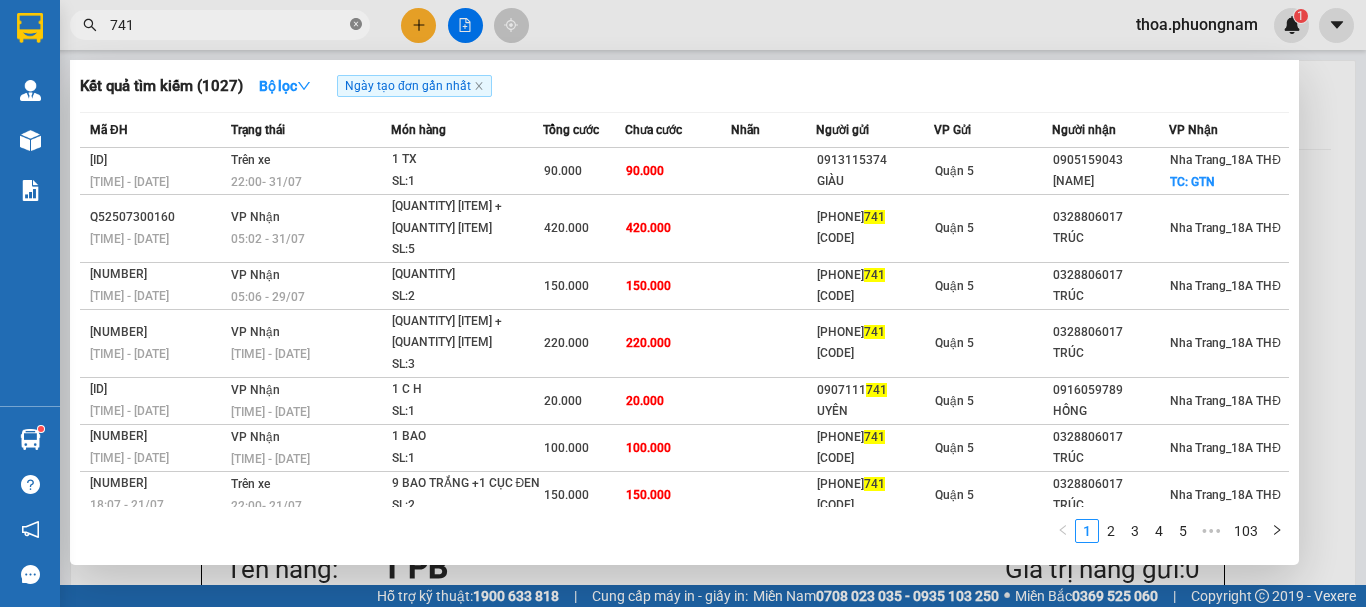 click 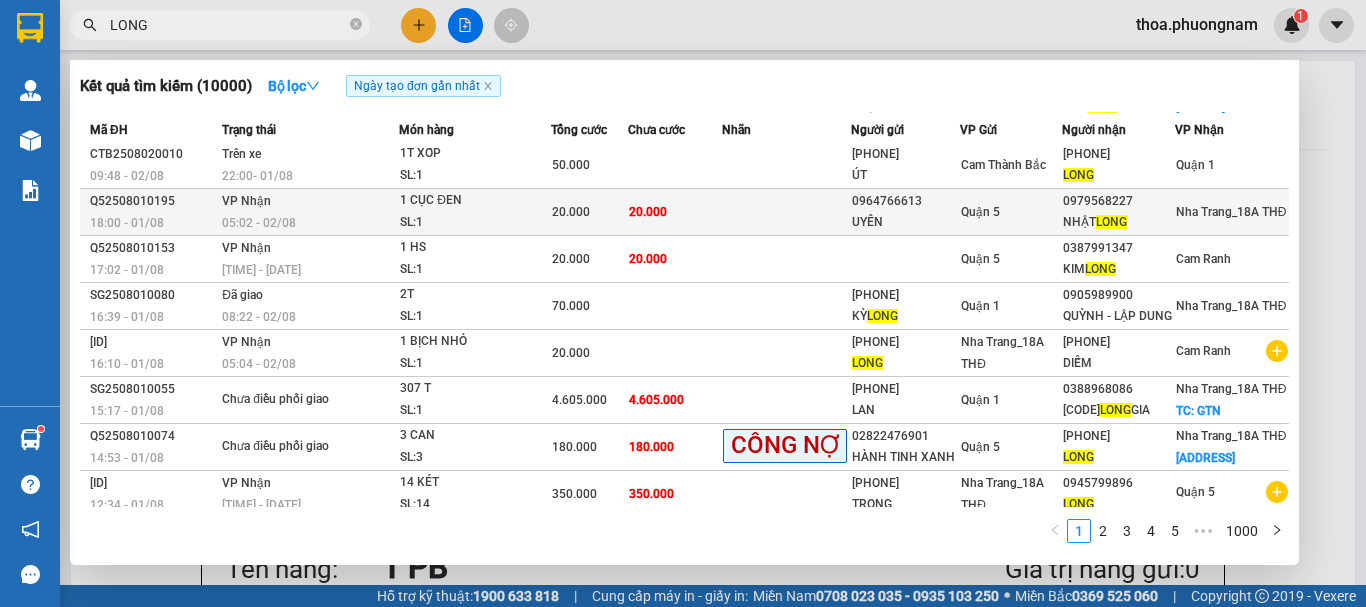 scroll, scrollTop: 259, scrollLeft: 0, axis: vertical 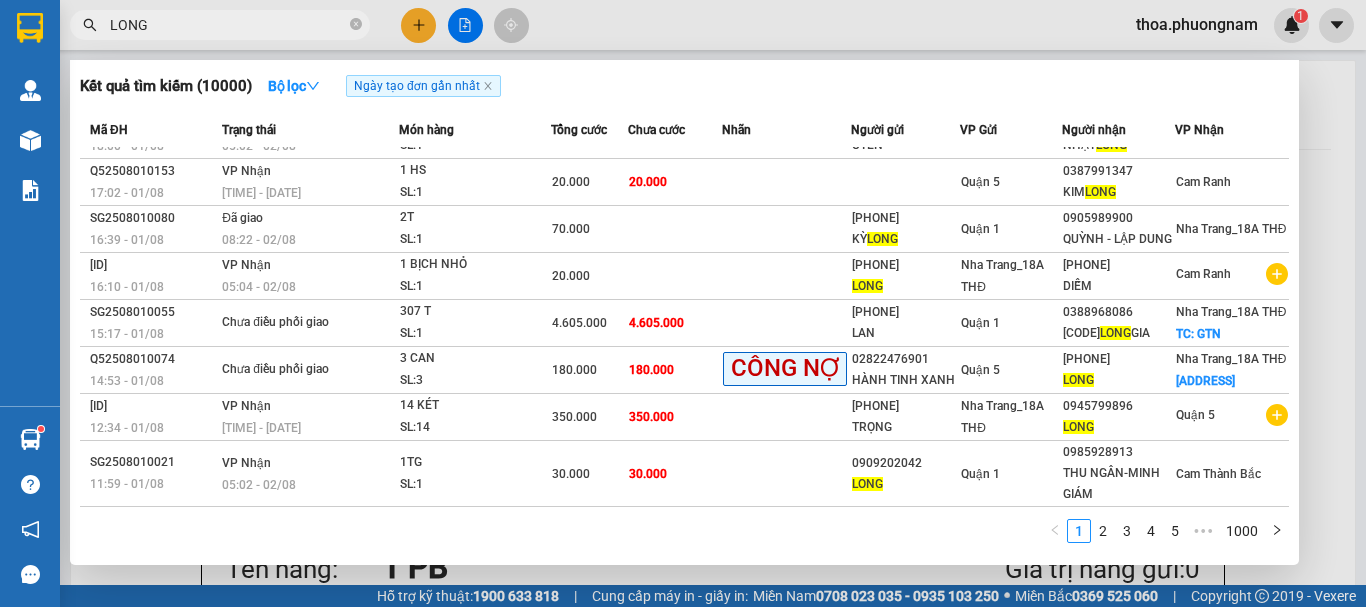 type on "LONG" 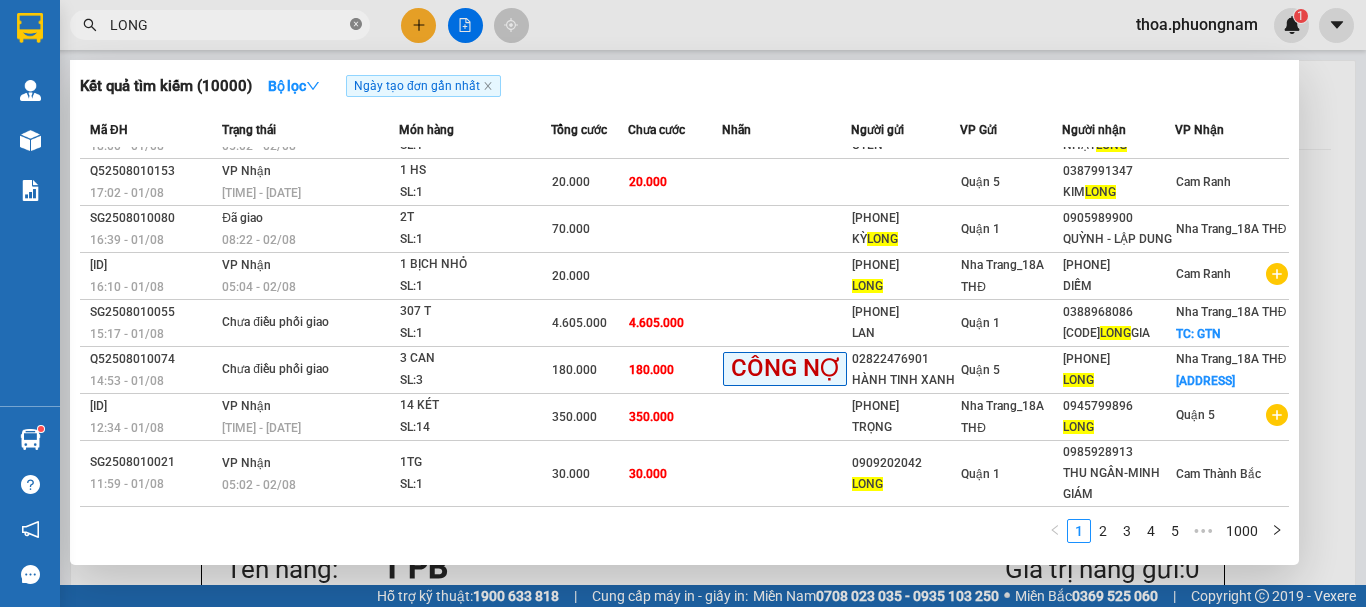click 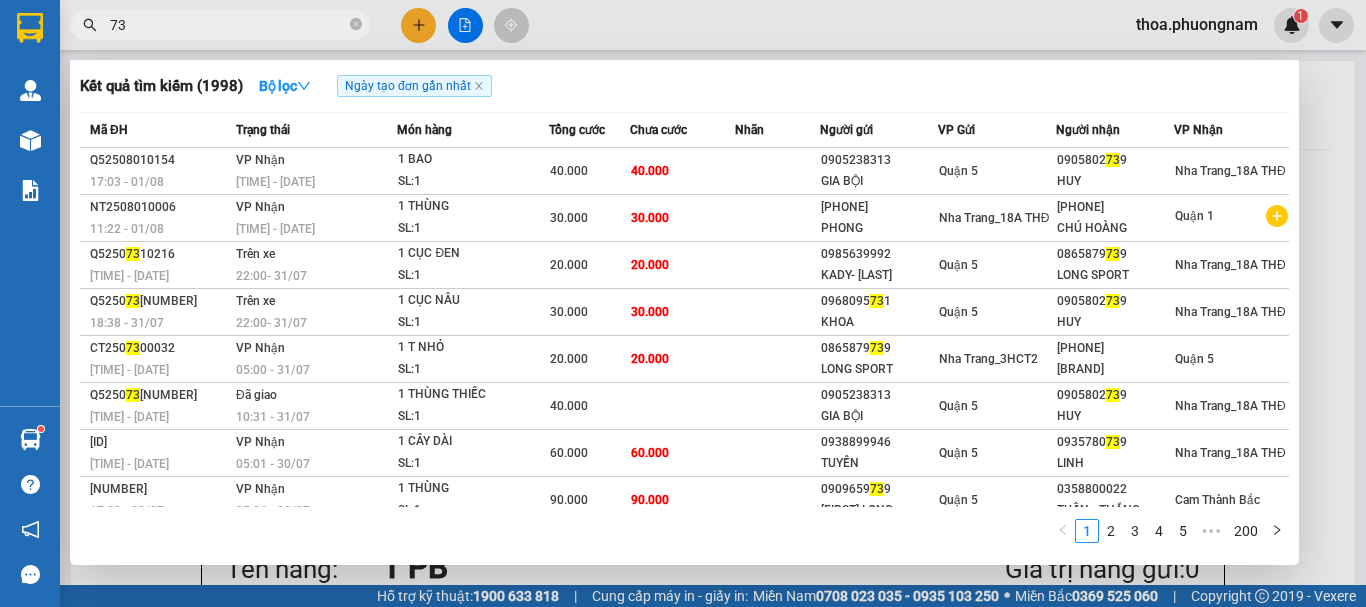 type on "7" 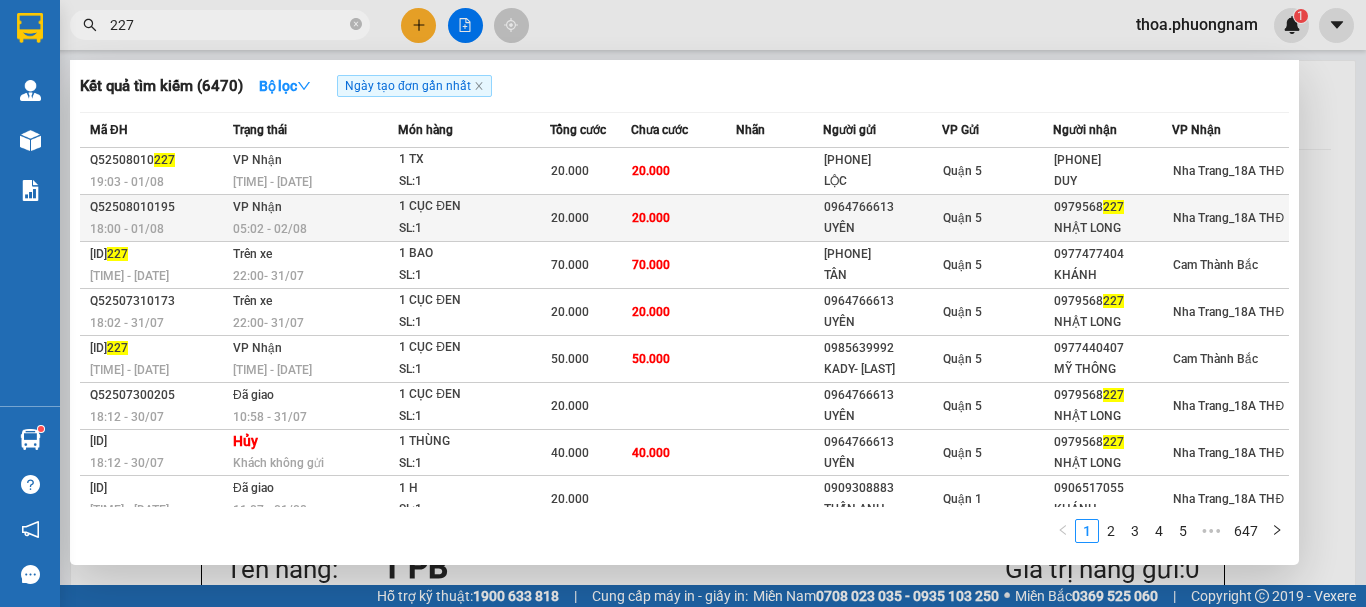 type on "227" 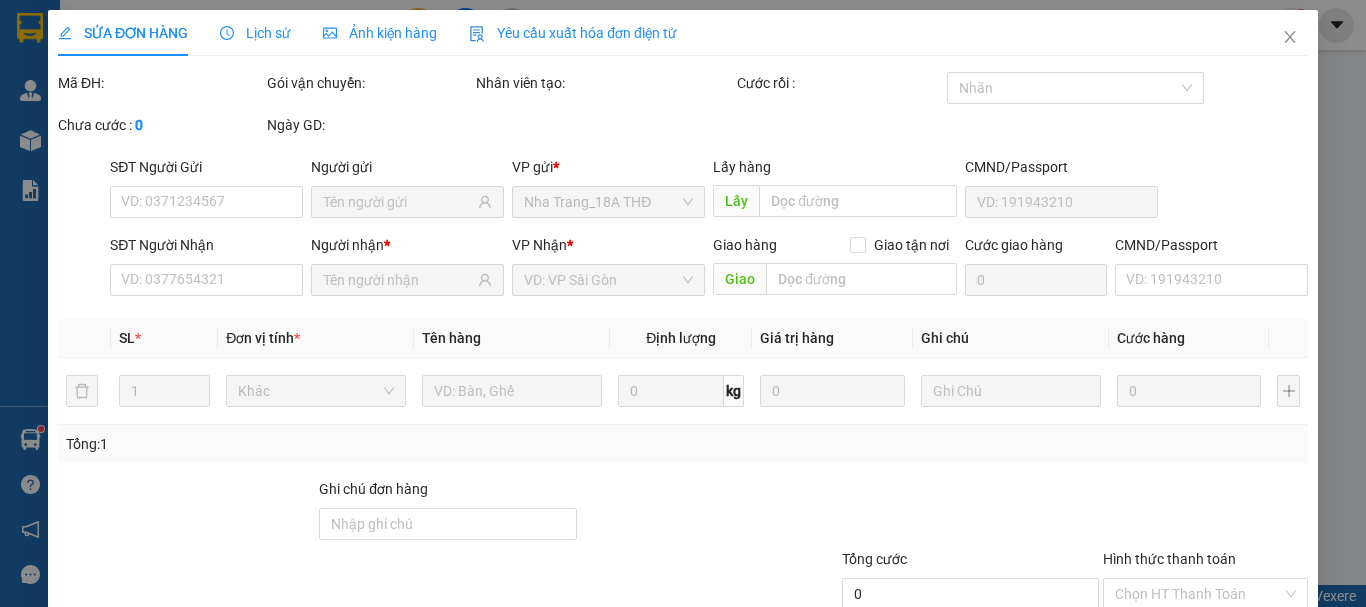 type on "0964766613" 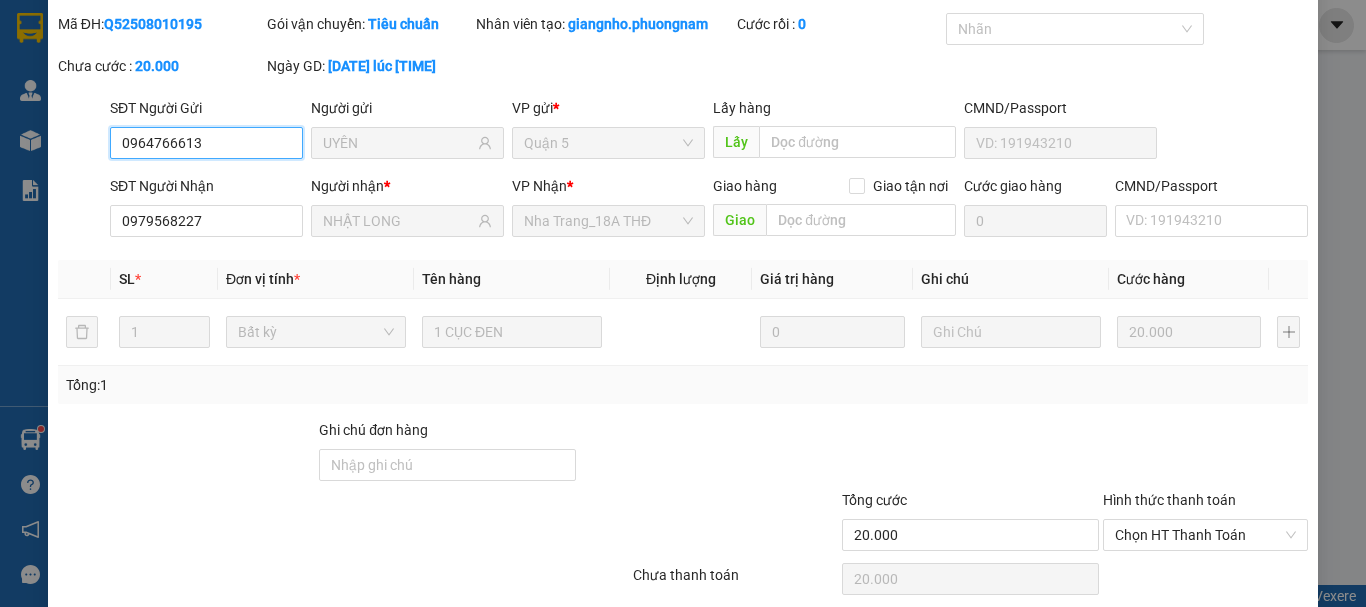 scroll, scrollTop: 137, scrollLeft: 0, axis: vertical 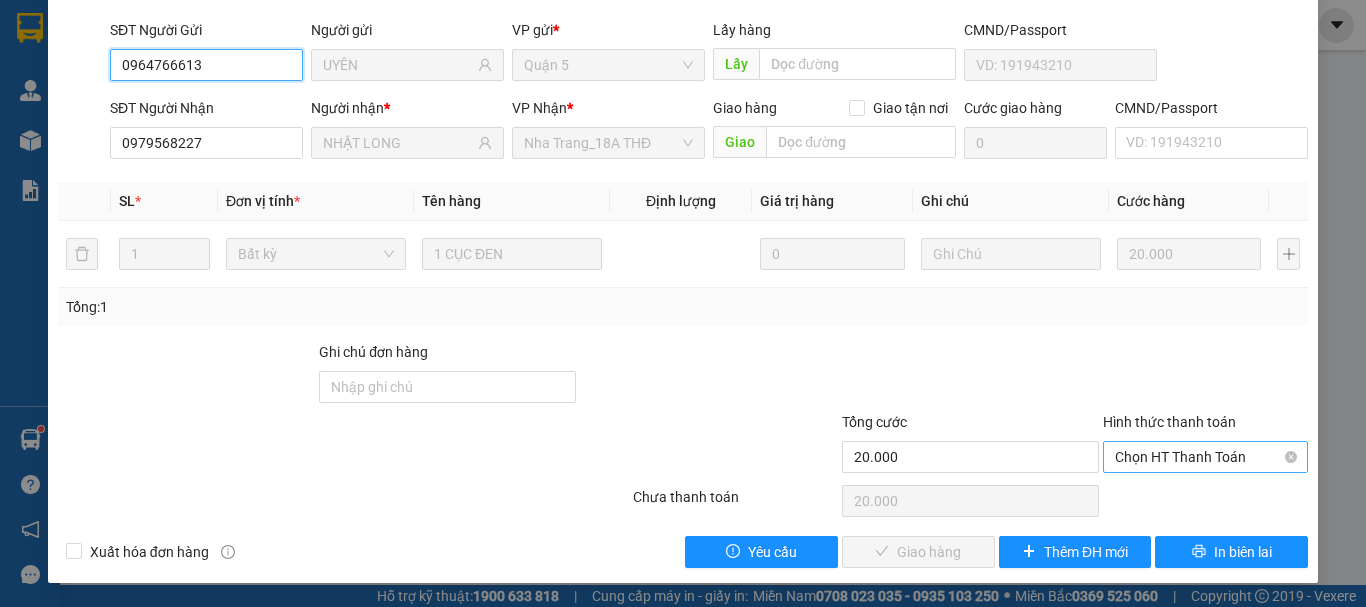 click on "Chọn HT Thanh Toán" at bounding box center [1205, 457] 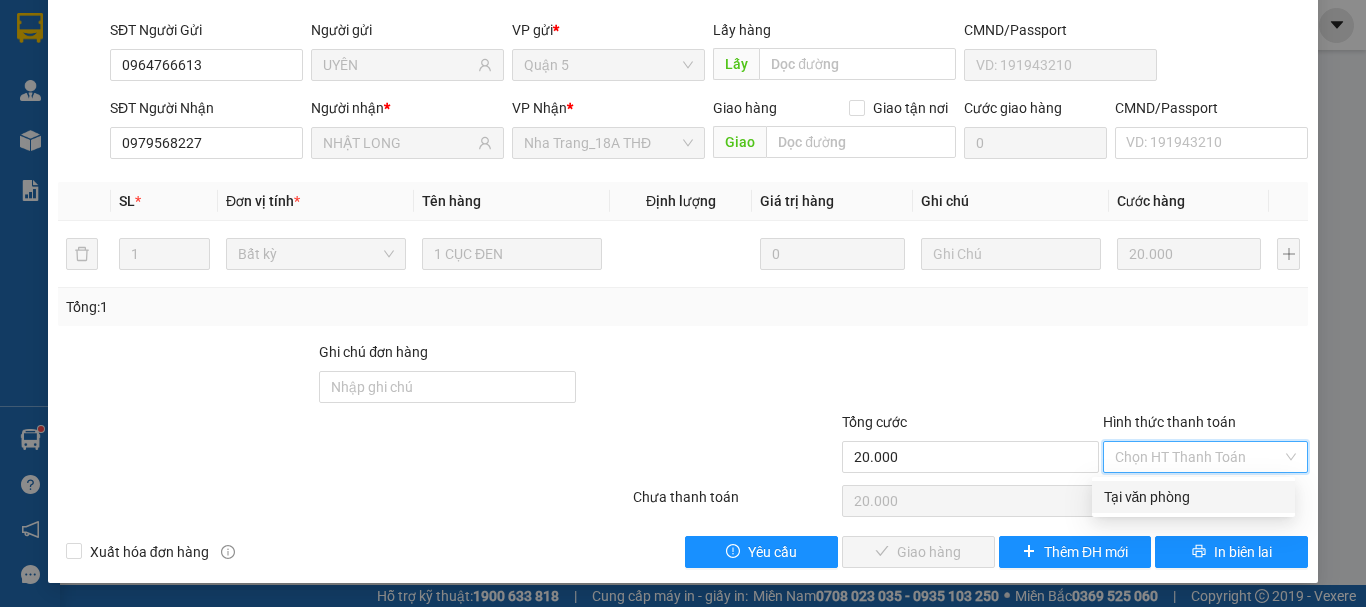 click on "Tại văn phòng" at bounding box center (1193, 497) 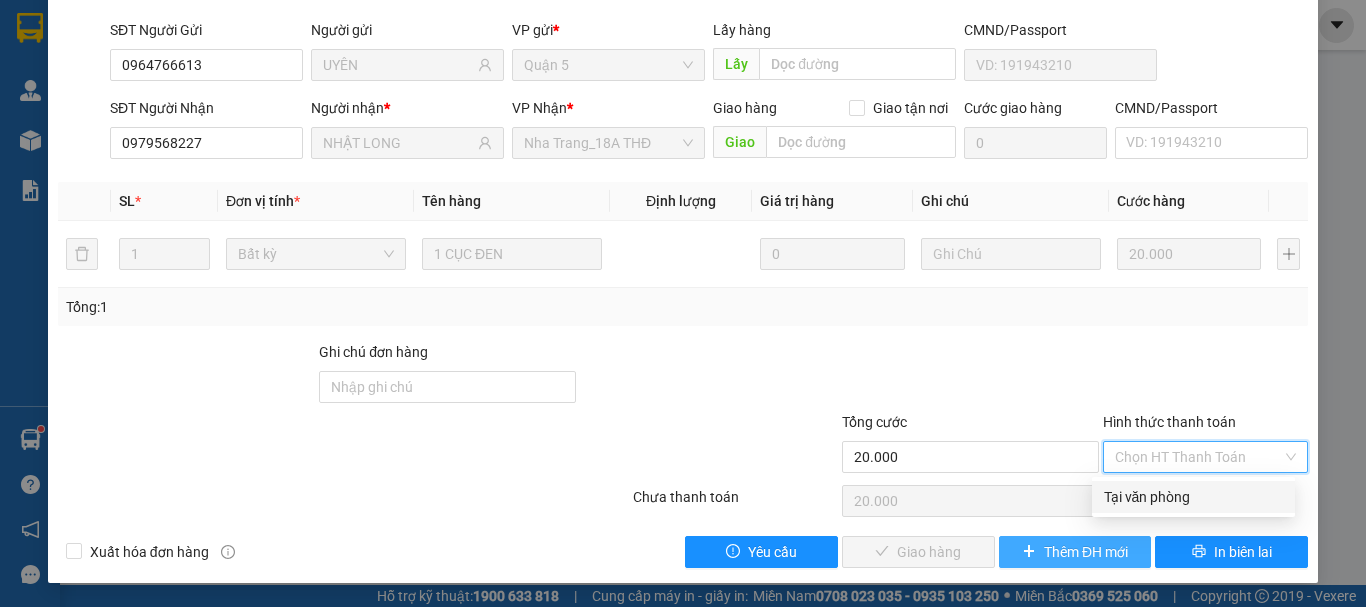 type on "0" 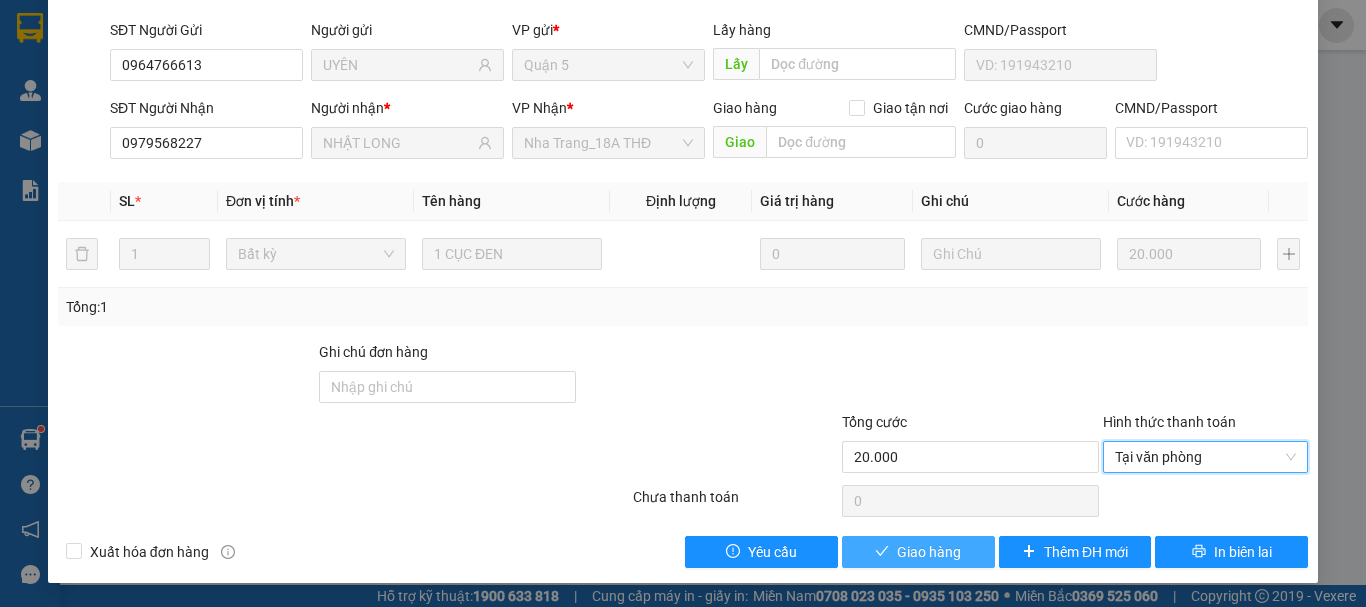 click on "Giao hàng" at bounding box center [929, 552] 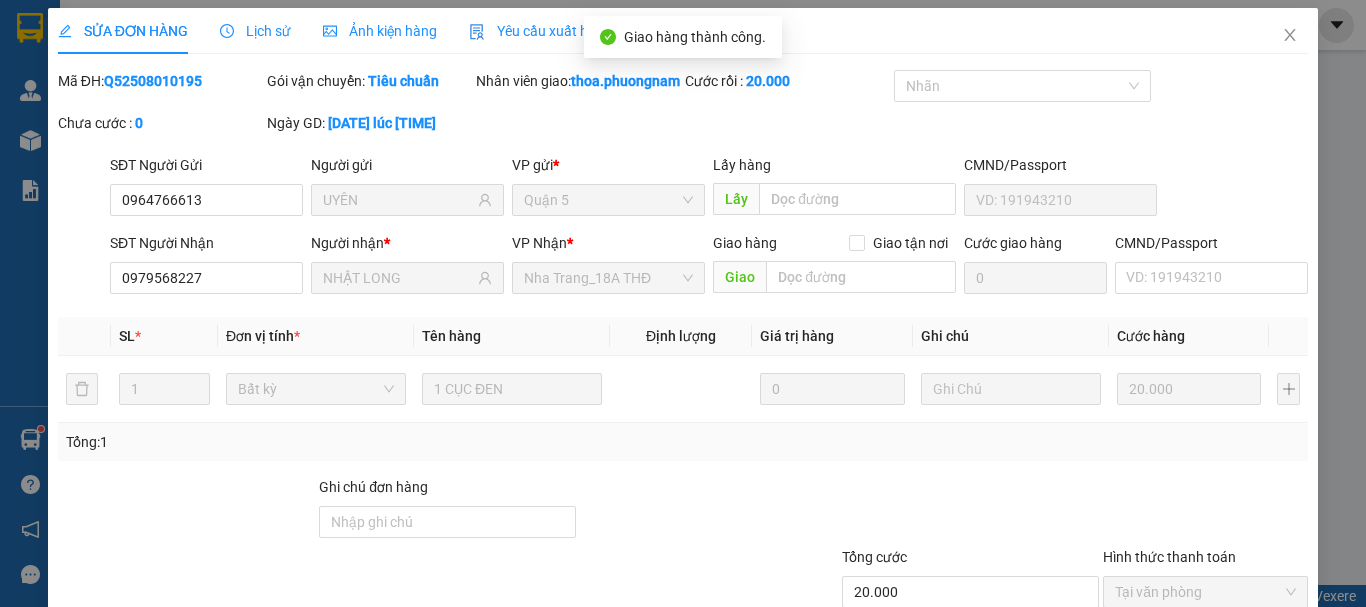 scroll, scrollTop: 0, scrollLeft: 0, axis: both 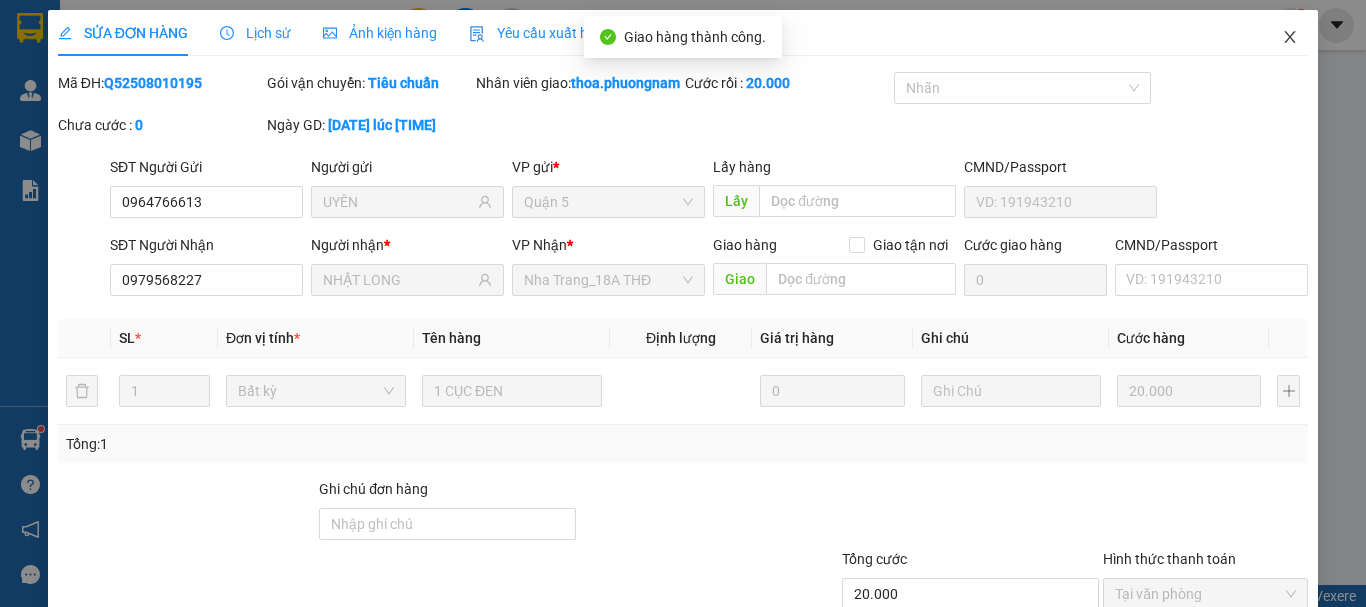 click at bounding box center (1290, 38) 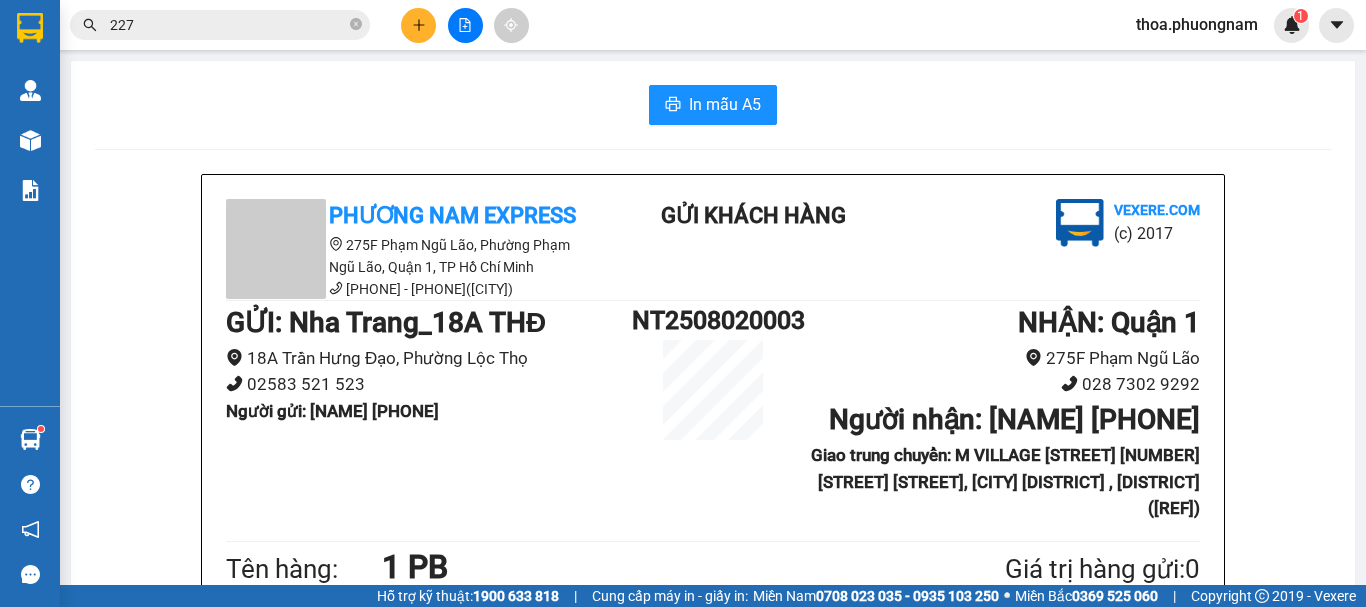 click on "Phương Nam Express" at bounding box center (452, 215) 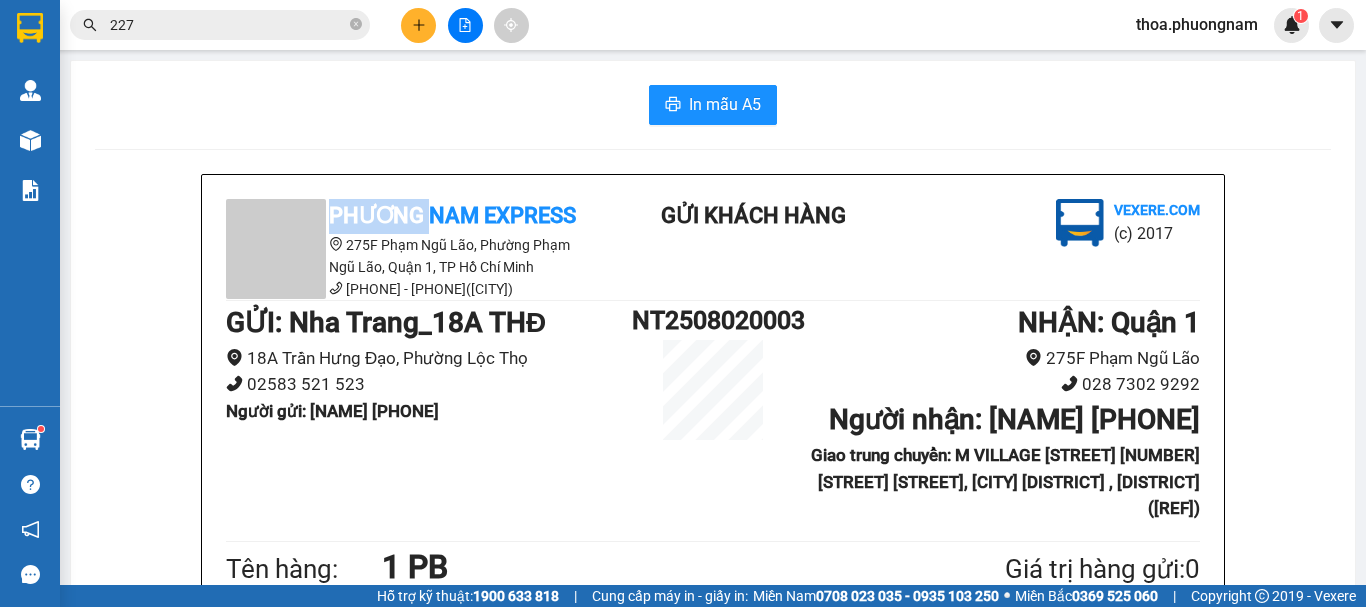 click on "Phương Nam Express" at bounding box center (452, 215) 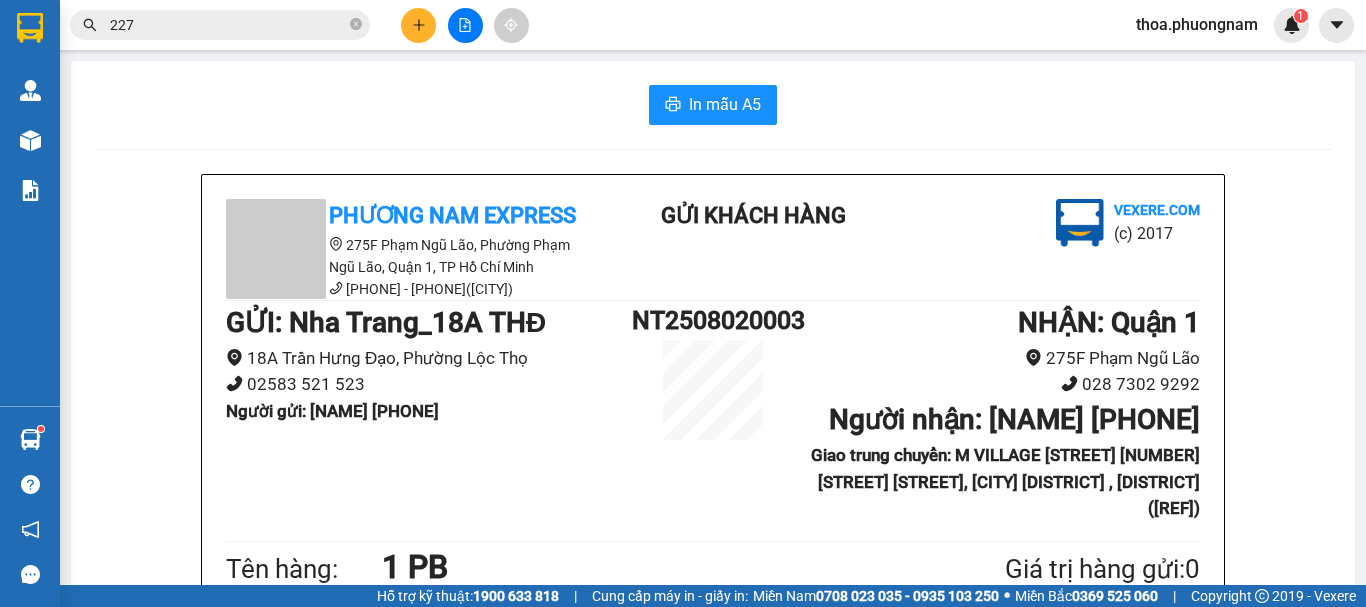 drag, startPoint x: 490, startPoint y: 101, endPoint x: 294, endPoint y: 36, distance: 206.49698 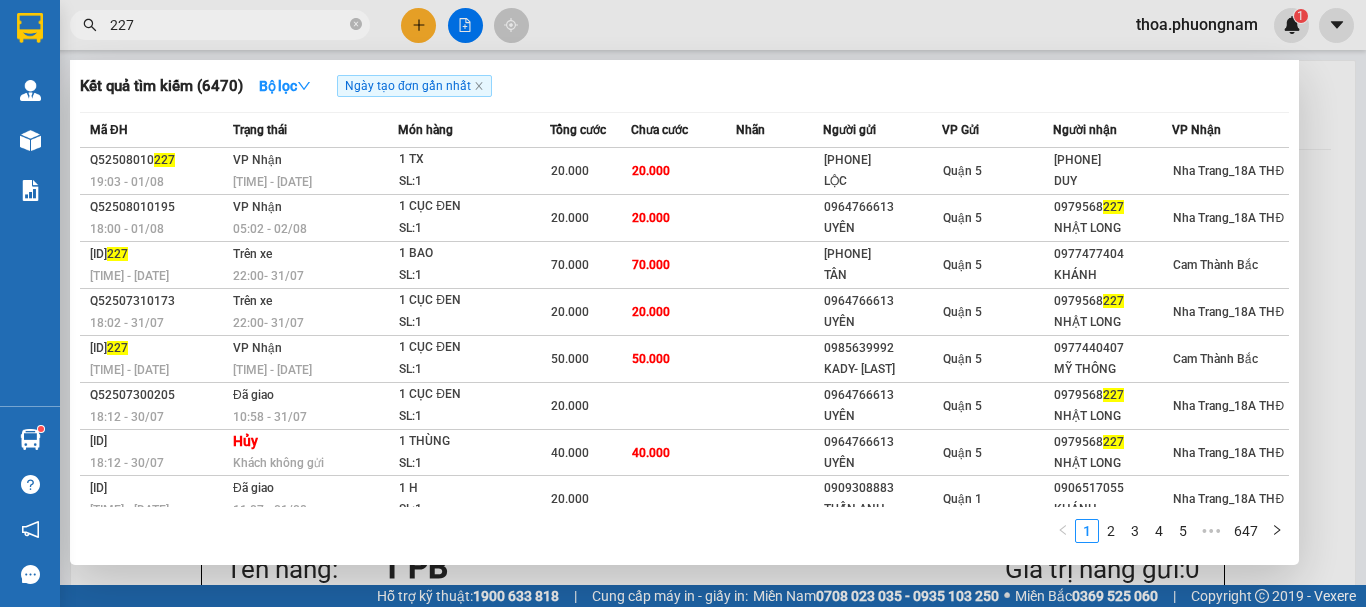 drag, startPoint x: 287, startPoint y: 34, endPoint x: 0, endPoint y: 44, distance: 287.17416 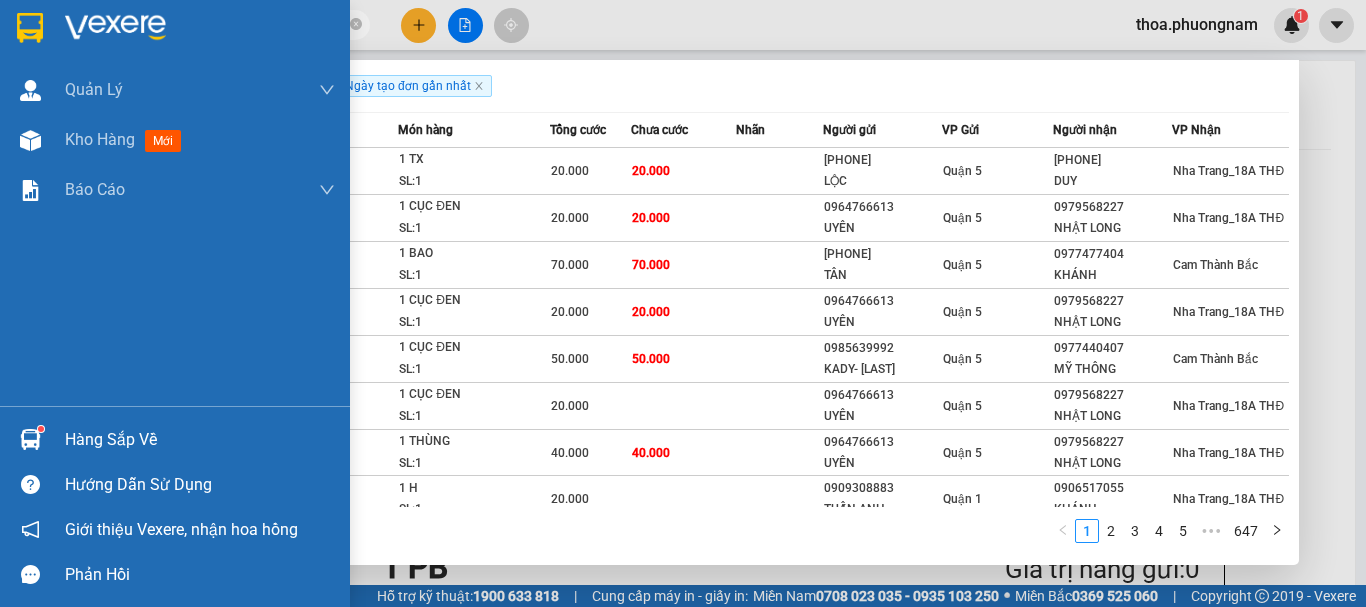 type on "THỦY" 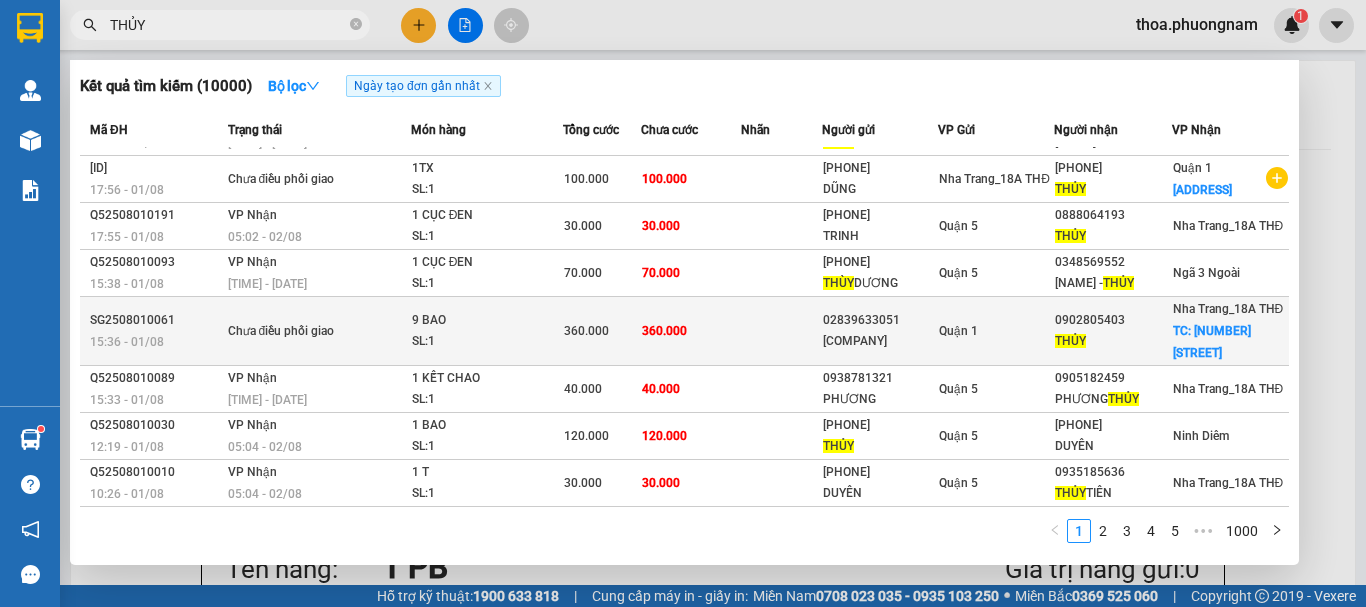 scroll, scrollTop: 175, scrollLeft: 0, axis: vertical 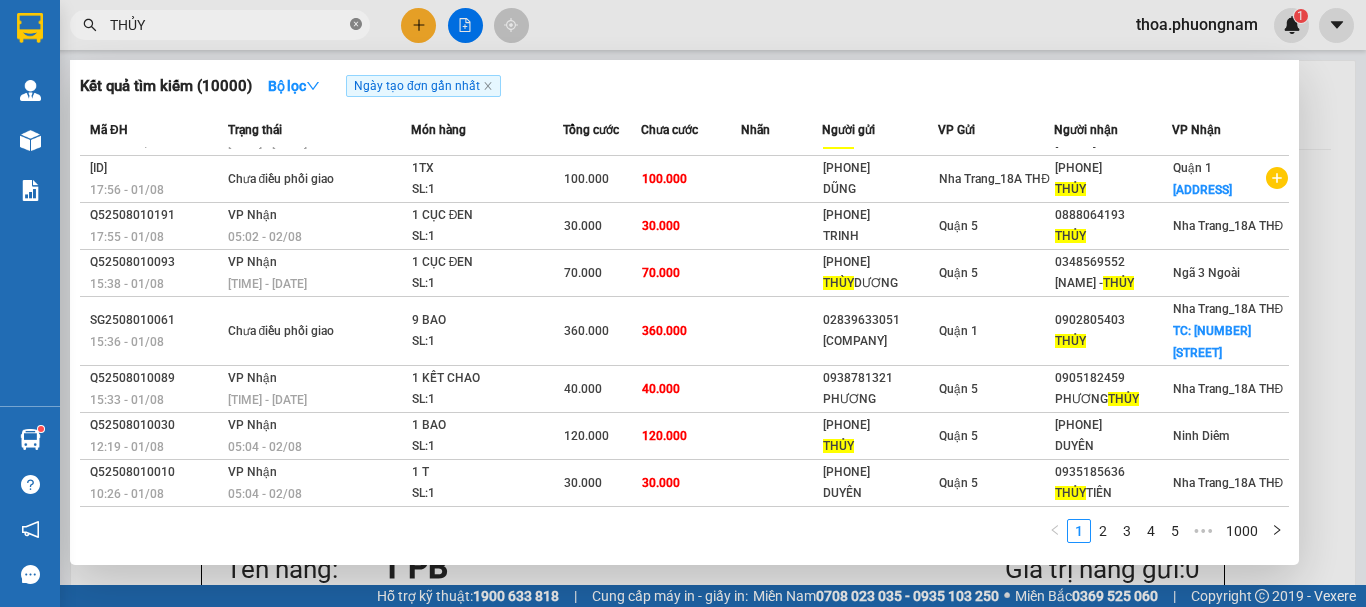click 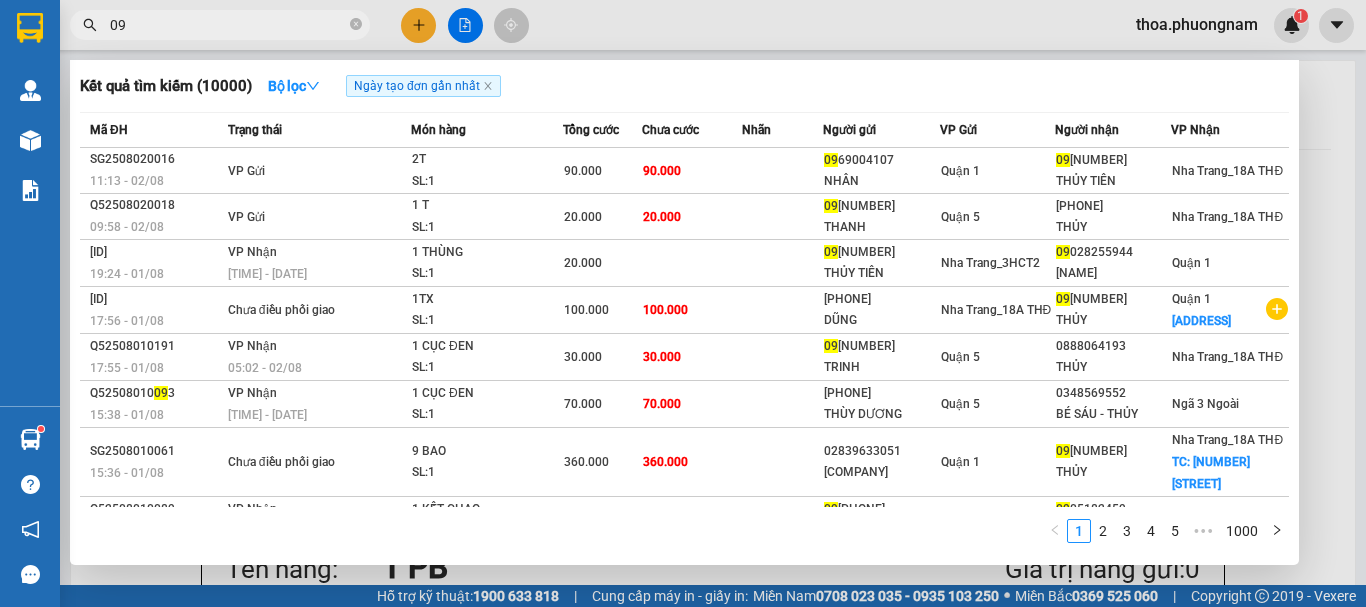 type on "0" 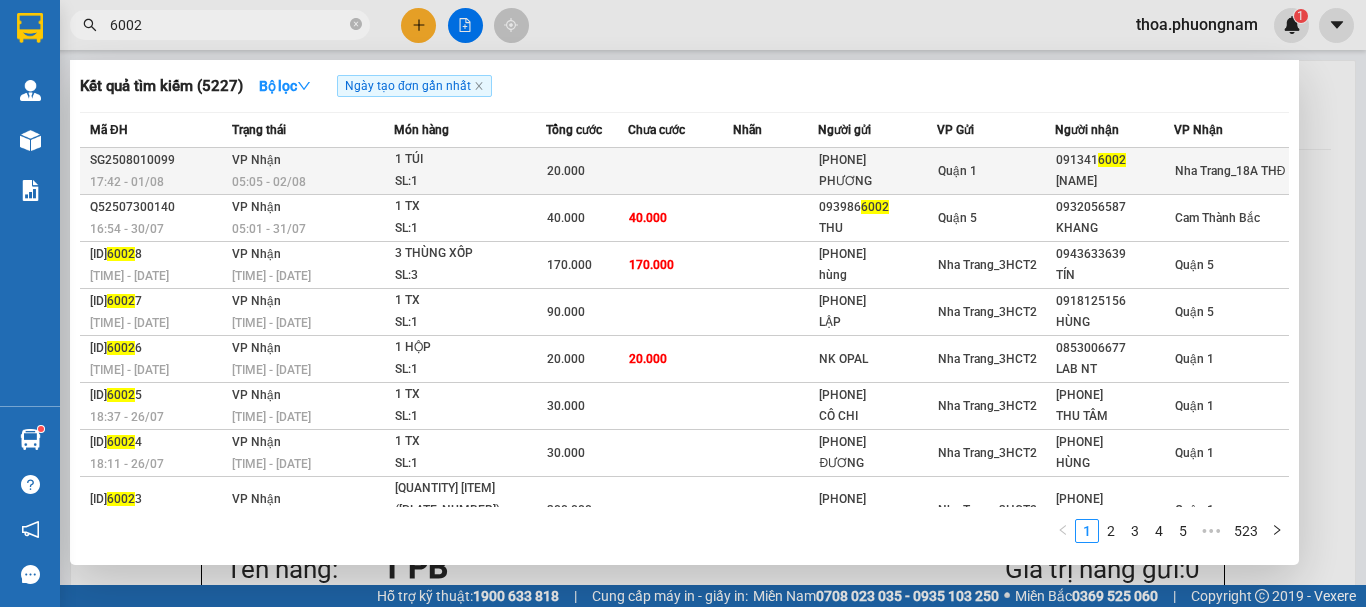 type on "6002" 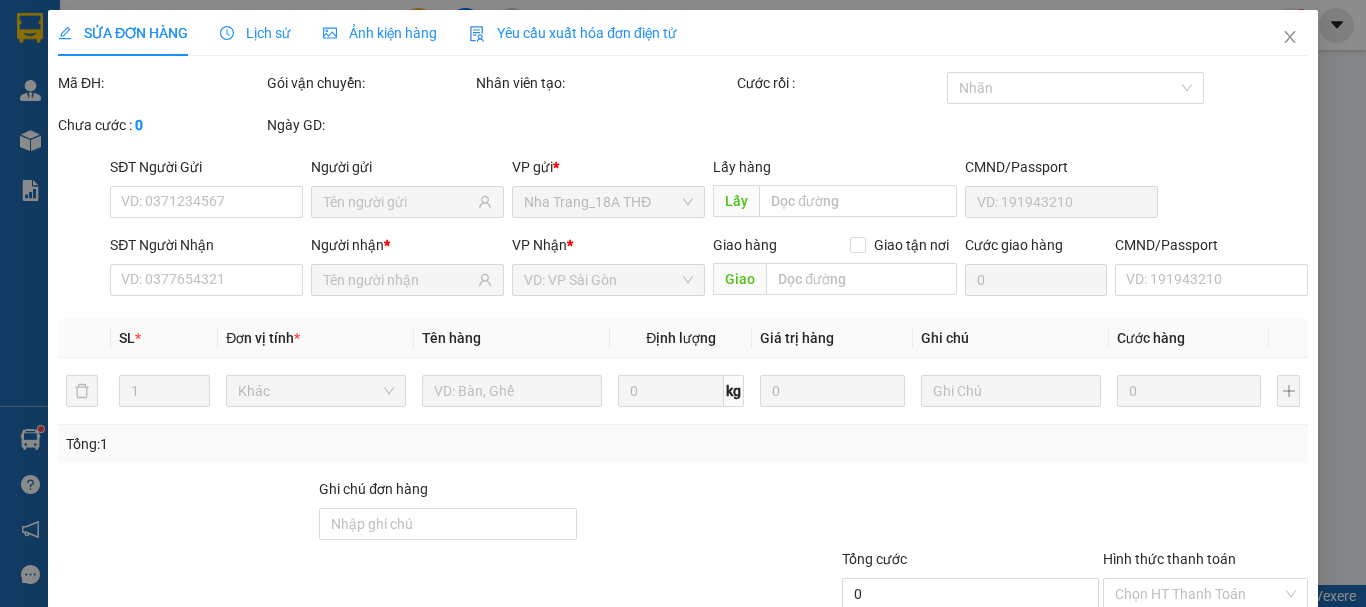 type on "[PHONE]" 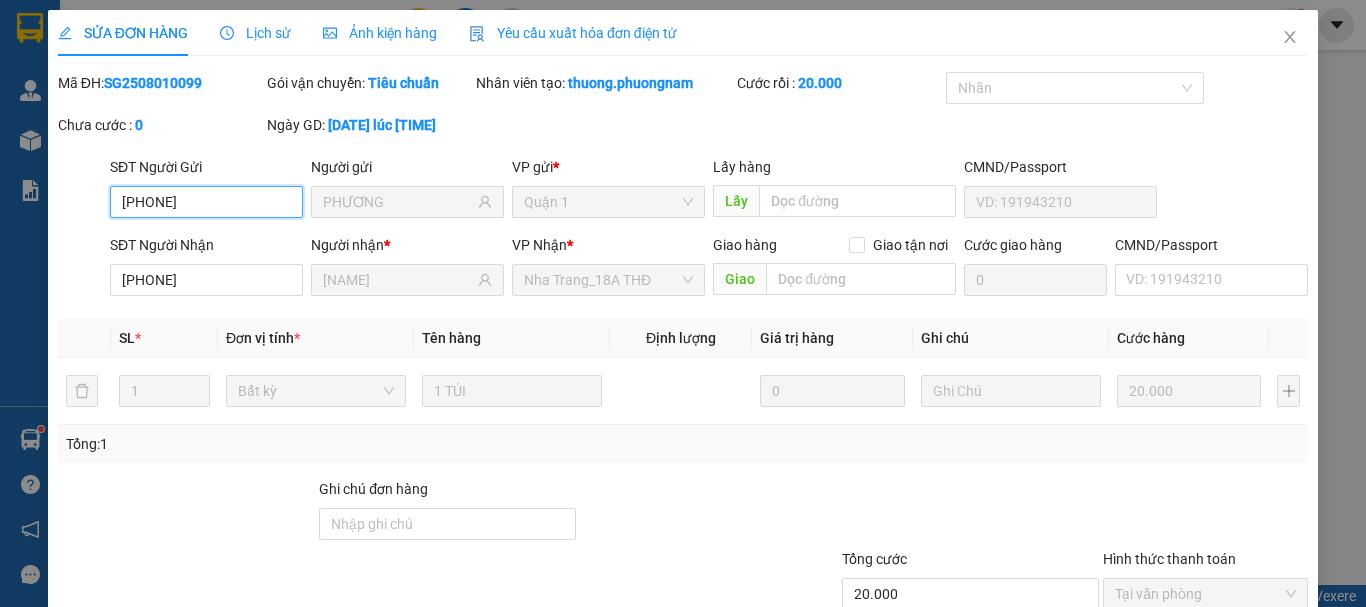 scroll, scrollTop: 79, scrollLeft: 0, axis: vertical 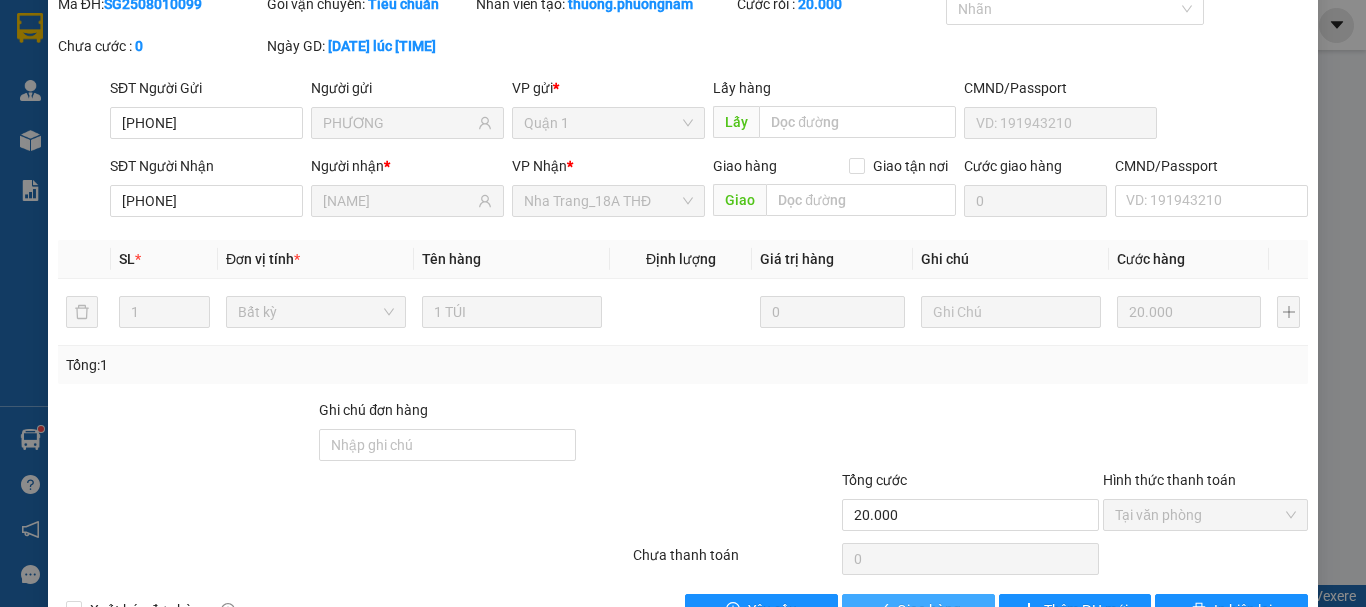 click on "Giao hàng" at bounding box center (918, 610) 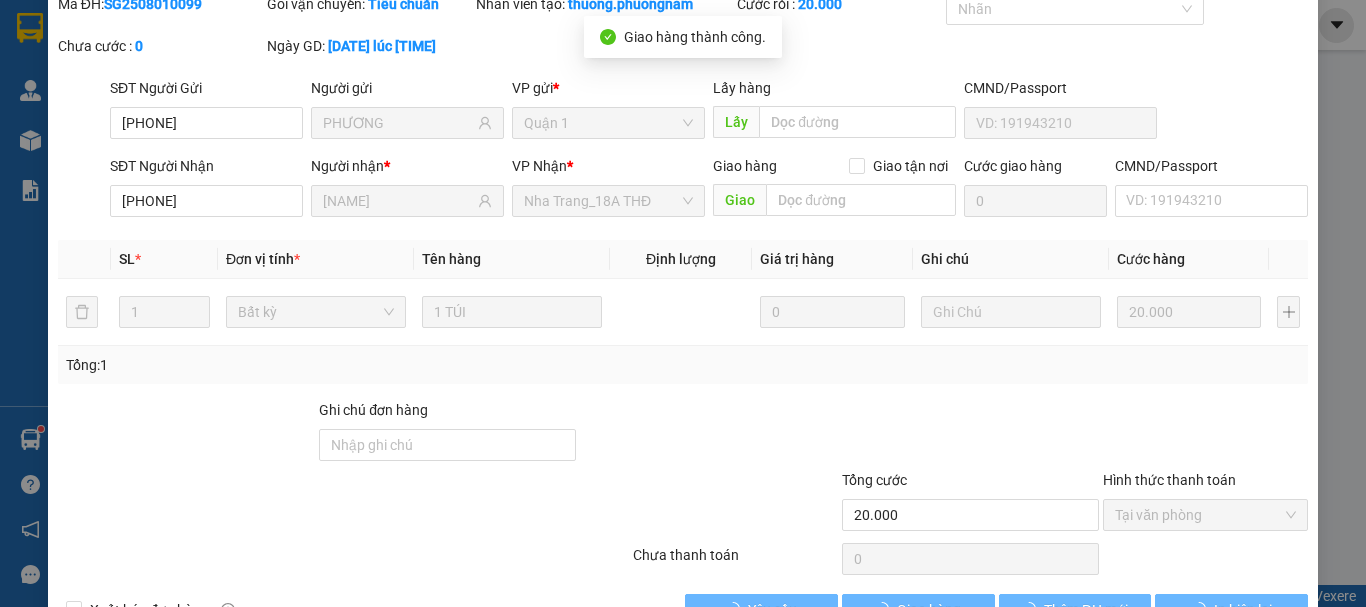 scroll, scrollTop: 0, scrollLeft: 0, axis: both 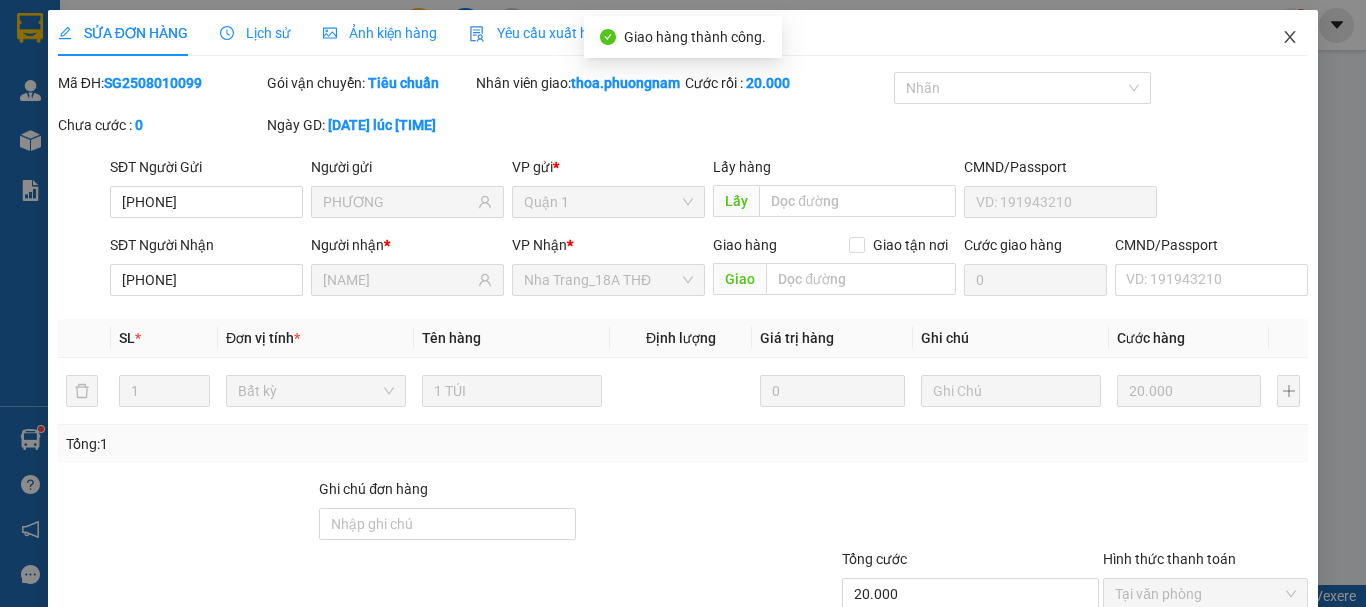 click at bounding box center (1290, 38) 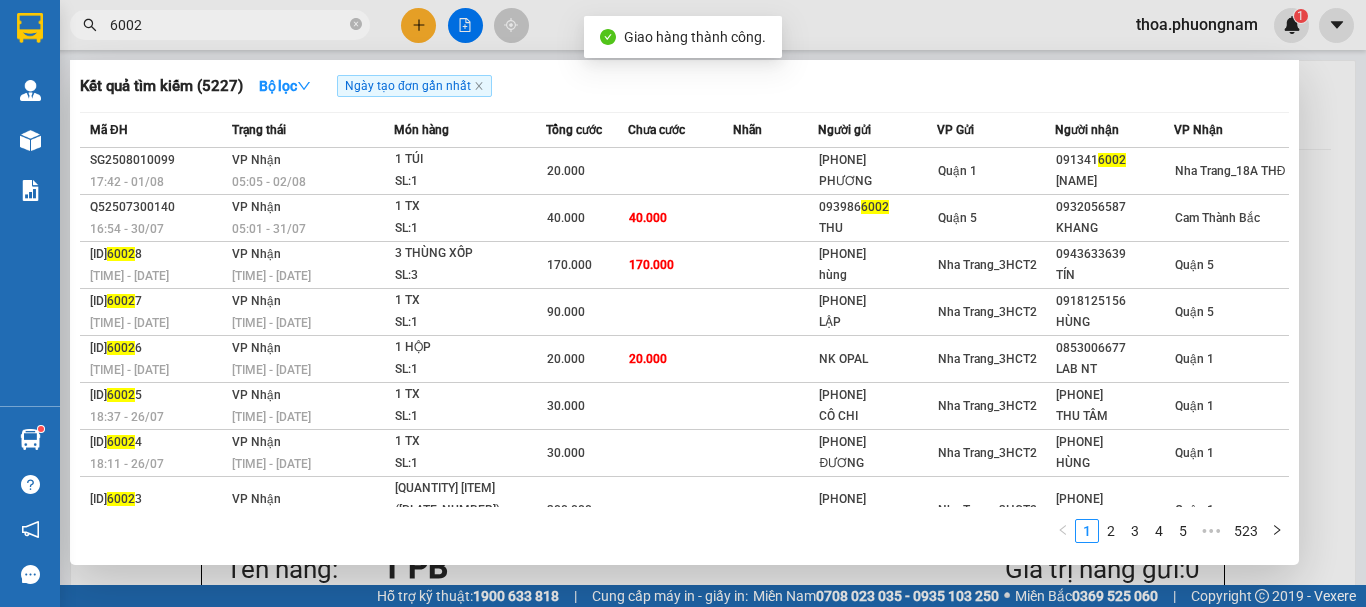 click on "6002" at bounding box center (228, 25) 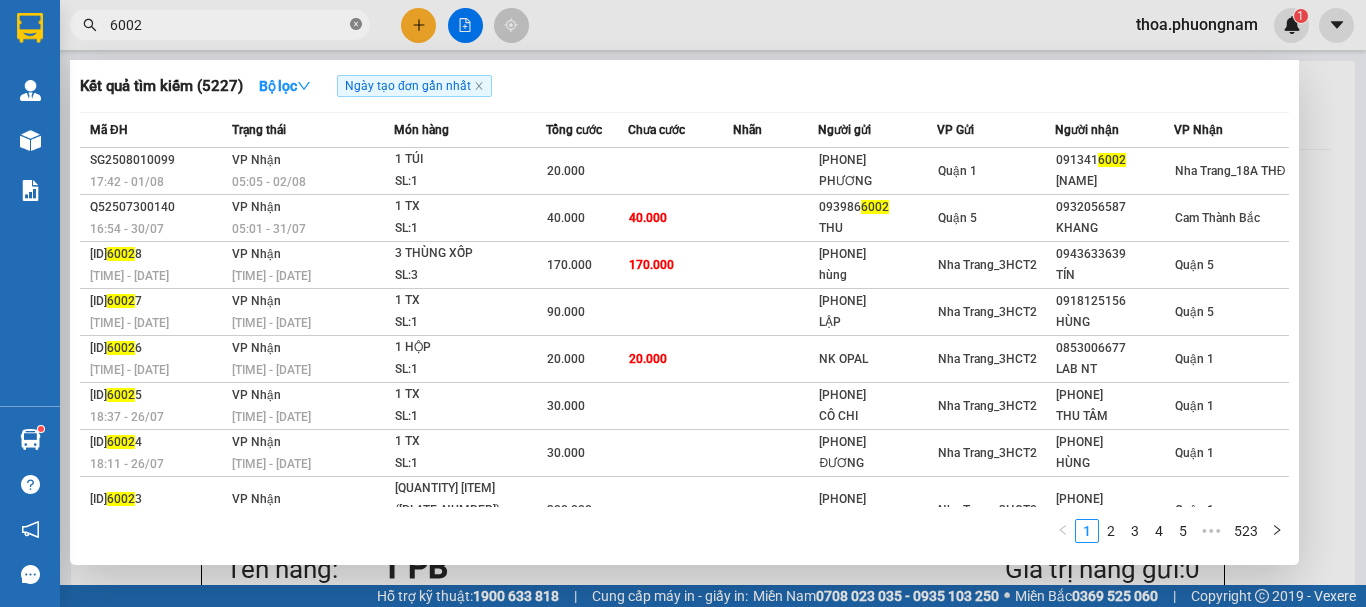 click 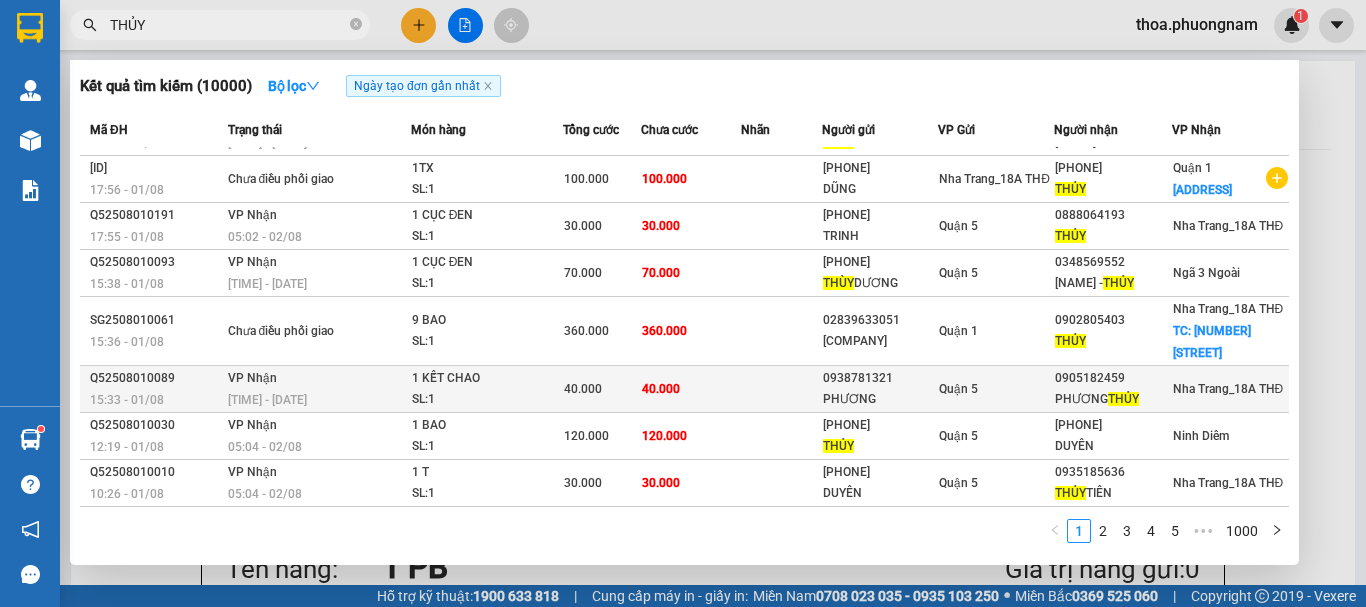 scroll, scrollTop: 175, scrollLeft: 0, axis: vertical 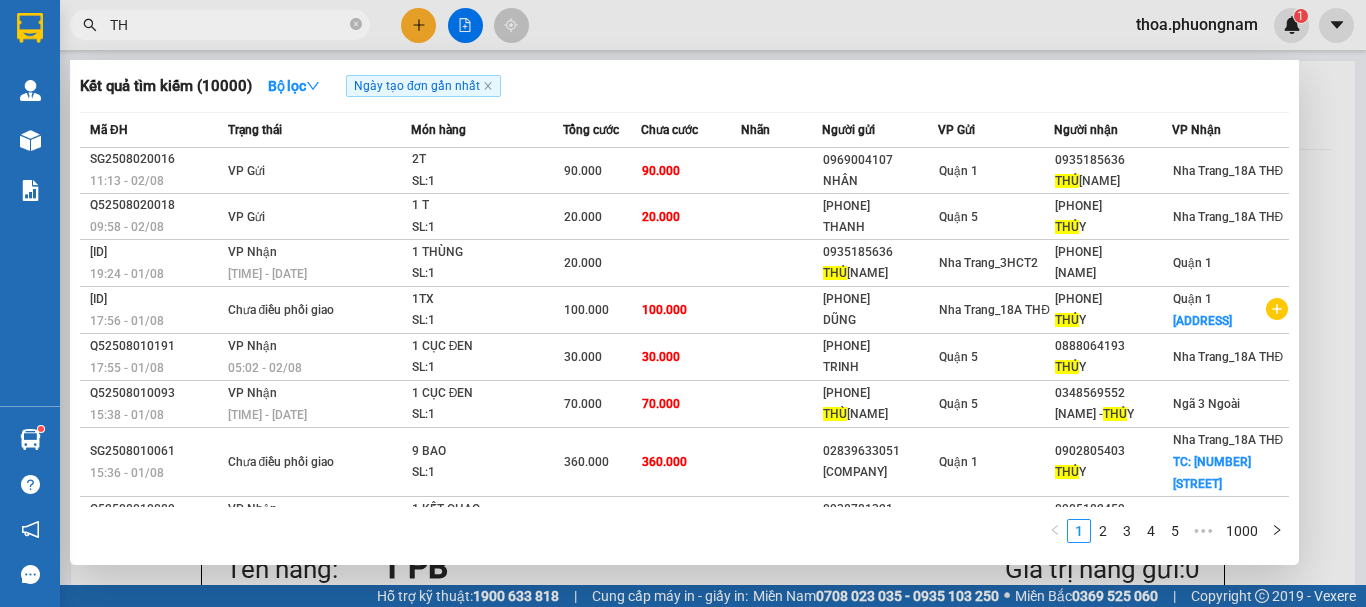 type on "T" 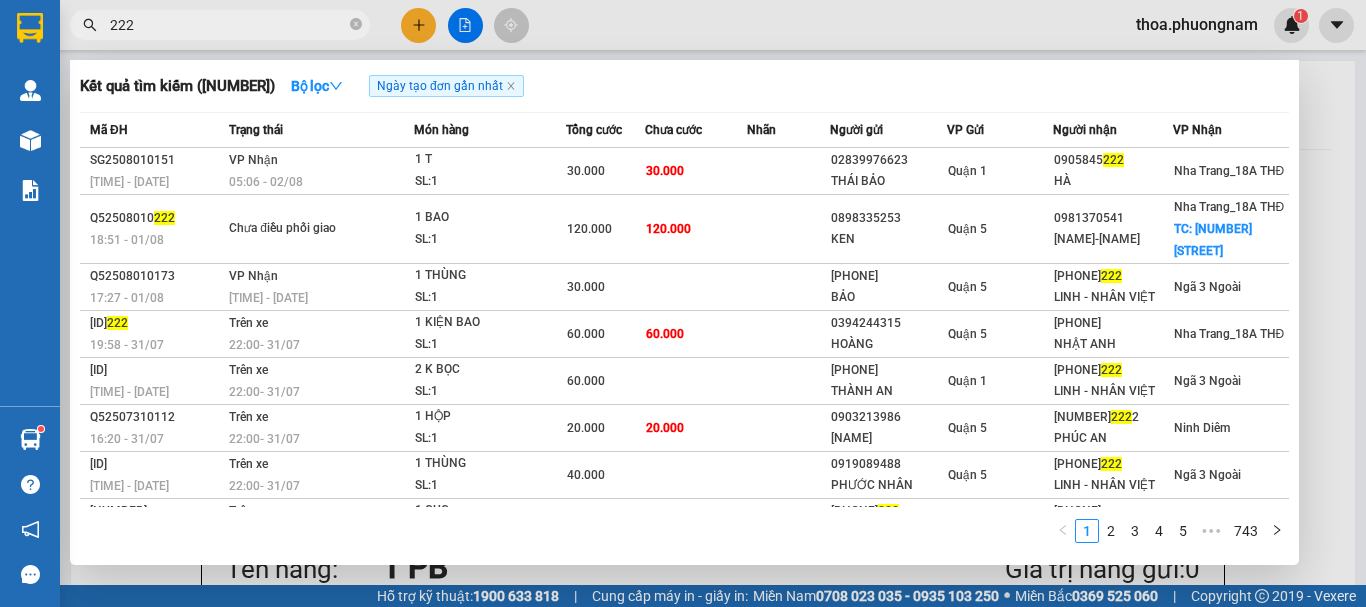 type on "222" 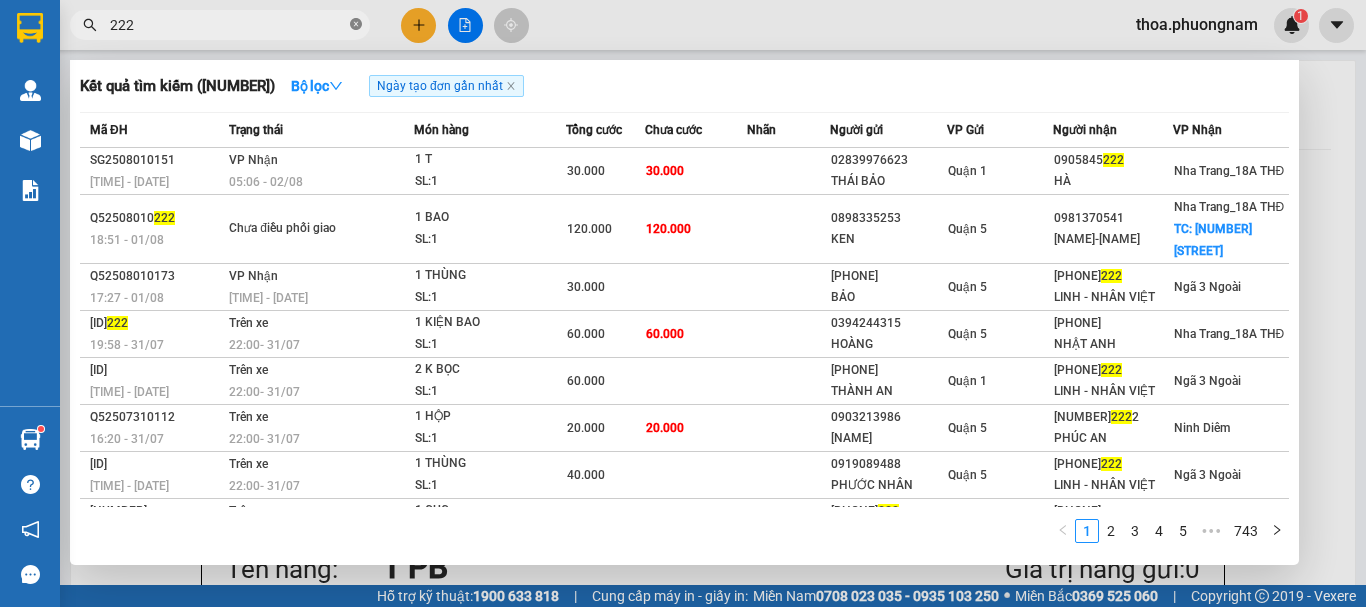 click 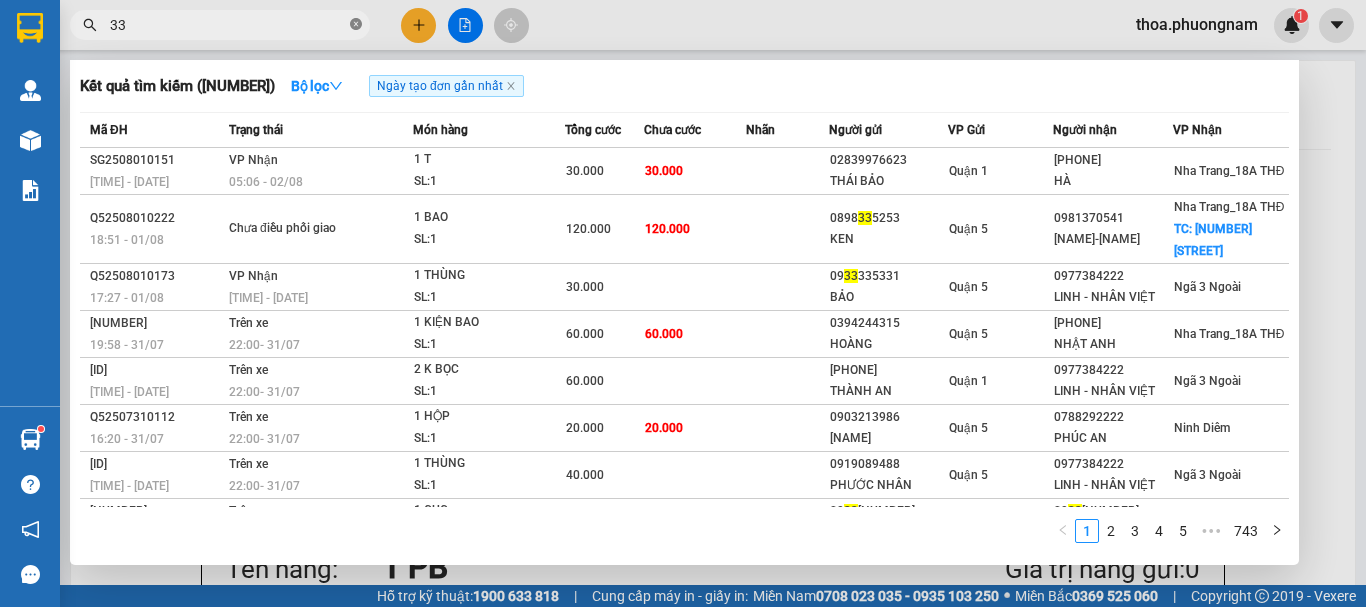 type on "339" 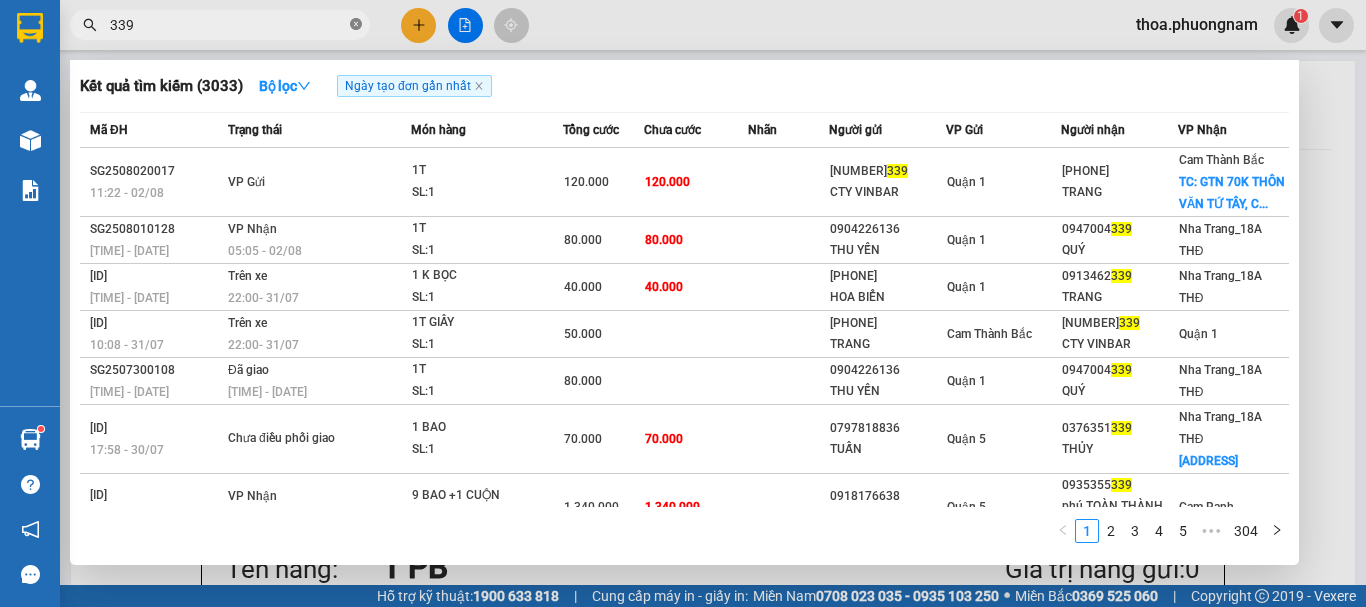 click 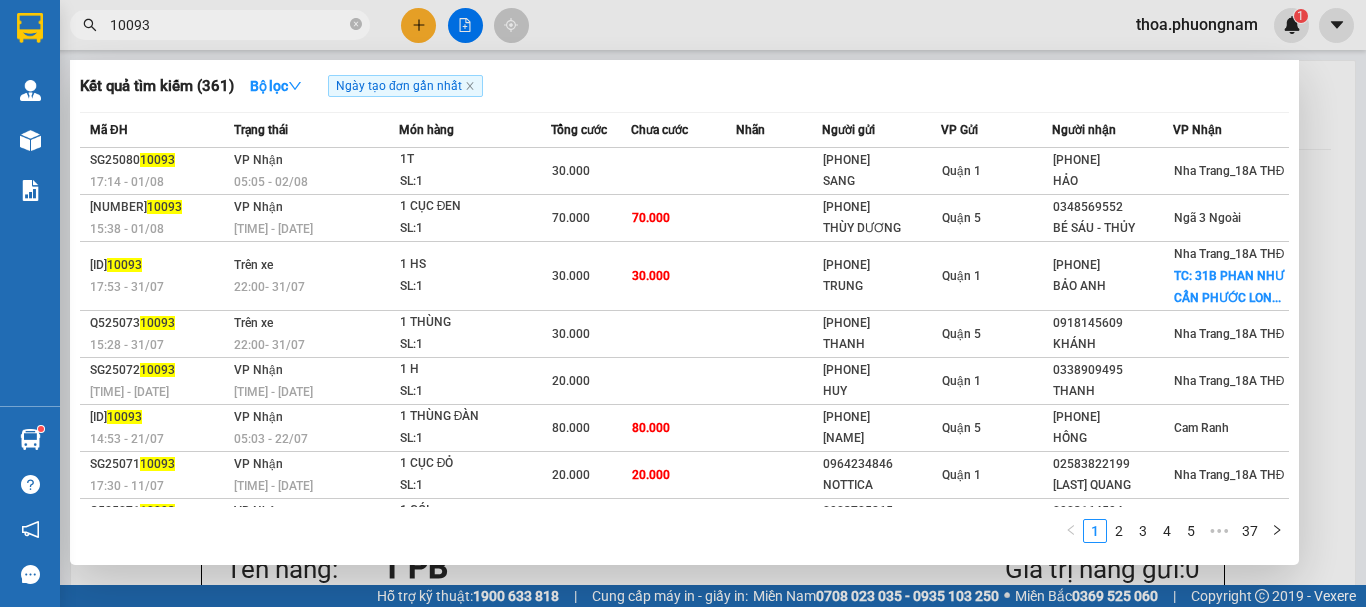 type on "10093" 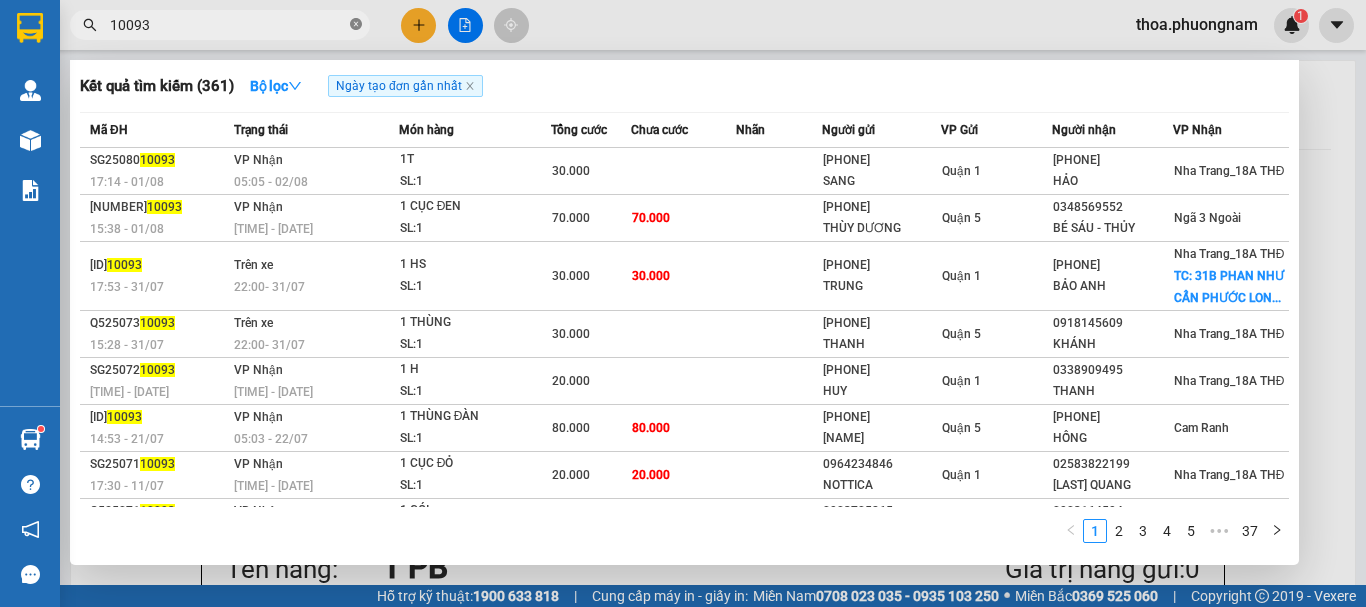 click at bounding box center [356, 25] 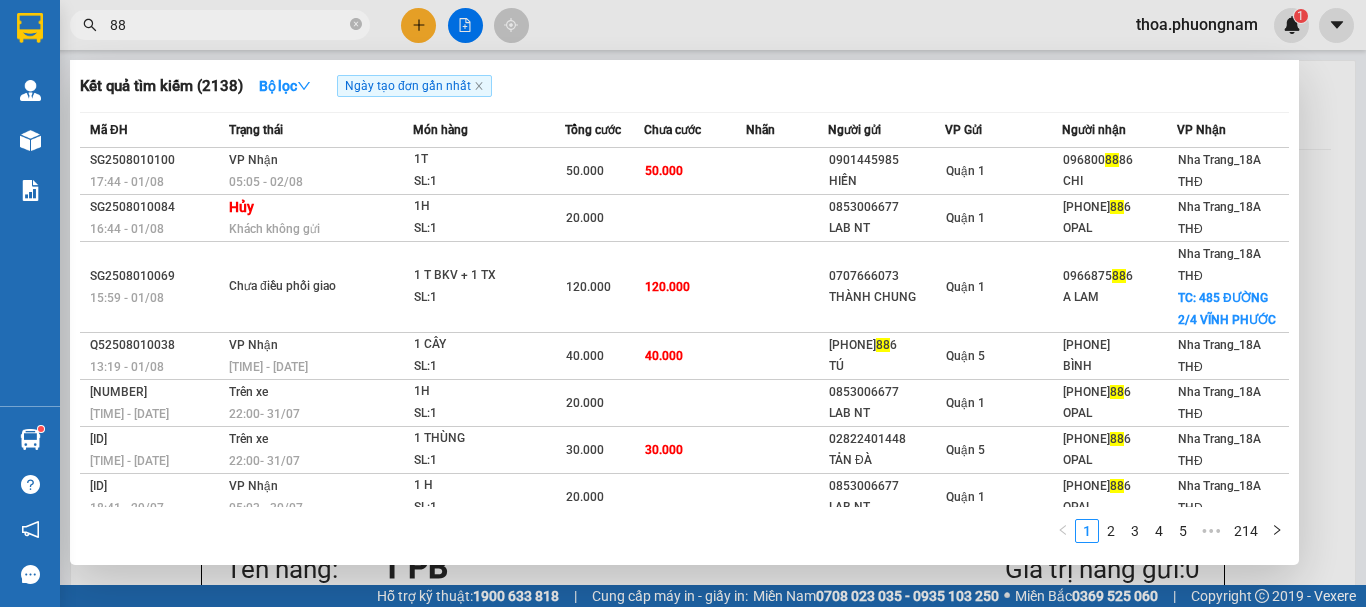 type on "8" 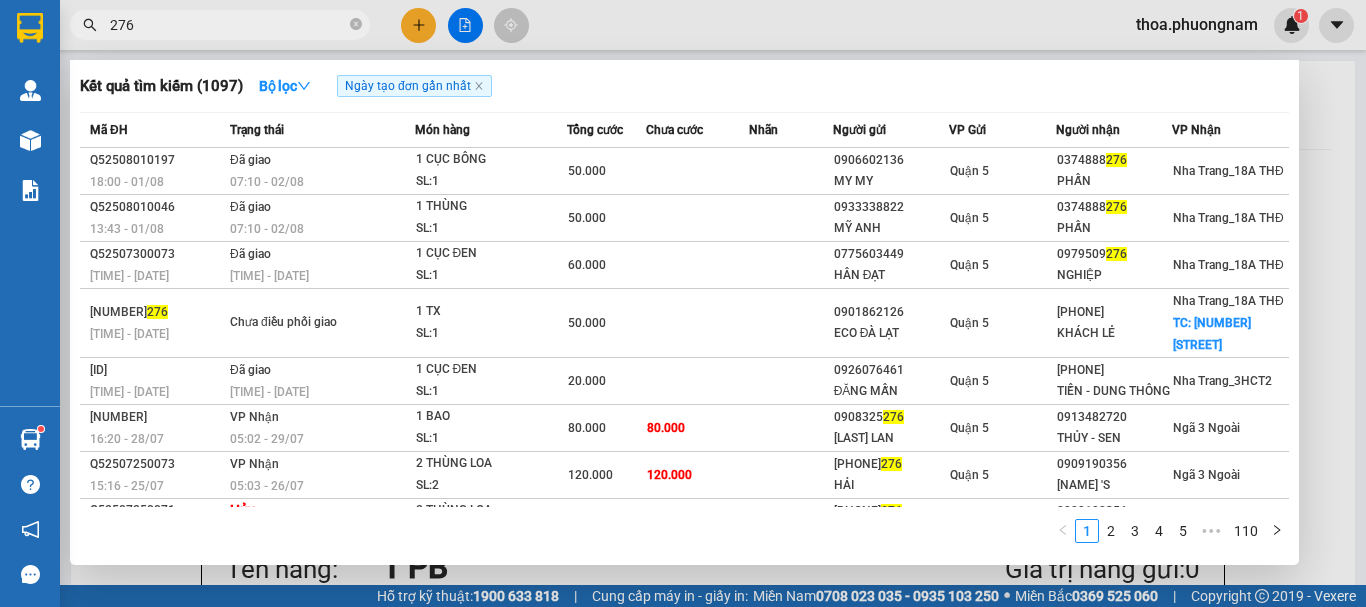 type on "276" 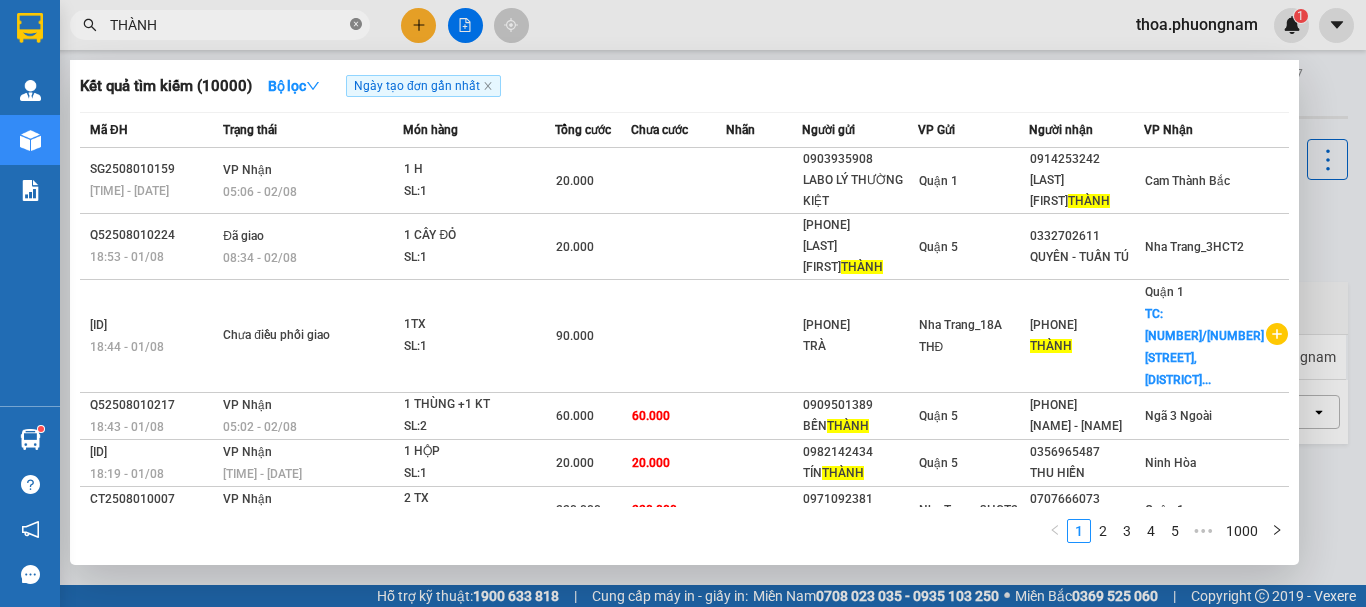 scroll, scrollTop: 0, scrollLeft: 0, axis: both 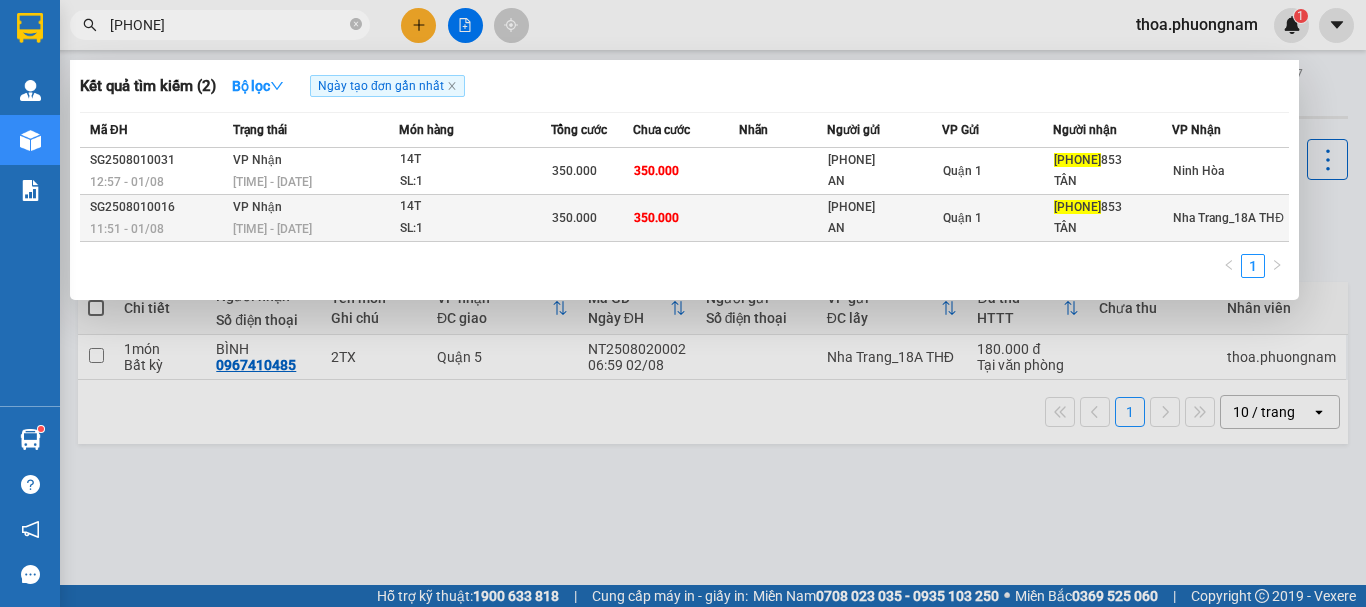 type on "[PHONE]" 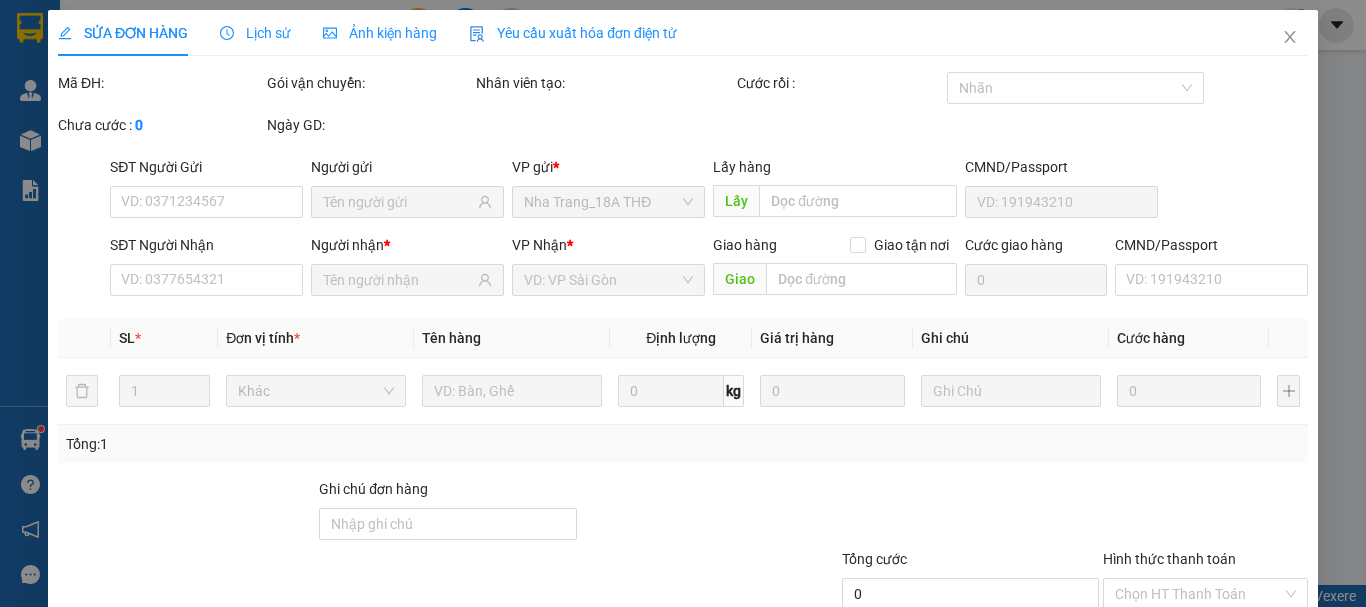 type on "[PHONE]" 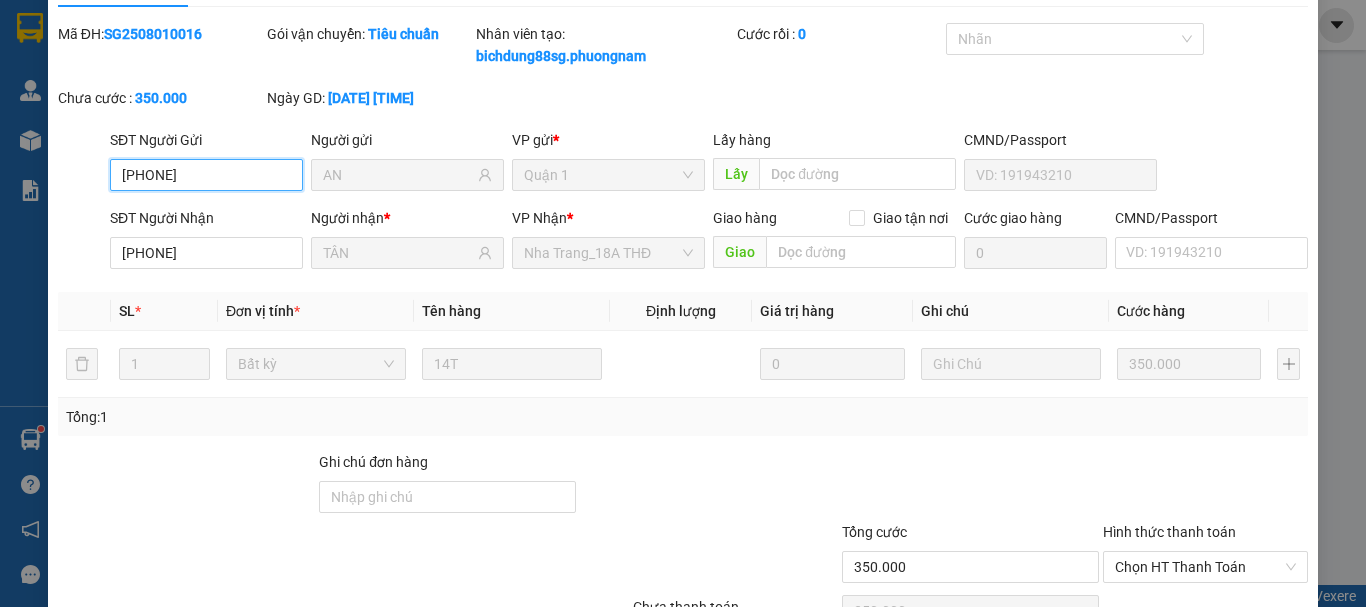 scroll, scrollTop: 0, scrollLeft: 0, axis: both 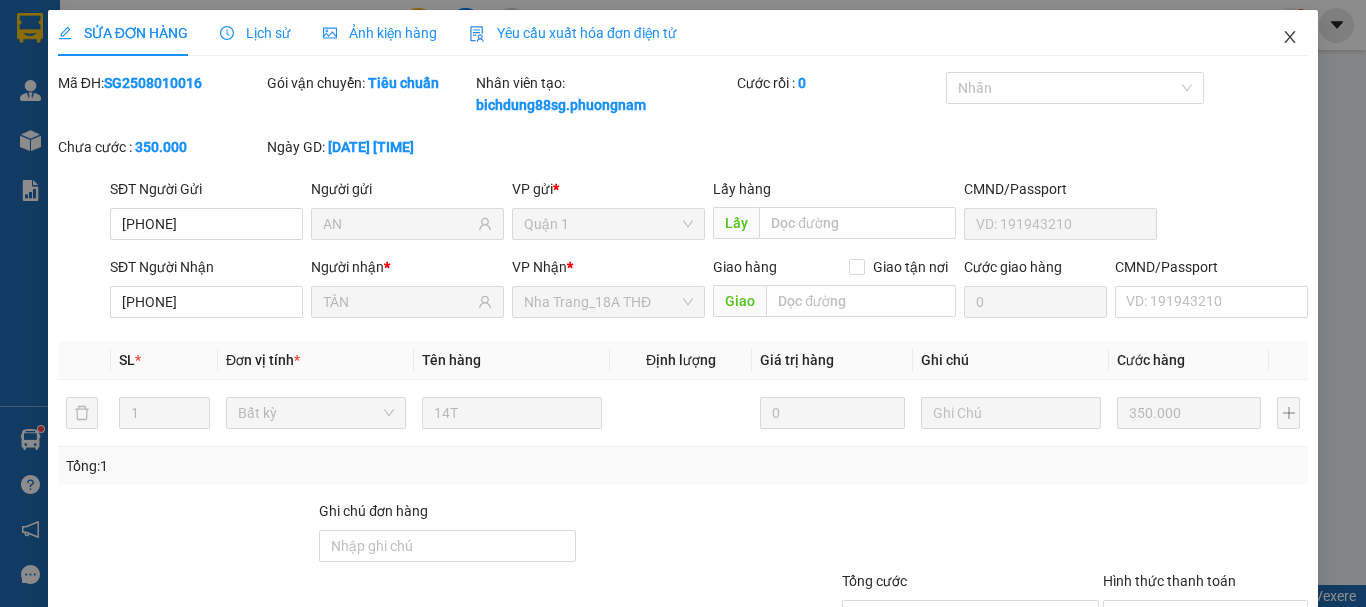 click at bounding box center (1290, 38) 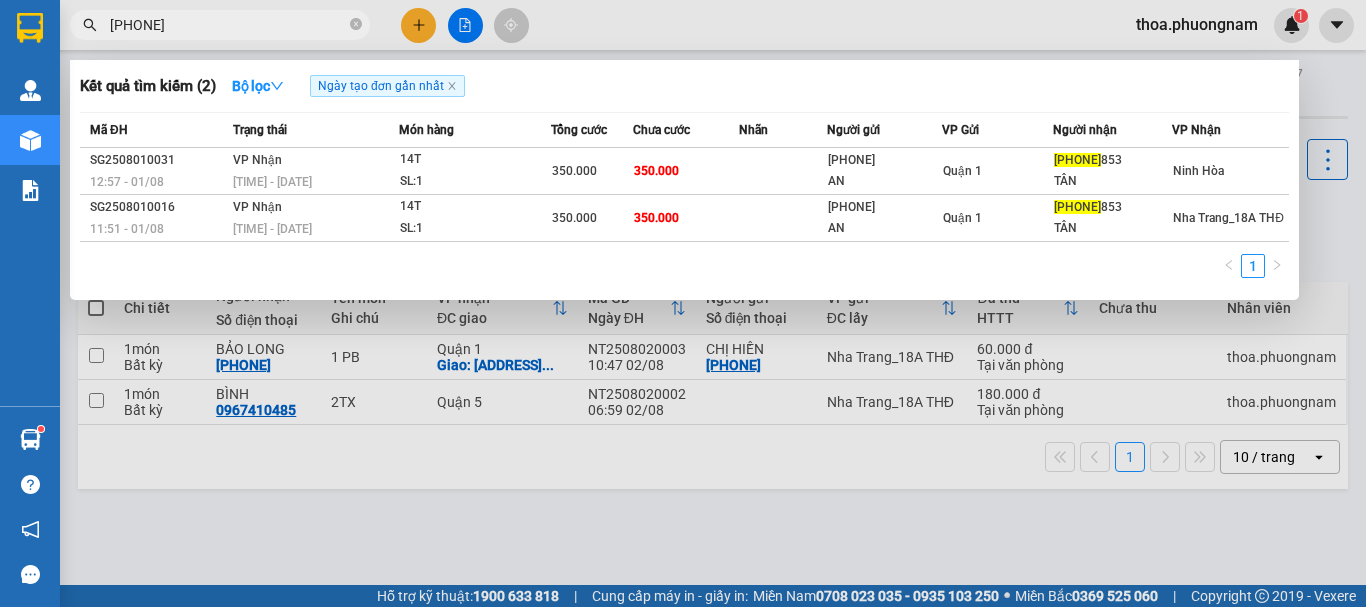 drag, startPoint x: 279, startPoint y: 31, endPoint x: 230, endPoint y: 131, distance: 111.35978 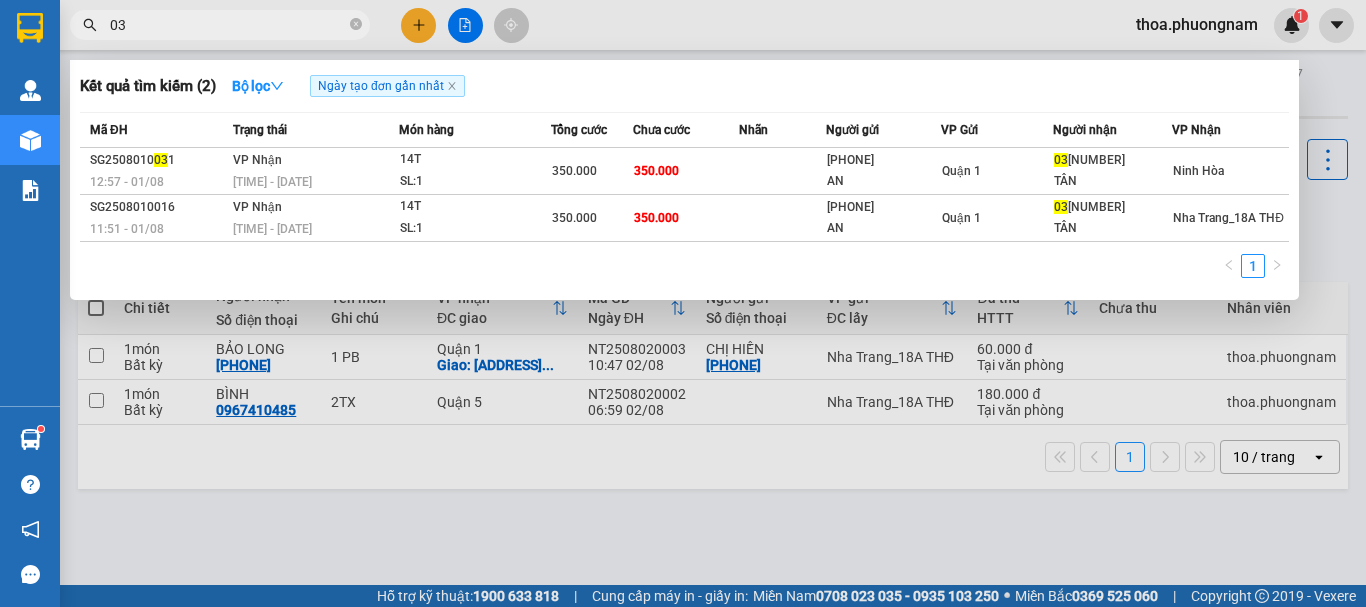 type on "0" 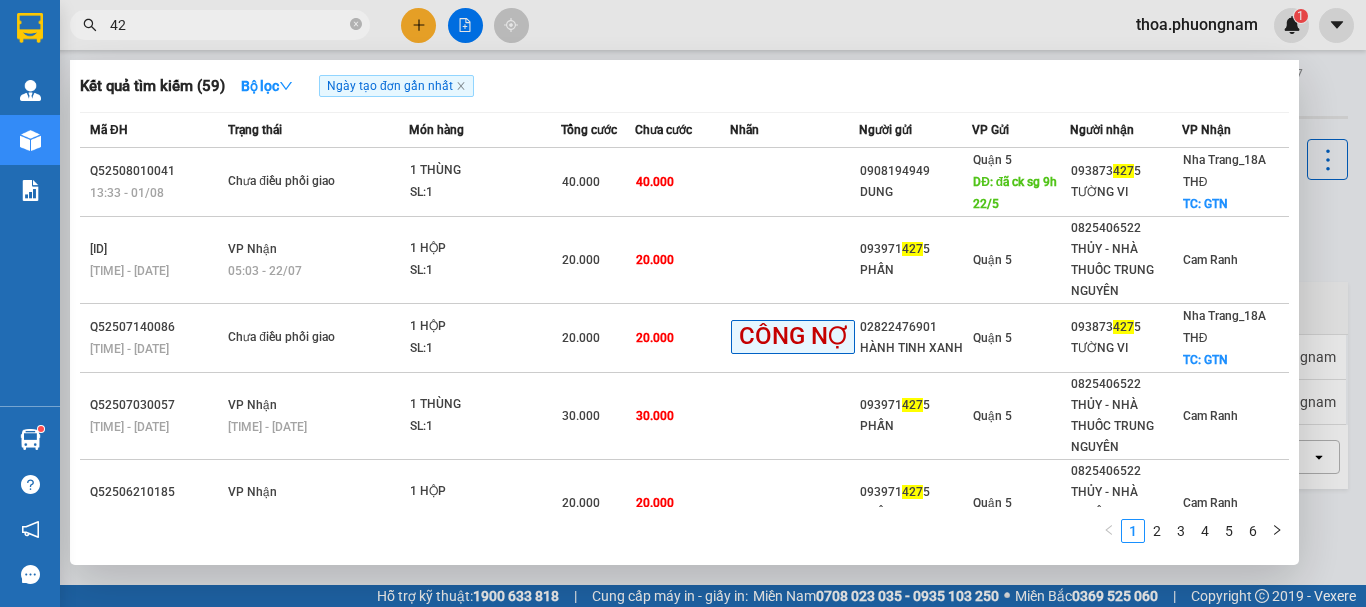type on "4" 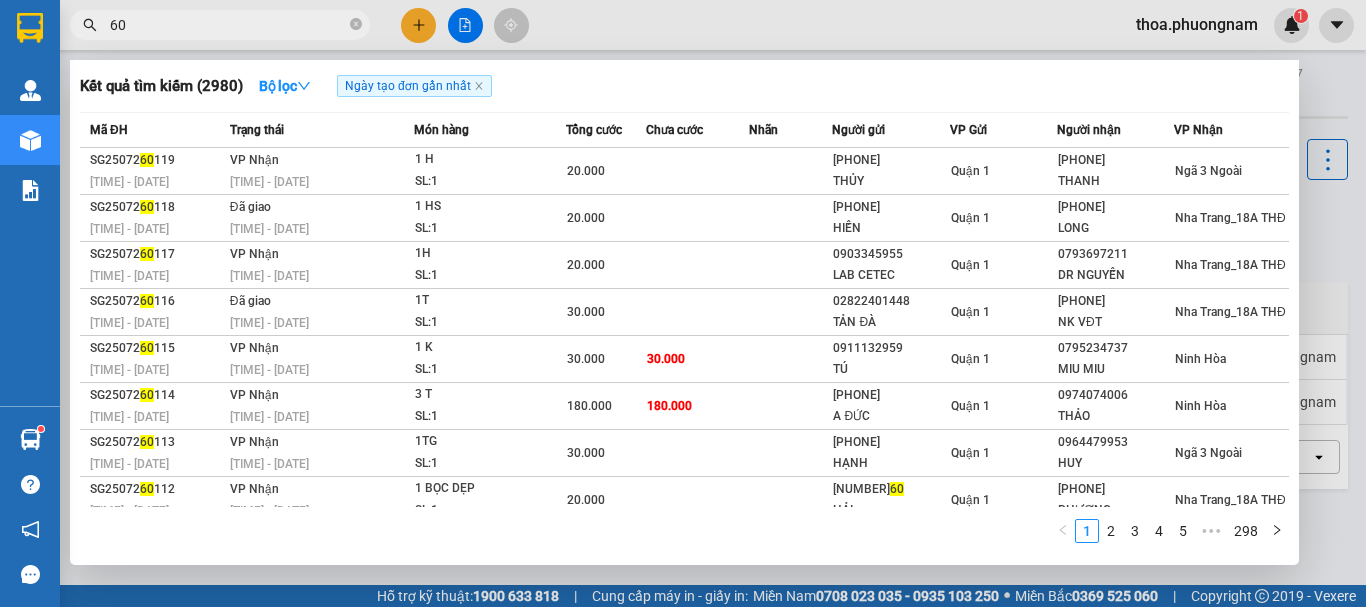 type on "6" 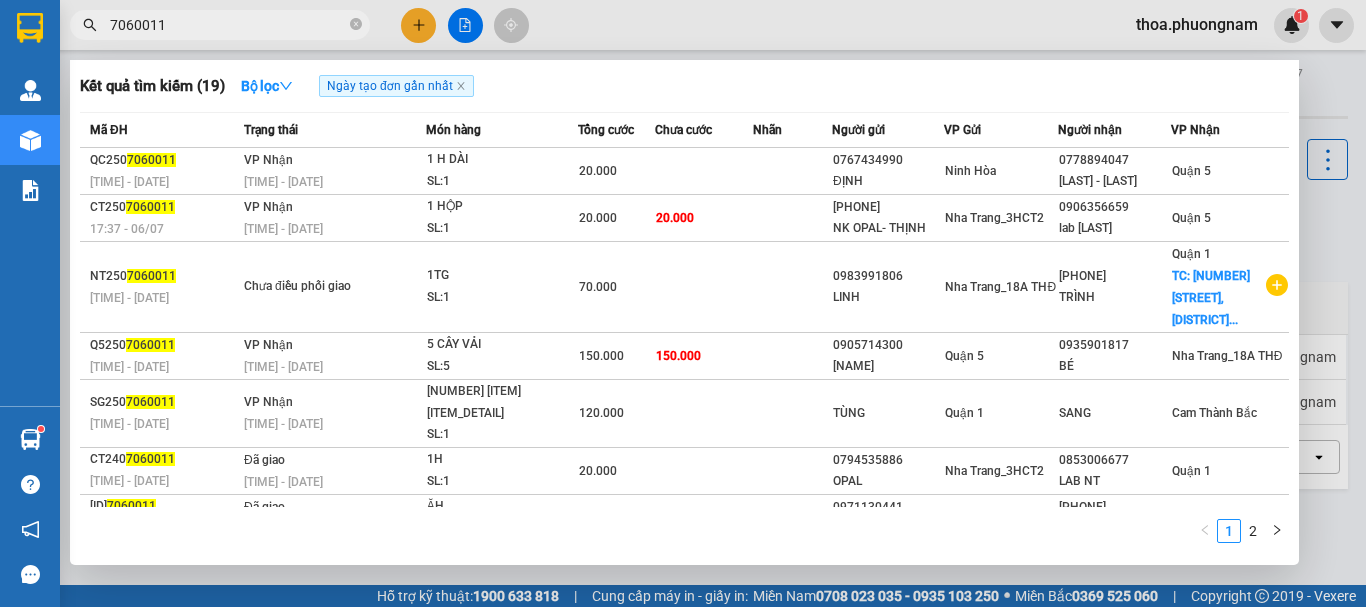 drag, startPoint x: 125, startPoint y: 22, endPoint x: 120, endPoint y: 31, distance: 10.29563 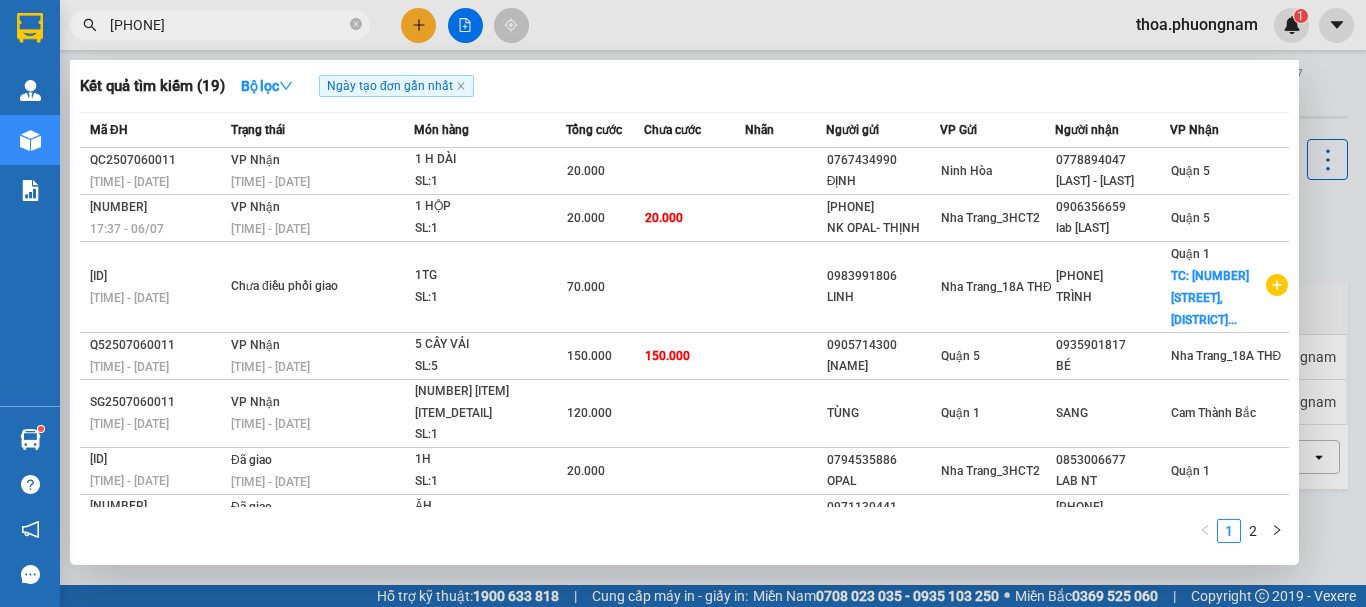 type on "[NUMBER]" 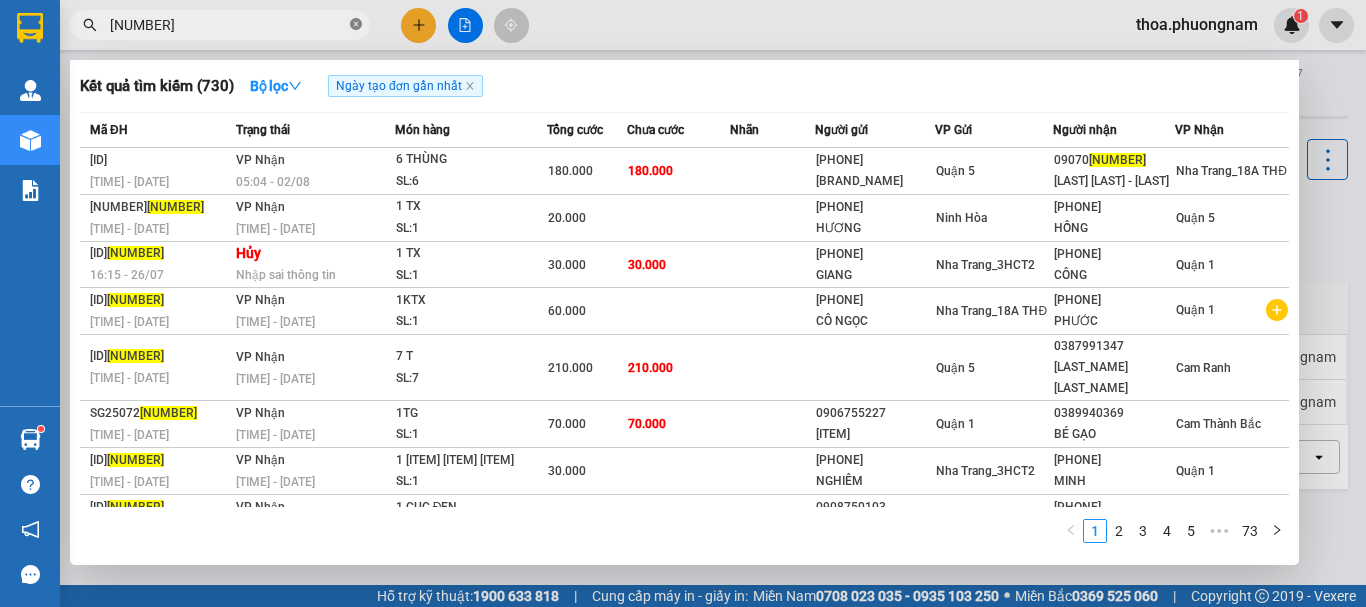 click at bounding box center [356, 25] 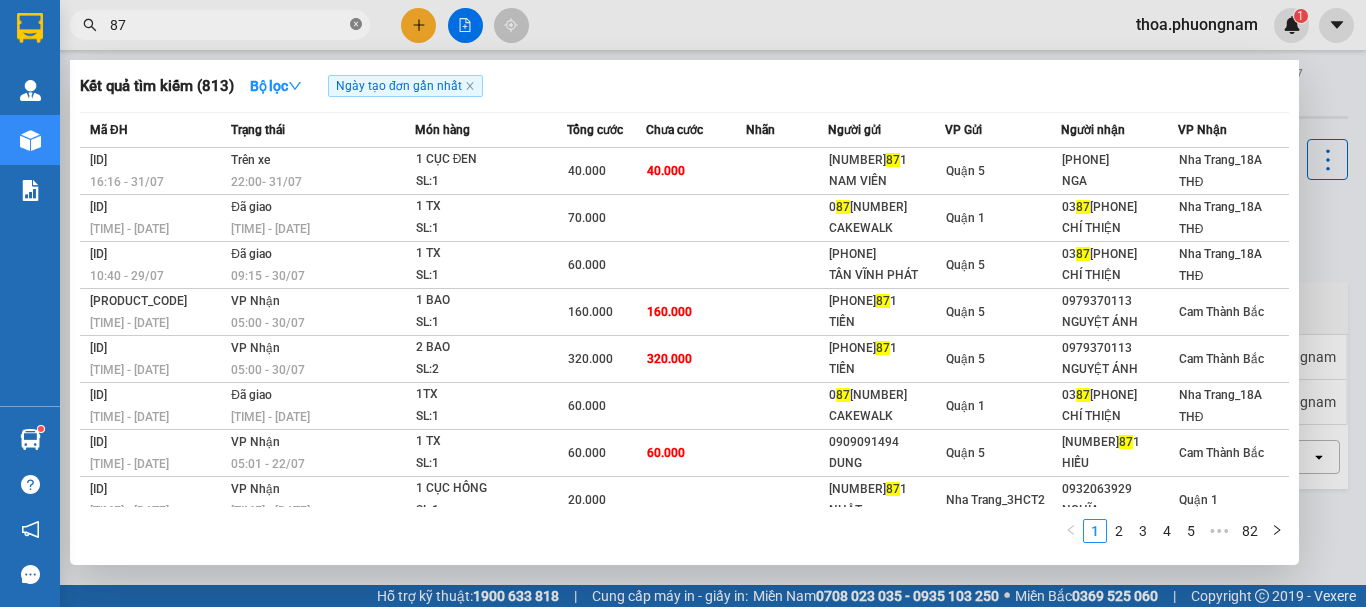 type on "8" 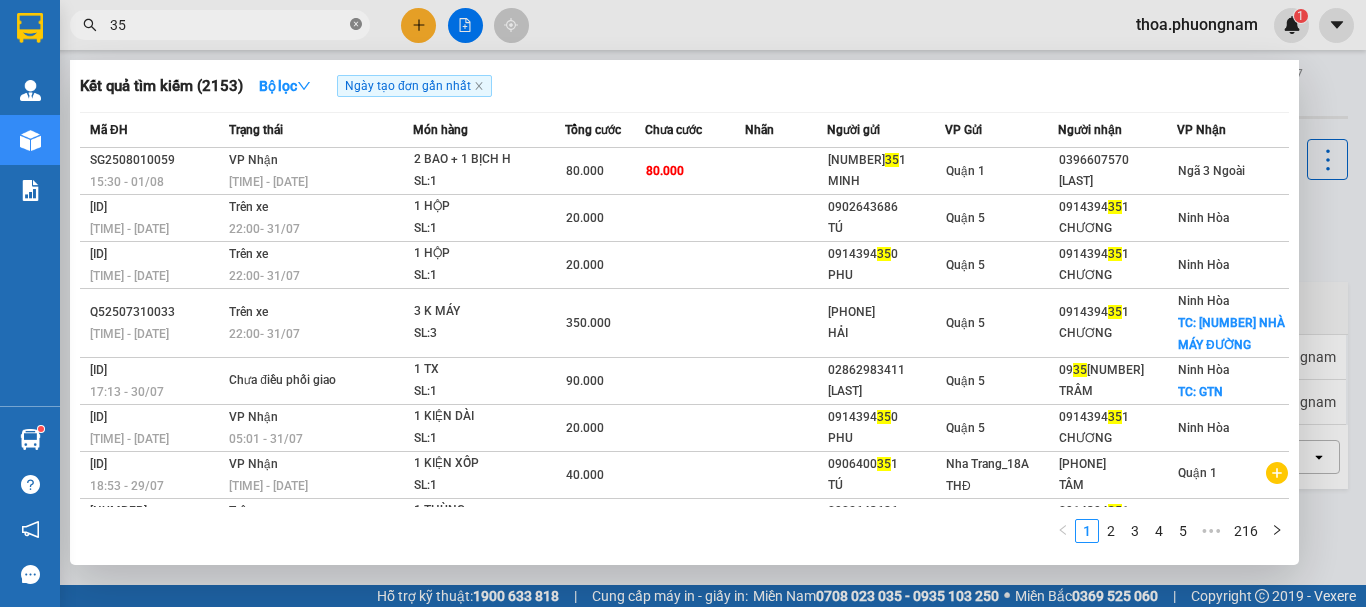 type on "3" 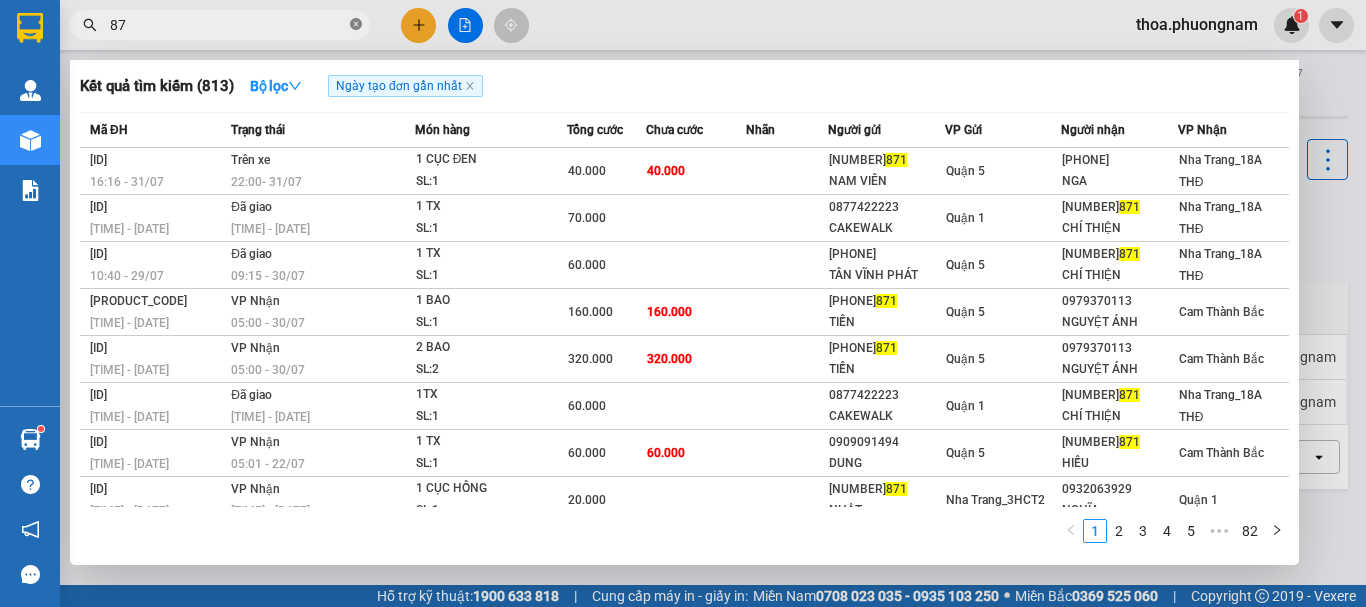 type on "8" 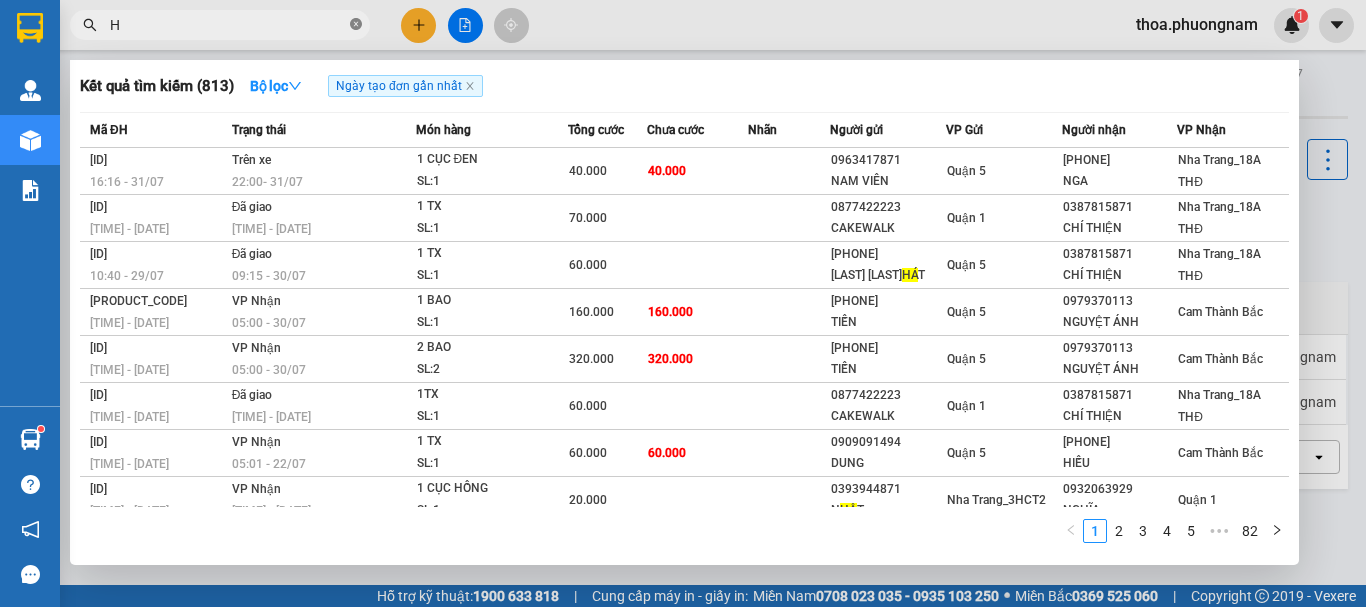 type on "HÀ" 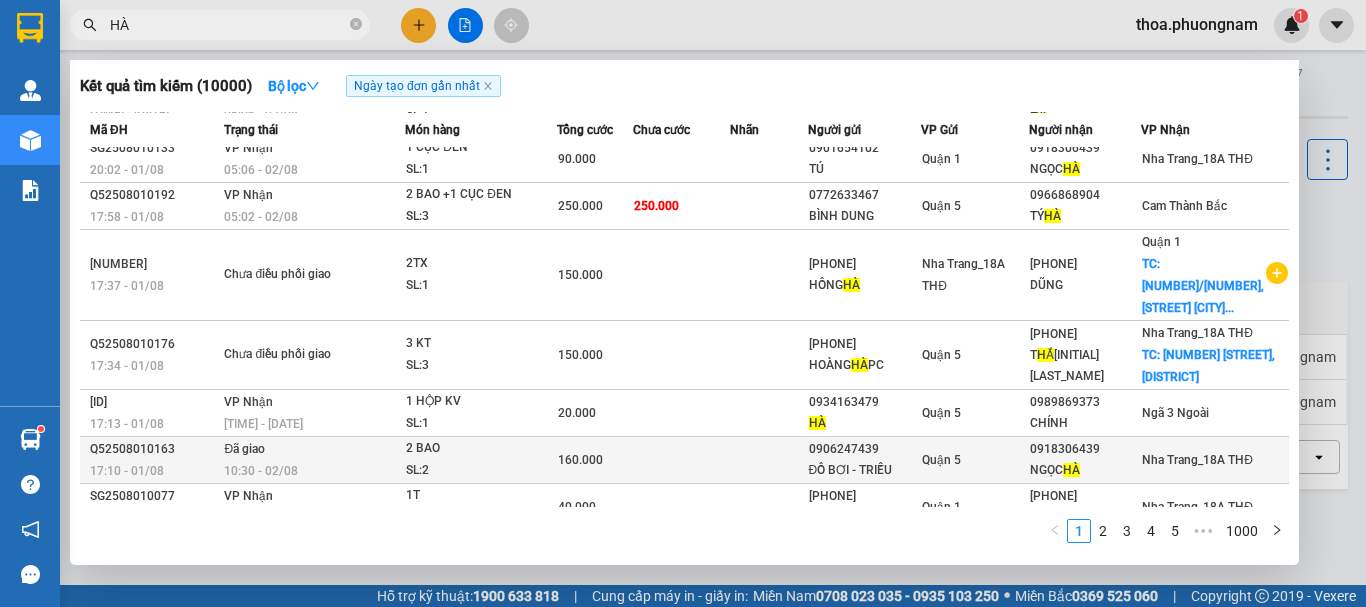 scroll, scrollTop: 177, scrollLeft: 0, axis: vertical 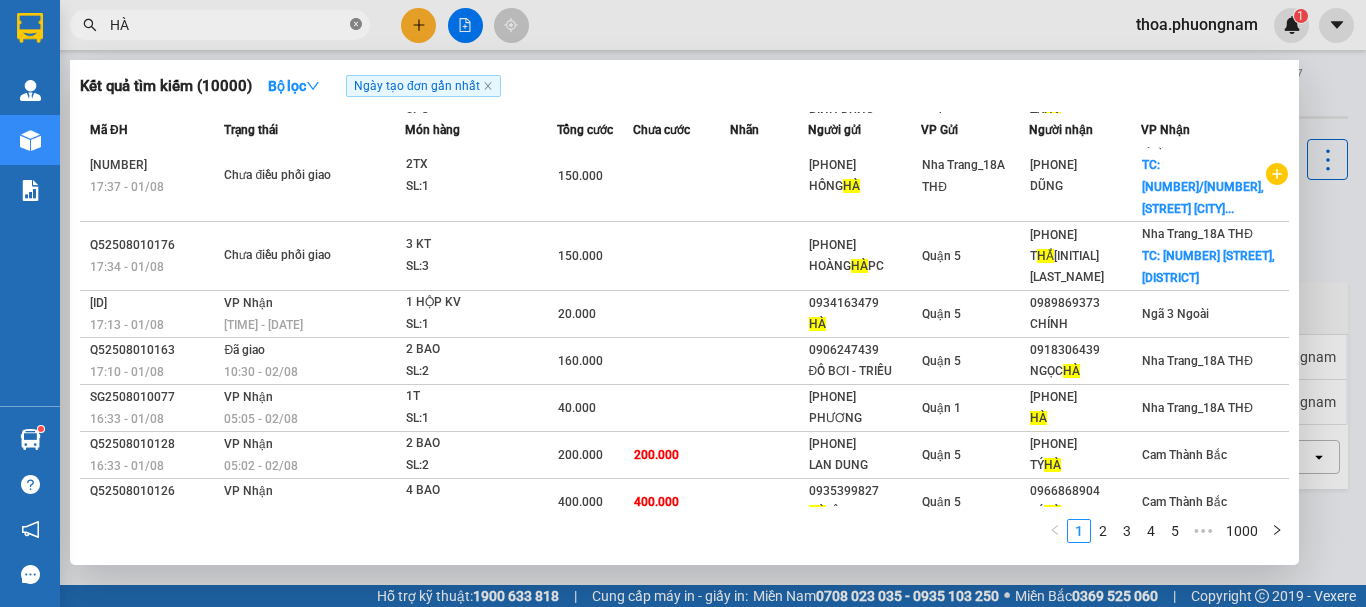 click 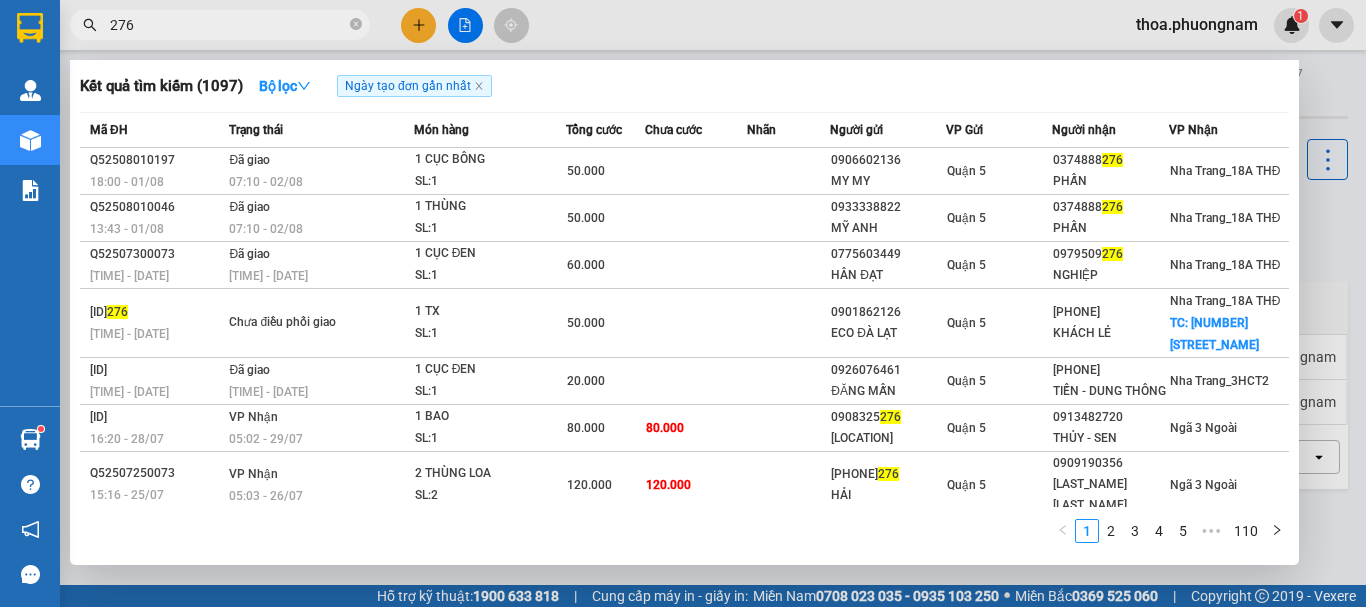 click on "276" at bounding box center (220, 25) 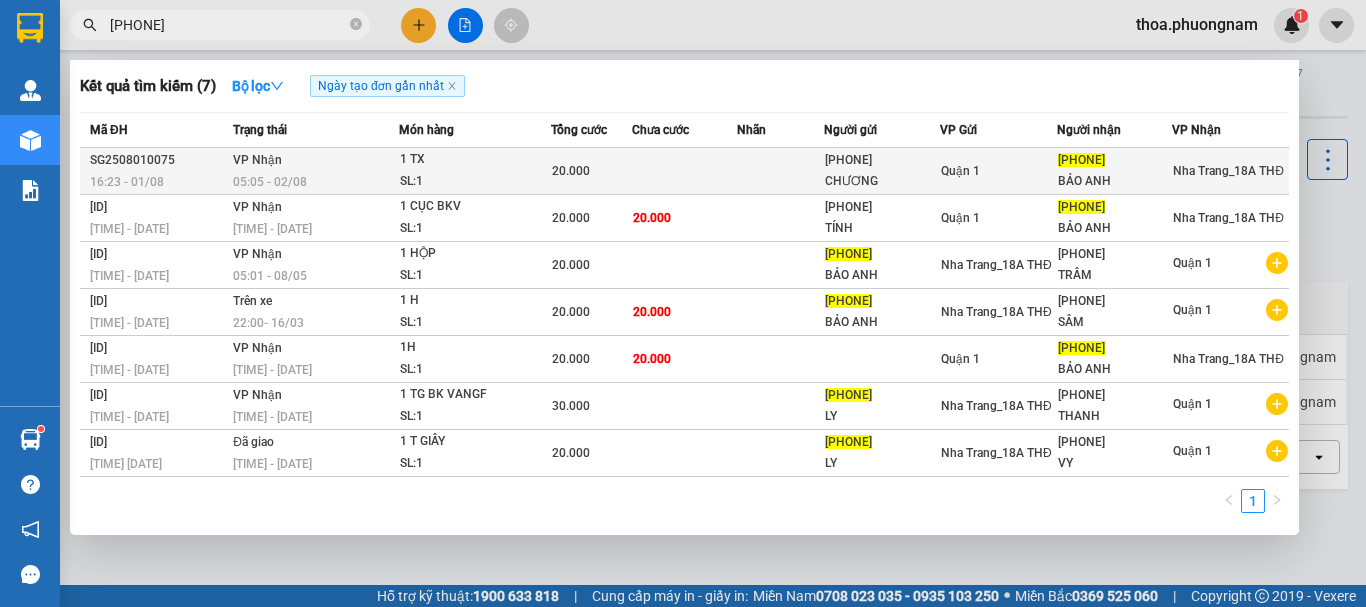 type on "[PHONE]" 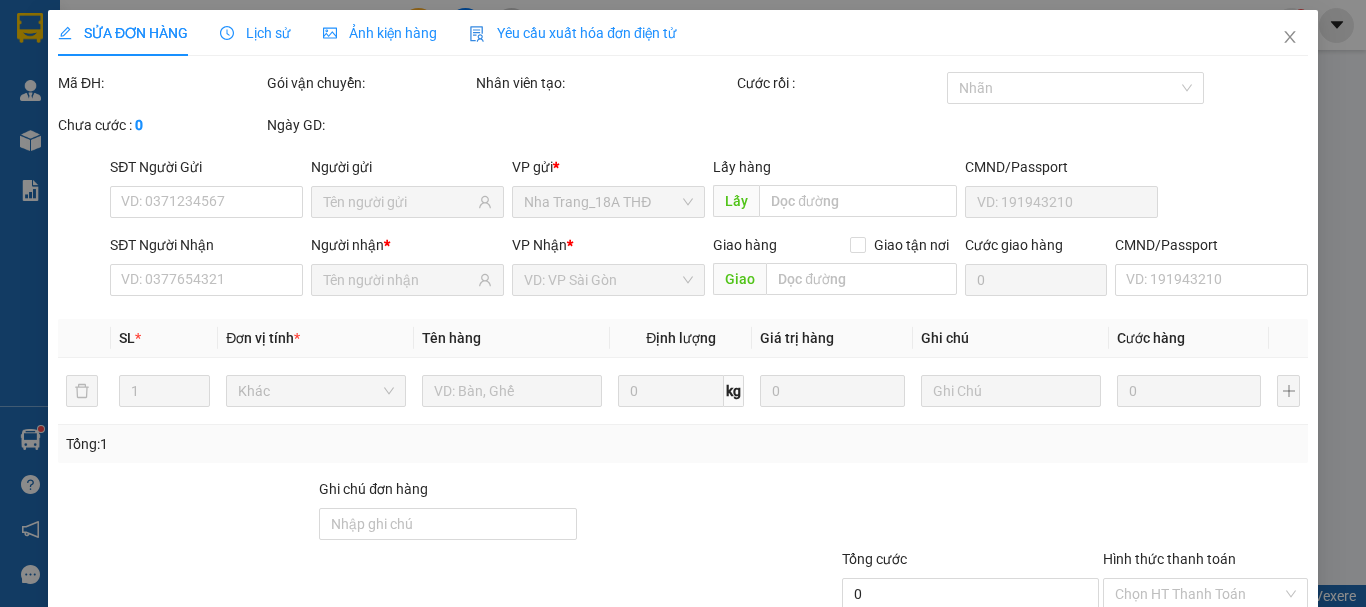 type on "[PHONE]" 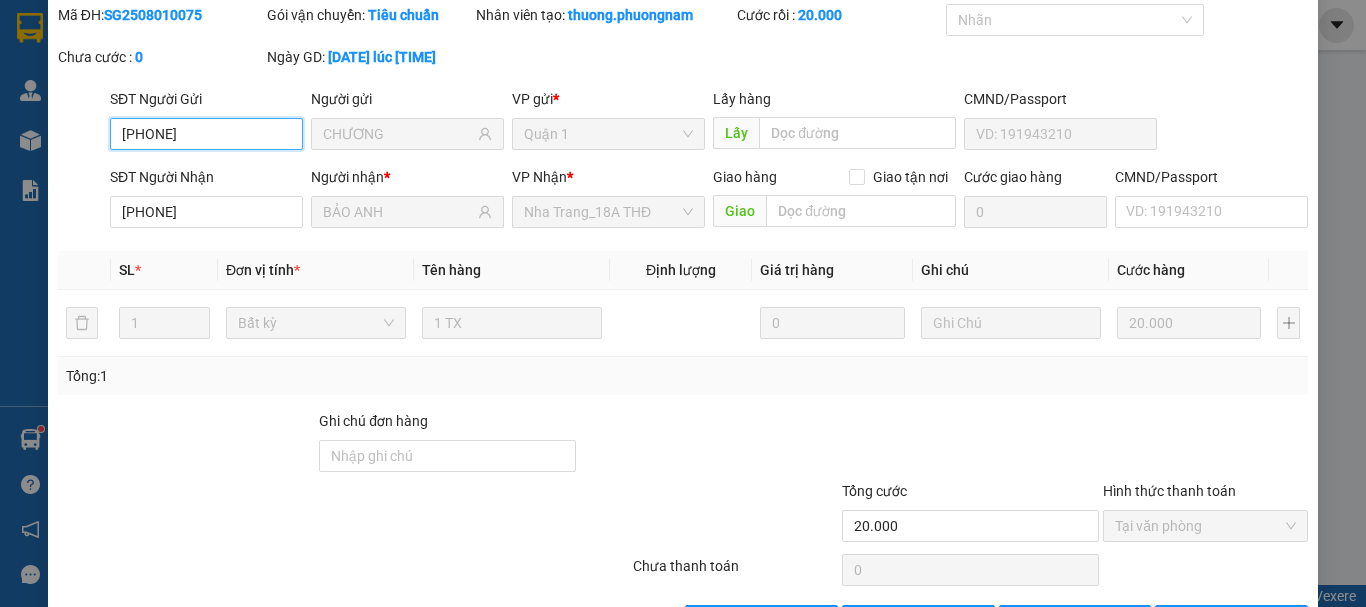 scroll, scrollTop: 137, scrollLeft: 0, axis: vertical 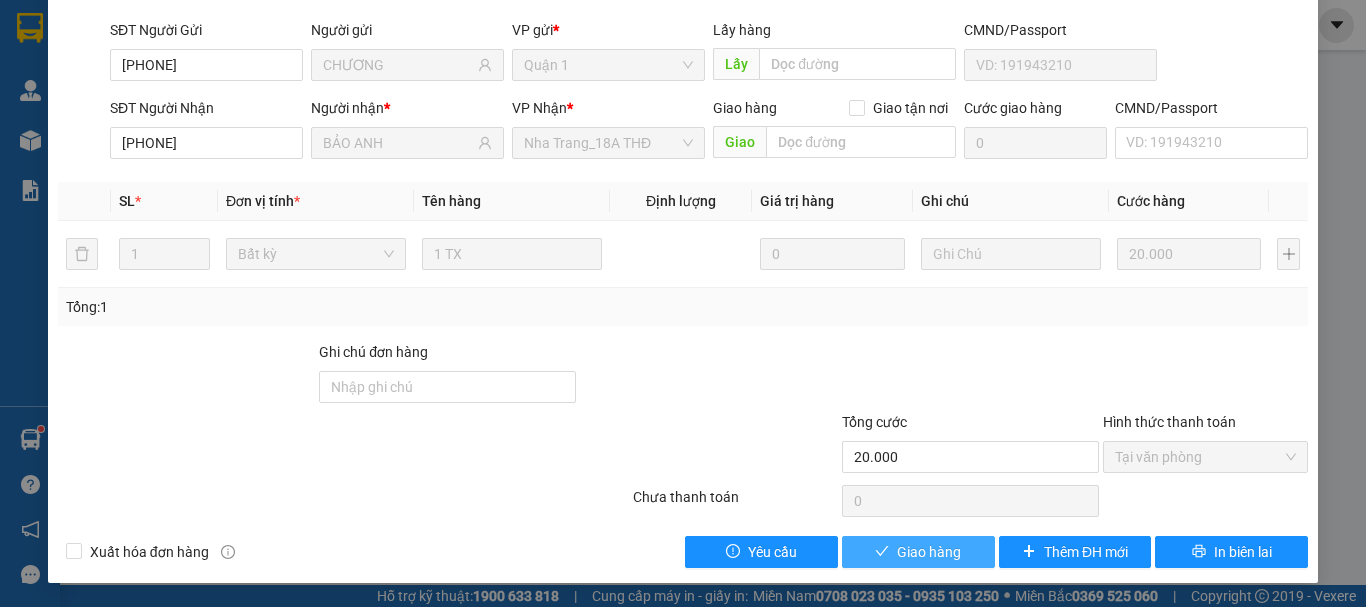 click on "Giao hàng" at bounding box center (929, 552) 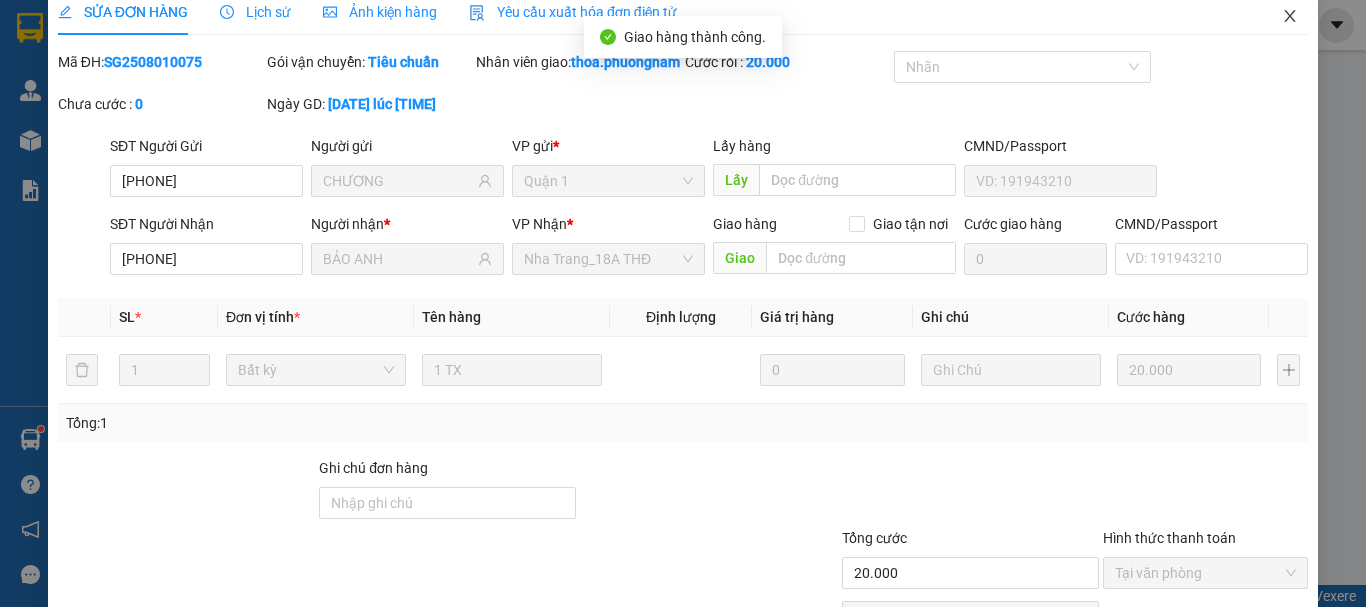 scroll, scrollTop: 0, scrollLeft: 0, axis: both 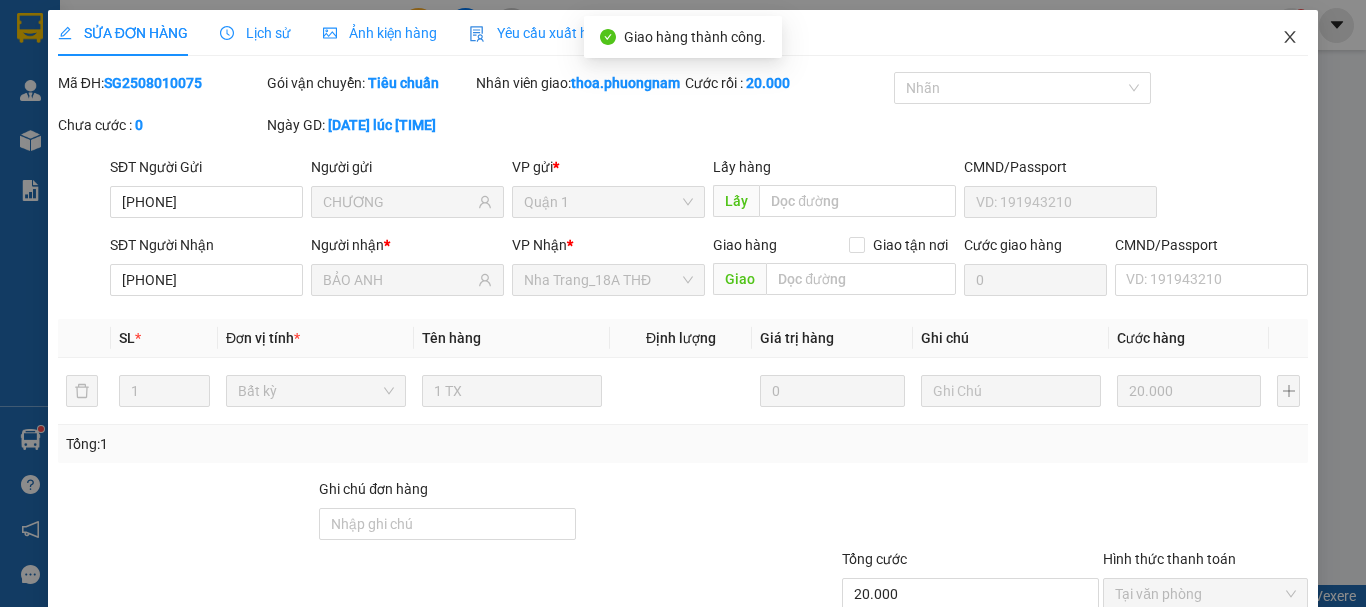 click 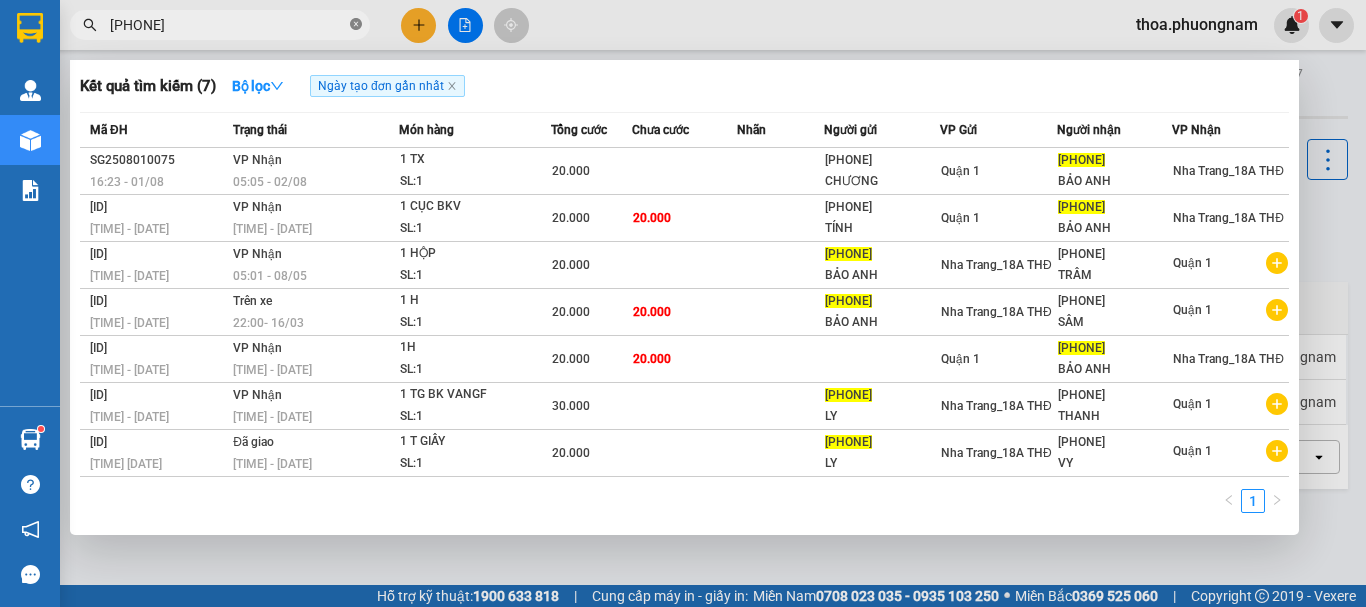 click 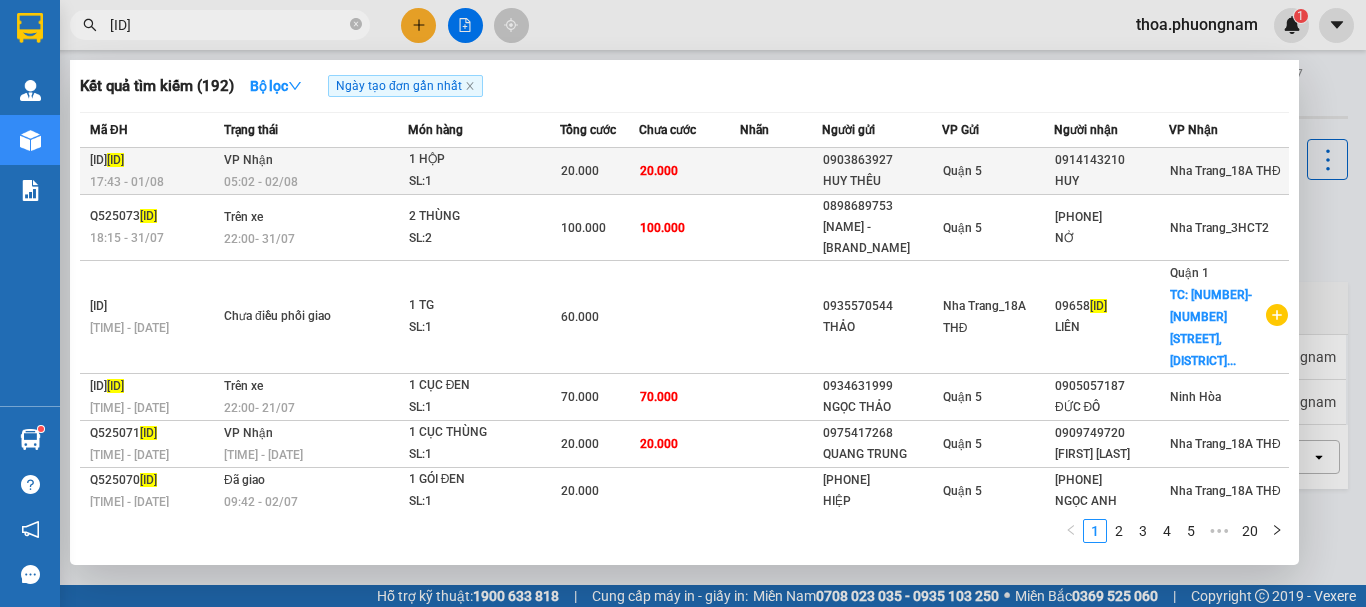 type on "10181" 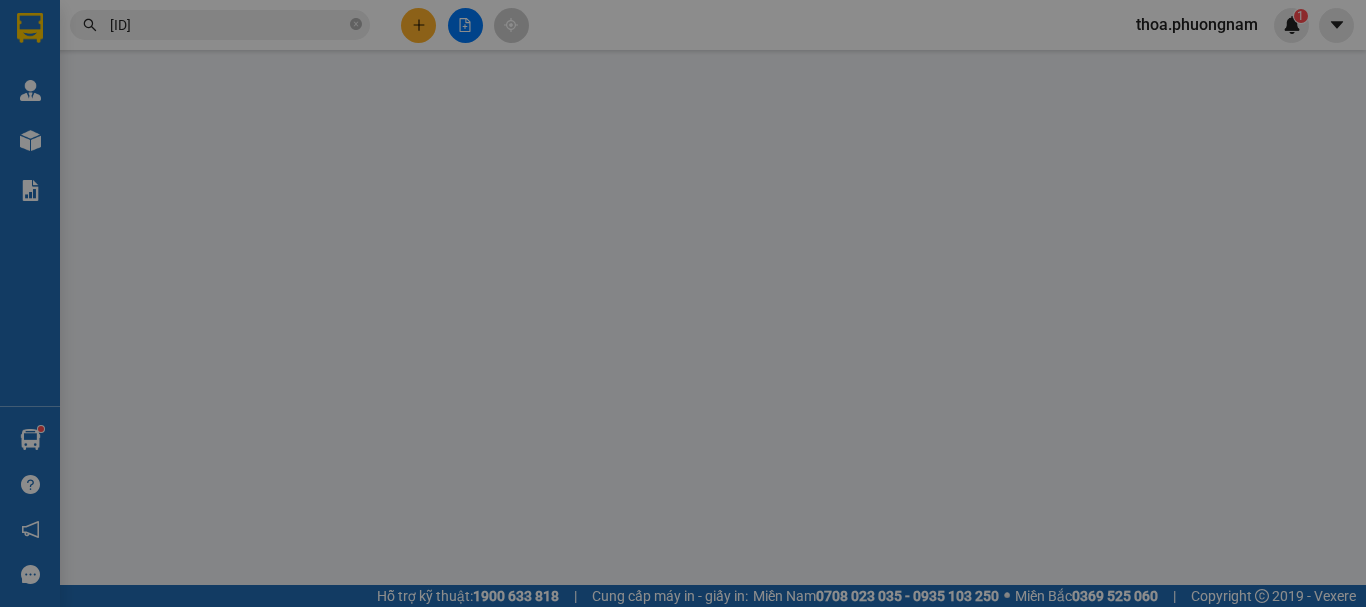type on "0903863927" 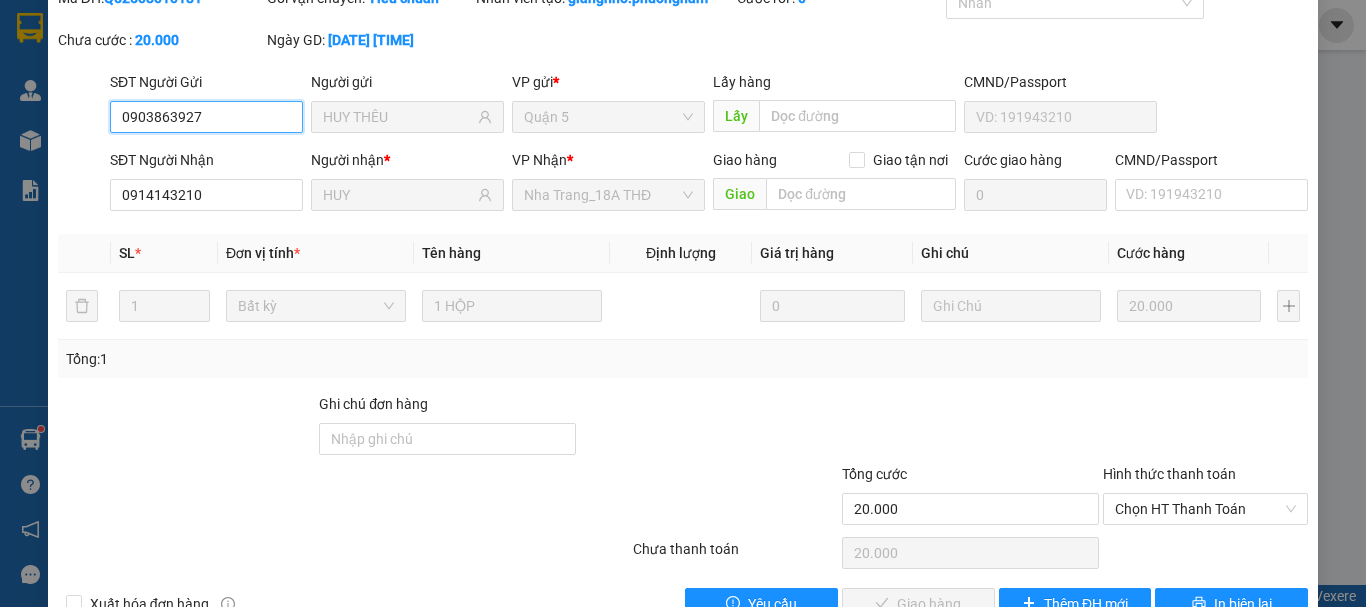 scroll, scrollTop: 100, scrollLeft: 0, axis: vertical 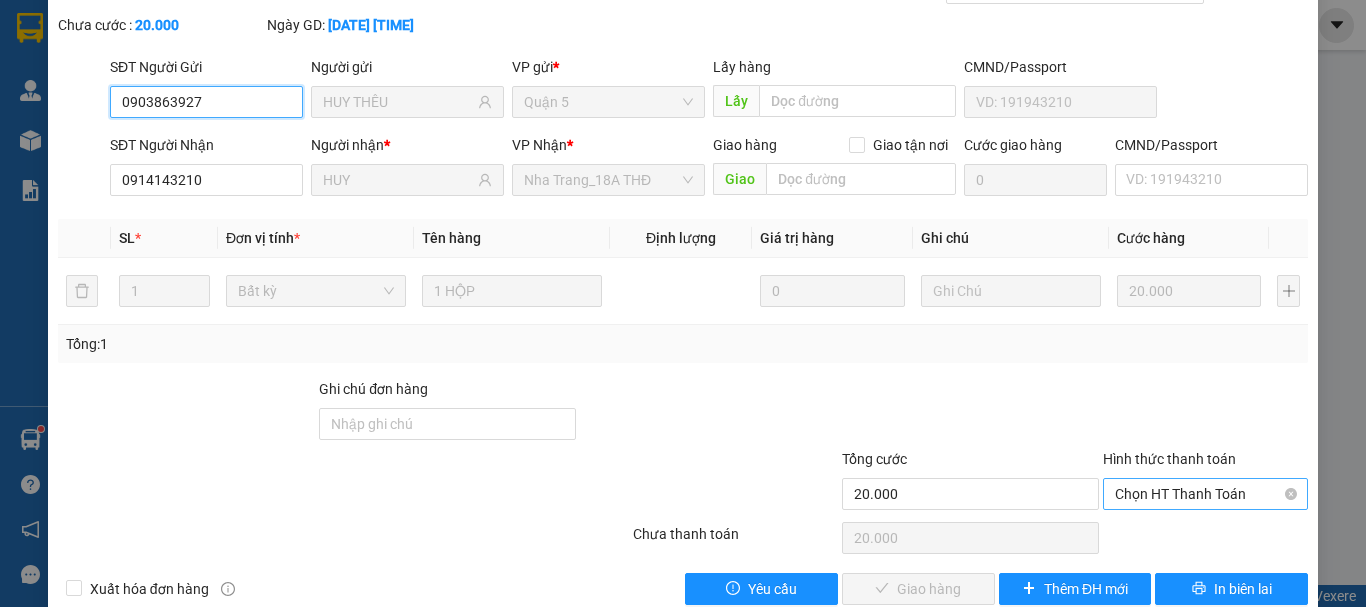 click on "Chọn HT Thanh Toán" at bounding box center [1205, 494] 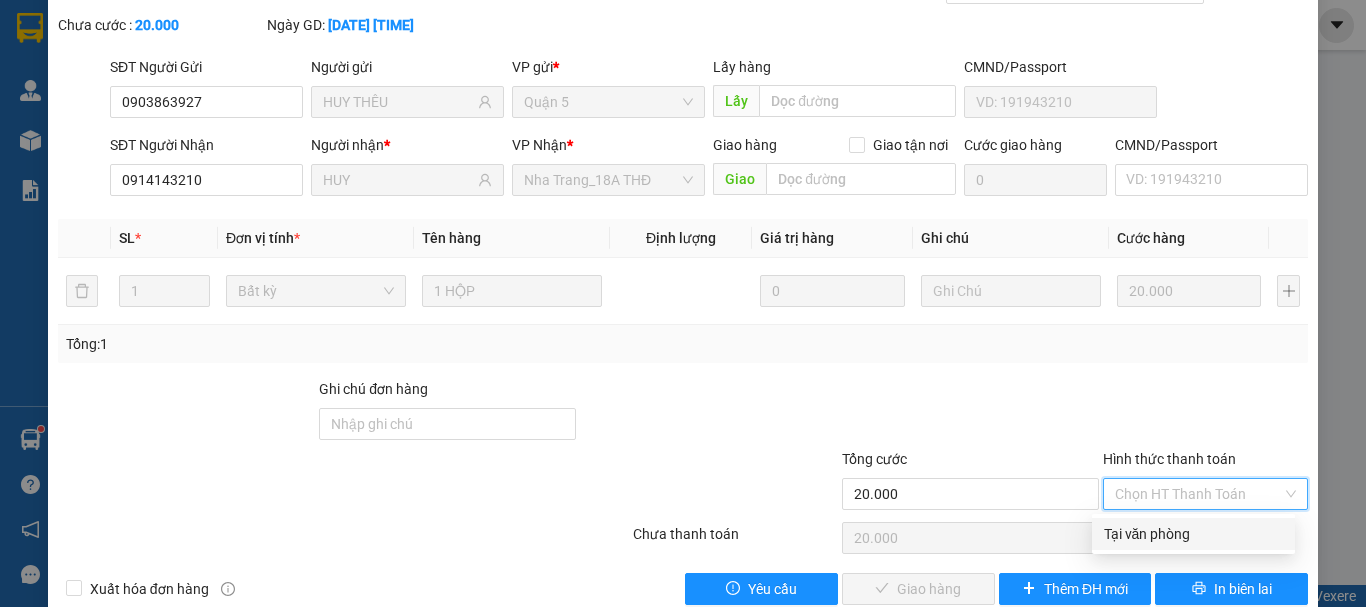 drag, startPoint x: 1149, startPoint y: 536, endPoint x: 1033, endPoint y: 562, distance: 118.87809 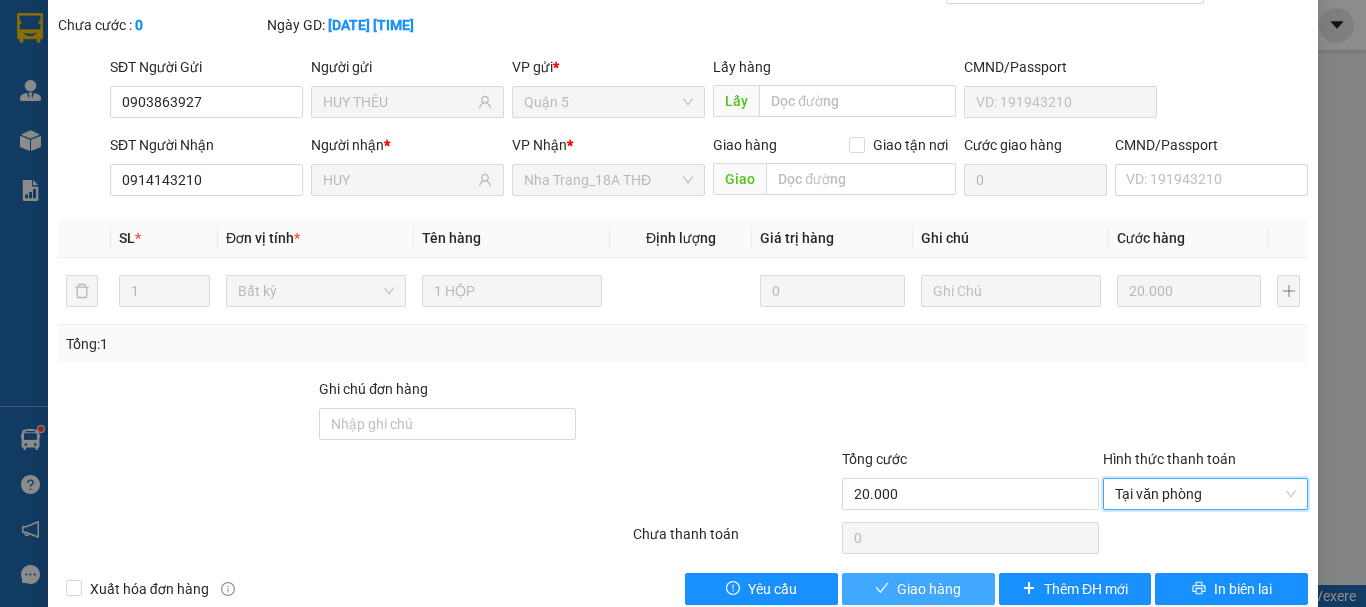click on "Giao hàng" at bounding box center [929, 589] 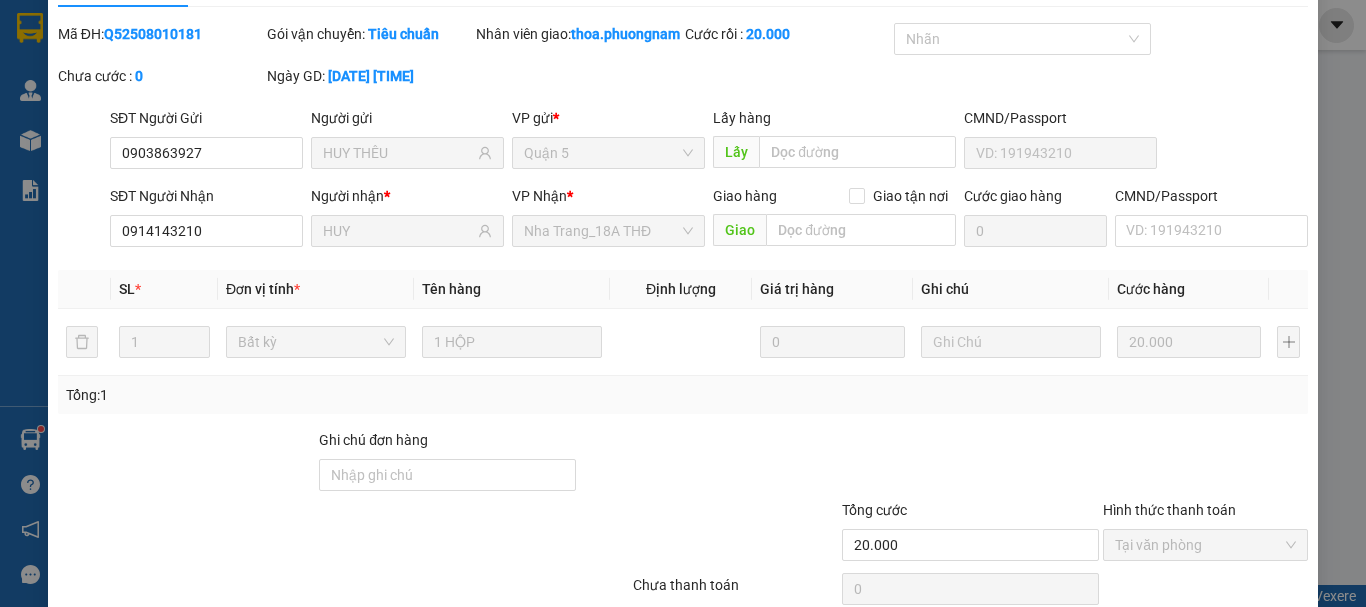 scroll, scrollTop: 0, scrollLeft: 0, axis: both 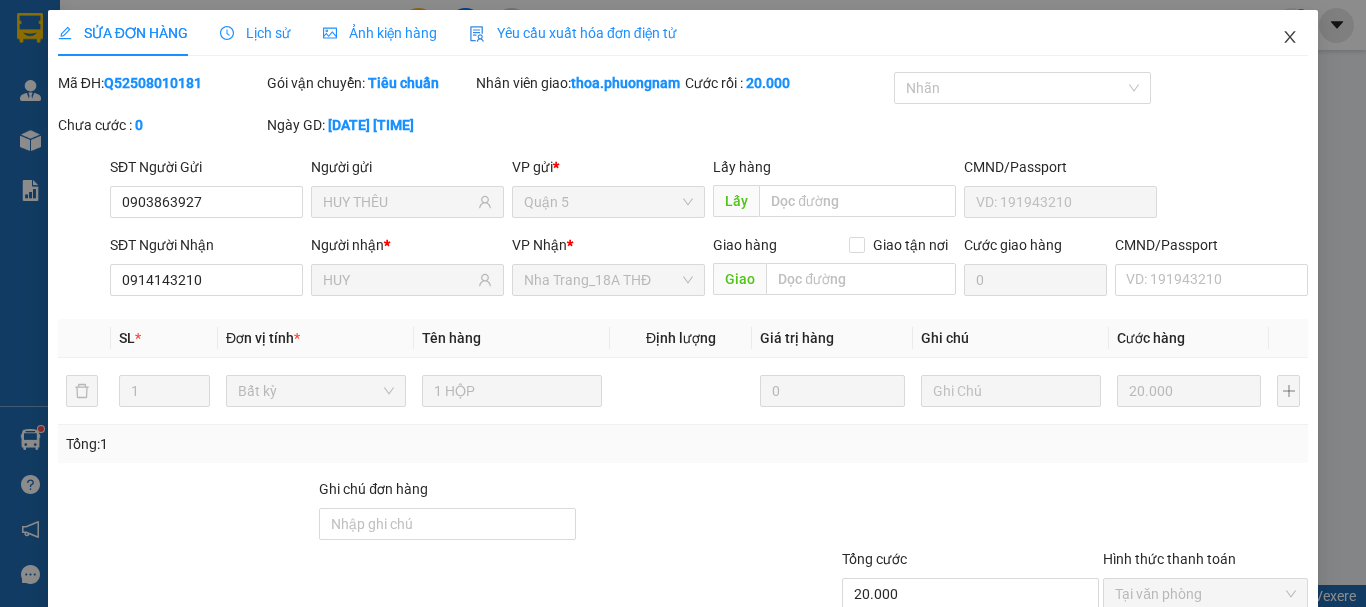drag, startPoint x: 1275, startPoint y: 46, endPoint x: 911, endPoint y: 46, distance: 364 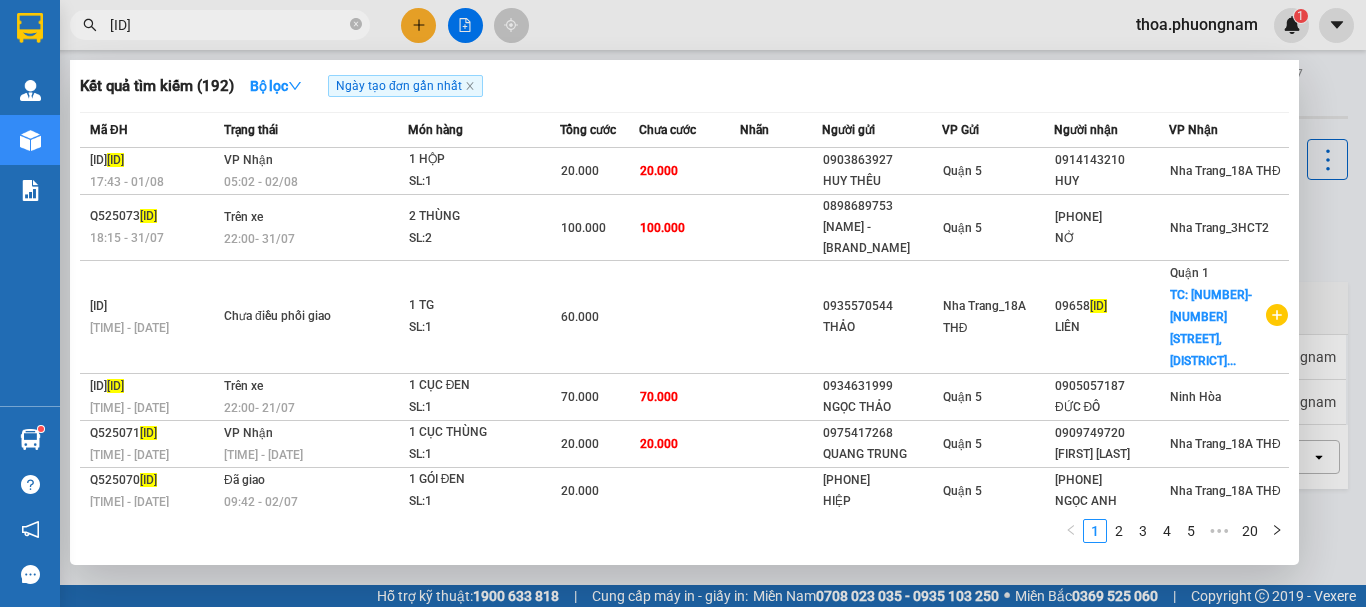 click on "10181" at bounding box center [228, 25] 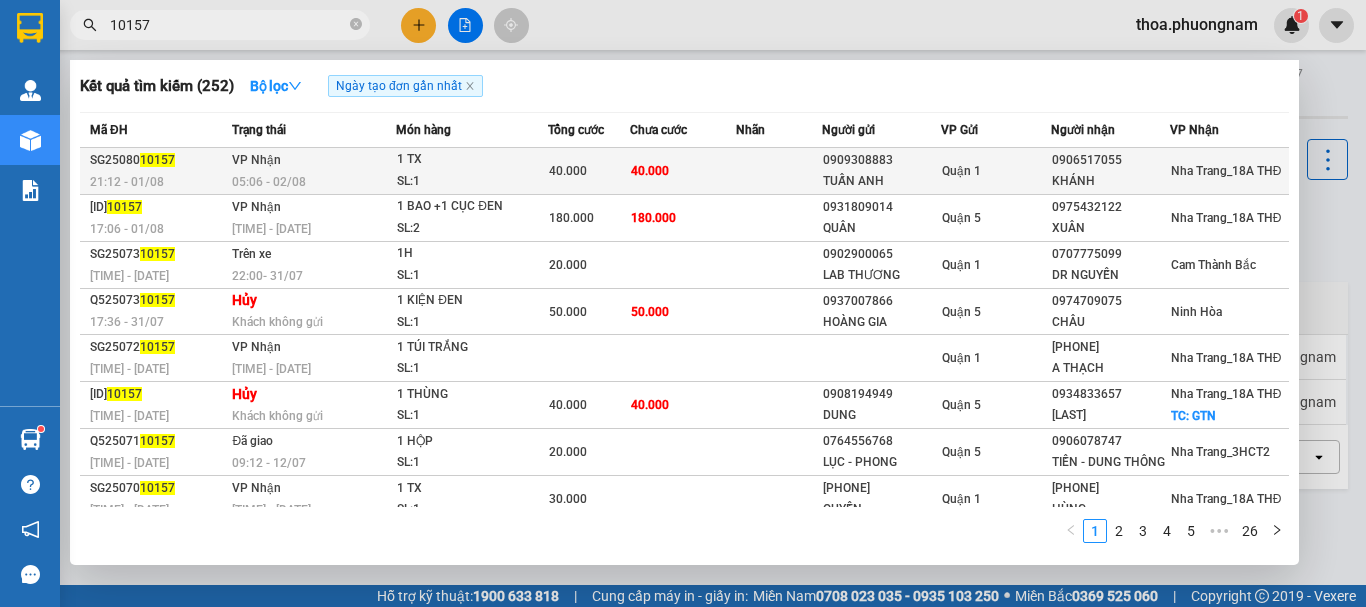 type on "10157" 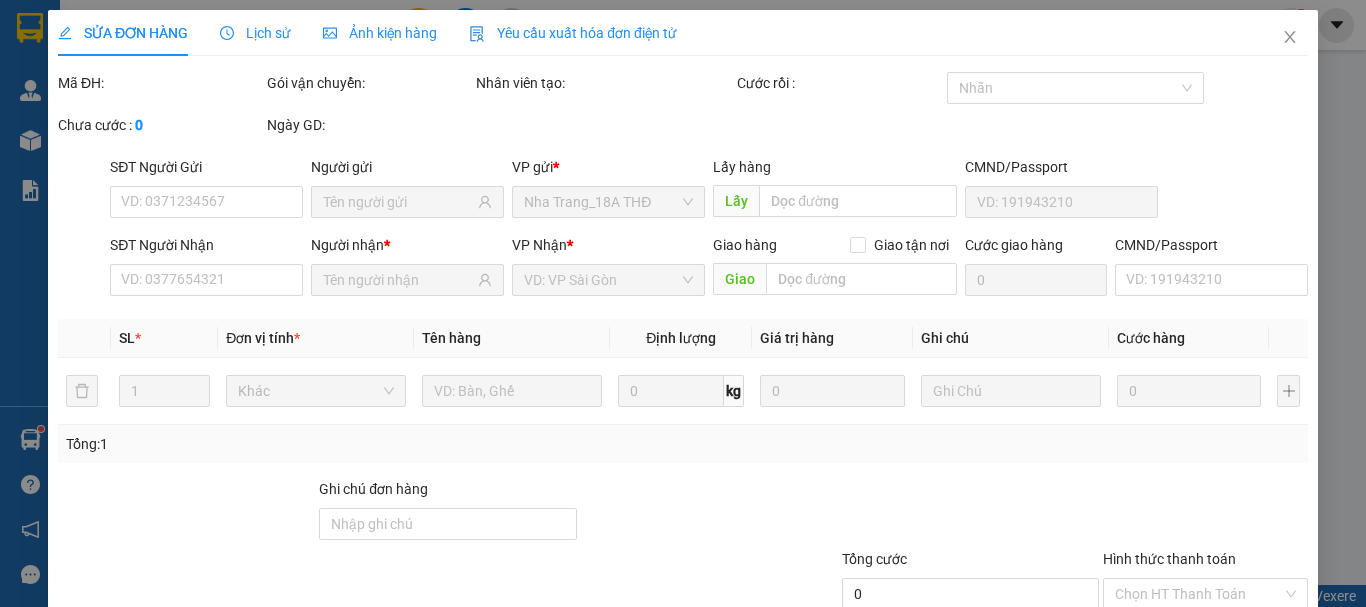 type on "0909308883" 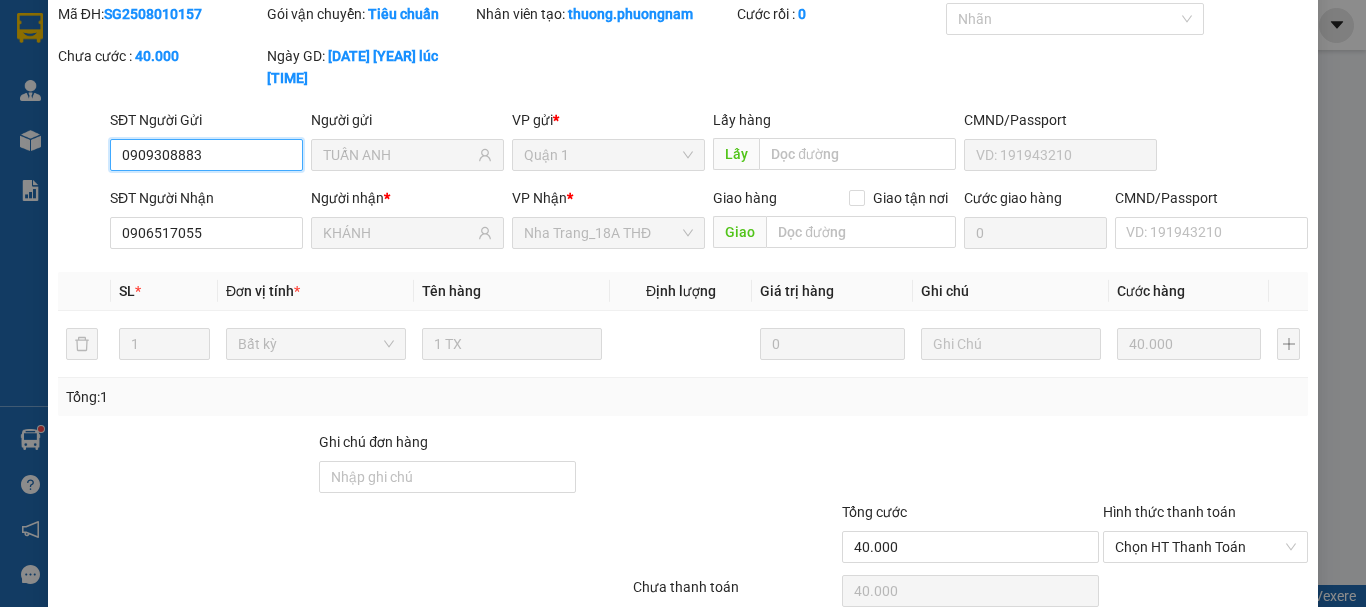 scroll, scrollTop: 100, scrollLeft: 0, axis: vertical 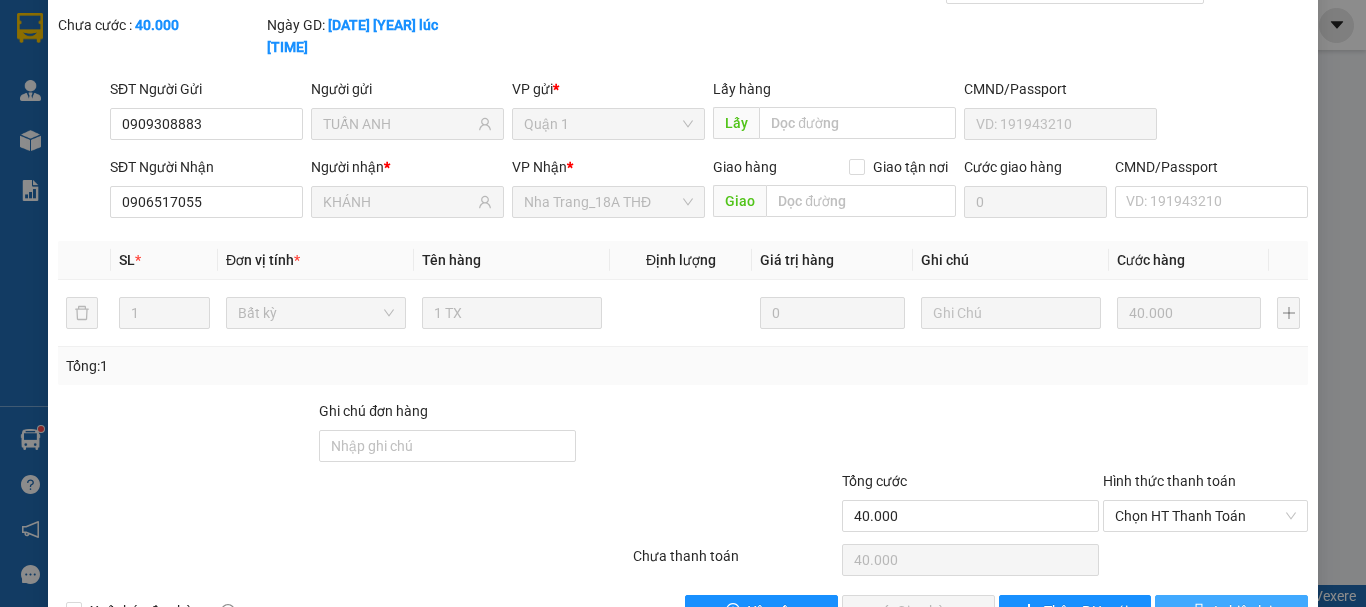 click on "In biên lai" at bounding box center [1243, 611] 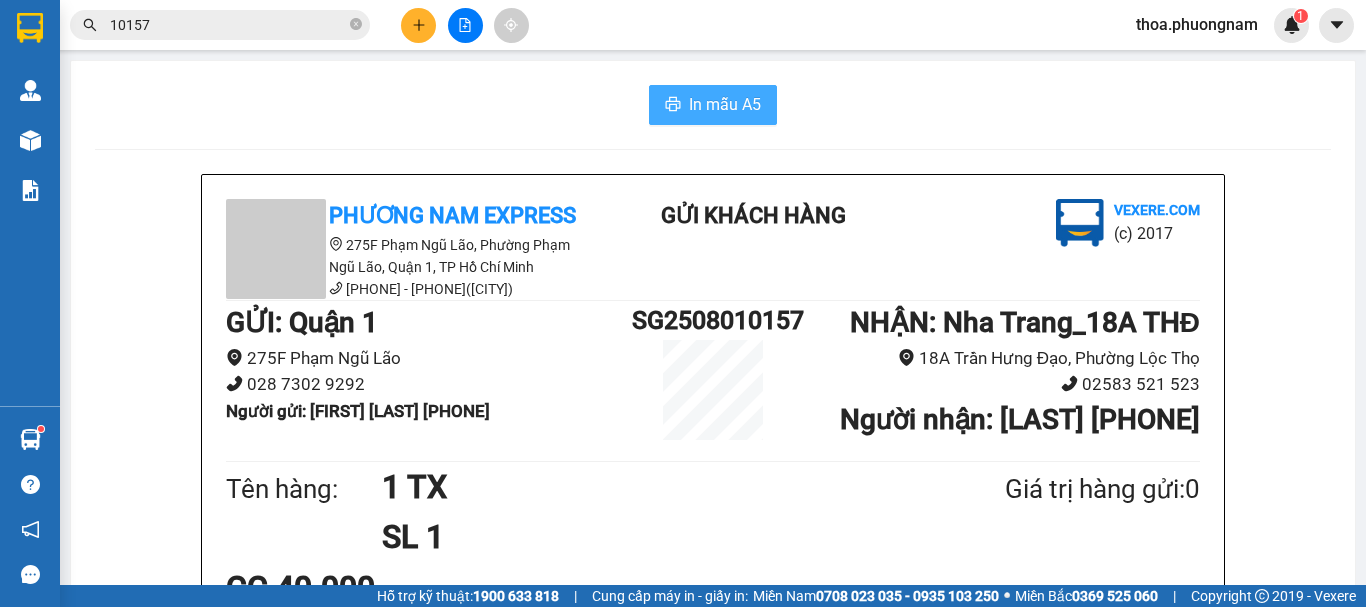click on "In mẫu A5" at bounding box center (725, 104) 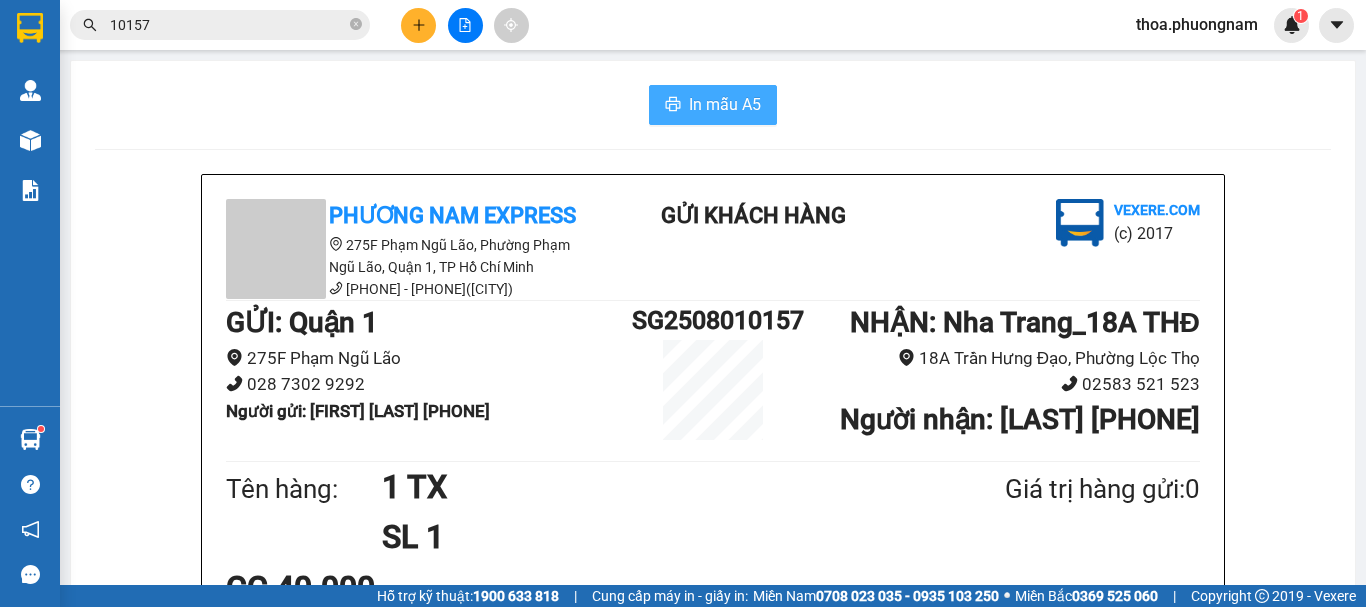 scroll, scrollTop: 0, scrollLeft: 0, axis: both 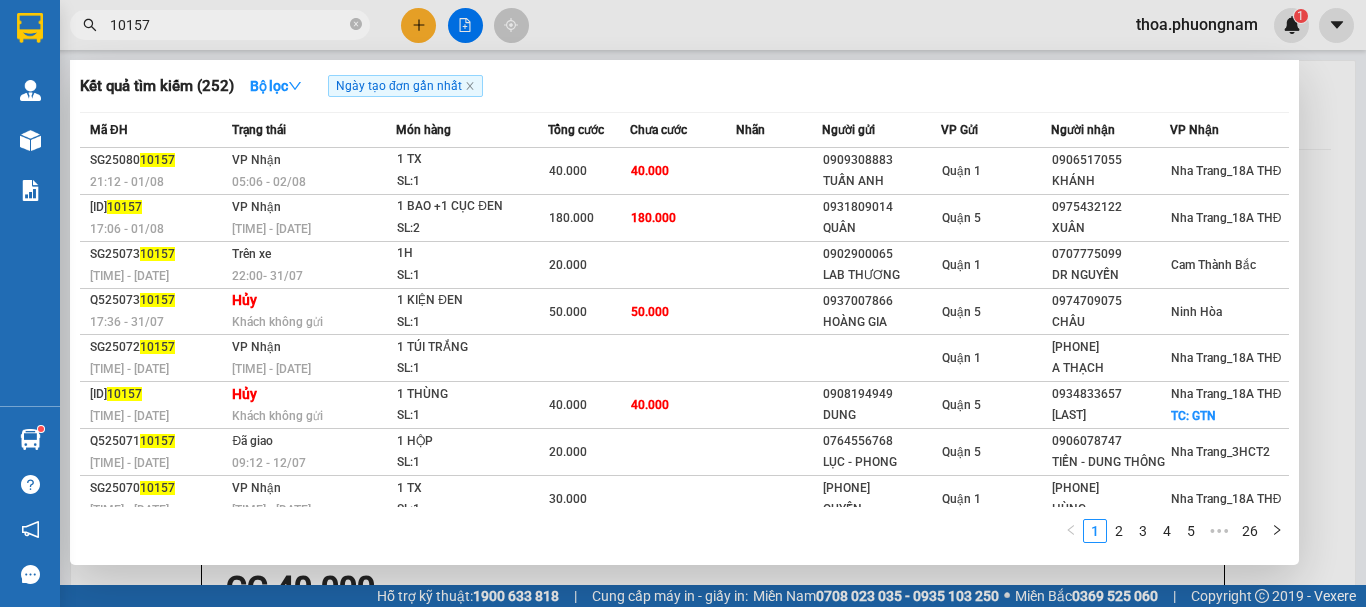 click on "10157" at bounding box center (220, 25) 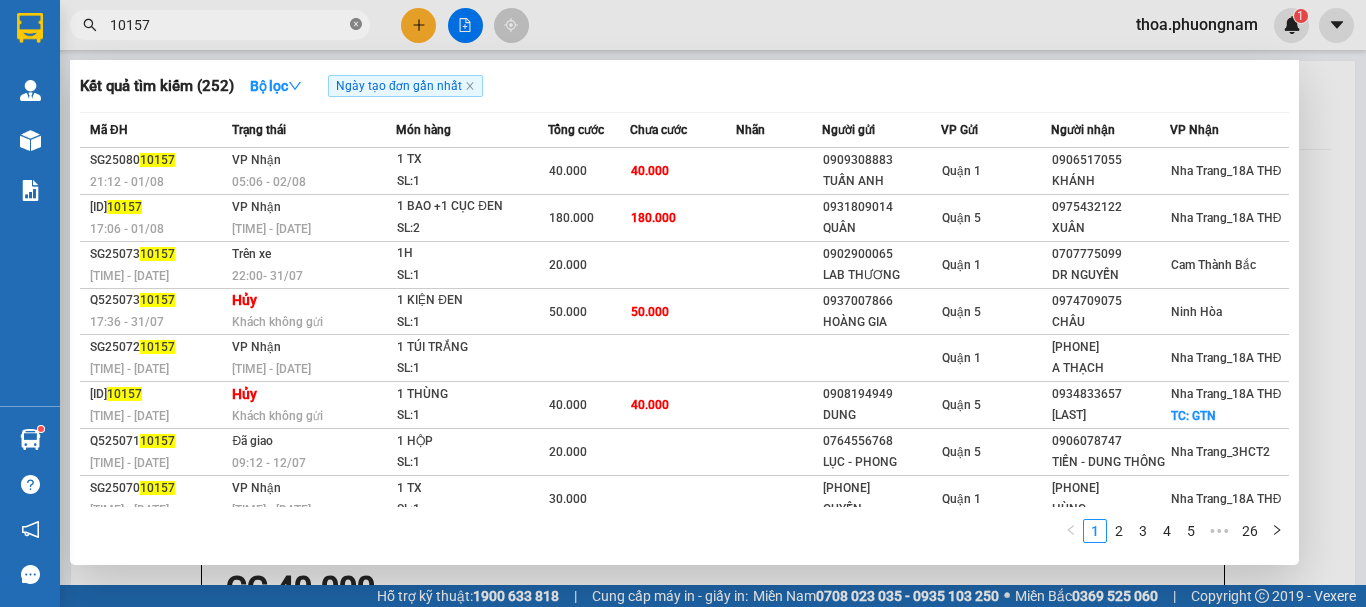 click 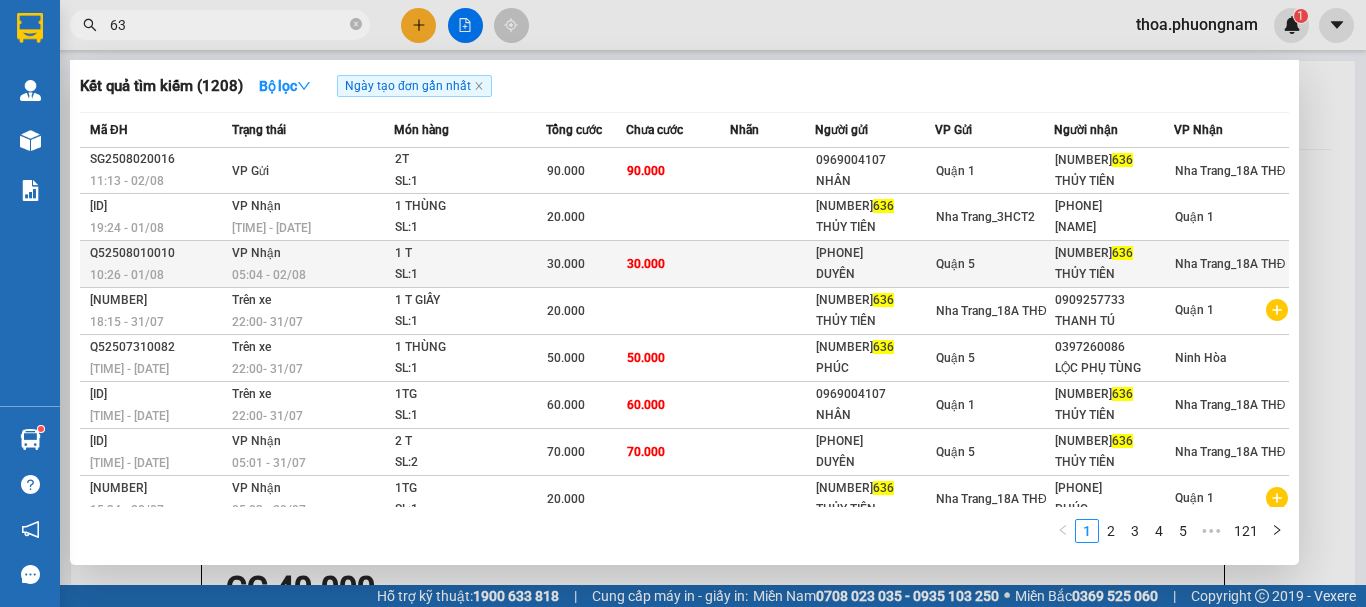 type on "6" 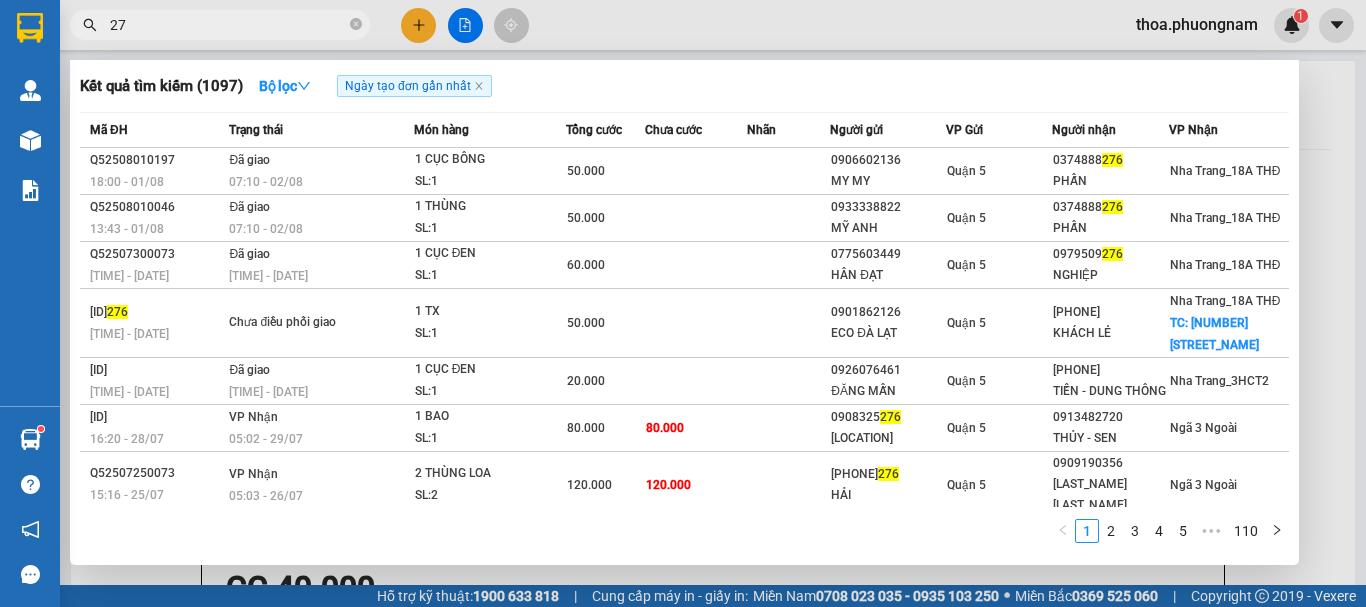 type on "2" 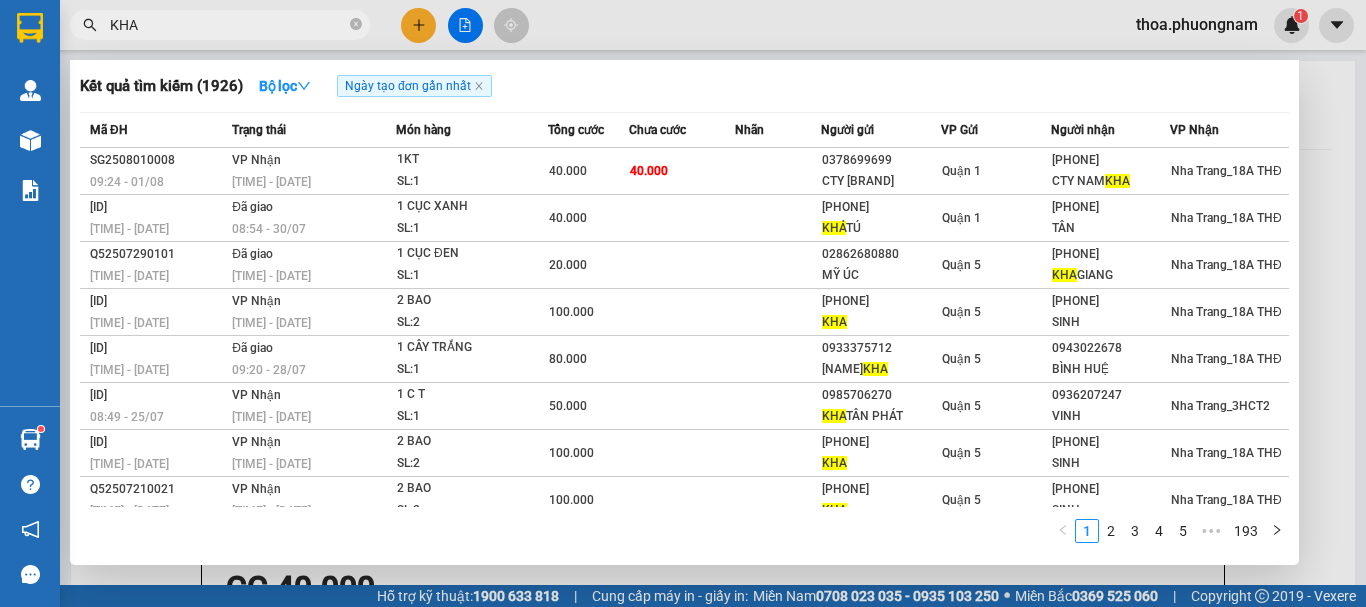type on "KHA" 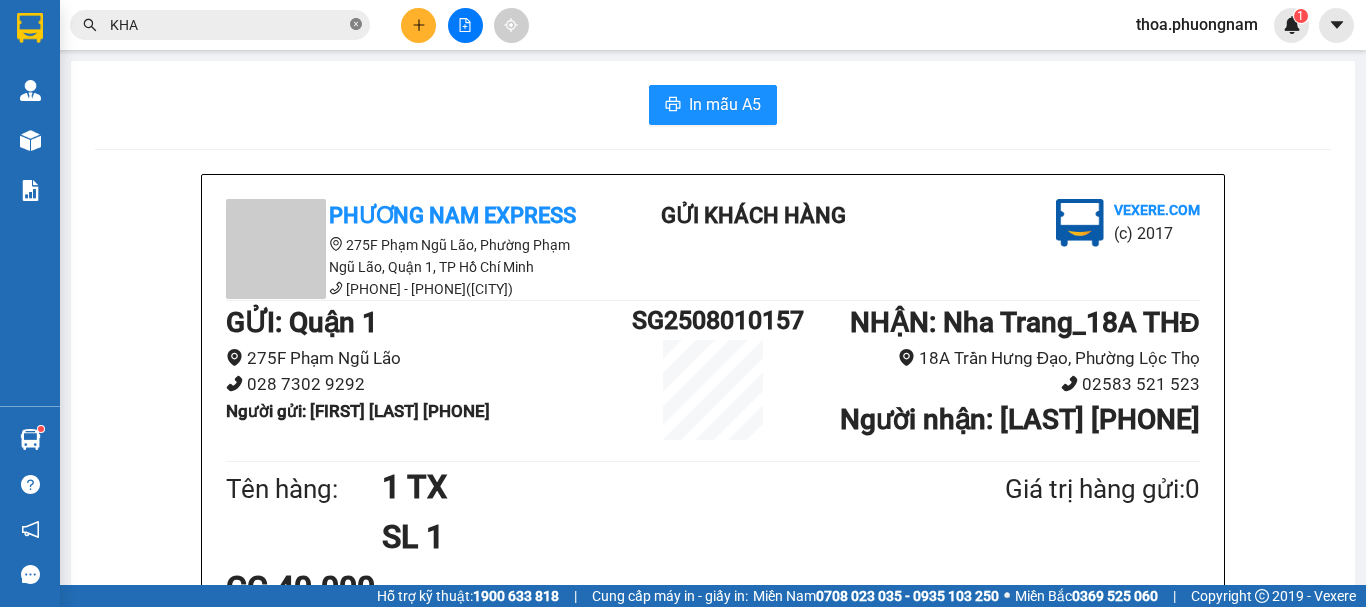 click 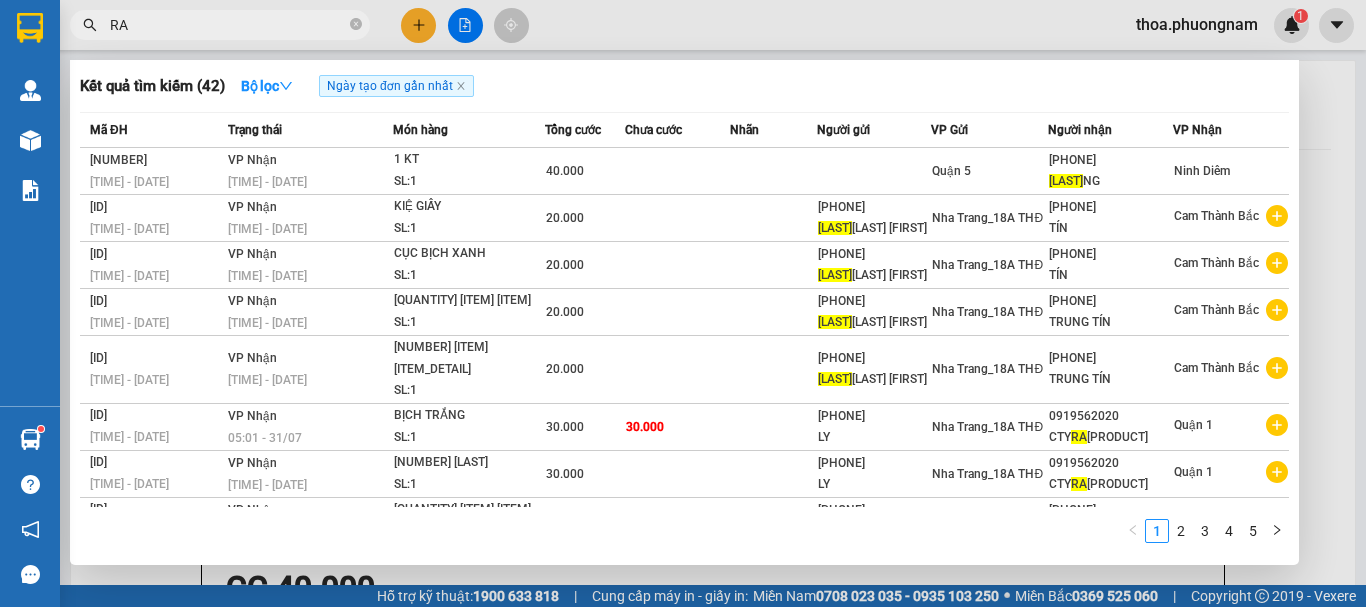type on "R" 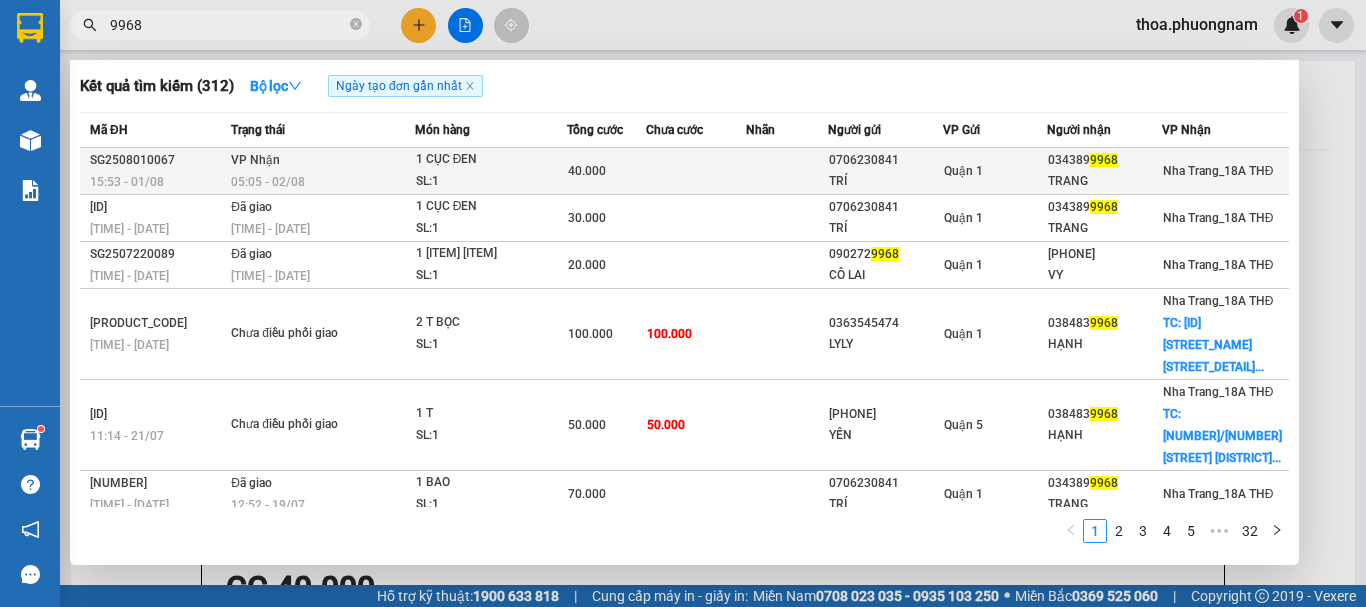 type on "9968" 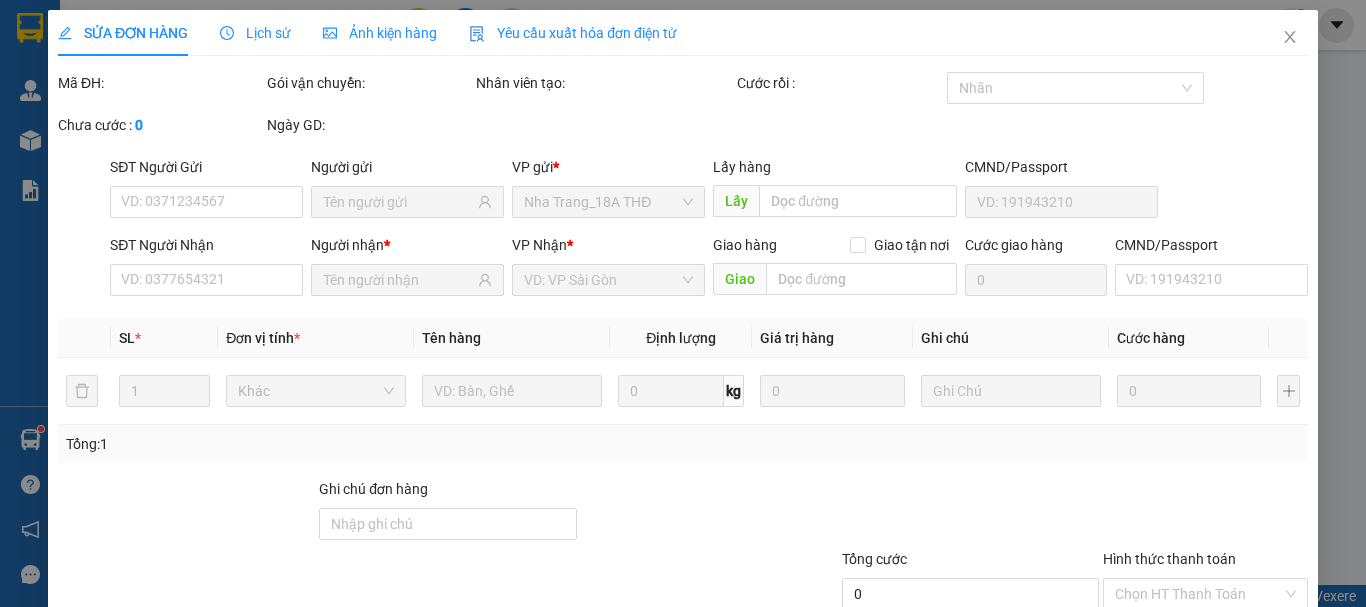 type on "0706230841" 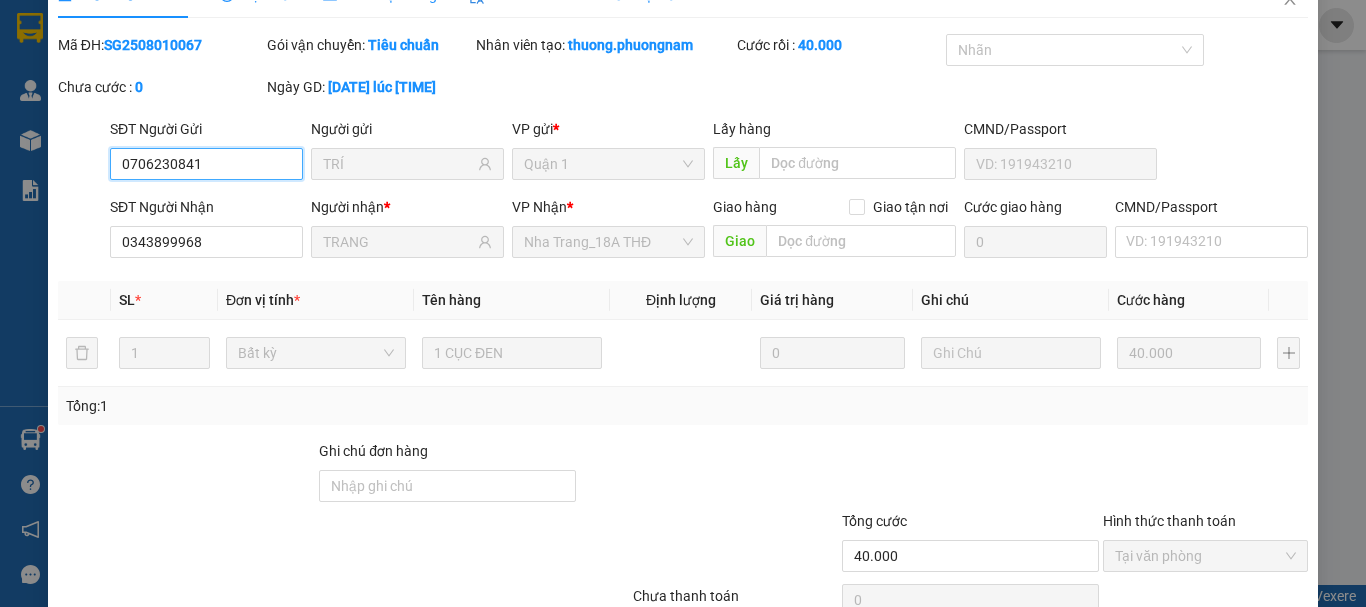 scroll, scrollTop: 137, scrollLeft: 0, axis: vertical 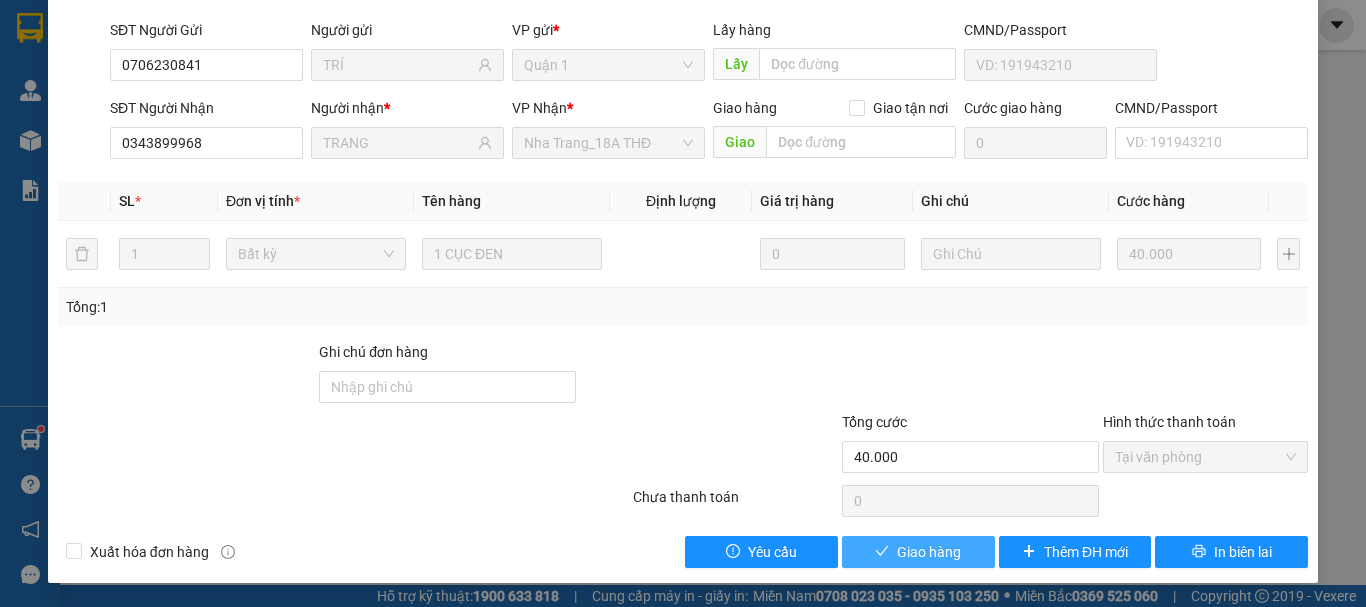 click on "Giao hàng" at bounding box center [929, 552] 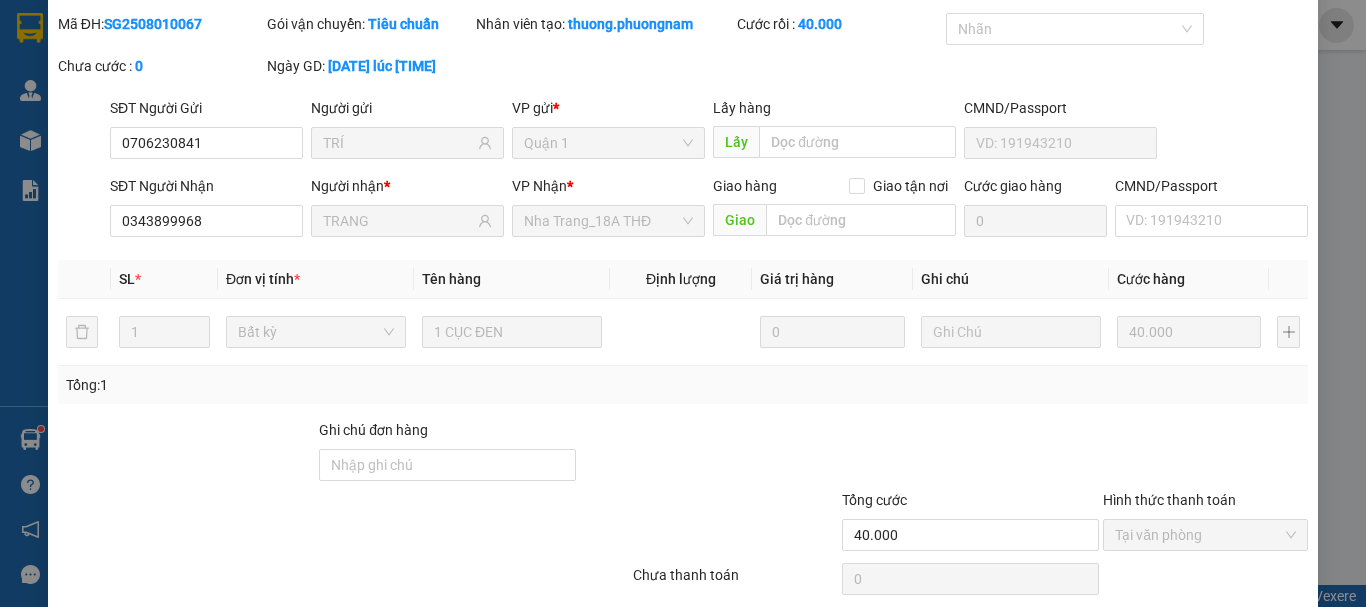 scroll, scrollTop: 0, scrollLeft: 0, axis: both 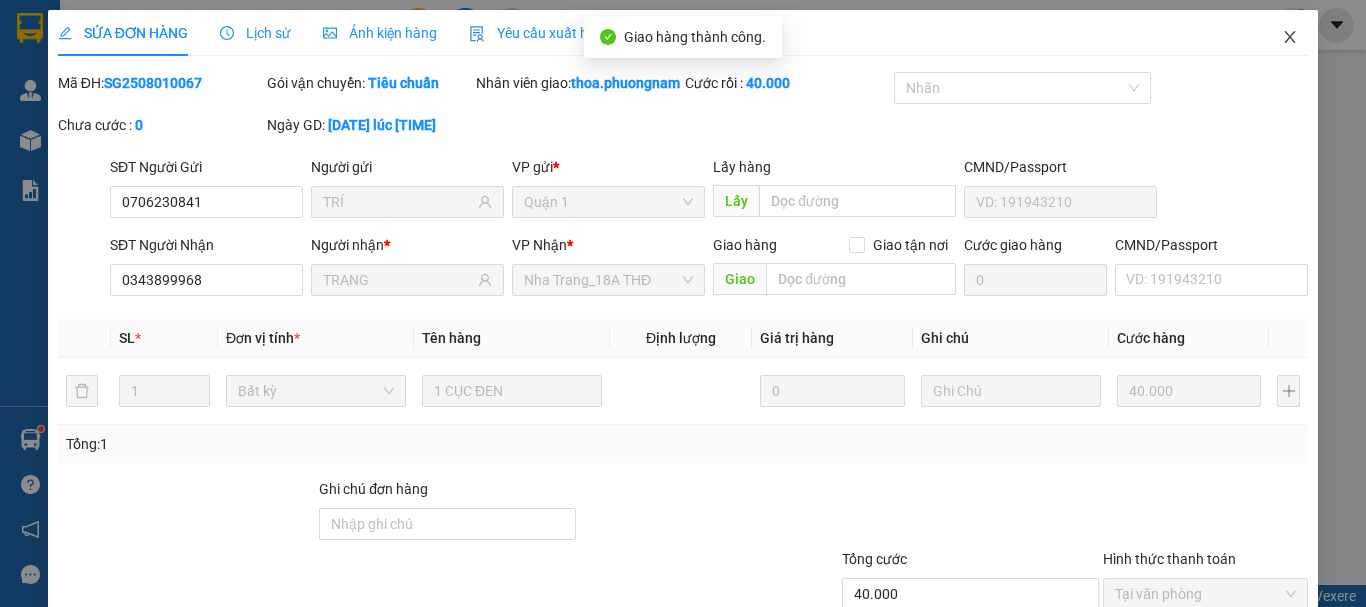 click 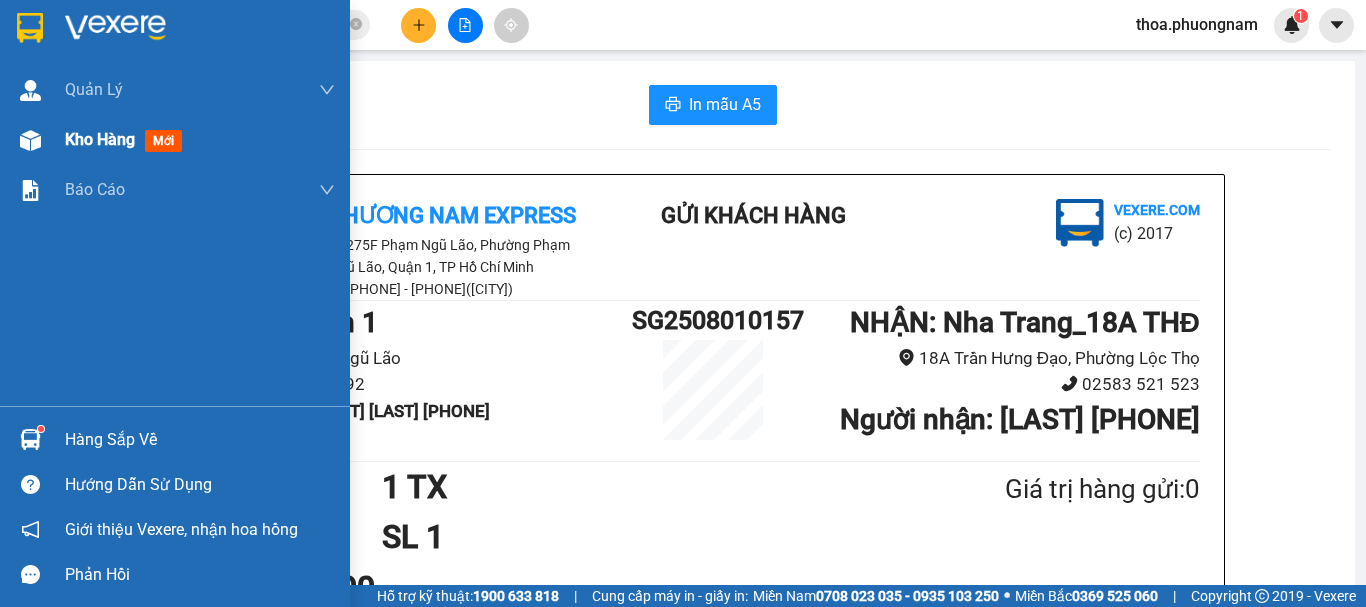 click on "mới" at bounding box center [163, 141] 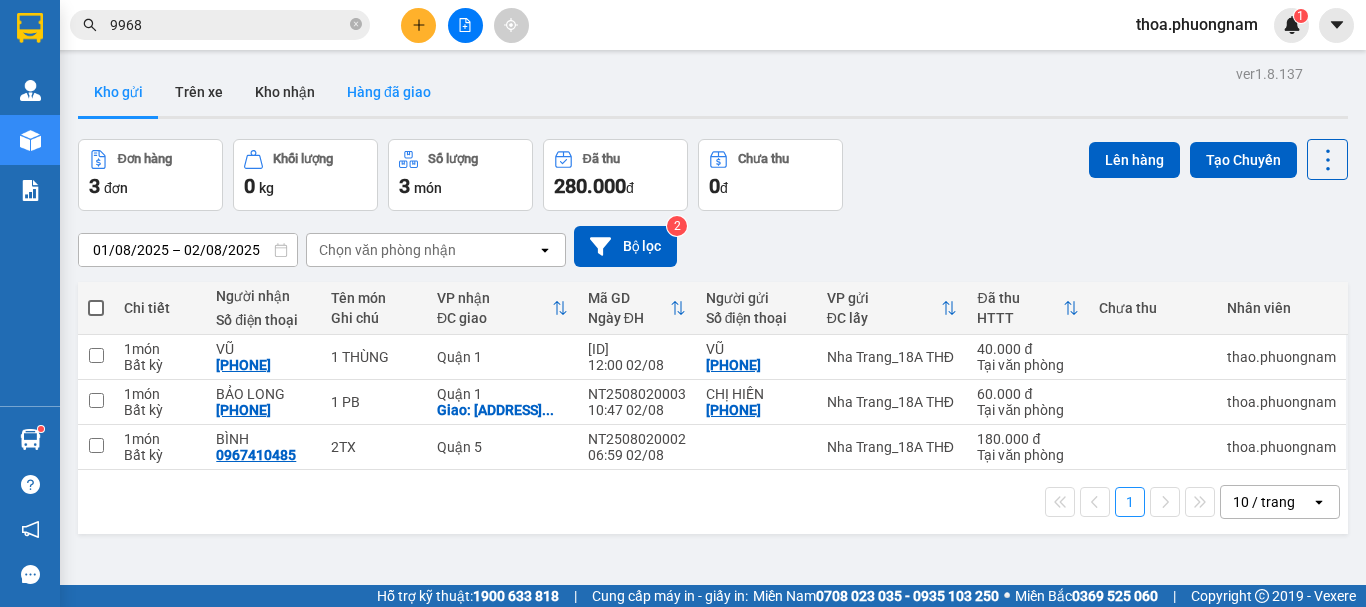 click on "Hàng đã giao" at bounding box center [389, 92] 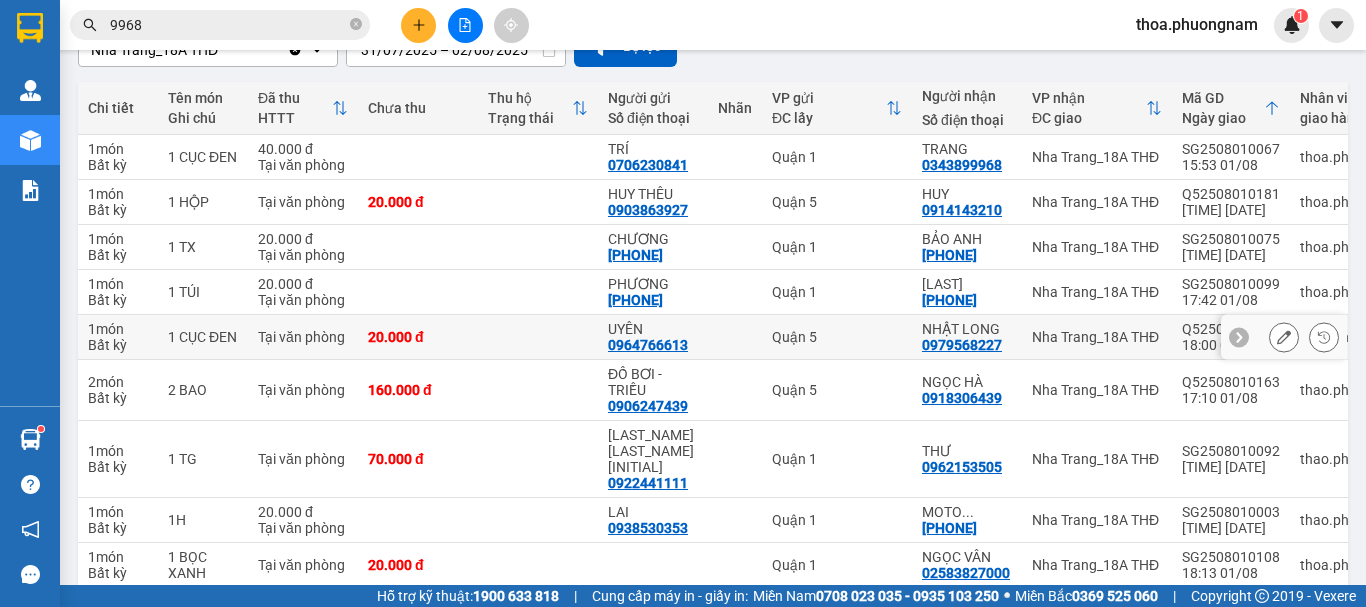 scroll, scrollTop: 306, scrollLeft: 0, axis: vertical 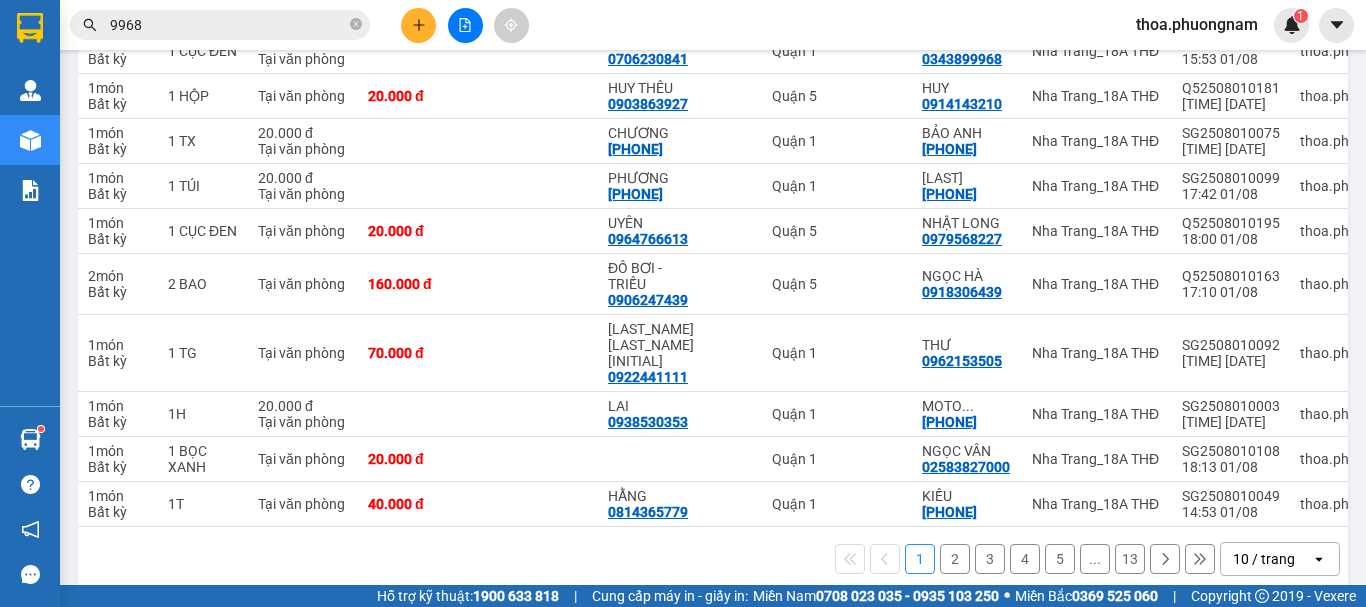 click on "10 / trang" at bounding box center [1264, 559] 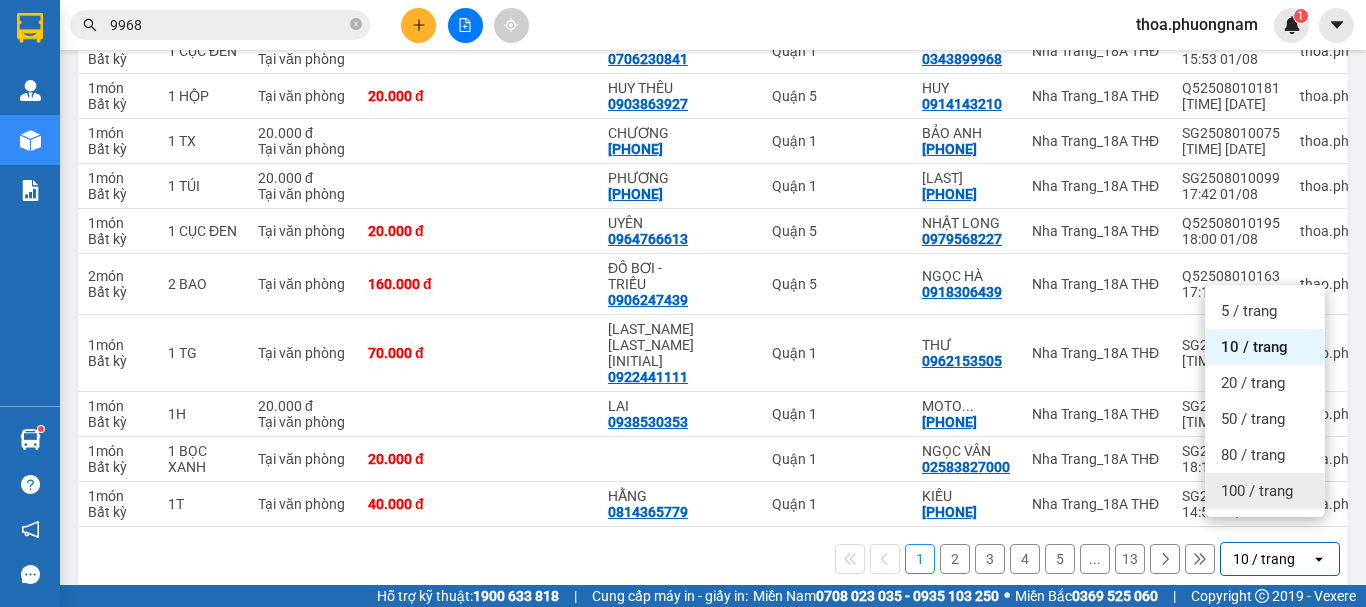 click on "100 / trang" at bounding box center [1265, 491] 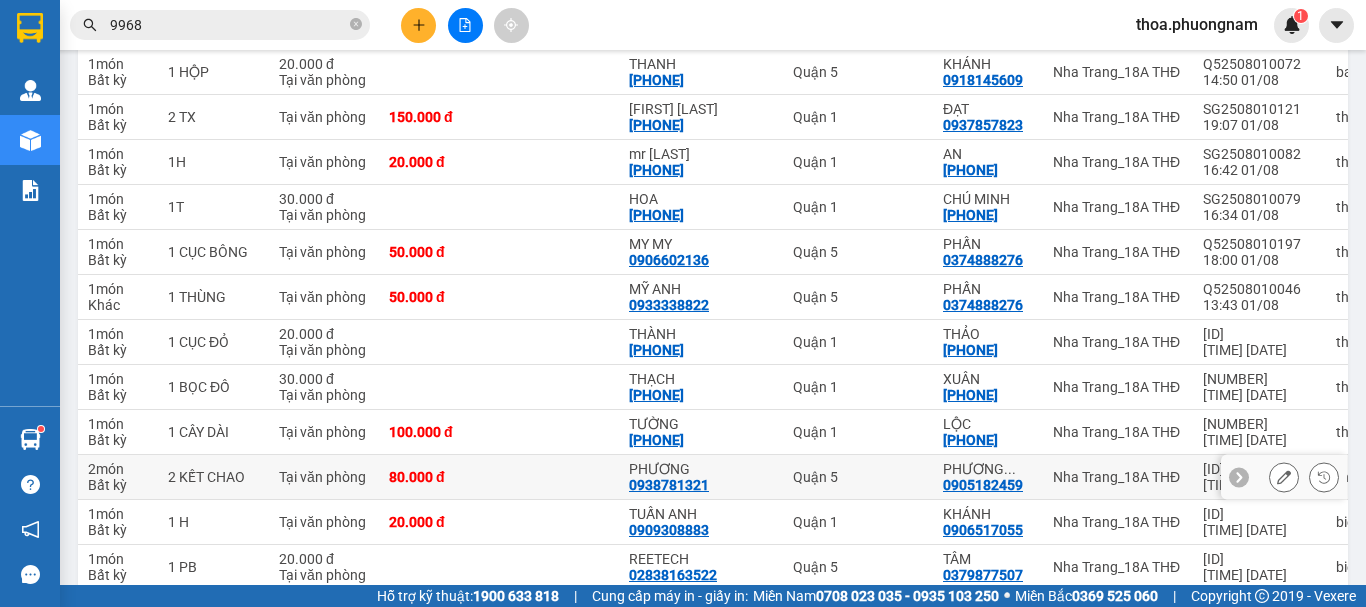 scroll, scrollTop: 1806, scrollLeft: 0, axis: vertical 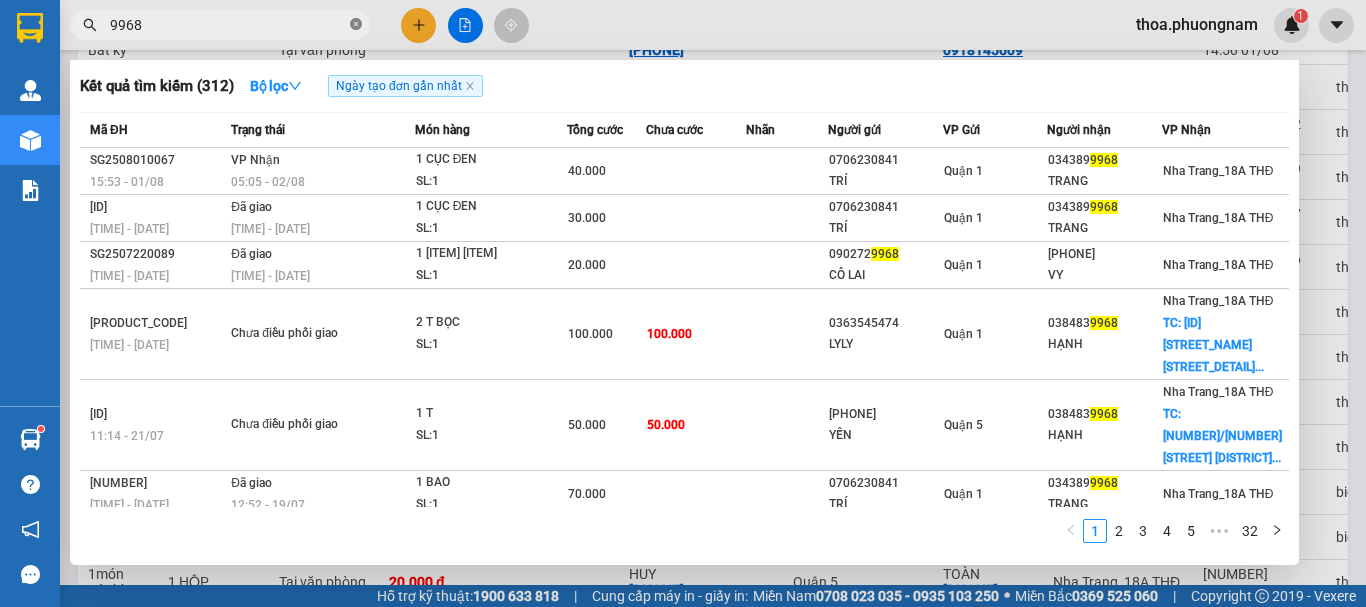 click 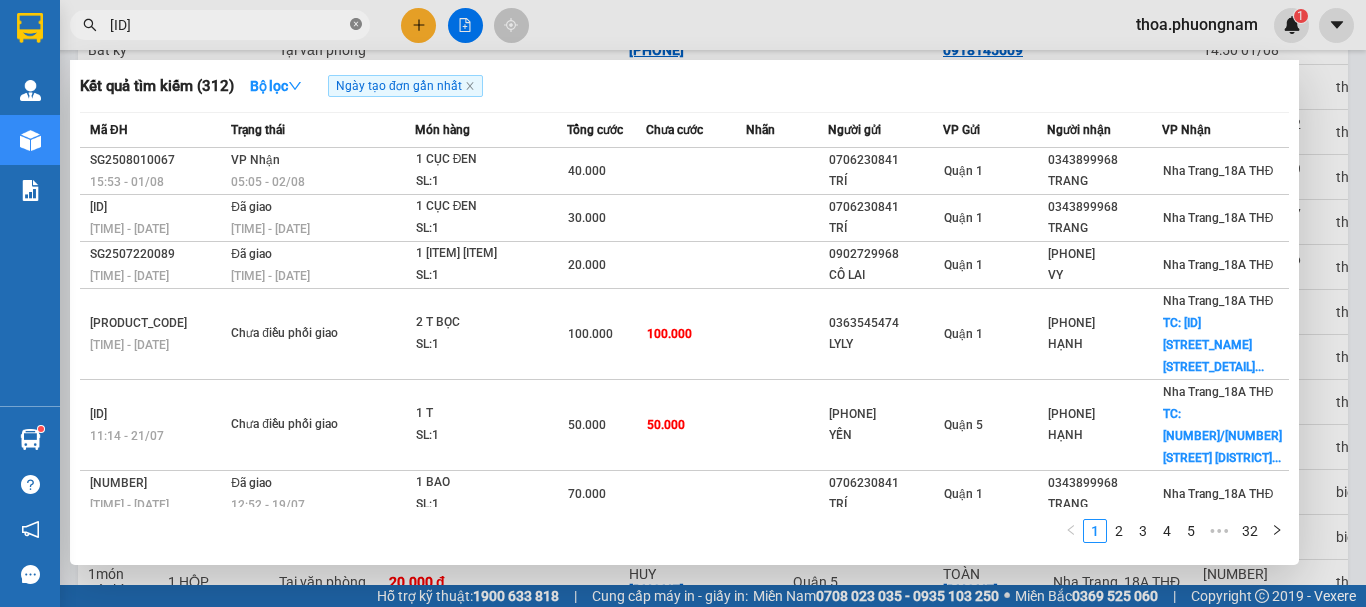 type on "280100" 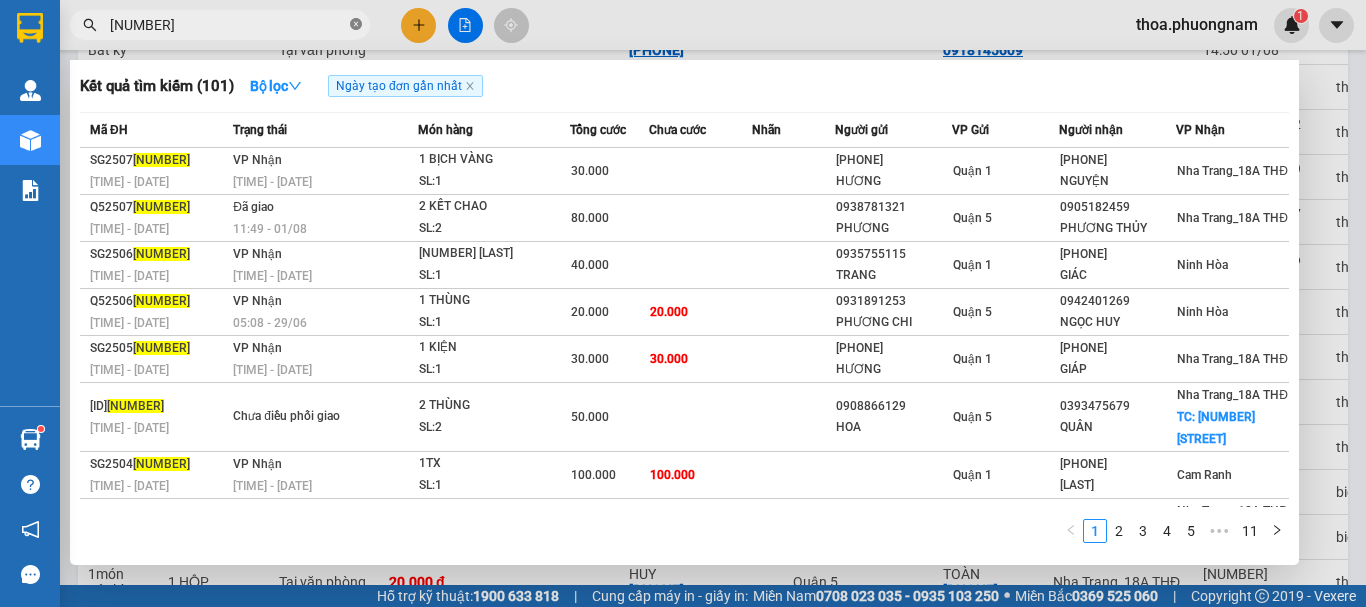 click 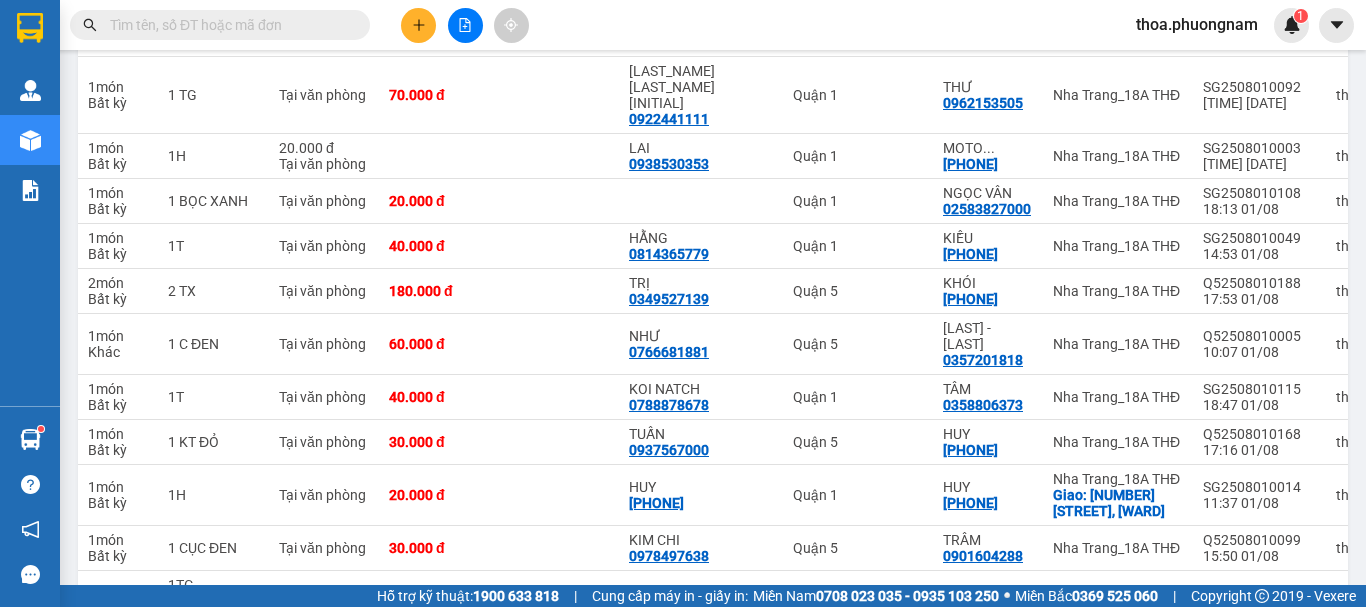scroll, scrollTop: 406, scrollLeft: 0, axis: vertical 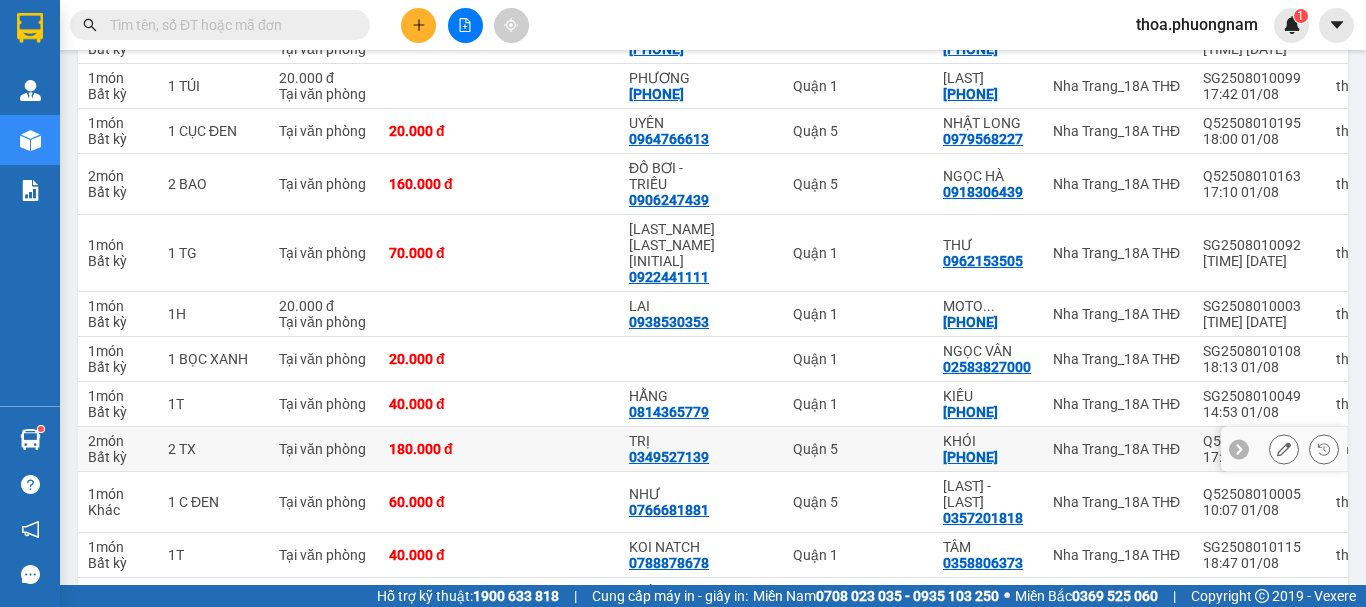 click on "1  món Bất kỳ 1 CỤC ĐEN 40.000 đ Tại văn phòng TRÍ 0706230841 Quận 1 TRANG 0343899968 Nha Trang_18A THĐ SG2508010067 15:53 01/08 thoa.phuongnam 0 1  món Bất kỳ 1 HỘP  Tại văn phòng 20.000 đ HUY THÊU 0903863927 Quận 5 HUY 0914143210 Nha Trang_18A THĐ Q52508010181 17:43 01/08 thoa.phuongnam 0 1  món Bất kỳ 1 TX 20.000 đ Tại văn phòng CHƯƠNG 0903190396 Quận 1 BẢO ANH 0797979628 Nha Trang_18A THĐ SG2508010075 16:23 01/08 thoa.phuongnam 0 1  món Bất kỳ 1 TÚI 20.000 đ Tại văn phòng PHƯƠNG 0934700527 Quận 1 HẠ ĐOAN 0913416002 Nha Trang_18A THĐ SG2508010099 17:42 01/08 thoa.phuongnam 0 1  món Bất kỳ 1 CỤC ĐEN  Tại văn phòng 20.000 đ UYÊN  0964766613 Quận 5 NHẬT LONG 0979568227 Nha Trang_18A THĐ Q52508010195 18:00 01/08 thoa.phuongnam 0 2  món Bất kỳ 2 BAO  Tại văn phòng 160.000 đ ĐỒ BƠI - TRIỀU 0906247439 Quận 5 NGỌC HÀ 0918306439 Nha Trang_18A THĐ Q52508010163 17:10 01/08 thao.phuongnam 0 1  món Bất kỳ" at bounding box center (855, 2315) 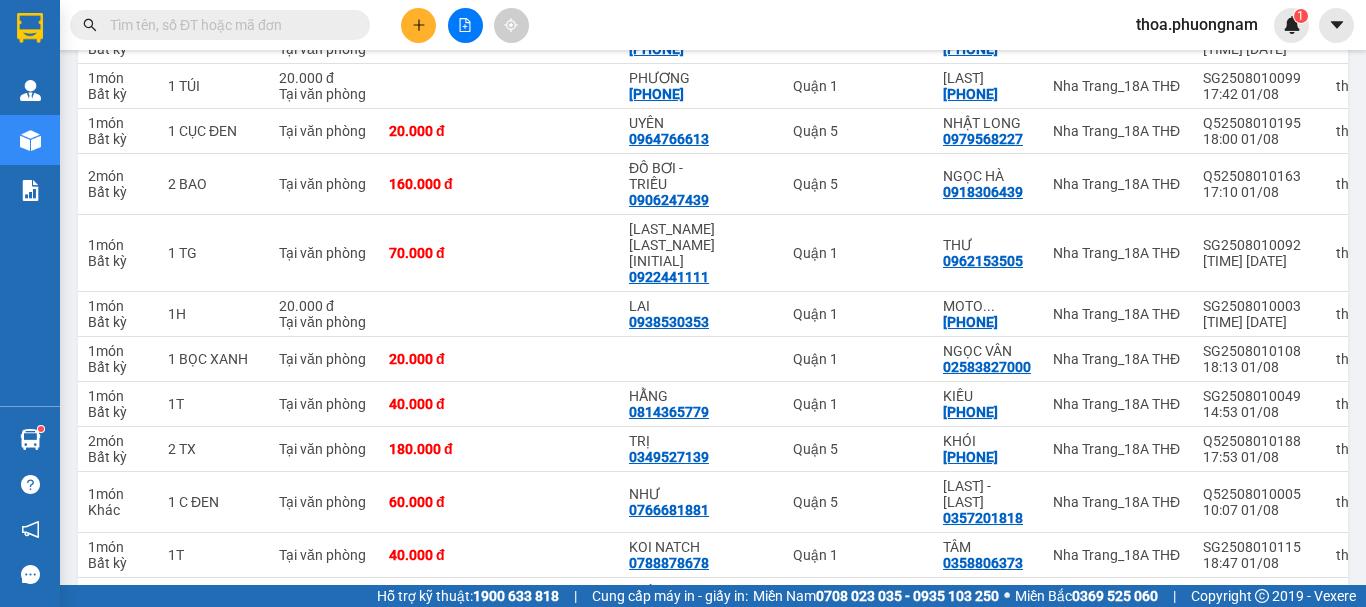 click at bounding box center (228, 25) 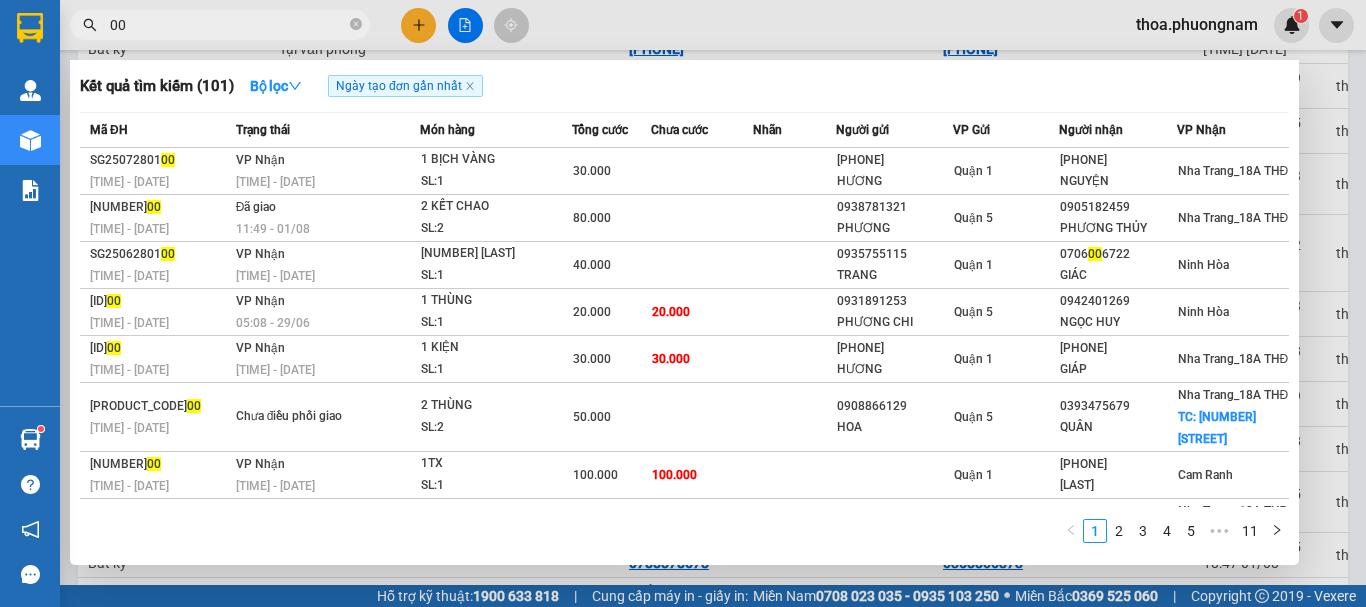 type on "009" 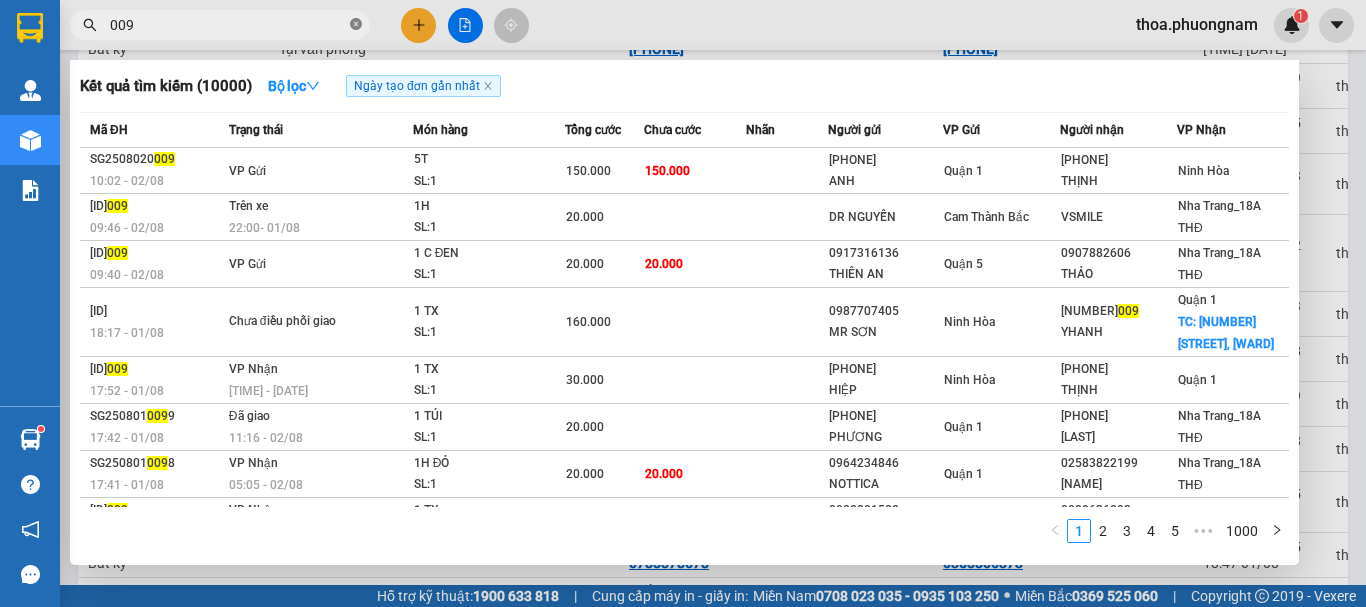 click 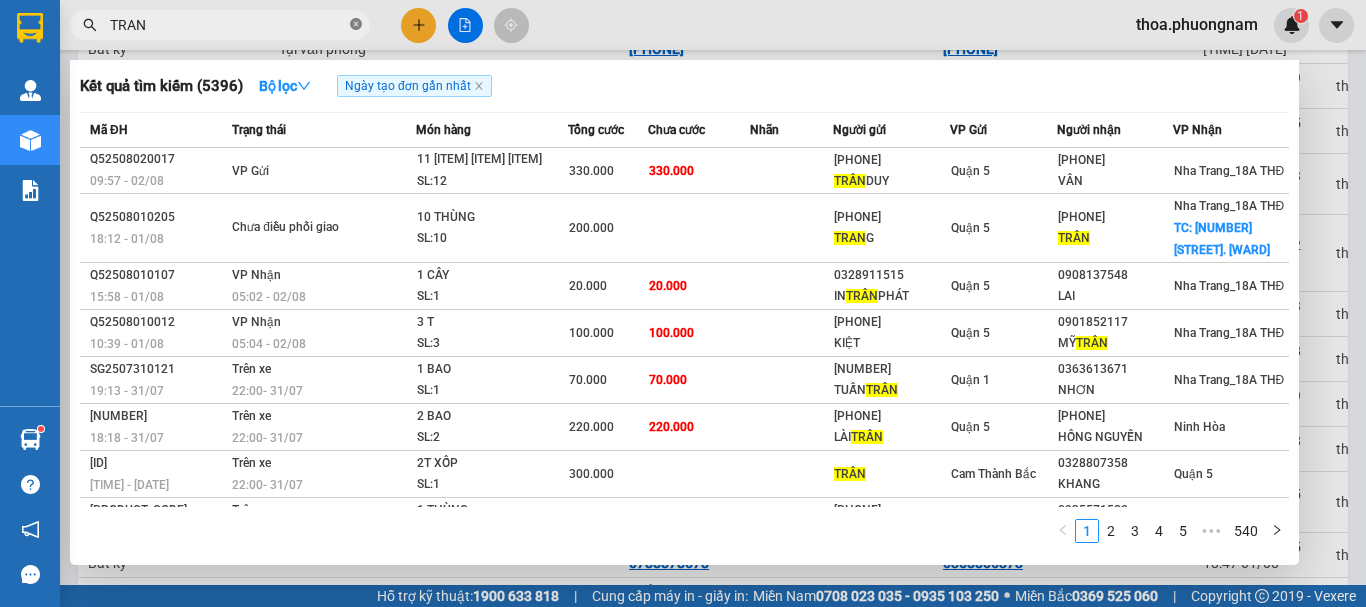 type on "TRANG" 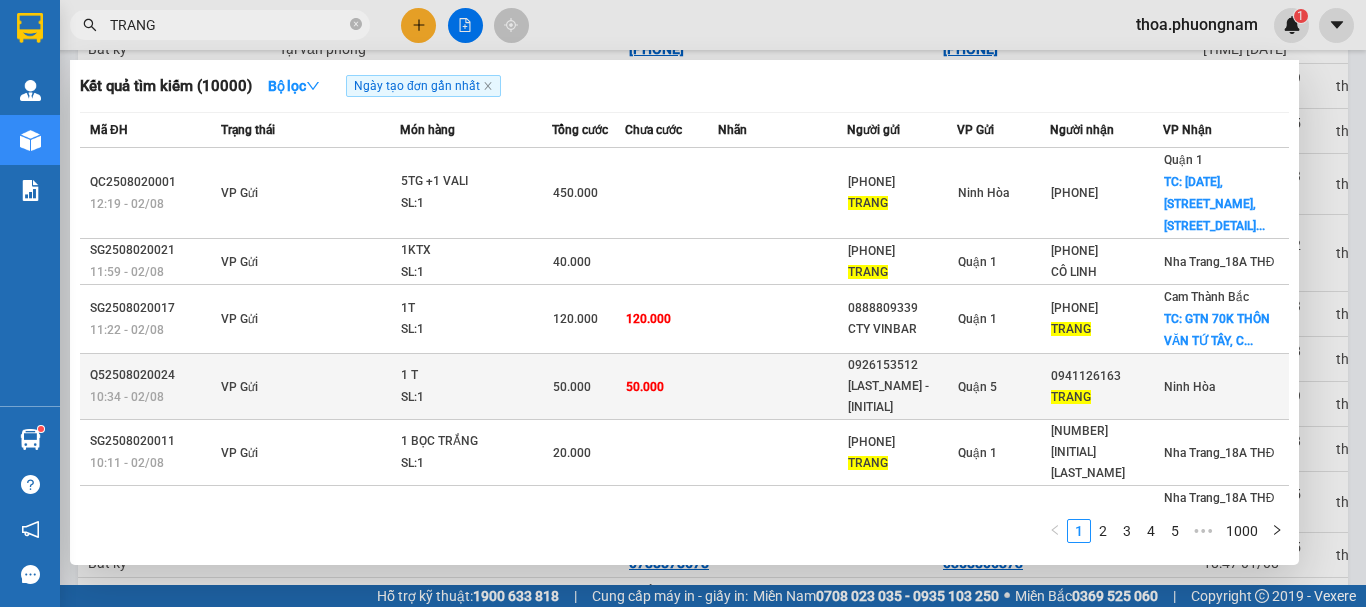scroll, scrollTop: 100, scrollLeft: 0, axis: vertical 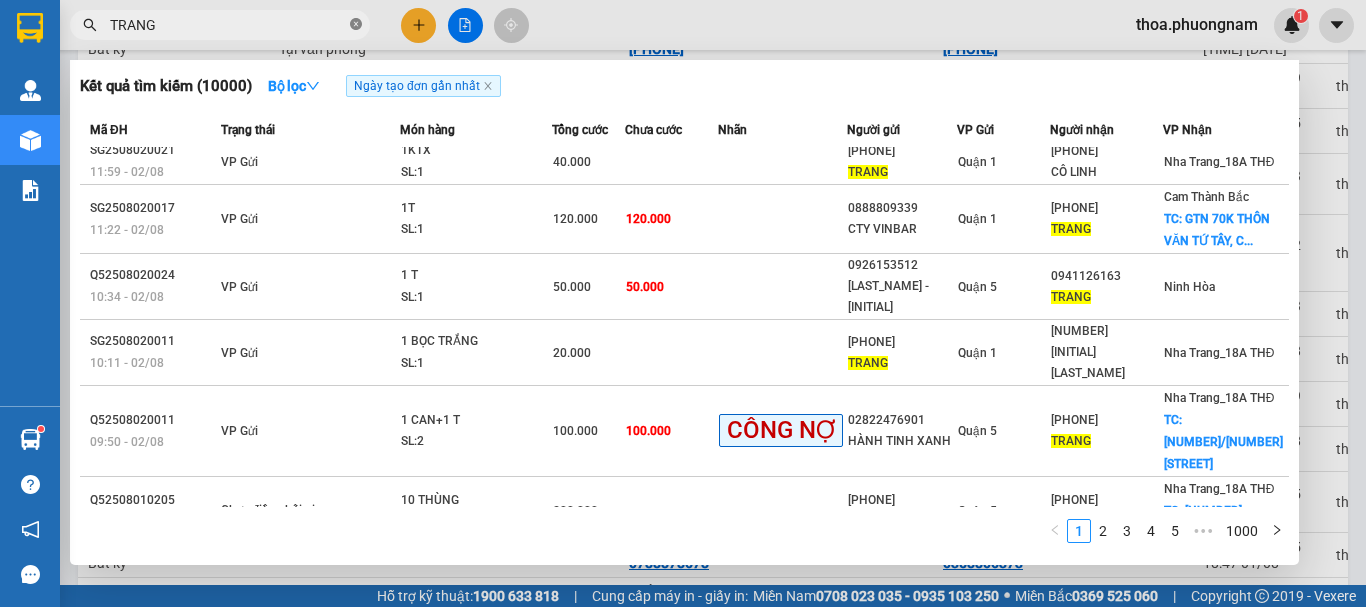 click at bounding box center [356, 25] 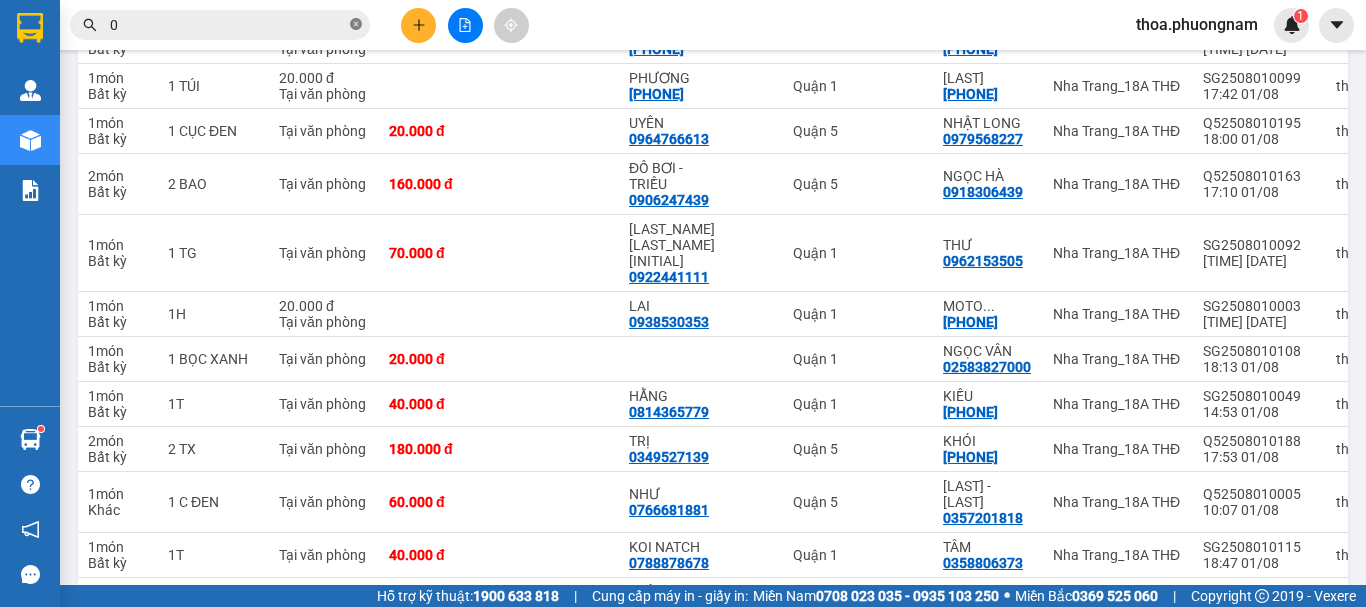 type on "09" 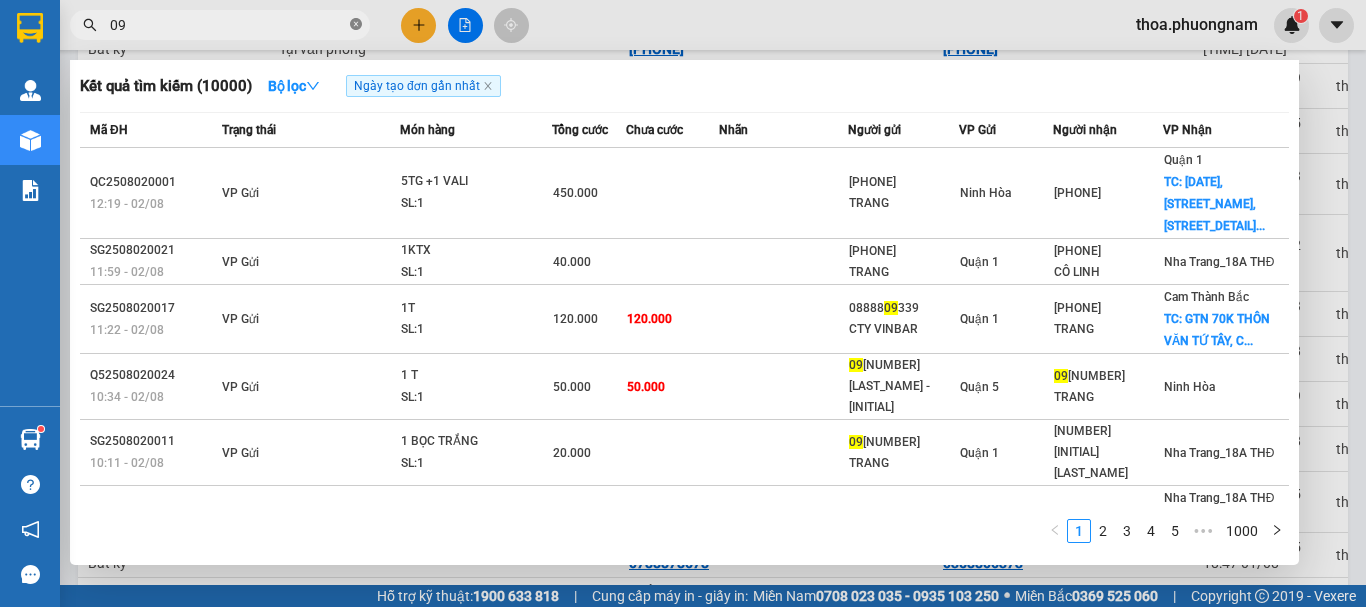 click at bounding box center [356, 25] 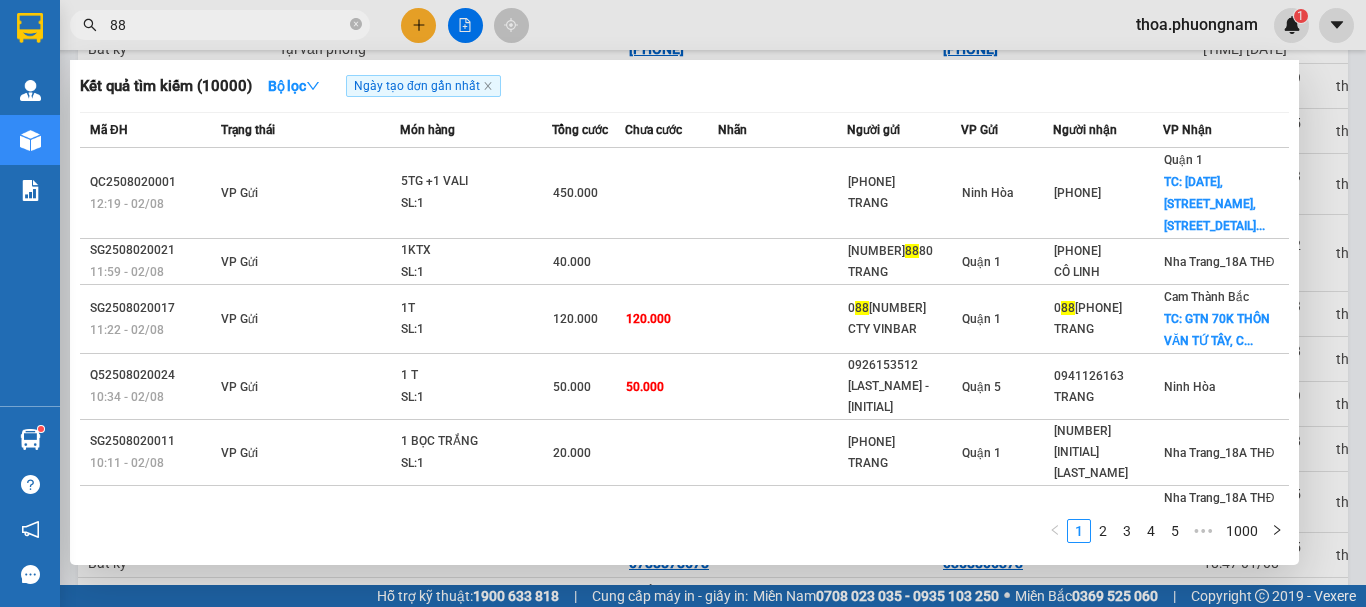 type on "88" 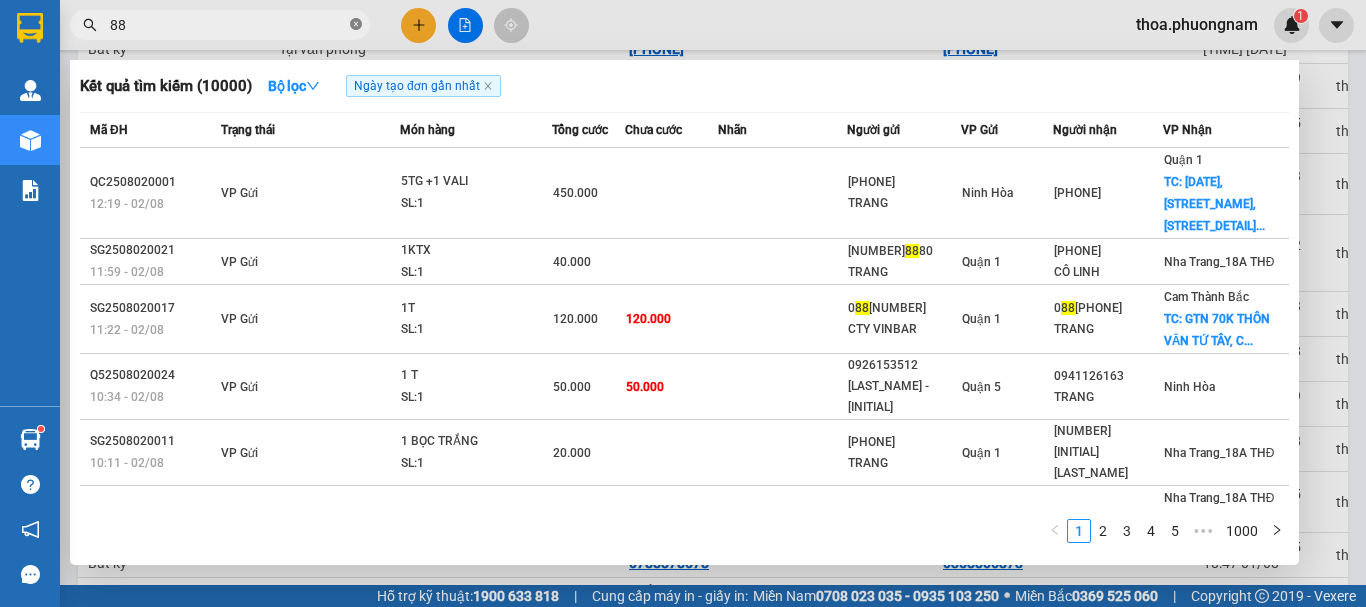 click 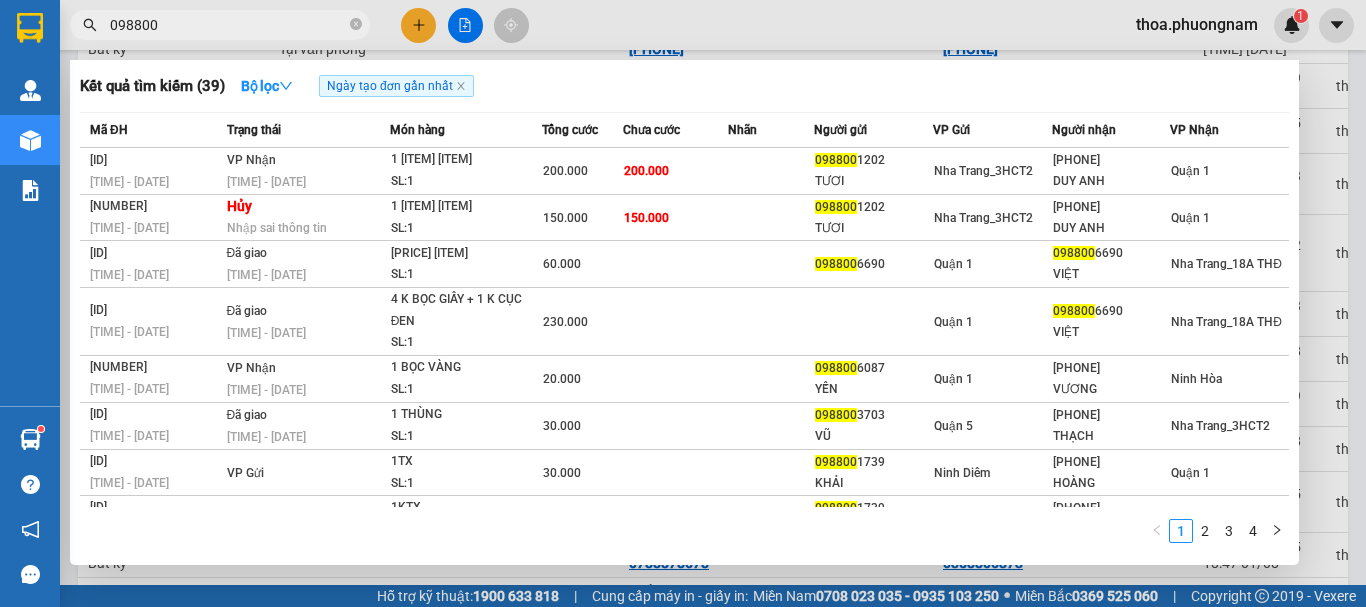 type on "09880" 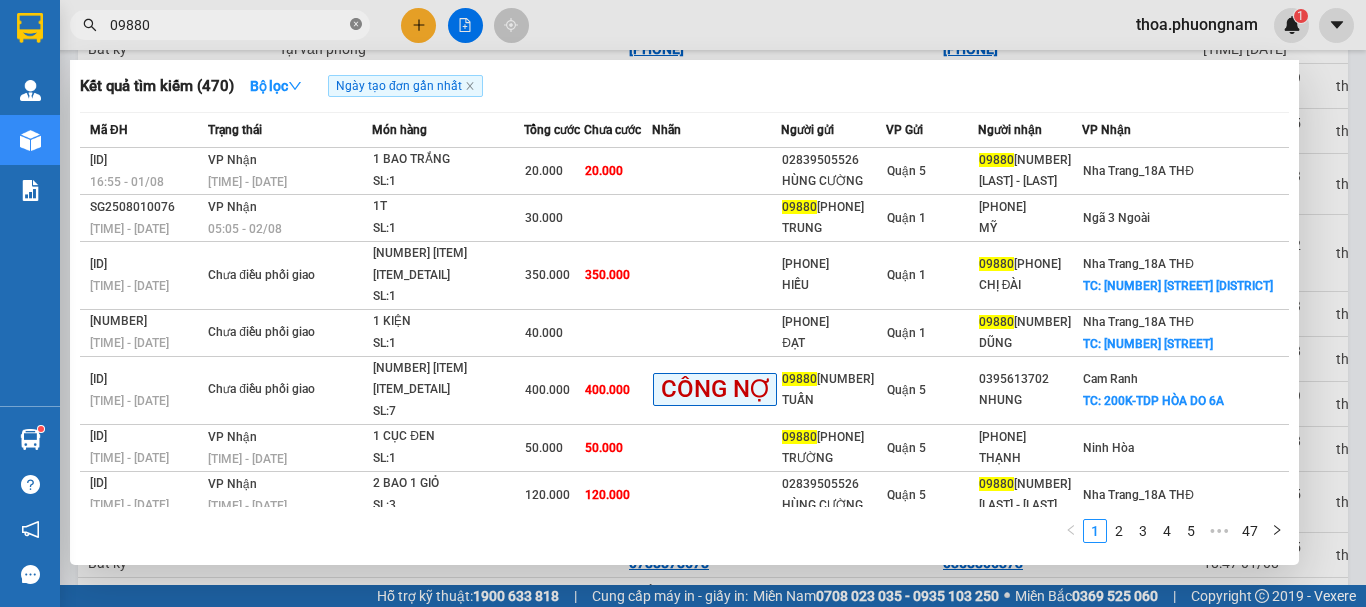 click 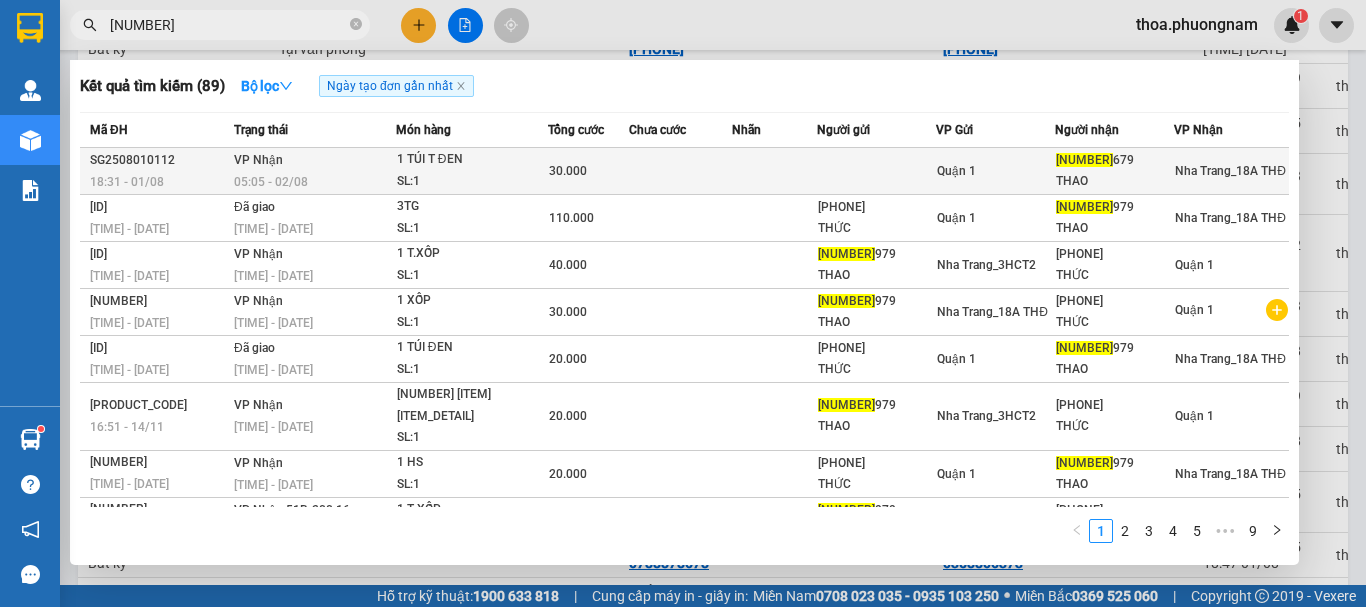 type on "0936699" 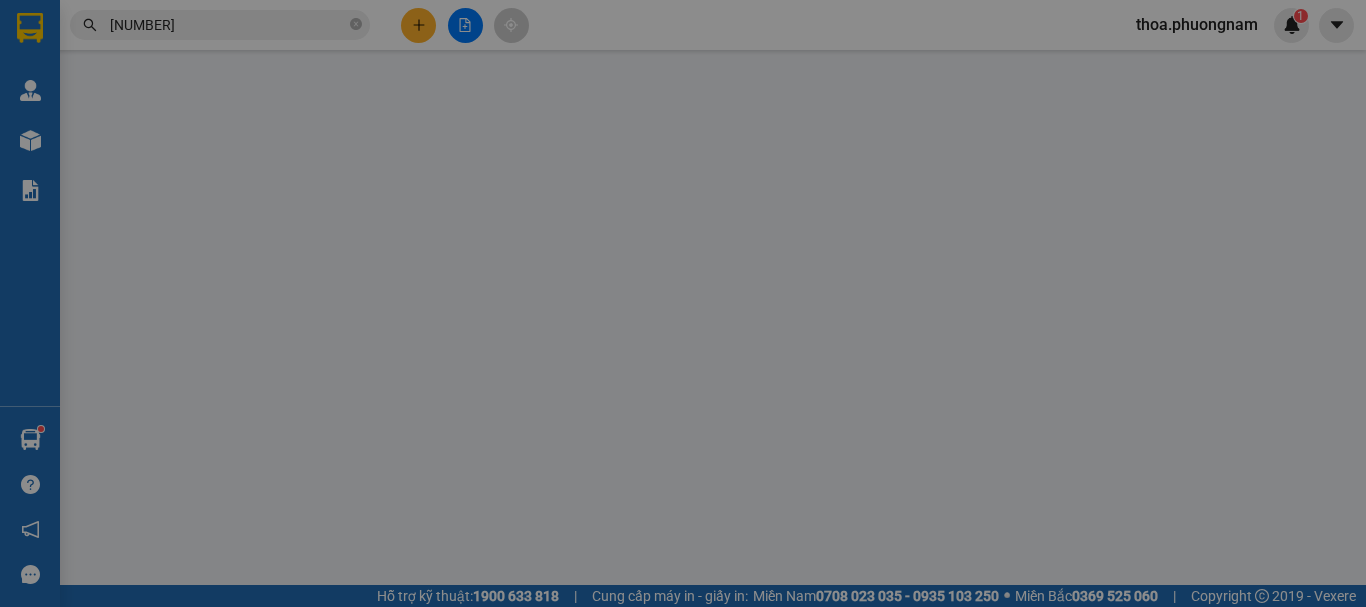 scroll, scrollTop: 0, scrollLeft: 0, axis: both 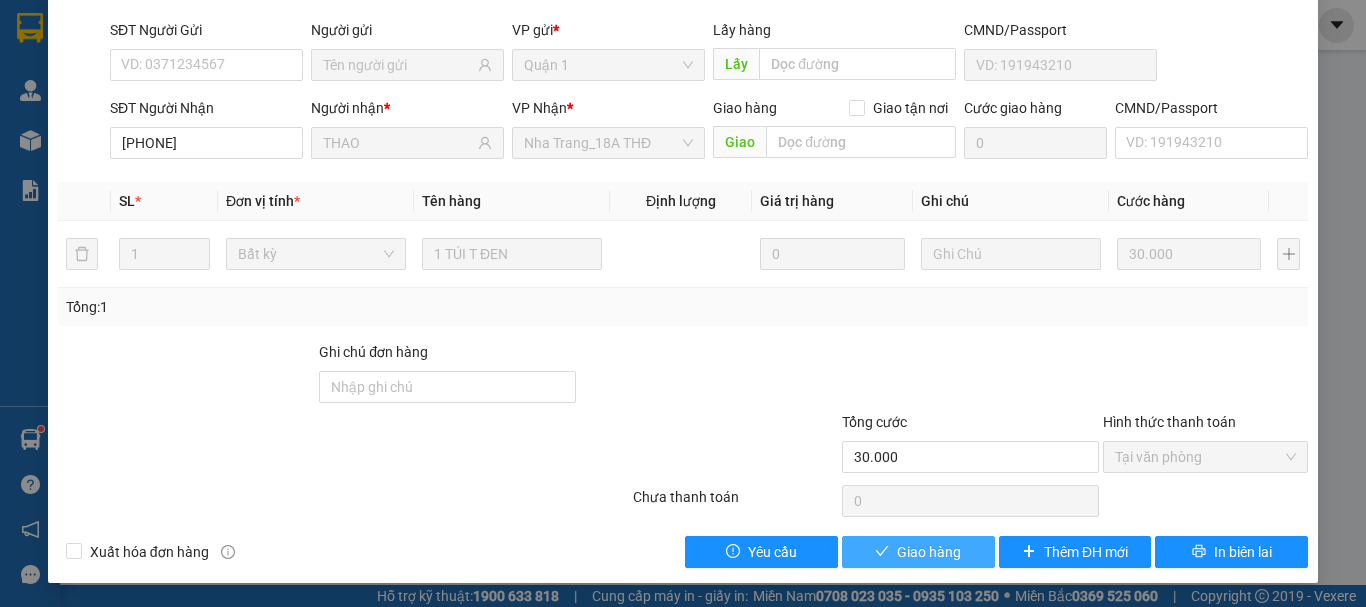 click on "Giao hàng" at bounding box center [918, 552] 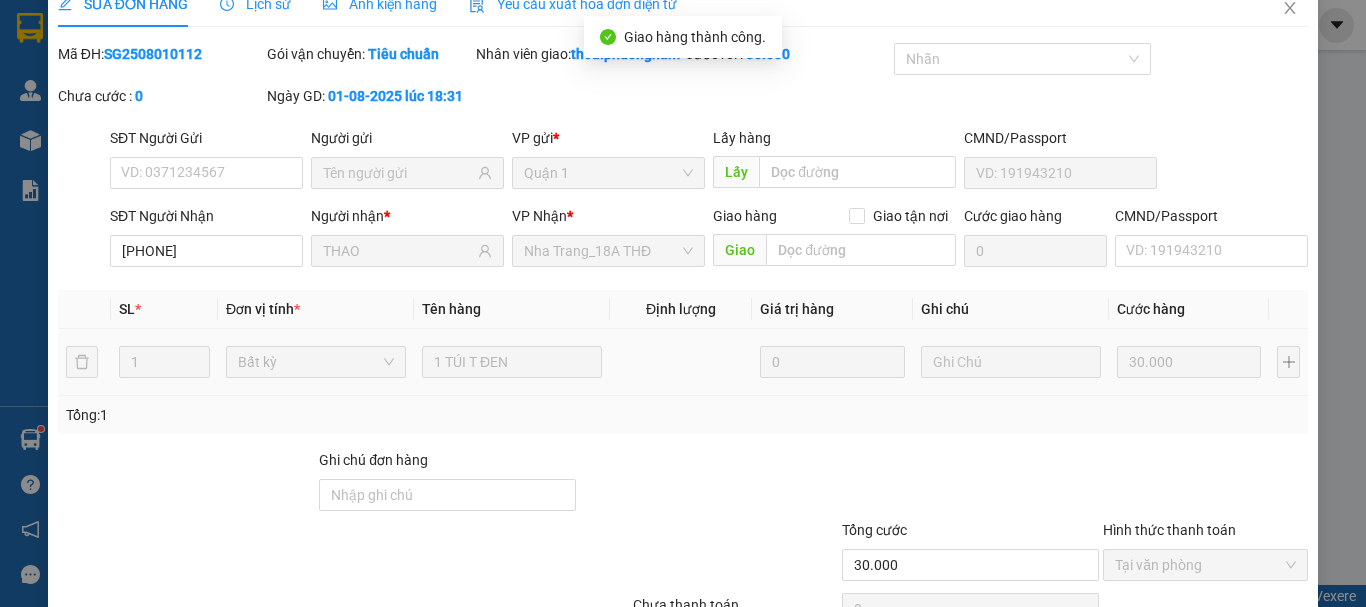 scroll, scrollTop: 0, scrollLeft: 0, axis: both 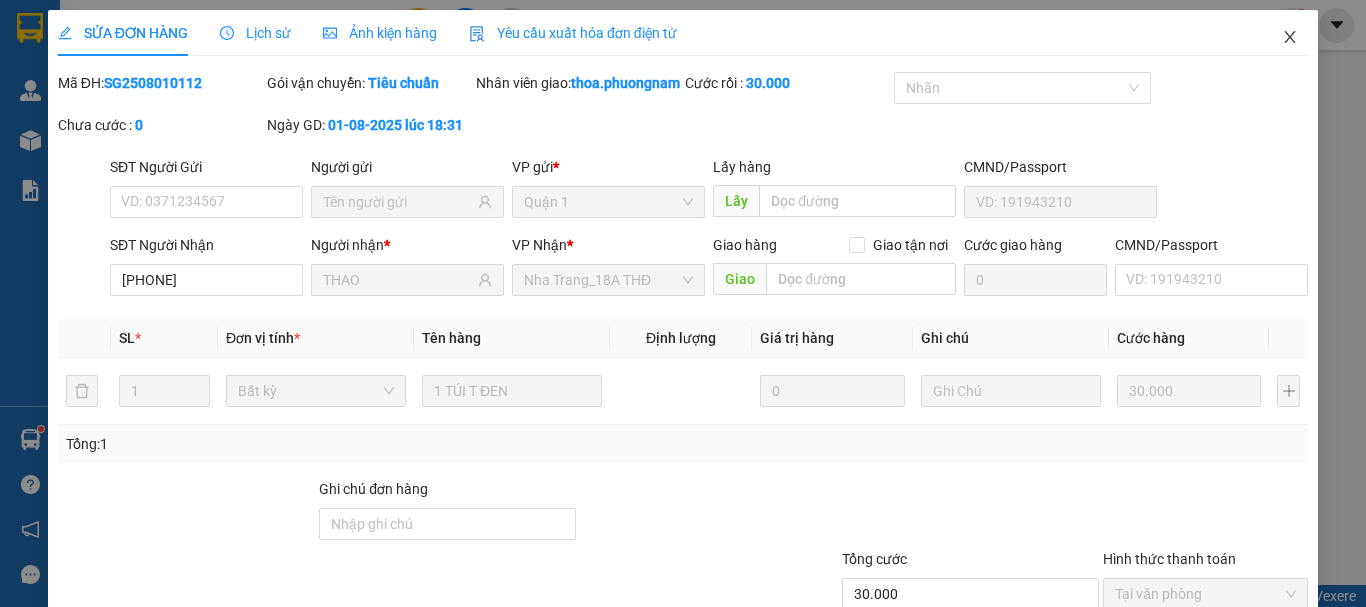 drag, startPoint x: 1279, startPoint y: 44, endPoint x: 237, endPoint y: 29, distance: 1042.1079 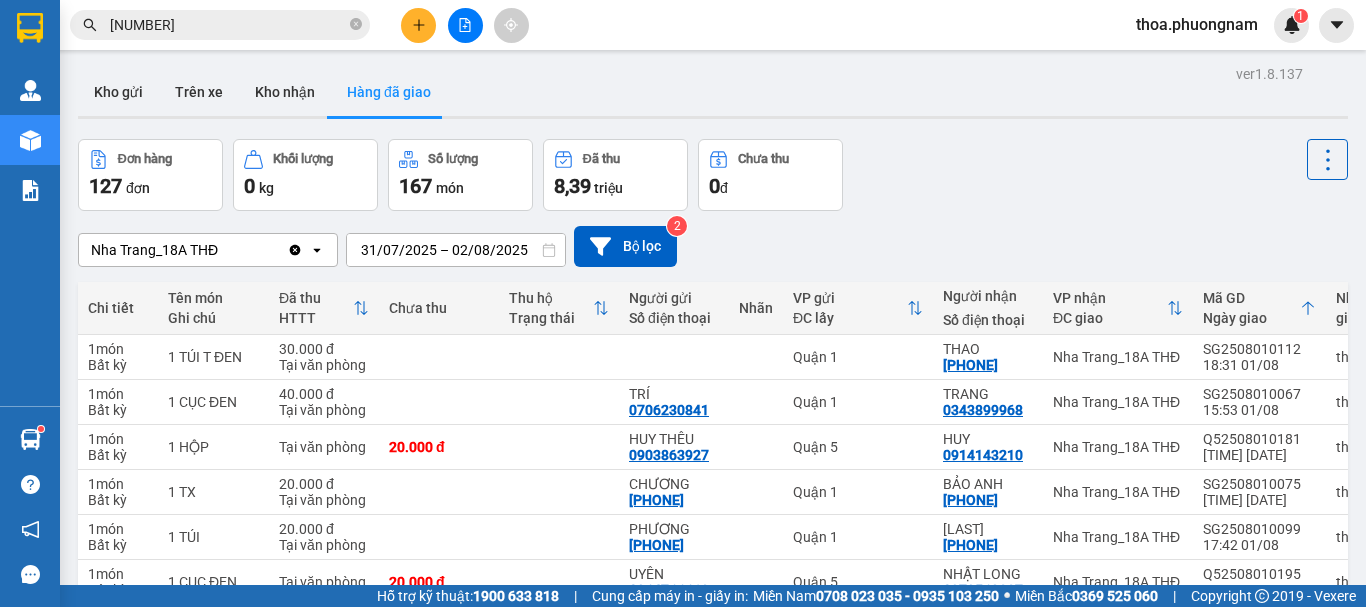 click on "Nha Trang_18A THĐ Clear value open 31/07/2025 – 02/08/2025 Press the down arrow key to interact with the calendar and select a date. Press the escape button to close the calendar. Selected date range is from 31/07/2025 to 02/08/2025. Bộ lọc 2" at bounding box center [713, 246] 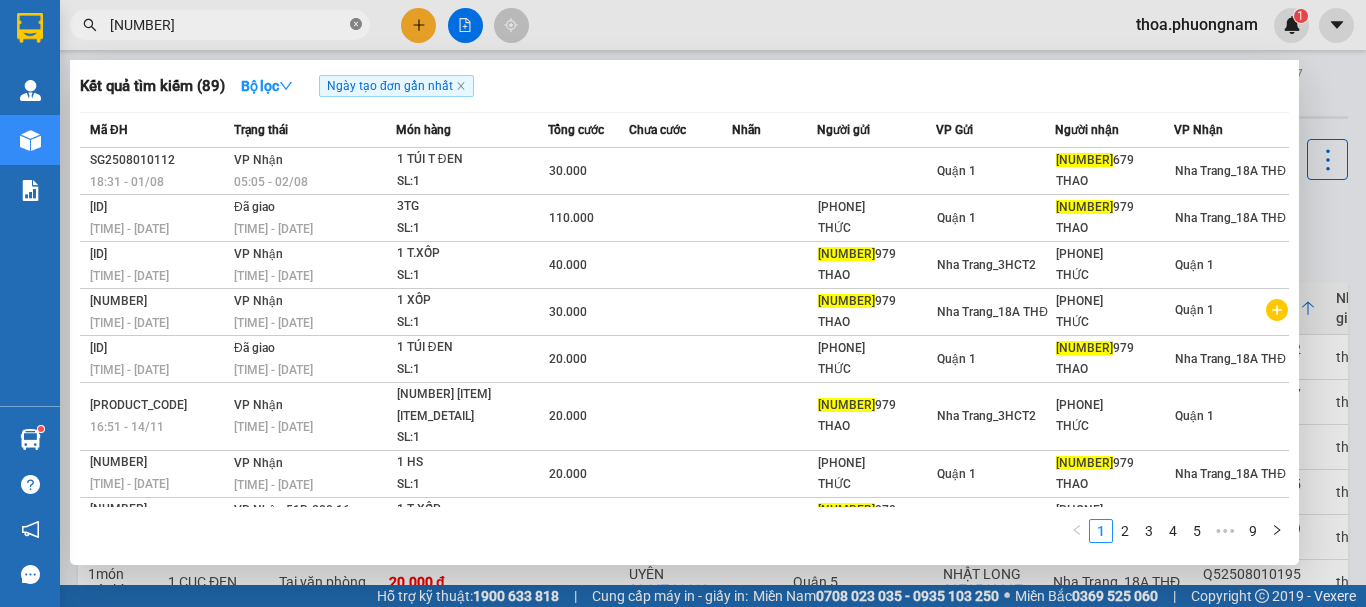 click 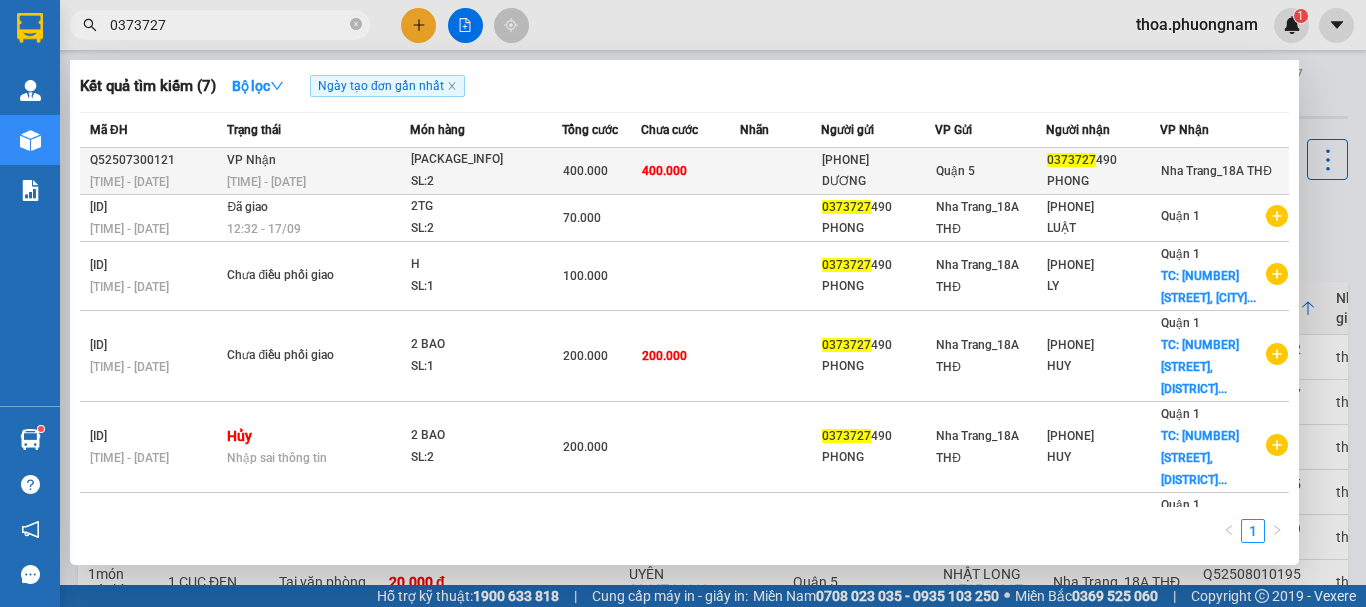 type on "0373727" 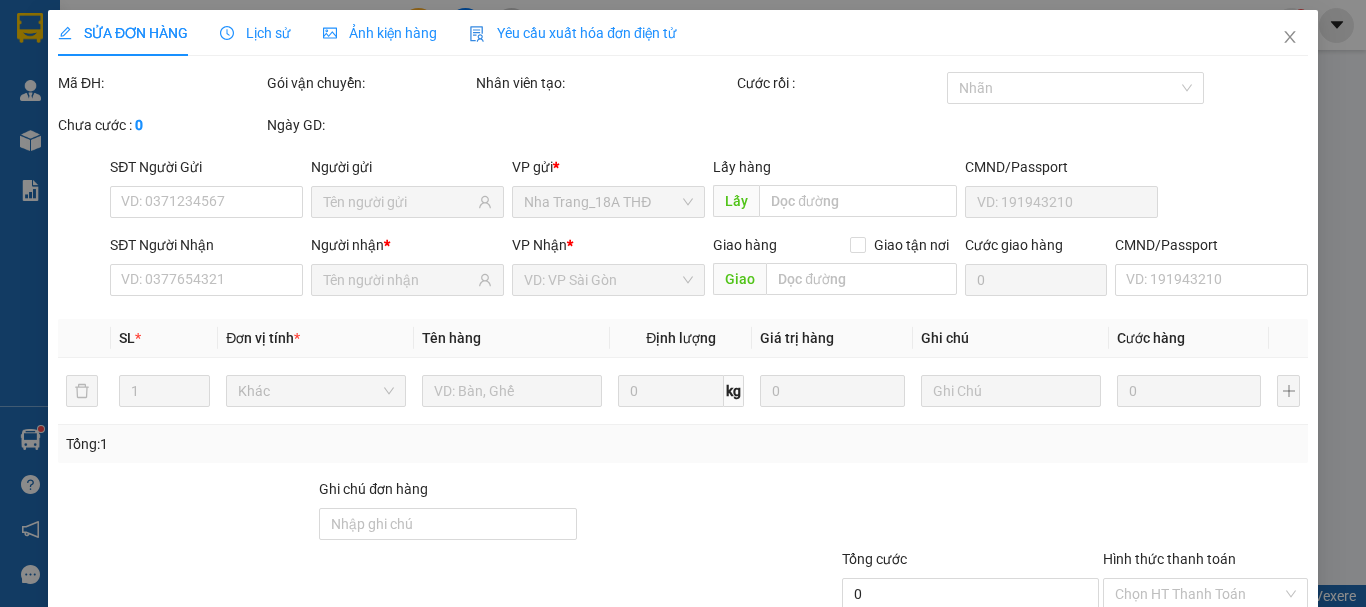 type on "0906724309" 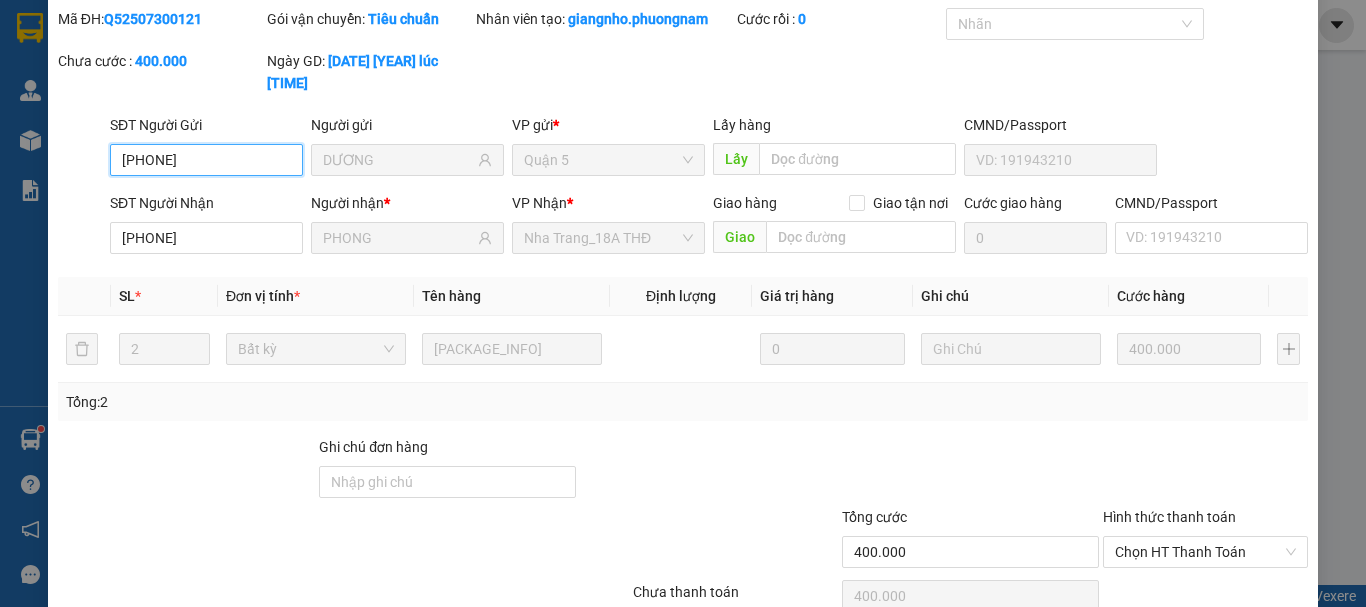 scroll, scrollTop: 137, scrollLeft: 0, axis: vertical 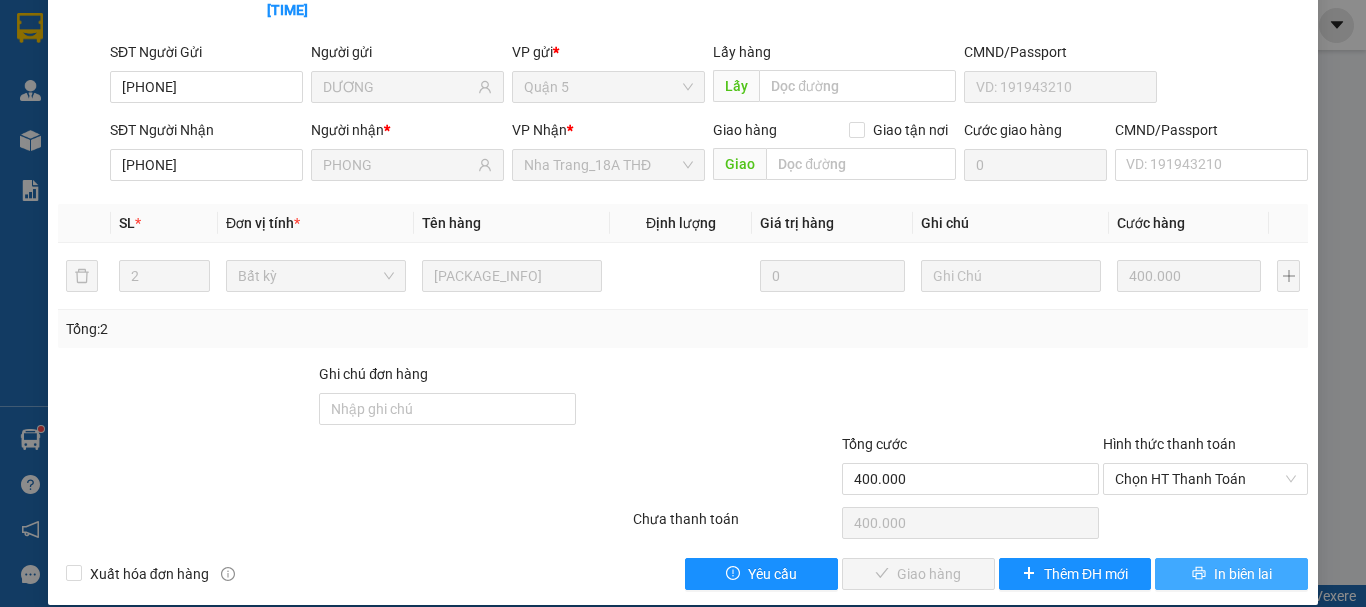 click 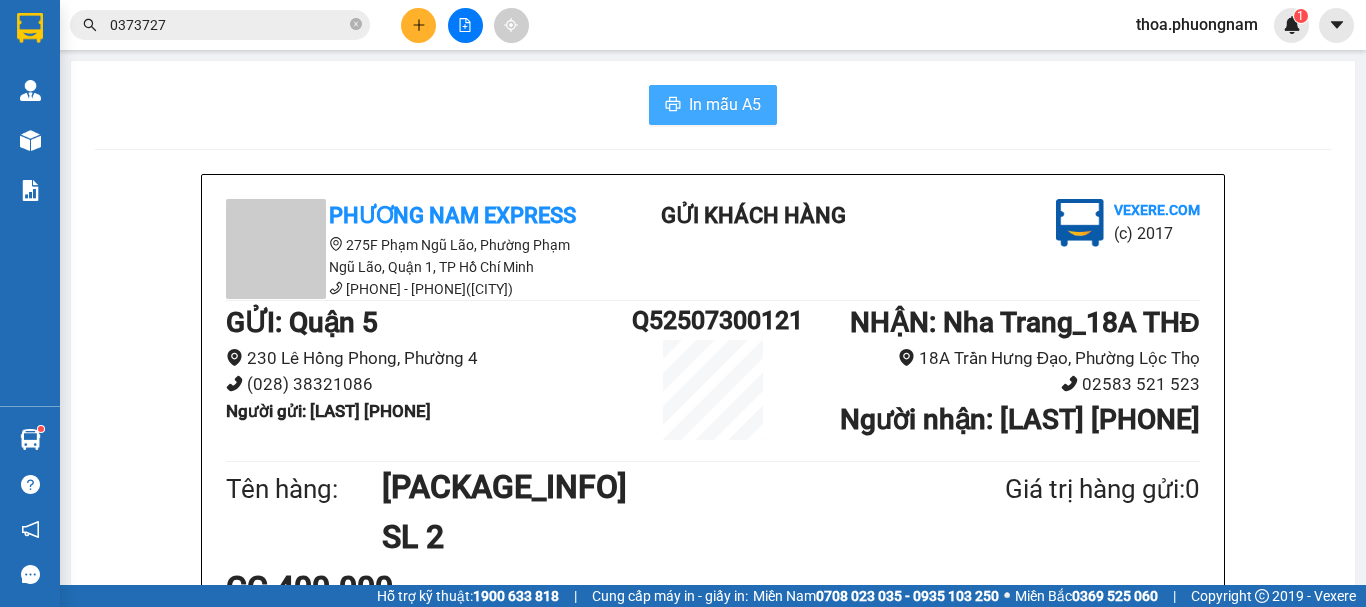 click on "In mẫu A5" at bounding box center [725, 104] 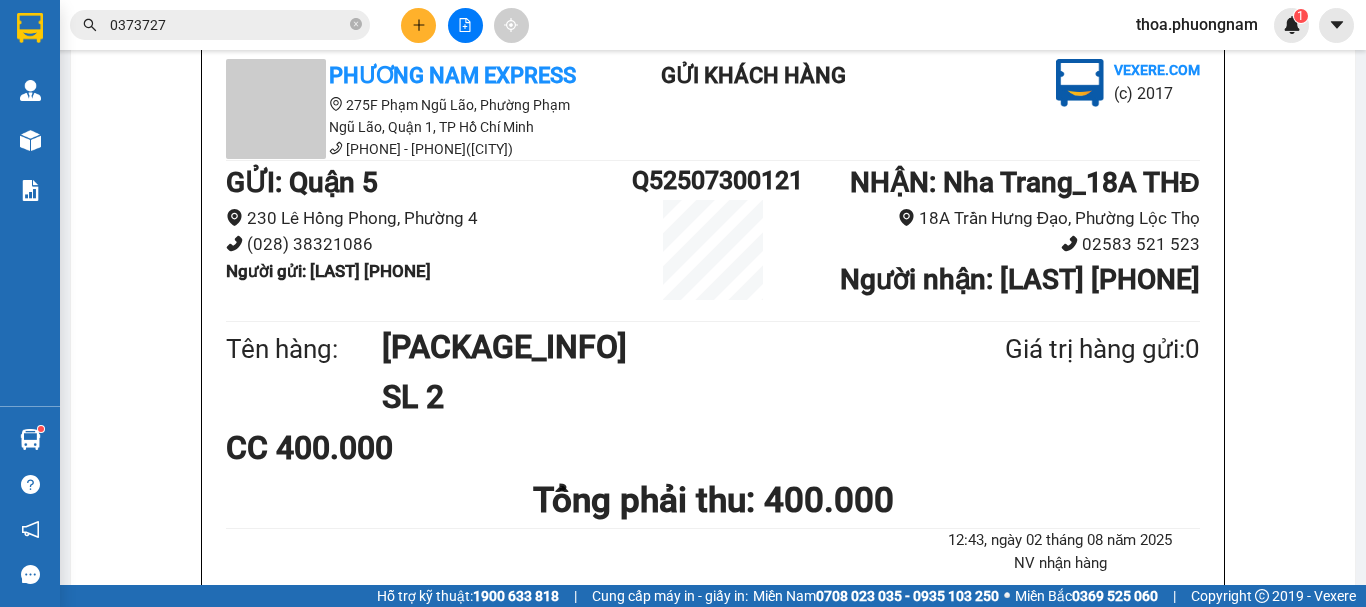 scroll, scrollTop: 0, scrollLeft: 0, axis: both 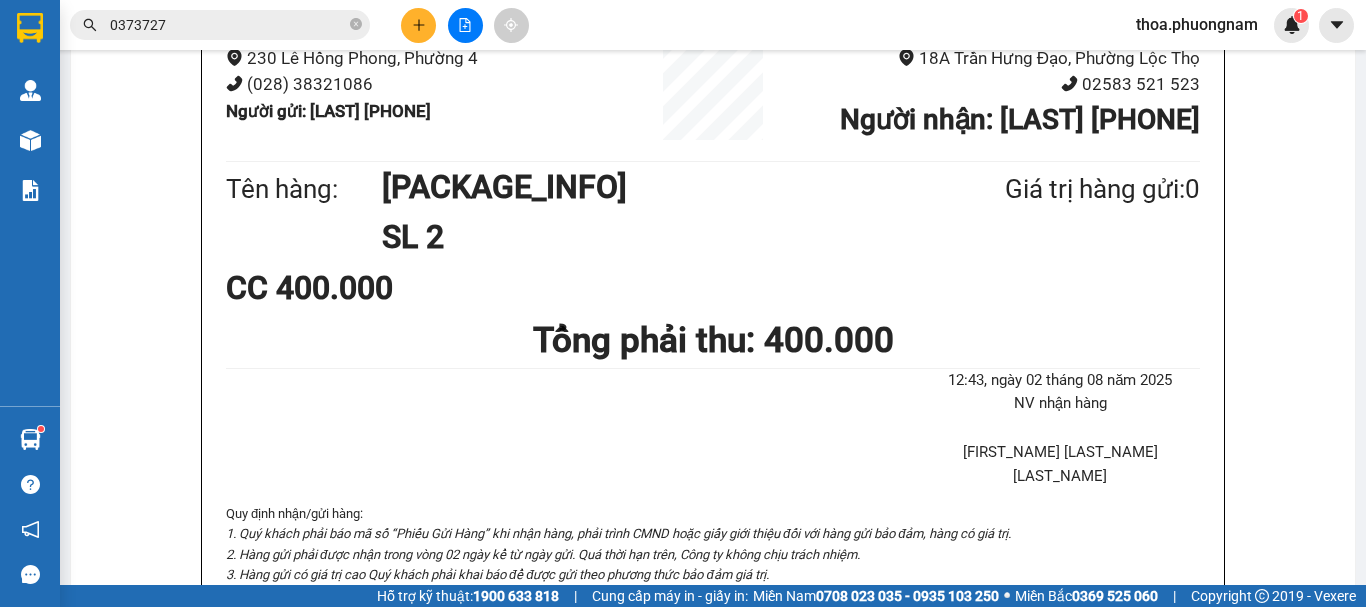 click on "12:43, ngày 02 tháng 08 năm 2025 NV nhận hàng Đỗ Thị Thoa" at bounding box center (1040, 436) 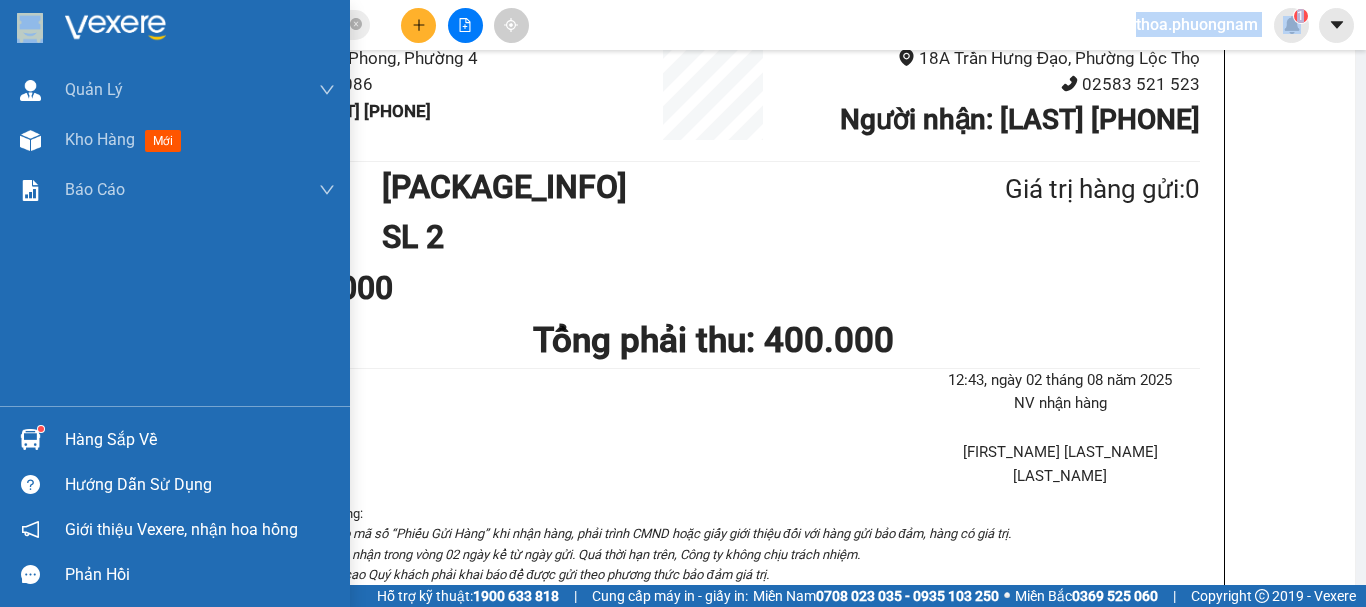 drag, startPoint x: 191, startPoint y: 8, endPoint x: 0, endPoint y: 39, distance: 193.49936 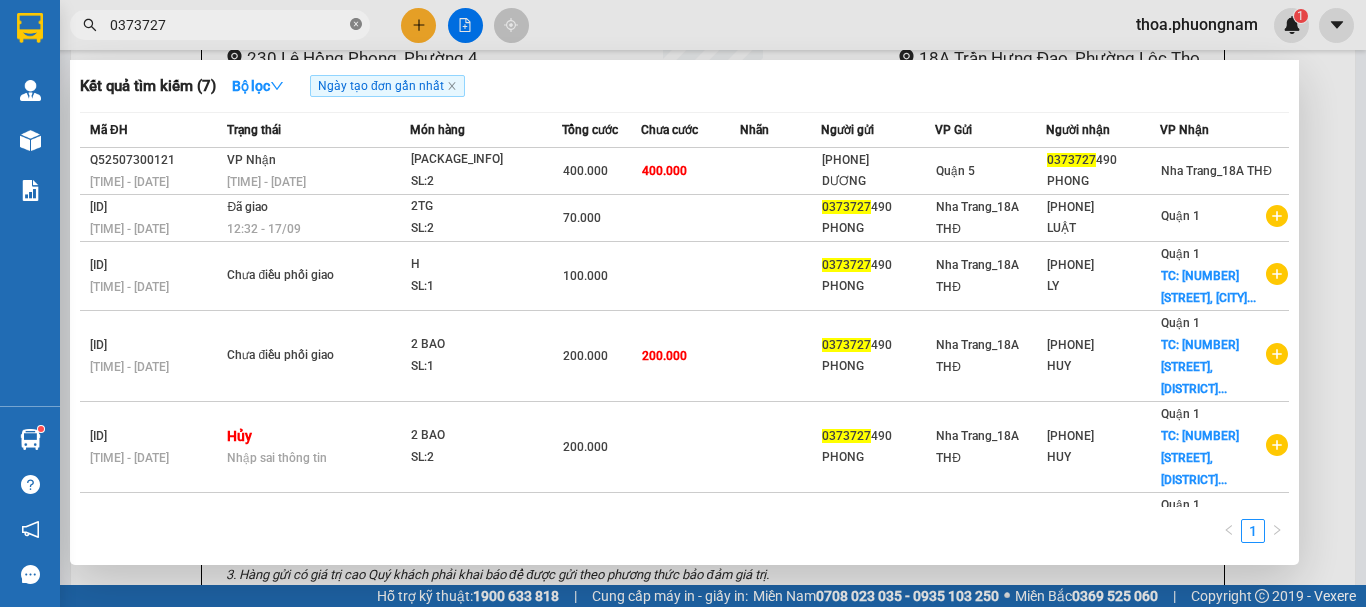 click 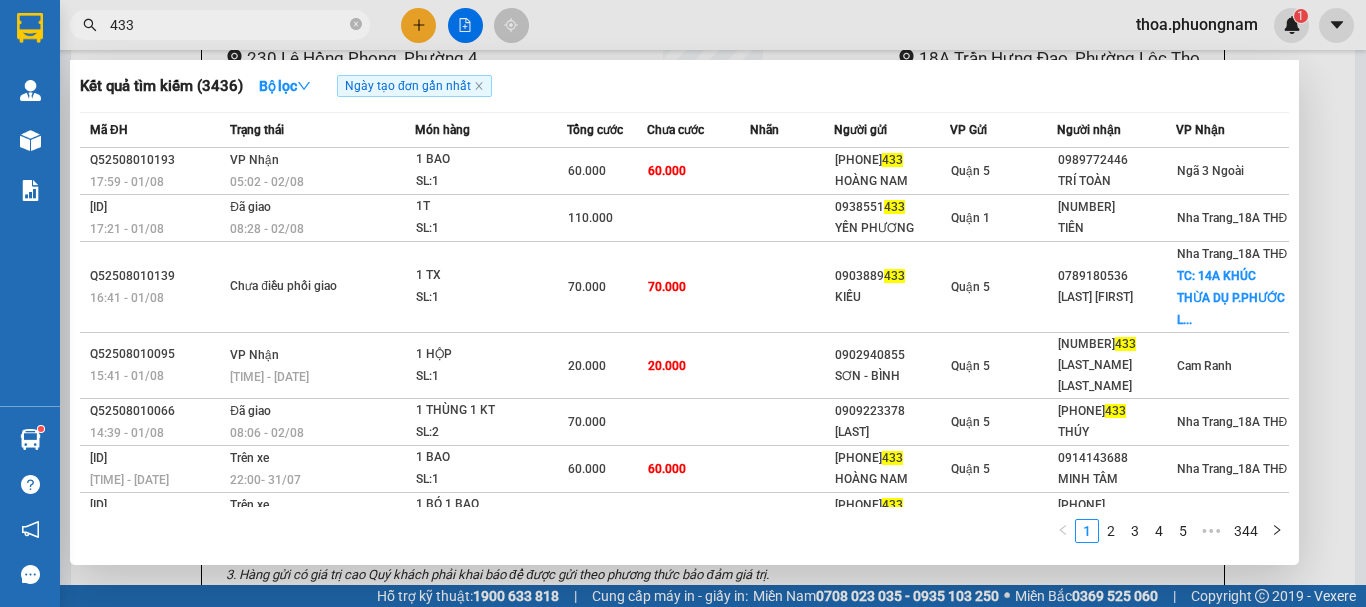 type on "433" 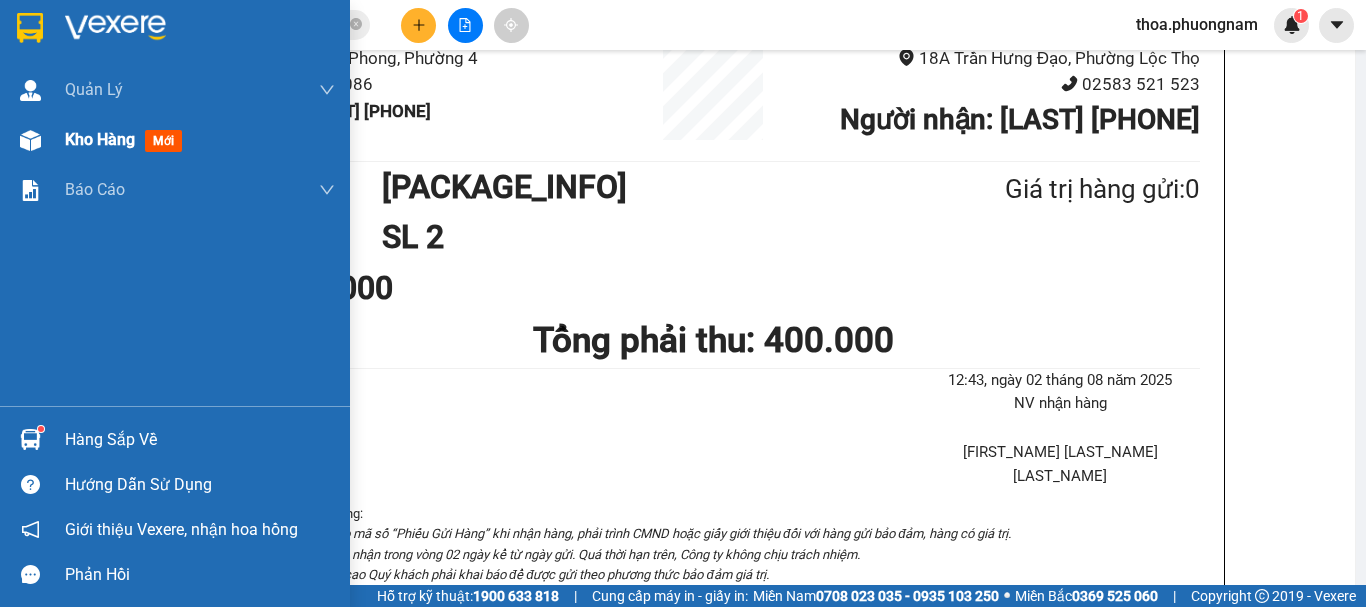 click on "mới" at bounding box center [163, 141] 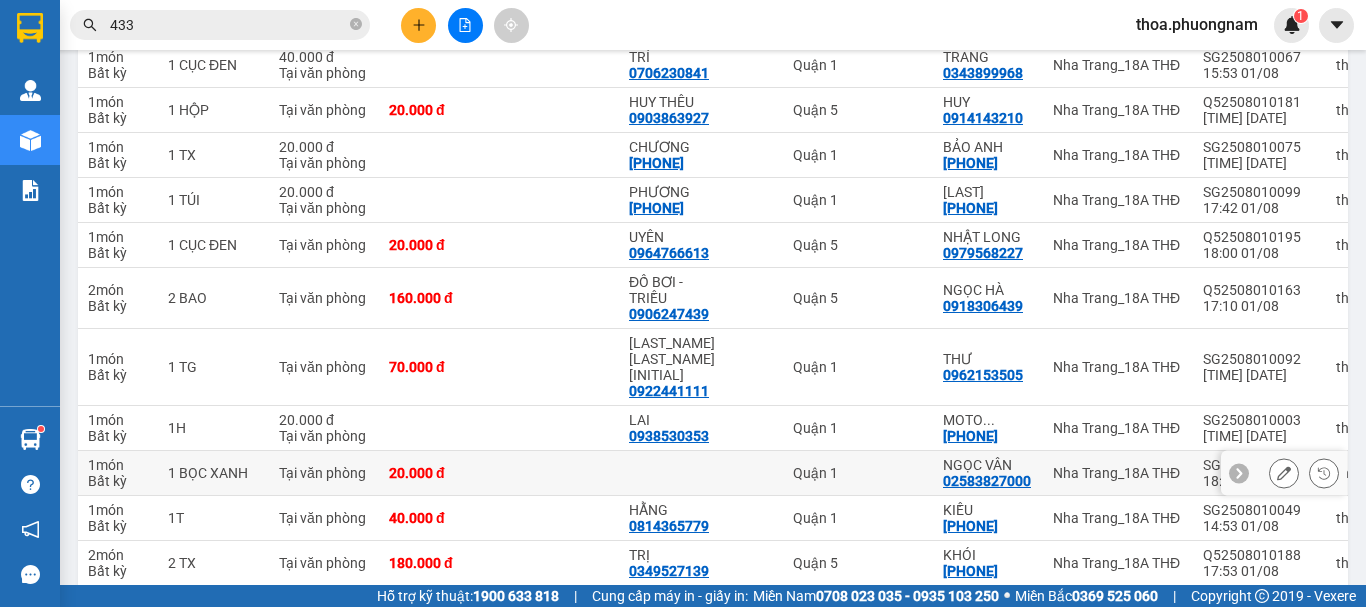scroll, scrollTop: 300, scrollLeft: 0, axis: vertical 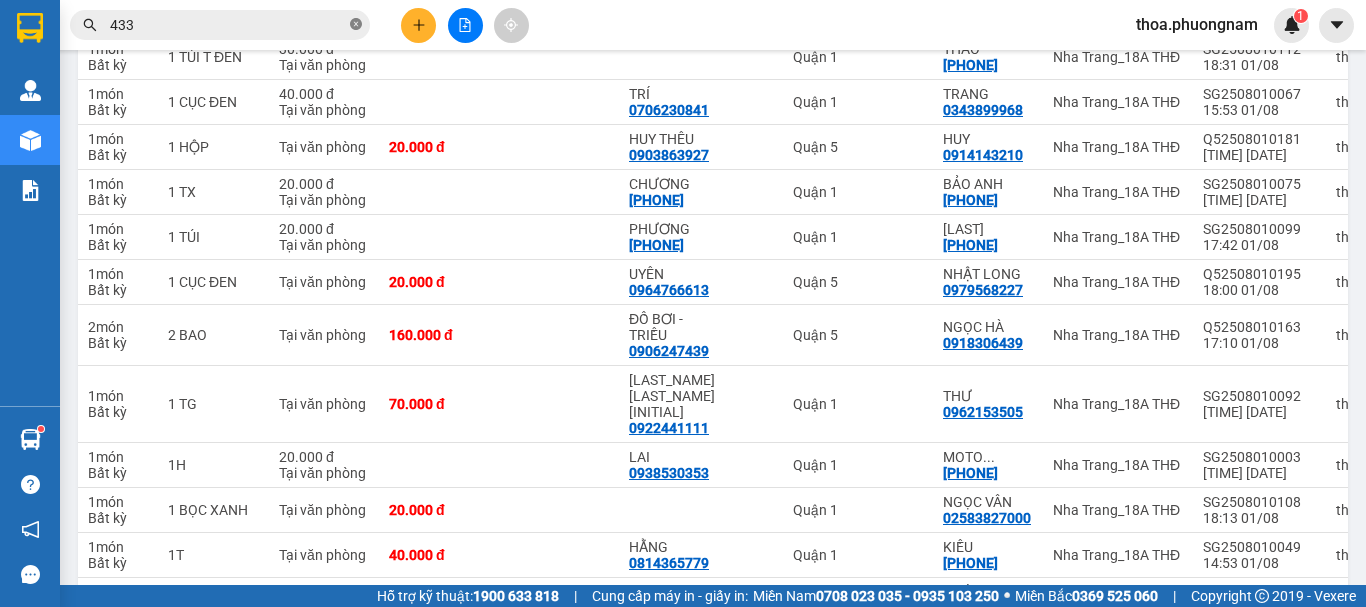 click 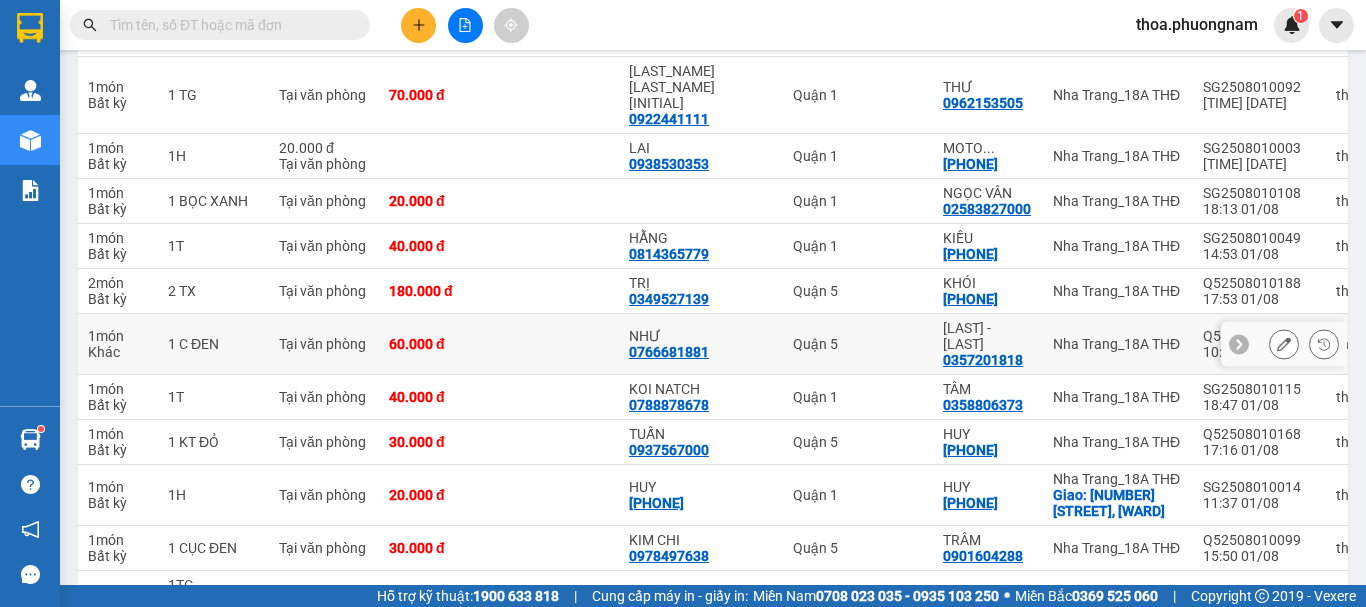 scroll, scrollTop: 600, scrollLeft: 0, axis: vertical 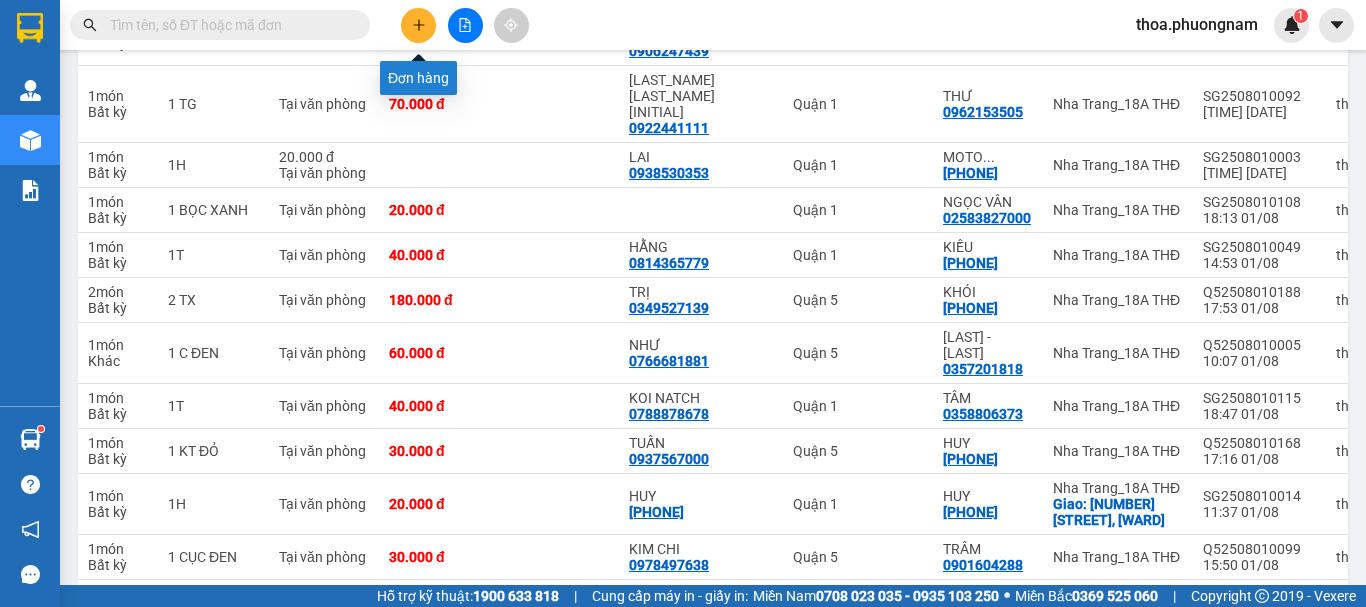click 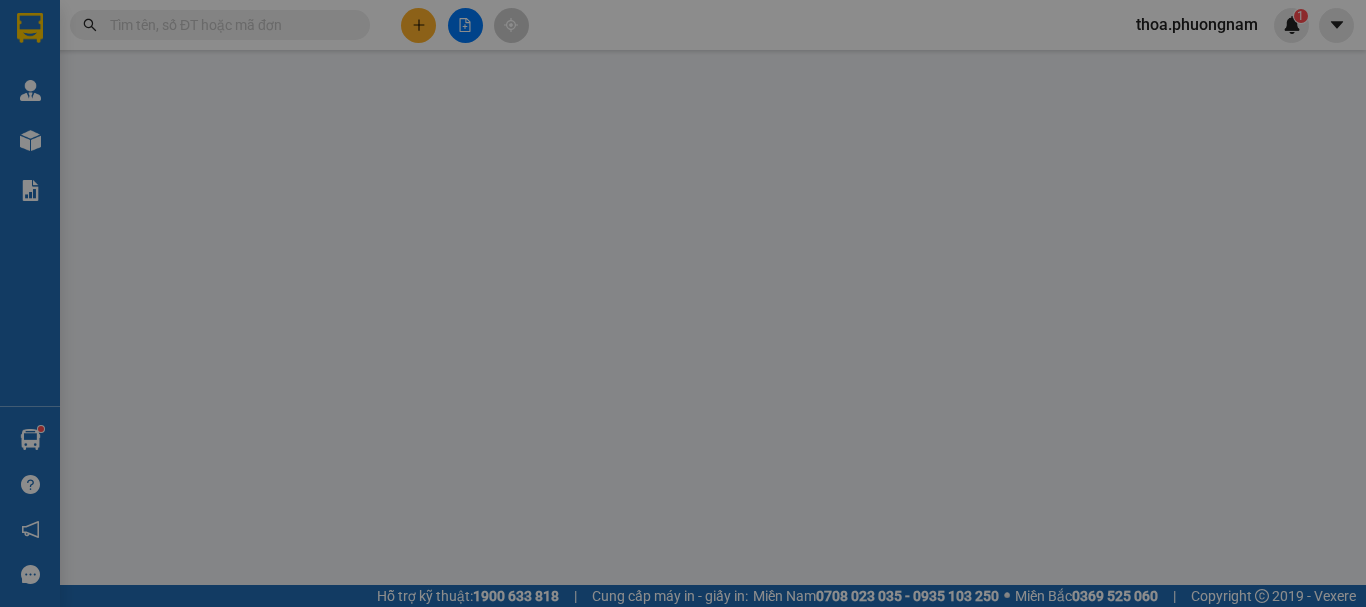 scroll, scrollTop: 0, scrollLeft: 0, axis: both 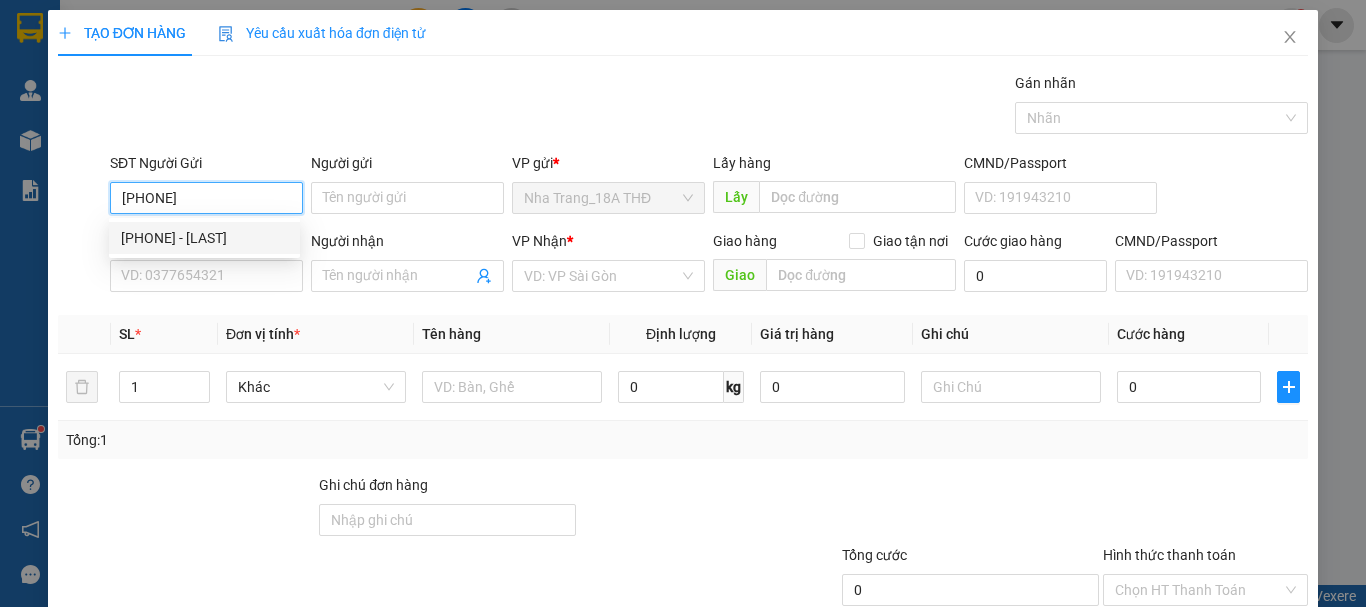 click on "0899332110 - NGA" at bounding box center [204, 238] 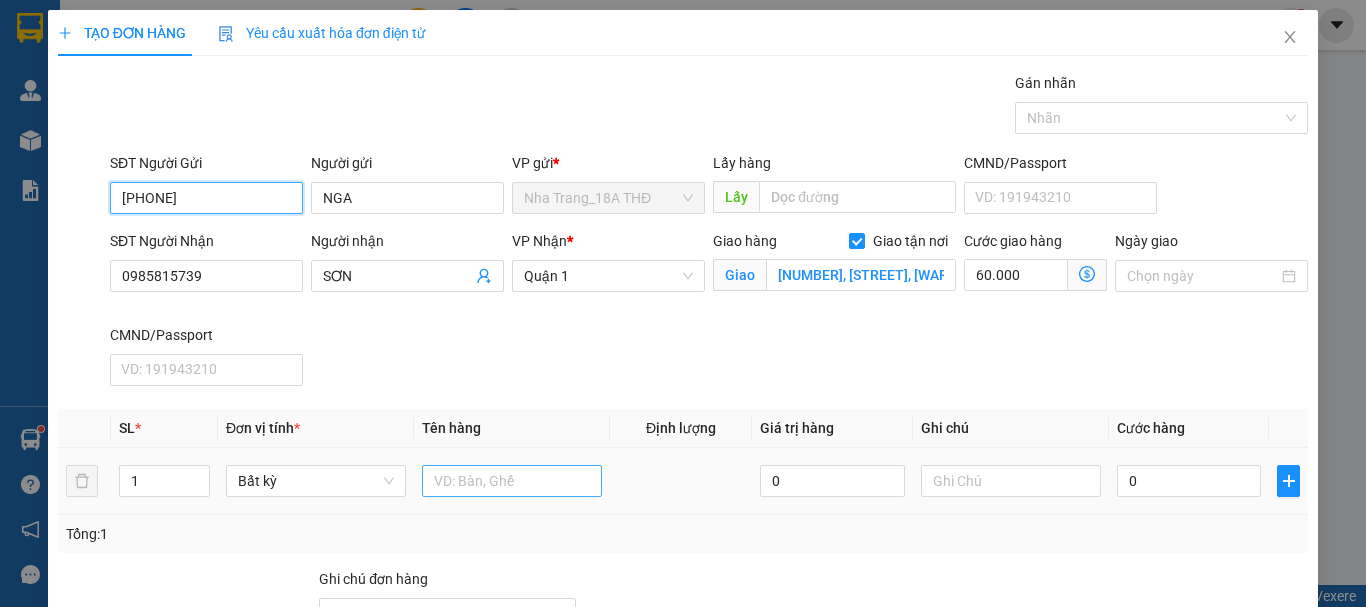 type on "0899332110" 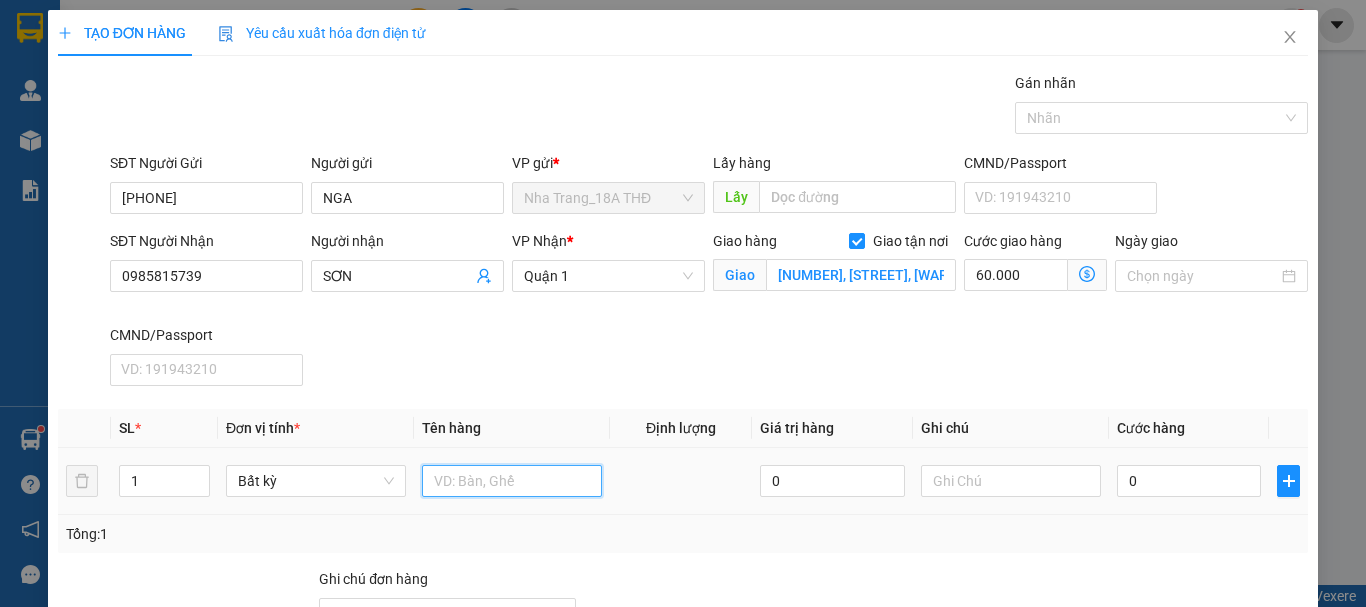 click at bounding box center [512, 481] 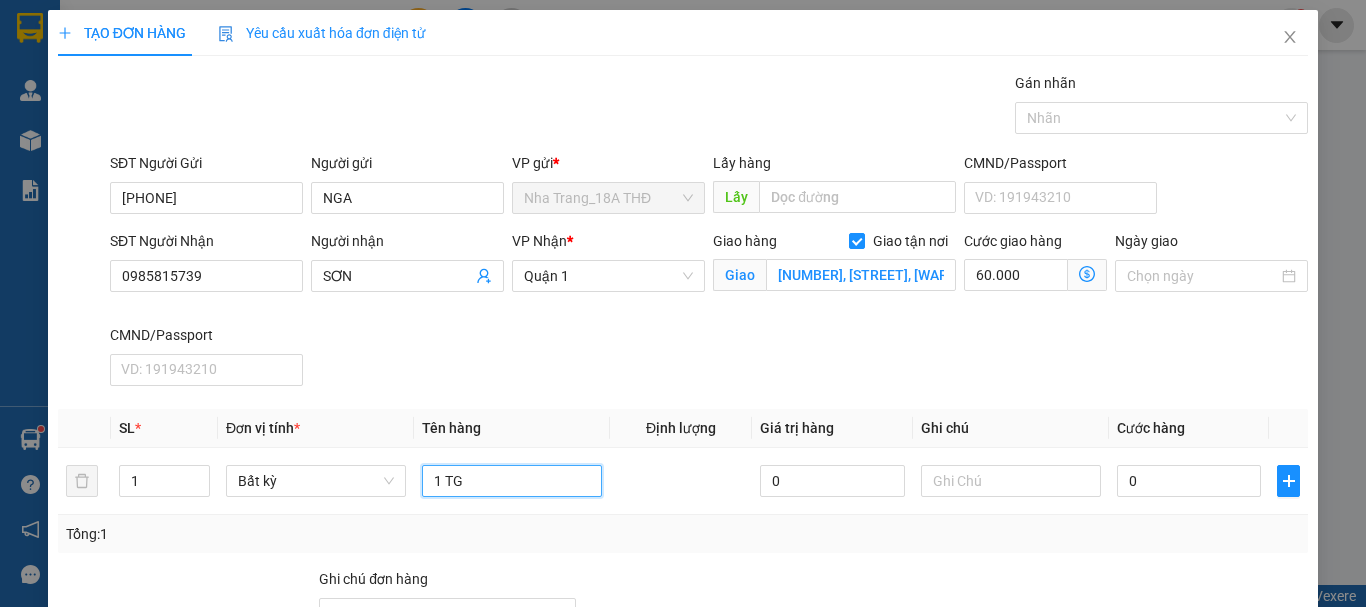 type on "1 TG" 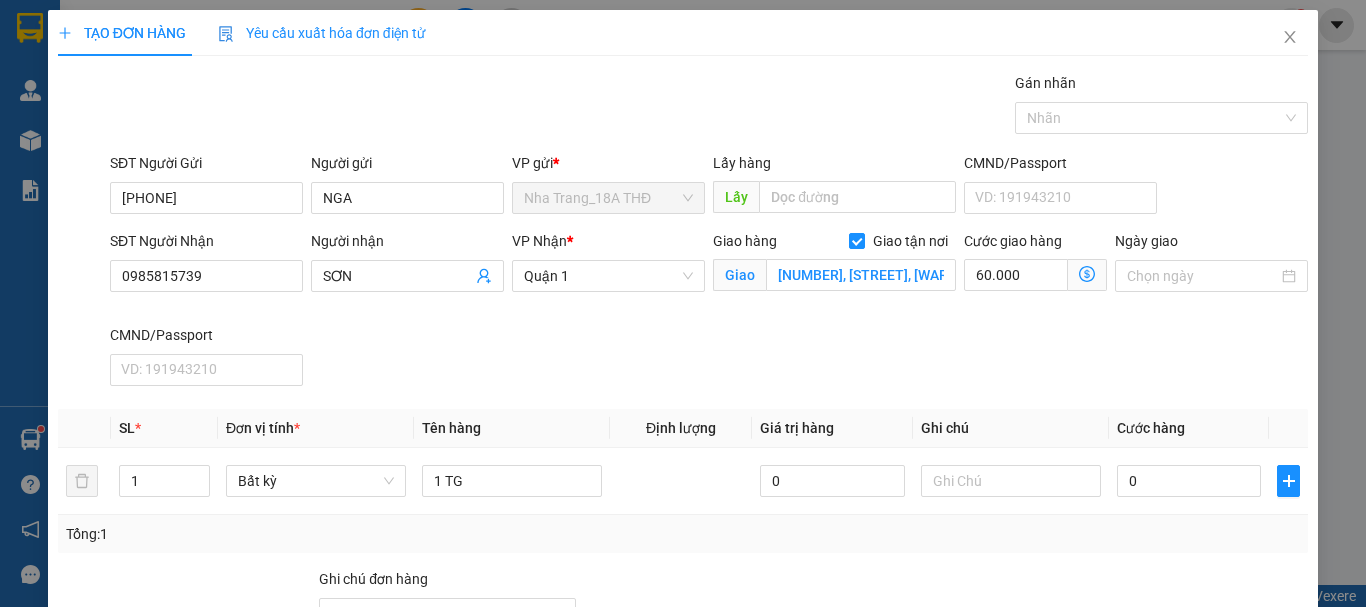click 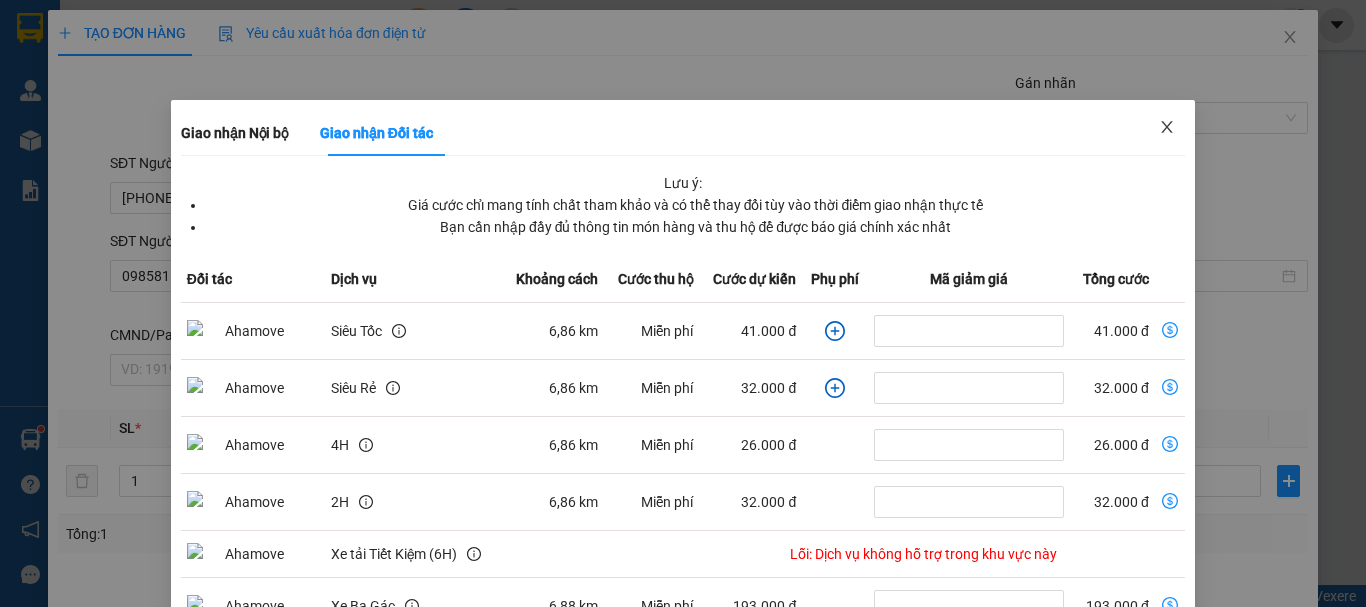 click at bounding box center (1167, 128) 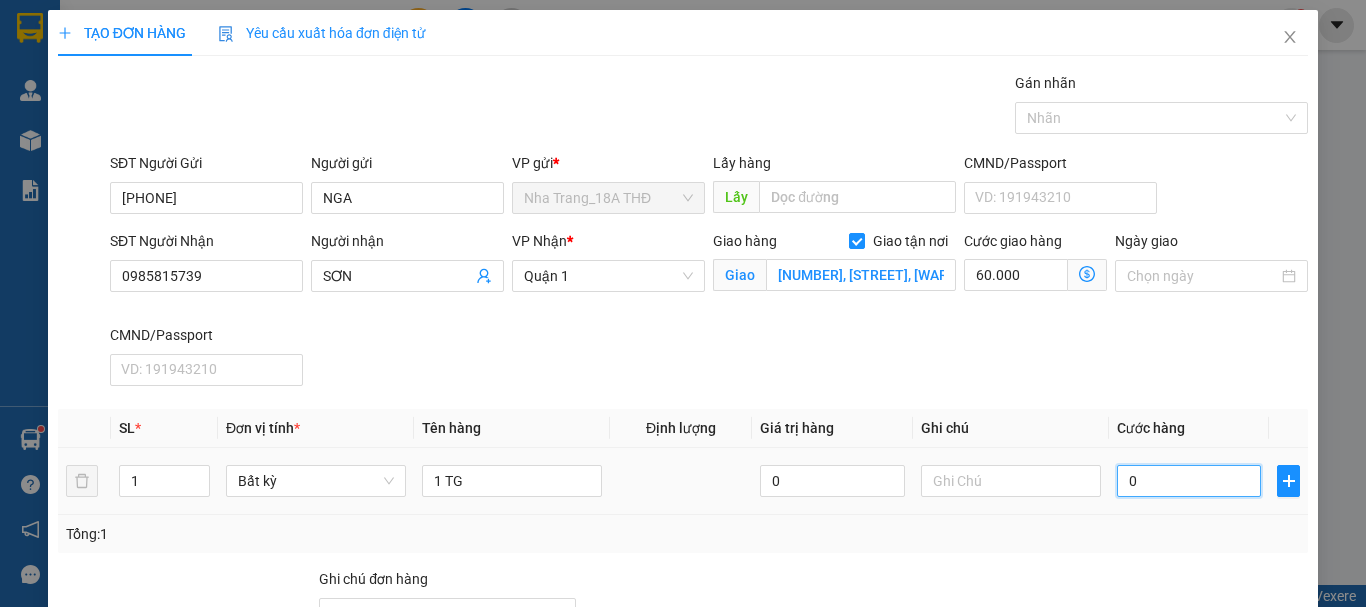 click on "0" at bounding box center [1189, 481] 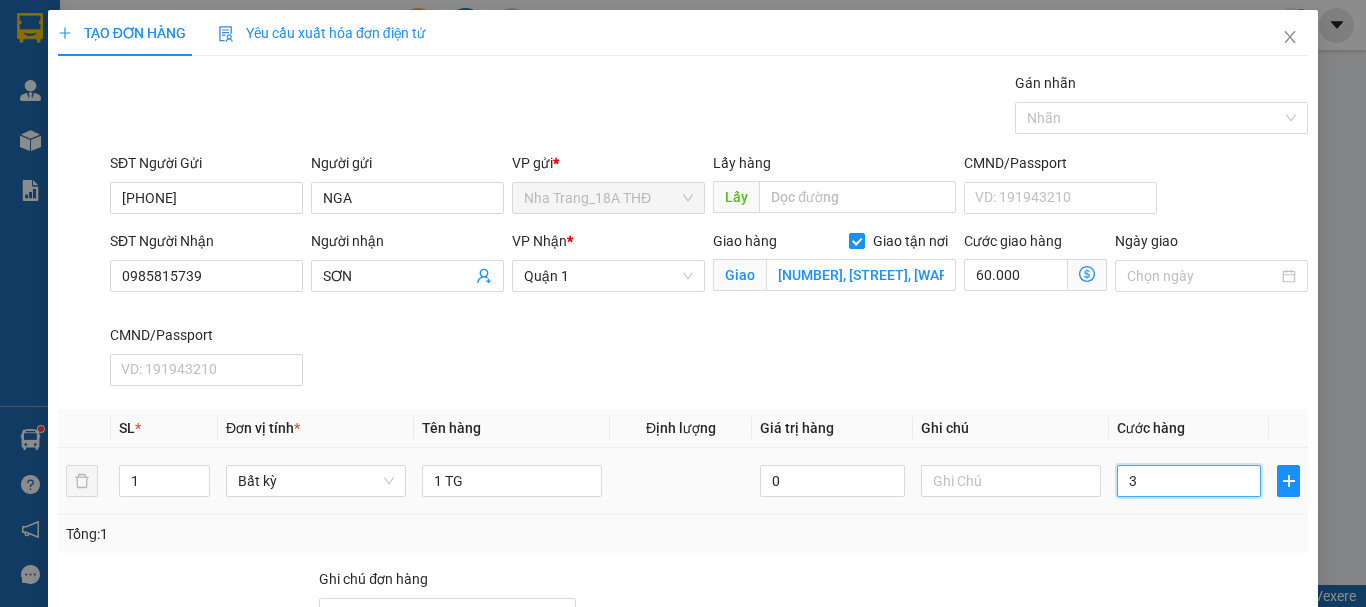 type on "30" 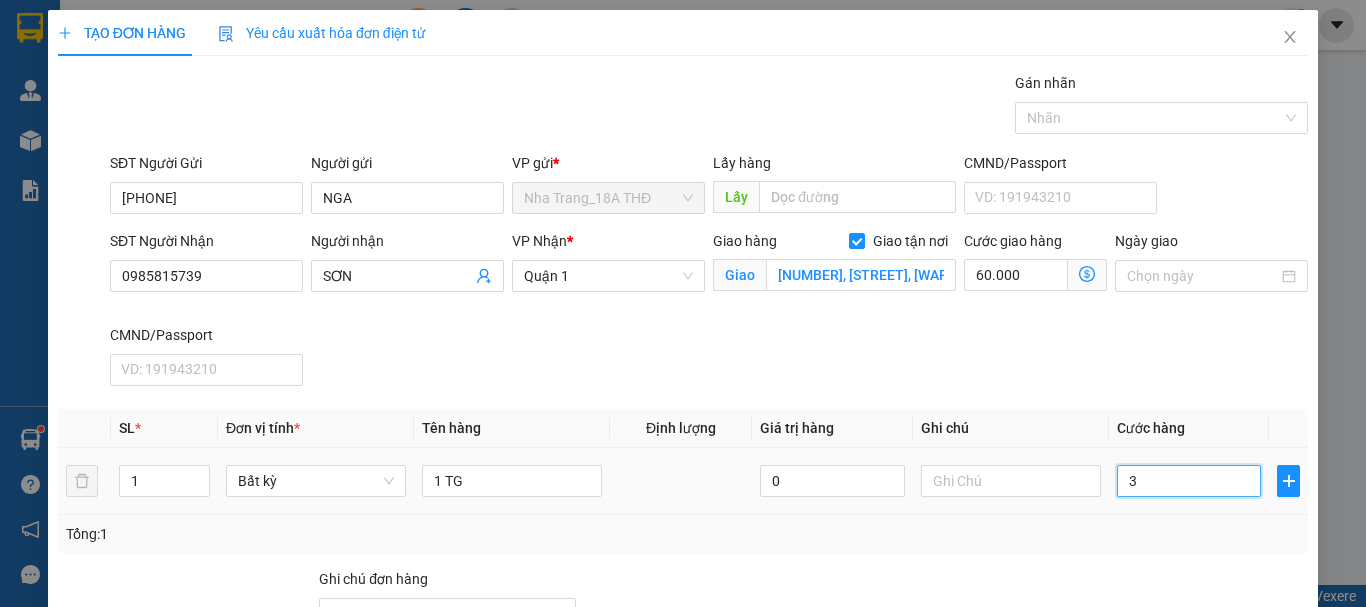 type on "60.030" 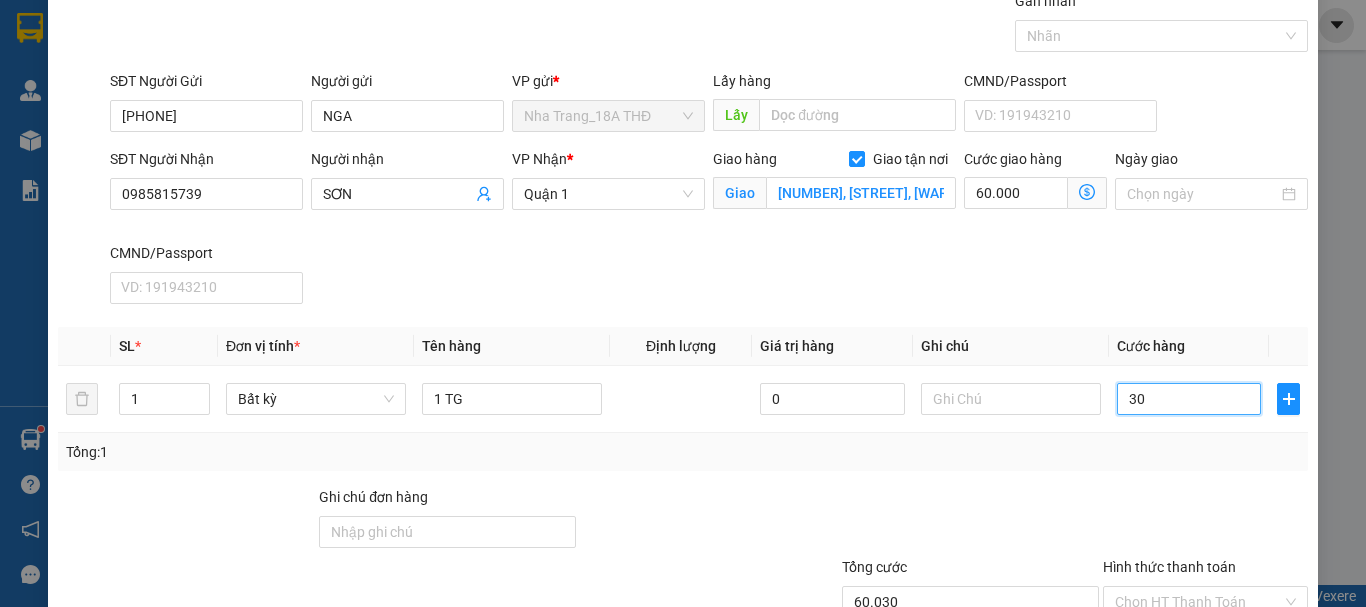 scroll, scrollTop: 227, scrollLeft: 0, axis: vertical 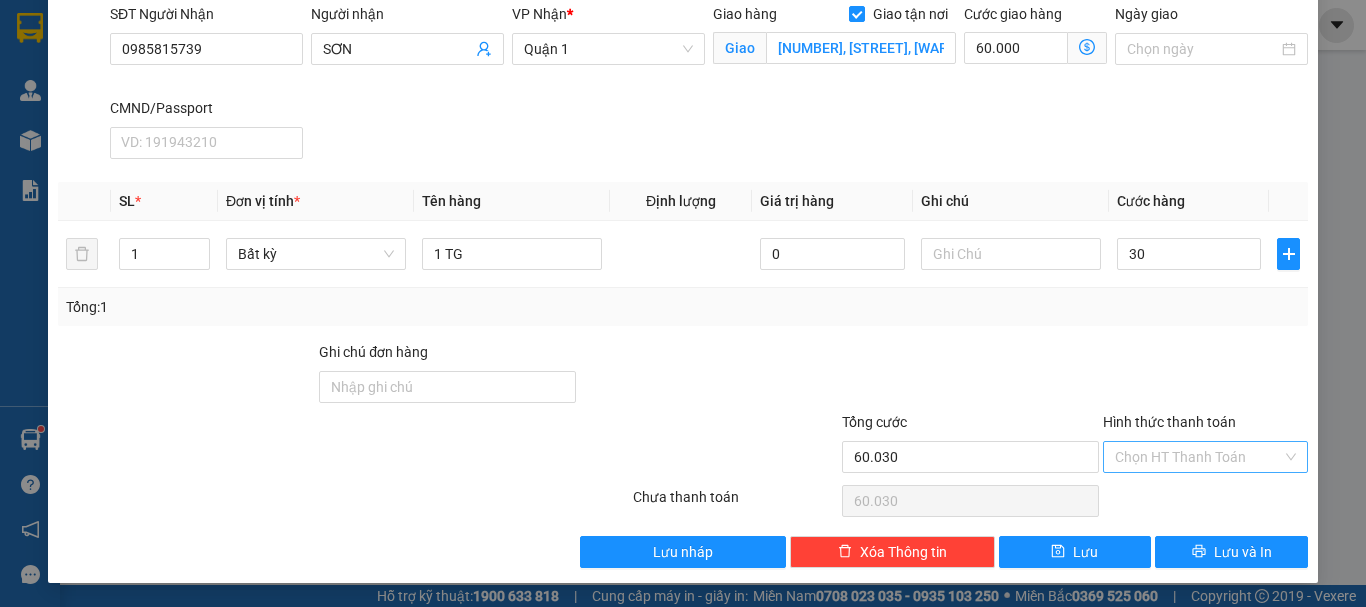 type on "30.000" 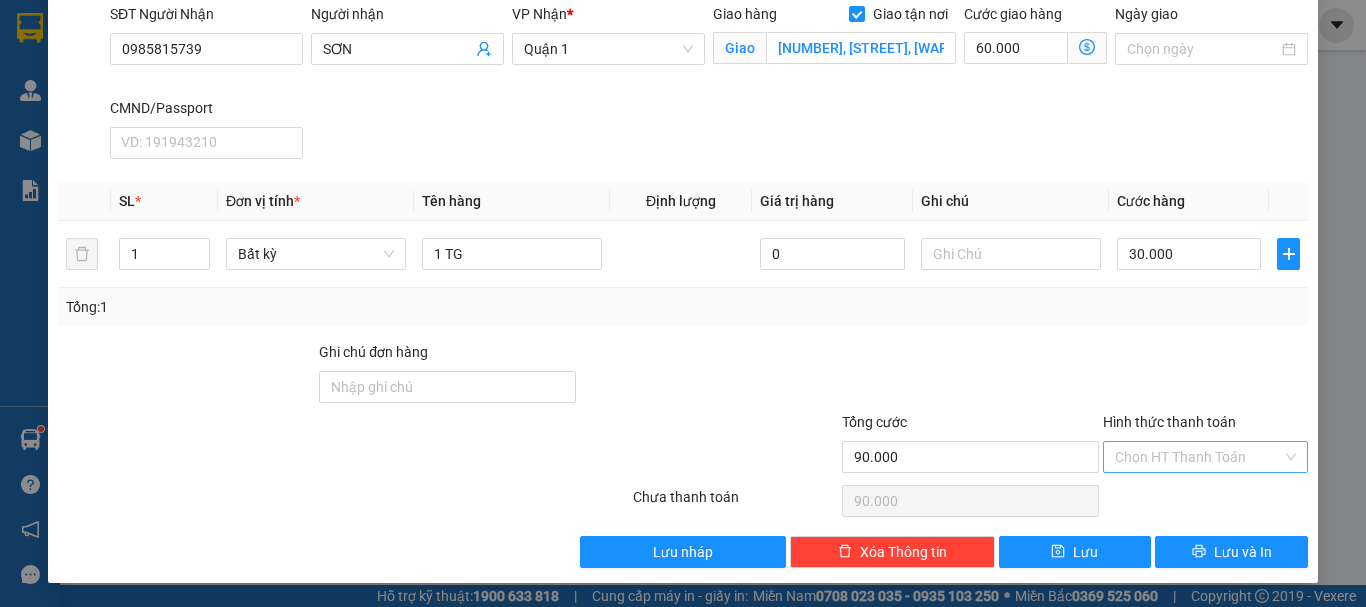 click on "Hình thức thanh toán" at bounding box center (1198, 457) 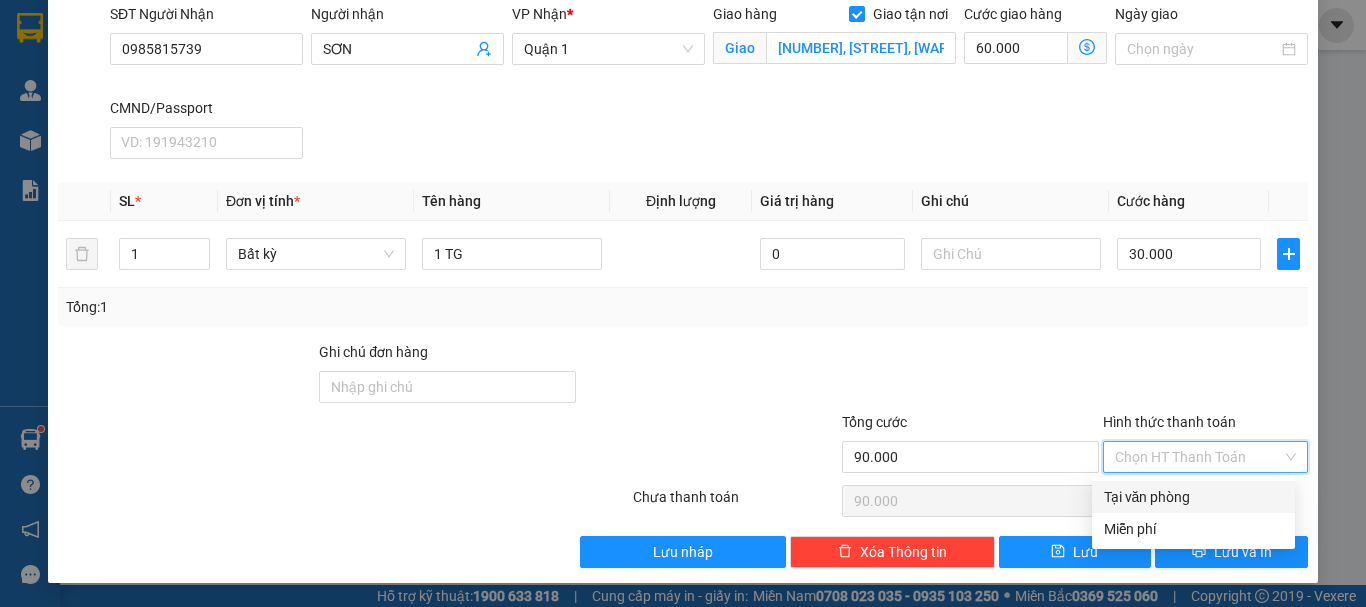 click on "Tại văn phòng" at bounding box center [1193, 497] 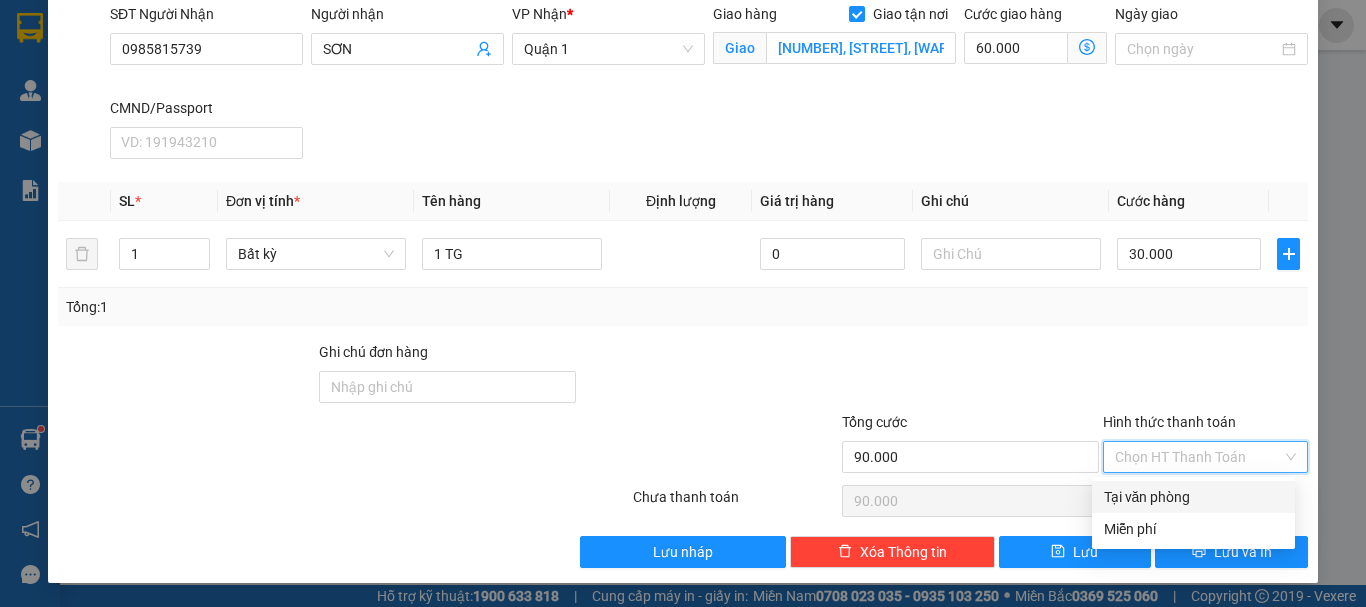 type on "0" 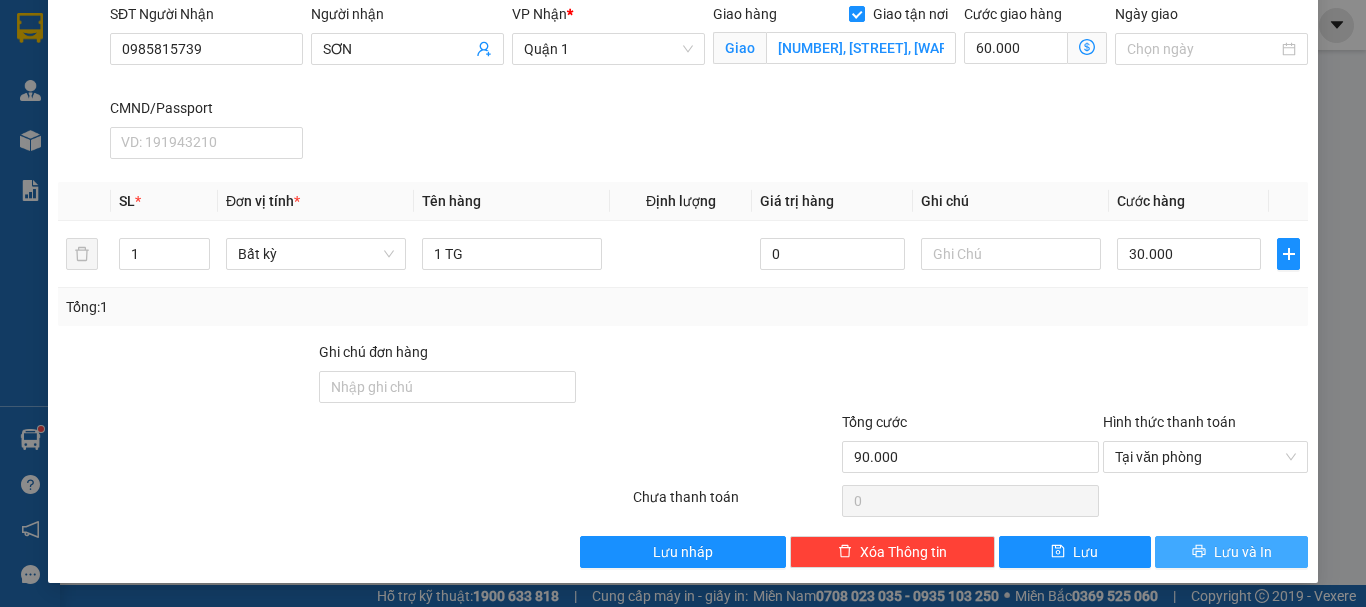 click on "Lưu và In" at bounding box center (1243, 552) 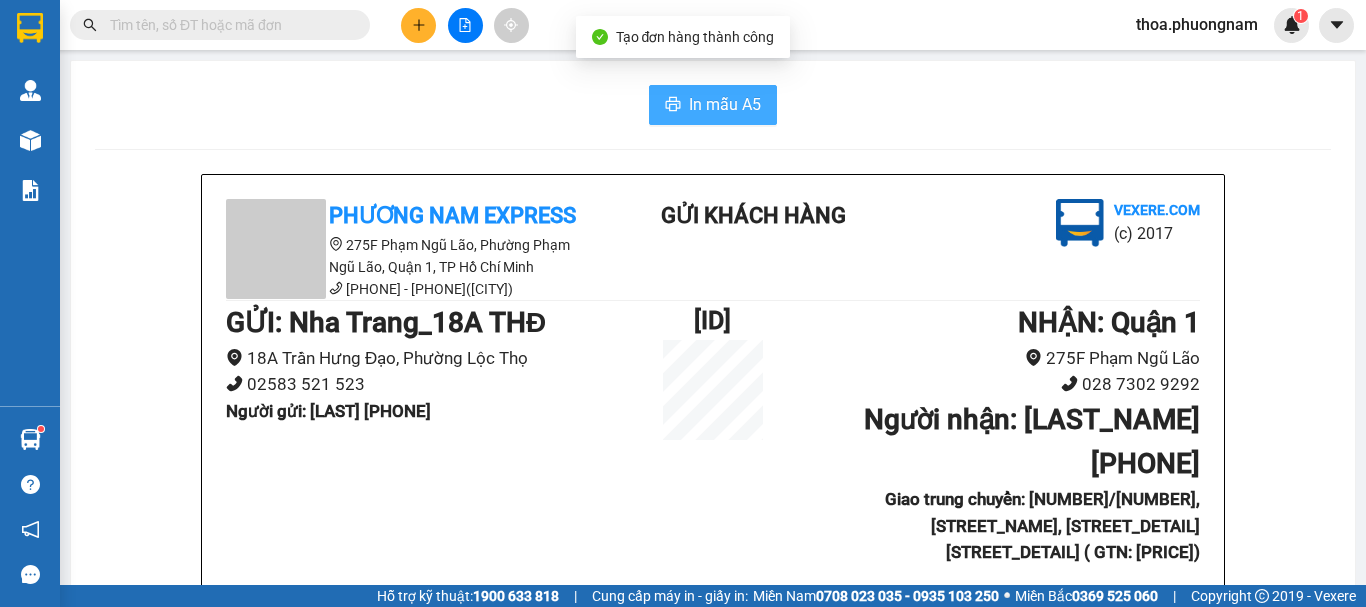 click on "In mẫu A5" at bounding box center [725, 104] 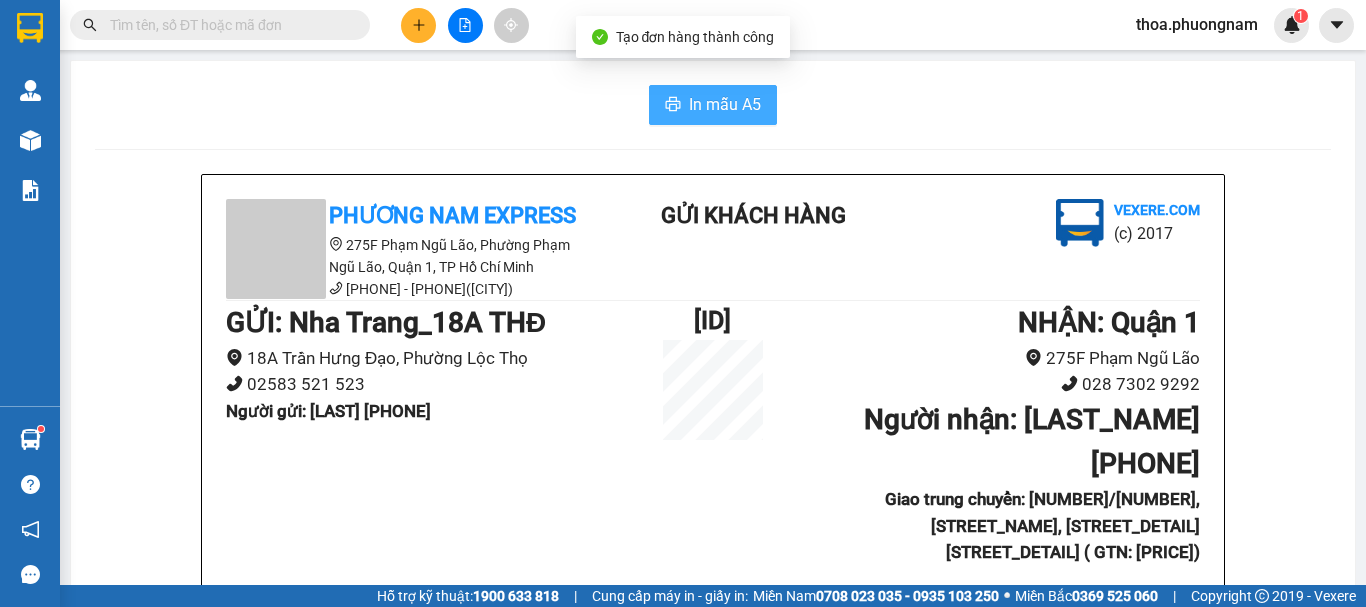scroll, scrollTop: 0, scrollLeft: 0, axis: both 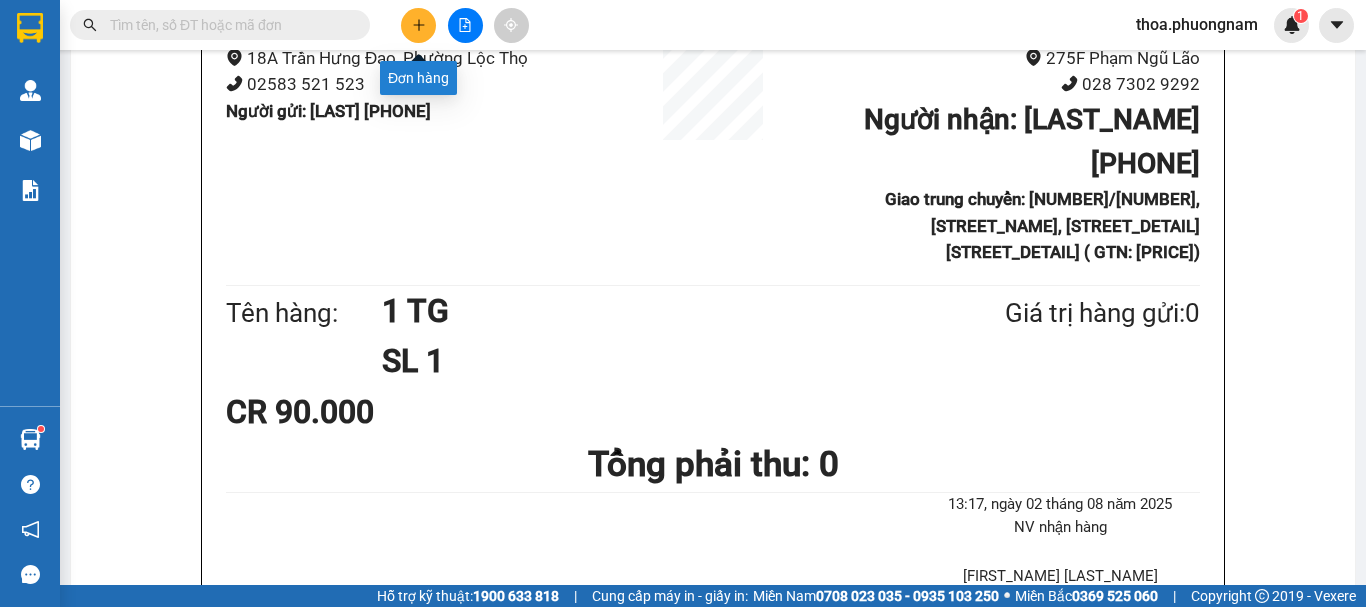click at bounding box center [418, 25] 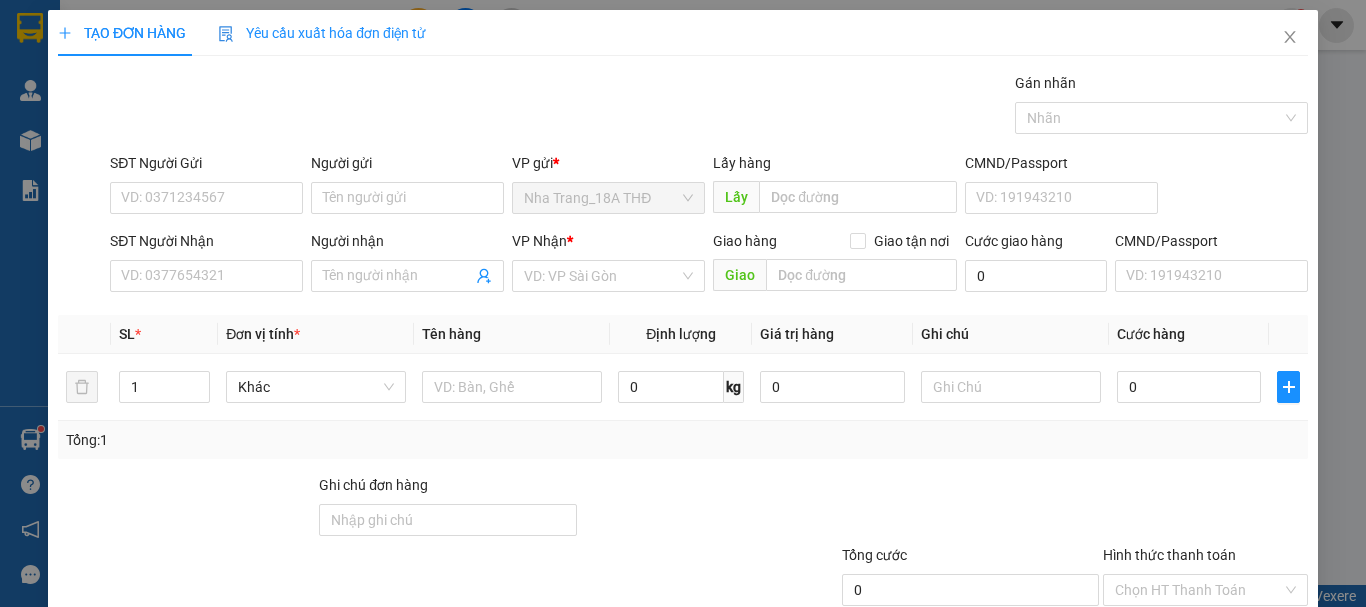 scroll, scrollTop: 0, scrollLeft: 0, axis: both 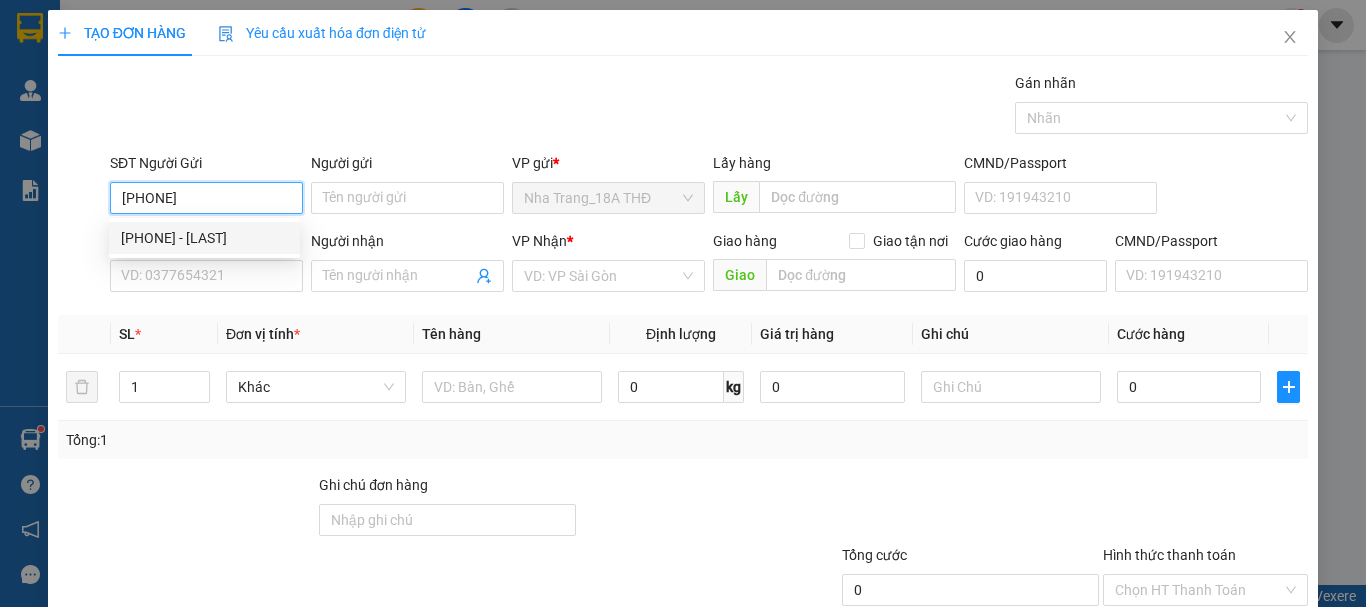 click on "0899332110 - NGA" at bounding box center [204, 238] 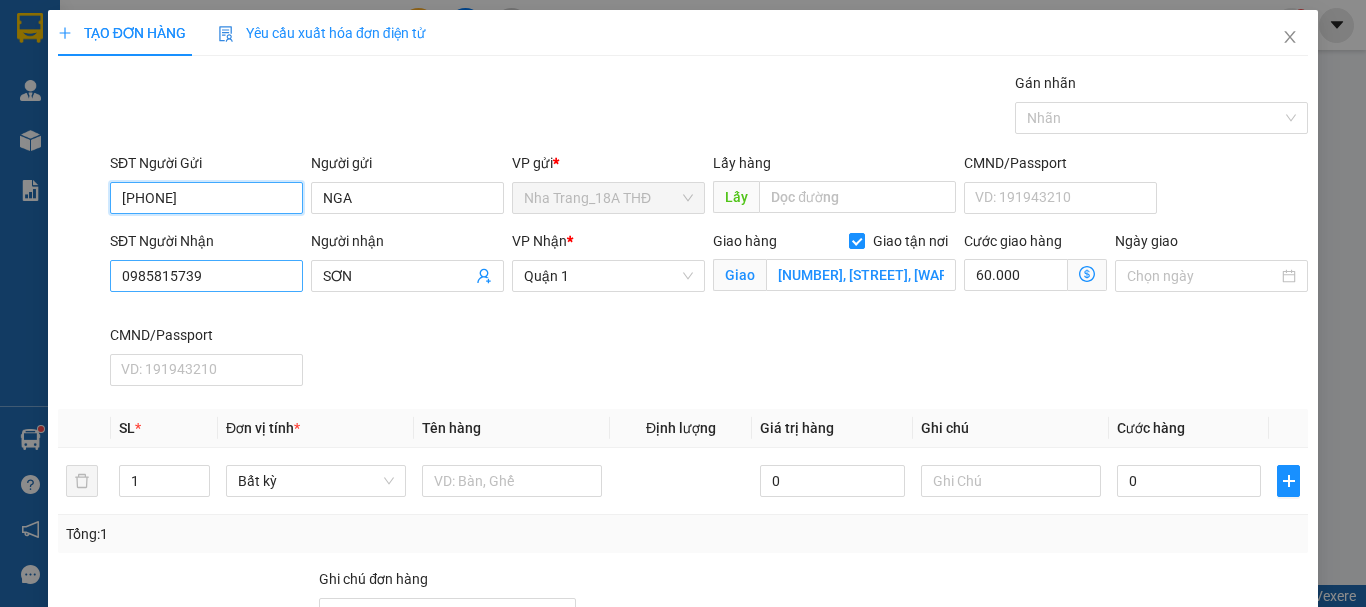 type on "0899332110" 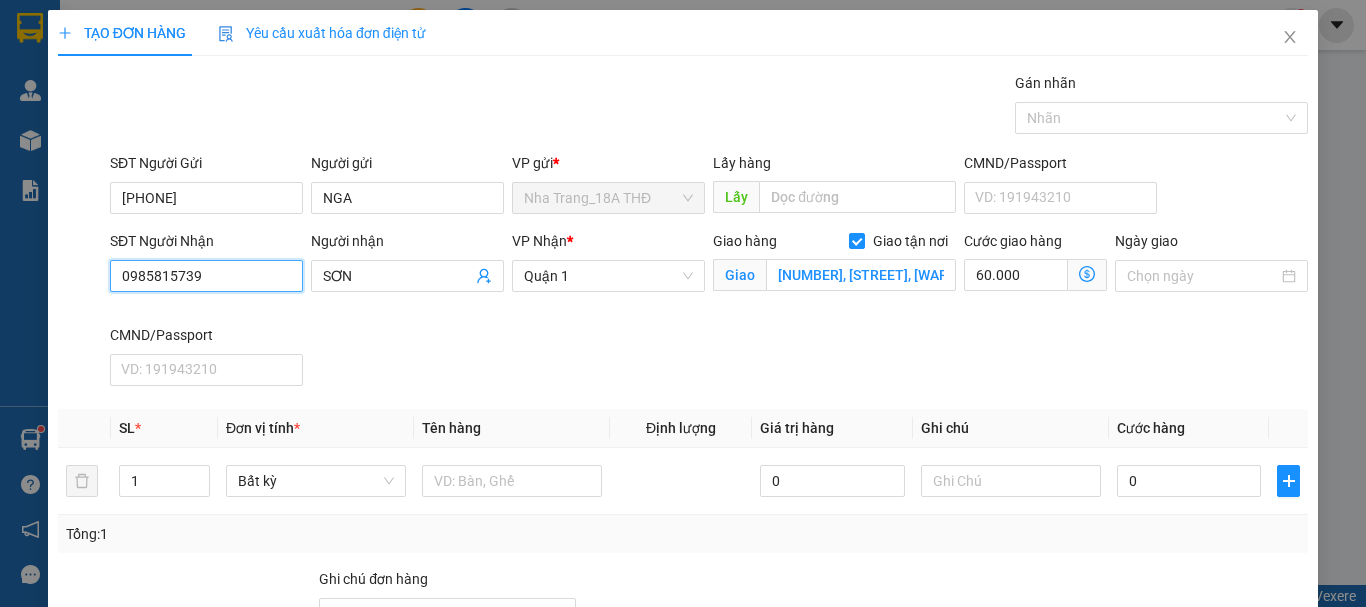 drag, startPoint x: 230, startPoint y: 285, endPoint x: 48, endPoint y: 294, distance: 182.2224 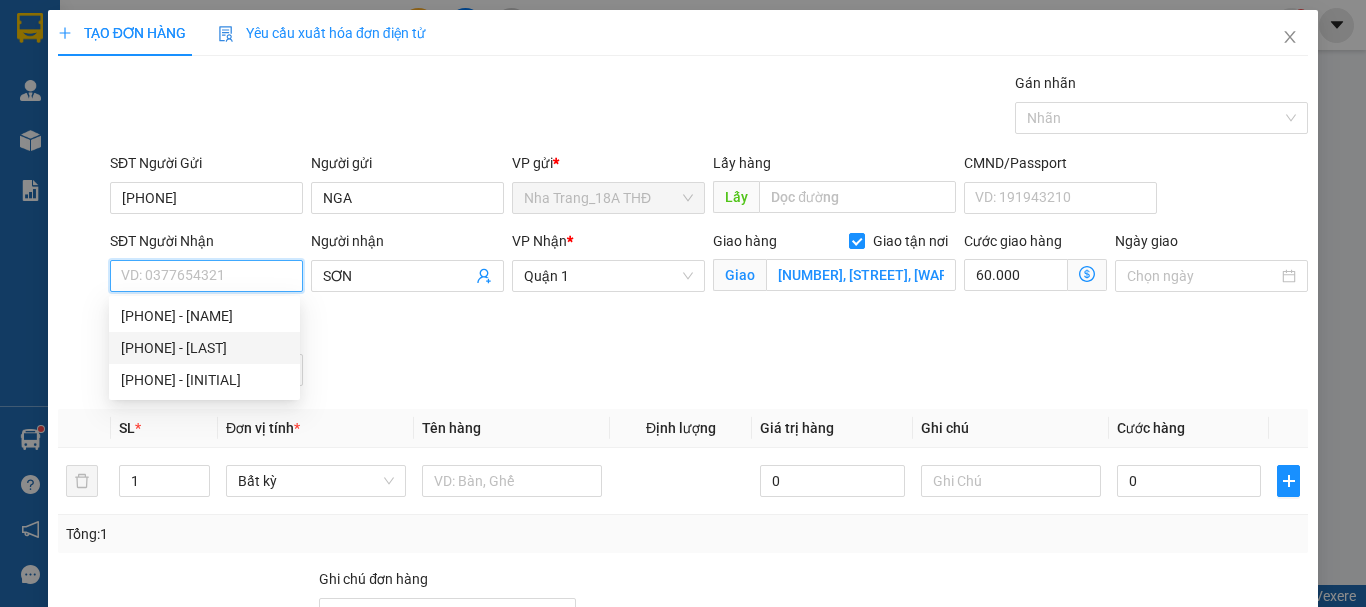 click on "0909774118 - HUYỀN" at bounding box center (204, 348) 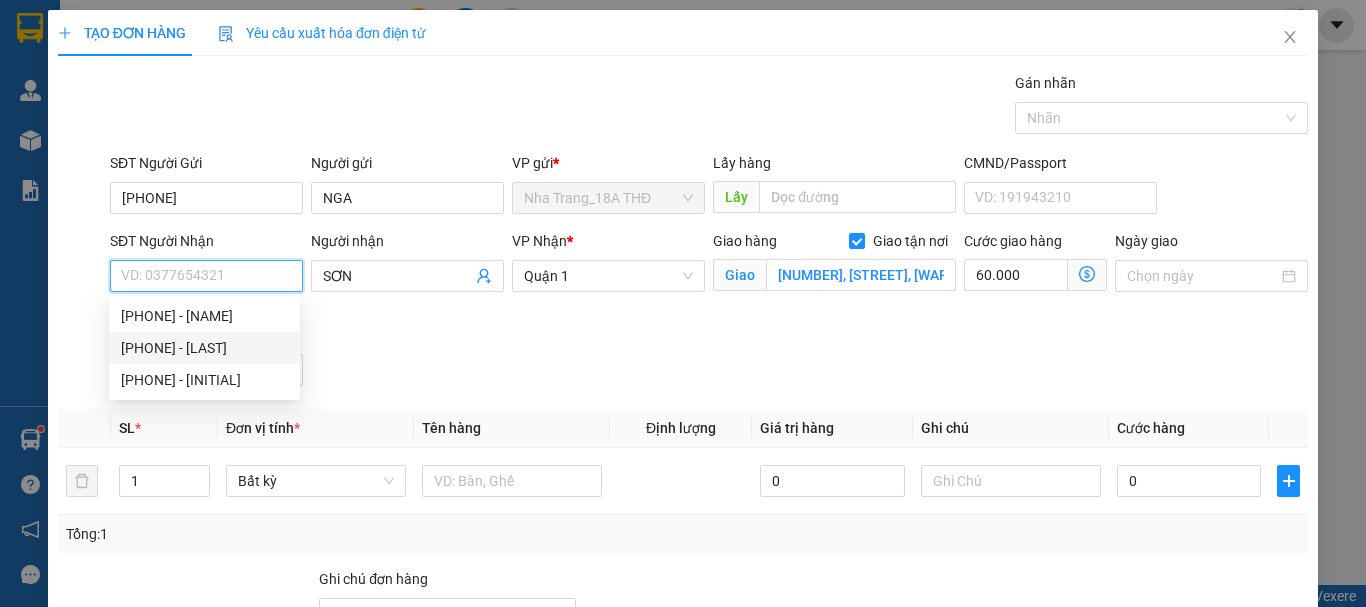type on "0909774118" 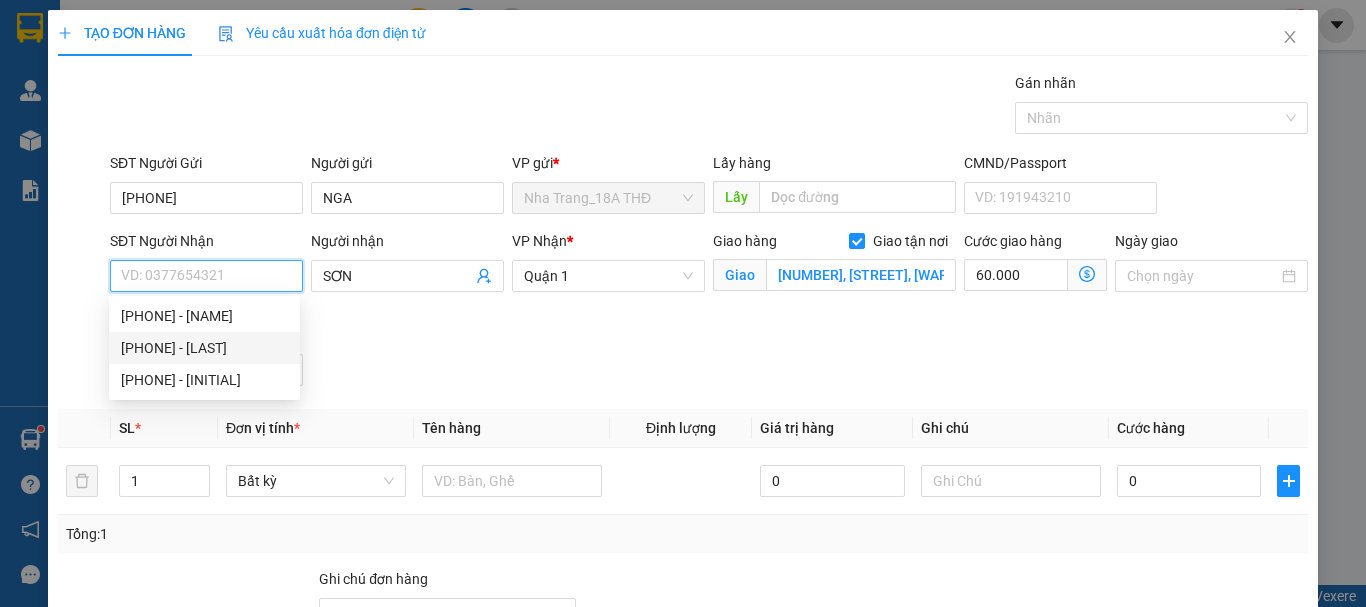 type on "HUYỀN" 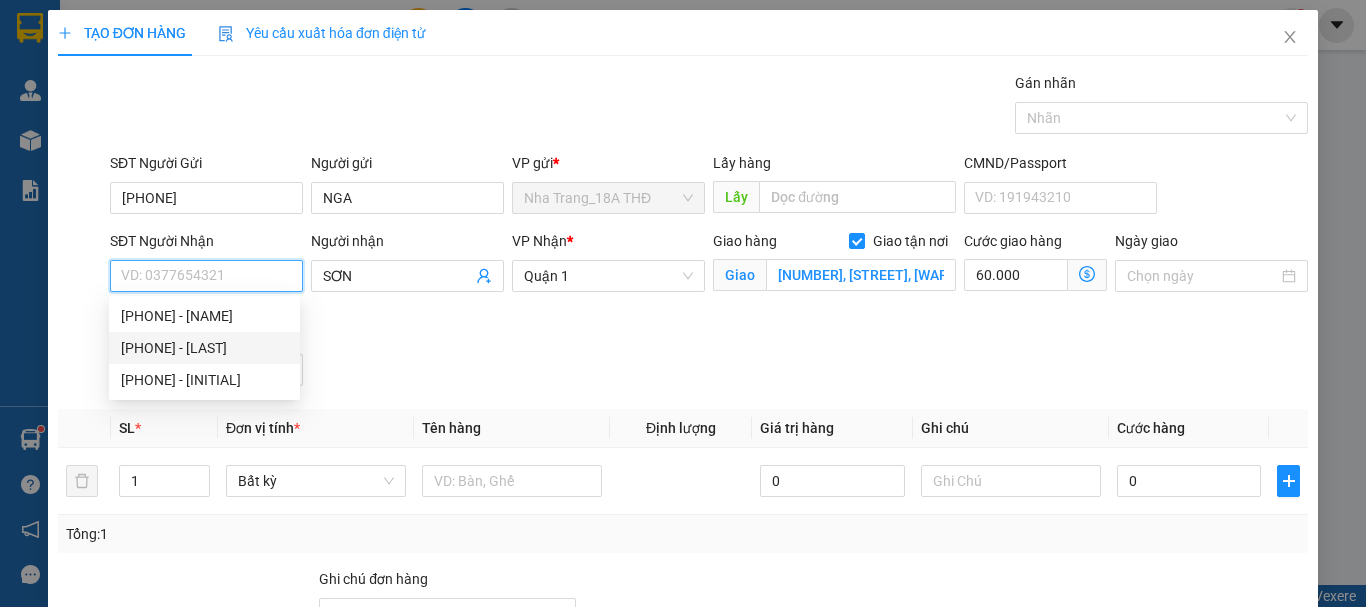 type on "112B, TRẦN QUANG DIỆU, PHƯỜNG 14 ,QUẬN 3 ( GTN 40)" 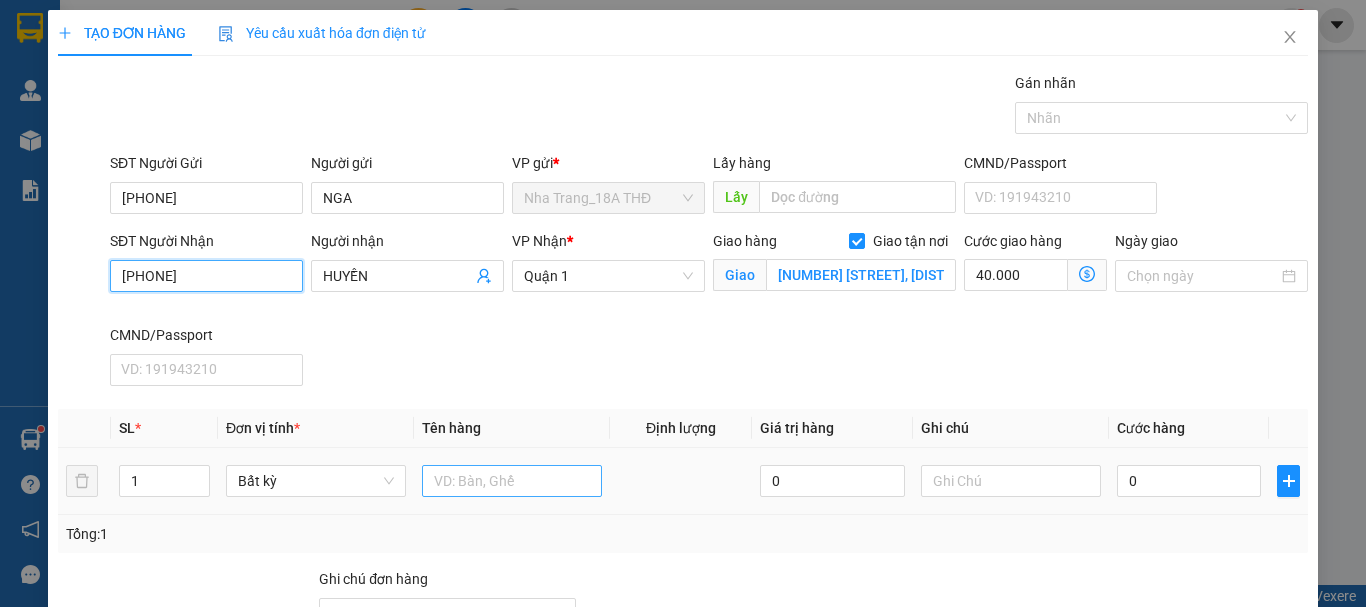 type on "0909774118" 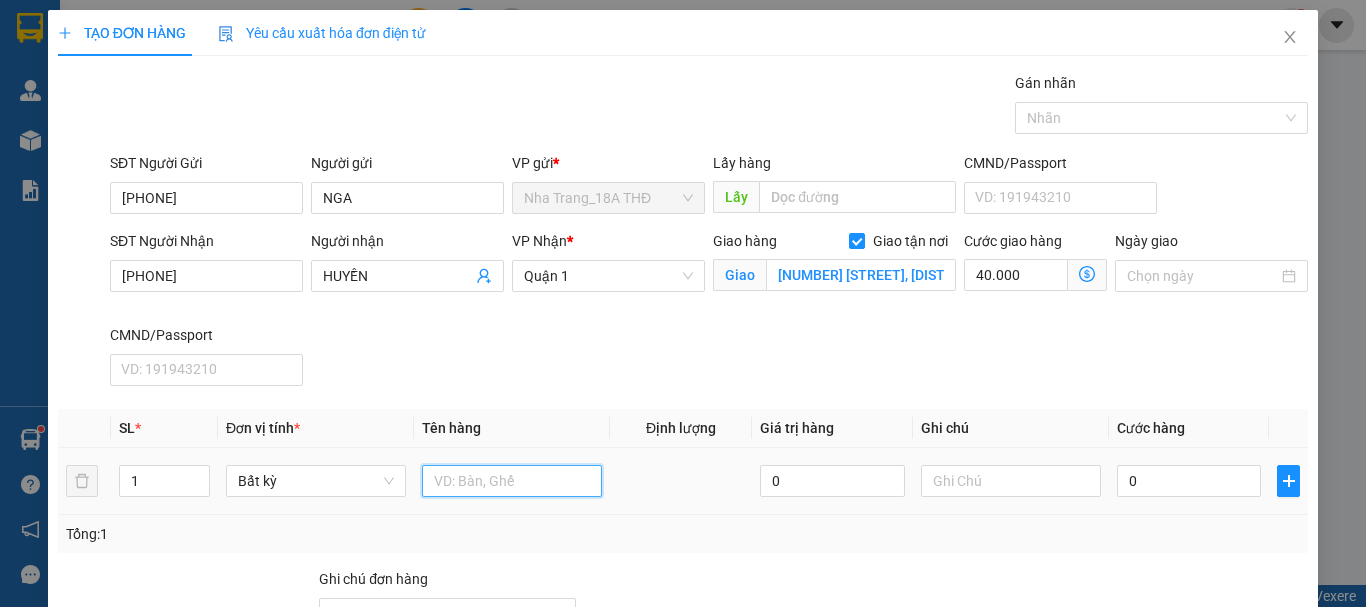 click at bounding box center [512, 481] 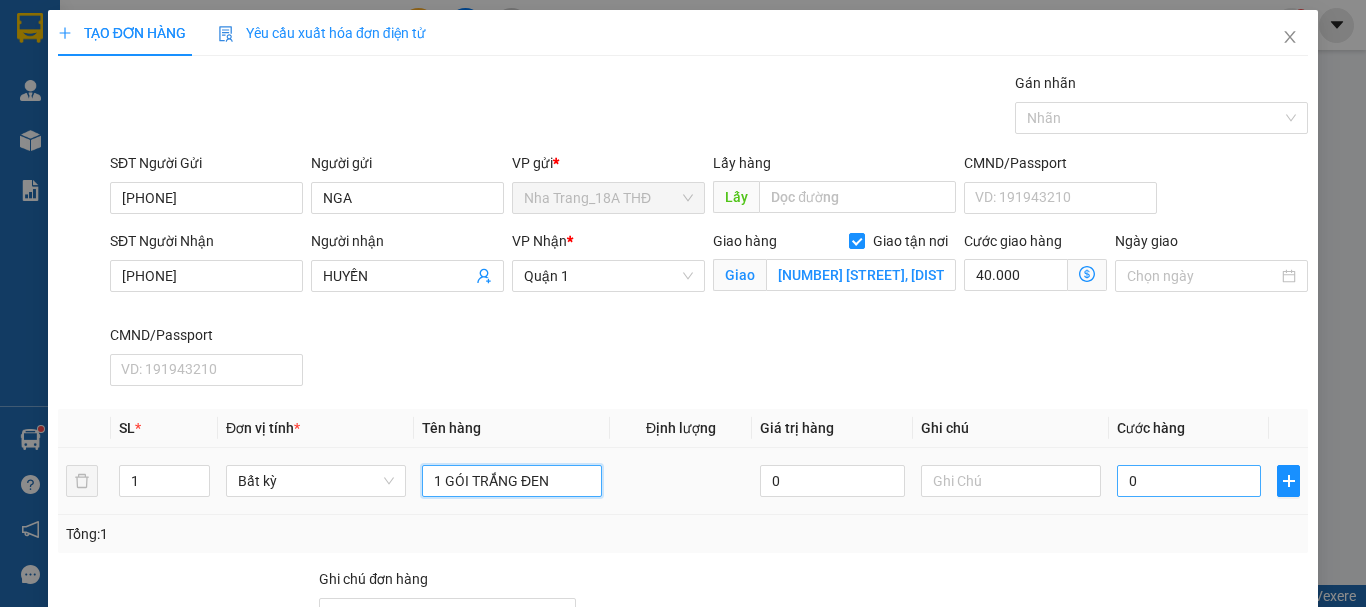type on "1 GÓI TRẮNG ĐEN" 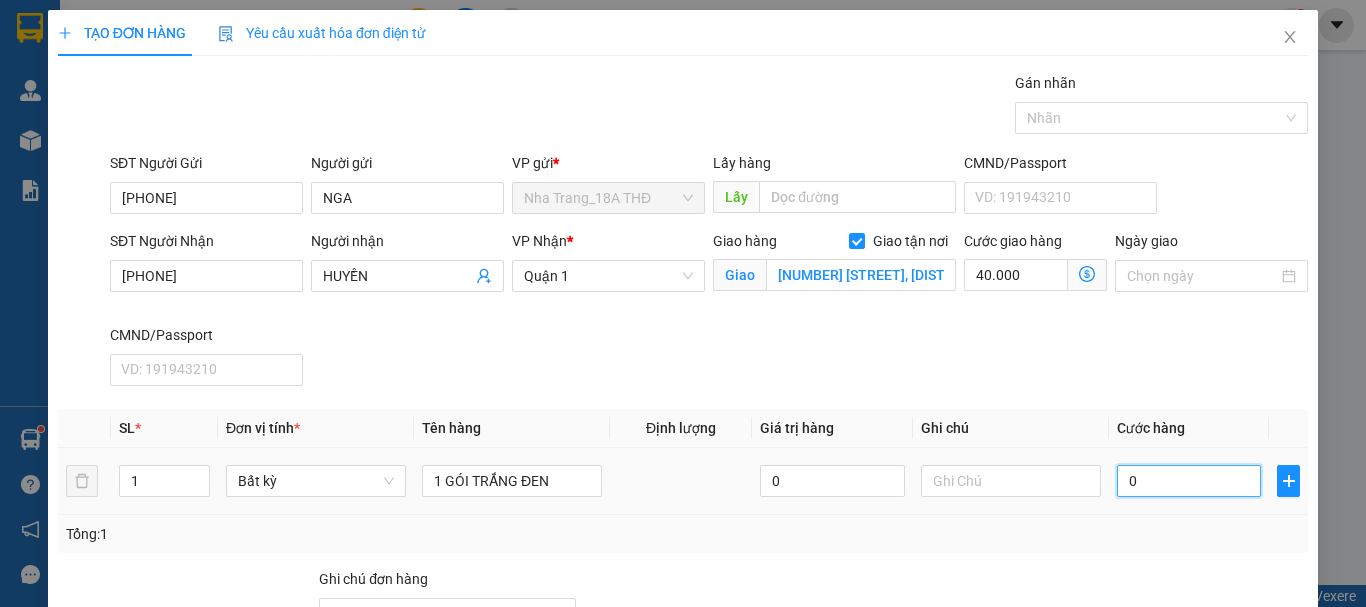click on "0" at bounding box center (1189, 481) 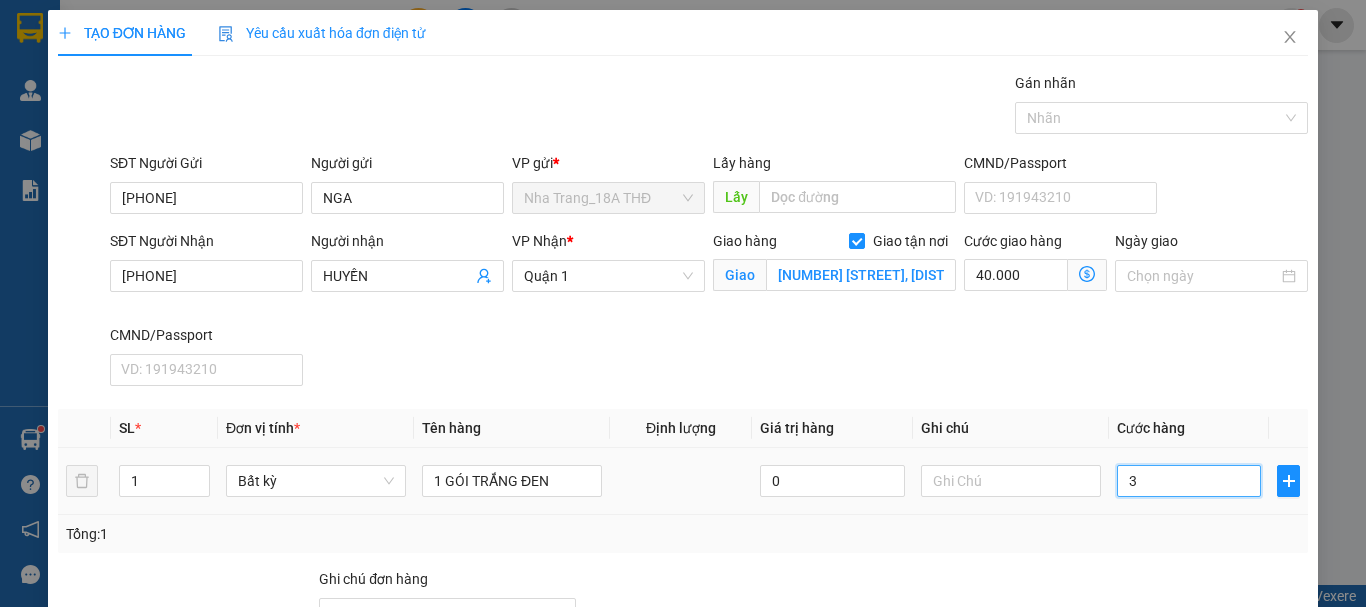 type on "30" 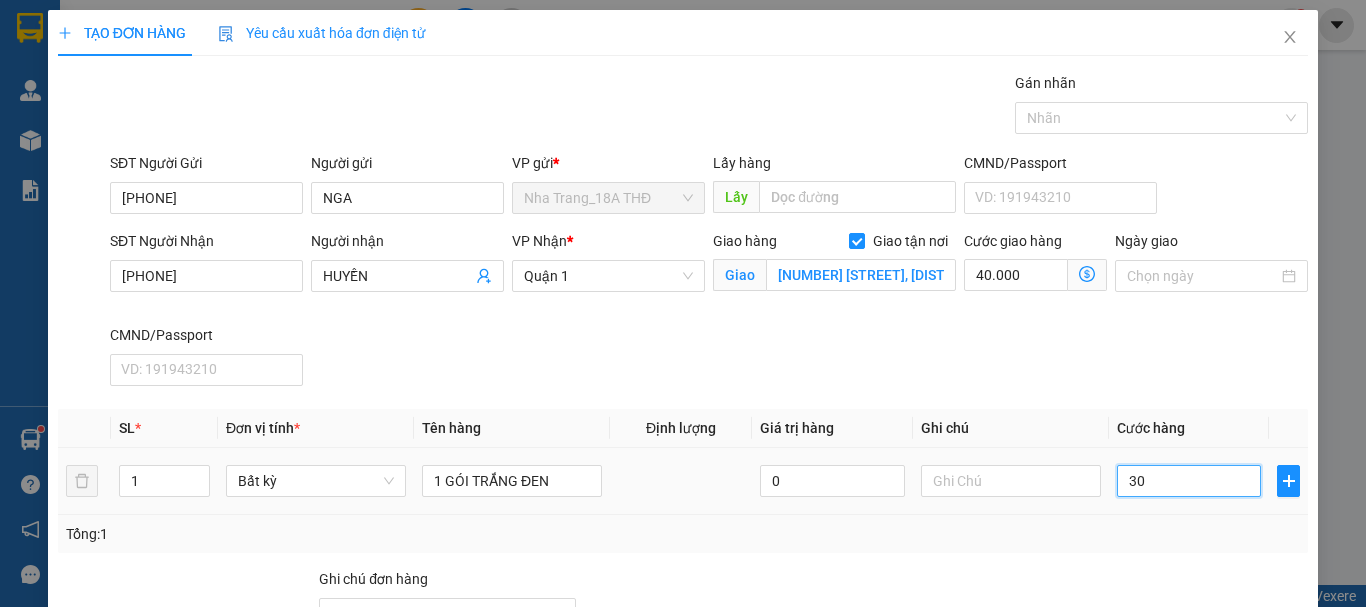 type on "40.030" 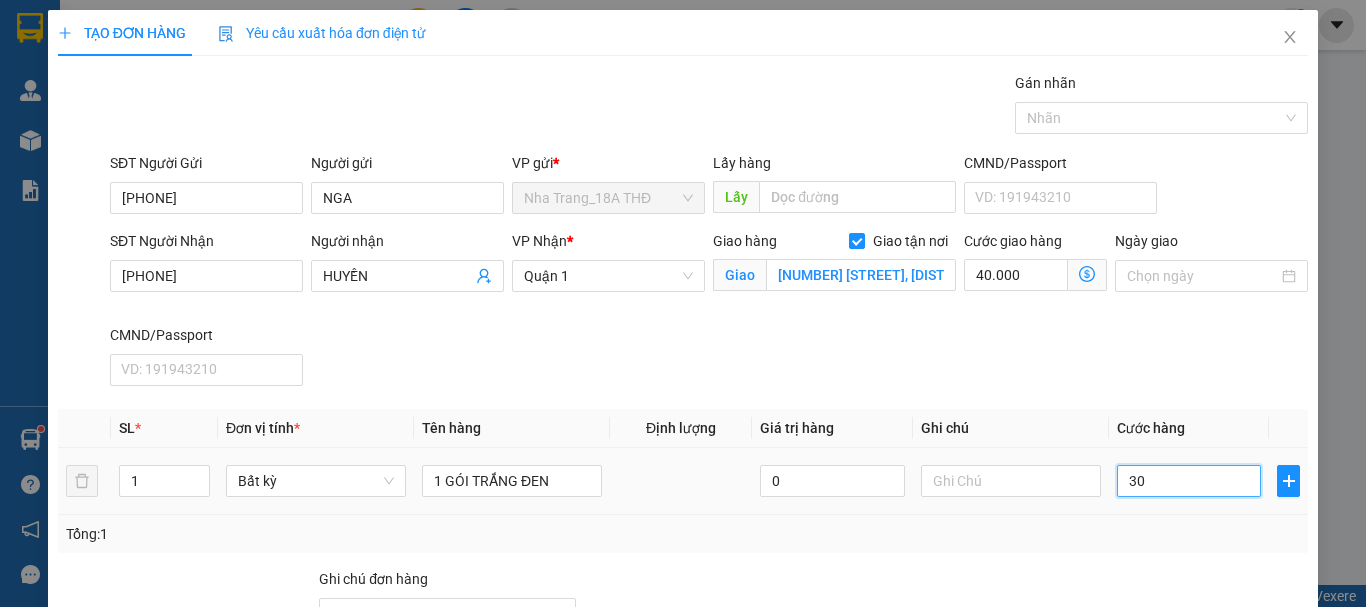 type on "3" 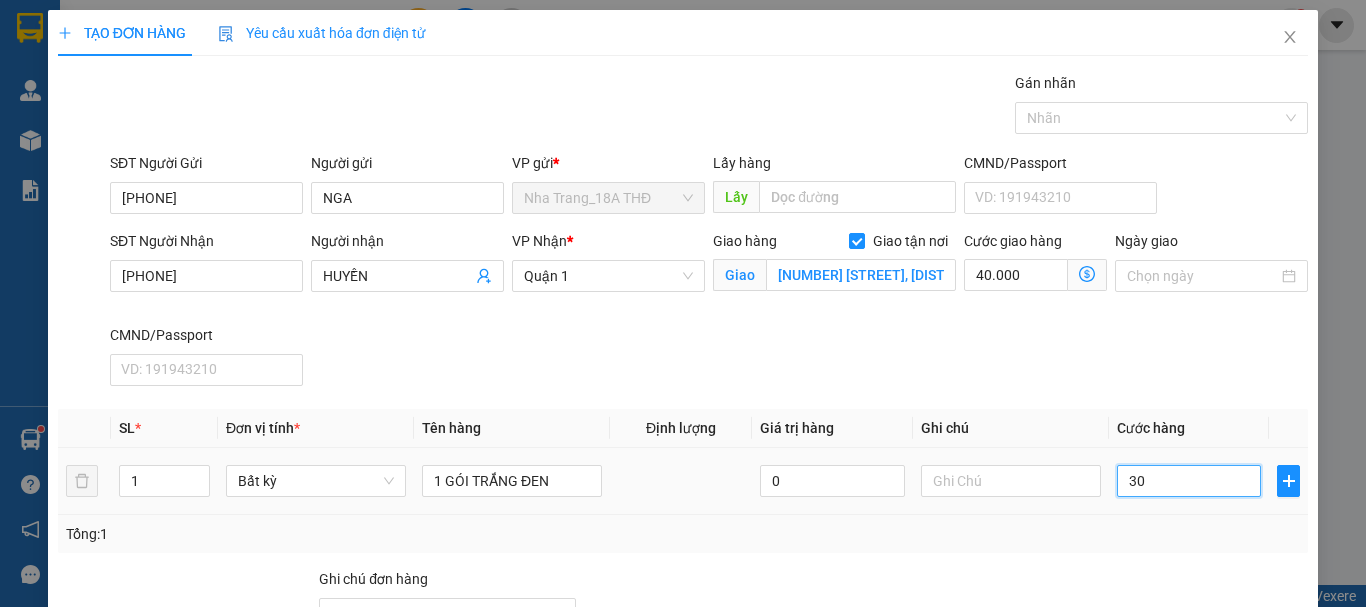 type on "40.003" 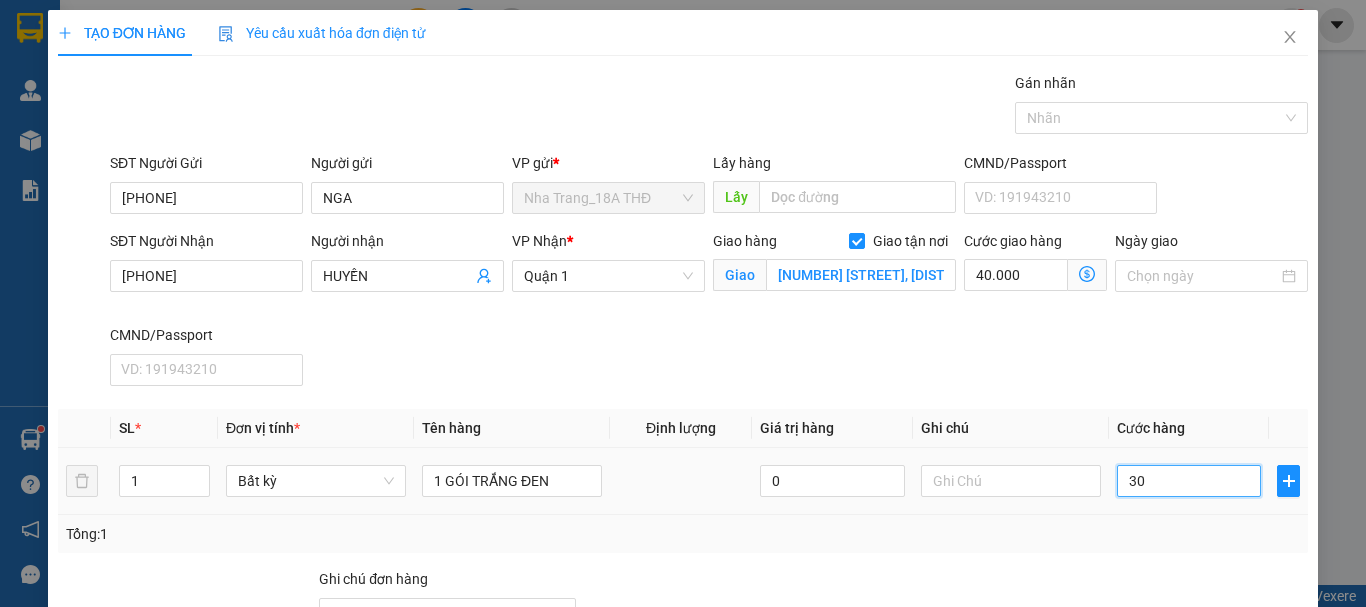 type on "40.003" 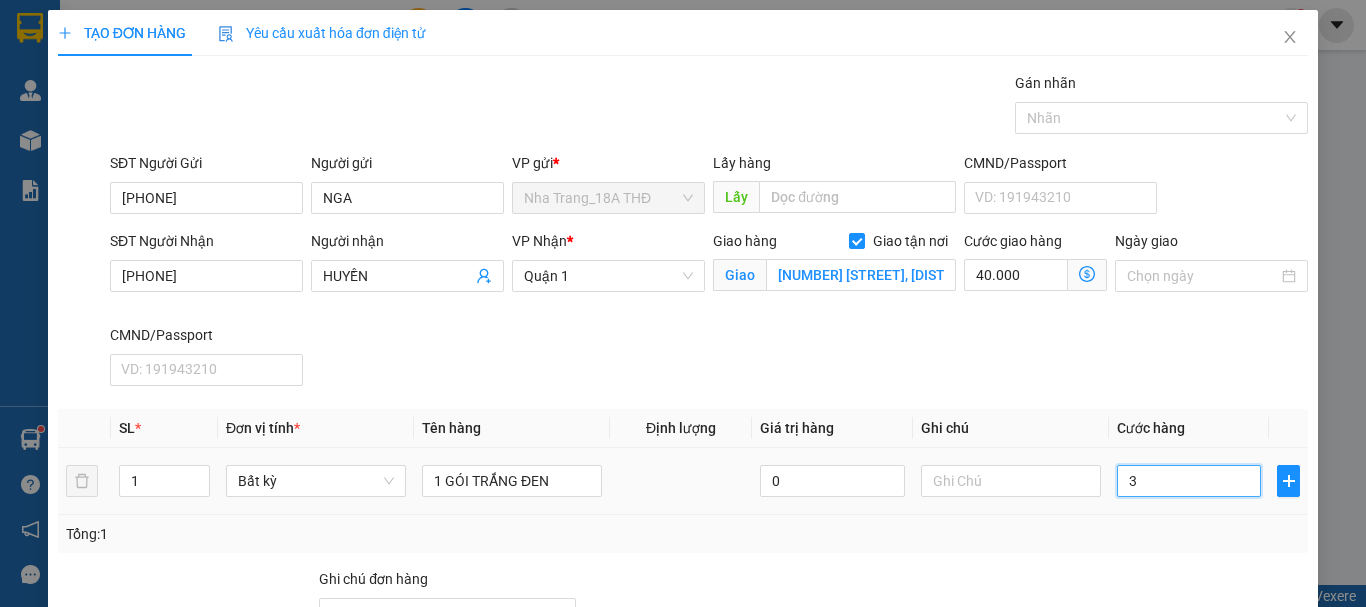 type on "0" 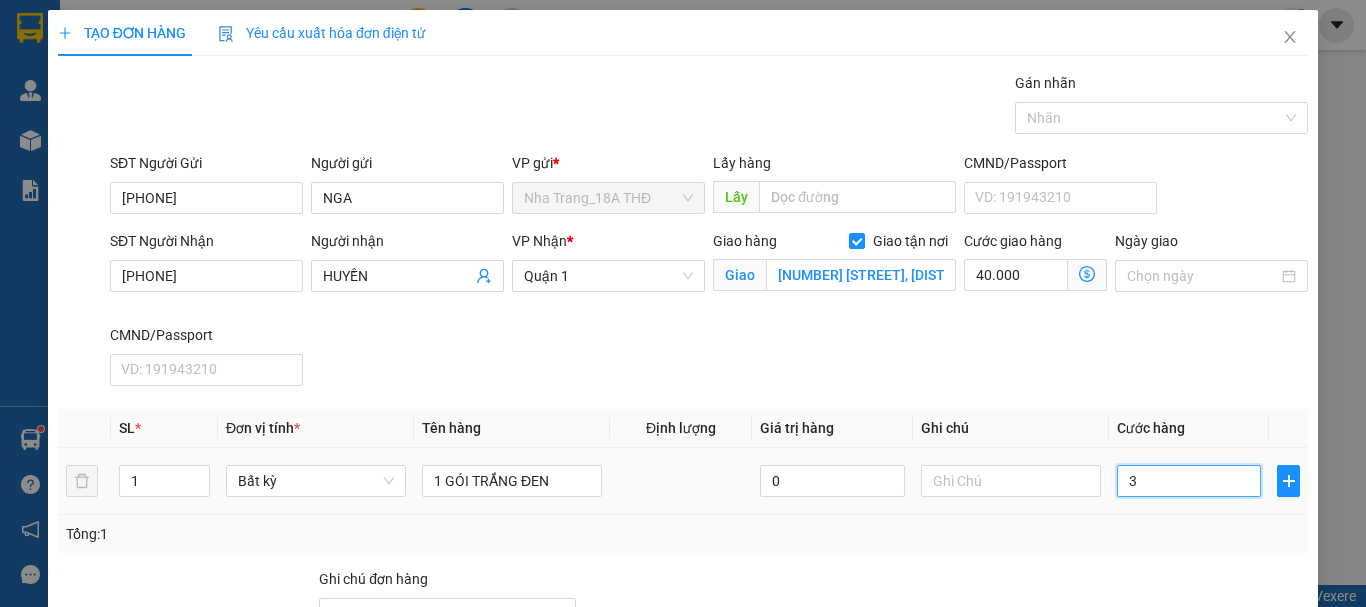 type on "40.000" 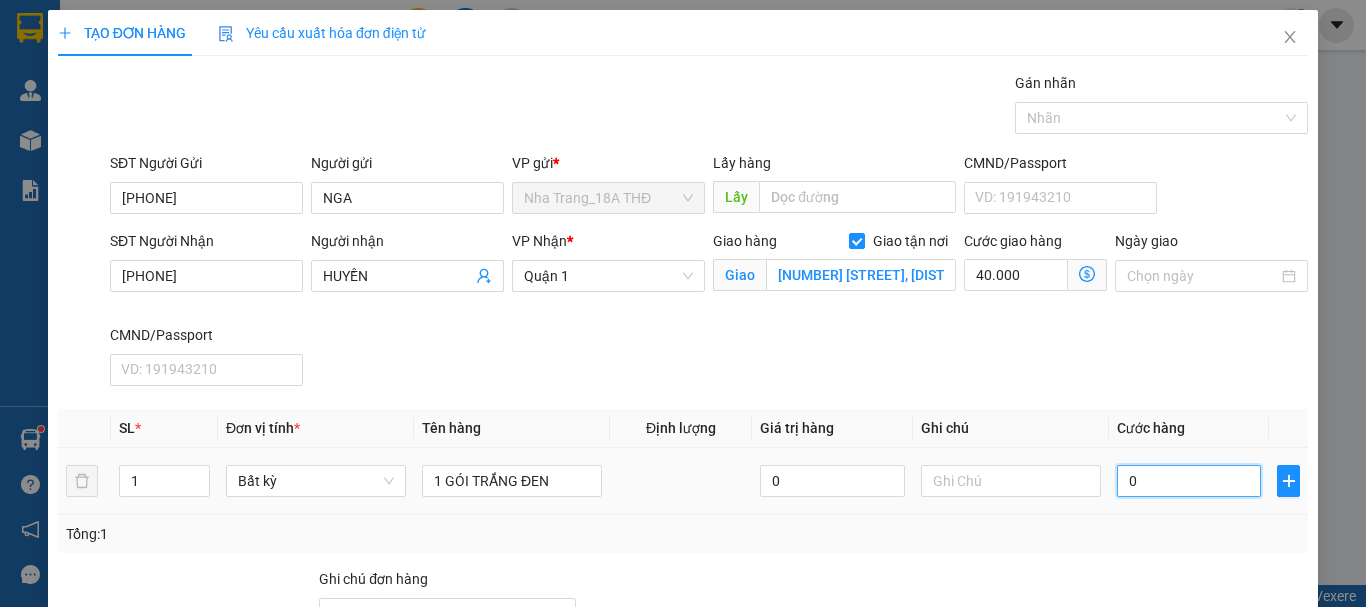 type on "02" 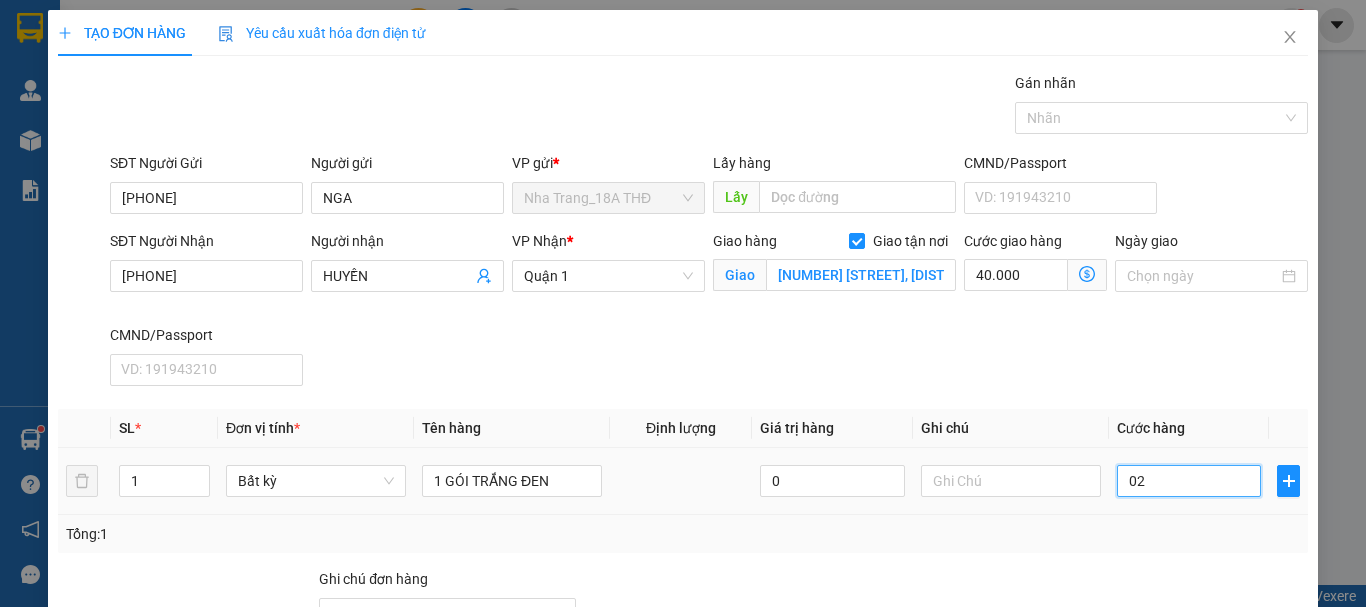 type on "020" 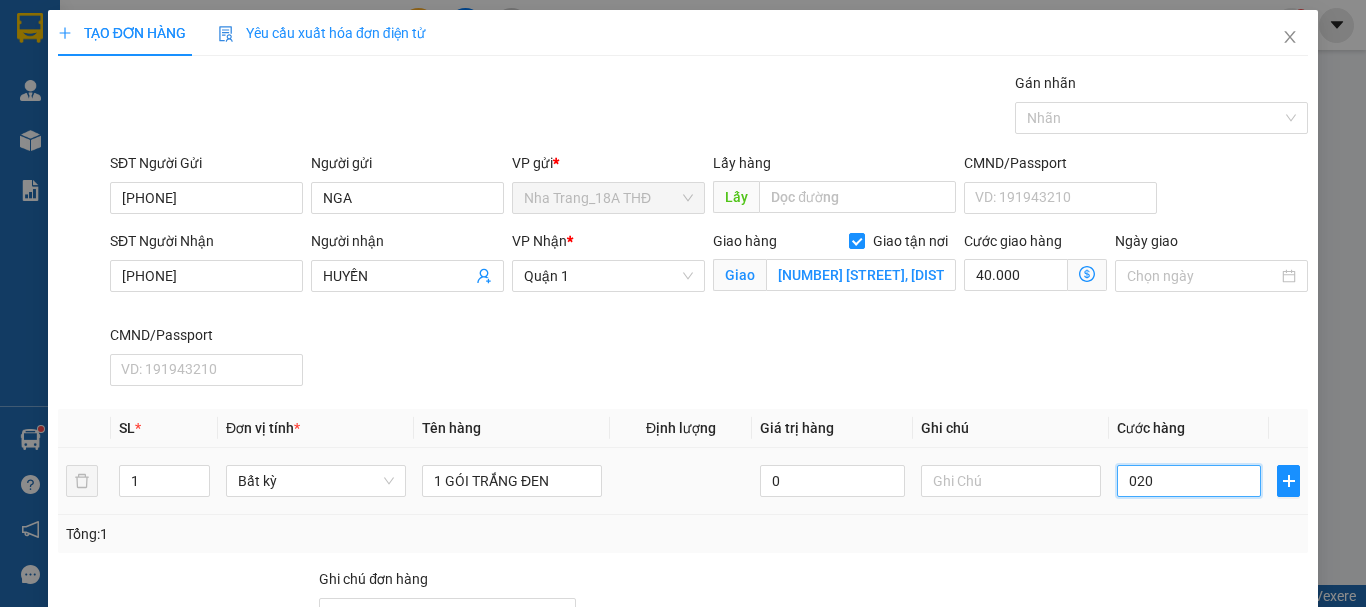 type on "40.020" 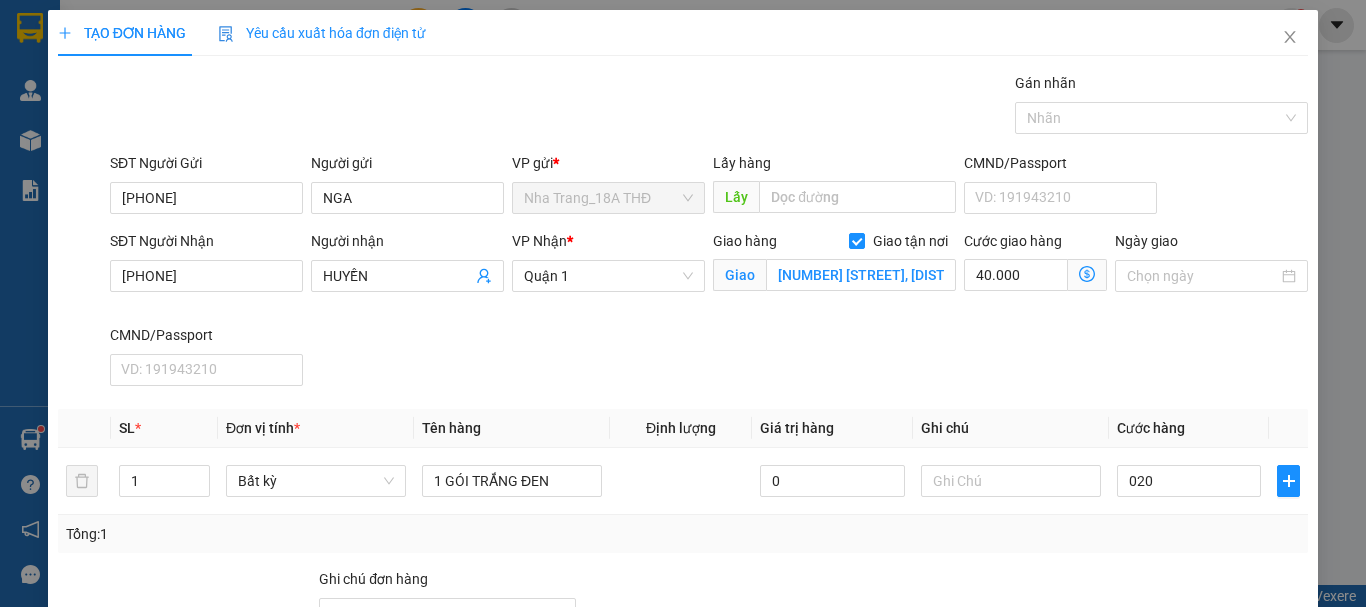 type on "20.000" 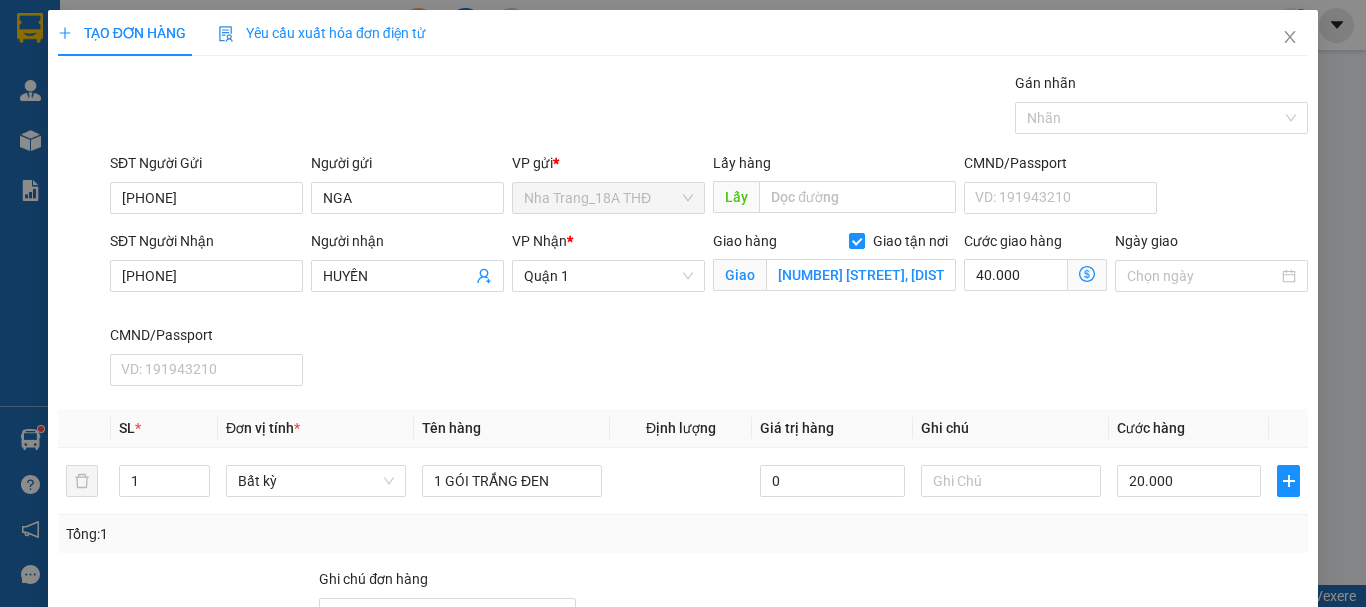 click on "Transit Pickup Surcharge Ids Transit Deliver Surcharge Ids Transit Deliver Surcharge Transit Deliver Surcharge Gói vận chuyển  * Tiêu chuẩn Gán nhãn   Nhãn SĐT Người Gửi 0899332110 Người gửi NGA VP gửi  * Nha Trang_18A THĐ Lấy hàng Lấy CMND/Passport VD: 191943210 SĐT Người Nhận 0909774118 Người nhận HUYỀN VP Nhận  * Quận 1 Giao hàng Giao tận nơi Giao 112B, TRẦN QUANG DIỆU, PHƯỜNG 14 ,QUẬN 3 ( GTN 40) Cước giao hàng 40.000 Ngày giao CMND/Passport VD: 191943210 SL  * Đơn vị tính  * Tên hàng  Định lượng Giá trị hàng Ghi chú Cước hàng                   1 Bất kỳ 1 GÓI TRẮNG ĐEN 0 20.000 Tổng:  1 Ghi chú đơn hàng Tổng cước 60.000 Hình thức thanh toán Chọn HT Thanh Toán Số tiền thu trước 0 Chưa thanh toán 60.000 Chọn HT Thanh Toán Lưu nháp Xóa Thông tin Lưu Lưu và In" at bounding box center (683, 433) 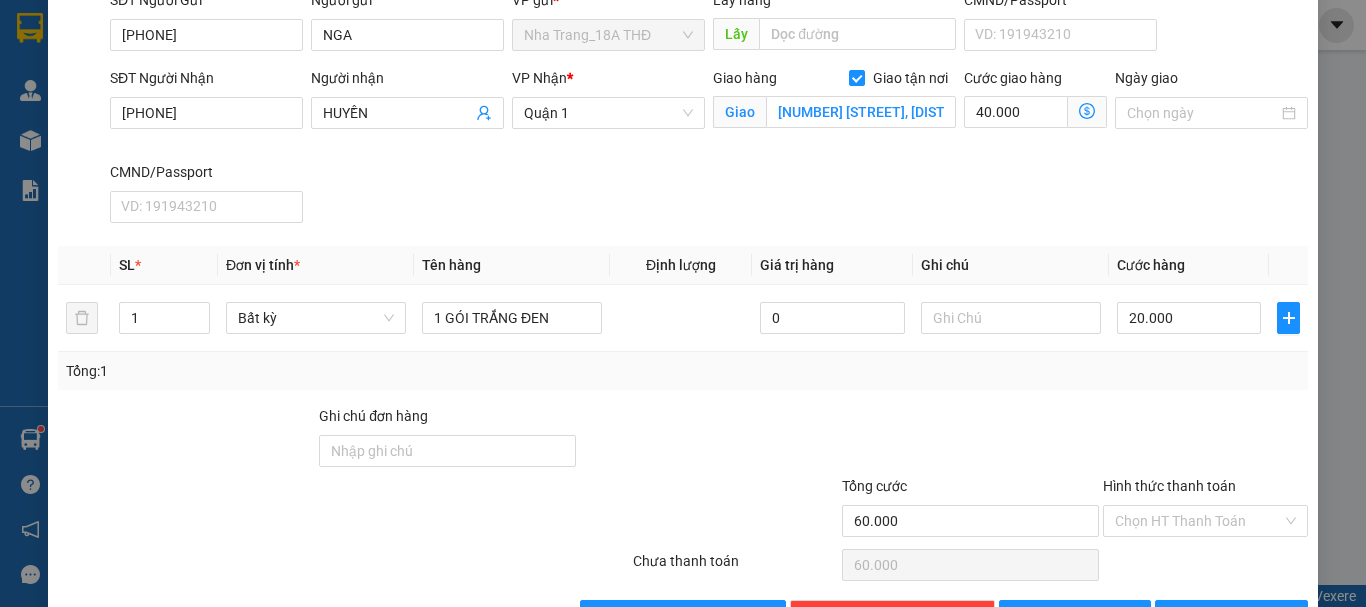 scroll, scrollTop: 227, scrollLeft: 0, axis: vertical 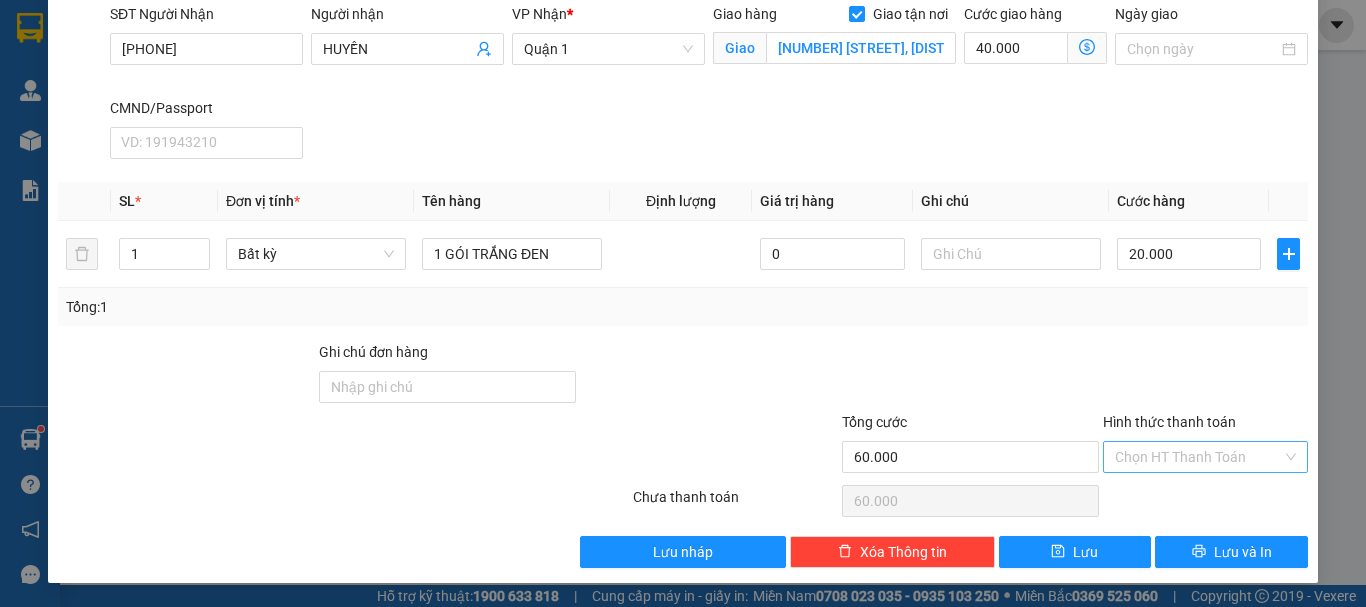 drag, startPoint x: 1147, startPoint y: 448, endPoint x: 1146, endPoint y: 466, distance: 18.027756 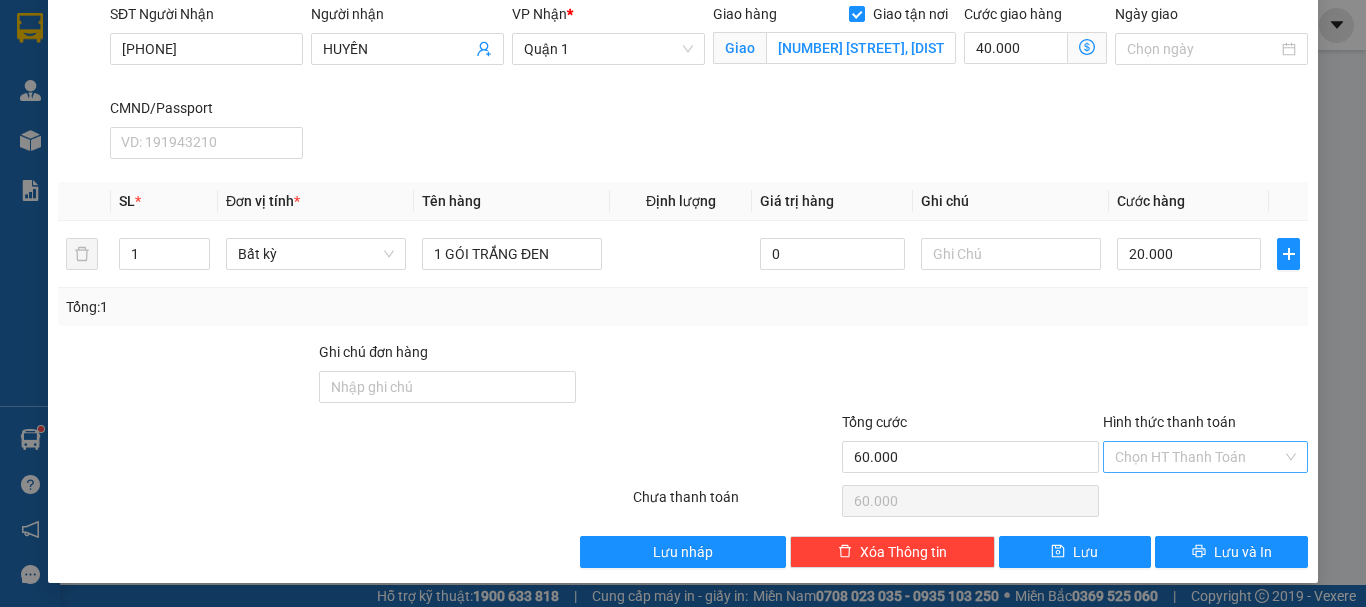 click on "Hình thức thanh toán" at bounding box center [1198, 457] 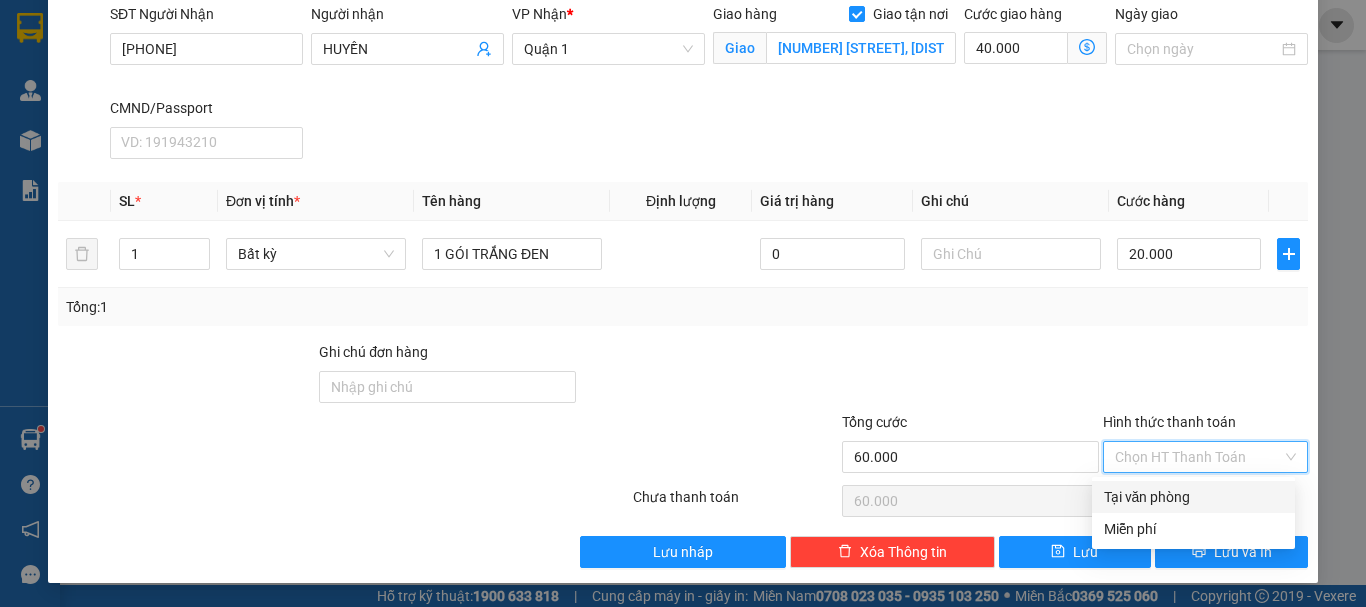 click on "Tại văn phòng" at bounding box center (1193, 497) 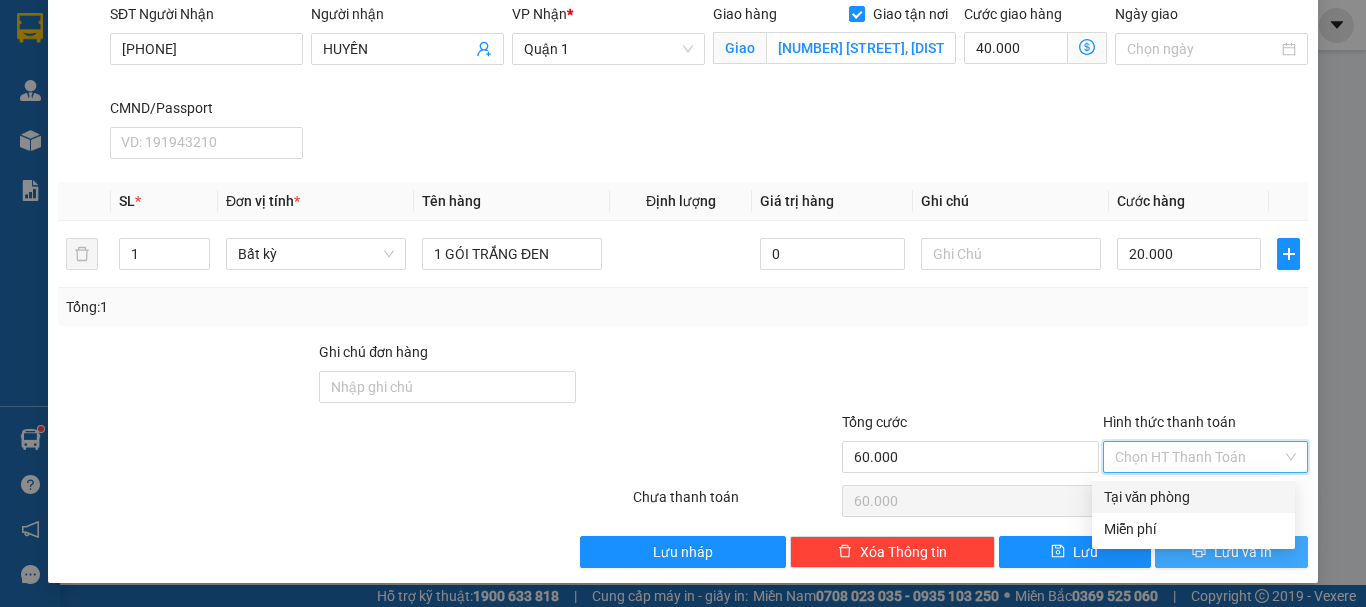 type on "0" 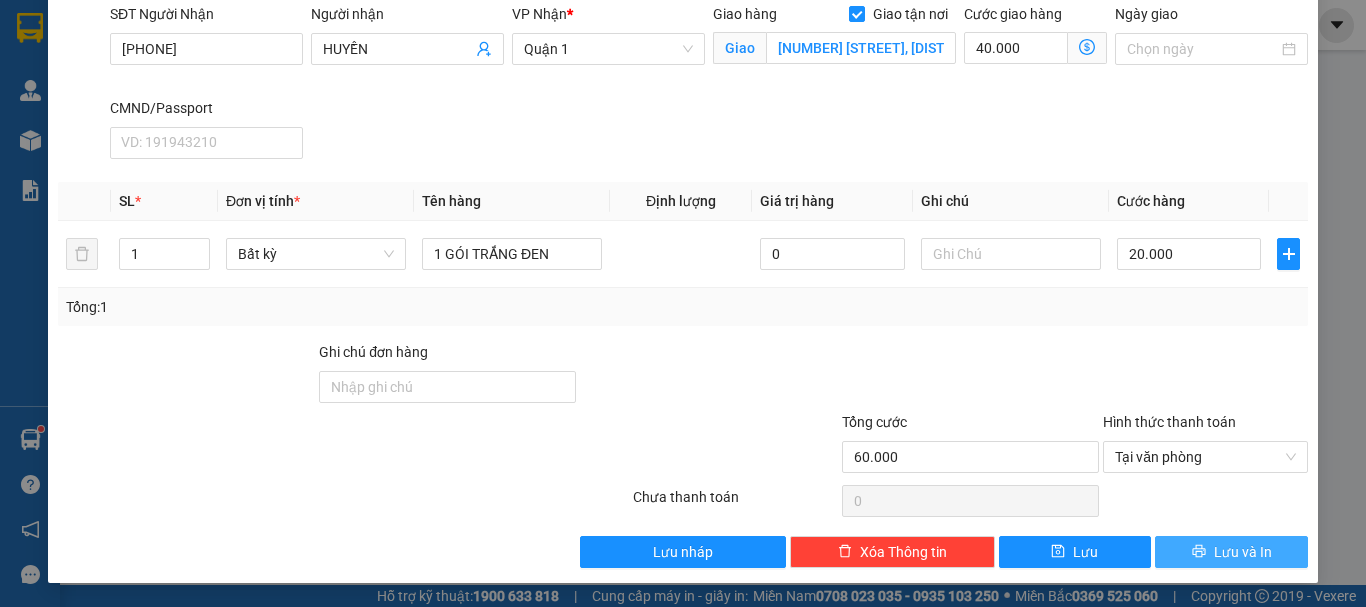 click on "Lưu và In" at bounding box center (1231, 552) 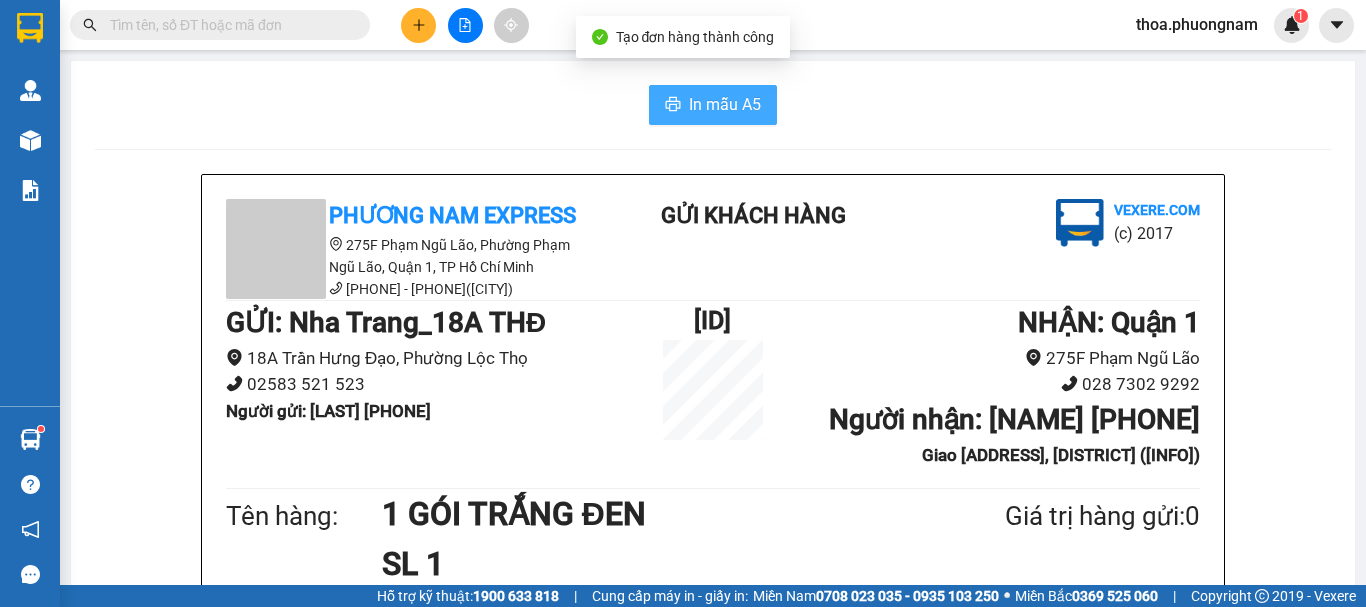 click on "In mẫu A5" at bounding box center (725, 104) 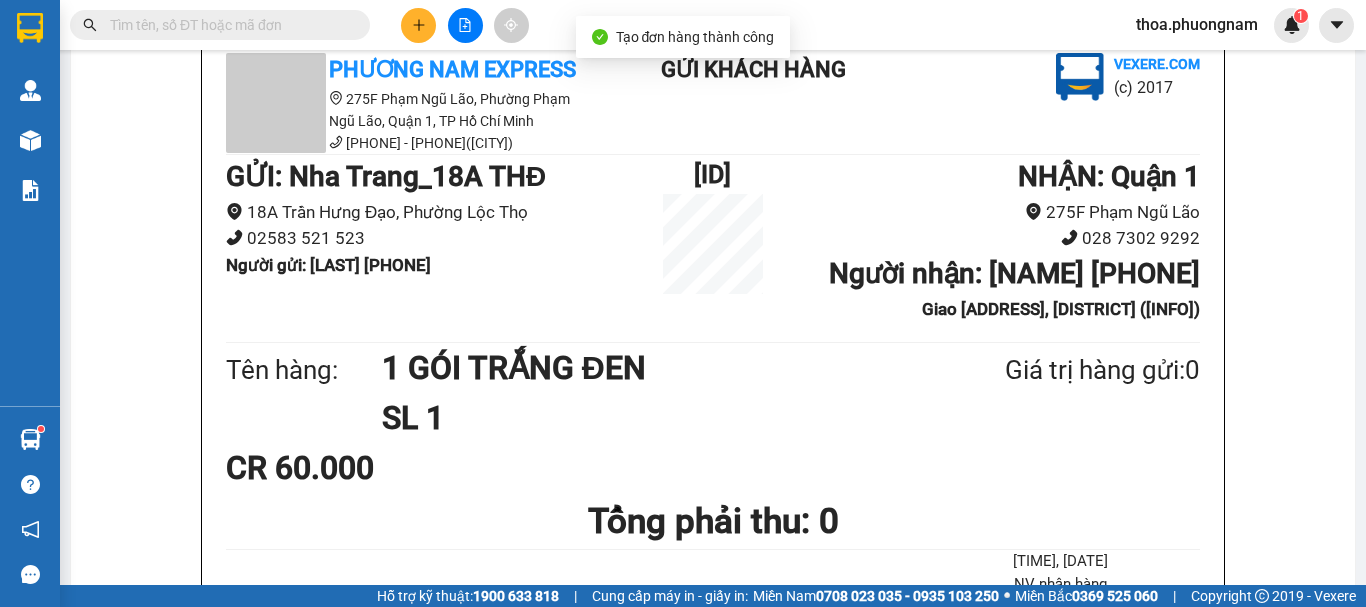 scroll, scrollTop: 0, scrollLeft: 0, axis: both 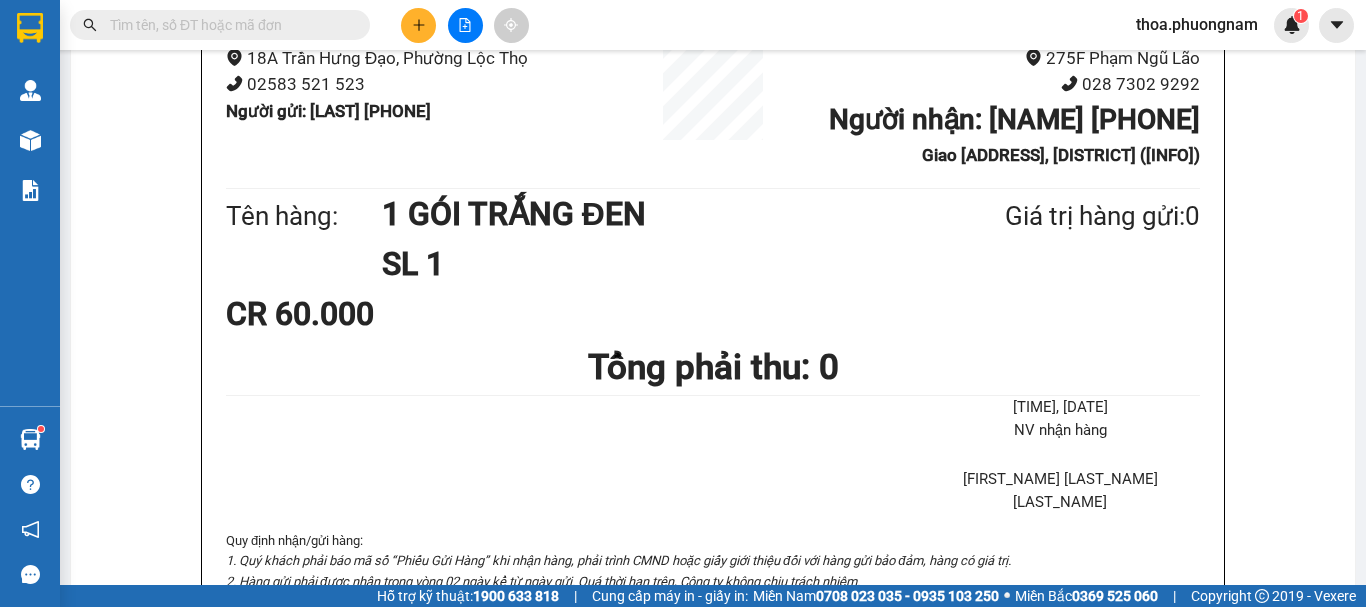 click at bounding box center [228, 25] 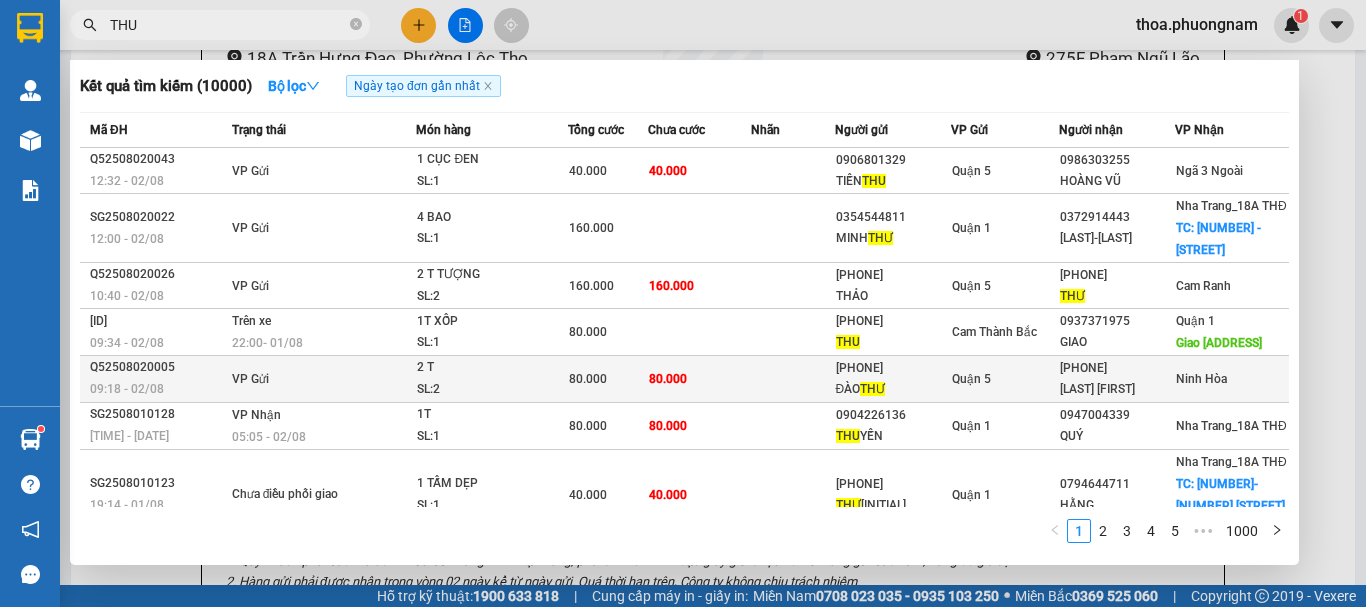 scroll, scrollTop: 700, scrollLeft: 0, axis: vertical 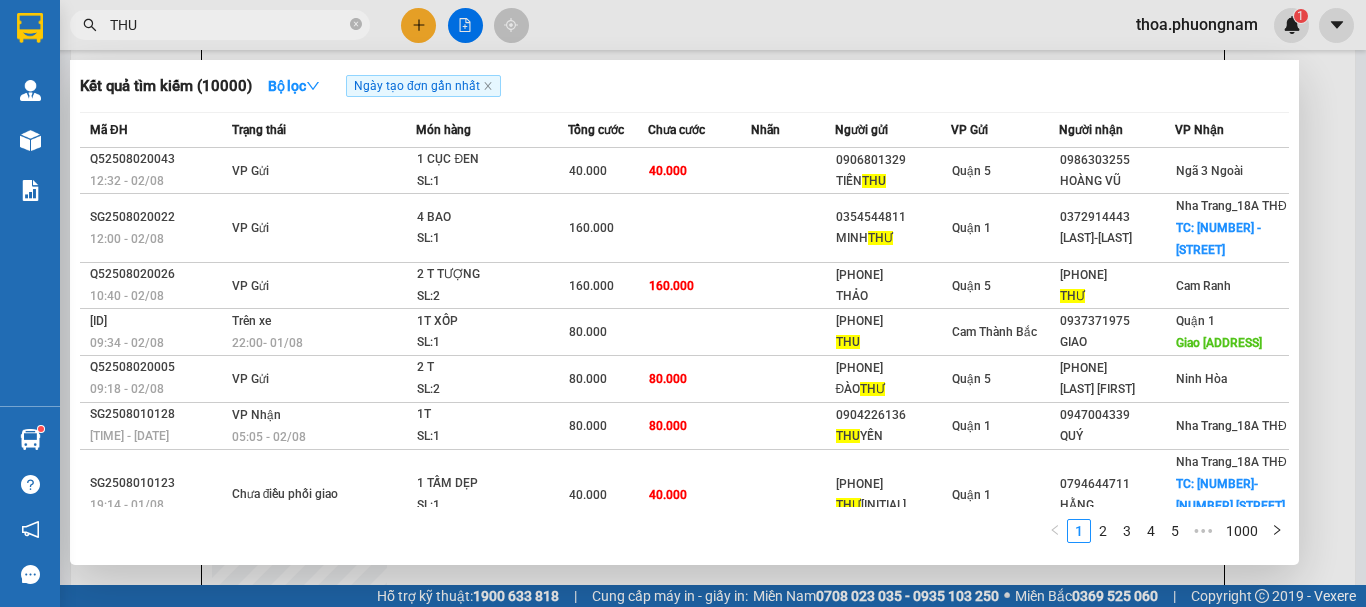 type on "THU" 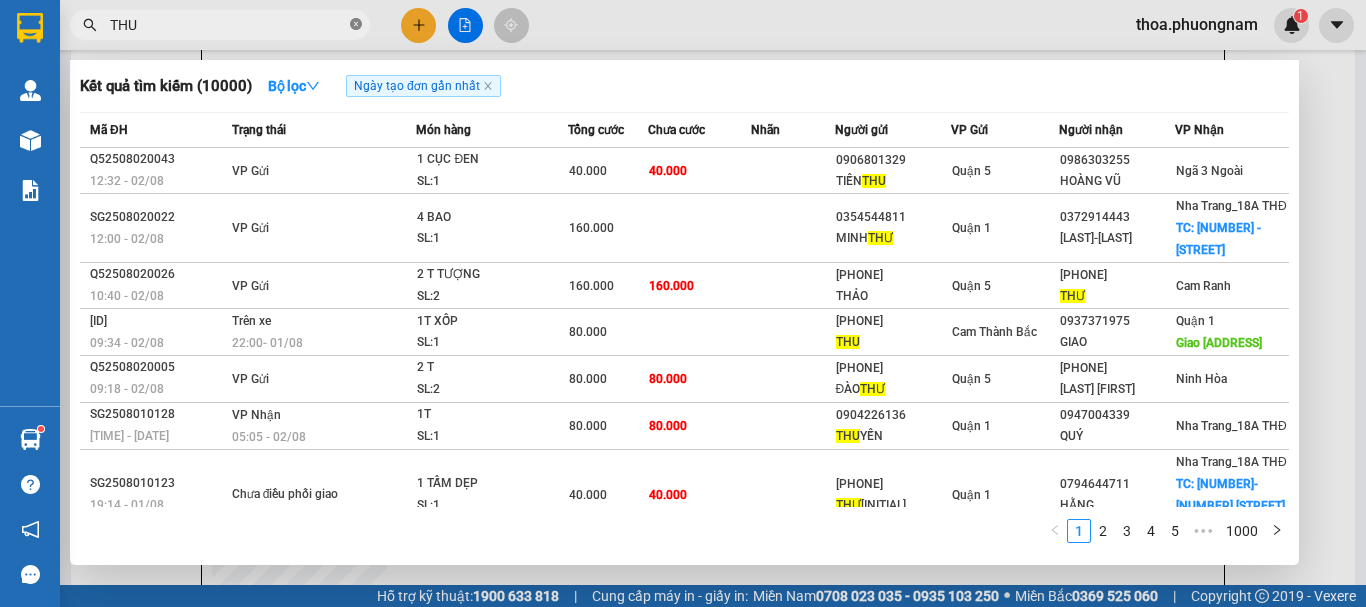click 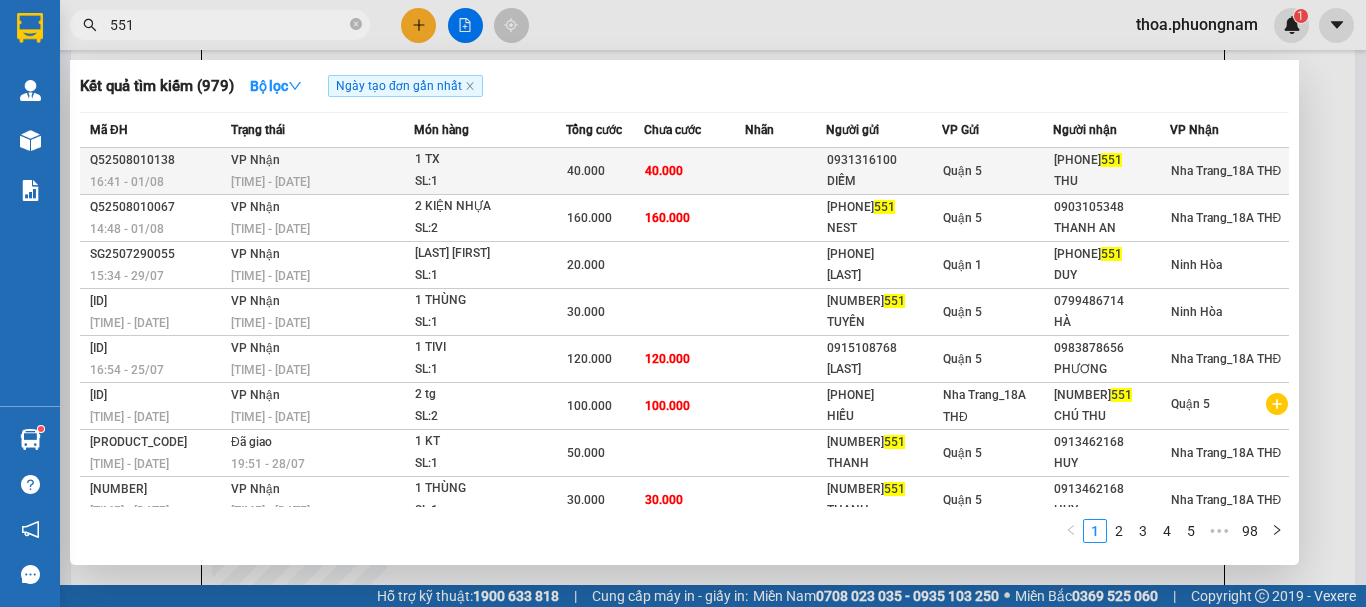 type on "551" 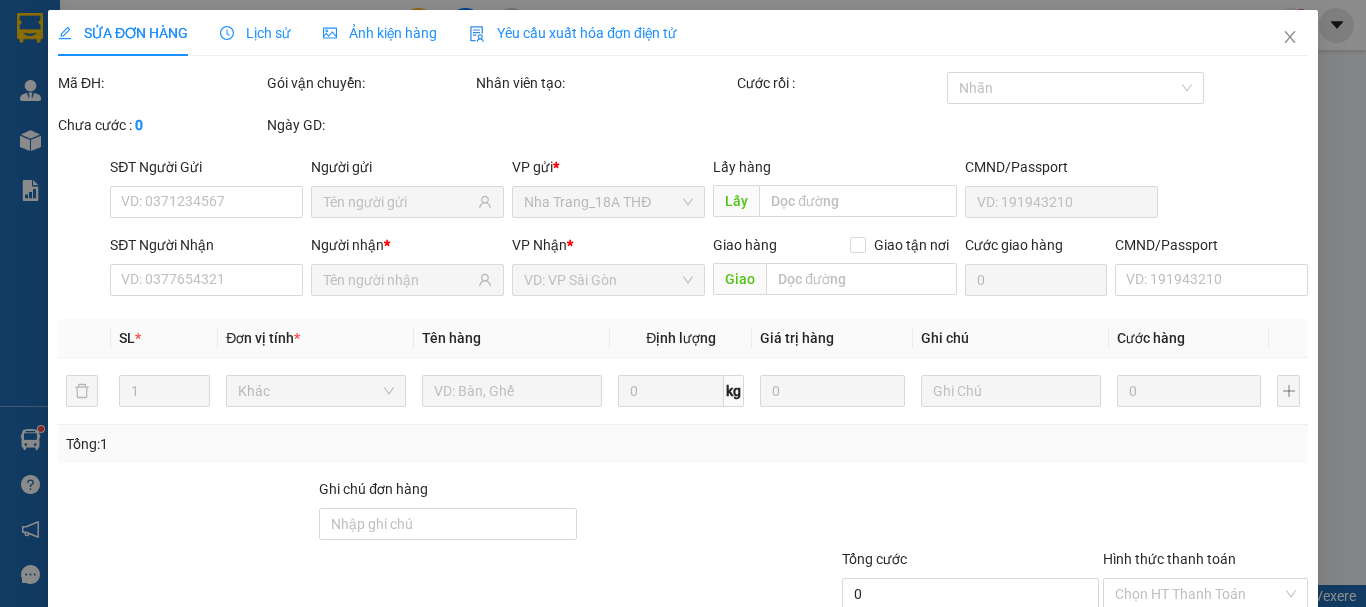 scroll, scrollTop: 0, scrollLeft: 0, axis: both 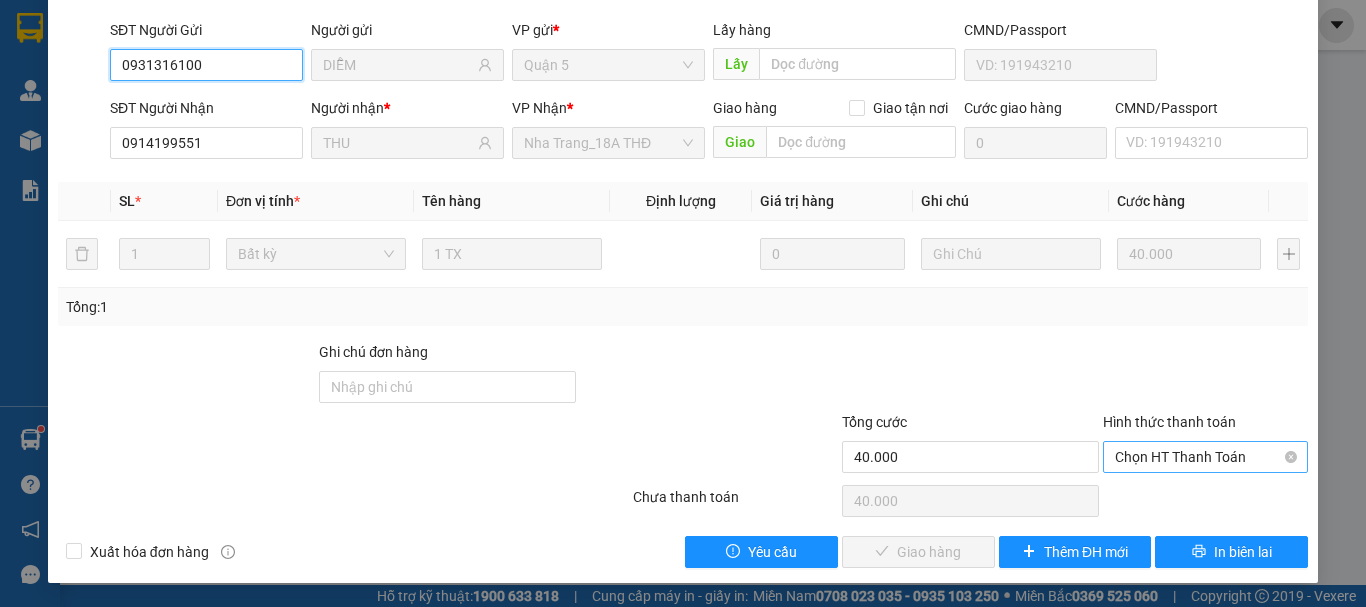click on "Chọn HT Thanh Toán" at bounding box center [1205, 457] 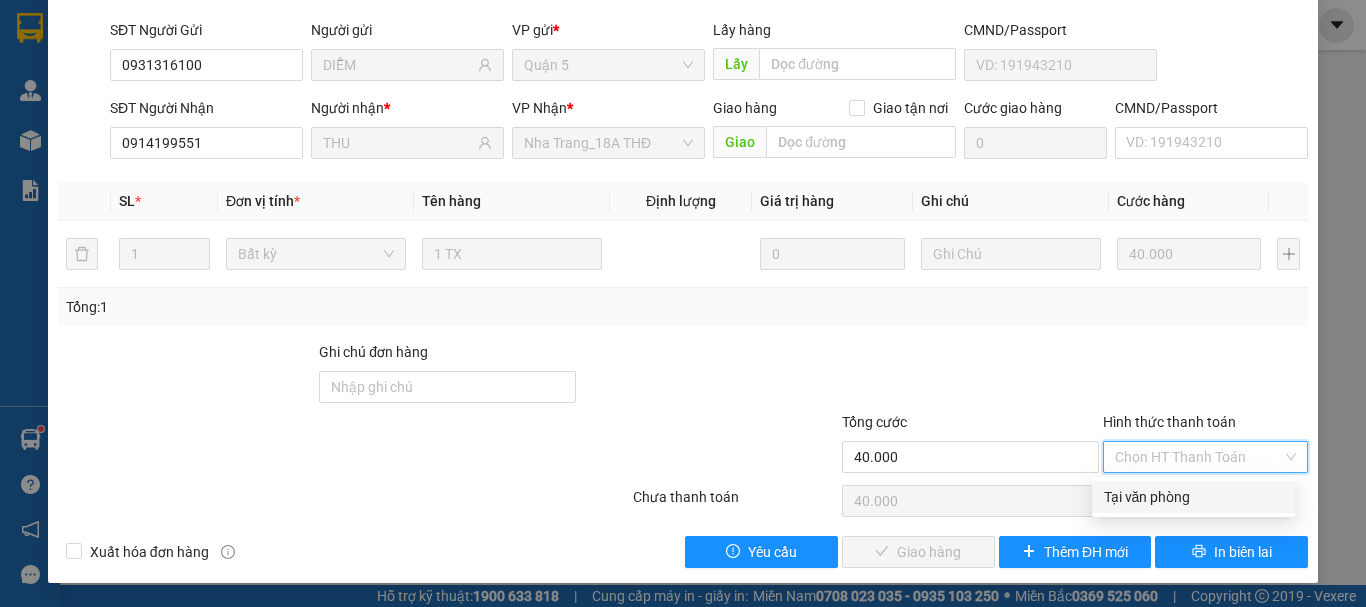 click on "Tại văn phòng" at bounding box center [1193, 497] 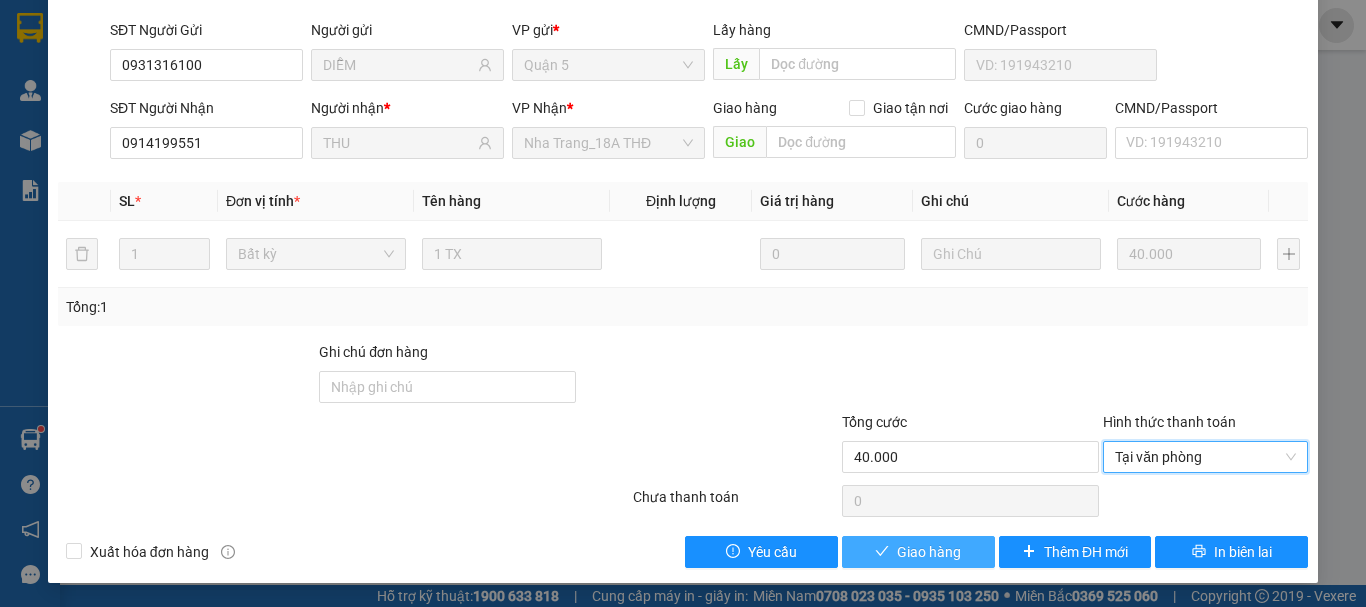 click on "Giao hàng" at bounding box center [929, 552] 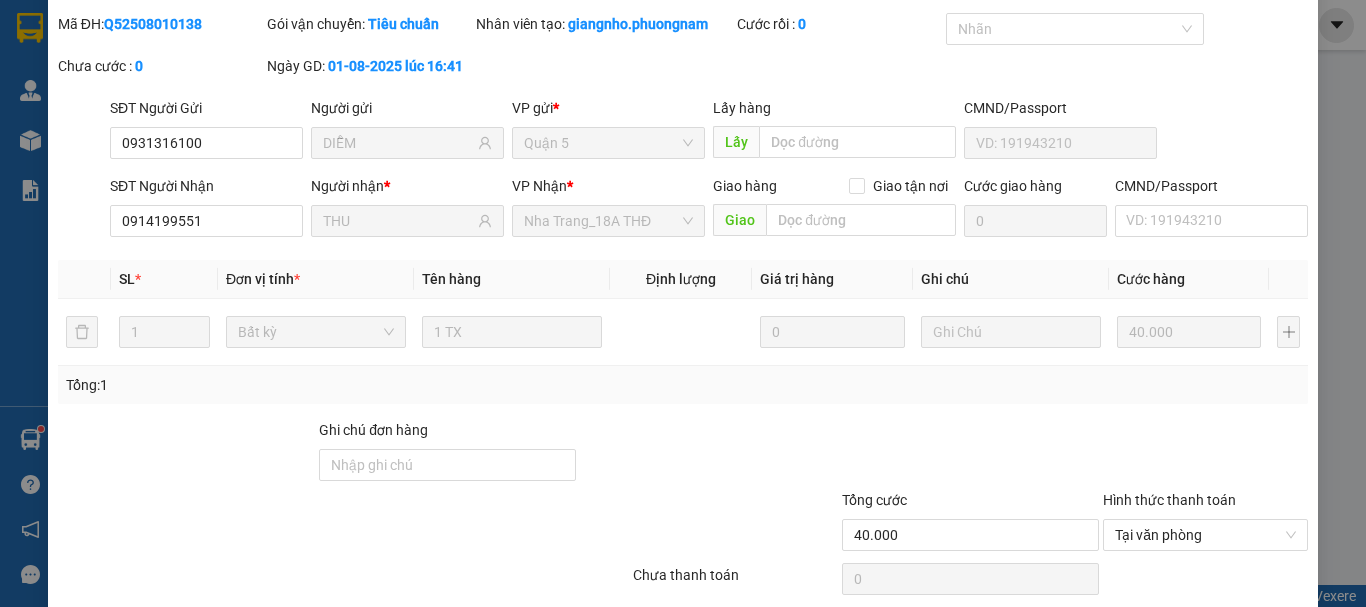 scroll, scrollTop: 0, scrollLeft: 0, axis: both 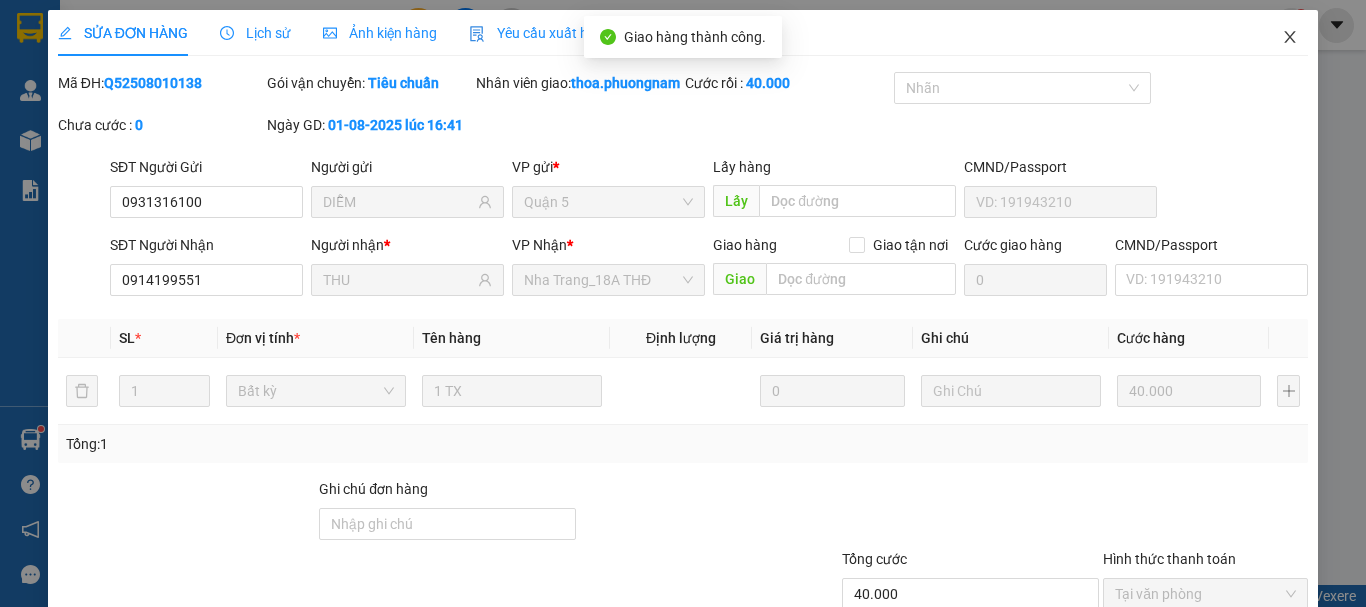 drag, startPoint x: 1263, startPoint y: 37, endPoint x: 1147, endPoint y: 25, distance: 116.61904 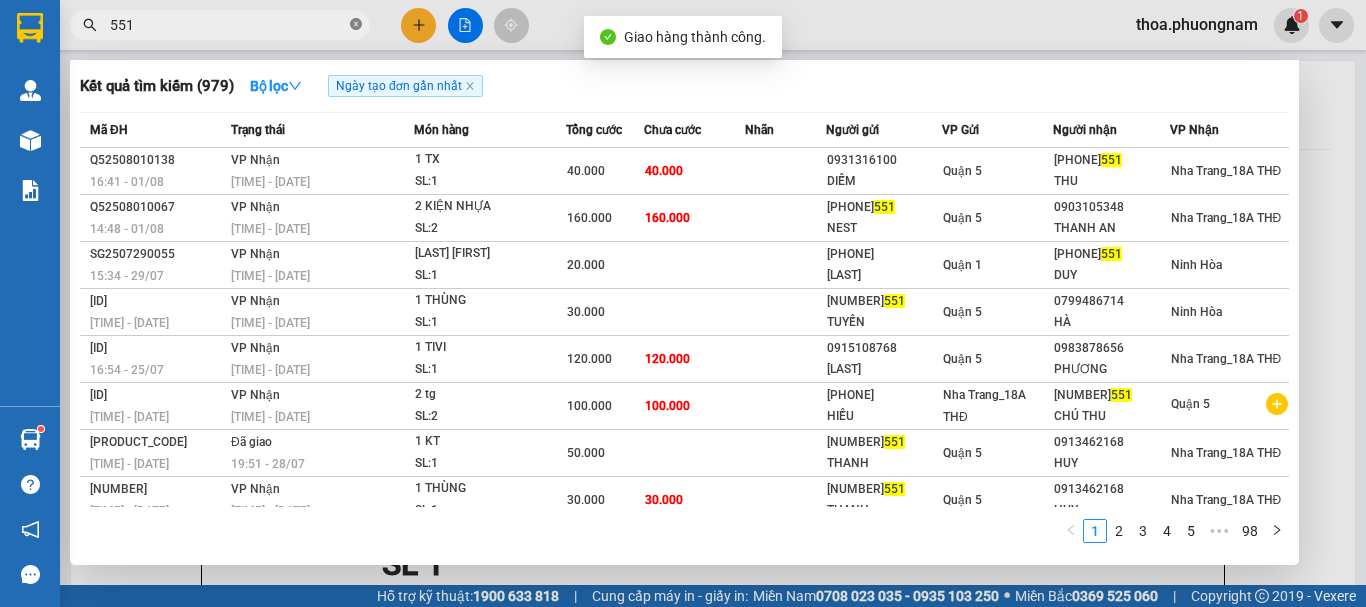 click 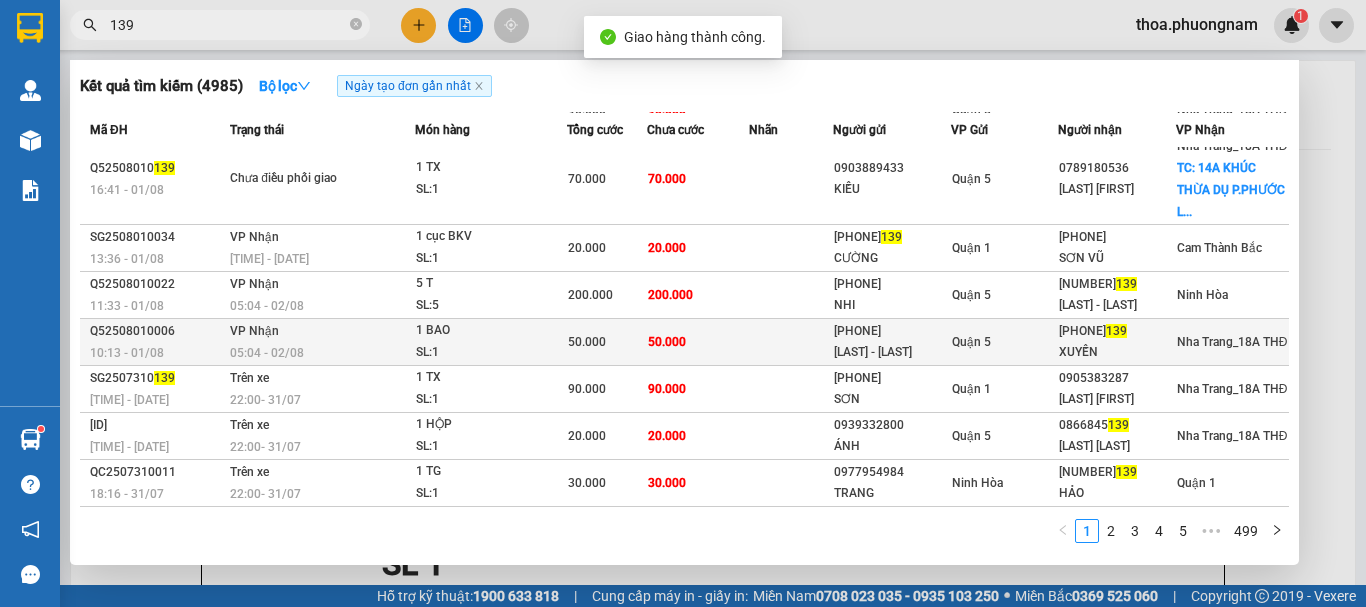 scroll, scrollTop: 174, scrollLeft: 0, axis: vertical 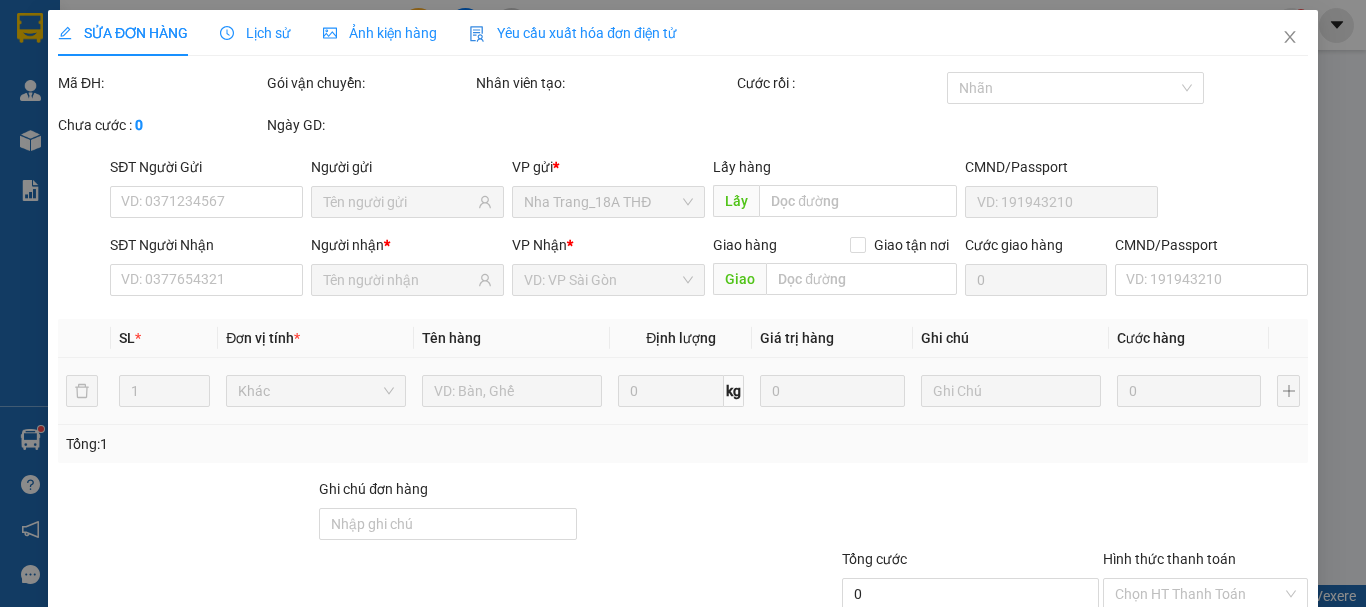 type on "[PHONE]" 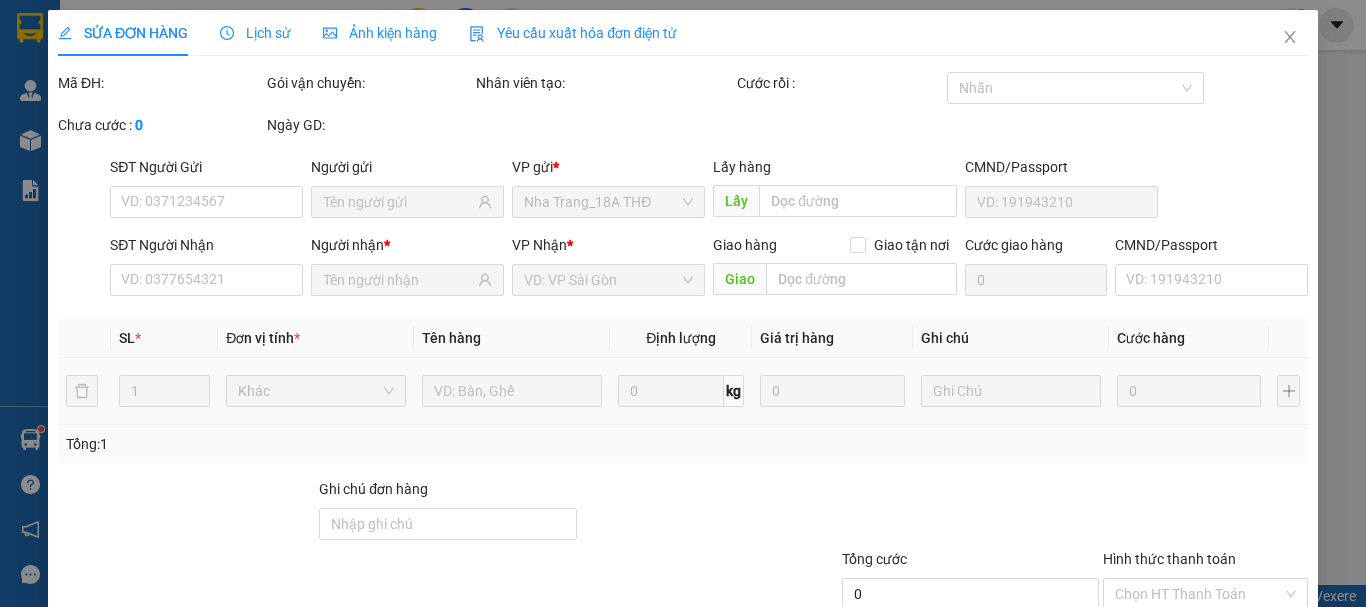 type on "[FULL NAME] - [FULL NAME]" 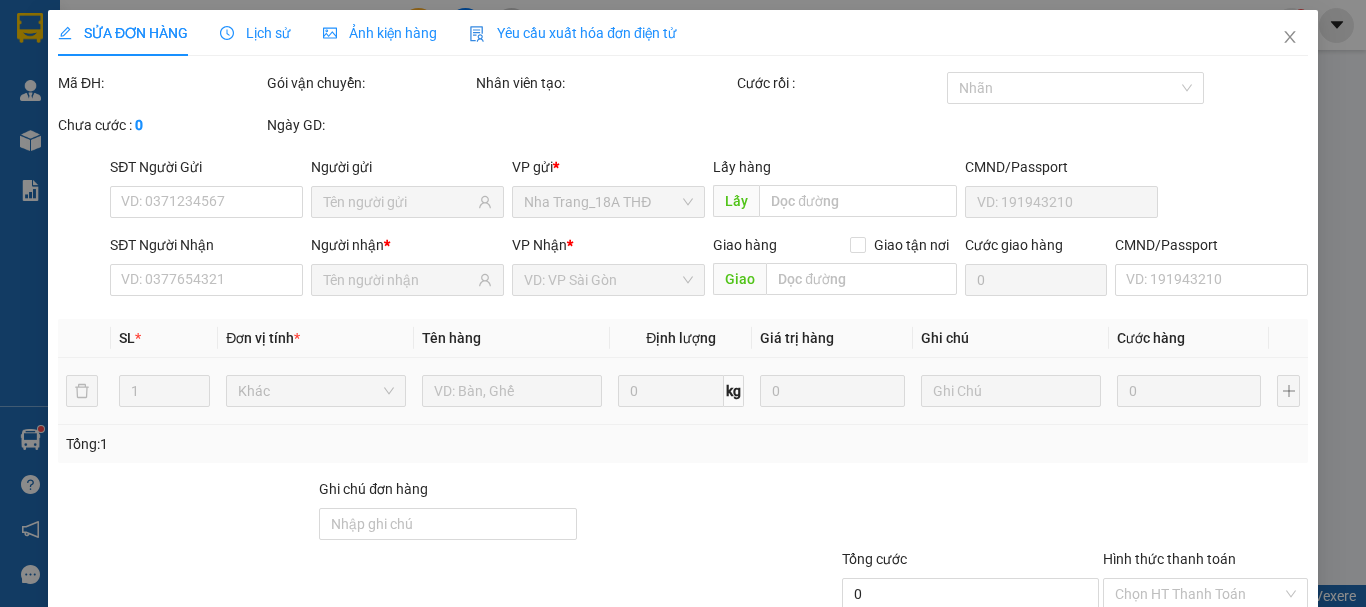 type on "[PHONE]" 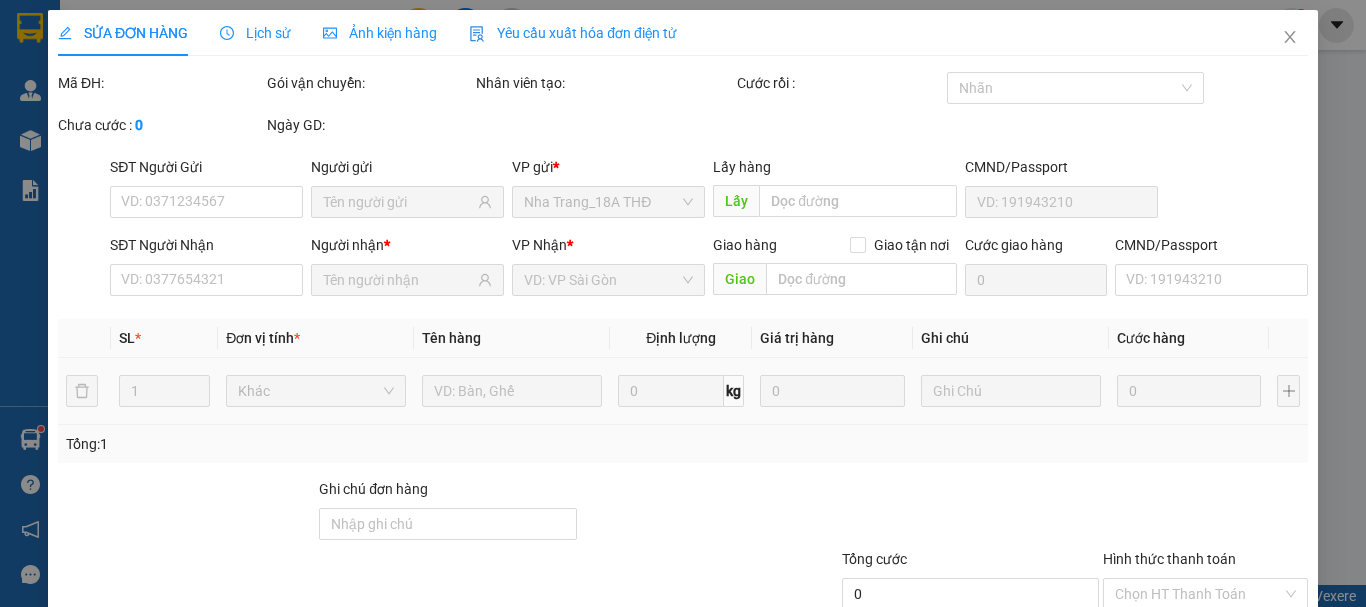 type on "50.000" 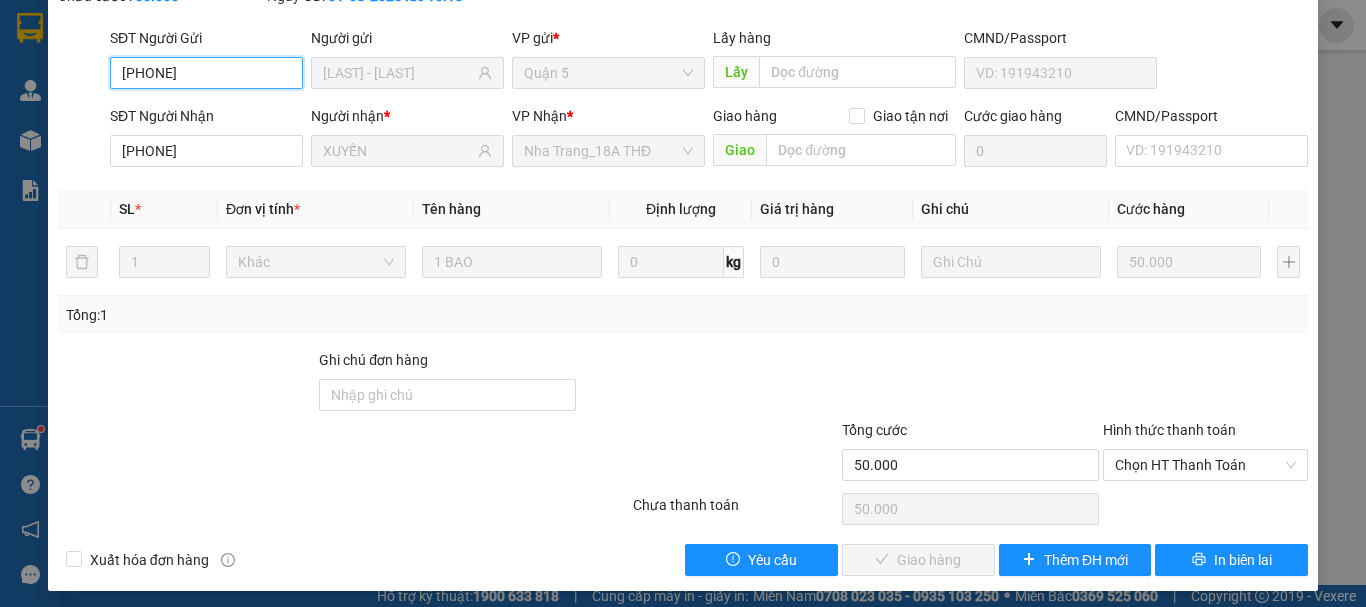 scroll, scrollTop: 137, scrollLeft: 0, axis: vertical 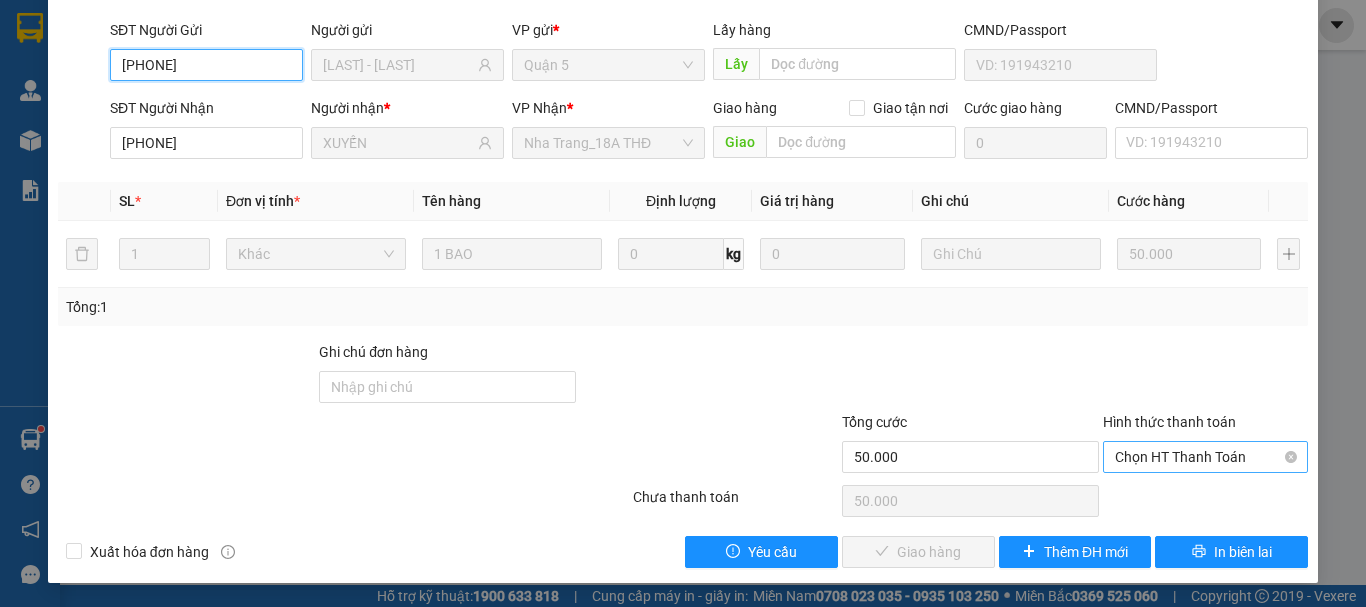 click on "Chọn HT Thanh Toán" at bounding box center [1205, 457] 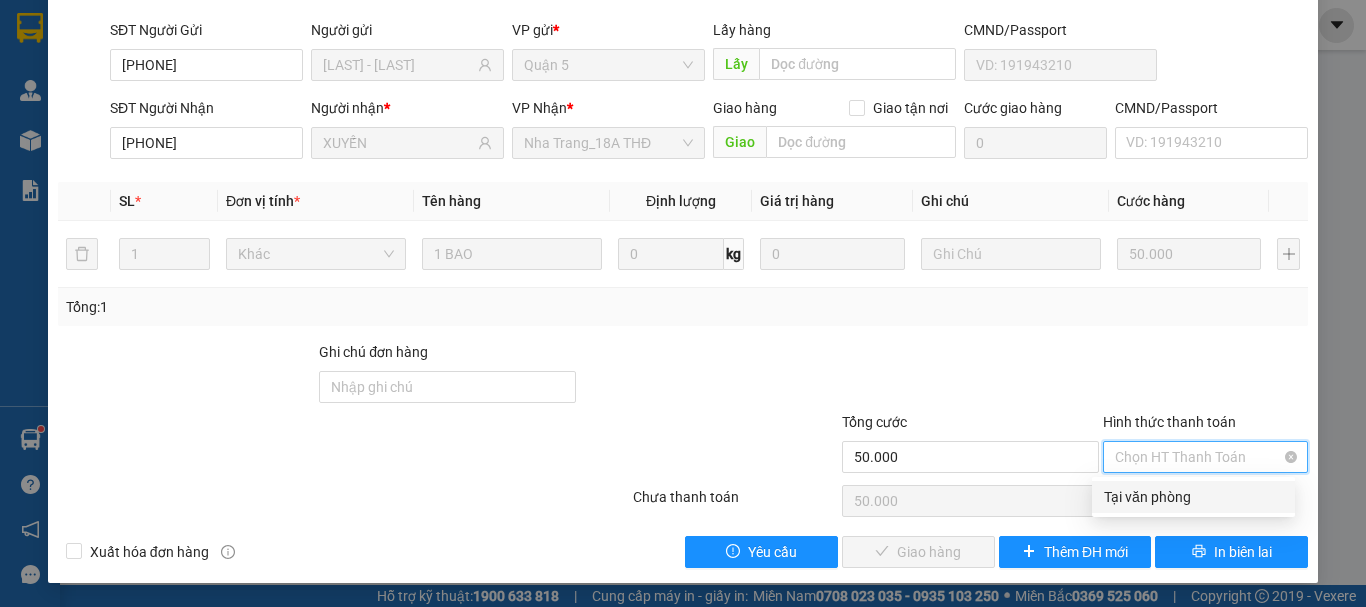click on "Tại văn phòng" at bounding box center [1193, 497] 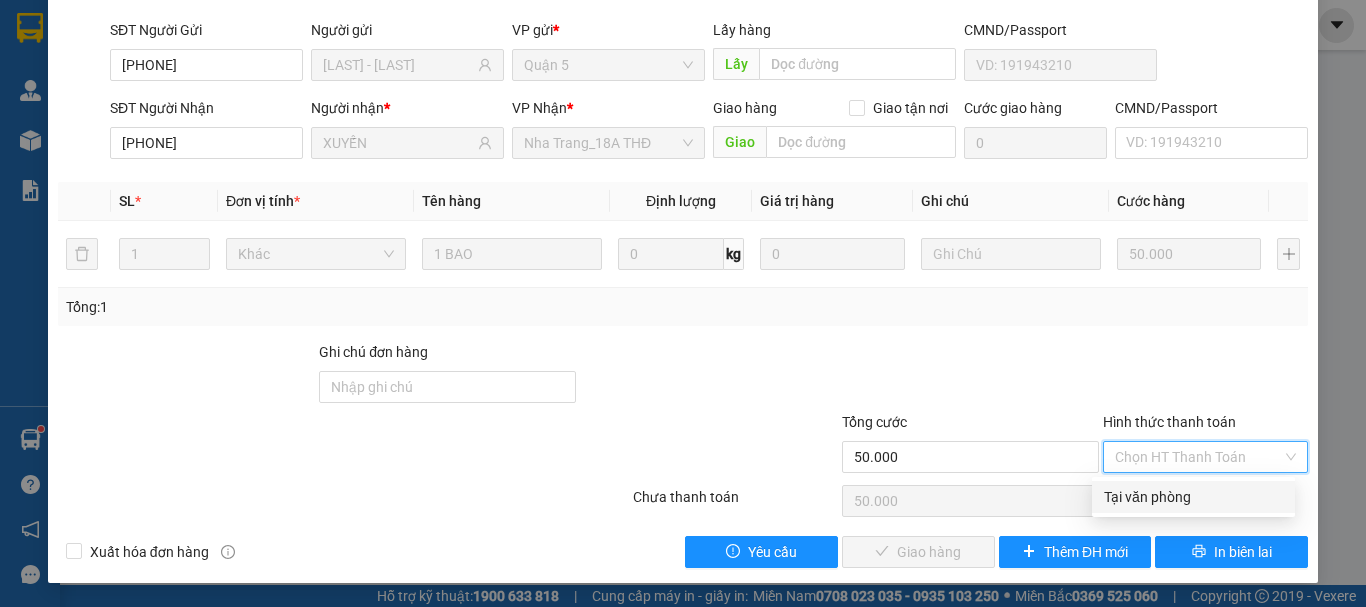 type on "0" 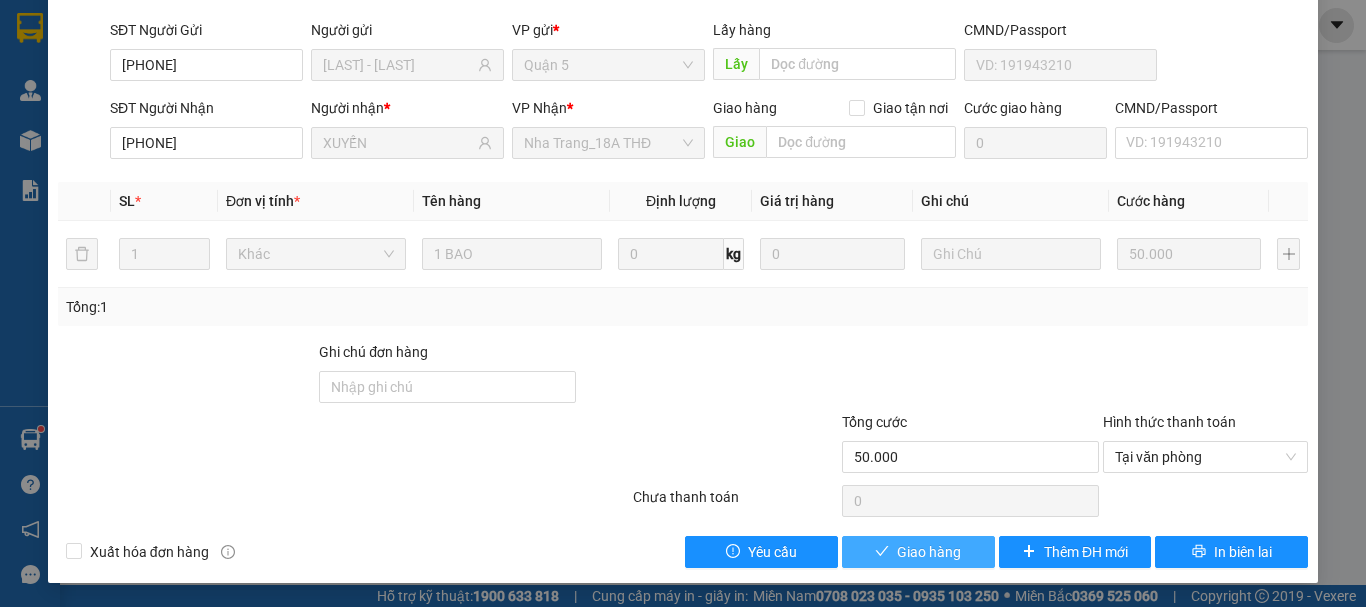 click on "Giao hàng" at bounding box center (929, 552) 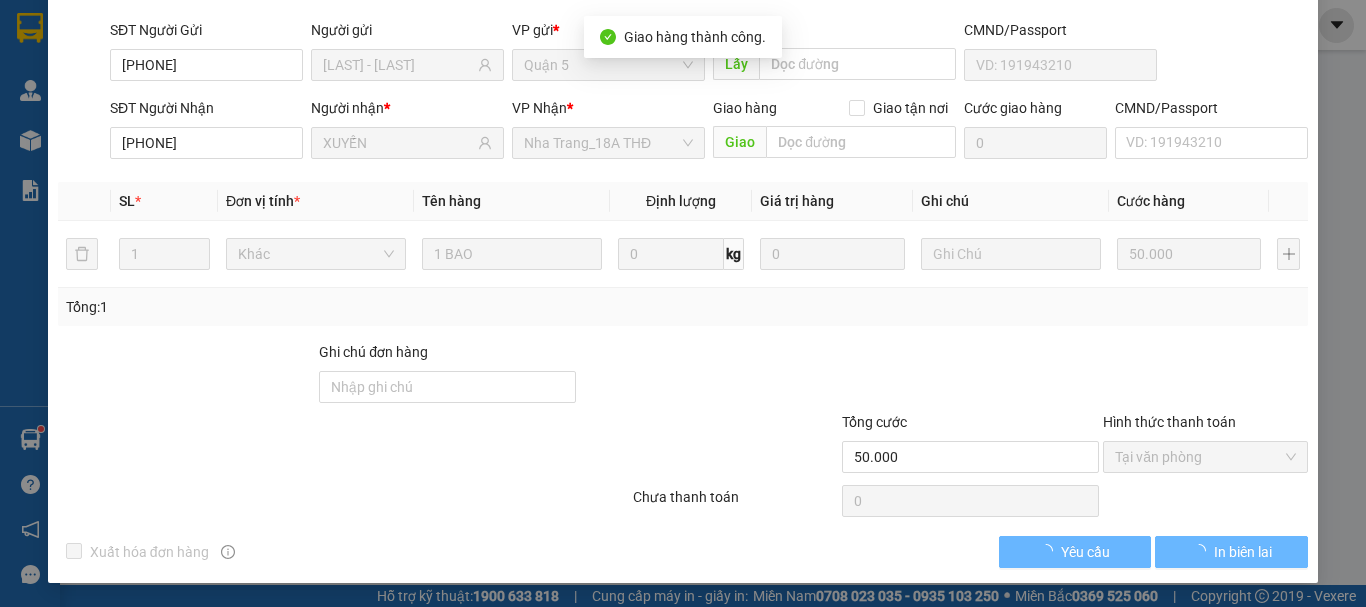 scroll, scrollTop: 0, scrollLeft: 0, axis: both 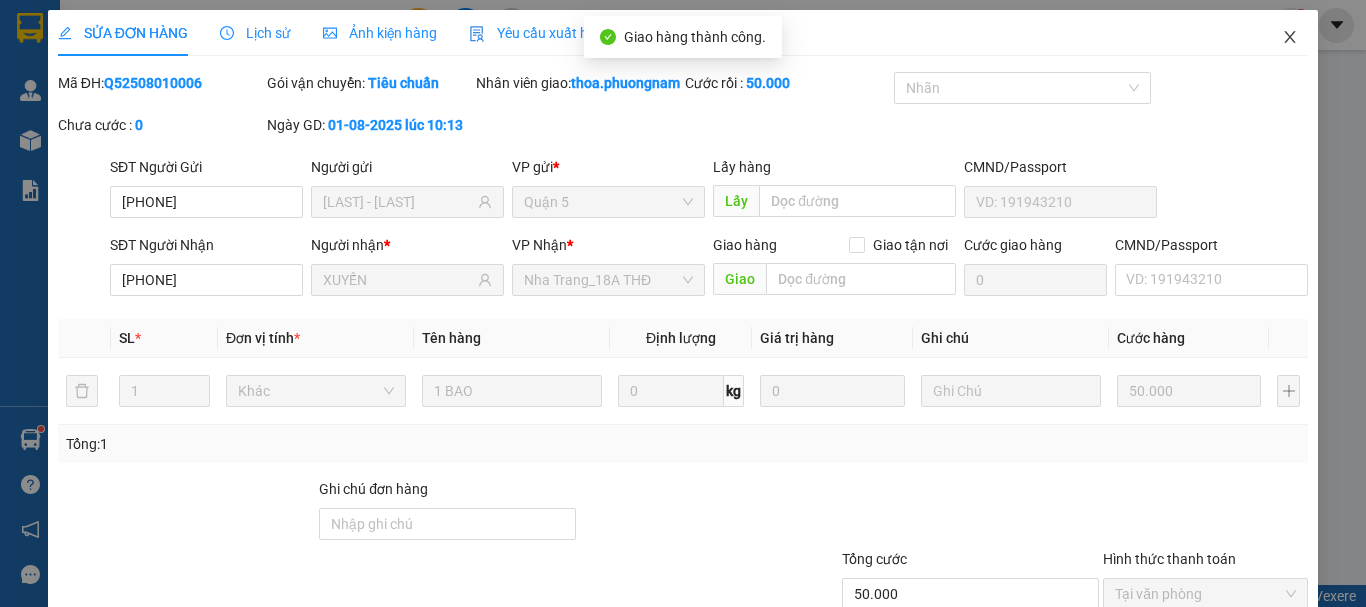 click 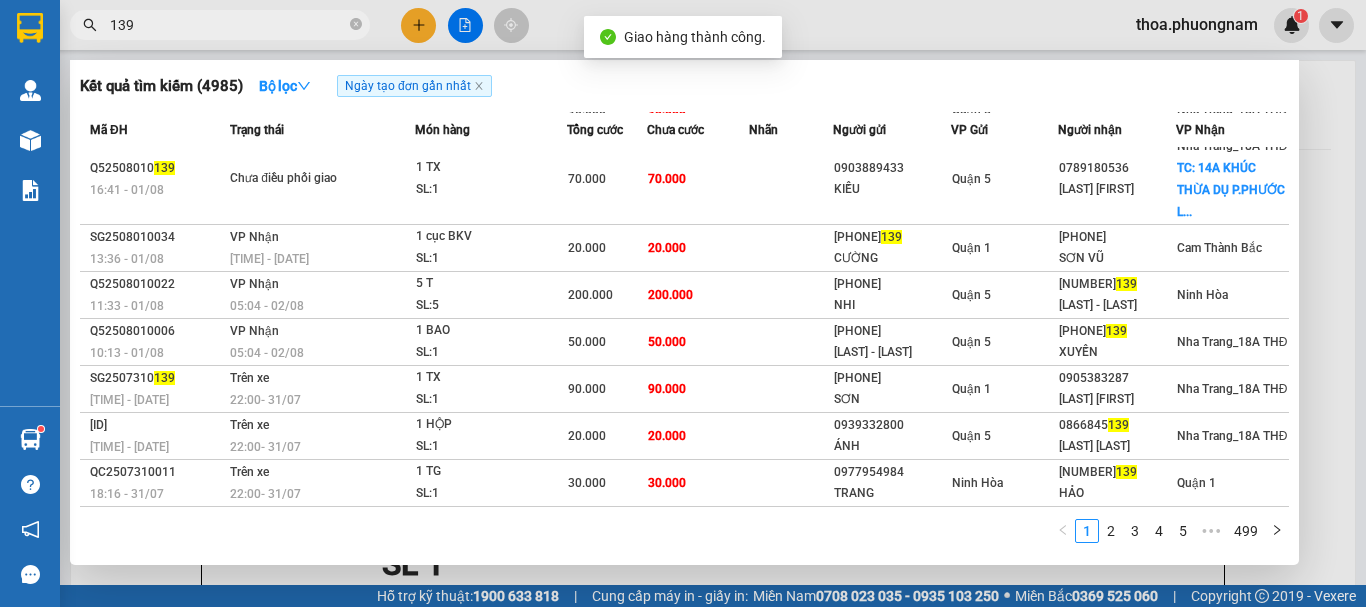 click on "139" at bounding box center (220, 25) 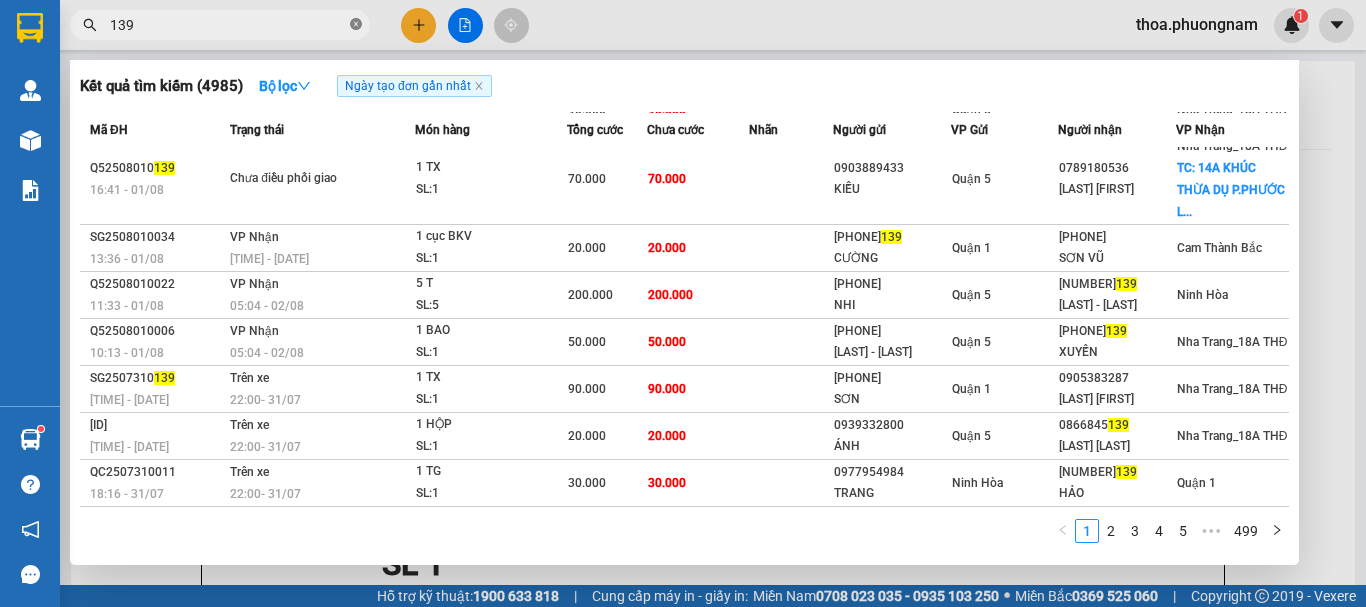 click 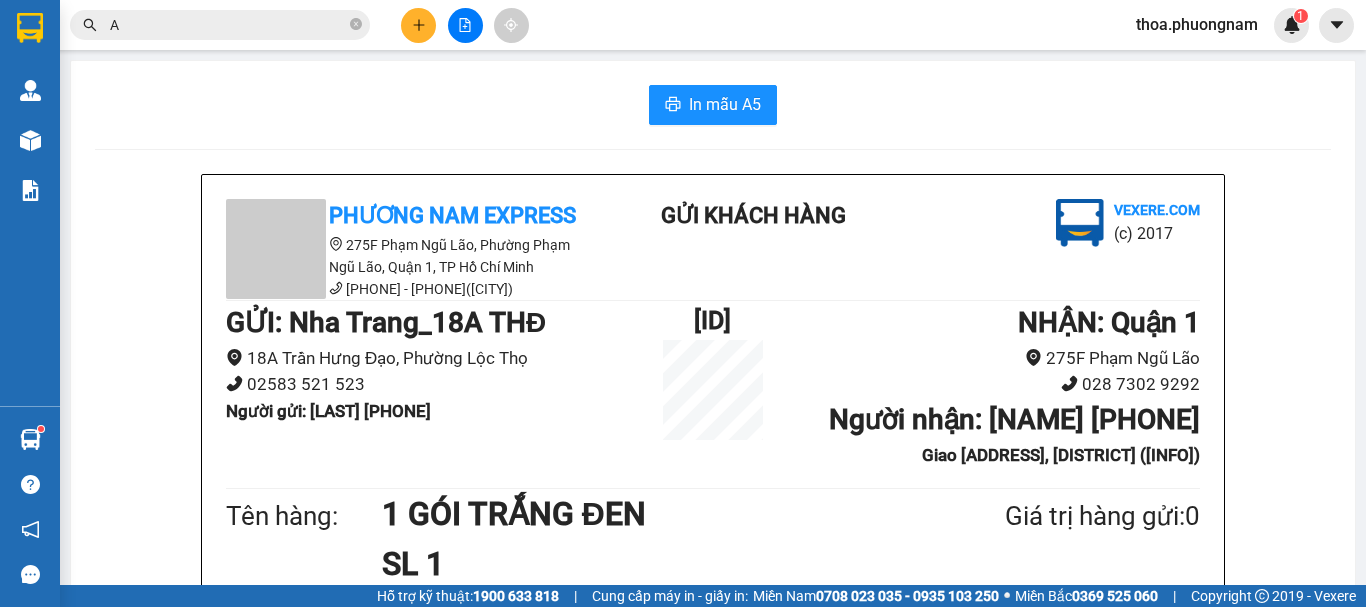 type on "AN" 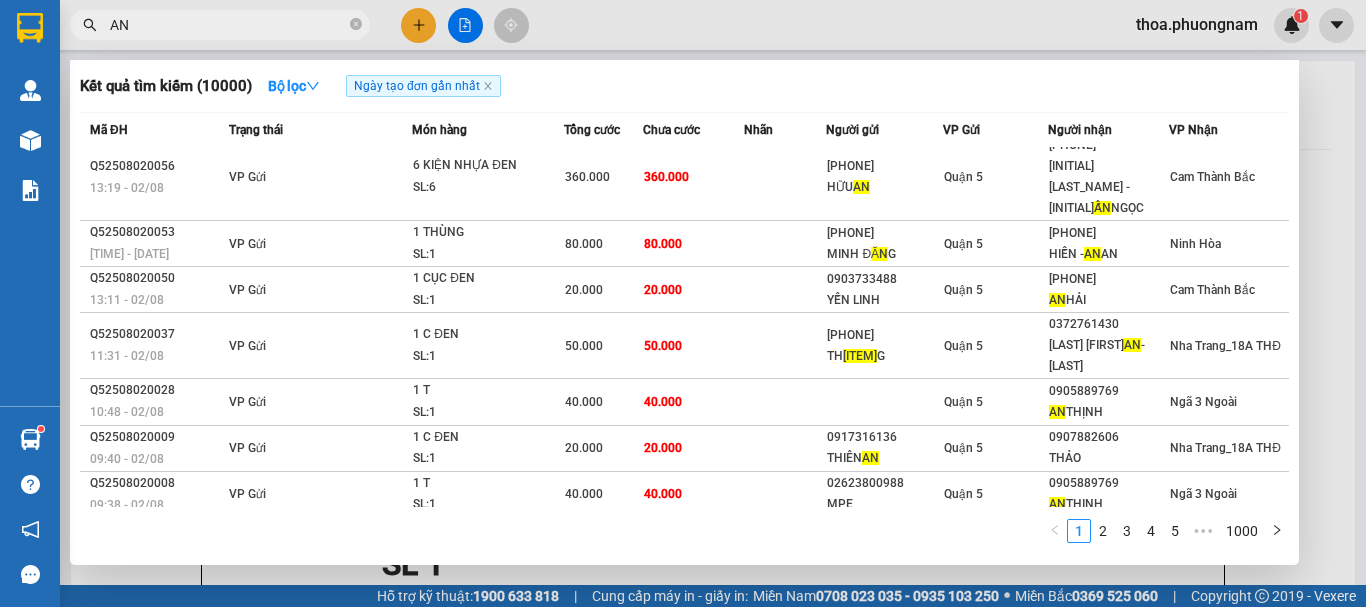 scroll, scrollTop: 167, scrollLeft: 0, axis: vertical 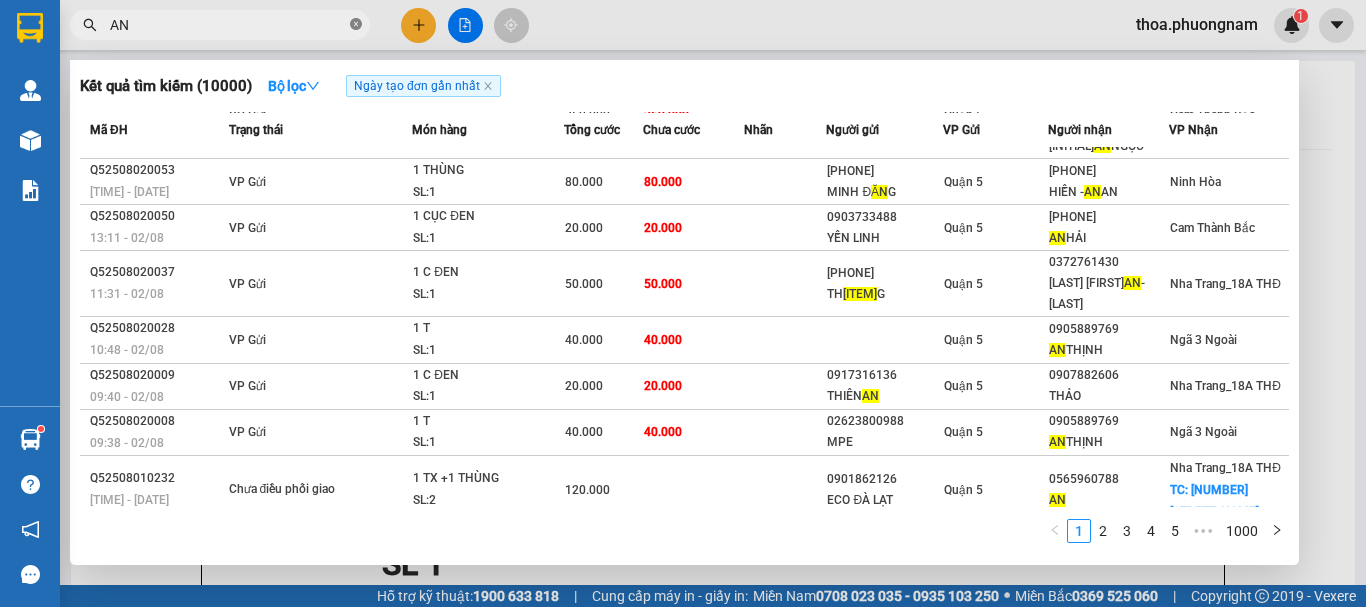 click 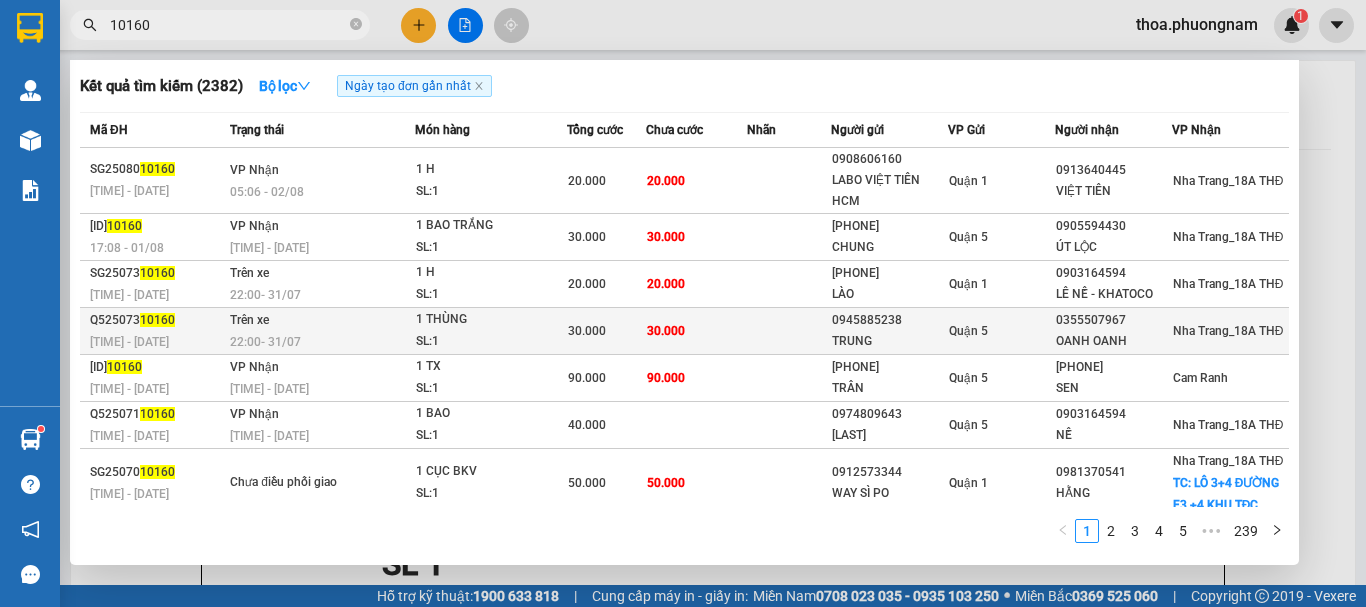 scroll, scrollTop: 152, scrollLeft: 0, axis: vertical 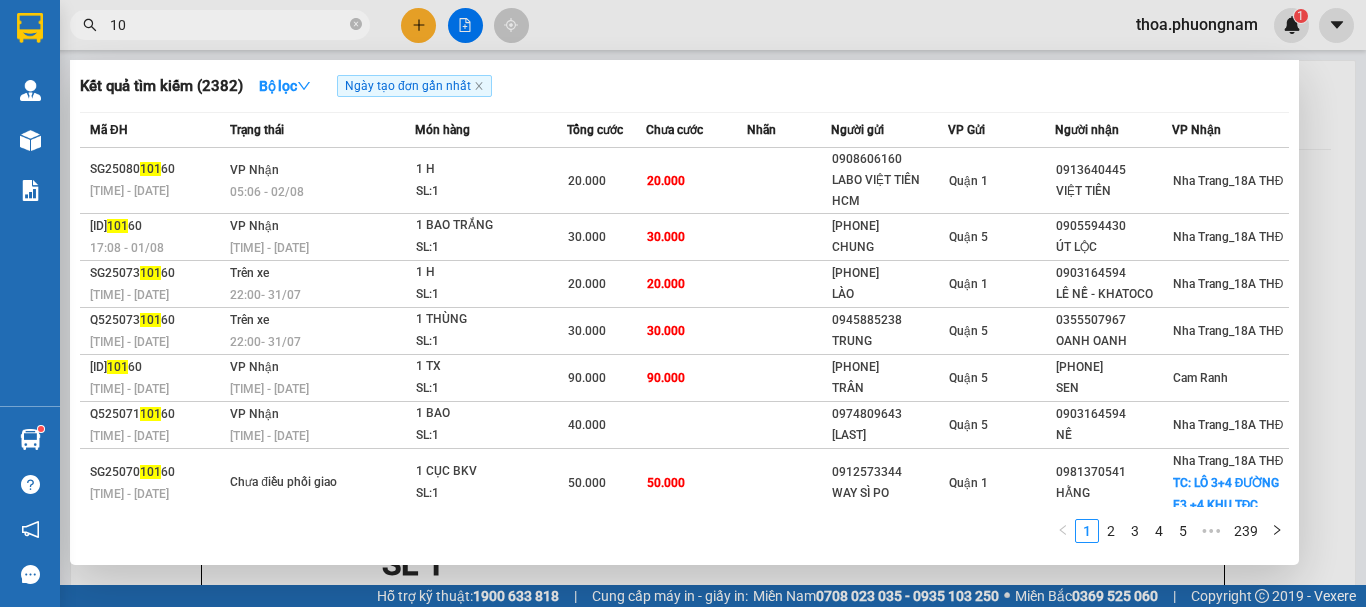 type on "1" 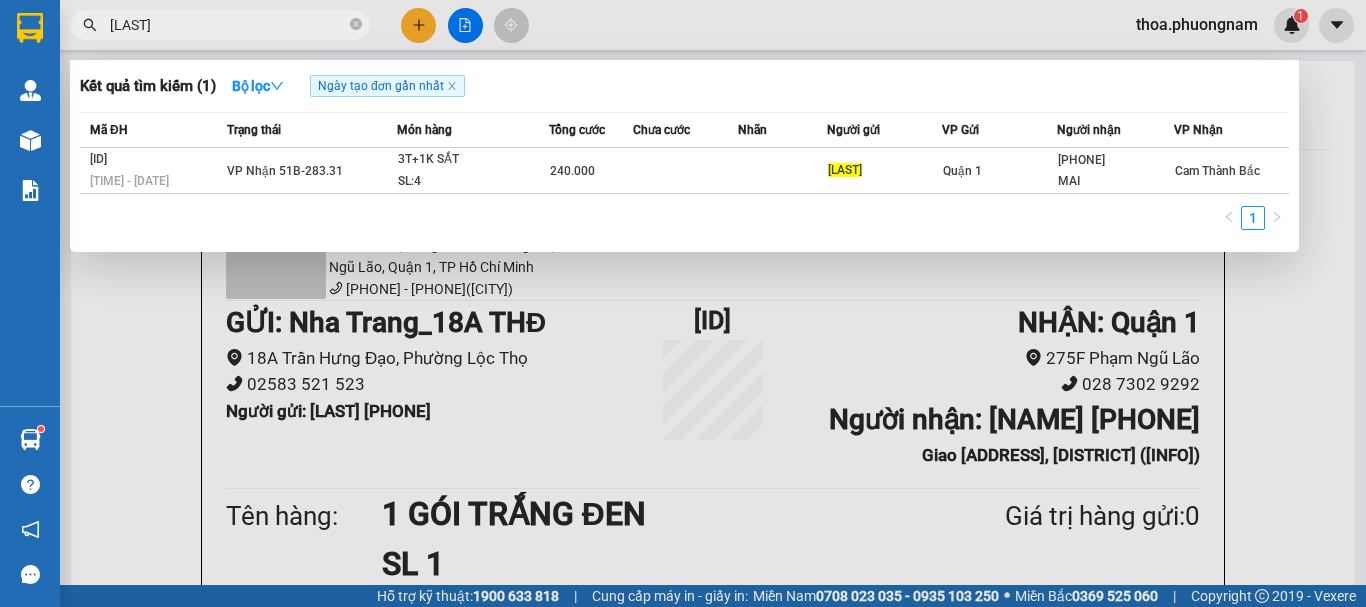 click on "THÁNH AN" at bounding box center [228, 25] 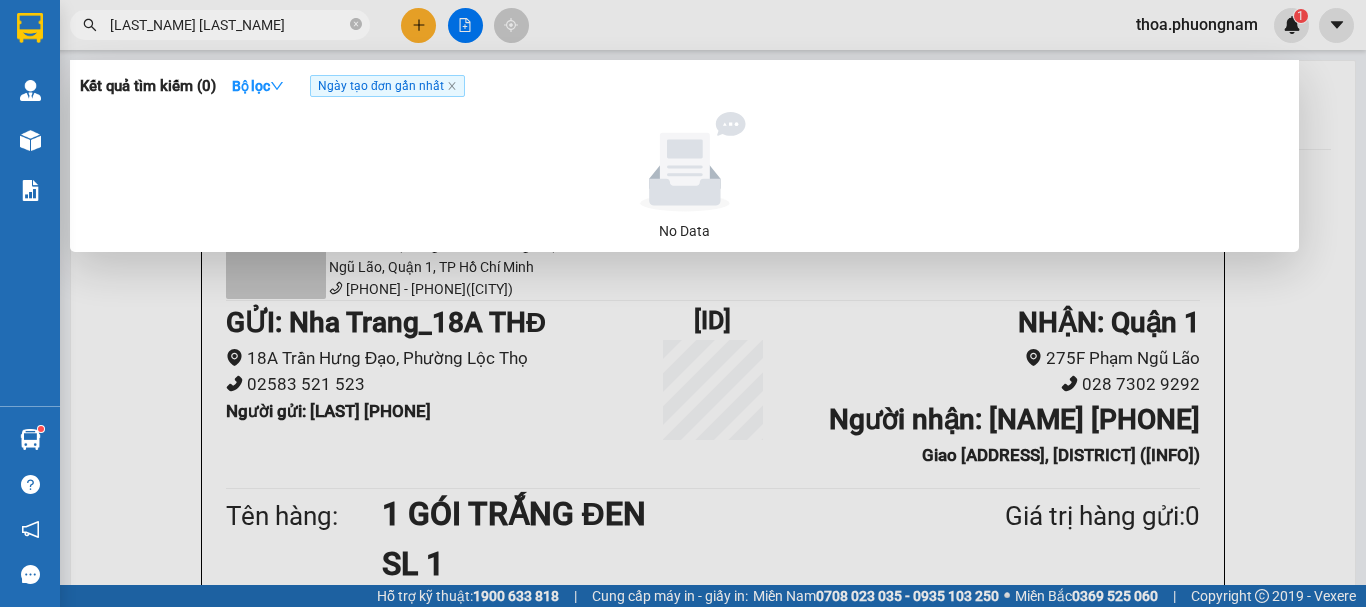type on "THANH AN" 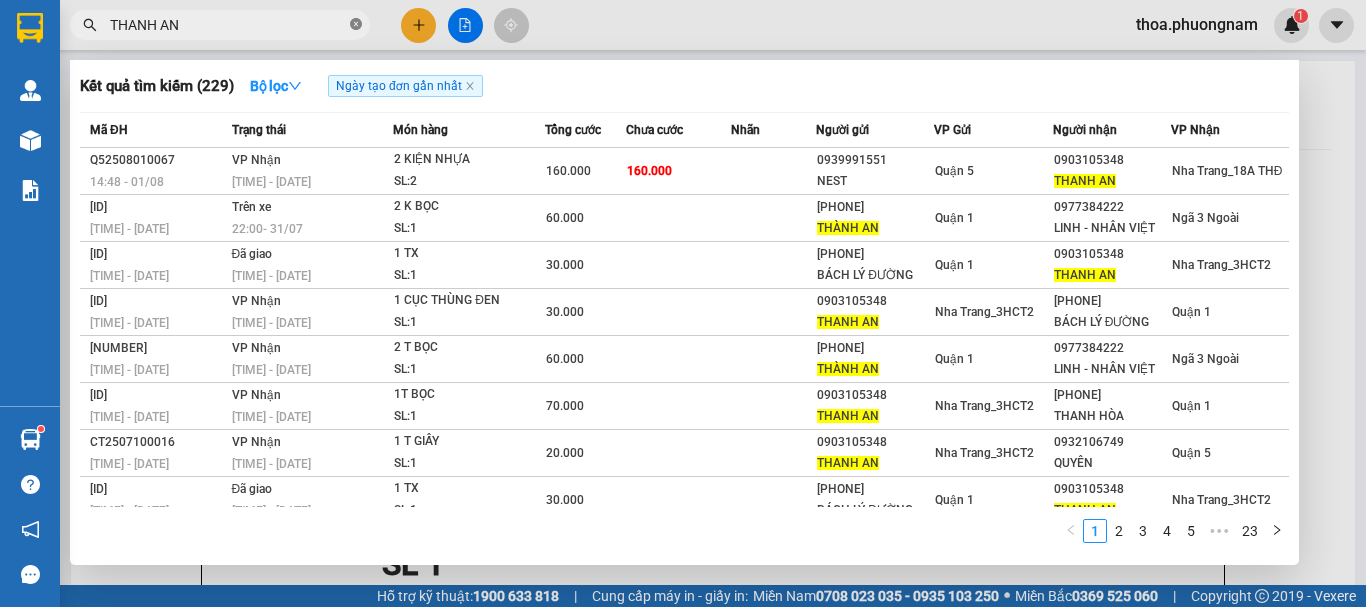 click 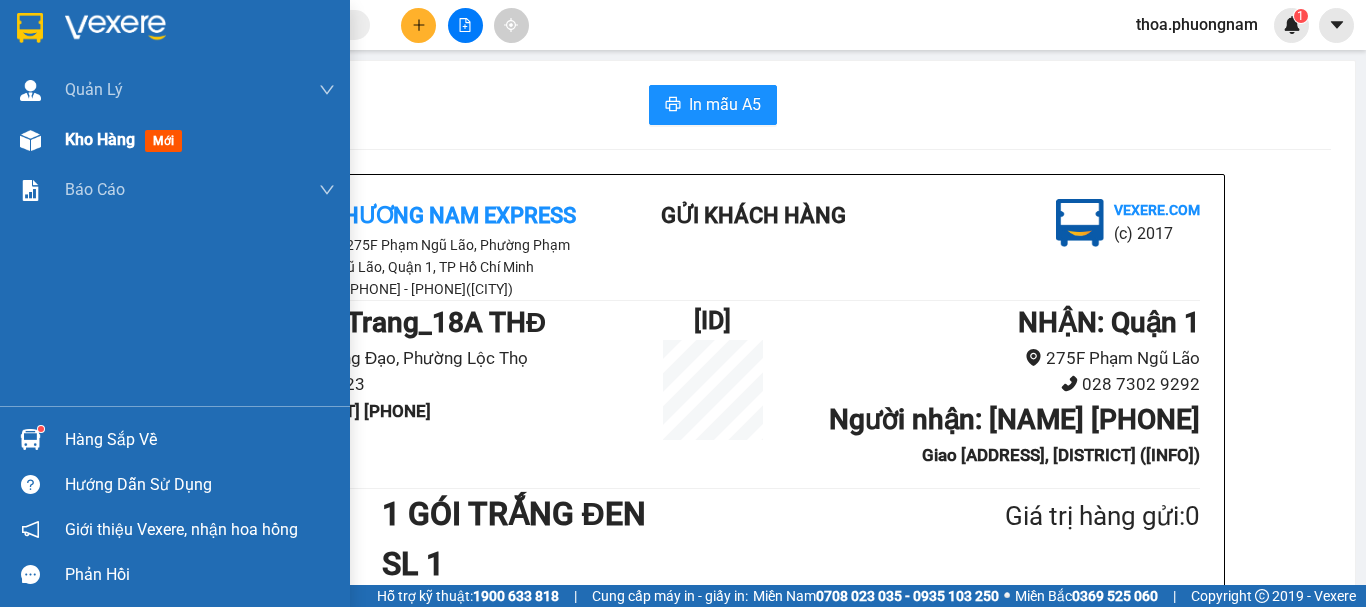 click on "mới" at bounding box center (163, 141) 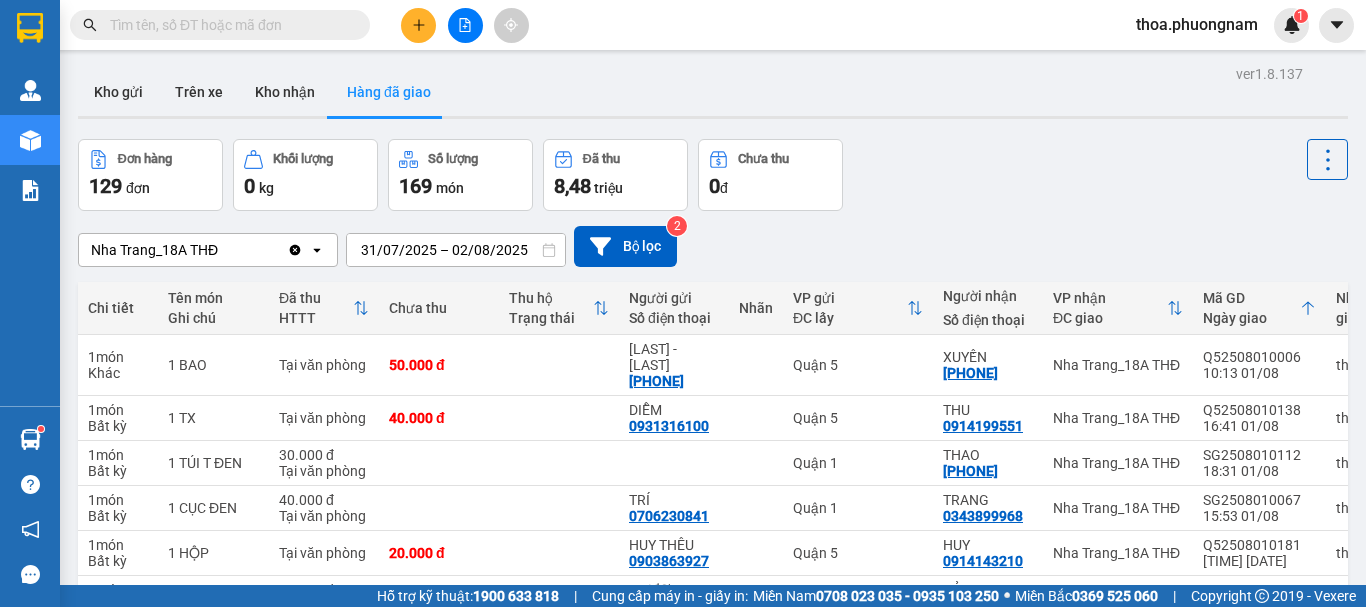 click at bounding box center (228, 25) 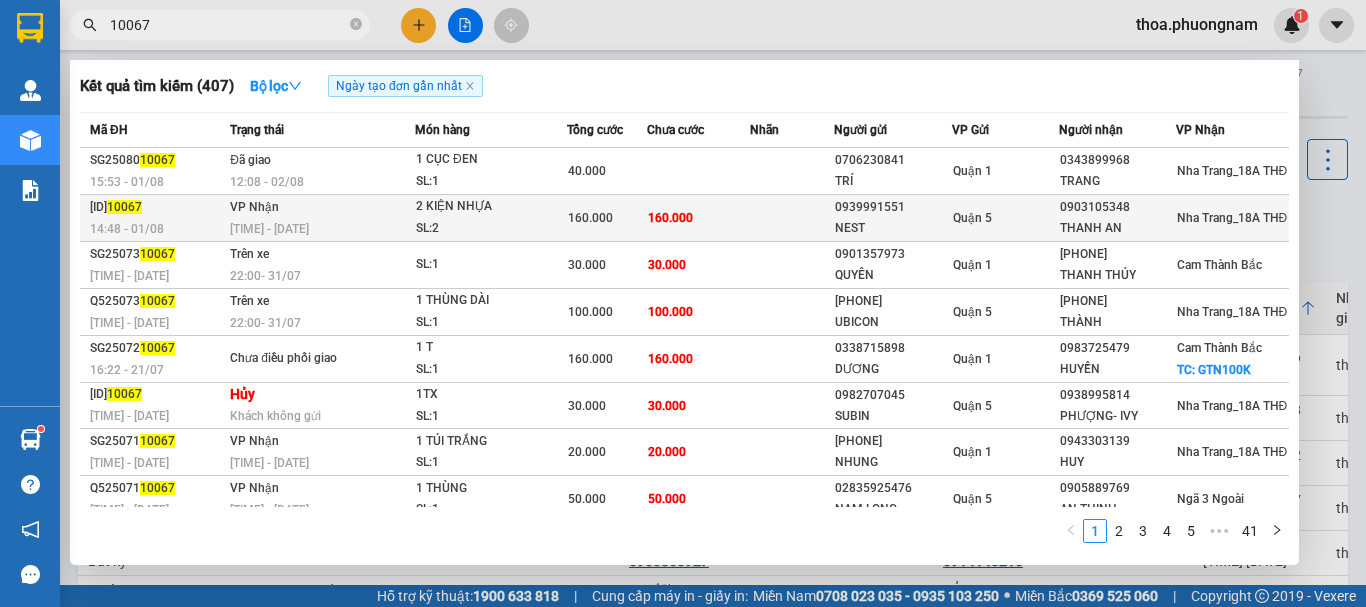 type on "10067" 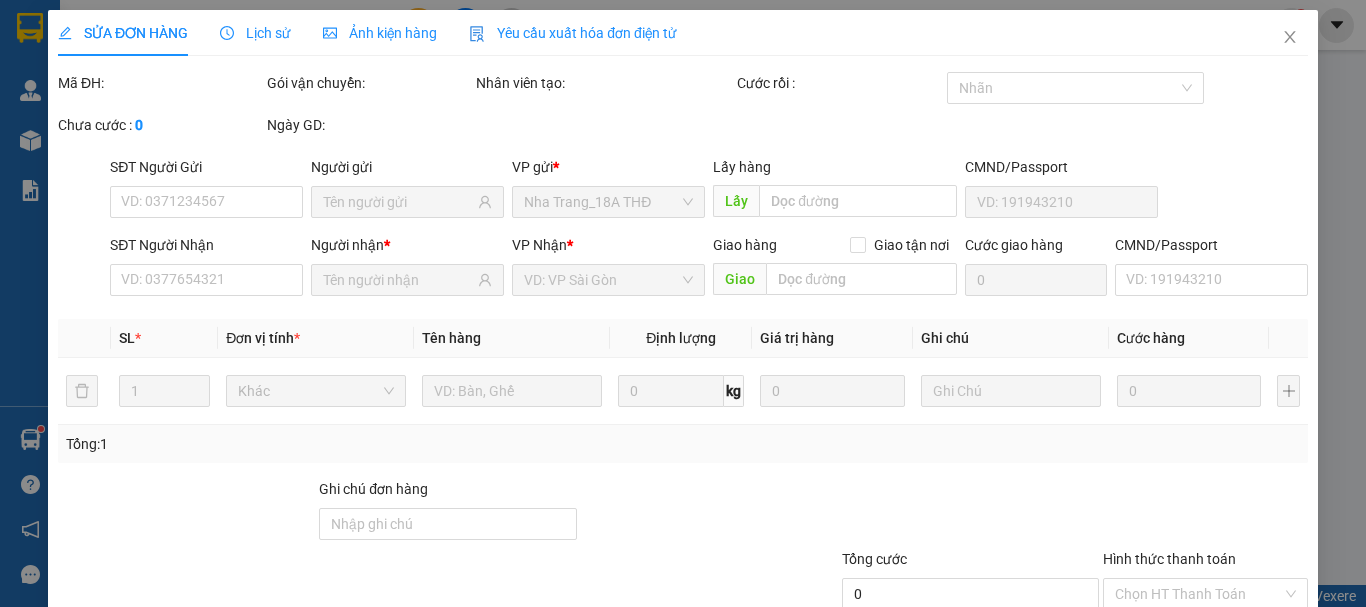 type on "0939991551" 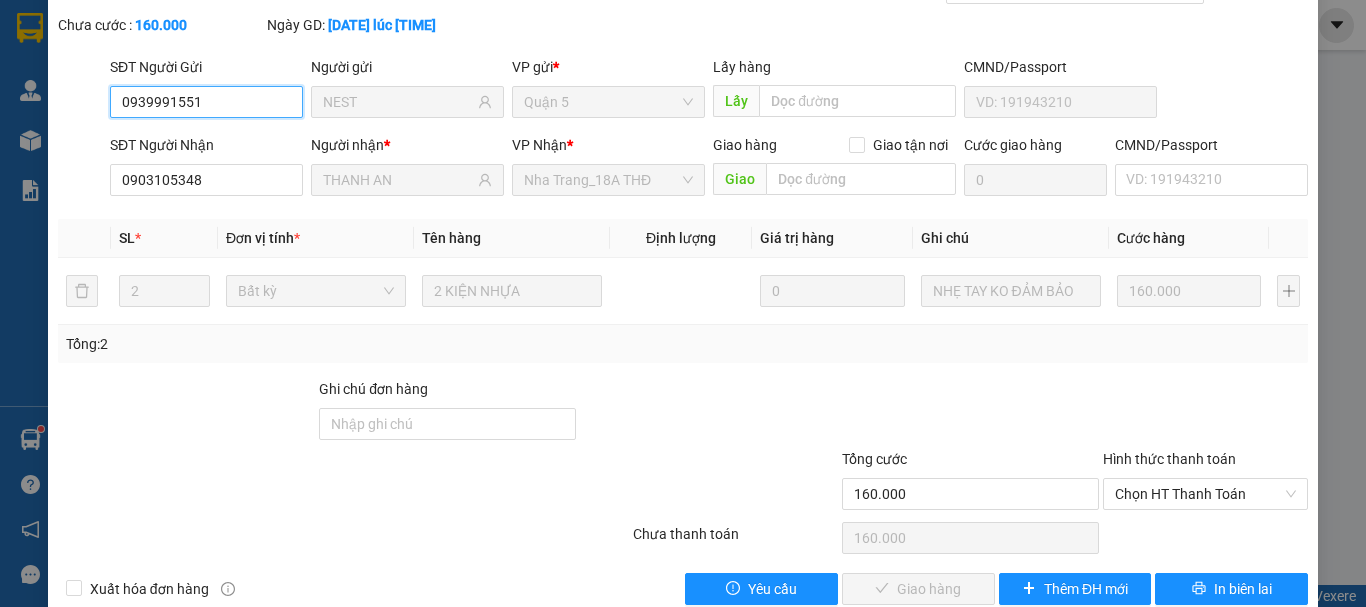 scroll, scrollTop: 137, scrollLeft: 0, axis: vertical 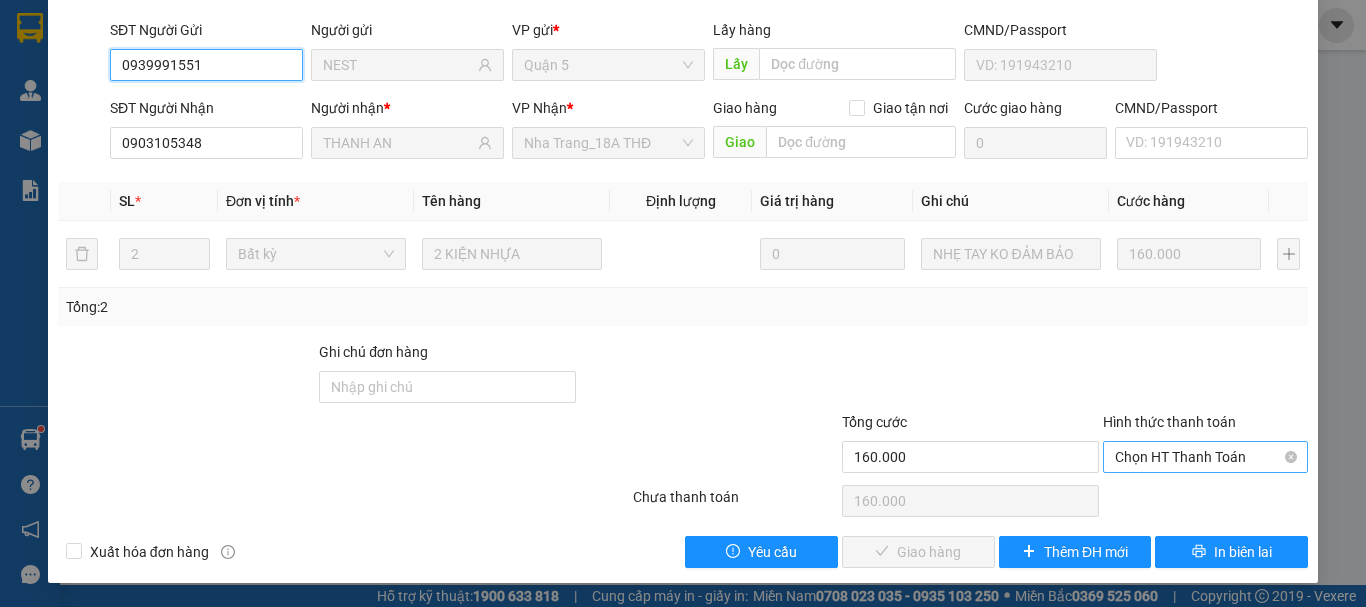 click on "Chọn HT Thanh Toán" at bounding box center (1205, 457) 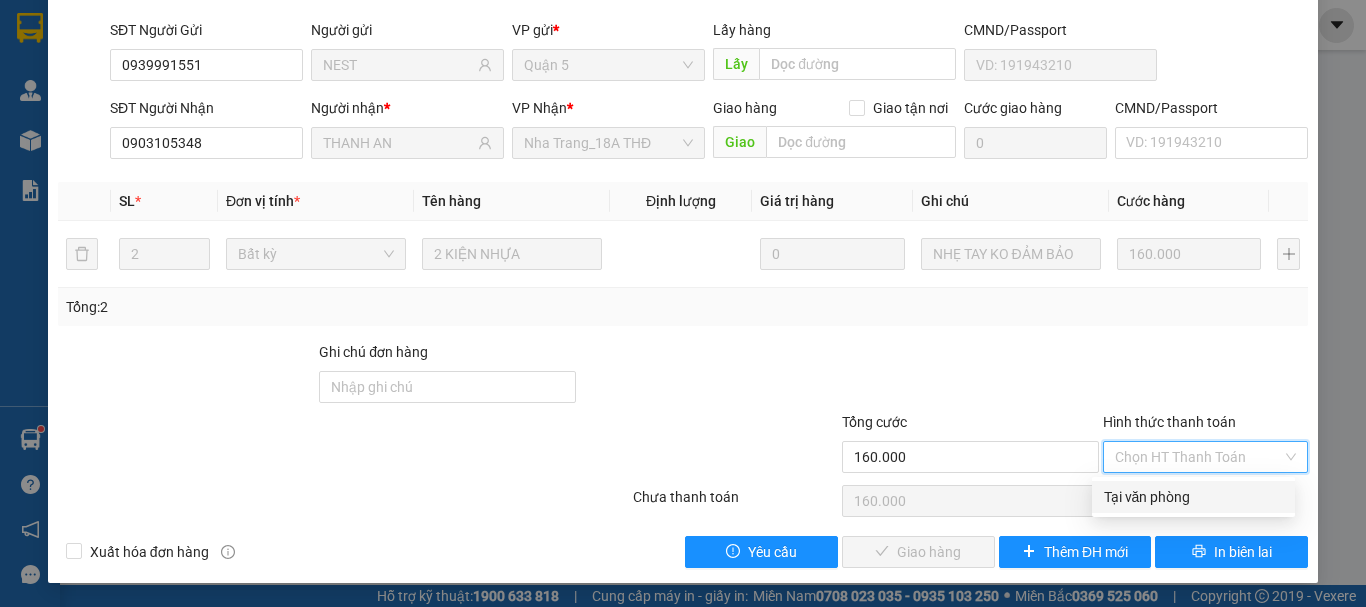 click on "Tại văn phòng" at bounding box center (1193, 497) 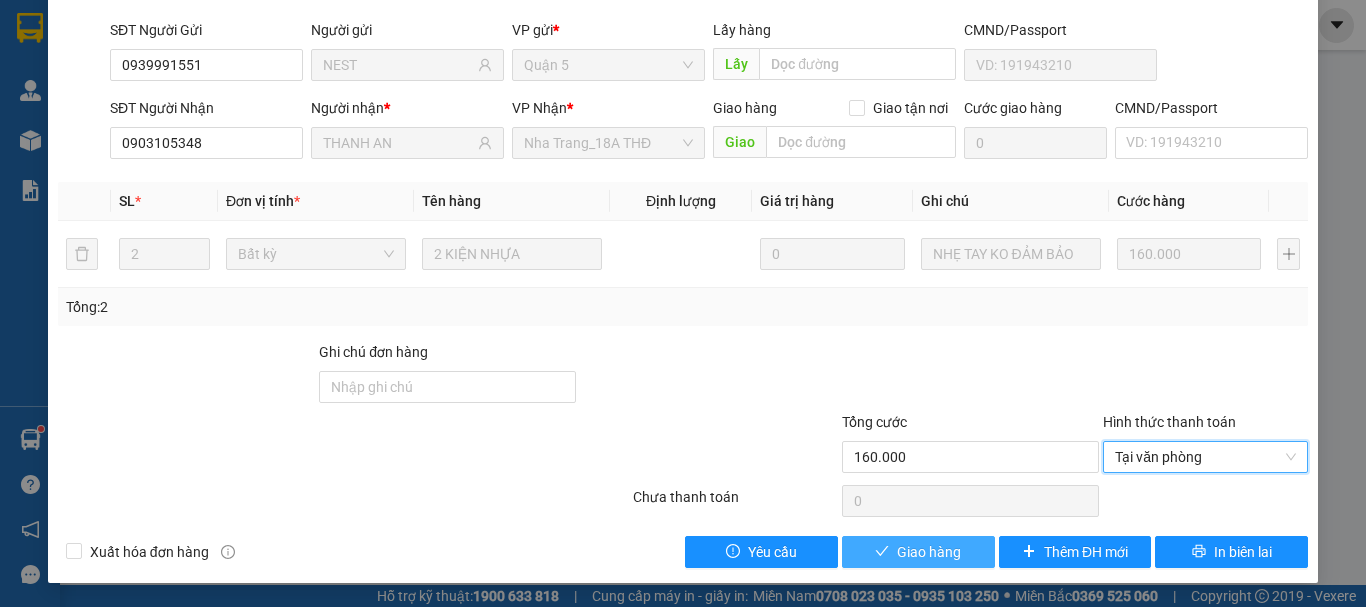 click on "Giao hàng" at bounding box center (918, 552) 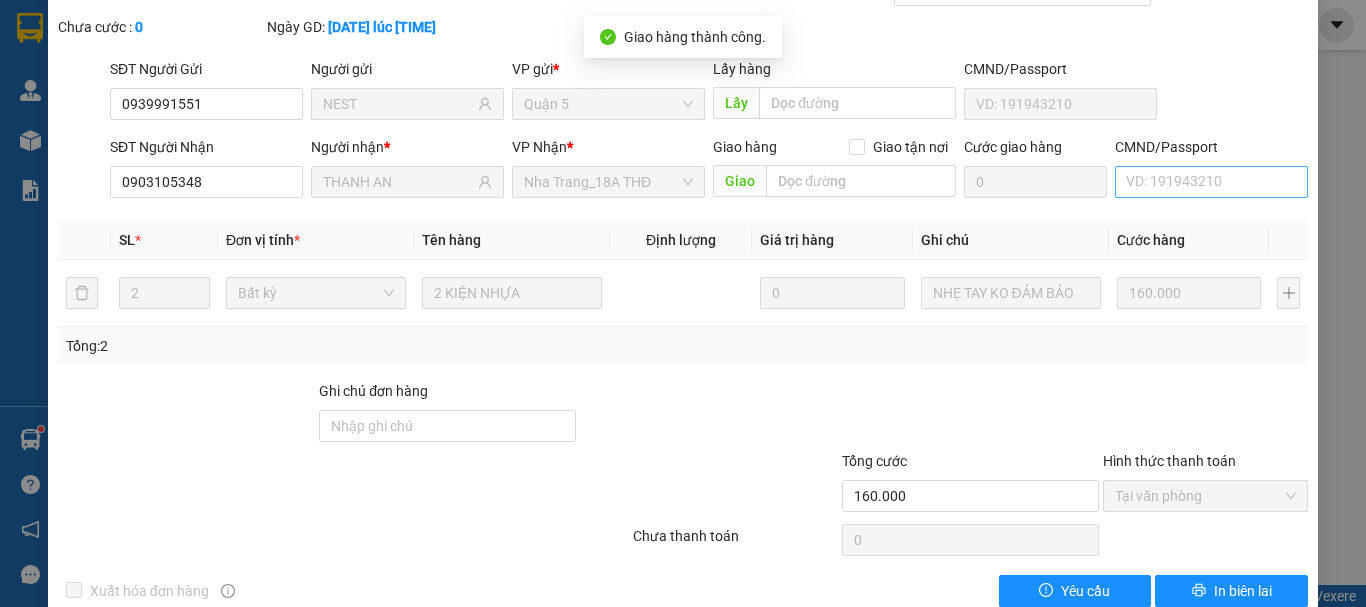 scroll, scrollTop: 0, scrollLeft: 0, axis: both 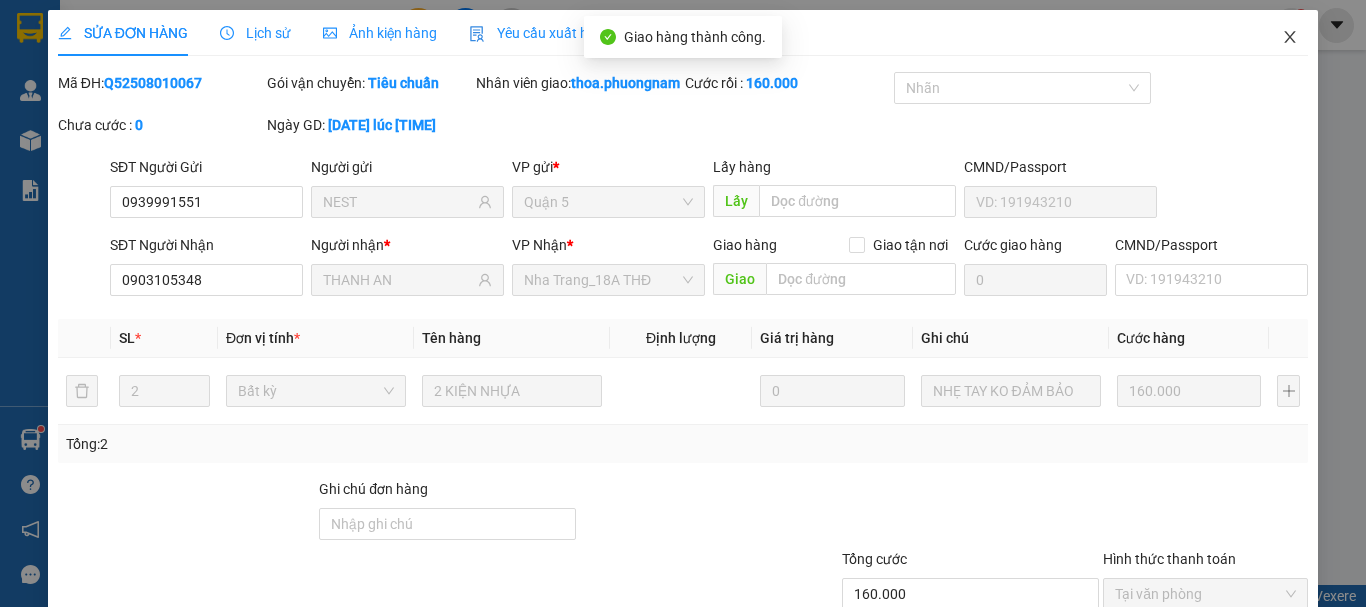 click 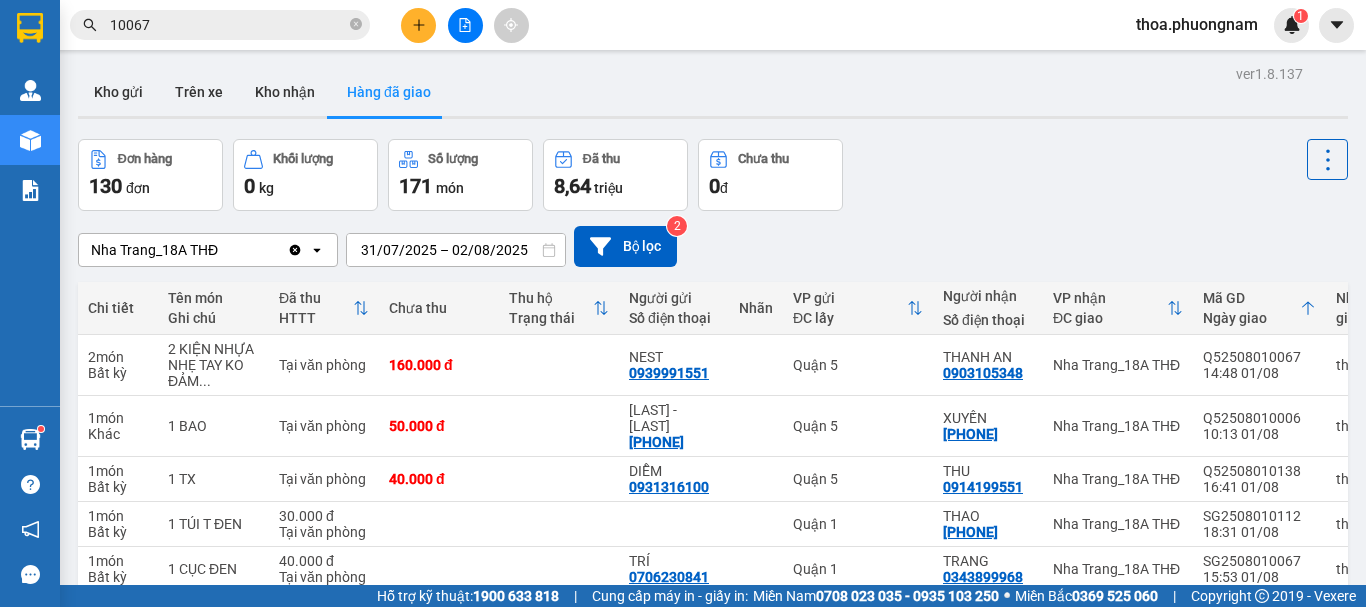 drag, startPoint x: 1365, startPoint y: 3, endPoint x: 1065, endPoint y: 209, distance: 363.91757 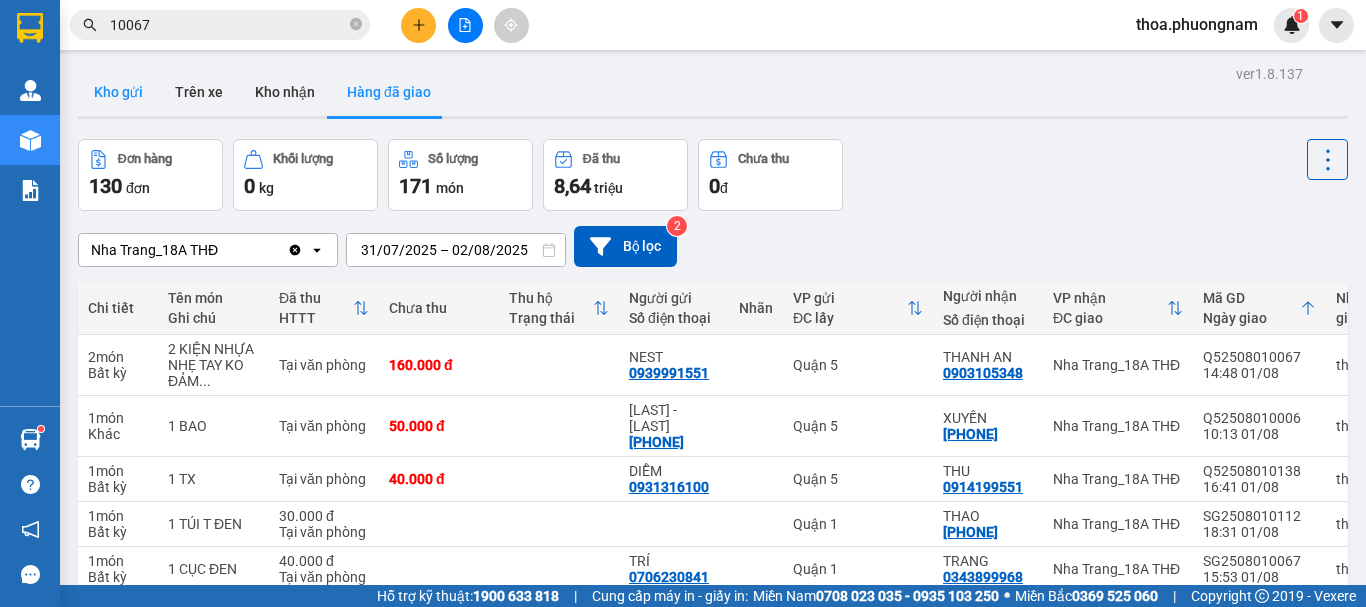 click on "Kho gửi" at bounding box center (118, 92) 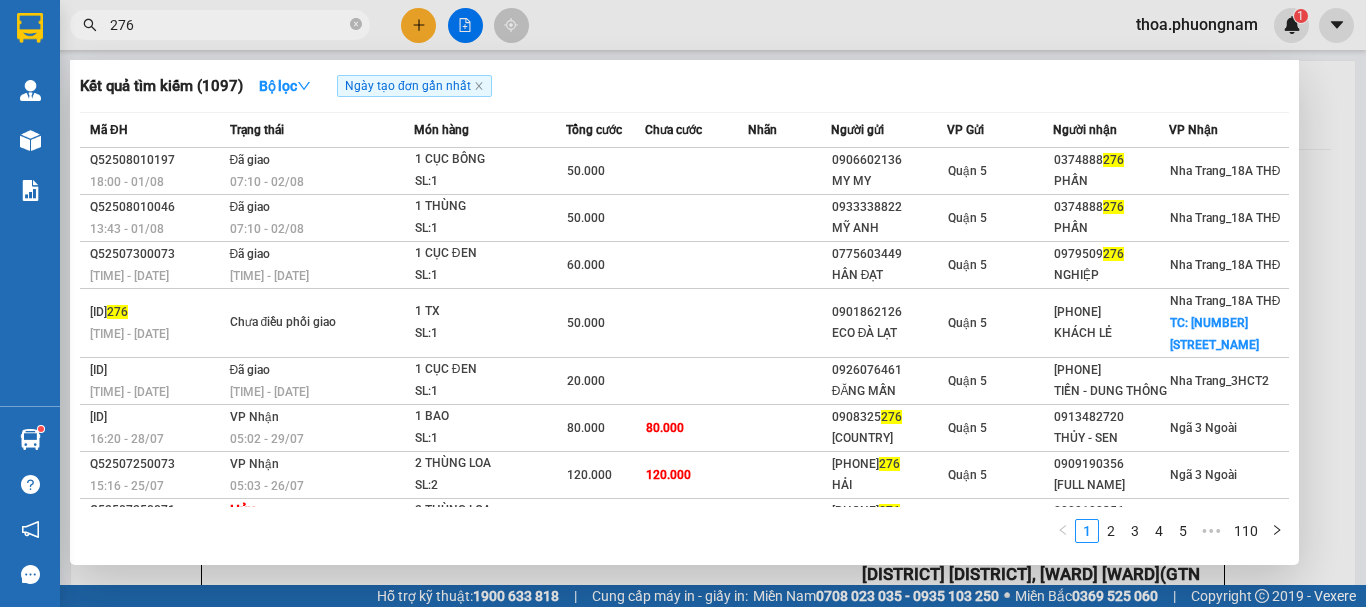 scroll, scrollTop: 0, scrollLeft: 0, axis: both 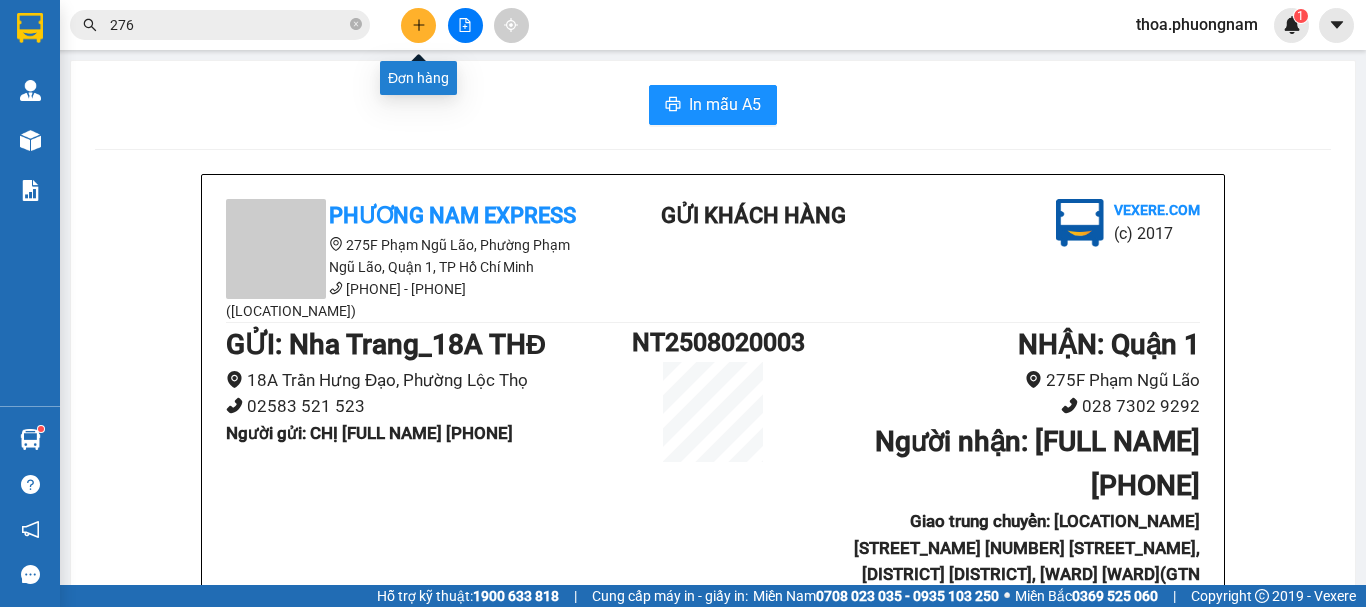 click 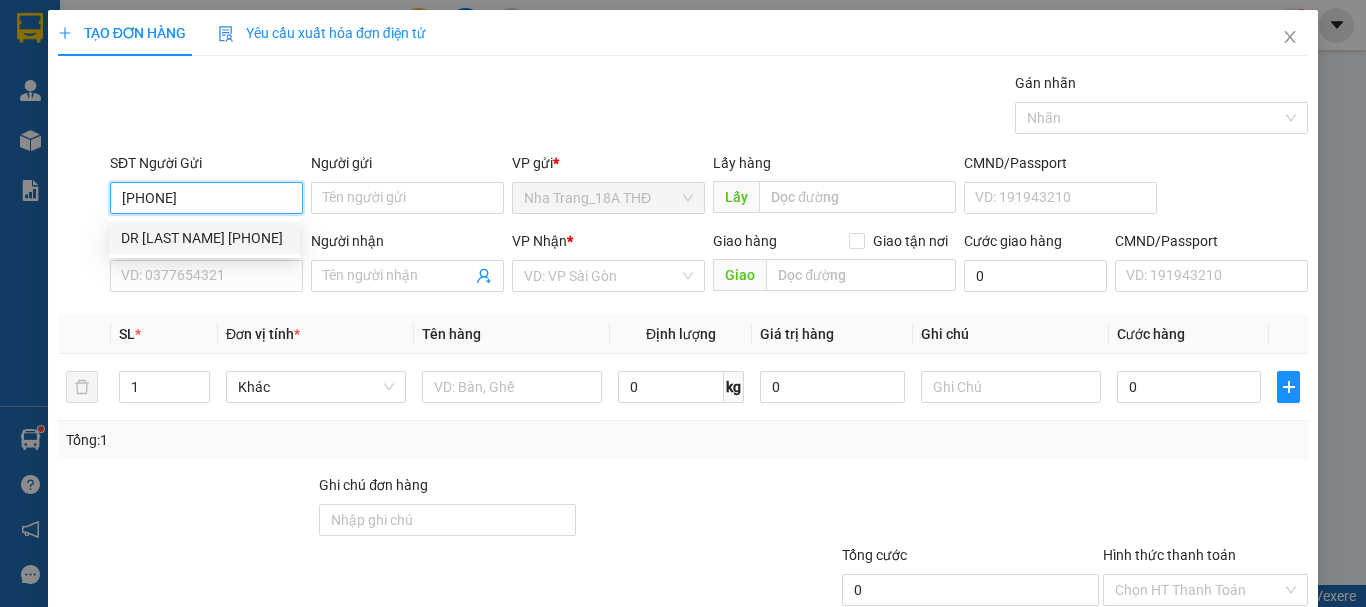 click on "DR [LAST NAME] [PHONE]" at bounding box center [204, 238] 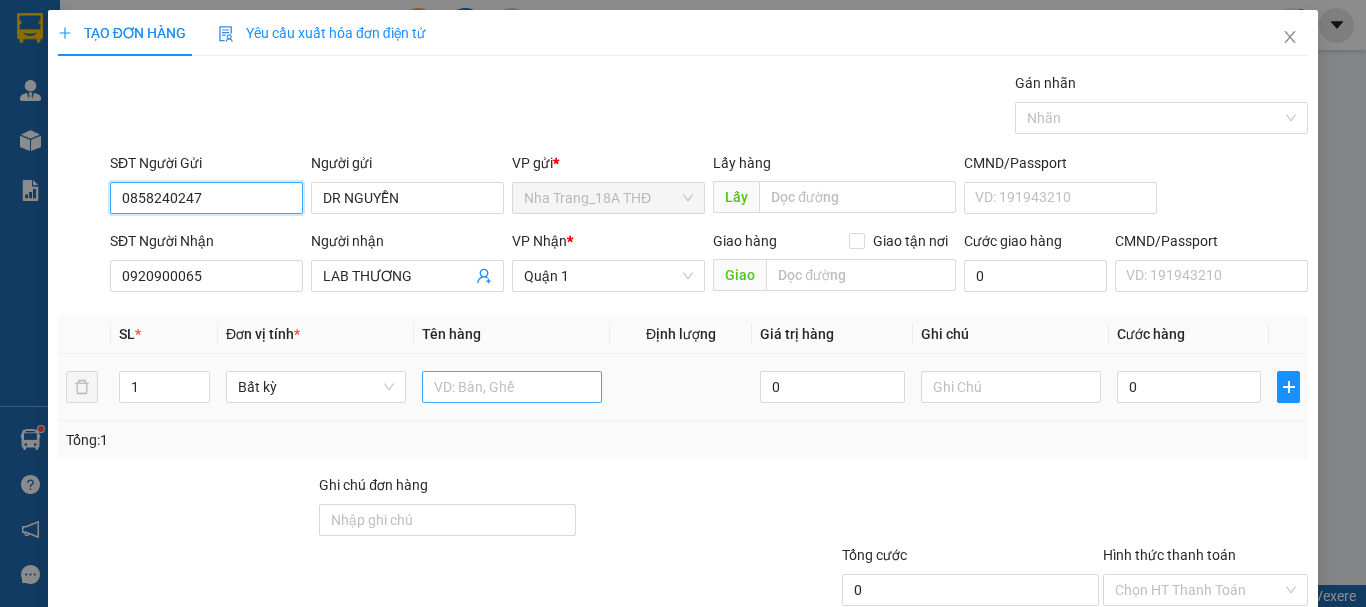 type on "0858240247" 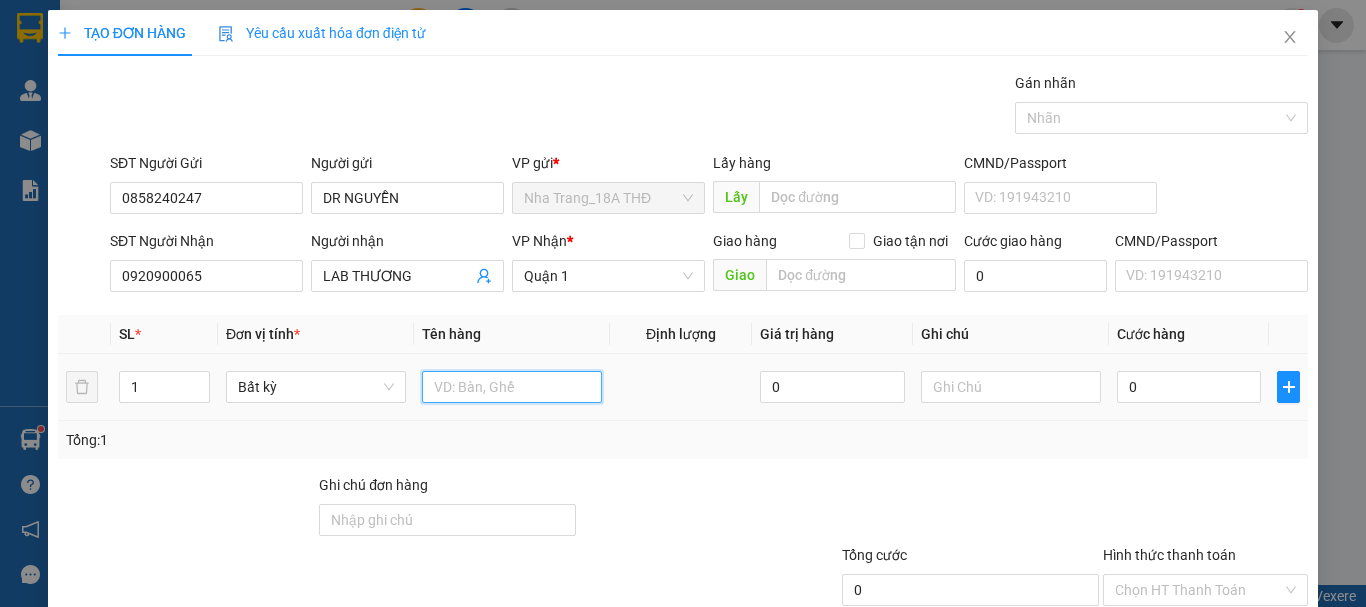 click at bounding box center [512, 387] 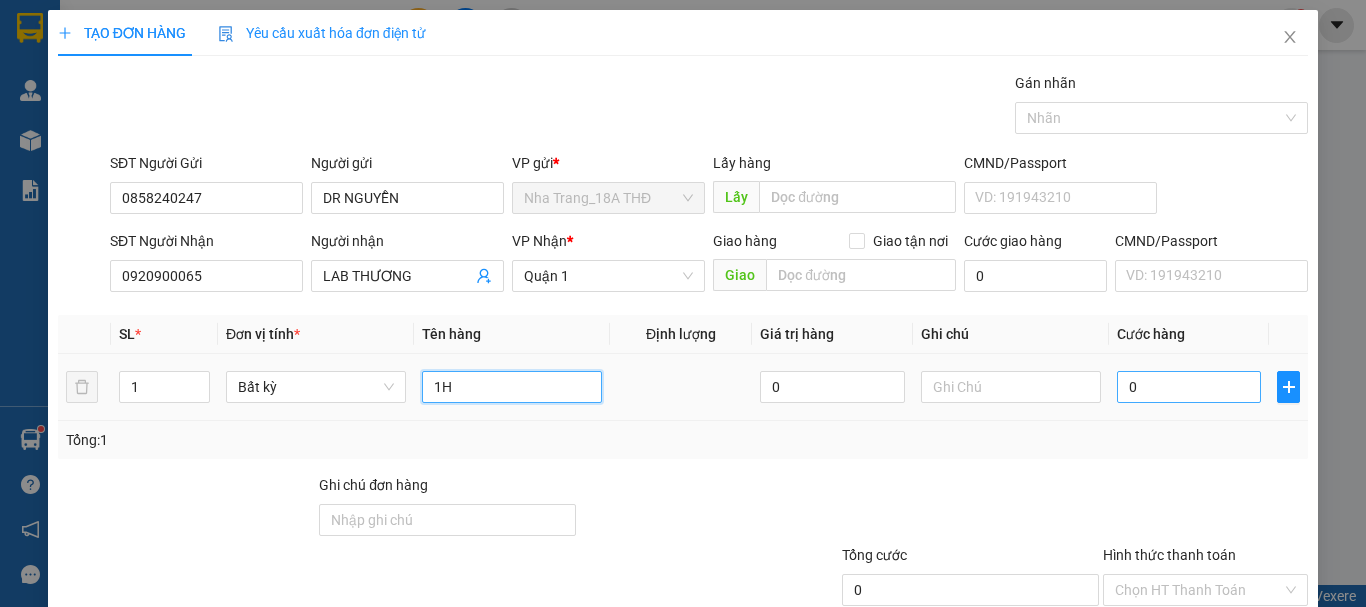 type on "1H" 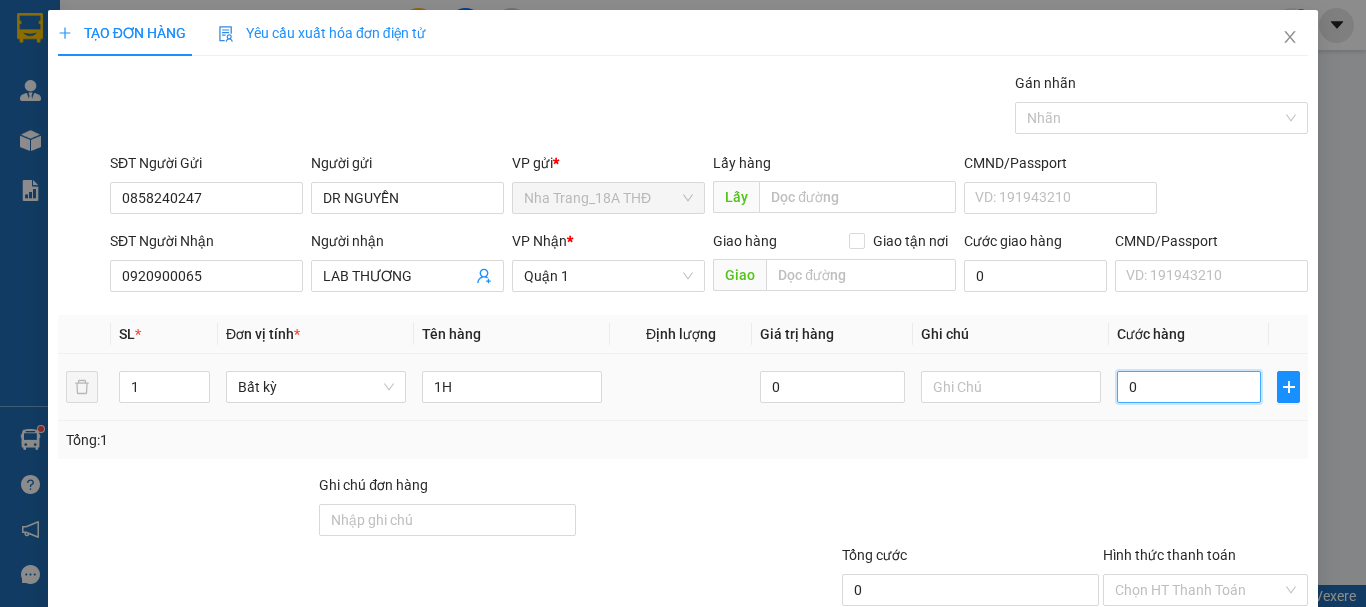 click on "0" at bounding box center (1189, 387) 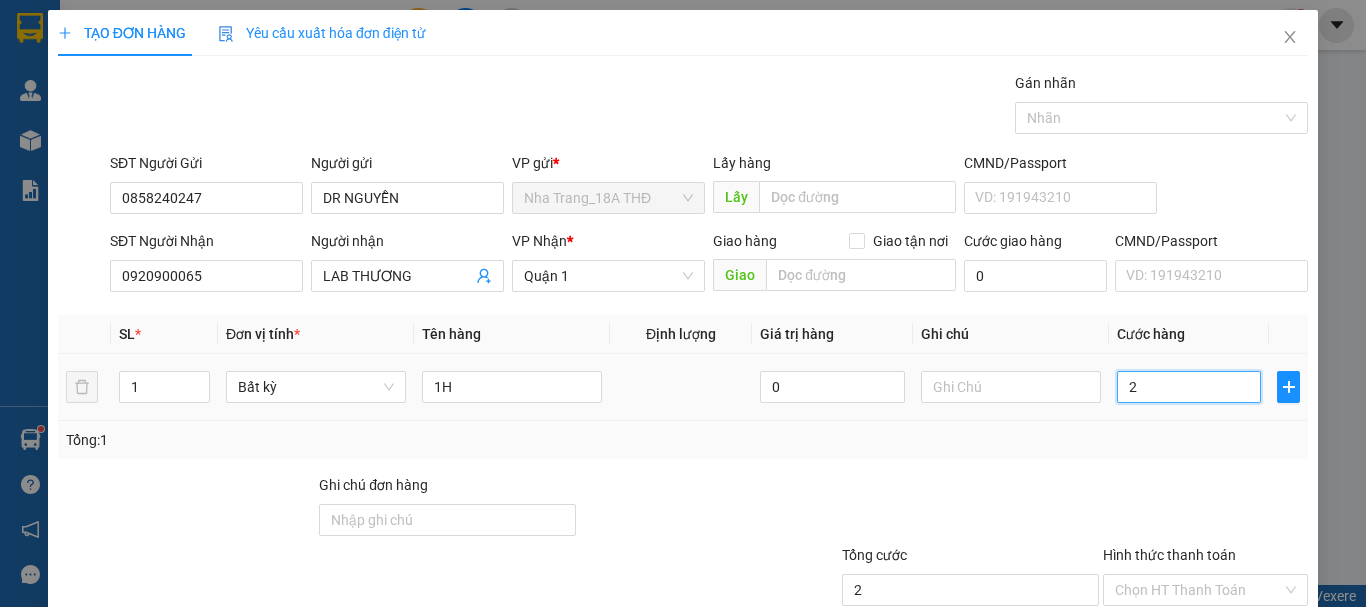 type on "20" 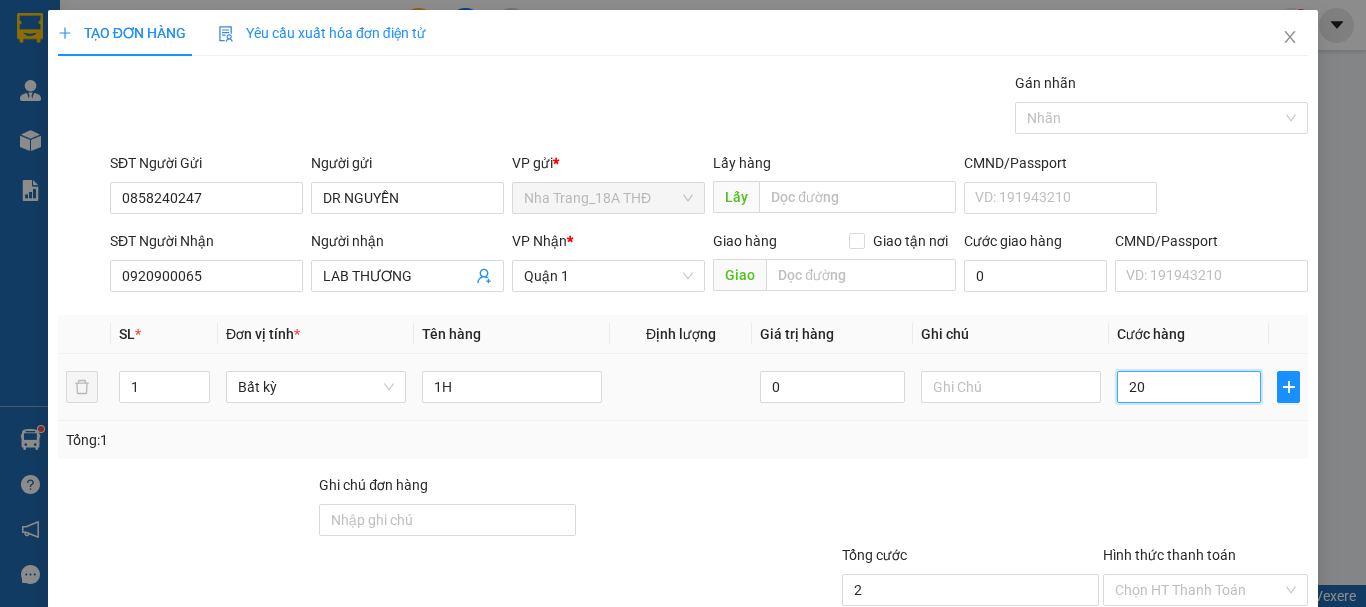 type on "20" 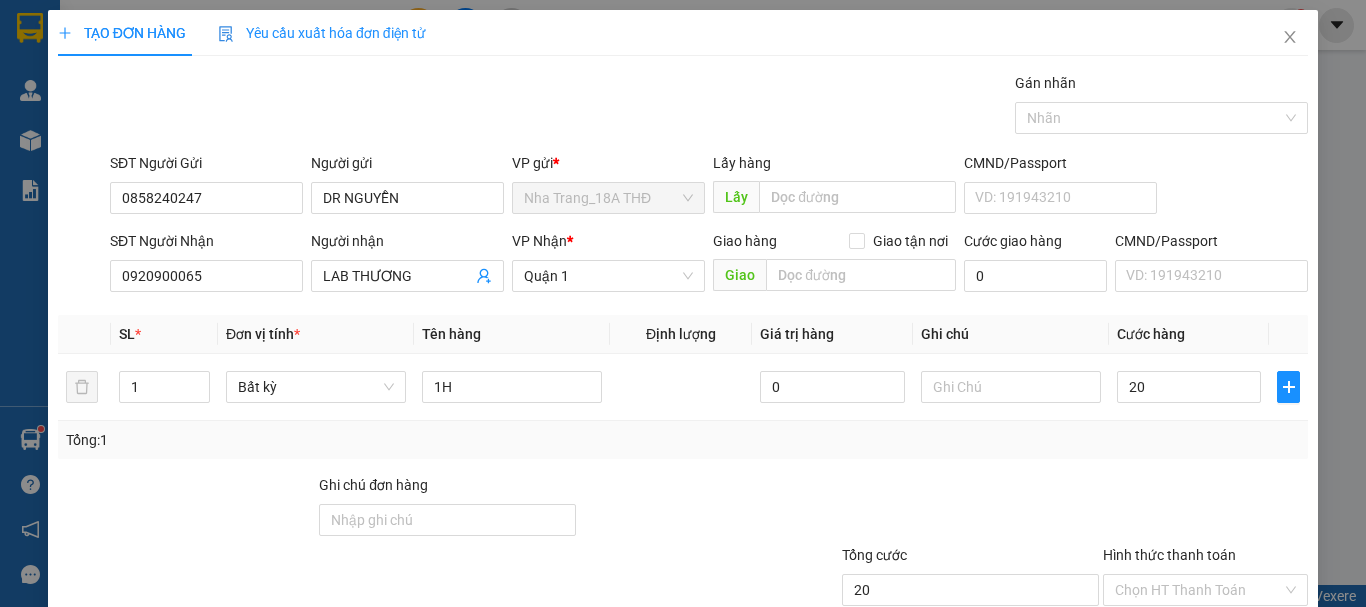 type on "20.000" 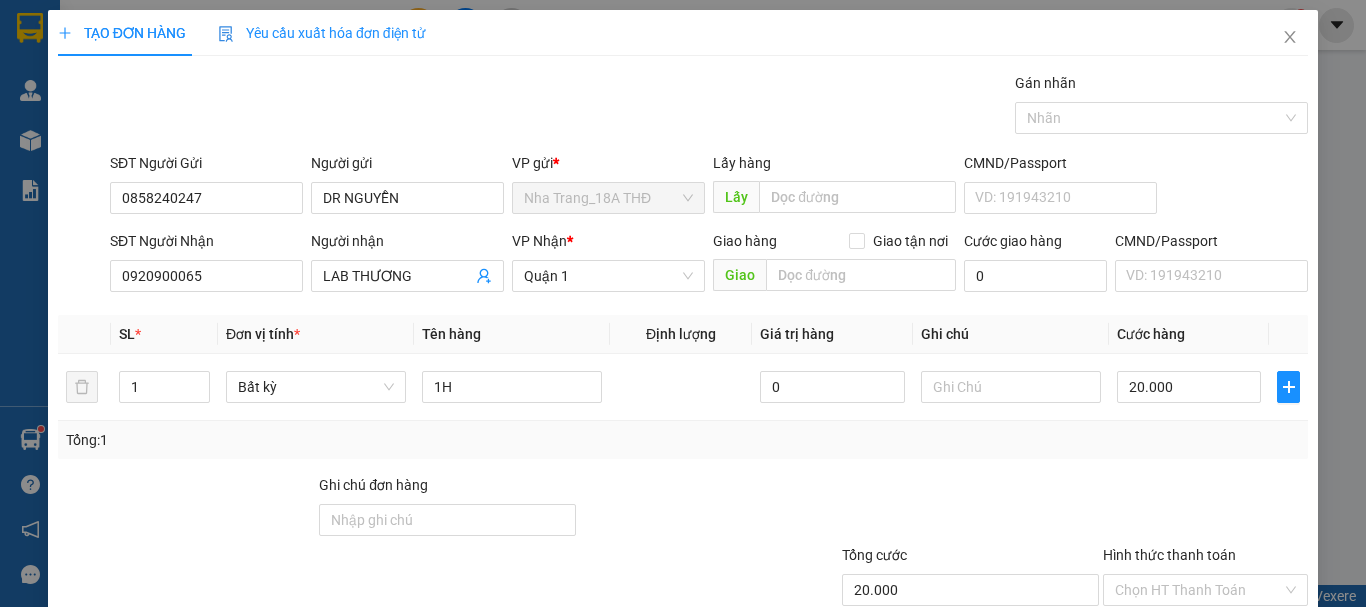click on "Transit Pickup Surcharge Ids Transit Deliver Surcharge Ids Transit Deliver Surcharge Transit Deliver Surcharge Gói vận chuyển  * Tiêu chuẩn Gán nhãn   Nhãn SĐT Người Gửi [PHONE] Người gửi DR [LAST NAME] VP gửi  * [LOCATION_NAME]_[NUMBER] THĐ Lấy hàng Lấy CMND/Passport VD: [NUMBER] SĐT Người Nhận [PHONE] Người nhận [LOCATION_NAME] [FULL NAME] VP Nhận  * [DISTRICT] Giao hàng Giao tận nơi Giao Cước giao hàng [NUMBER] CMND/Passport VD: [NUMBER] SL  * Đơn vị tính  * Tên hàng  Định lượng Giá trị hàng Ghi chú Cước hàng                   [NUMBER] Bất kỳ [NUMBER]H [NUMBER] [PRICE] Tổng:  [NUMBER] Ghi chú đơn hàng Tổng cước [PRICE] Hình thức thanh toán Chọn HT Thanh Toán Số tiền thu trước [NUMBER] Chưa thanh toán [PRICE] Chọn HT Thanh Toán Lưu nháp Xóa Thông tin Lưu Lưu và In" at bounding box center (683, 386) 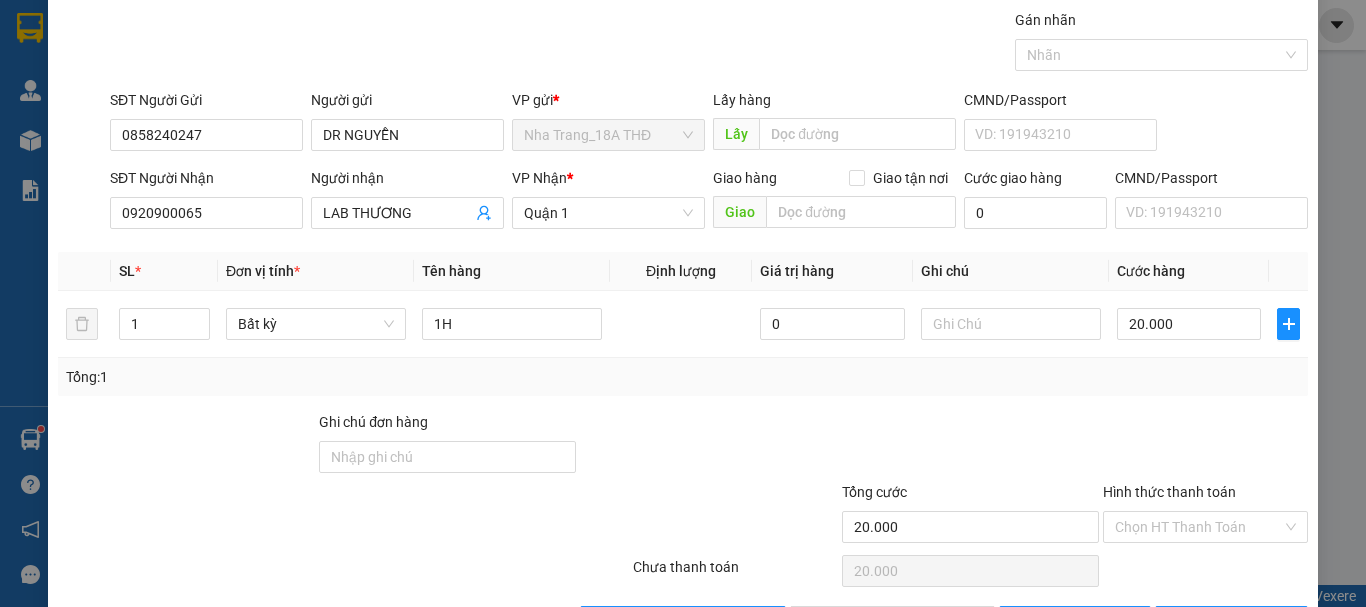 scroll, scrollTop: 133, scrollLeft: 0, axis: vertical 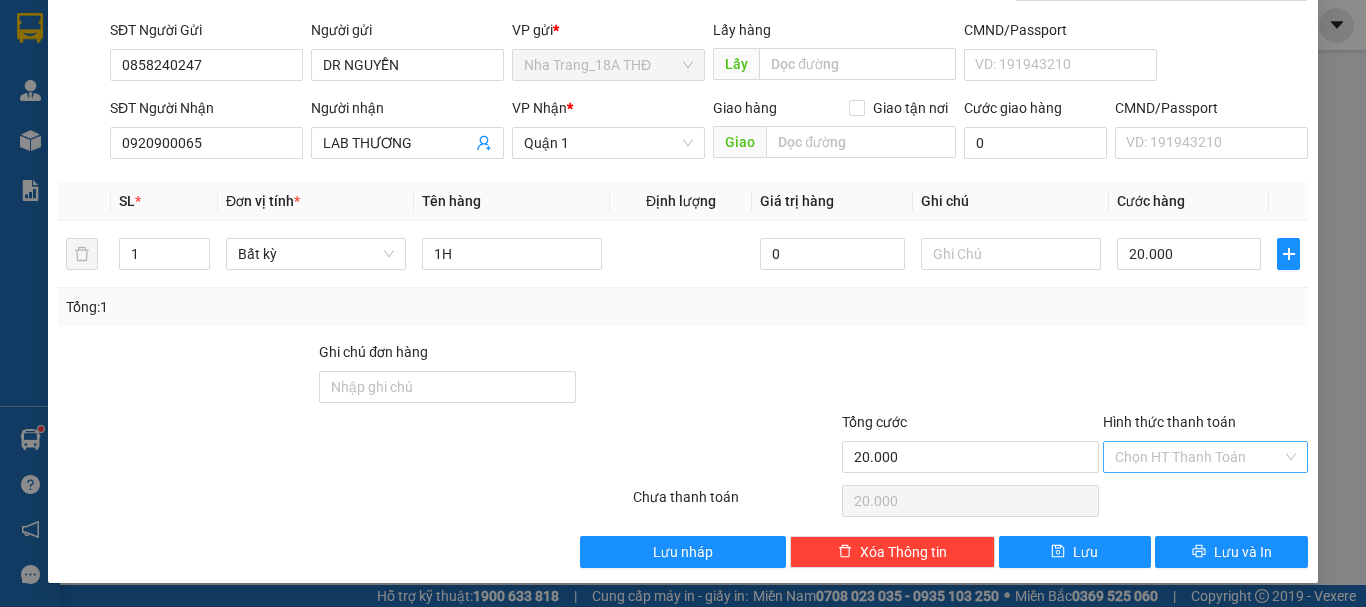 click on "Hình thức thanh toán" at bounding box center [1198, 457] 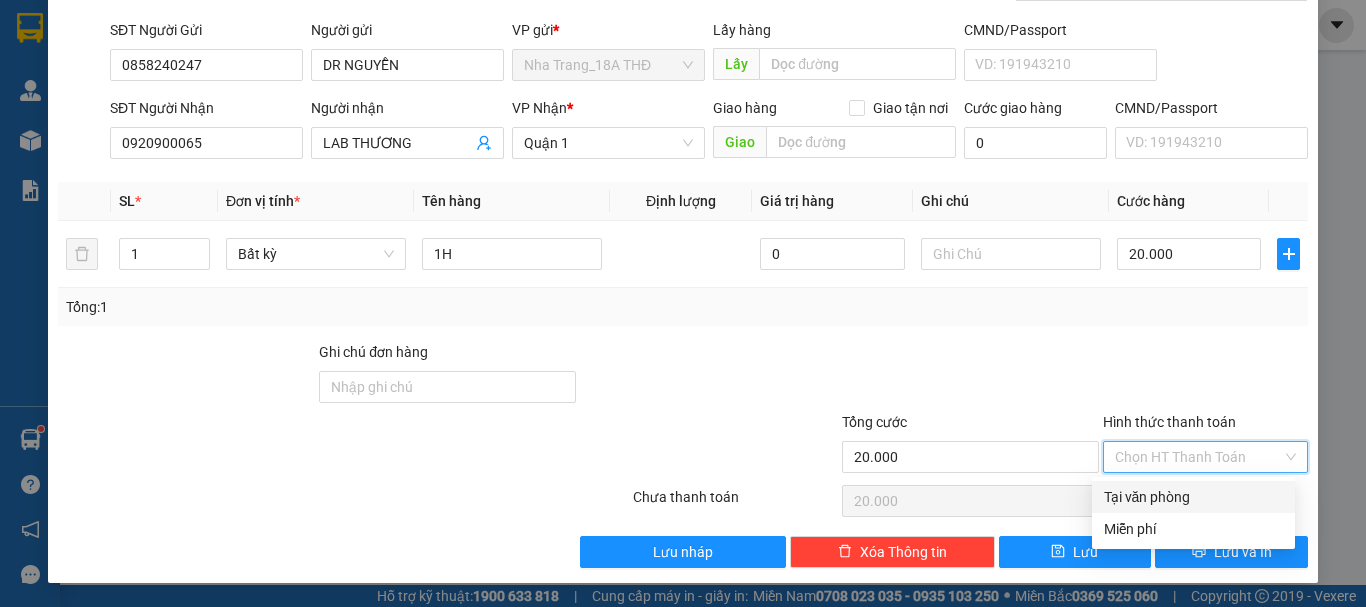 drag, startPoint x: 1153, startPoint y: 491, endPoint x: 1157, endPoint y: 531, distance: 40.1995 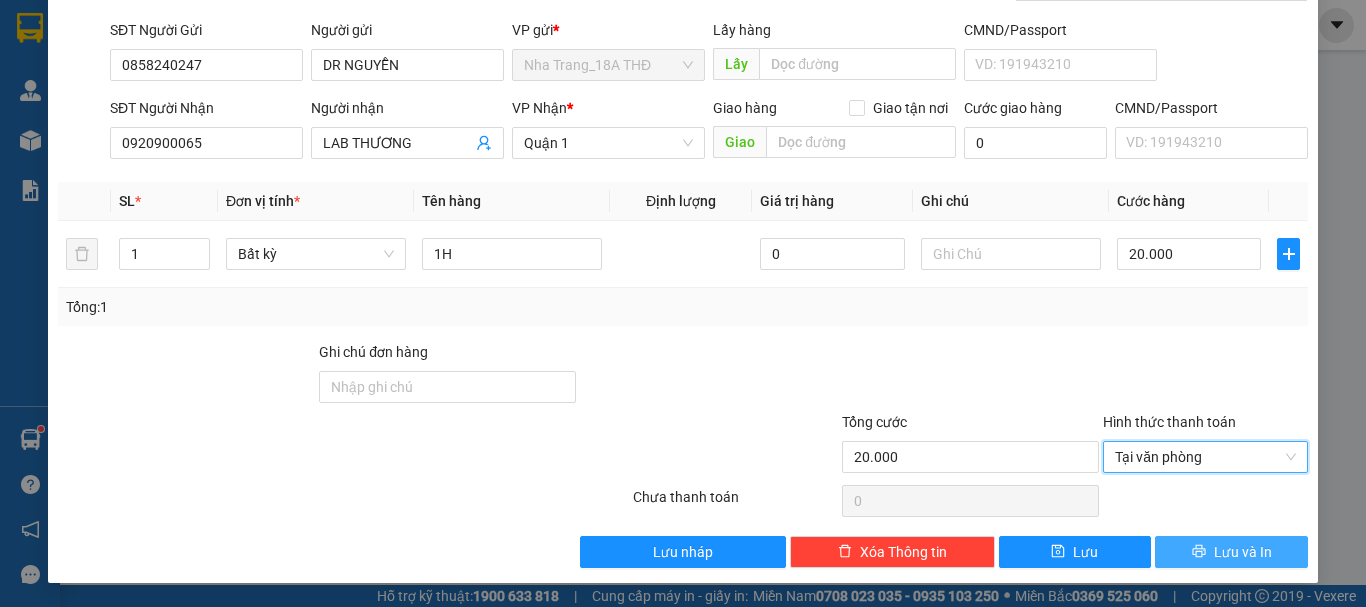 click on "Lưu và In" at bounding box center (1231, 552) 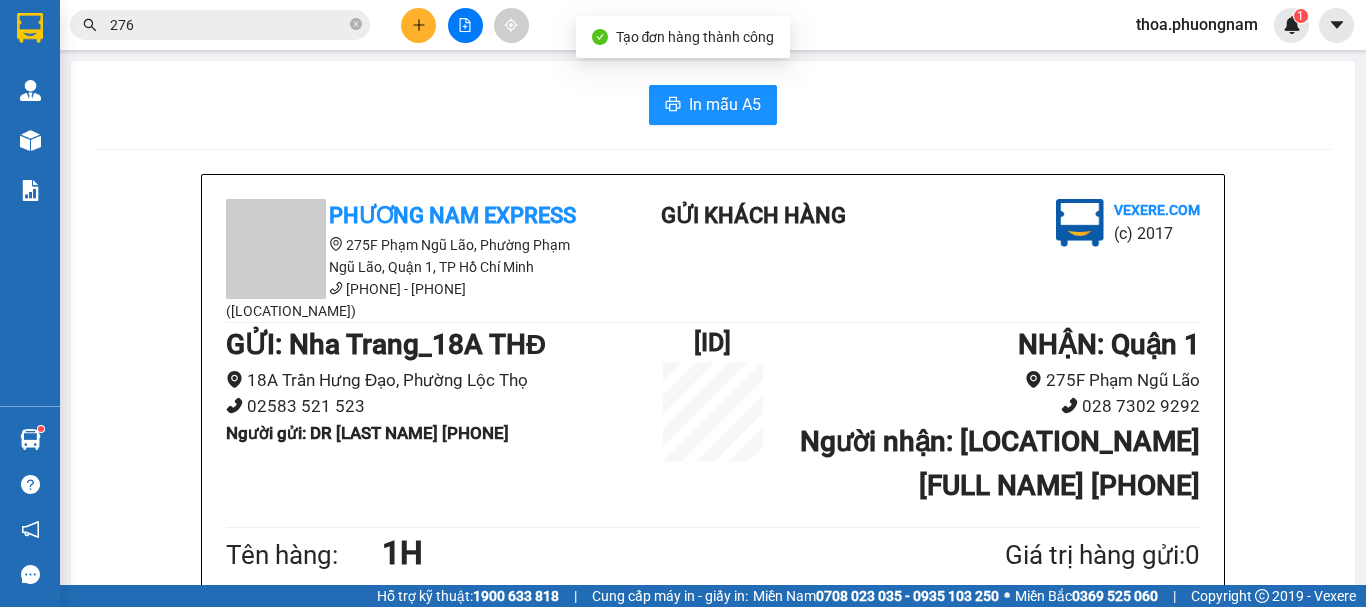 click on "In mẫu A5
[COMPANY_NAME]   [NUMBER][STREET_NAME], [DISTRICT_NAME], [DISTRICT], [CITY]   [PHONE] - [PHONE]([LOCATION_NAME]) Gửi khách hàng Vexere.com (c) [YEAR] GỬI :   [LOCATION_NAME]_[NUMBER] THĐ   [NUMBER] [STREET_NAME], [DISTRICT_NAME]   [PHONE] Người gửi :   DR [LAST NAME] [PHONE] [ID] NHẬN :   [DISTRICT]   [NUMBER][STREET_NAME]   [PHONE] Người nhận :   [LOCATION_NAME] [FULL NAME] [PHONE] Tên hàng: [NUMBER]H [NUMBER] Giá trị hàng gửi:  [NUMBER] CR   [PRICE] Tổng phải thu:   [NUMBER] [TIME], [DATE] [MONTH] [YEAR] NV nhận hàng [FULL NAME] Quy định nhận/gửi hàng : [NUMBER]. Quý khách phải báo mã số “Phiếu Gửi Hàng” khi nhận hàng, phải trình CMND hoặc giấy giới thiệu đối với hàng gửi bảo đảm, hàng có giá trị. [NUMBER]. Hàng gửi phải được nhận trong vòng [NUMBER] ngày kể từ ngày gửi. Quá thời hạn trên, Công ty không chịu trách nhiệm. [COMPANY_NAME] vexere.com [DATE] [TIME] VP" at bounding box center (713, 931) 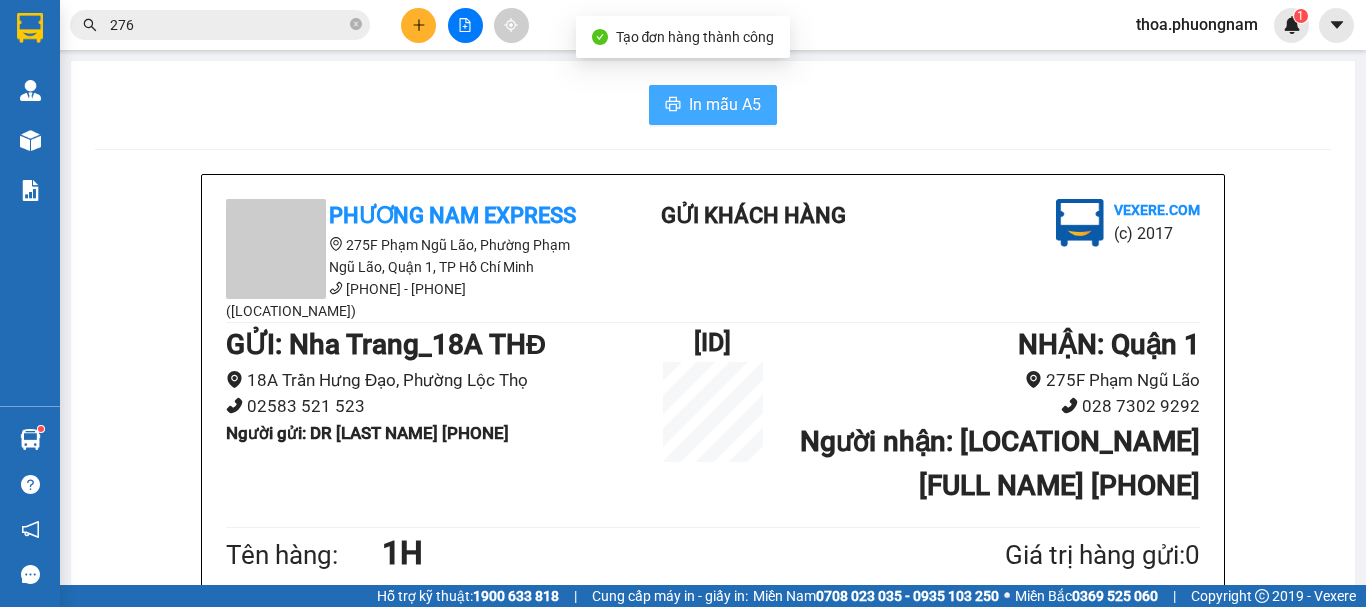click on "In mẫu A5" at bounding box center (725, 104) 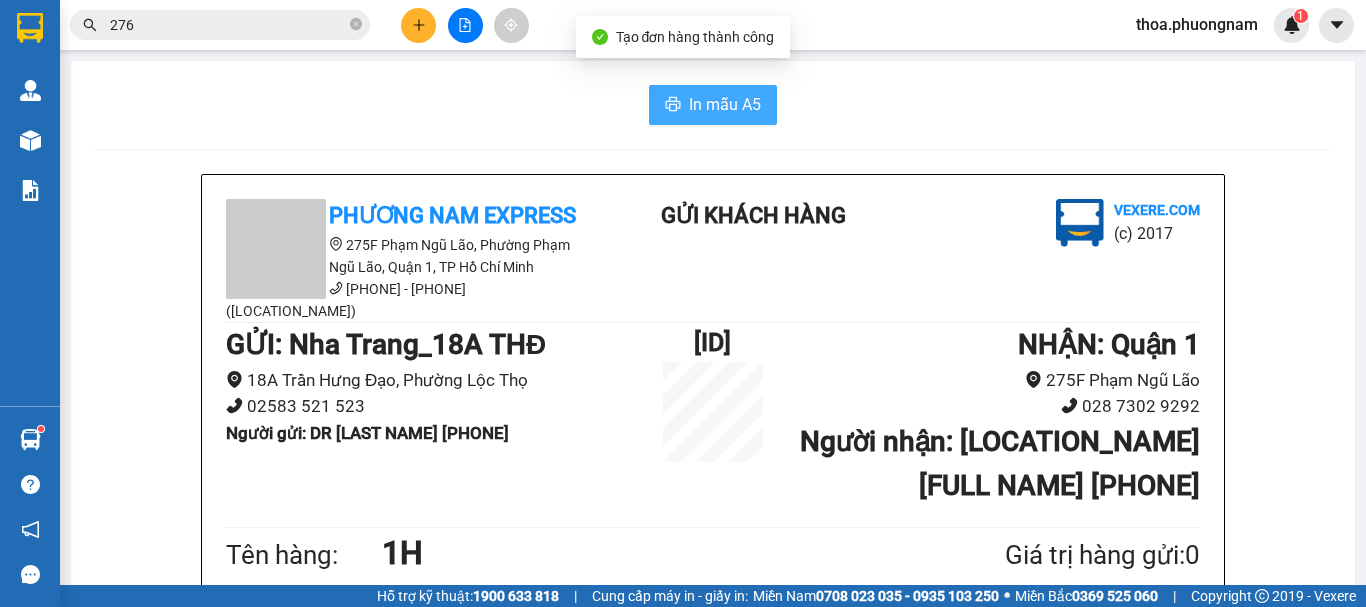 scroll, scrollTop: 0, scrollLeft: 0, axis: both 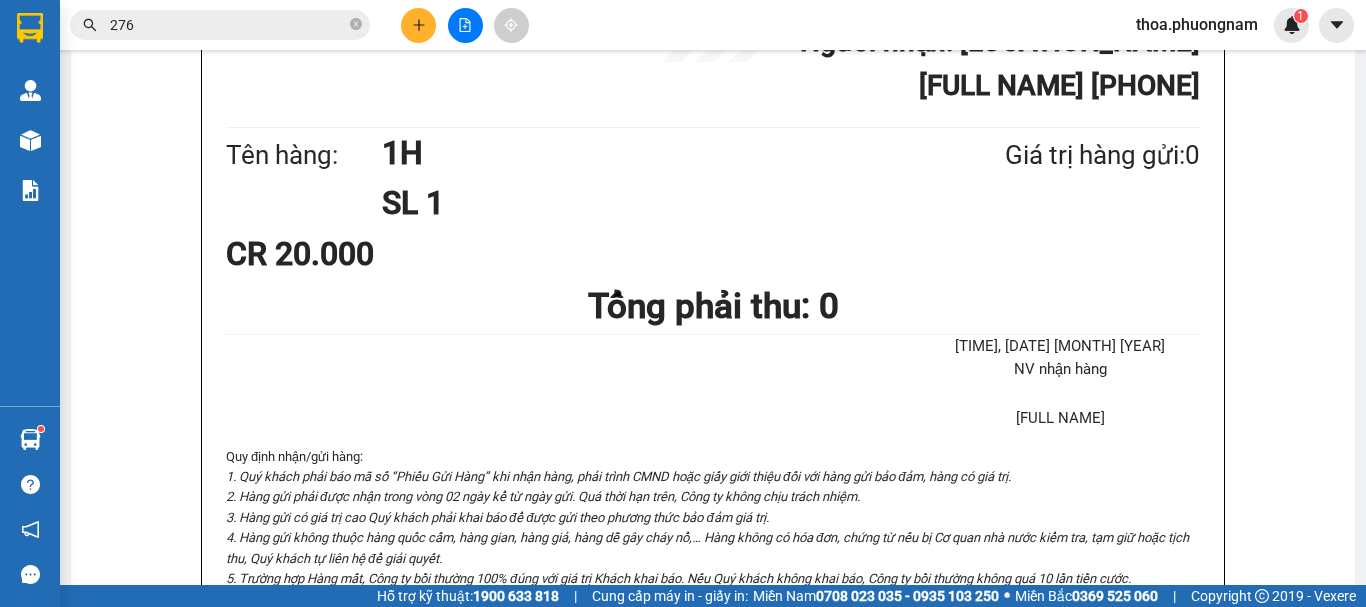 click on "In mẫu A5
[COMPANY_NAME]   [NUMBER][STREET_NAME], [DISTRICT_NAME], [DISTRICT], [CITY]   [PHONE] - [PHONE]([LOCATION_NAME]) Gửi khách hàng Vexere.com (c) [YEAR] GỬI :   [LOCATION_NAME]_[NUMBER] THĐ   [NUMBER] [STREET_NAME], [DISTRICT_NAME]   [PHONE] Người gửi :   DR [LAST NAME] [PHONE] [ID] NHẬN :   [DISTRICT]   [NUMBER][STREET_NAME]   [PHONE] Người nhận :   [LOCATION_NAME] [FULL NAME] [PHONE] Tên hàng: [NUMBER]H [NUMBER] Giá trị hàng gửi:  [NUMBER] CR   [PRICE] Tổng phải thu:   [NUMBER] [TIME], [DATE] [MONTH] [YEAR] NV nhận hàng [FULL NAME] Quy định nhận/gửi hàng : [NUMBER]. Quý khách phải báo mã số “Phiếu Gửi Hàng” khi nhận hàng, phải trình CMND hoặc giấy giới thiệu đối với hàng gửi bảo đảm, hàng có giá trị. [NUMBER]. Hàng gửi phải được nhận trong vòng [NUMBER] ngày kể từ ngày gửi. Quá thời hạn trên, Công ty không chịu trách nhiệm. [COMPANY_NAME] vexere.com [DATE] [TIME] VP" at bounding box center (713, 531) 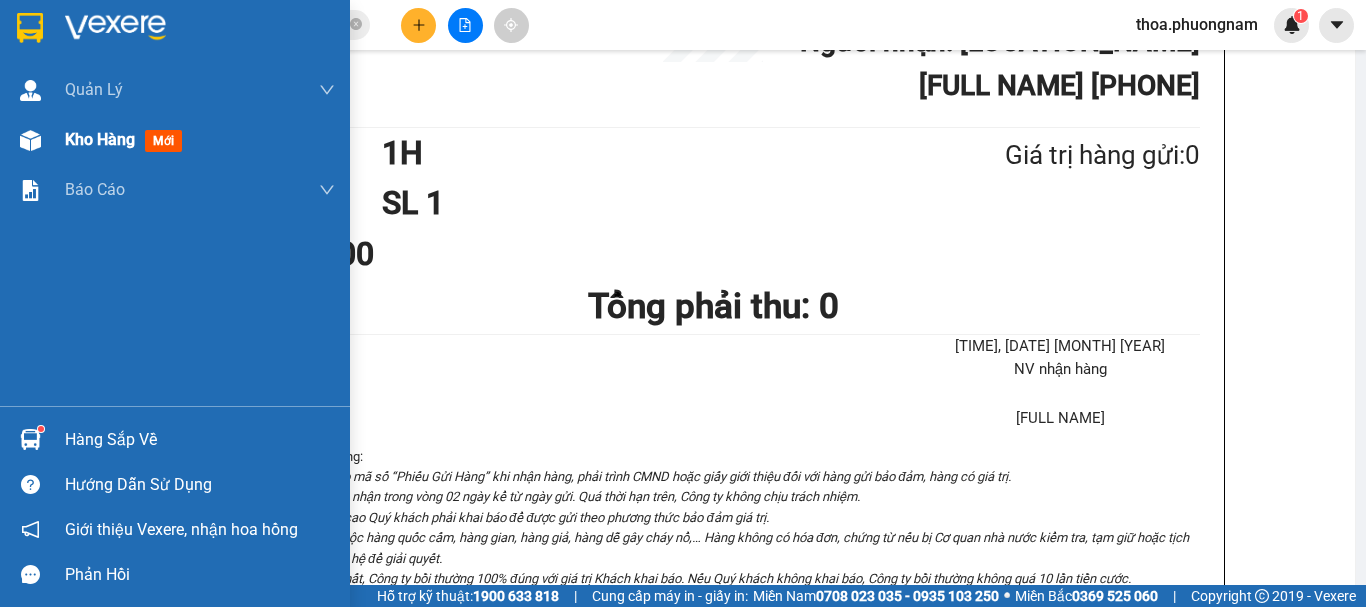 click on "Kho hàng mới" at bounding box center [127, 139] 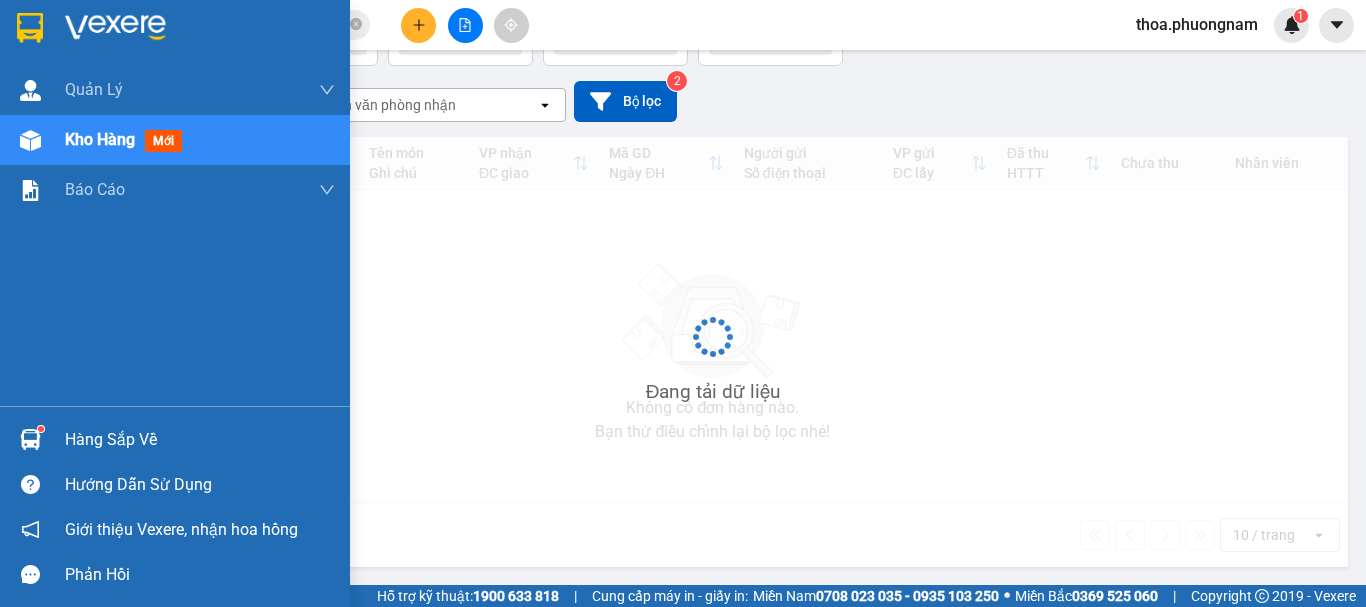 scroll, scrollTop: 0, scrollLeft: 0, axis: both 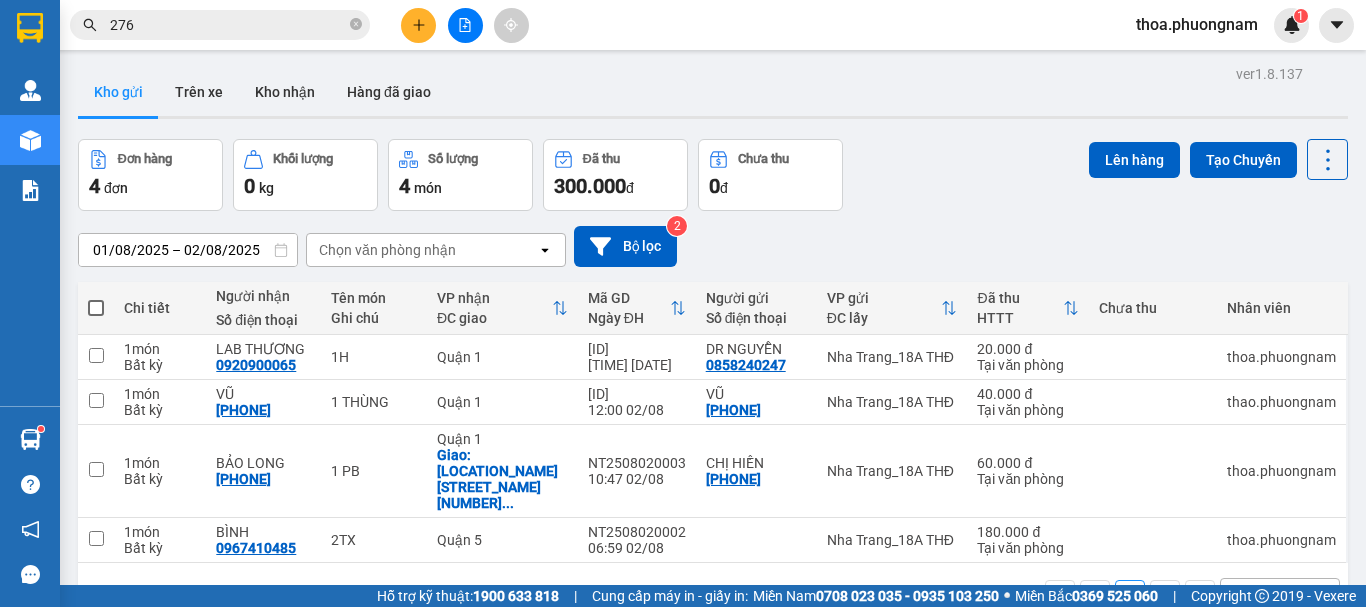 click on "VP gửi ĐC lấy" at bounding box center [892, 308] 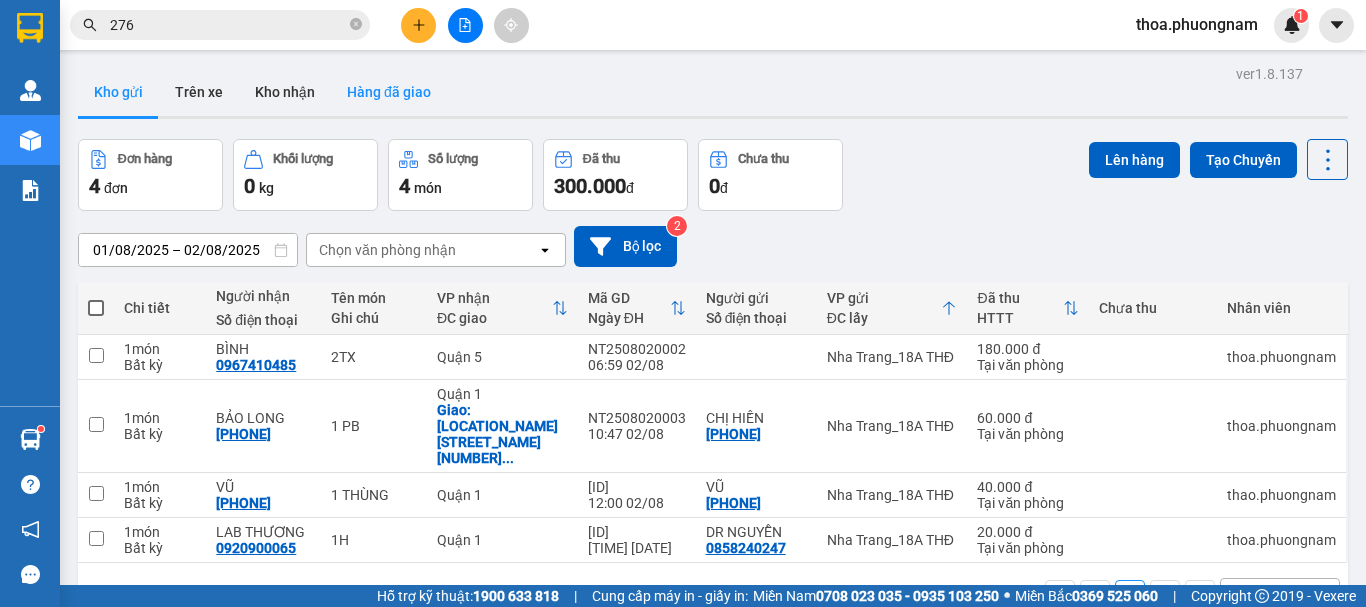 click on "Hàng đã giao" at bounding box center [389, 92] 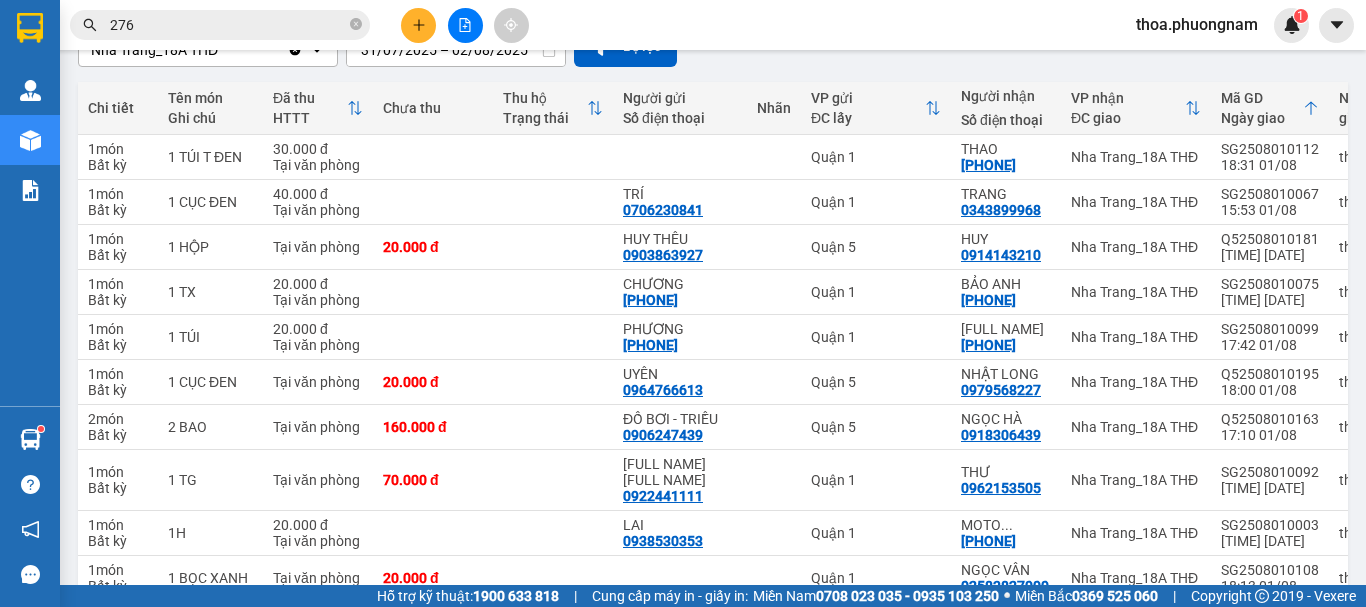 scroll, scrollTop: 0, scrollLeft: 0, axis: both 